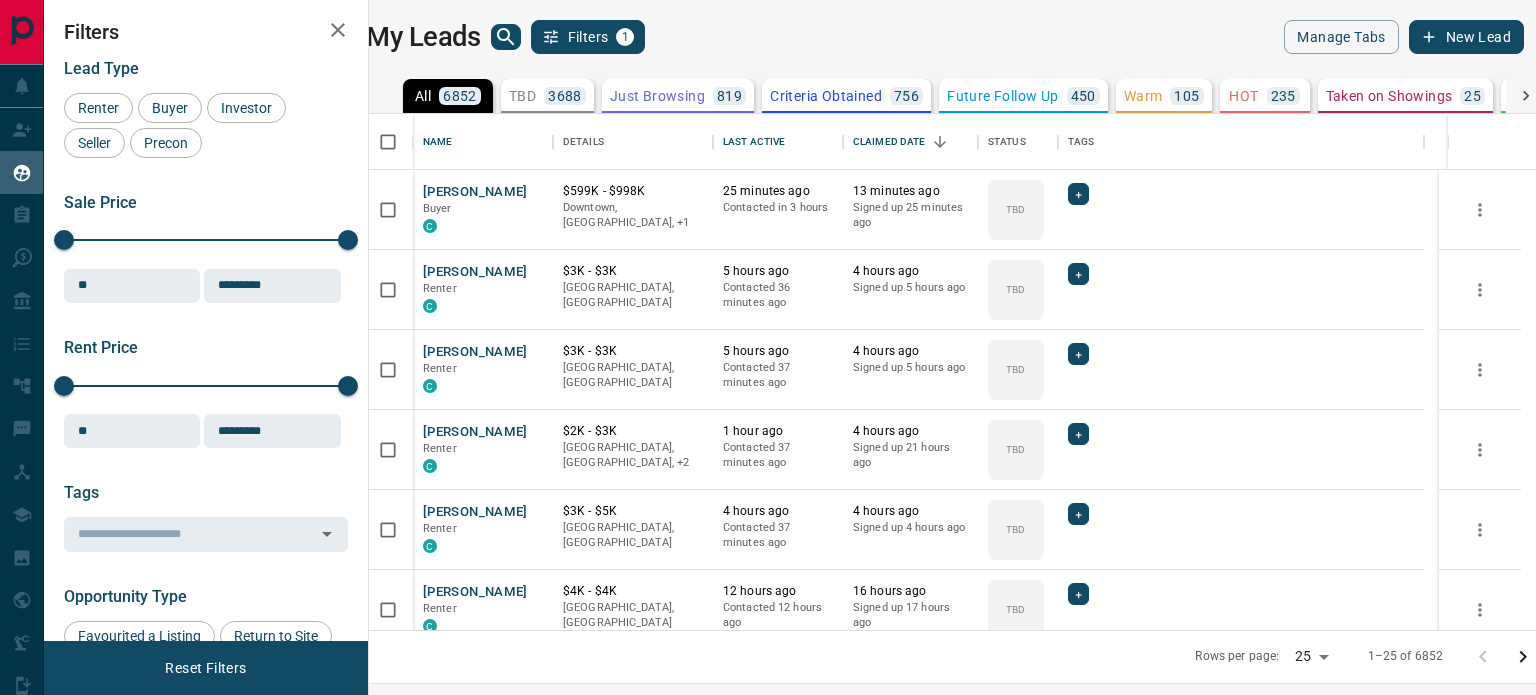 scroll, scrollTop: 0, scrollLeft: 0, axis: both 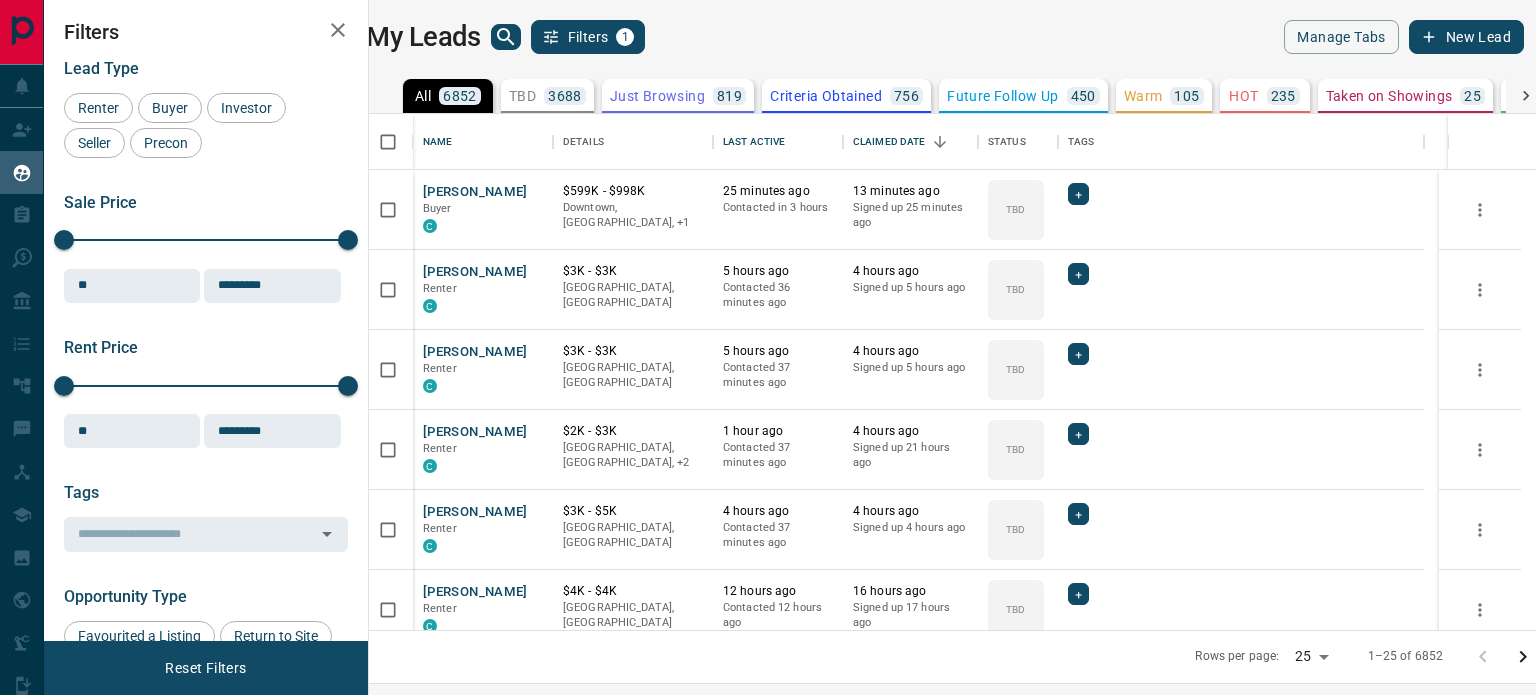 click on "My Leads Filters 1" at bounding box center (655, 37) 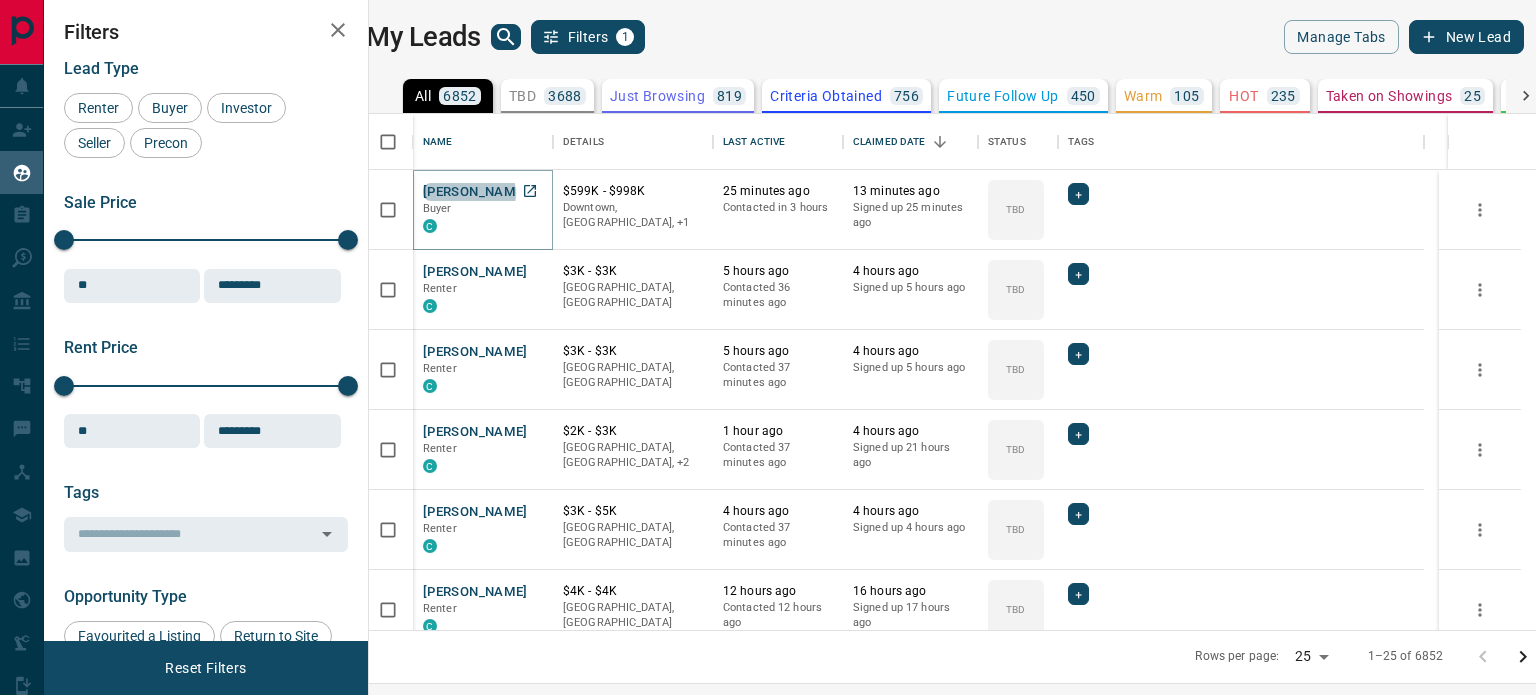 click on "[PERSON_NAME]" at bounding box center [475, 192] 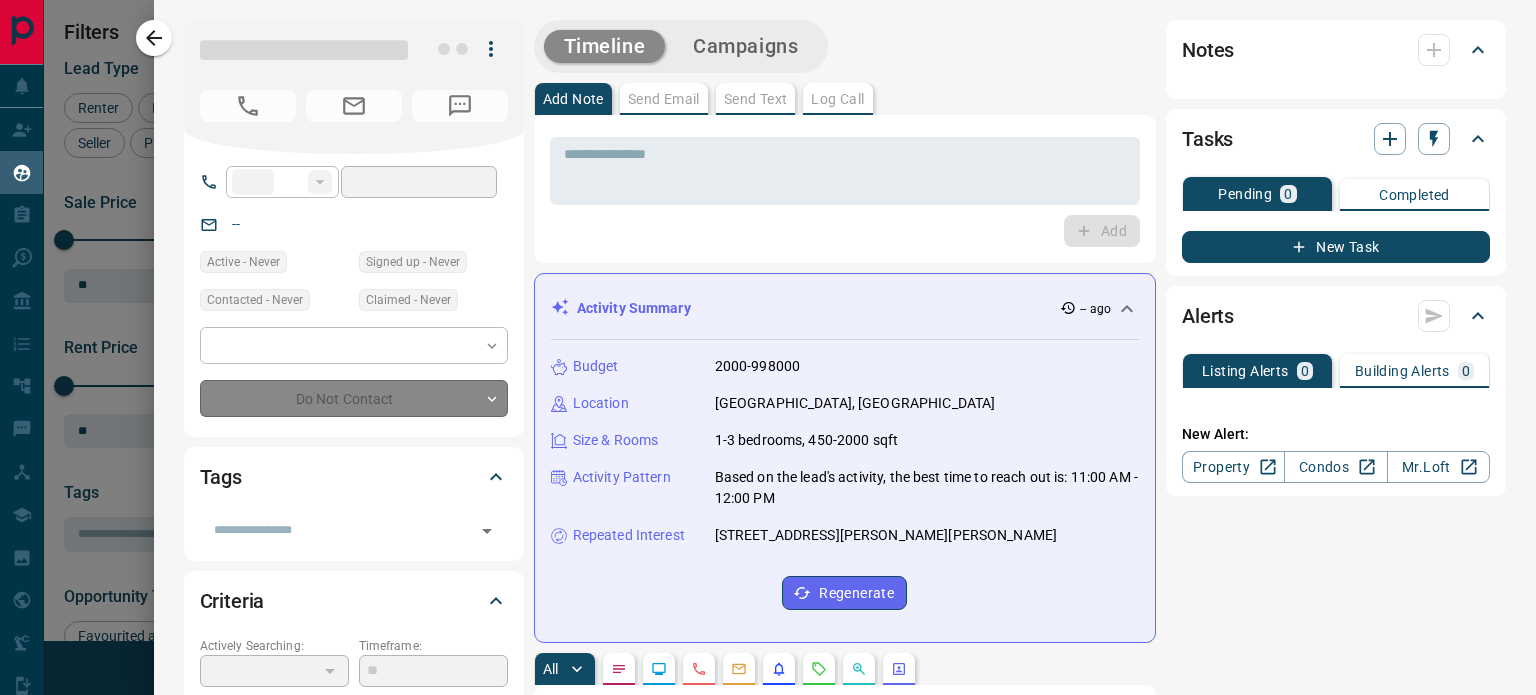 type on "**" 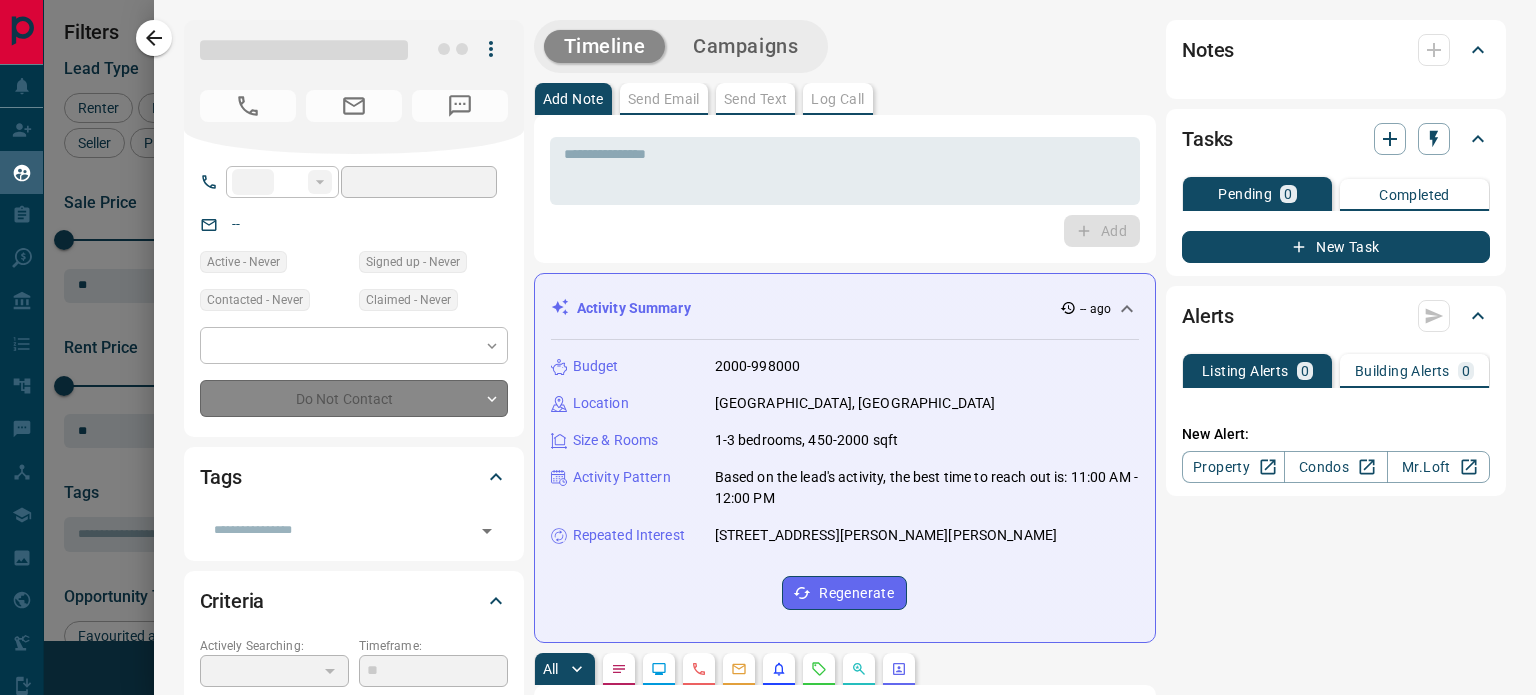 type on "**********" 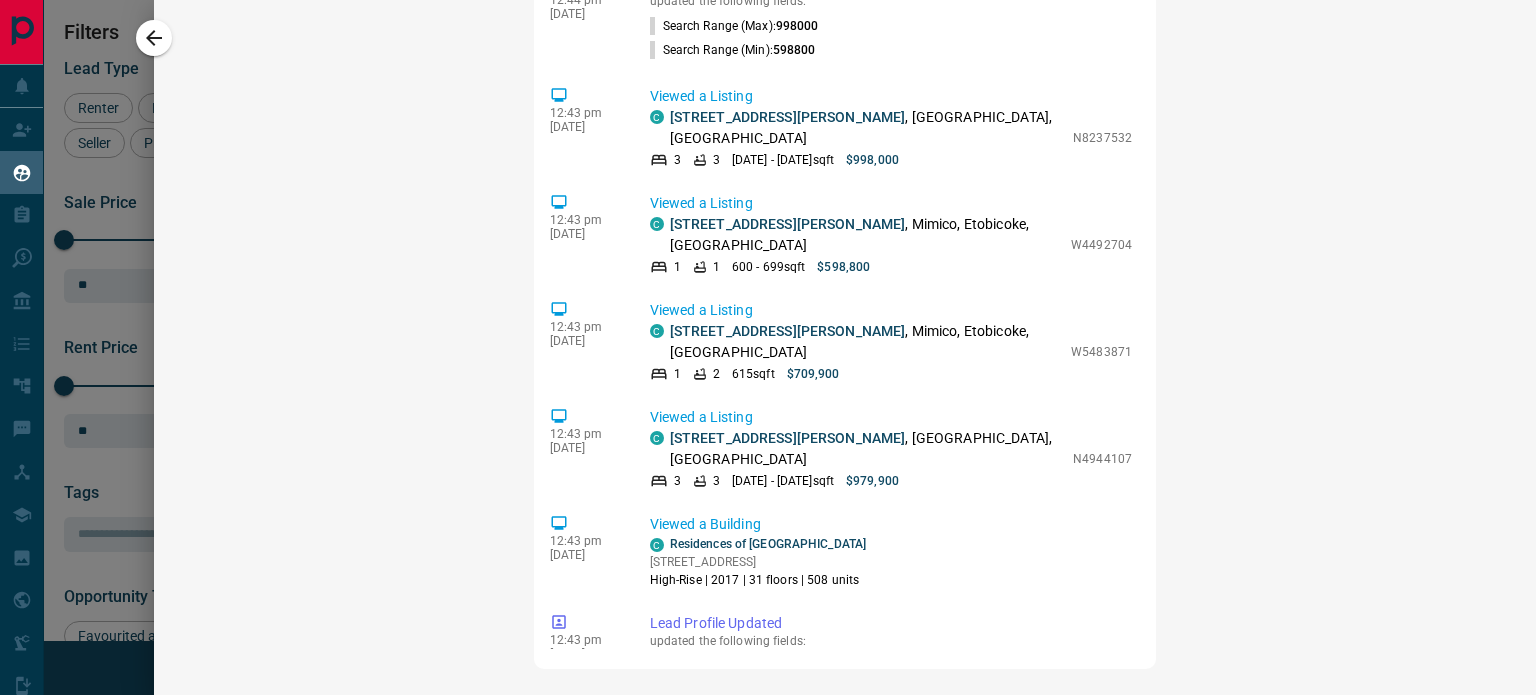scroll, scrollTop: 0, scrollLeft: 0, axis: both 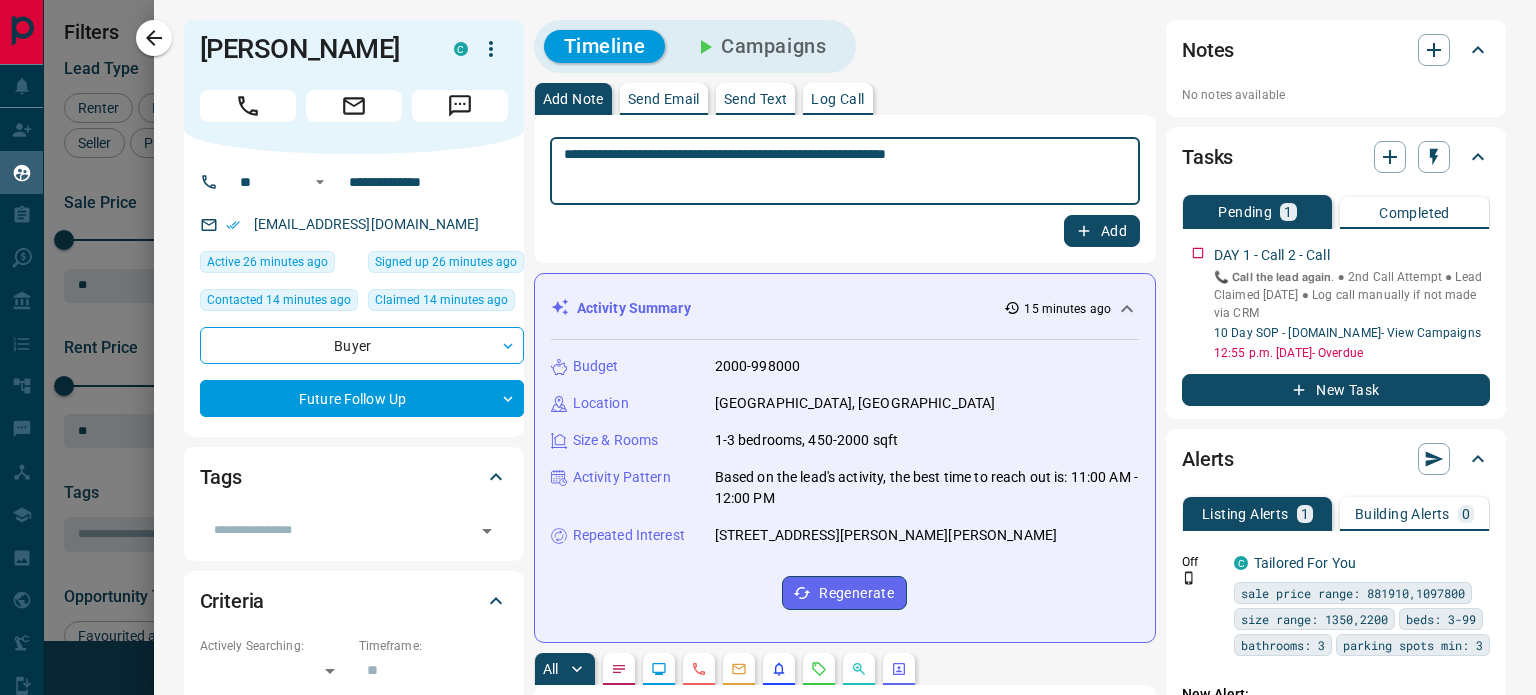 type on "**********" 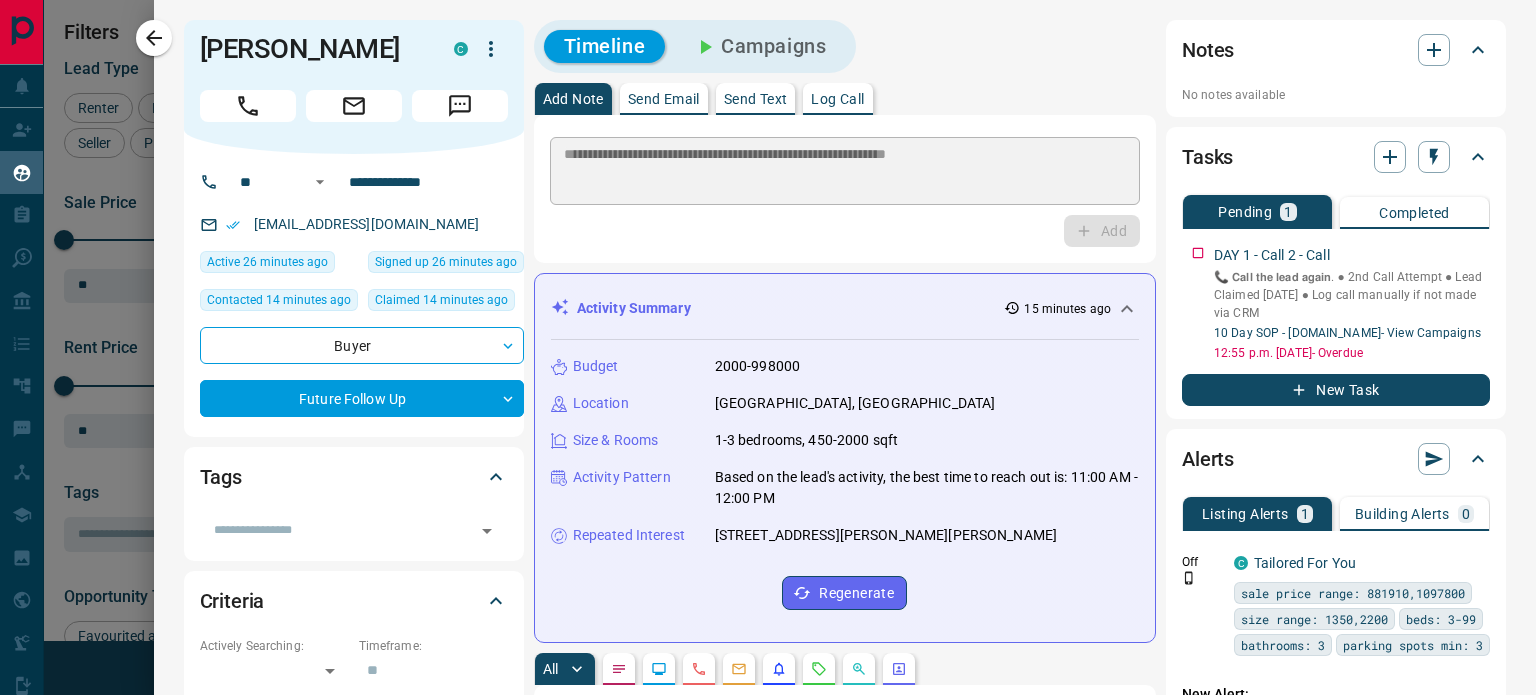 type 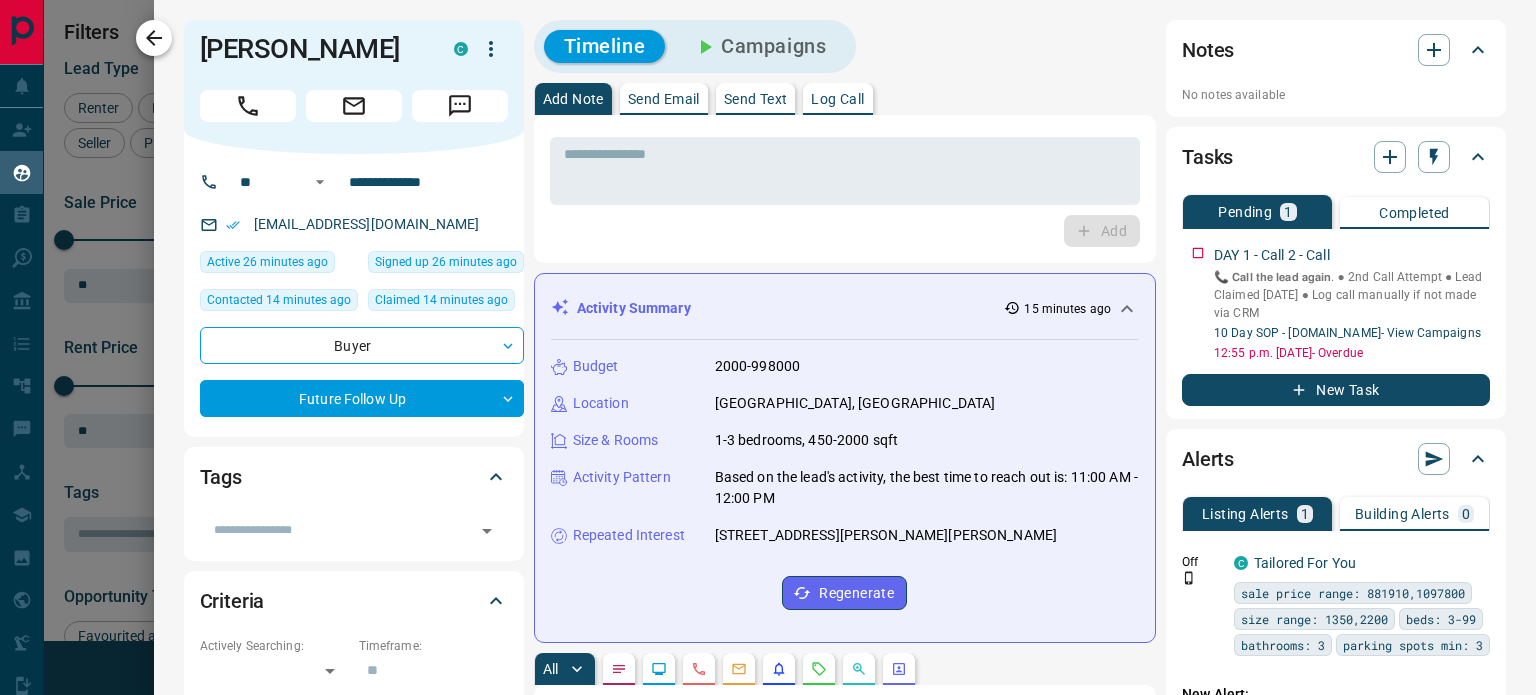 click 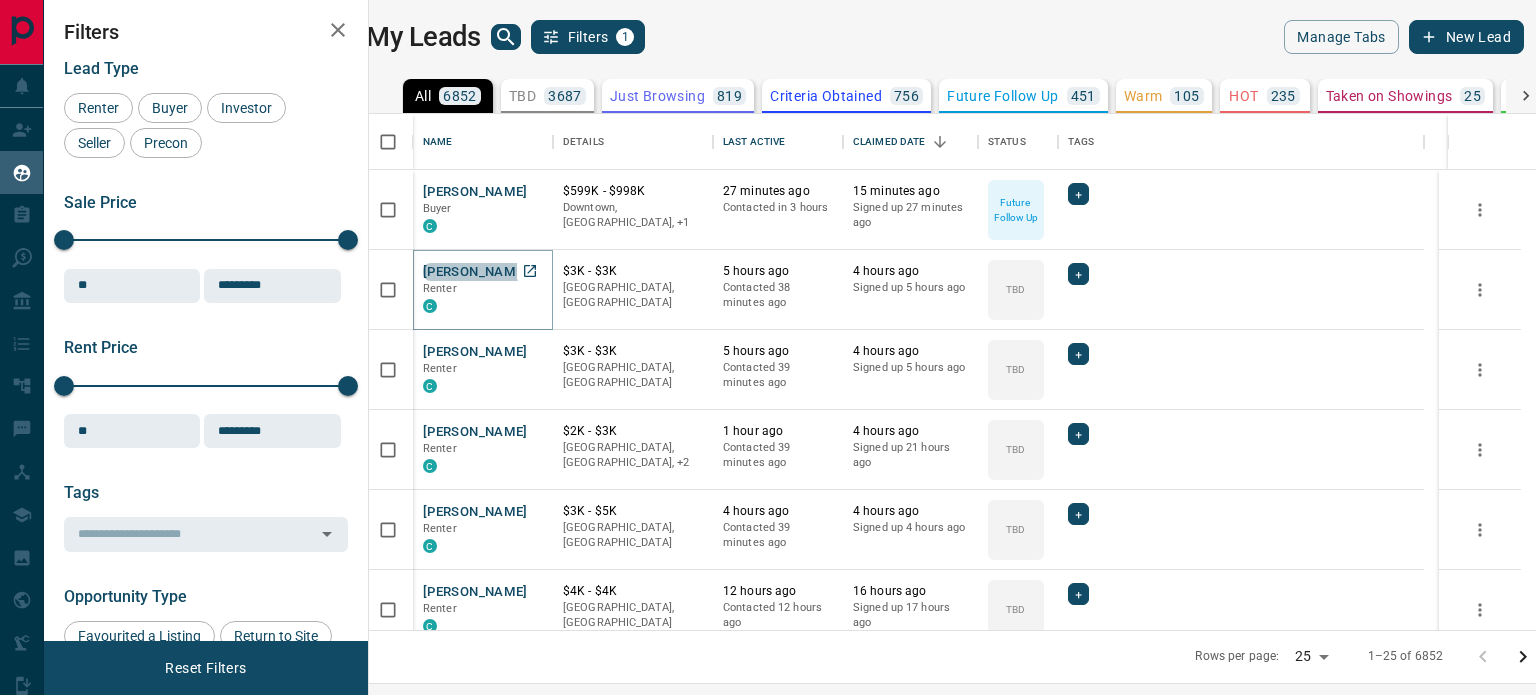 click on "[PERSON_NAME]" at bounding box center (475, 272) 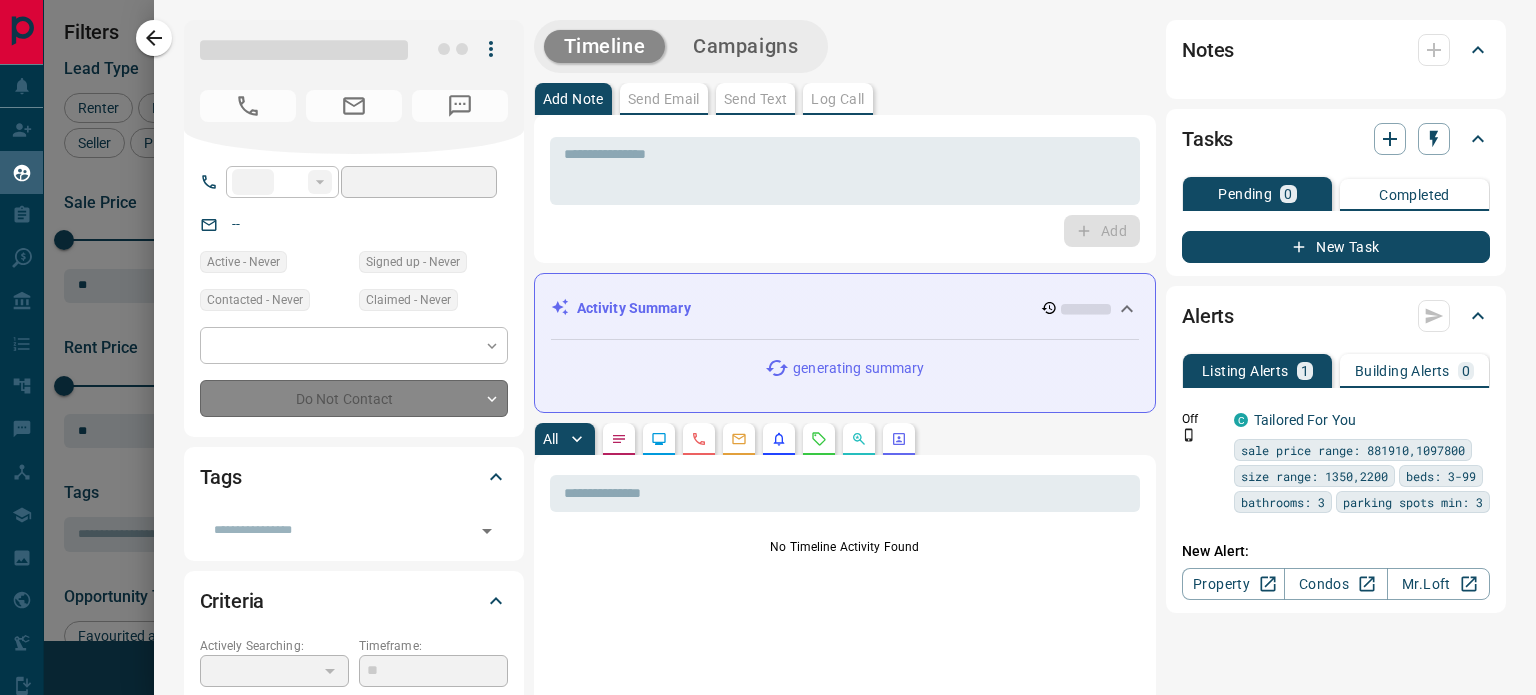 type on "**" 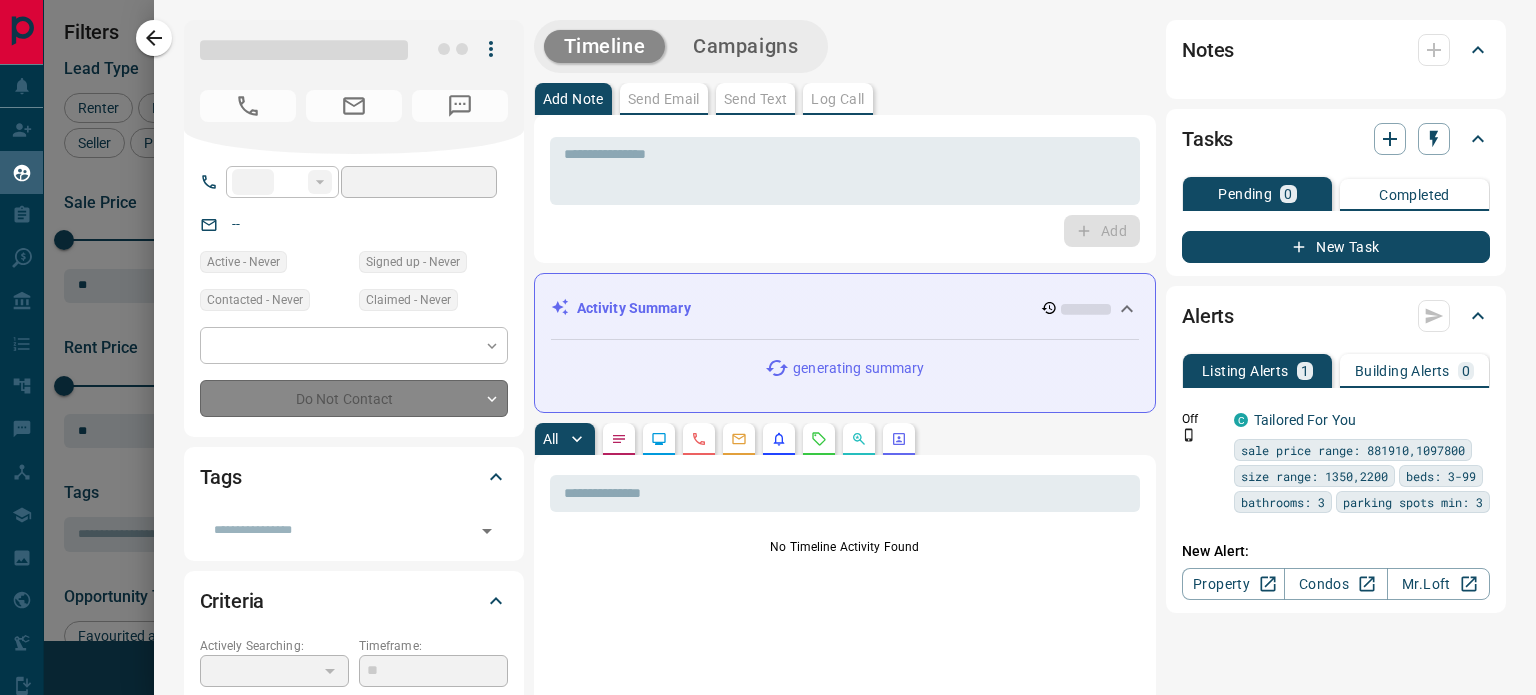type on "**********" 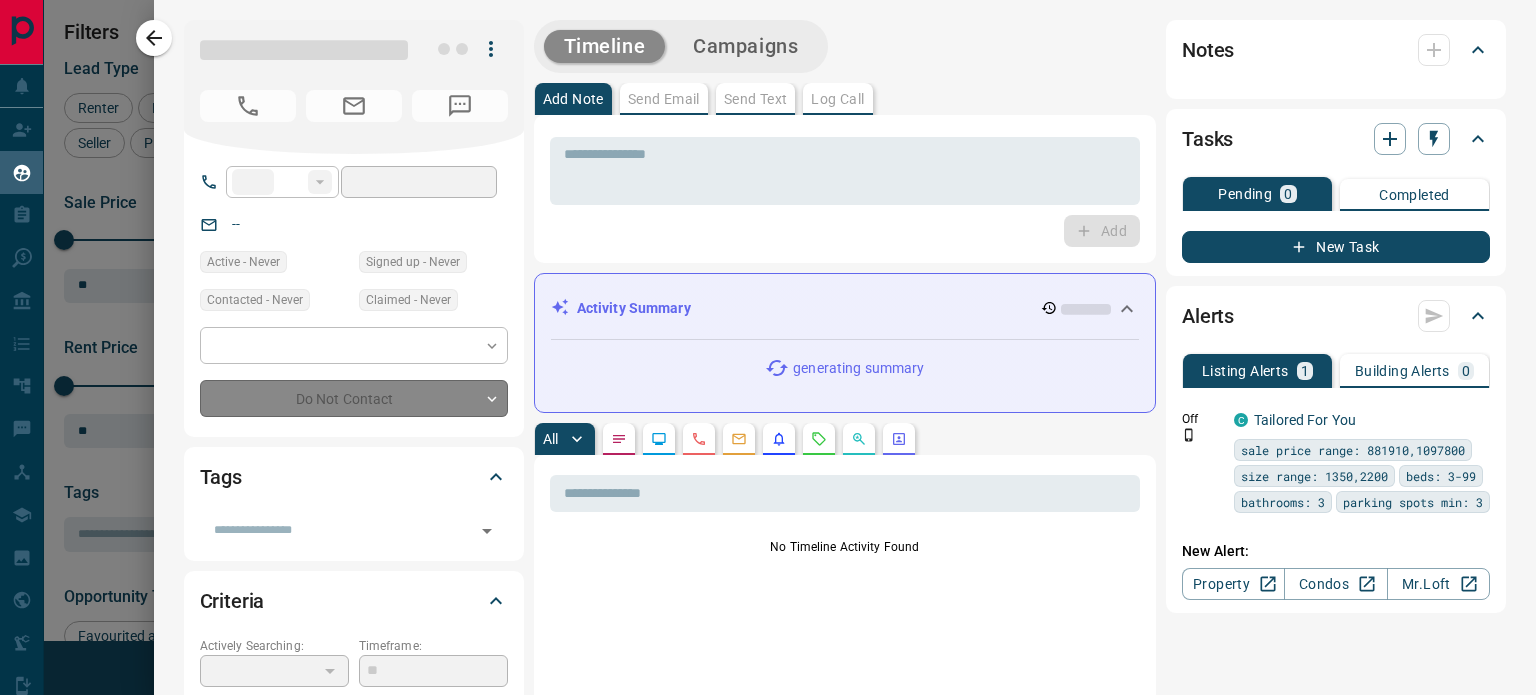 type on "**" 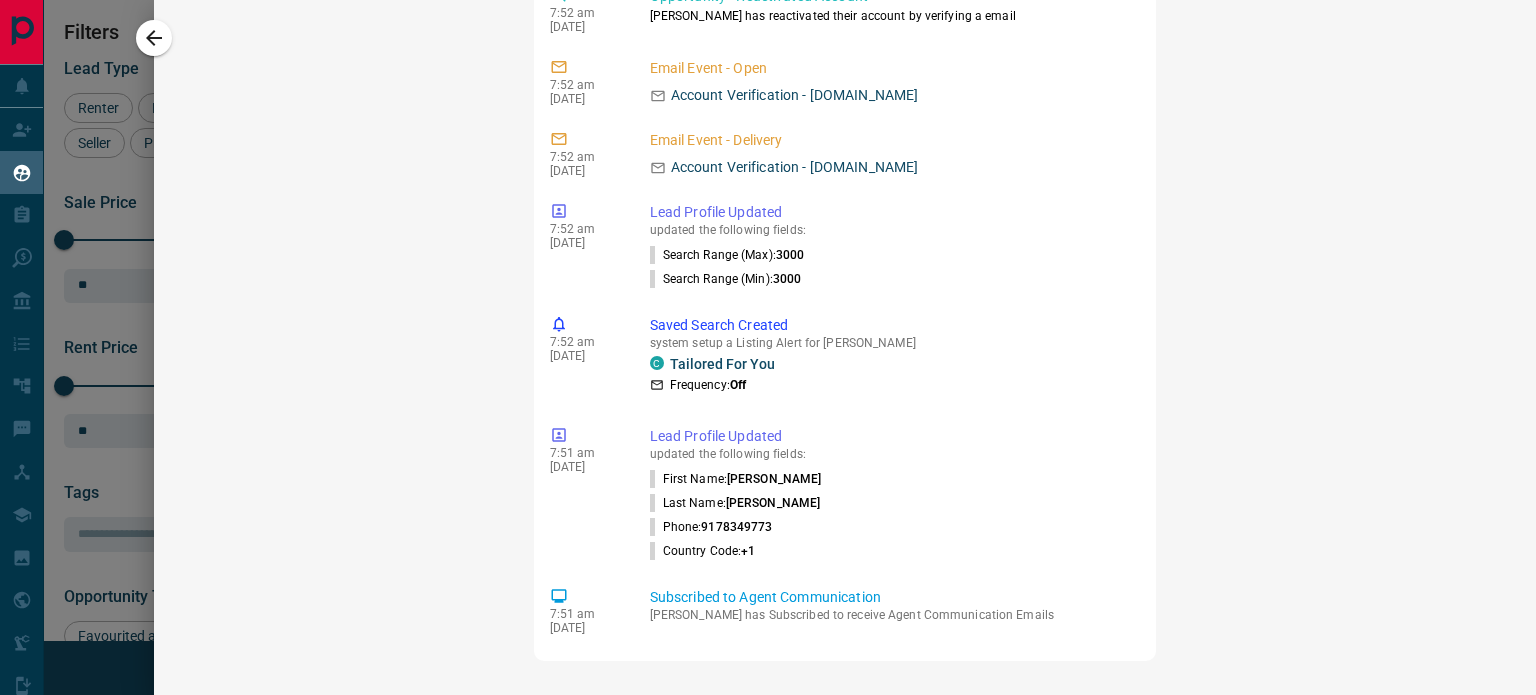 scroll, scrollTop: 1732, scrollLeft: 0, axis: vertical 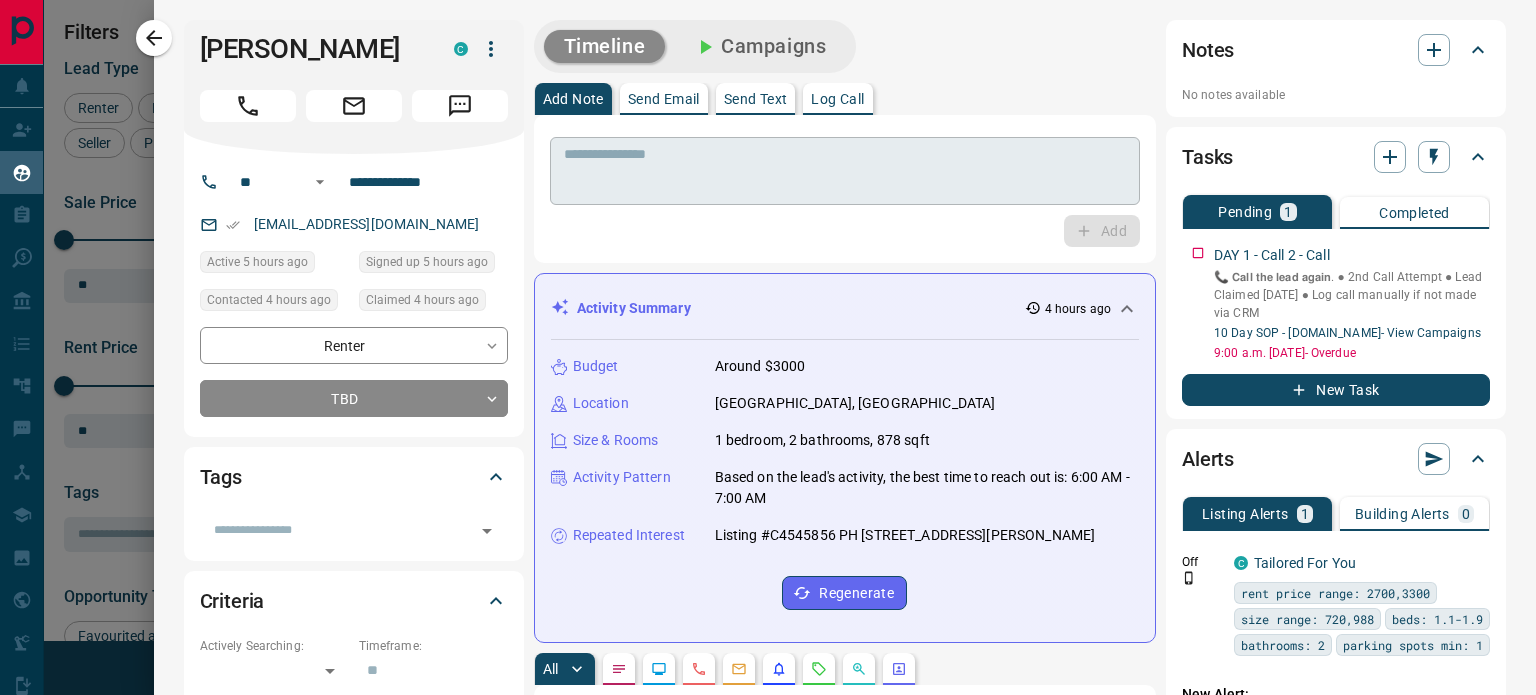 click at bounding box center [845, 171] 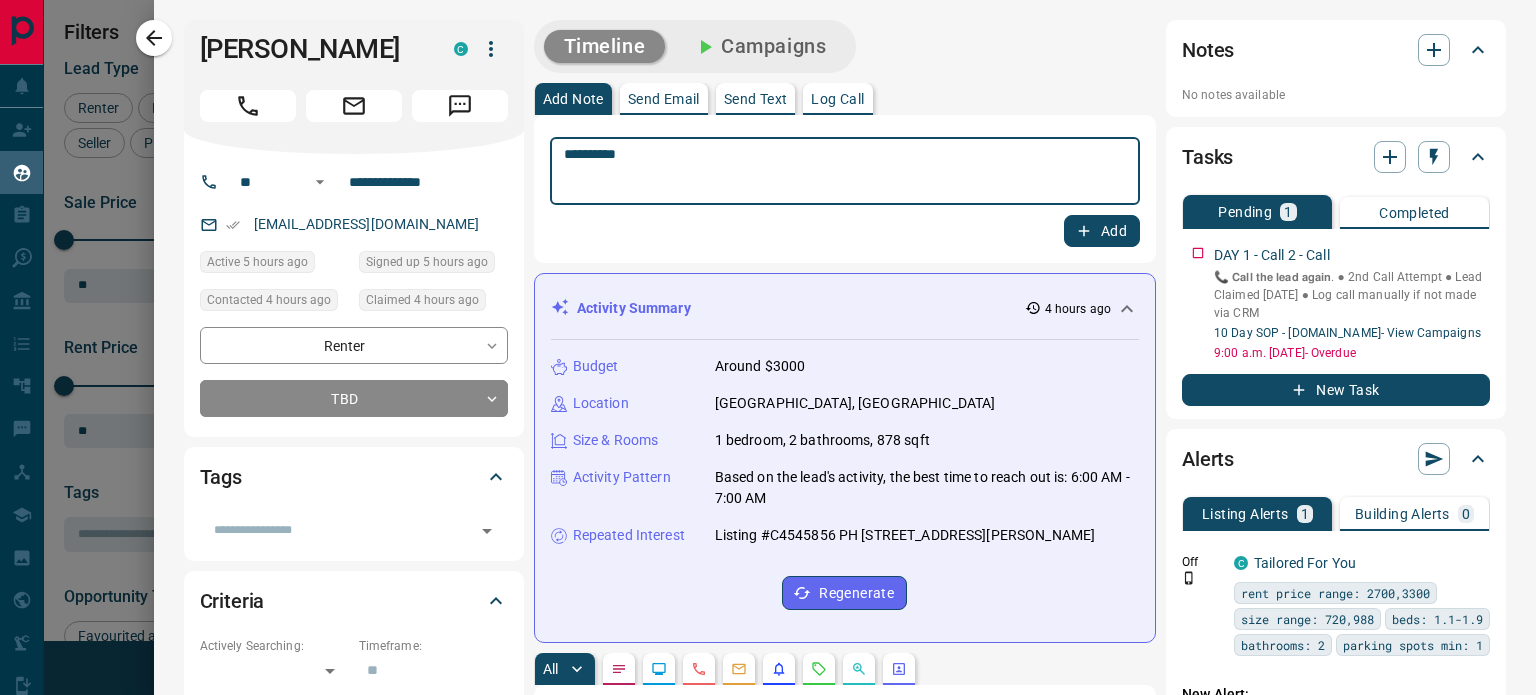 type on "**********" 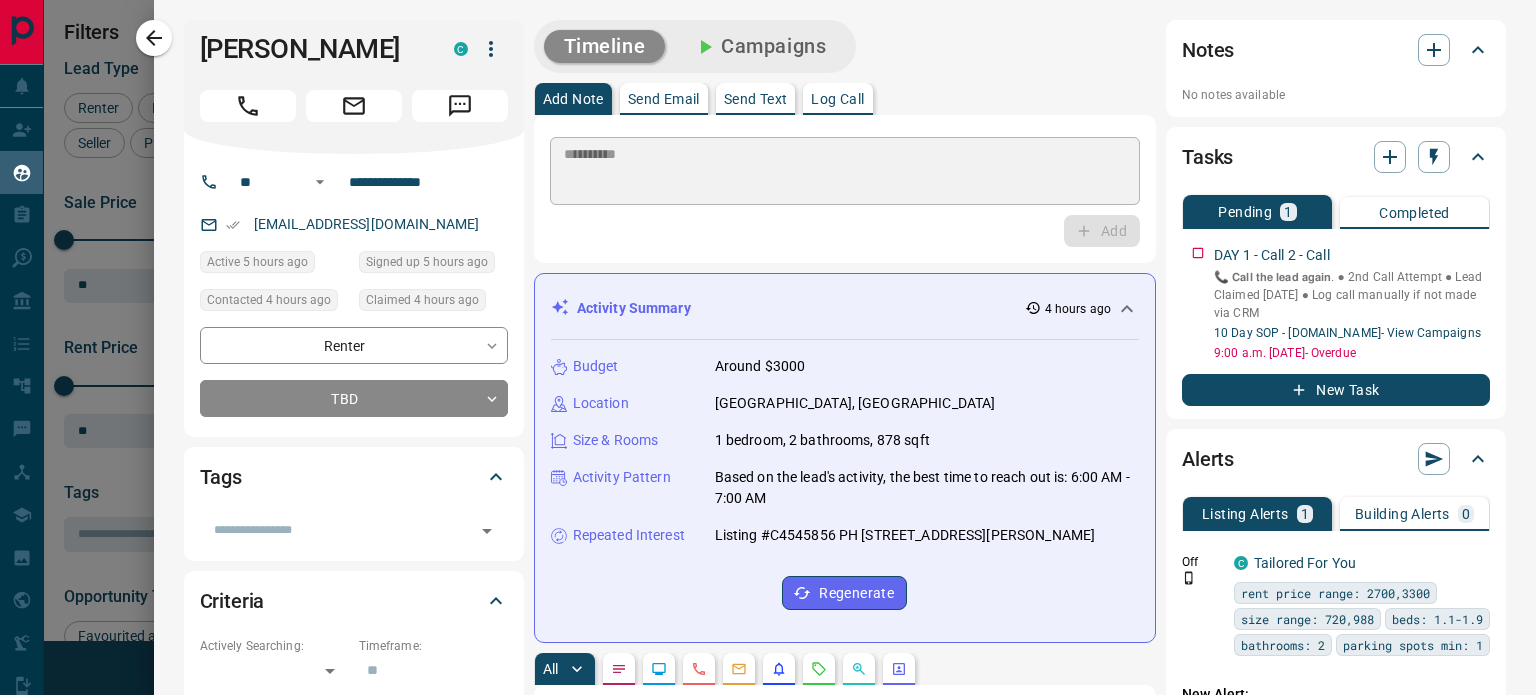 type 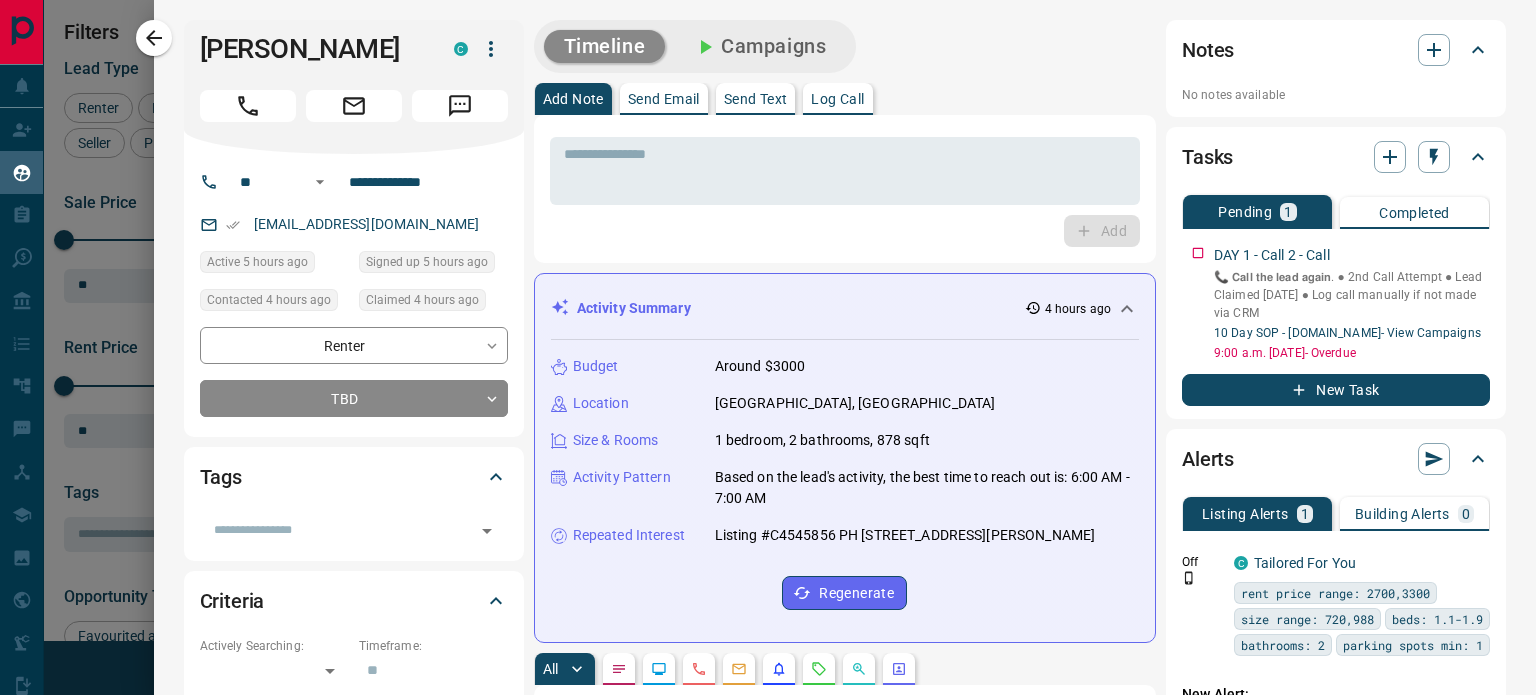 scroll, scrollTop: 502, scrollLeft: 0, axis: vertical 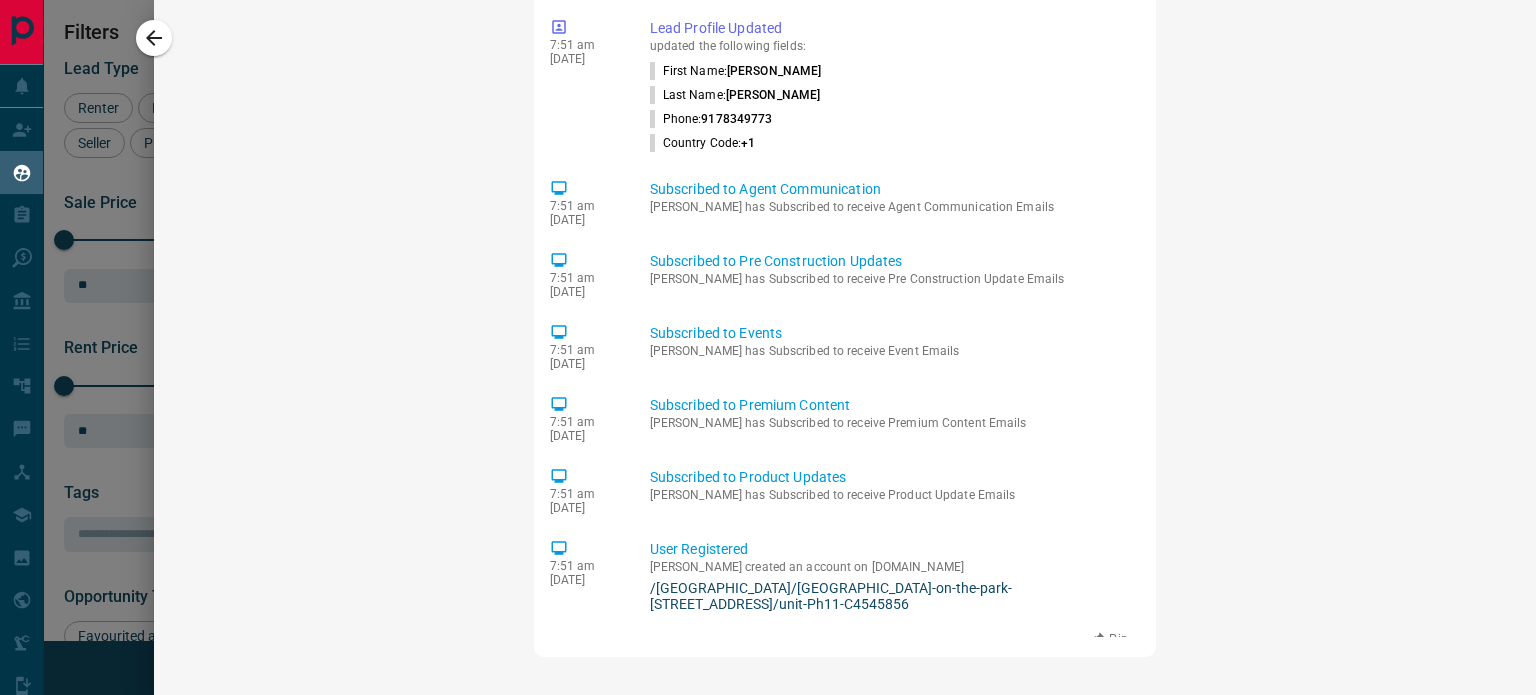 drag, startPoint x: 665, startPoint y: 603, endPoint x: 808, endPoint y: 589, distance: 143.68369 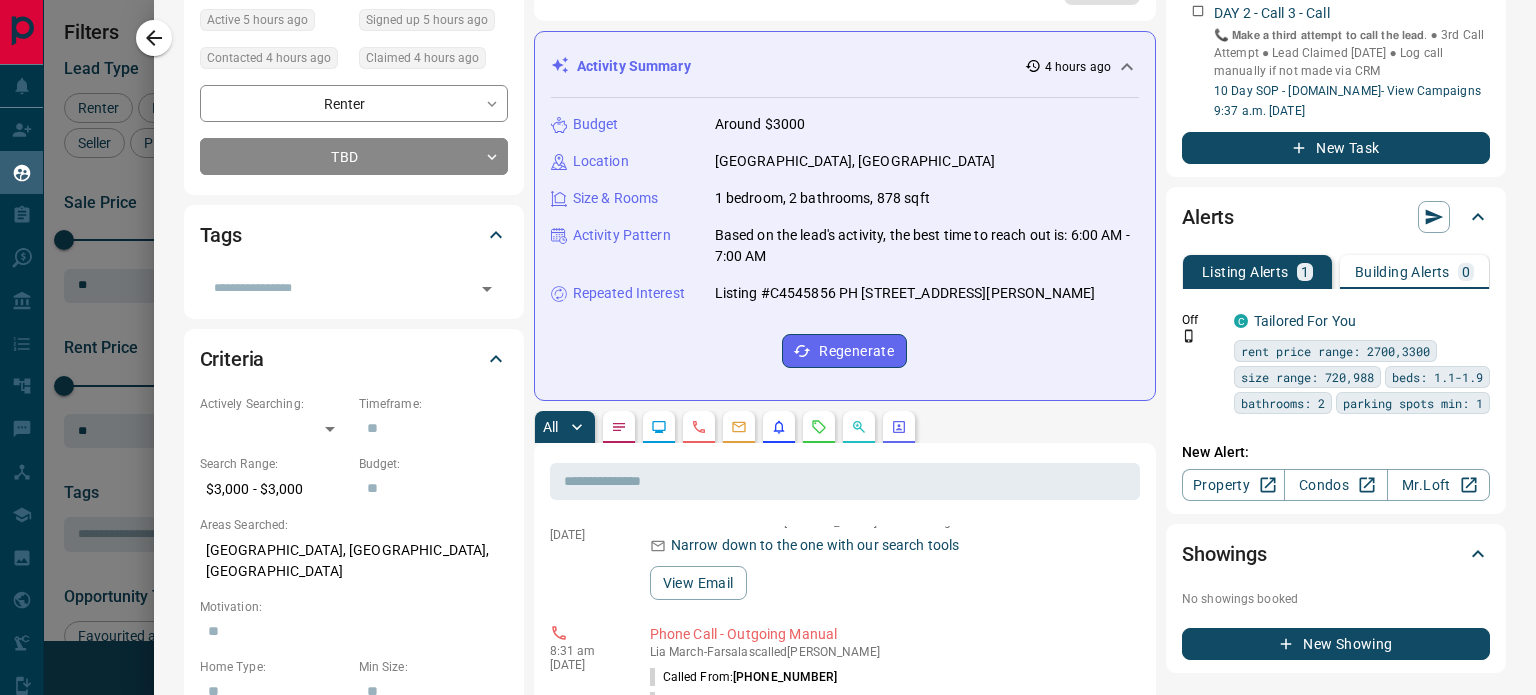 scroll, scrollTop: 0, scrollLeft: 0, axis: both 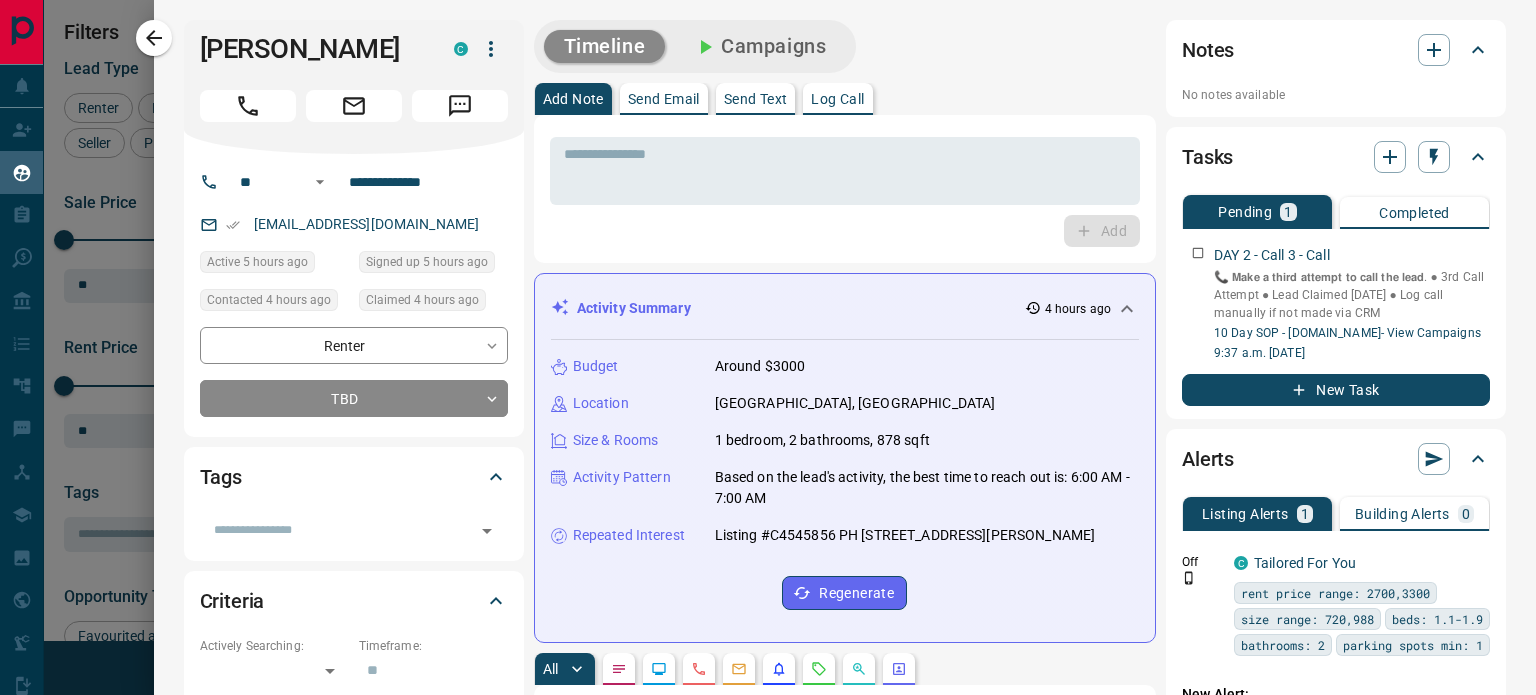 click on "Send Email" at bounding box center [664, 99] 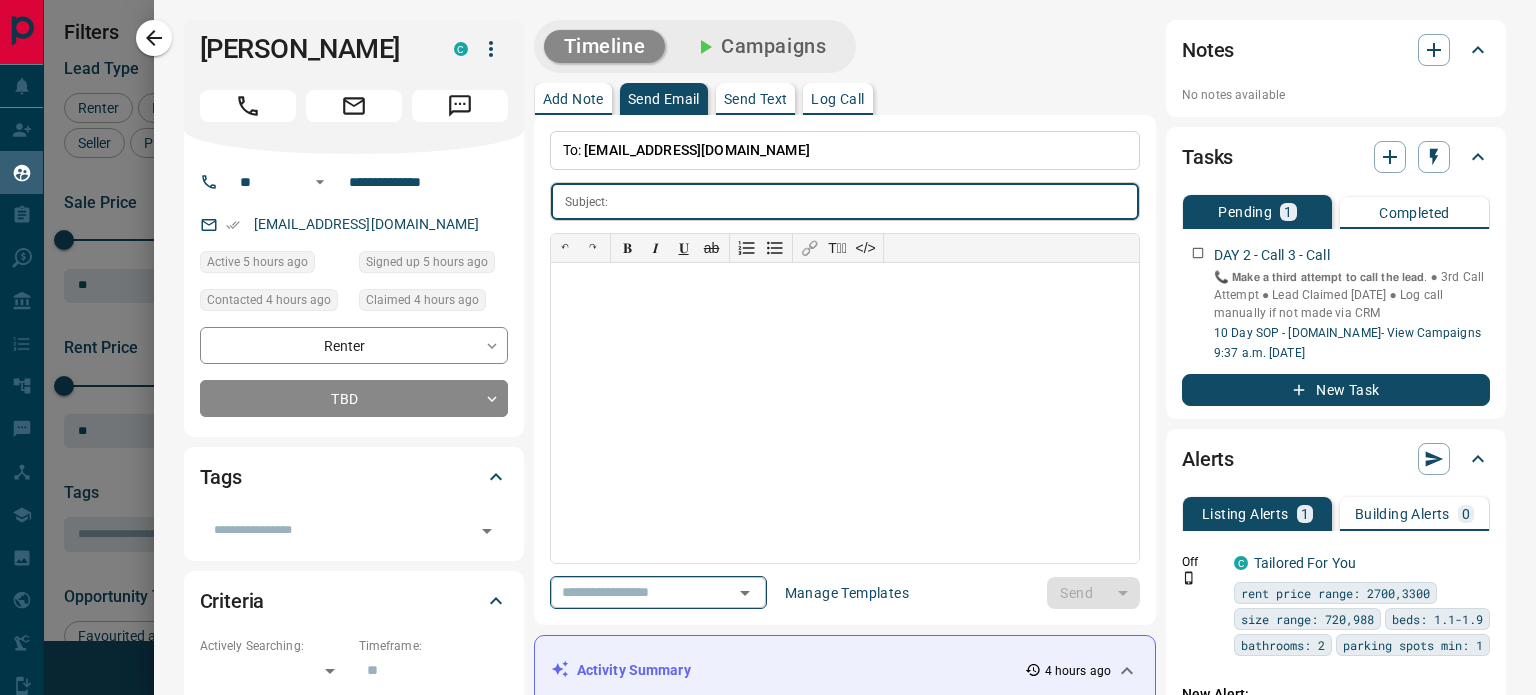 click at bounding box center (630, 592) 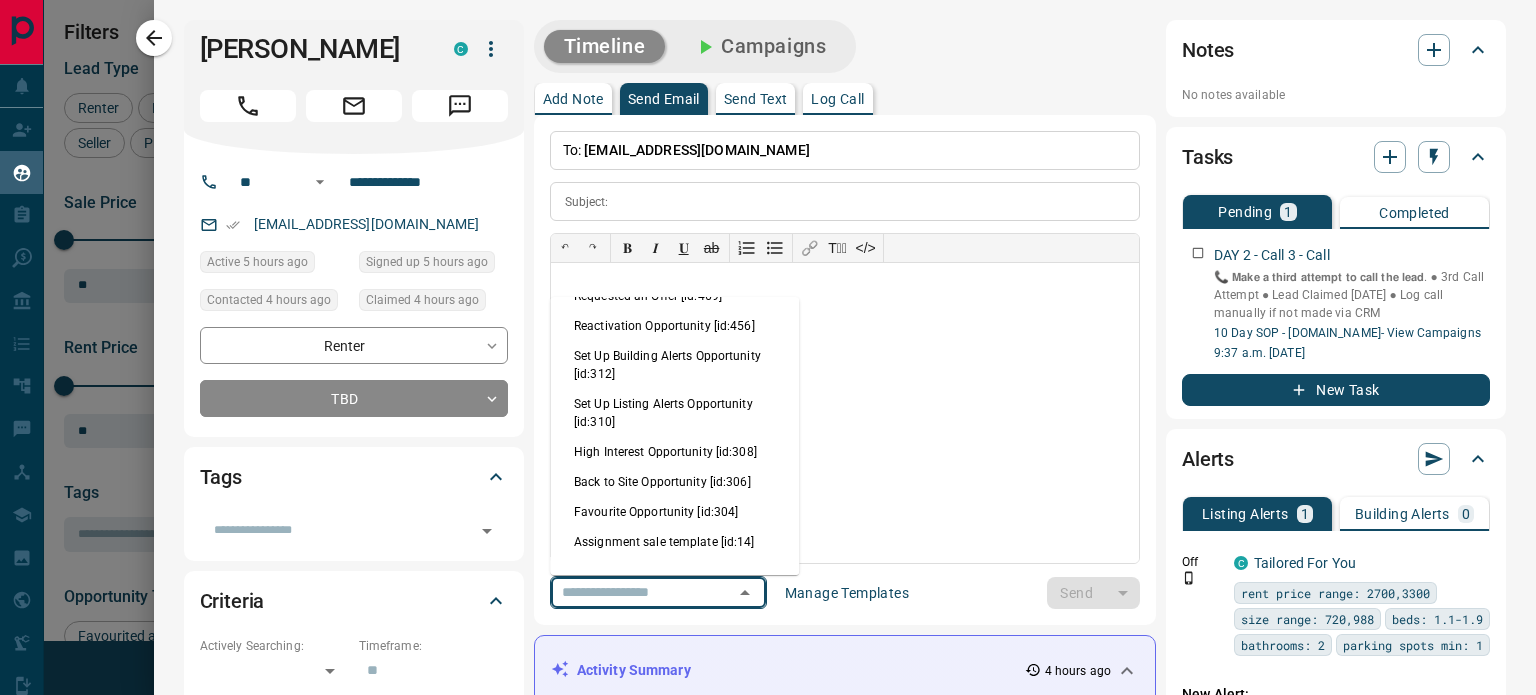 scroll, scrollTop: 1090, scrollLeft: 0, axis: vertical 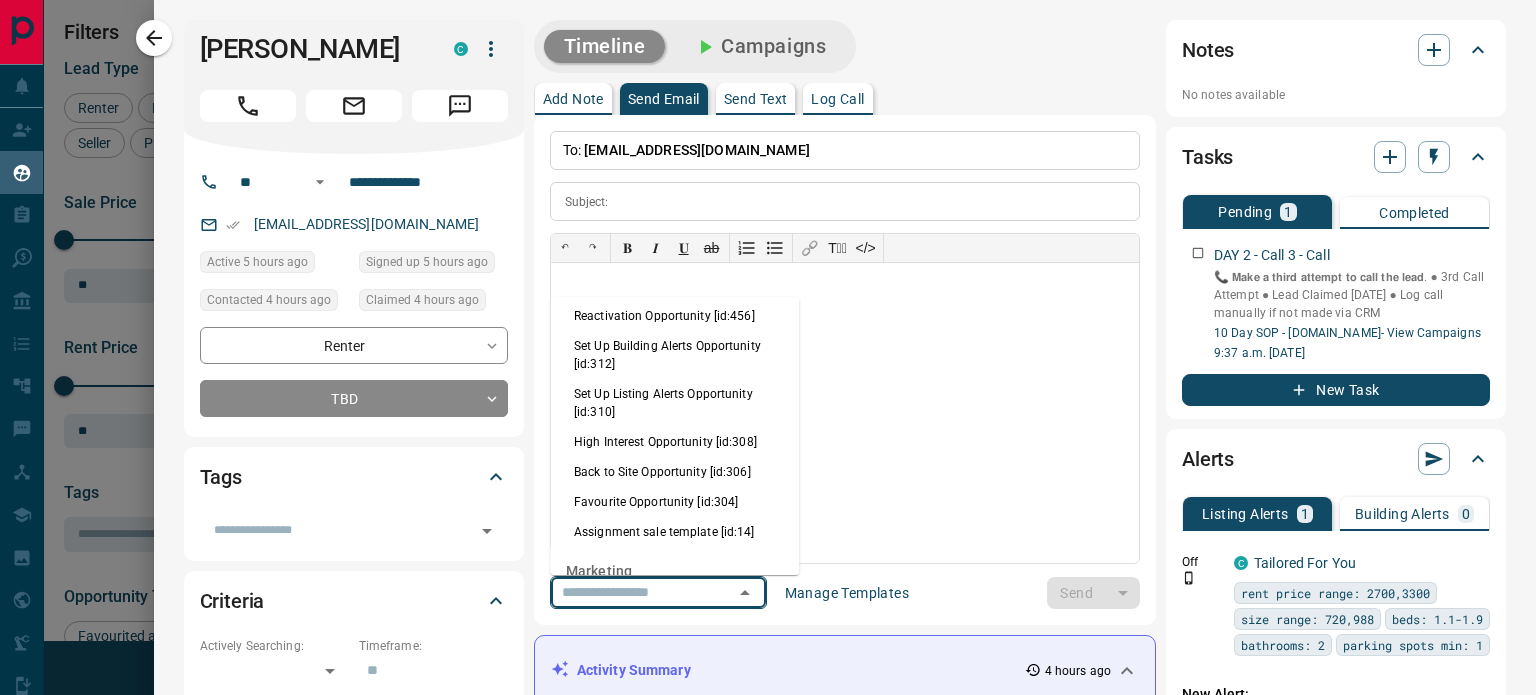 click on "High Interest Opportunity [id:308]" at bounding box center (674, 442) 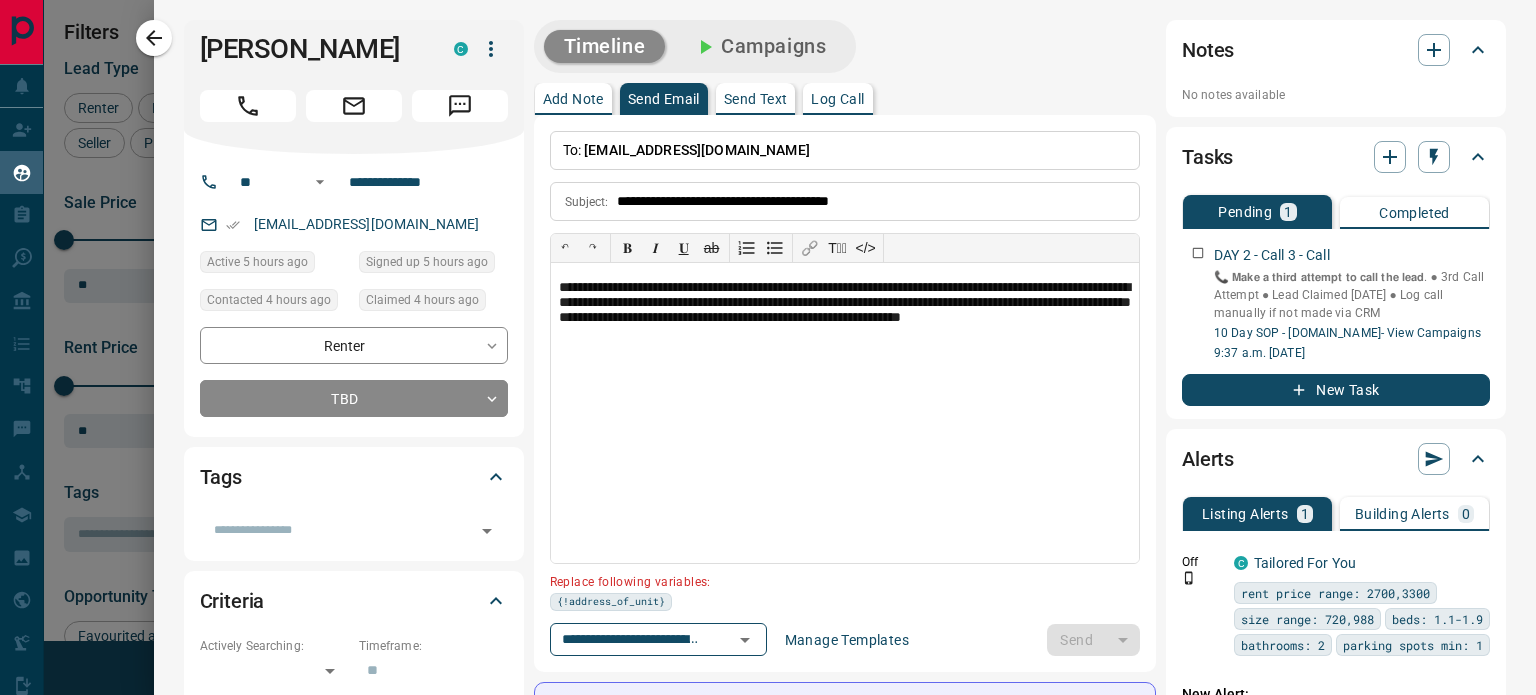 type on "**********" 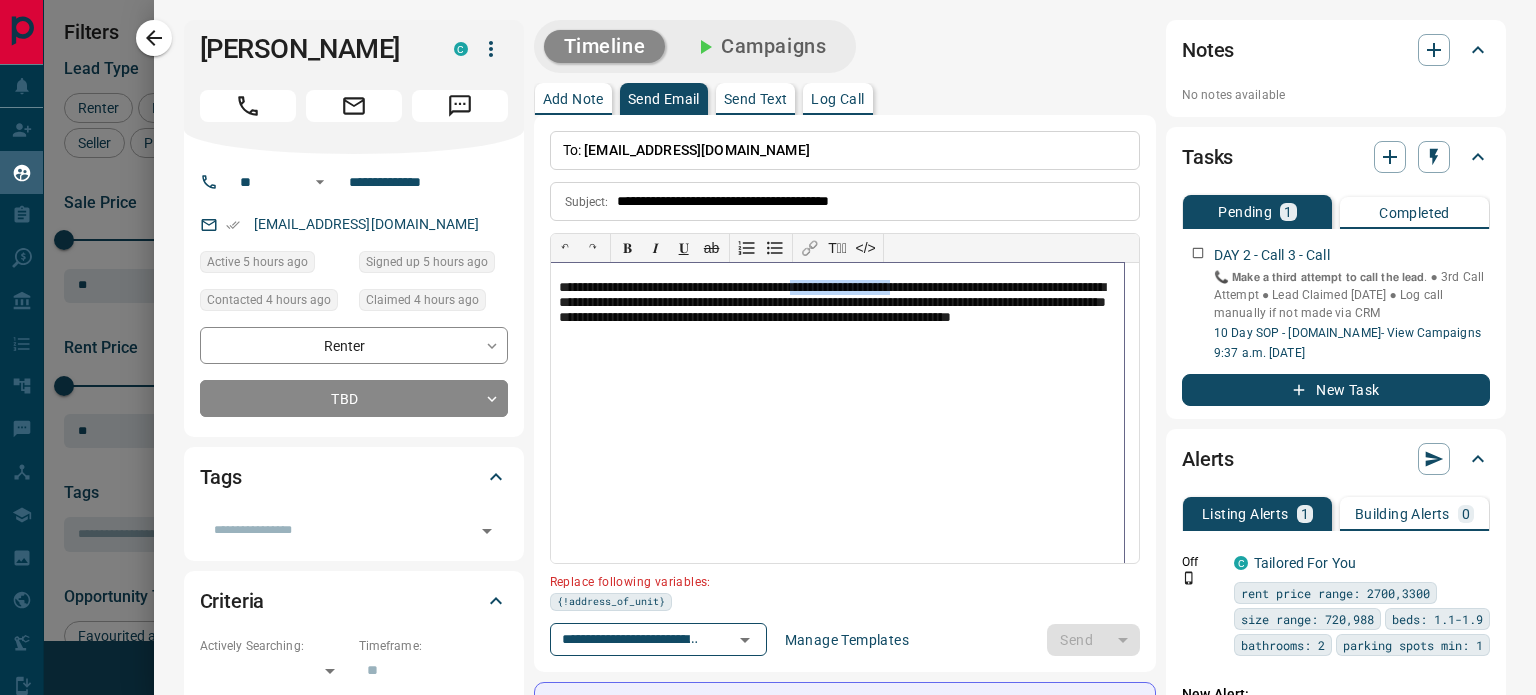 drag, startPoint x: 849, startPoint y: 288, endPoint x: 969, endPoint y: 280, distance: 120.26637 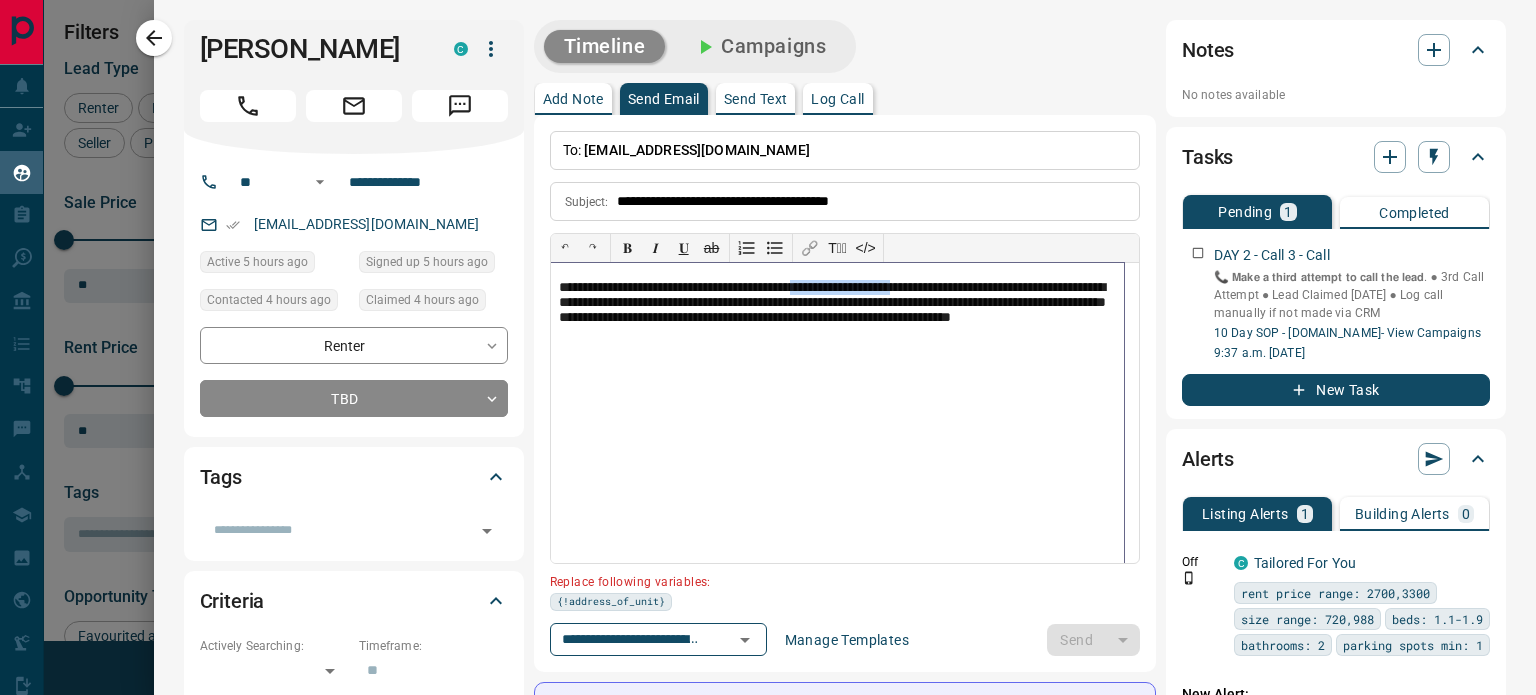 click on "**********" at bounding box center (838, 313) 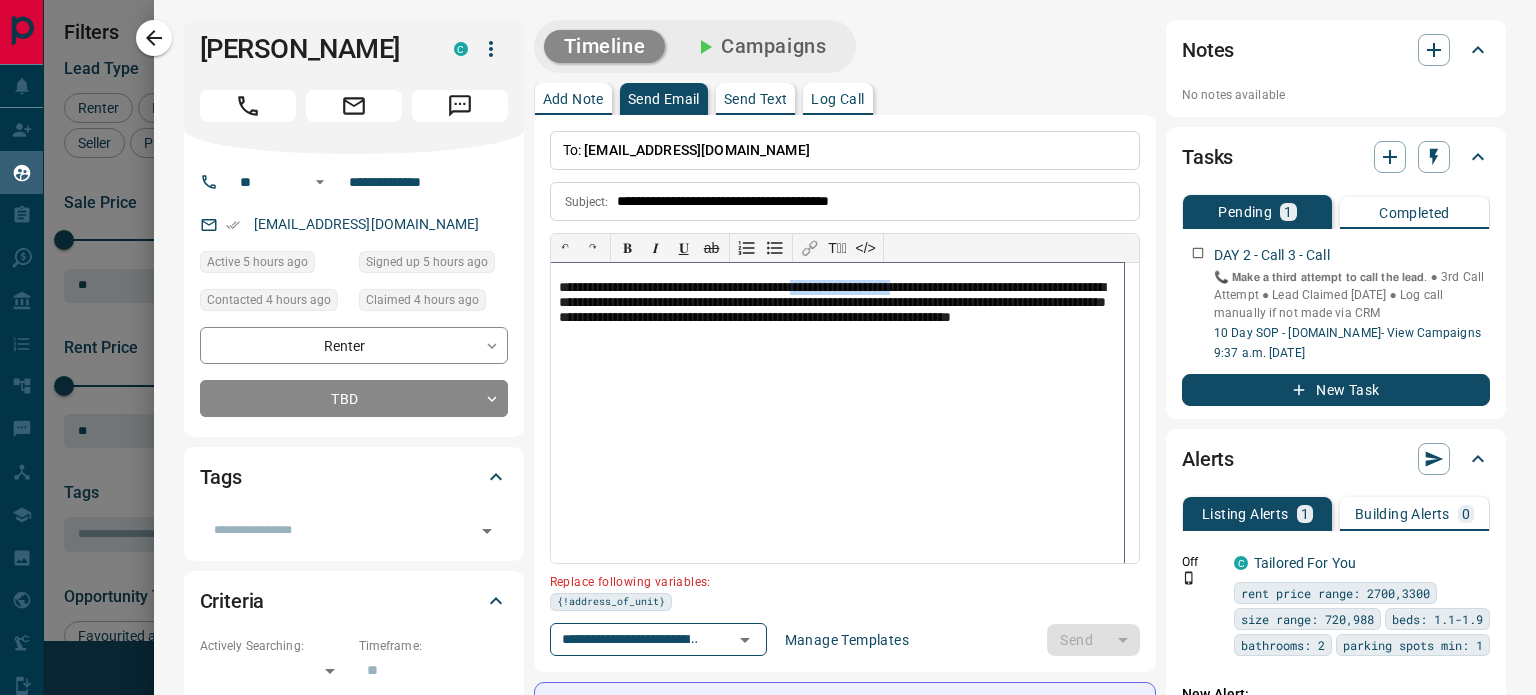 type 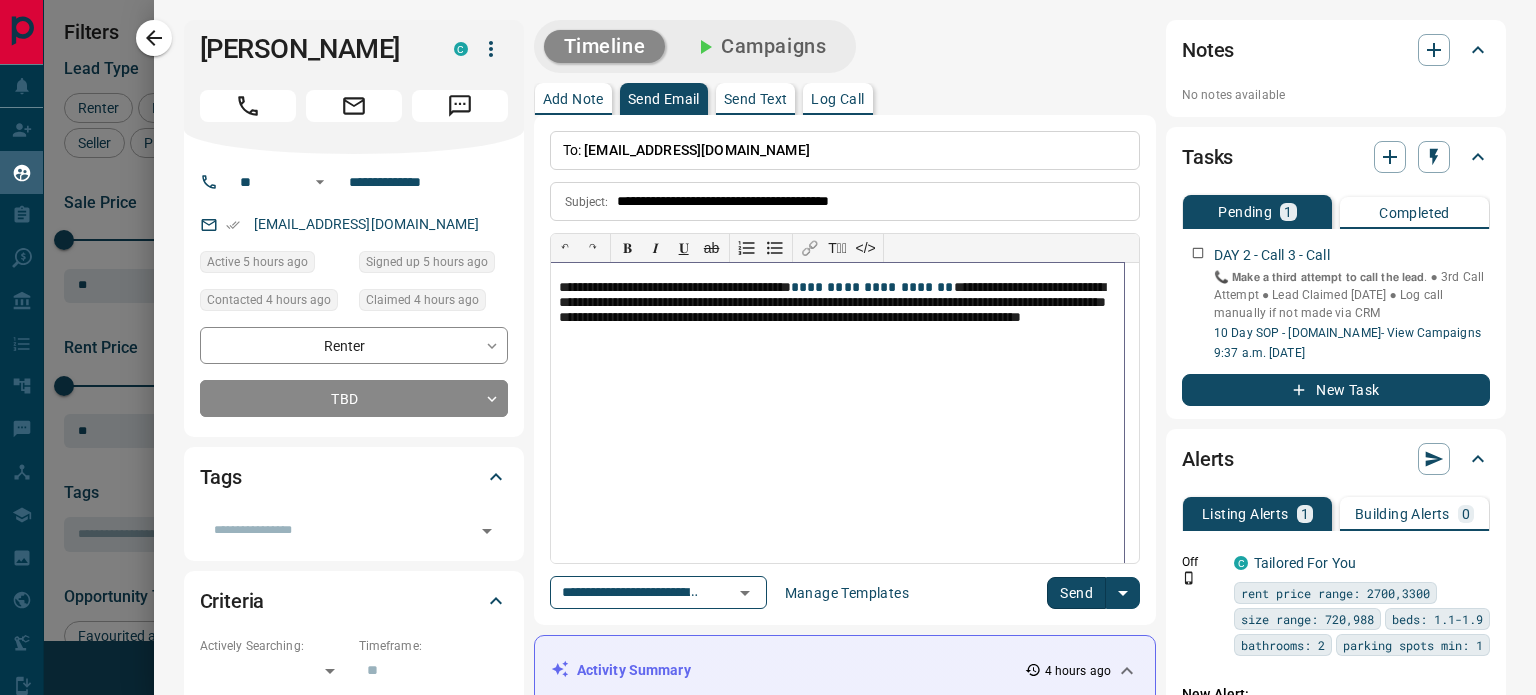 click on "**********" at bounding box center [838, 313] 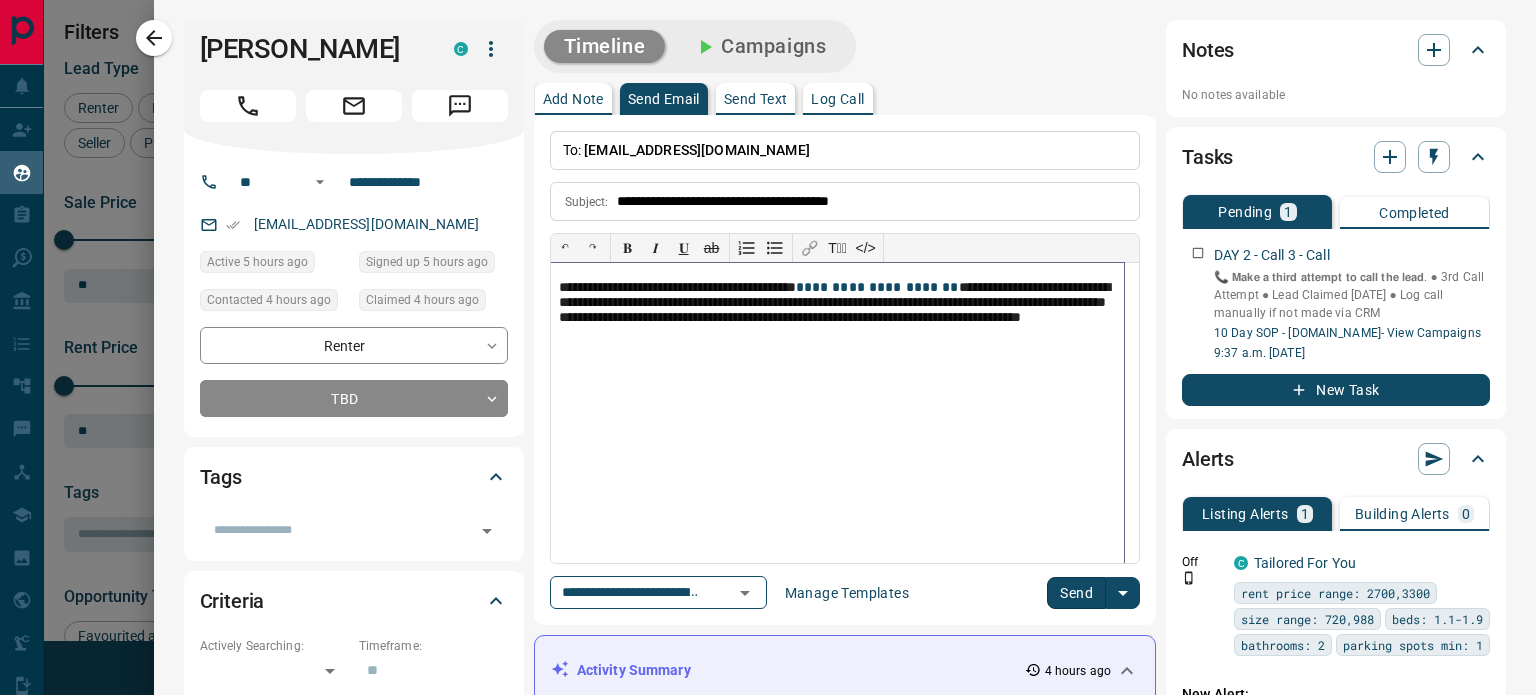 click on "**********" at bounding box center [838, 313] 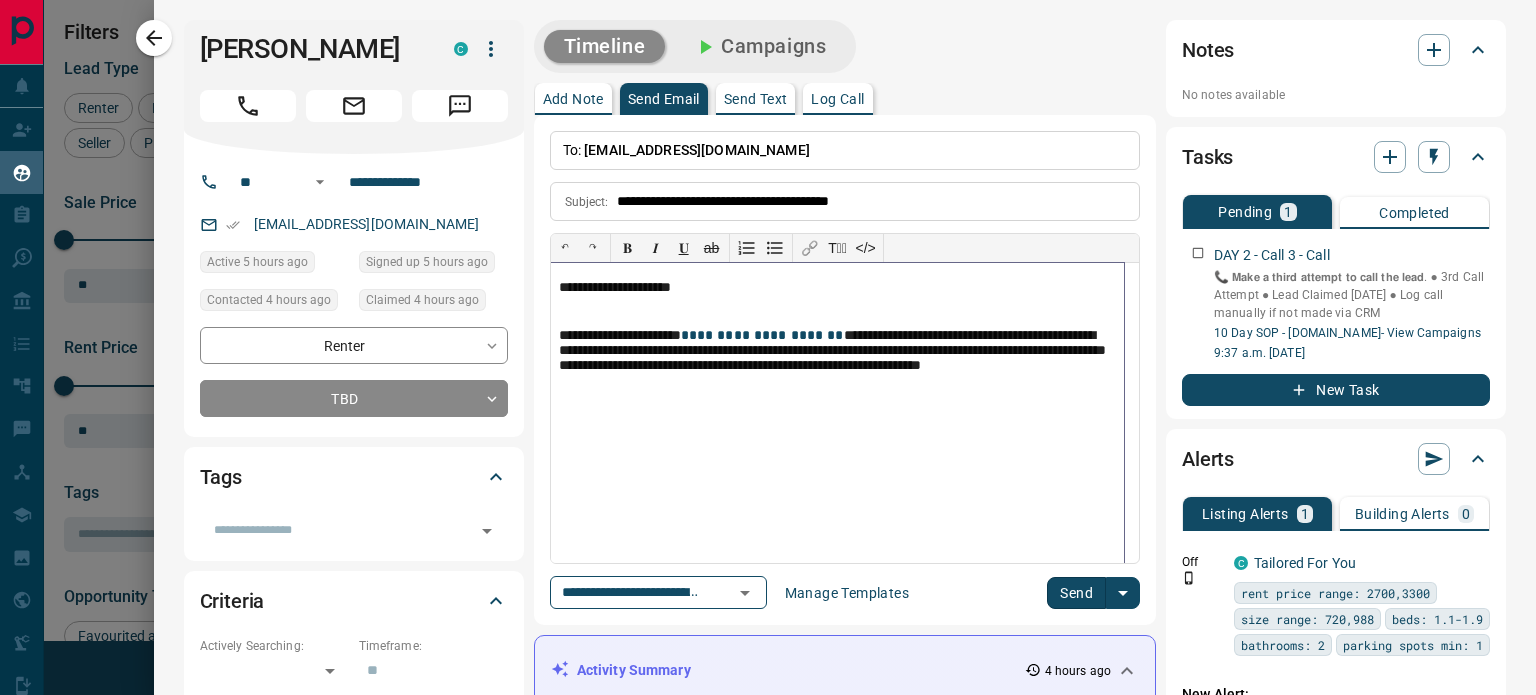 click on "**********" at bounding box center [838, 288] 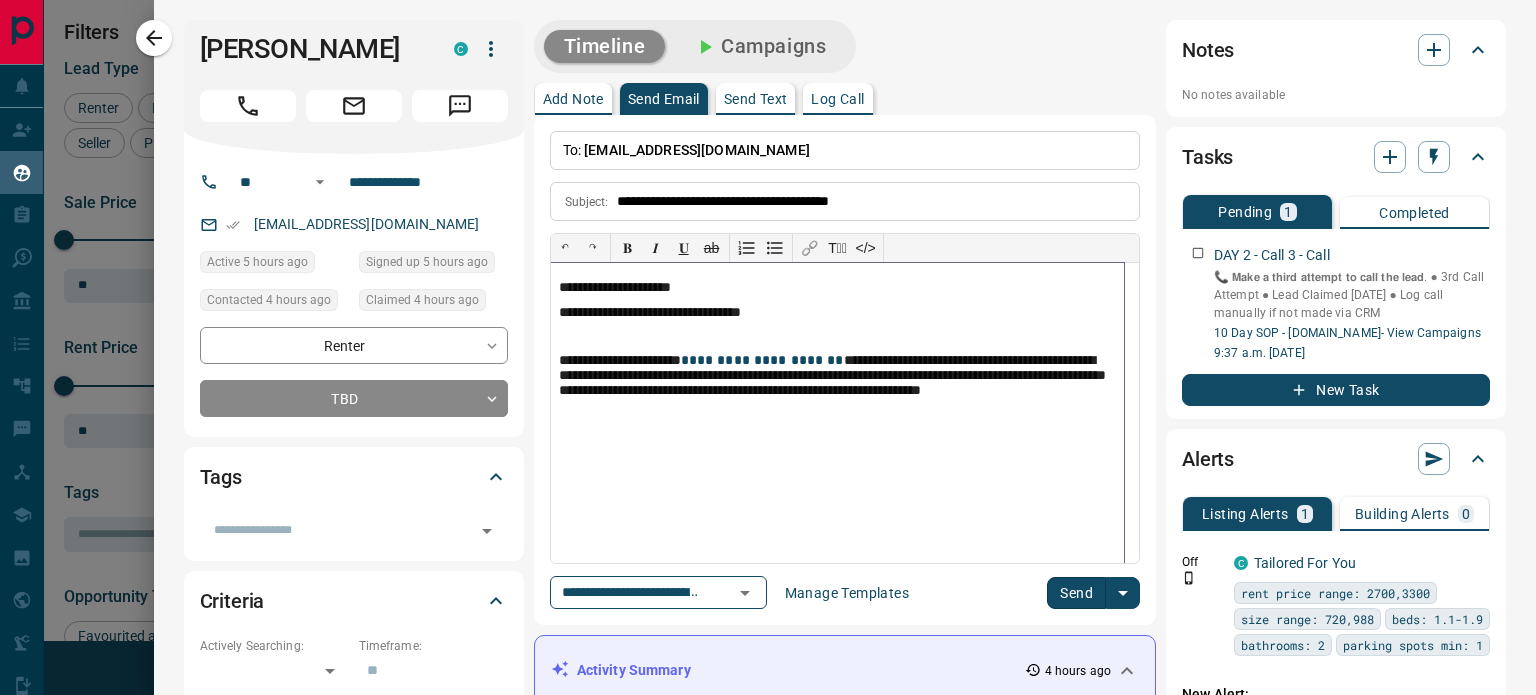 click on "**********" at bounding box center [838, 386] 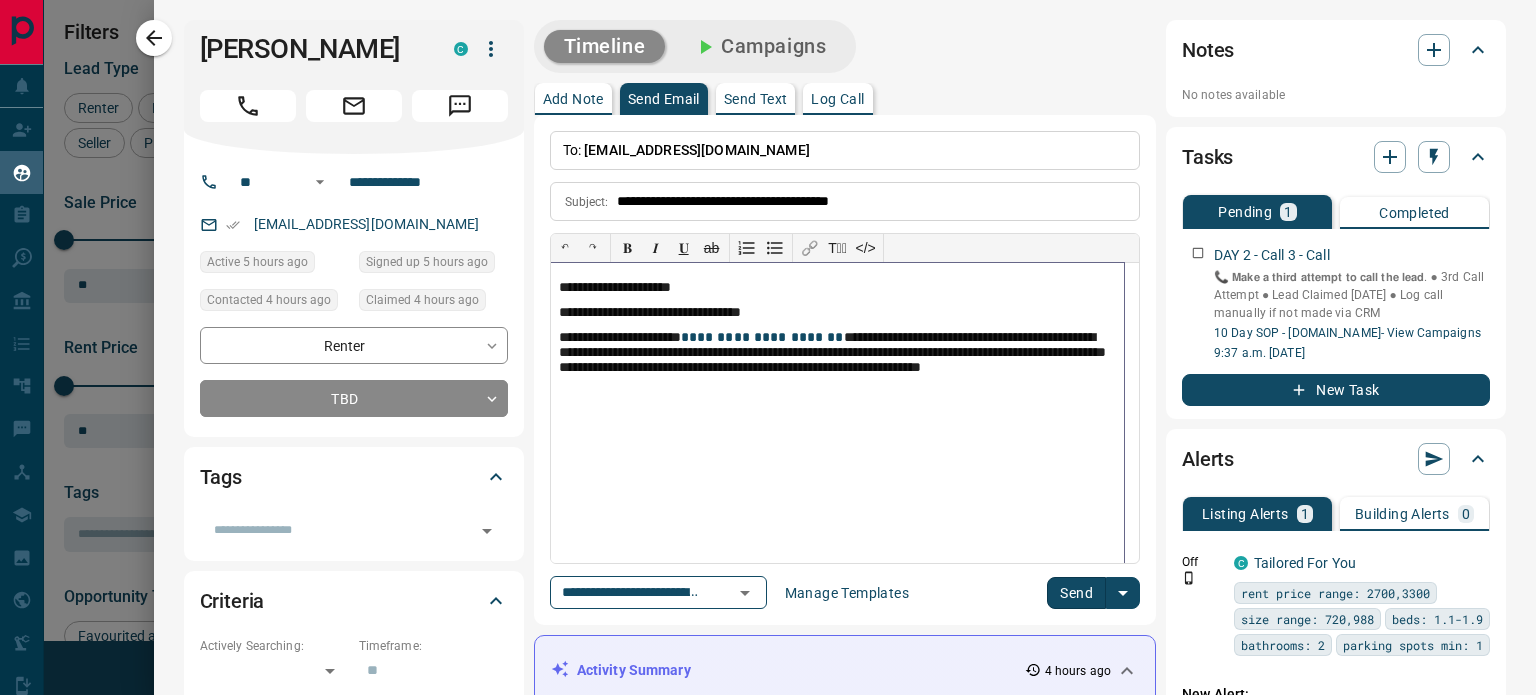 click on "**********" at bounding box center (838, 363) 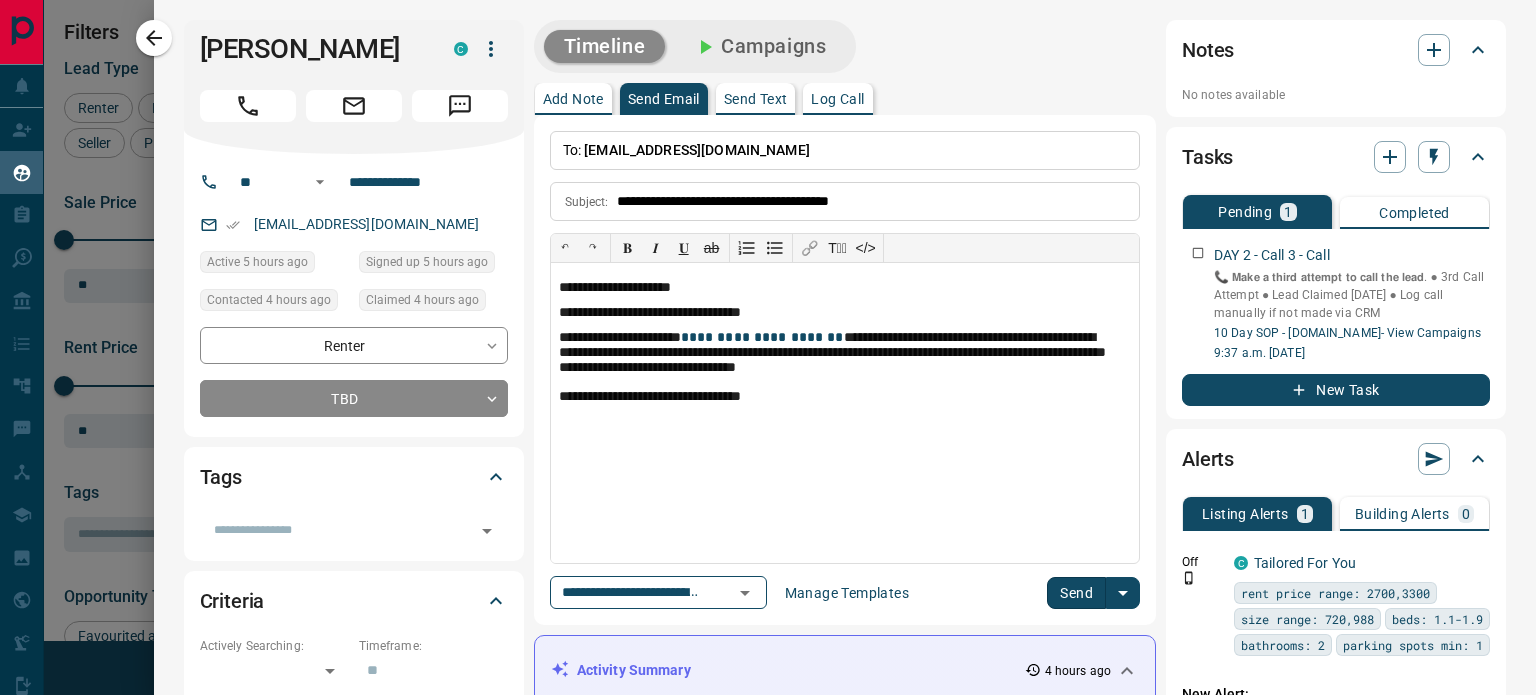 click on "Send" at bounding box center (1076, 593) 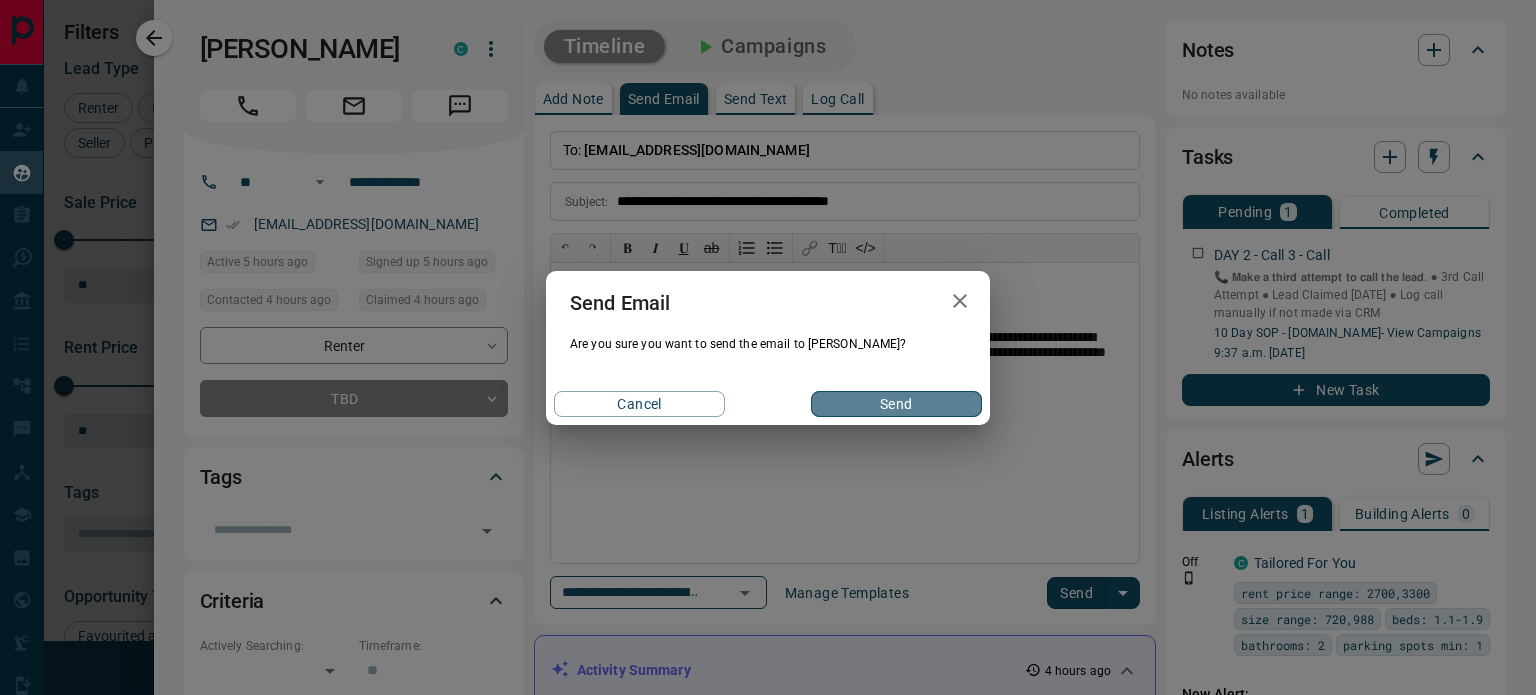 click on "Send" at bounding box center [896, 404] 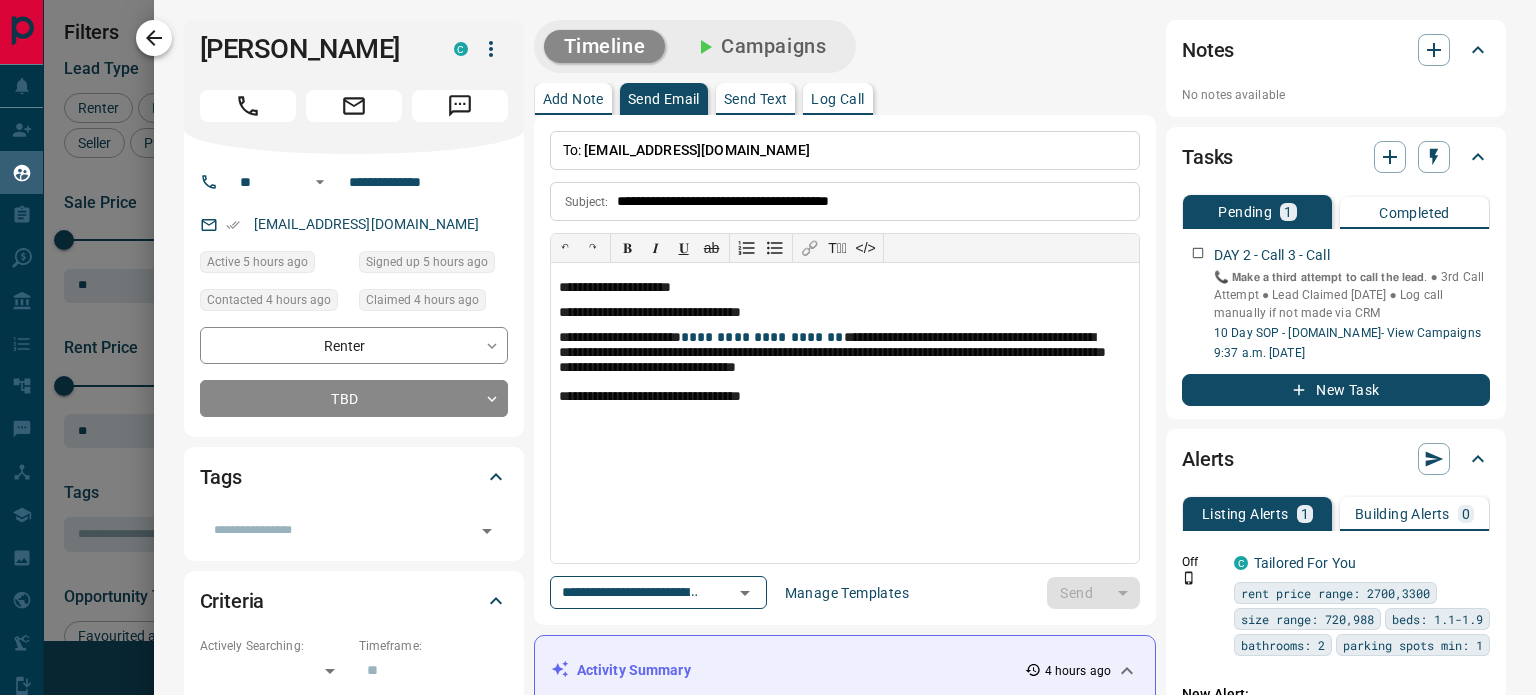 type 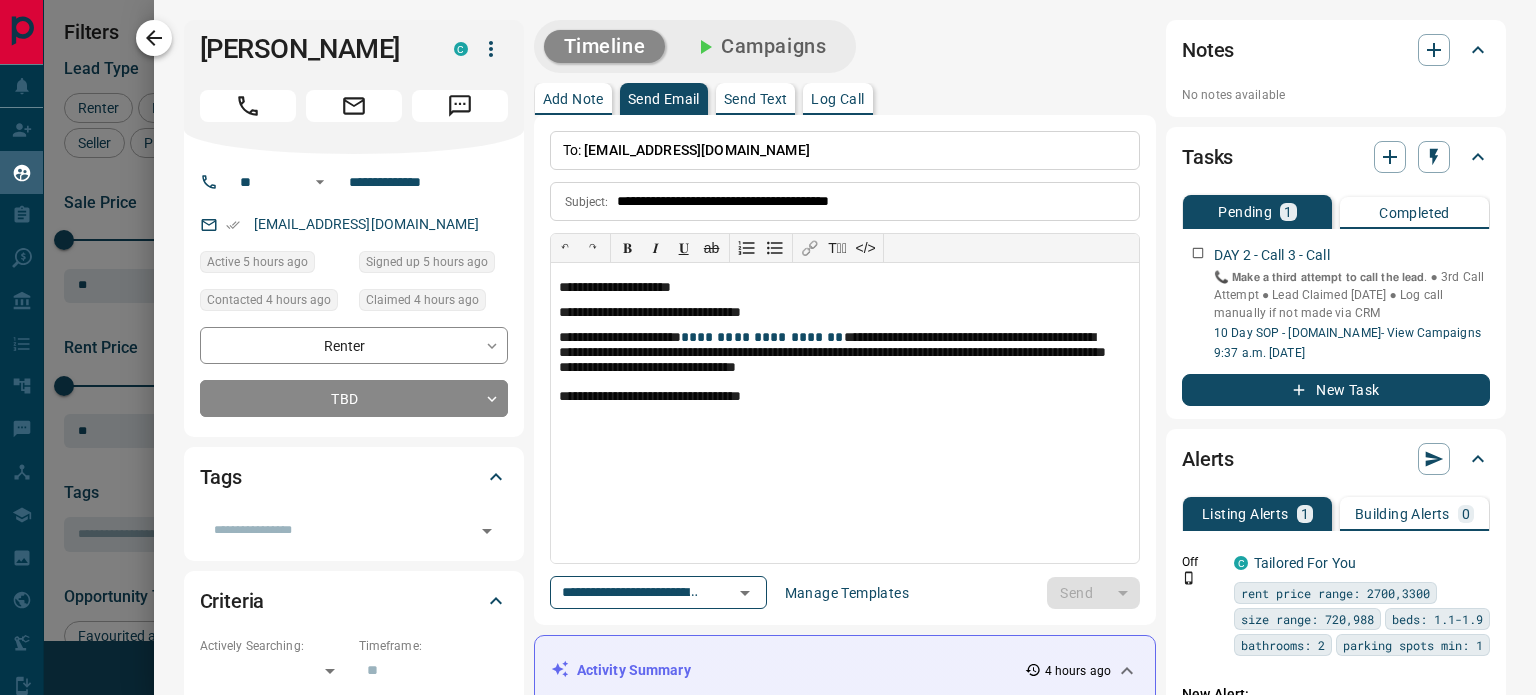 type 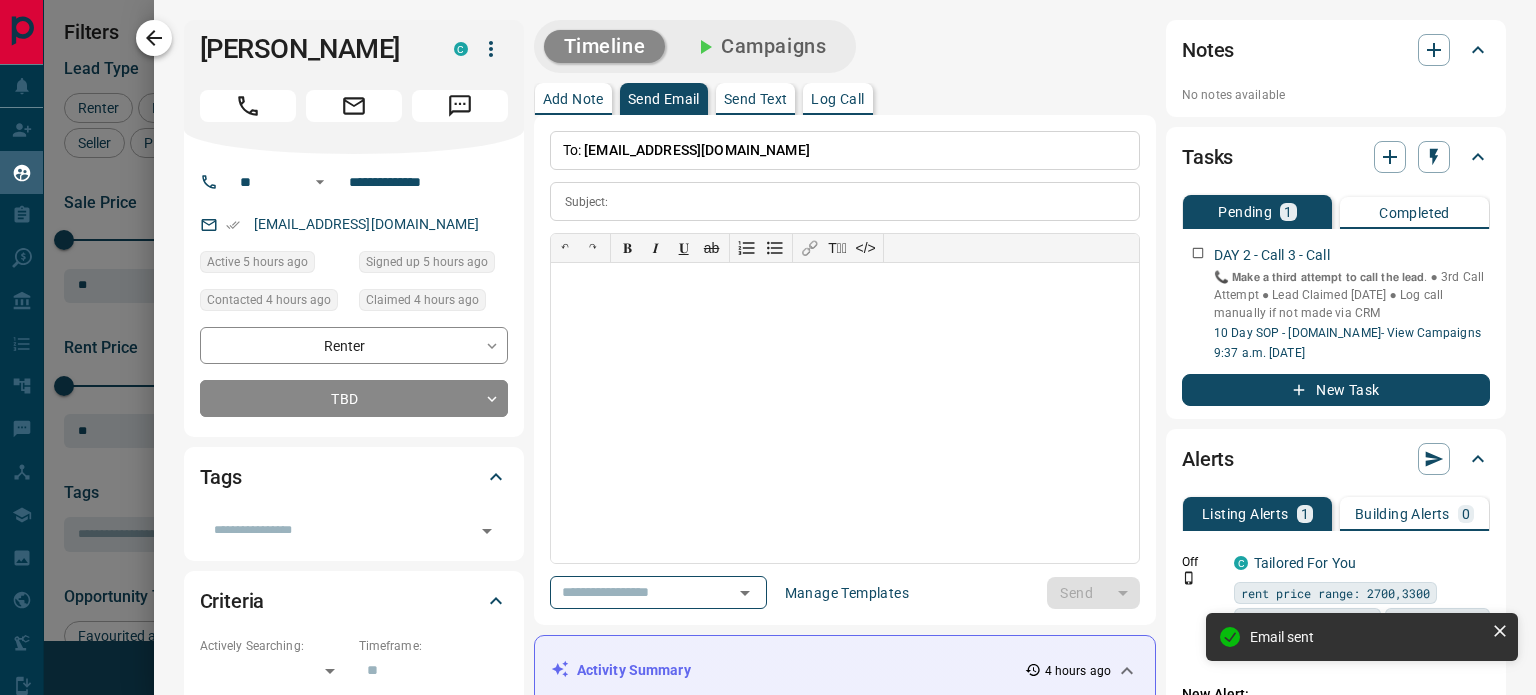 click at bounding box center (154, 38) 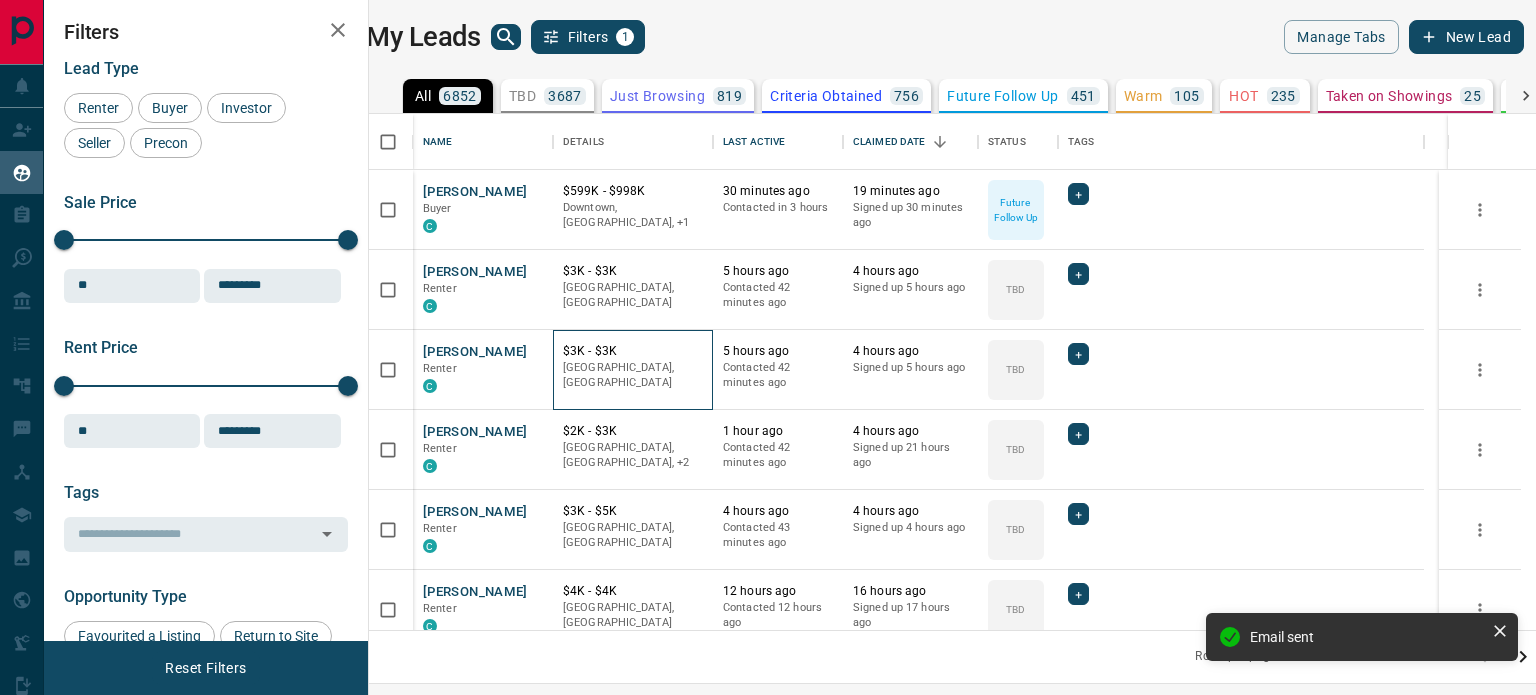 click on "$3K - $3K" at bounding box center [633, 351] 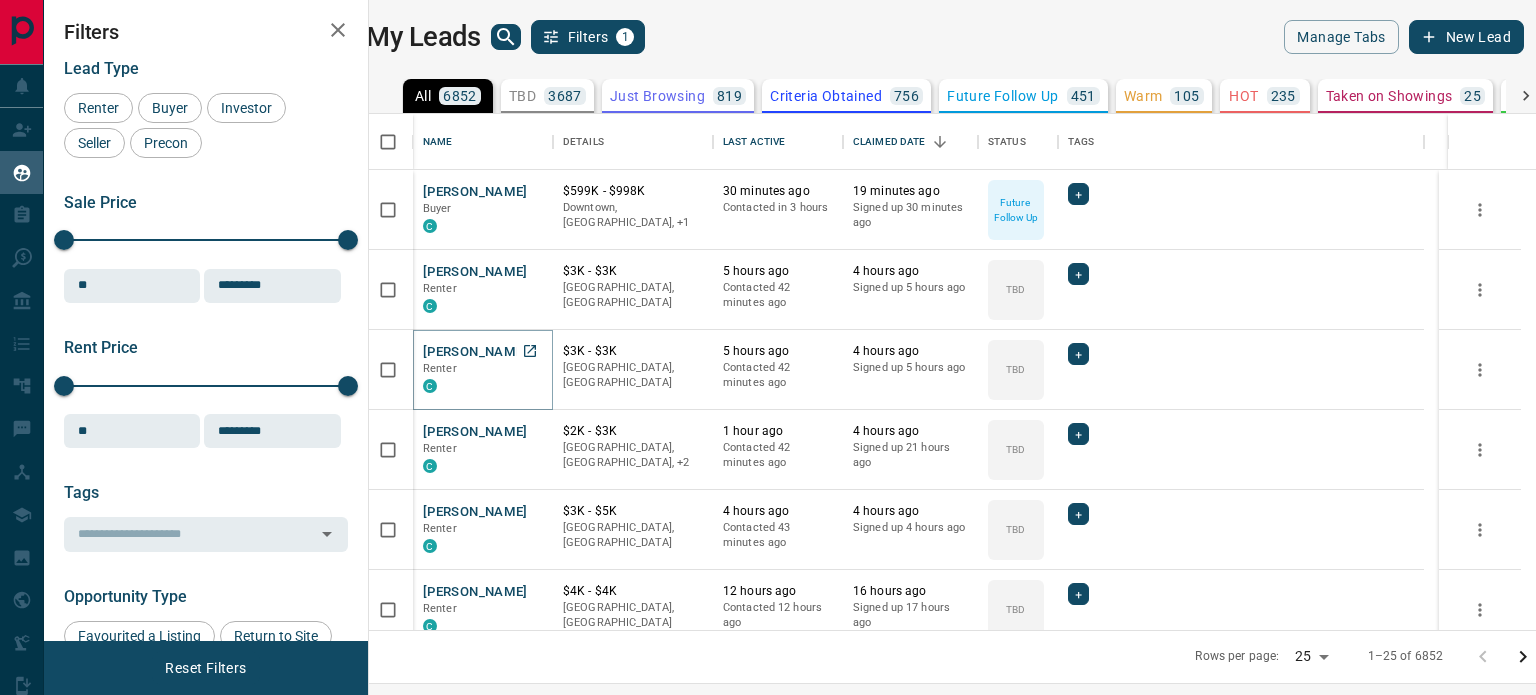 click on "[PERSON_NAME]" at bounding box center (475, 352) 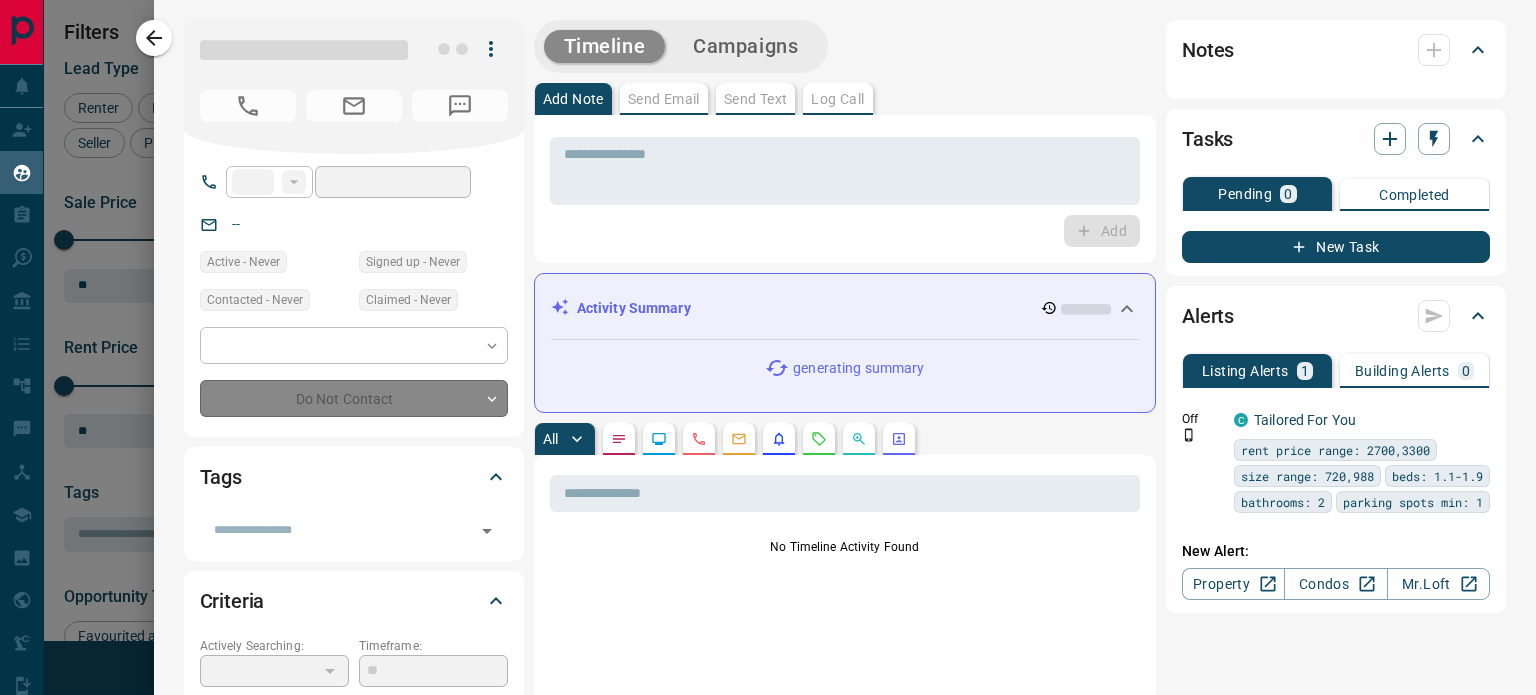 type on "***" 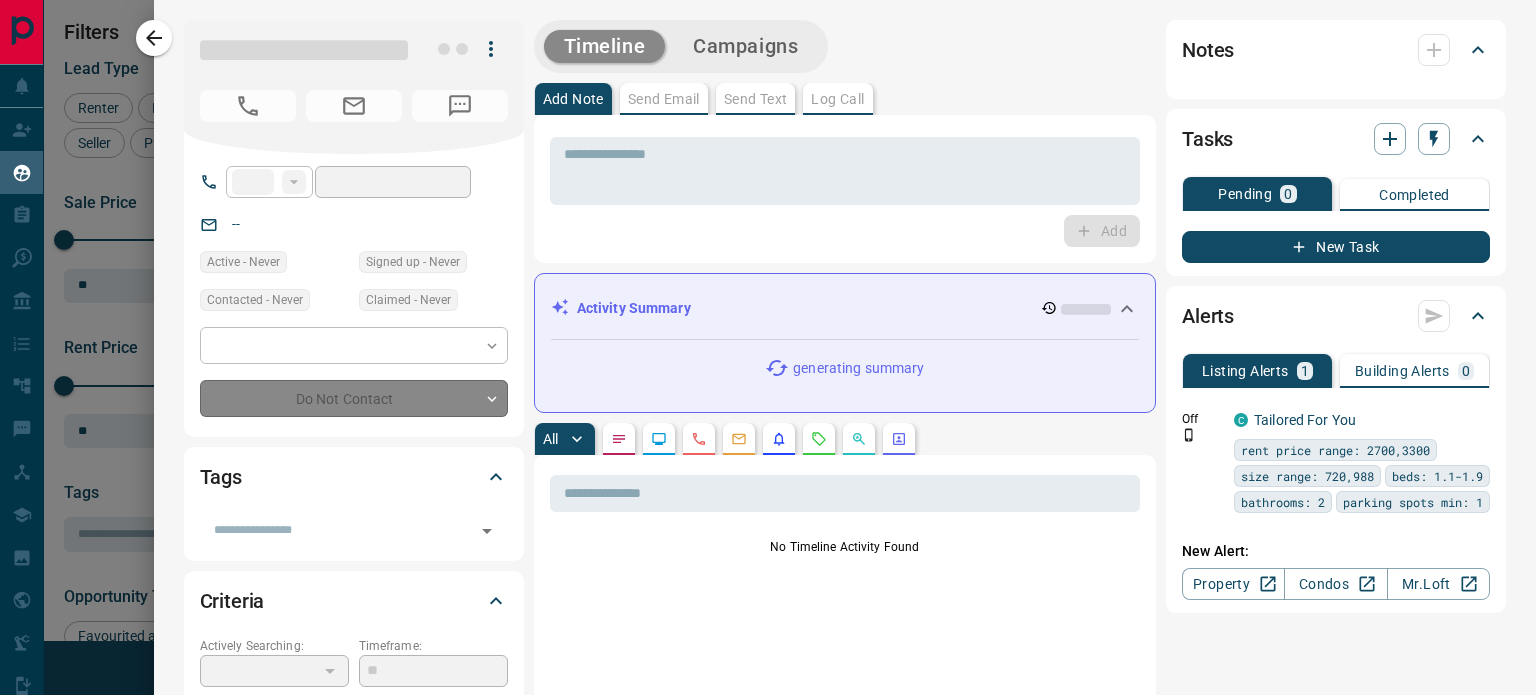 type on "**********" 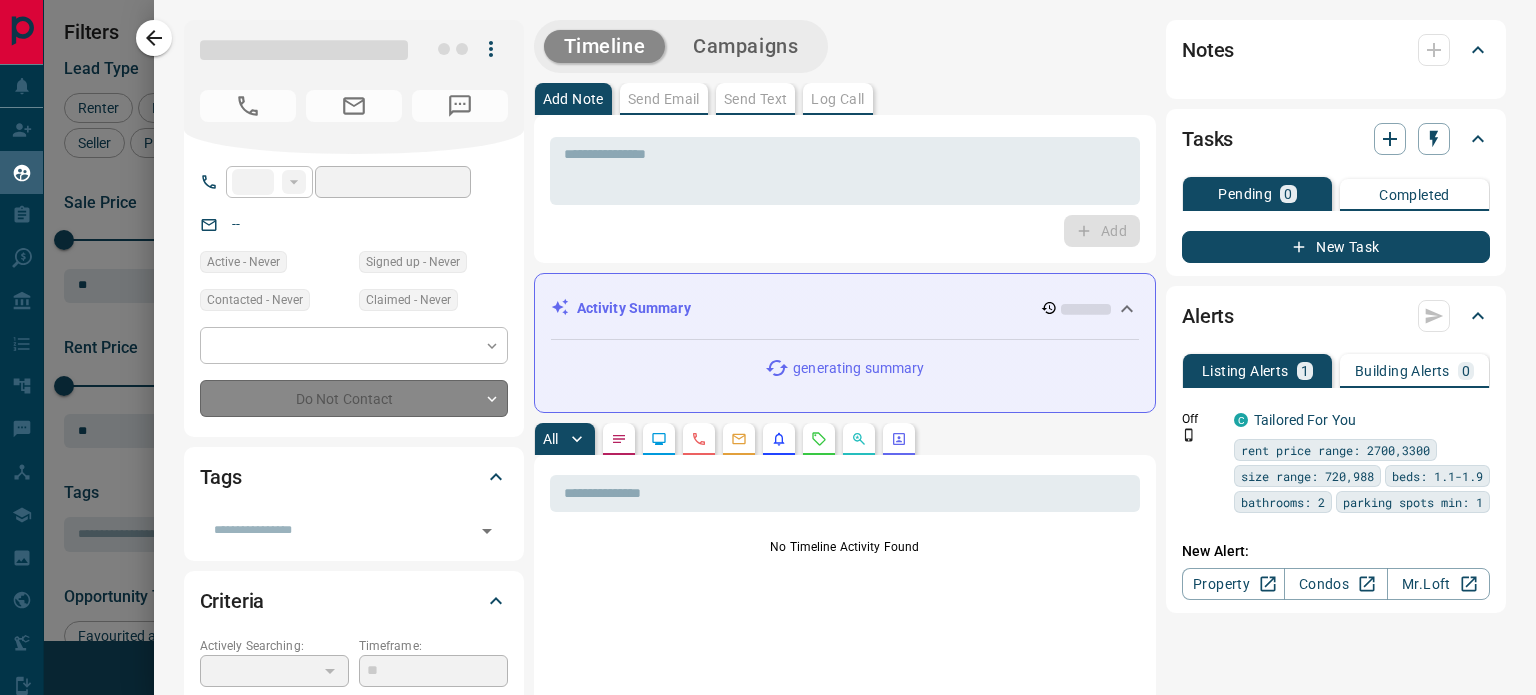 type on "**" 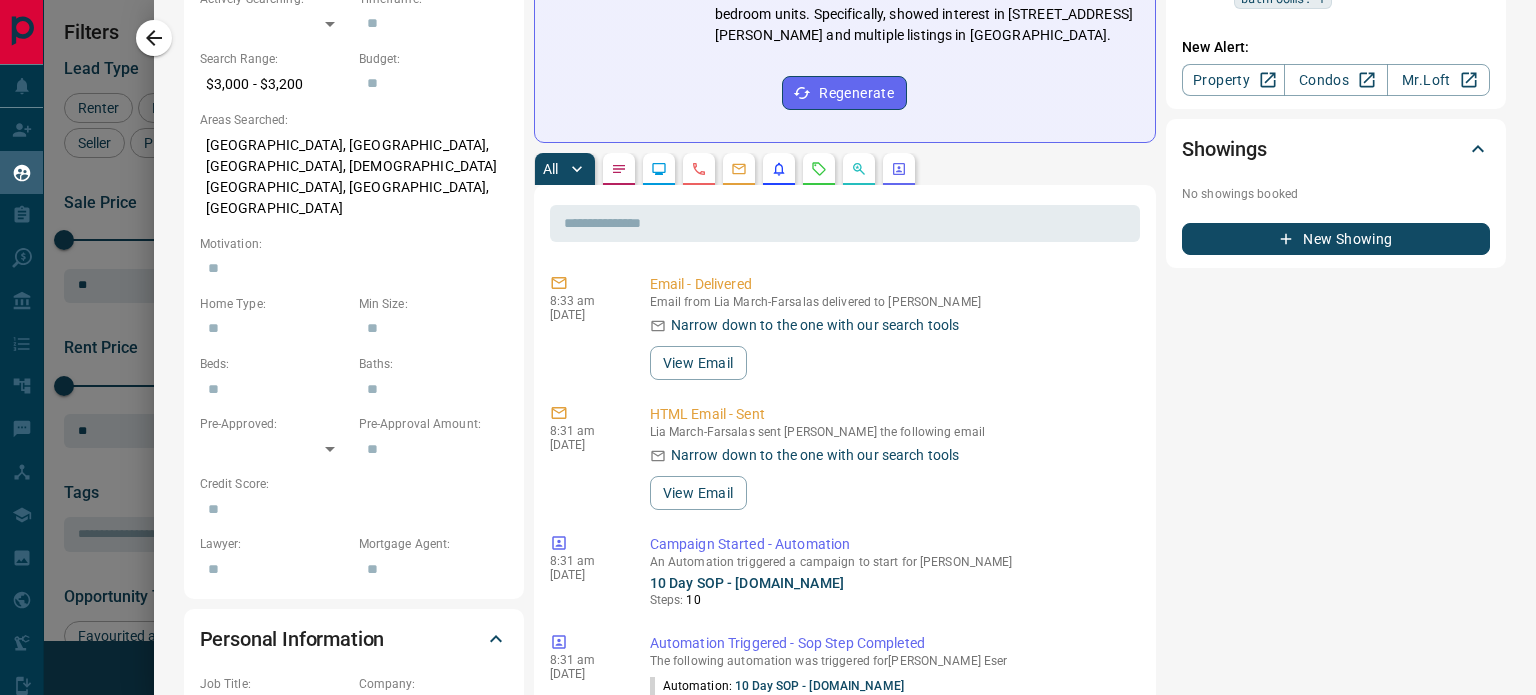 scroll, scrollTop: 652, scrollLeft: 0, axis: vertical 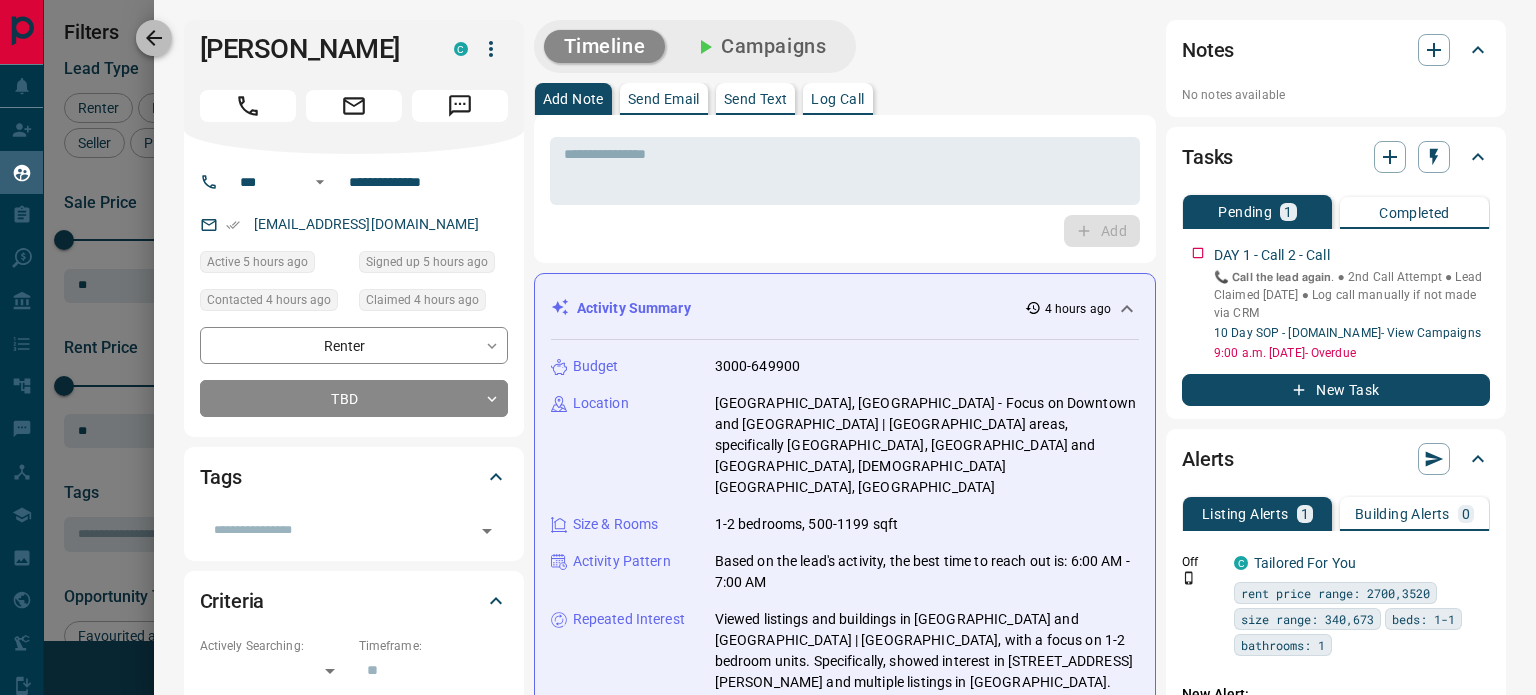 click 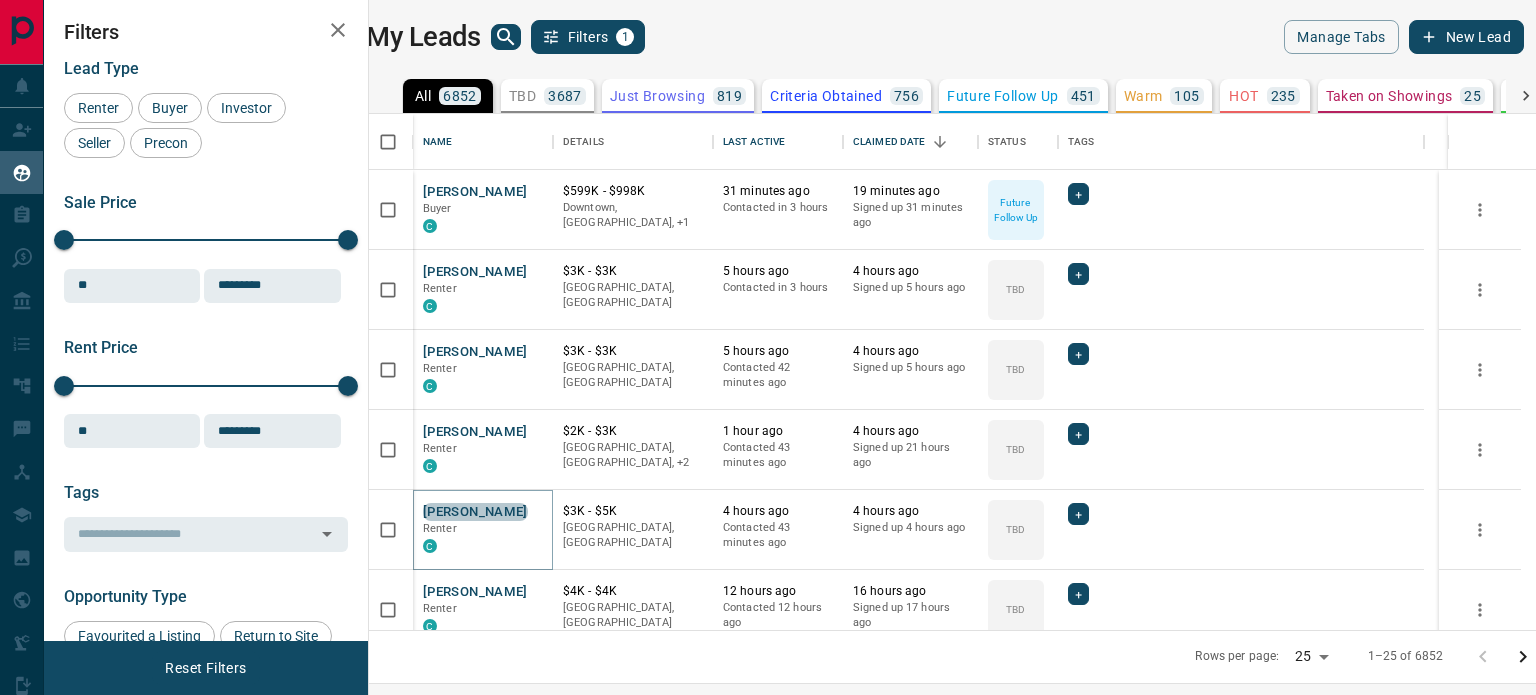 click on "[PERSON_NAME]" at bounding box center [475, 512] 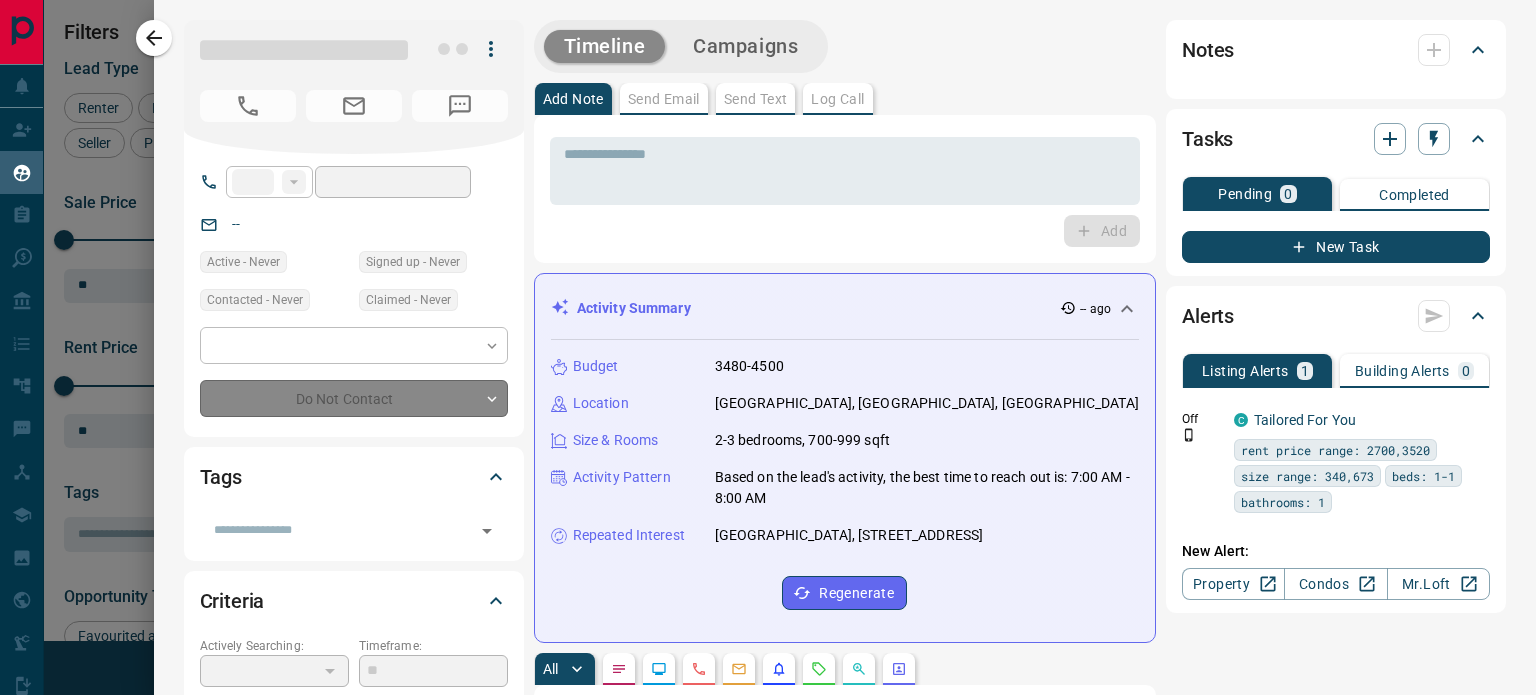 type on "**" 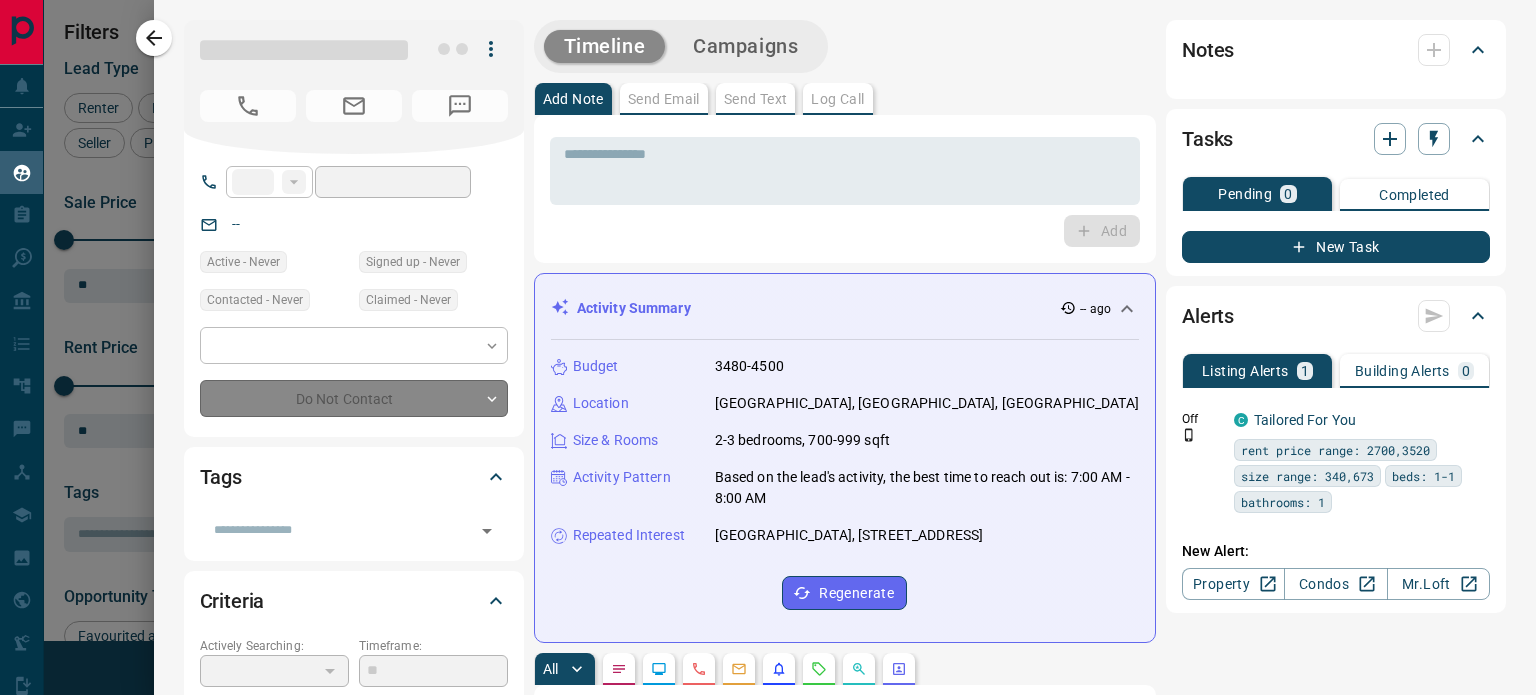 type on "**********" 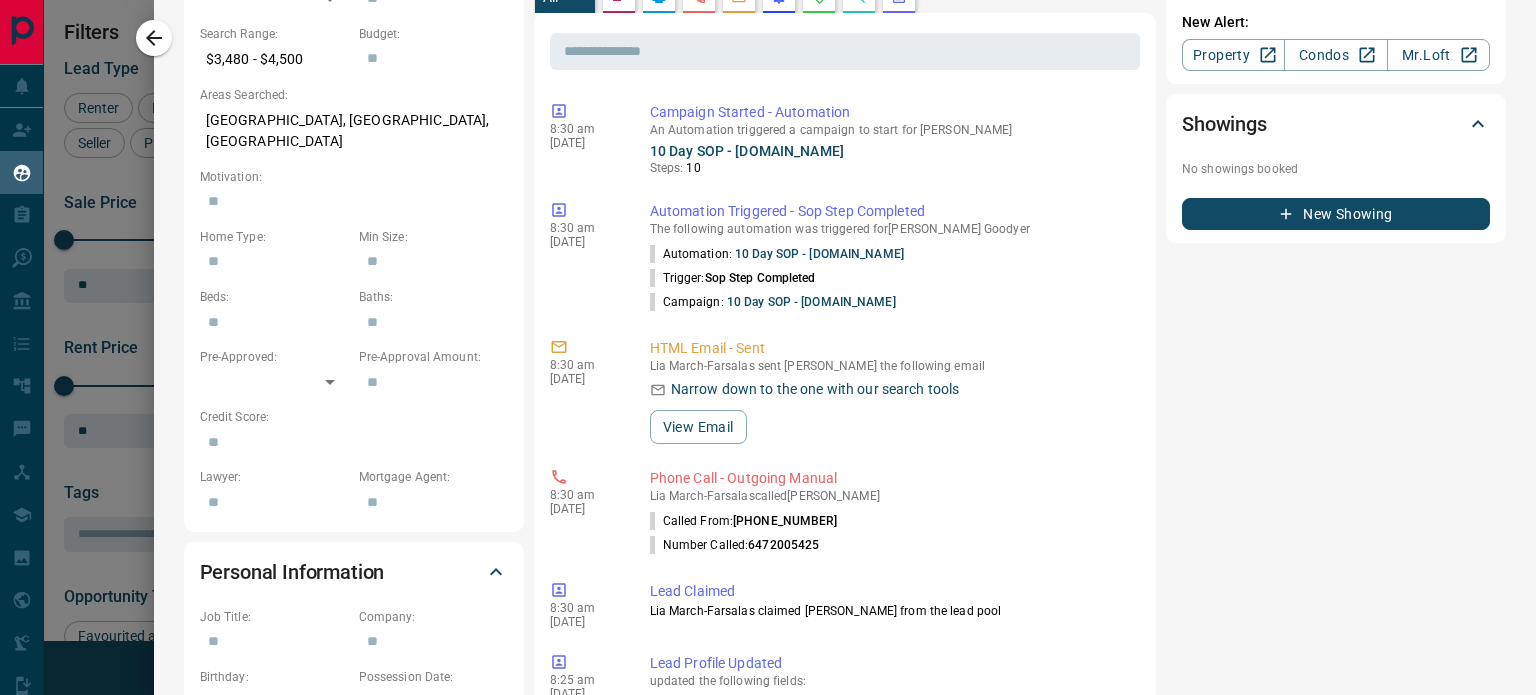 scroll, scrollTop: 682, scrollLeft: 0, axis: vertical 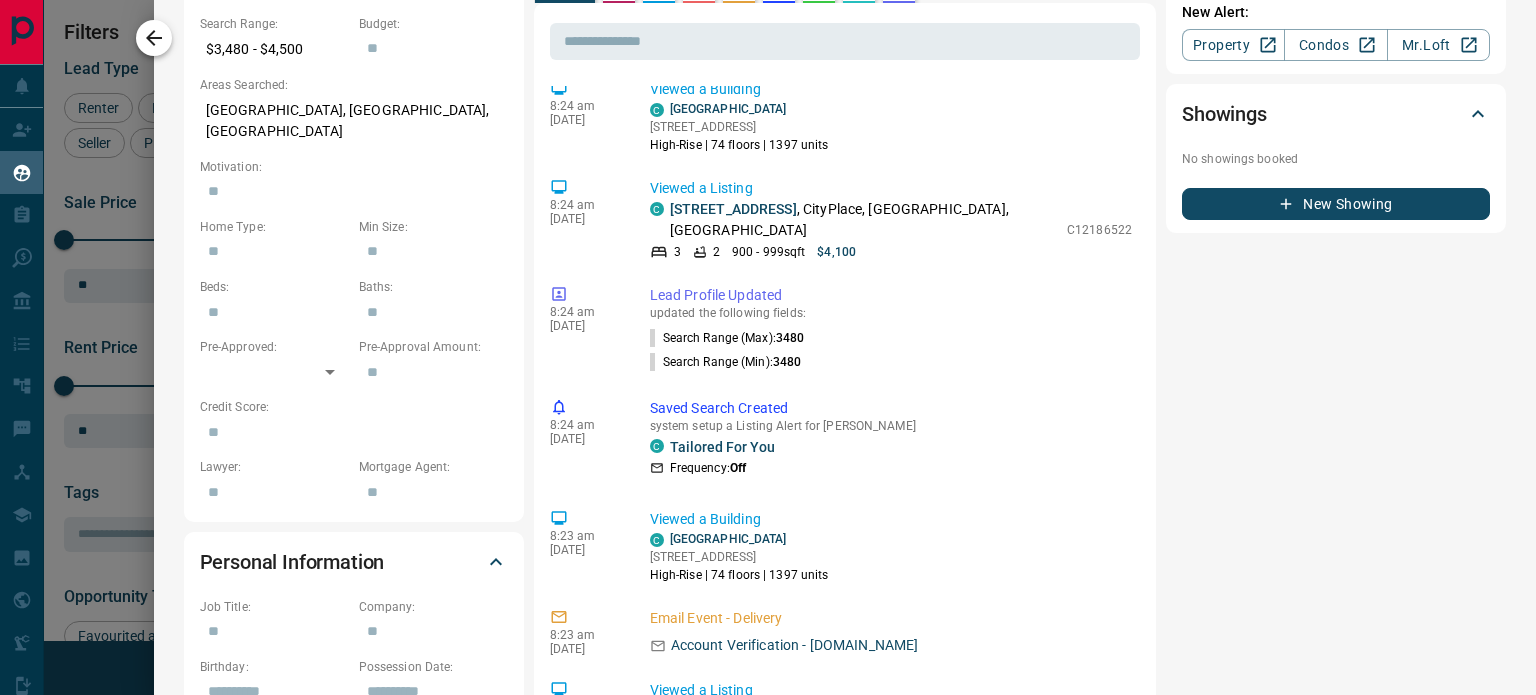 click 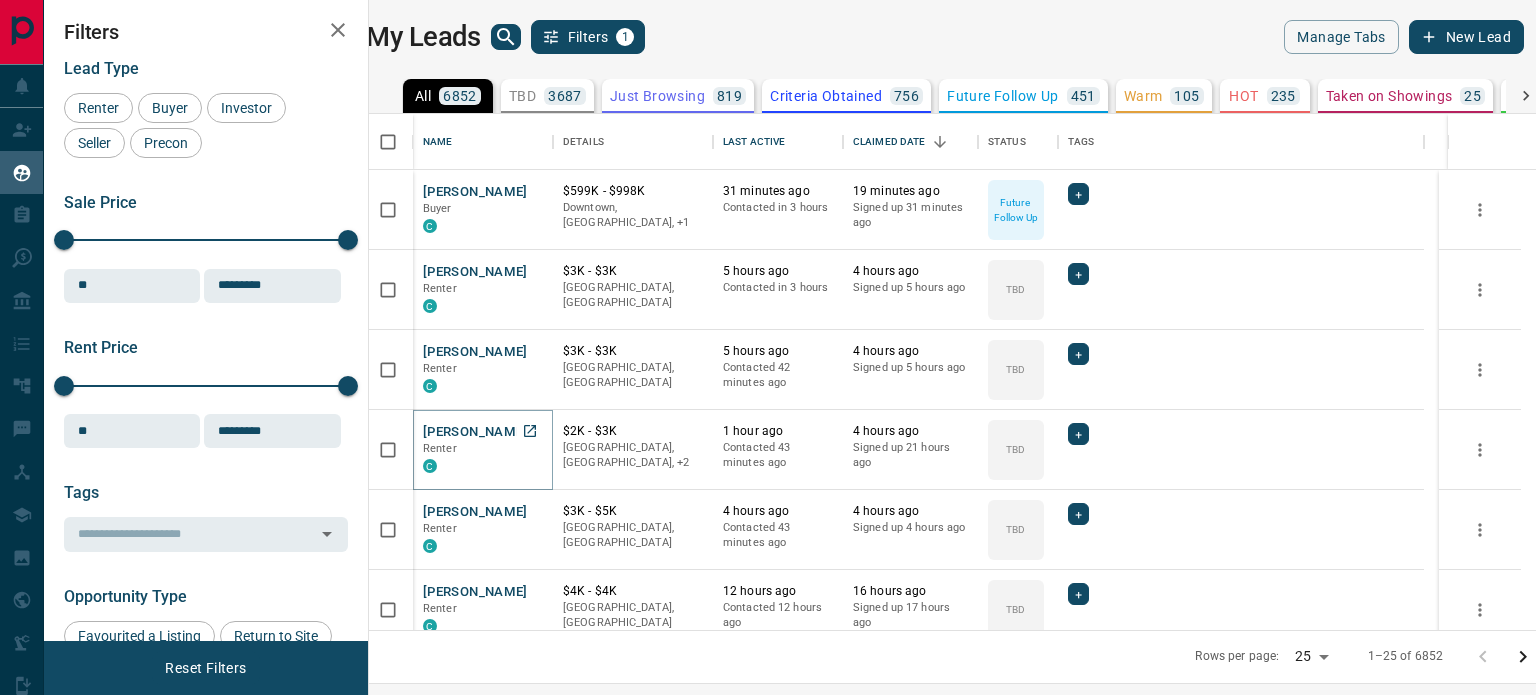 click on "[PERSON_NAME]" at bounding box center (475, 432) 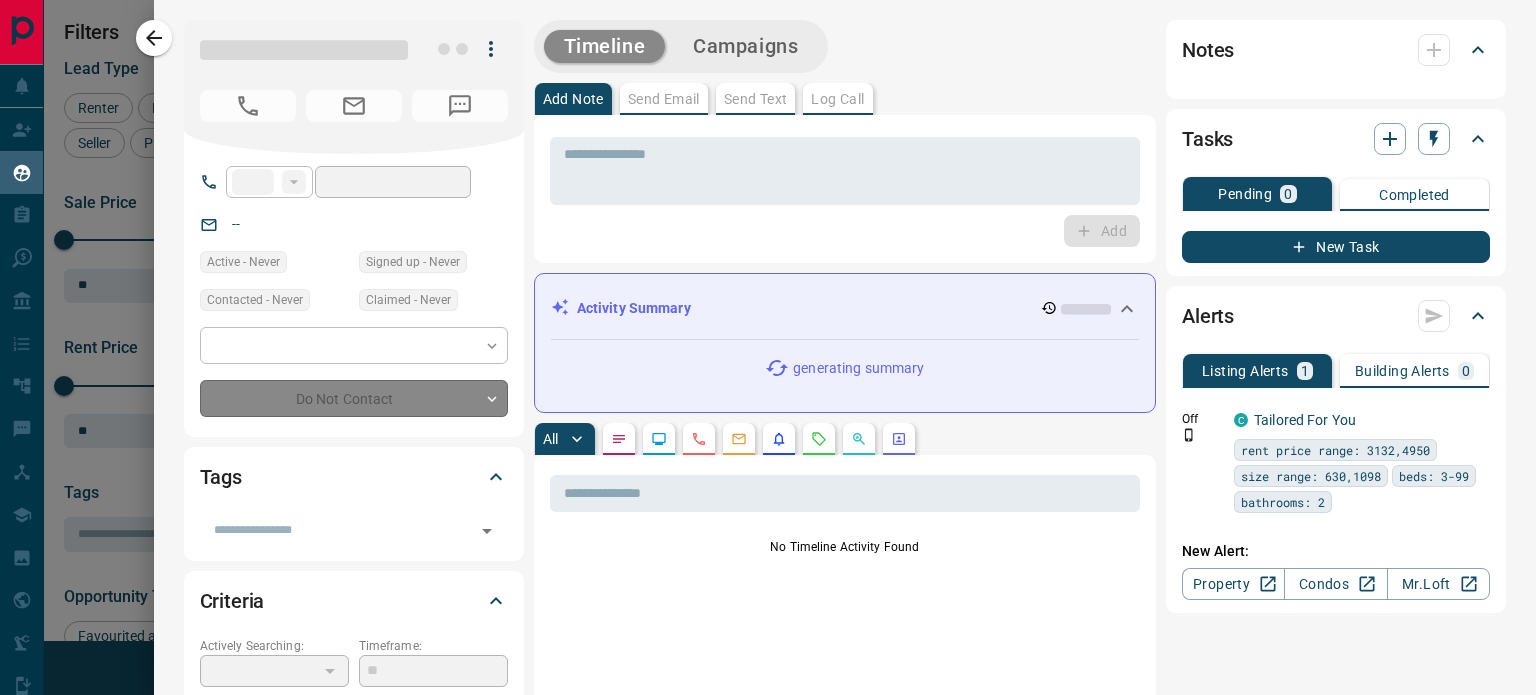 type on "***" 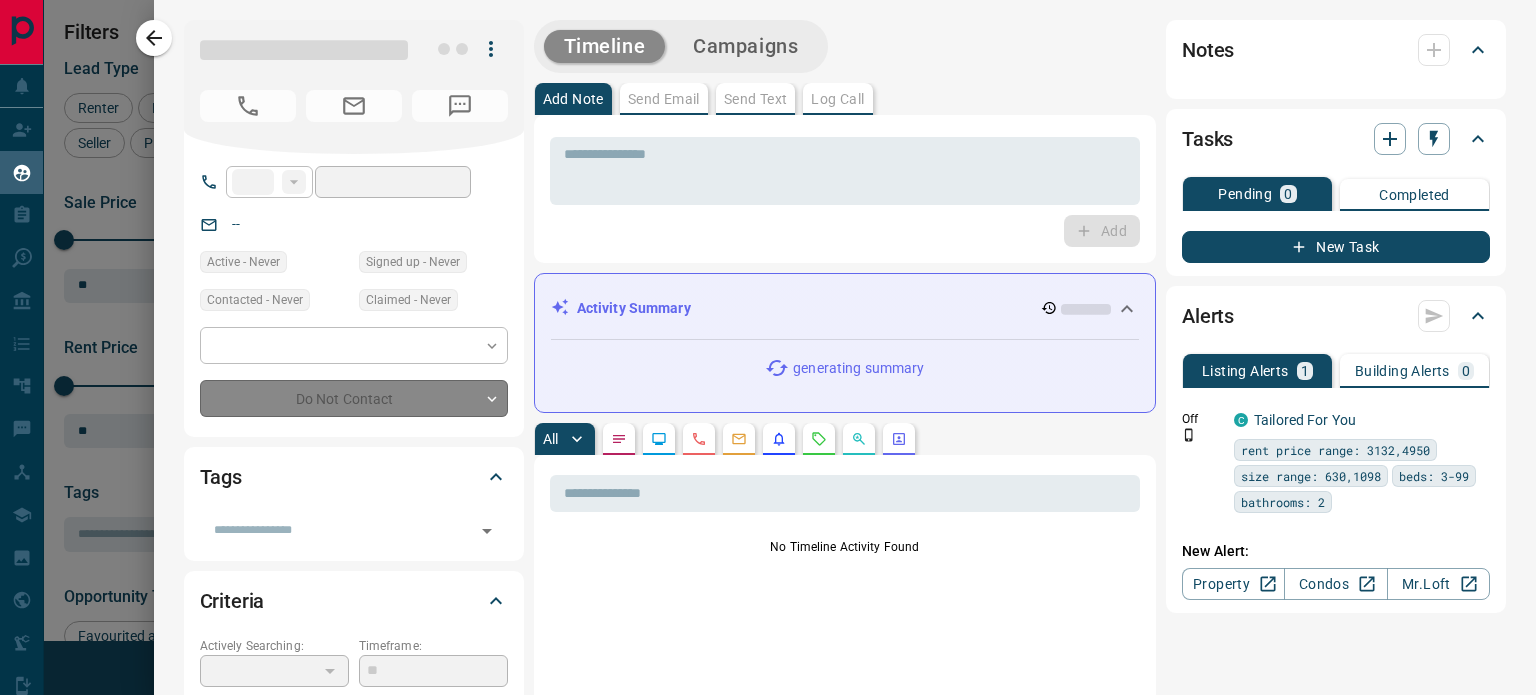 type on "**********" 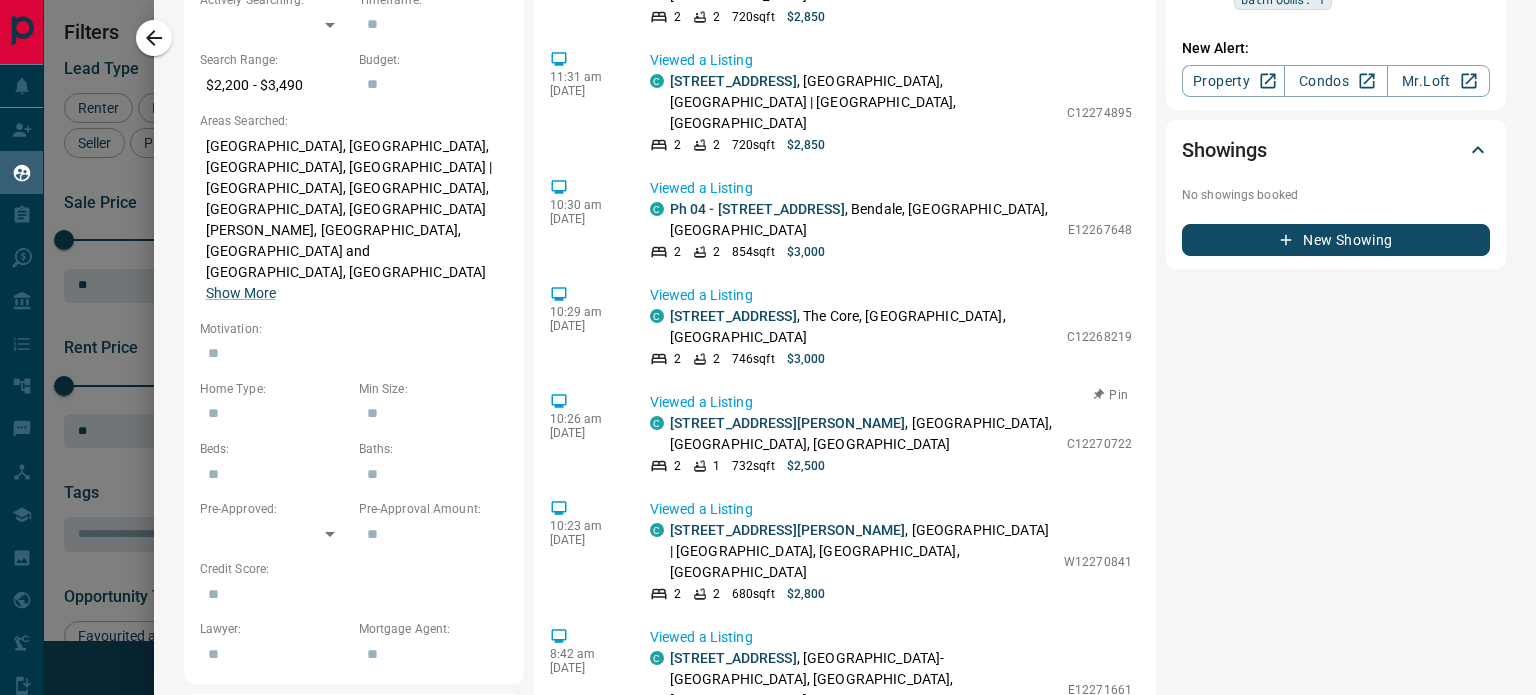 scroll, scrollTop: 647, scrollLeft: 0, axis: vertical 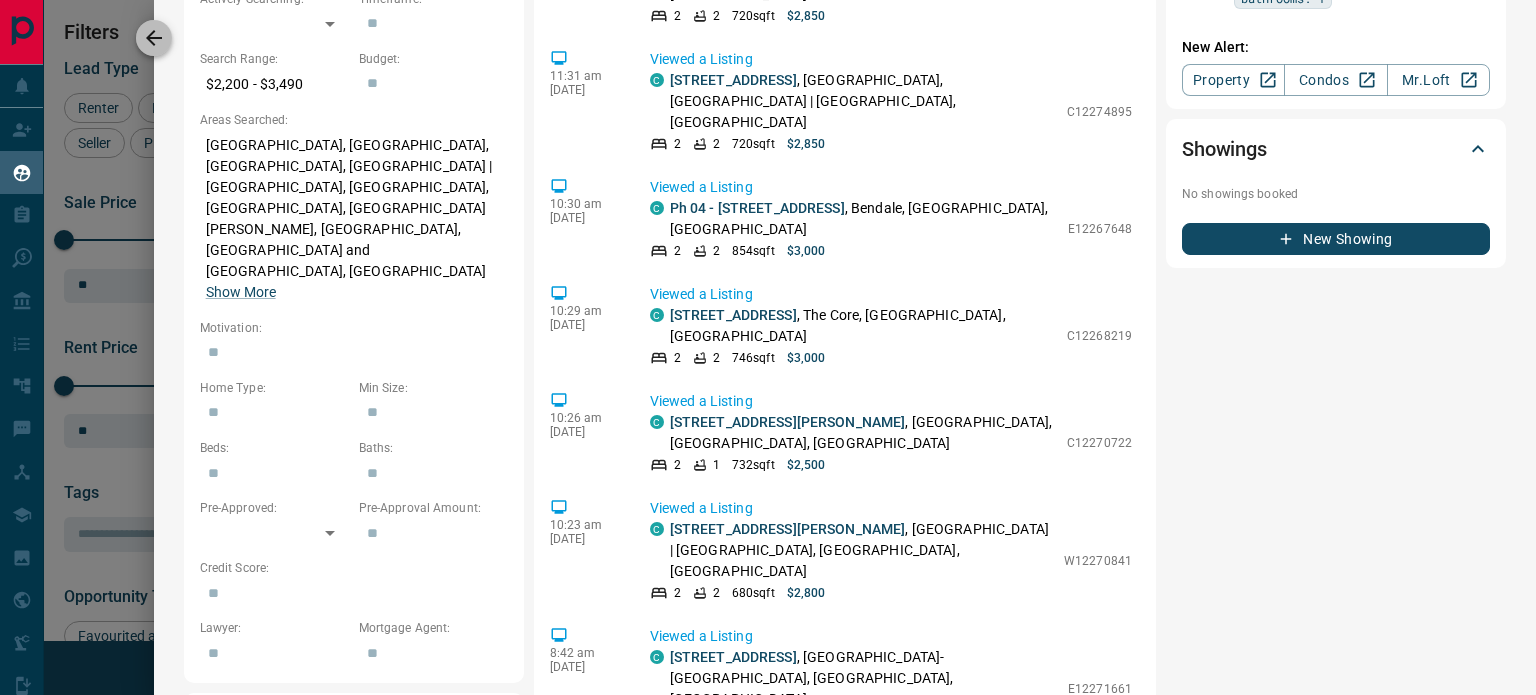 click 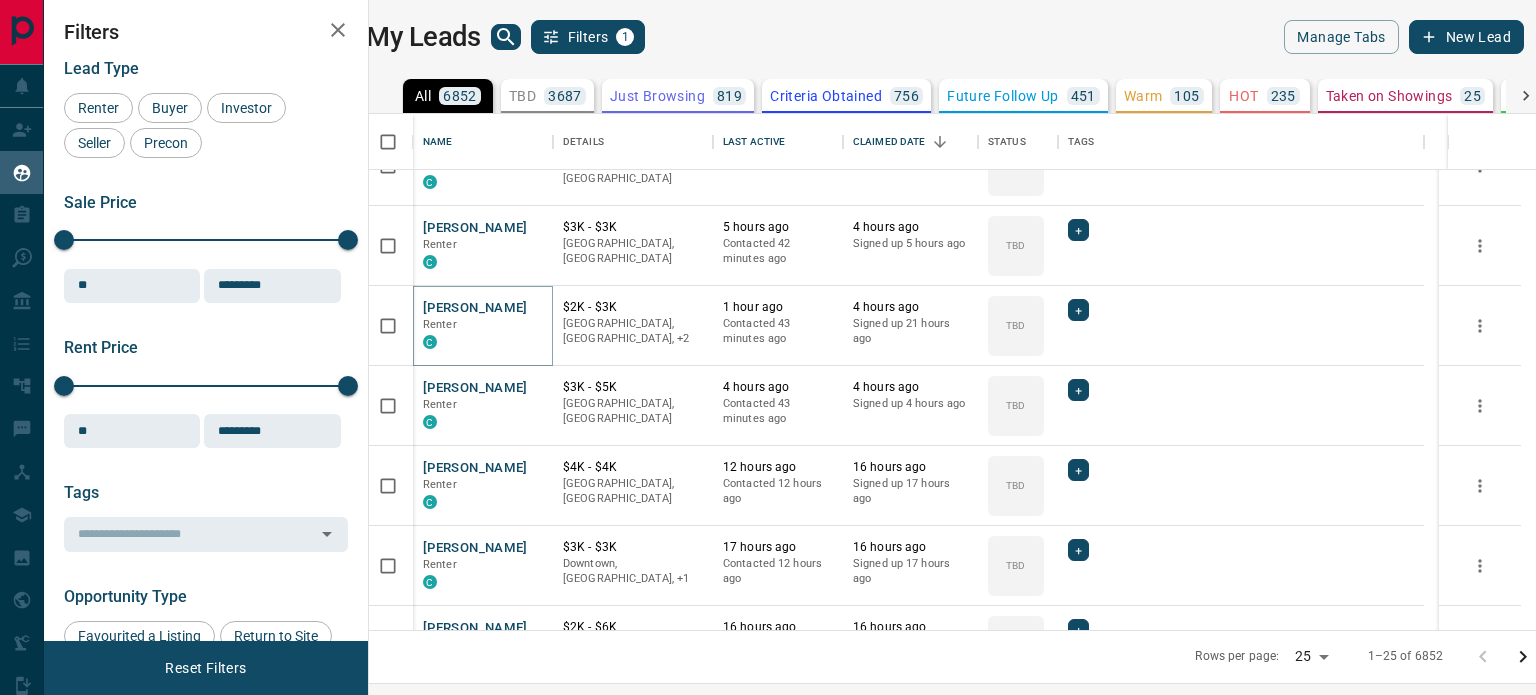 scroll, scrollTop: 150, scrollLeft: 0, axis: vertical 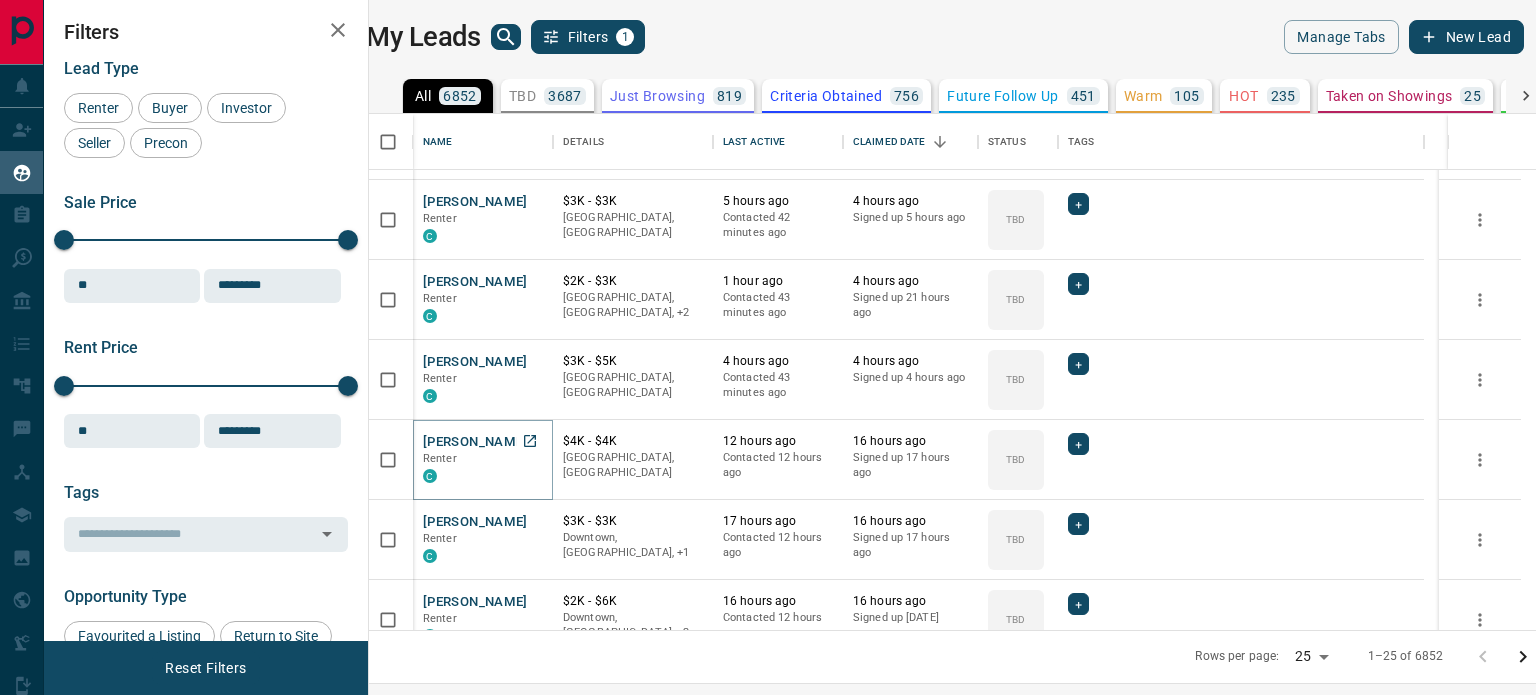 click on "[PERSON_NAME]" at bounding box center (475, 442) 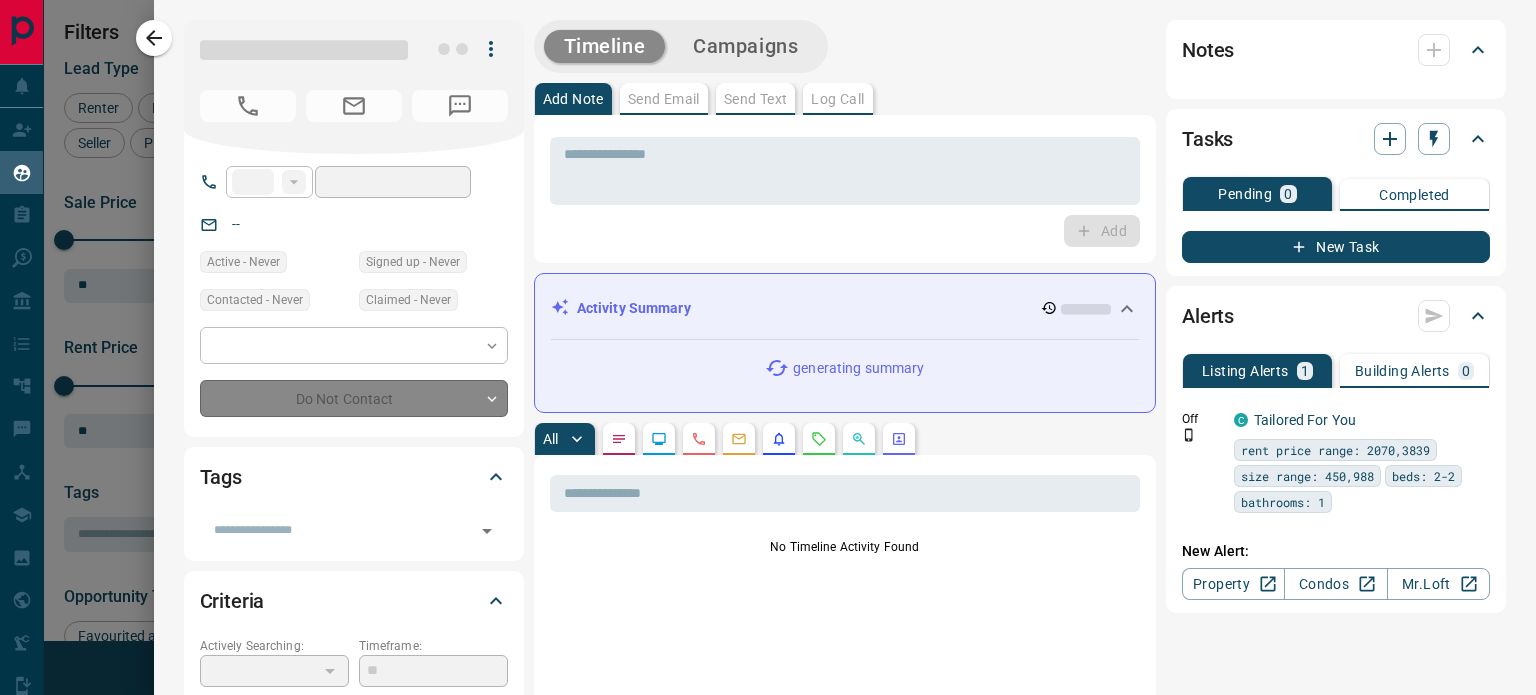 type on "**" 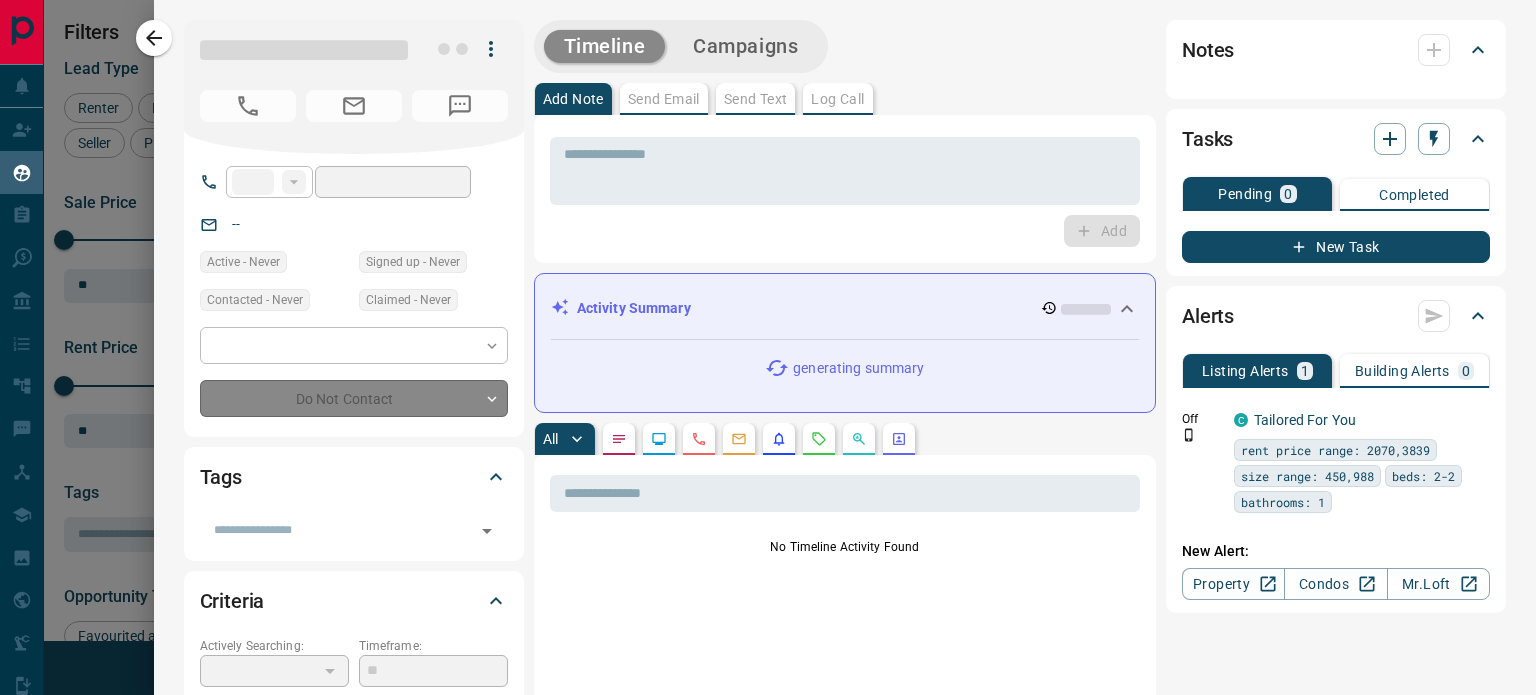 type on "**********" 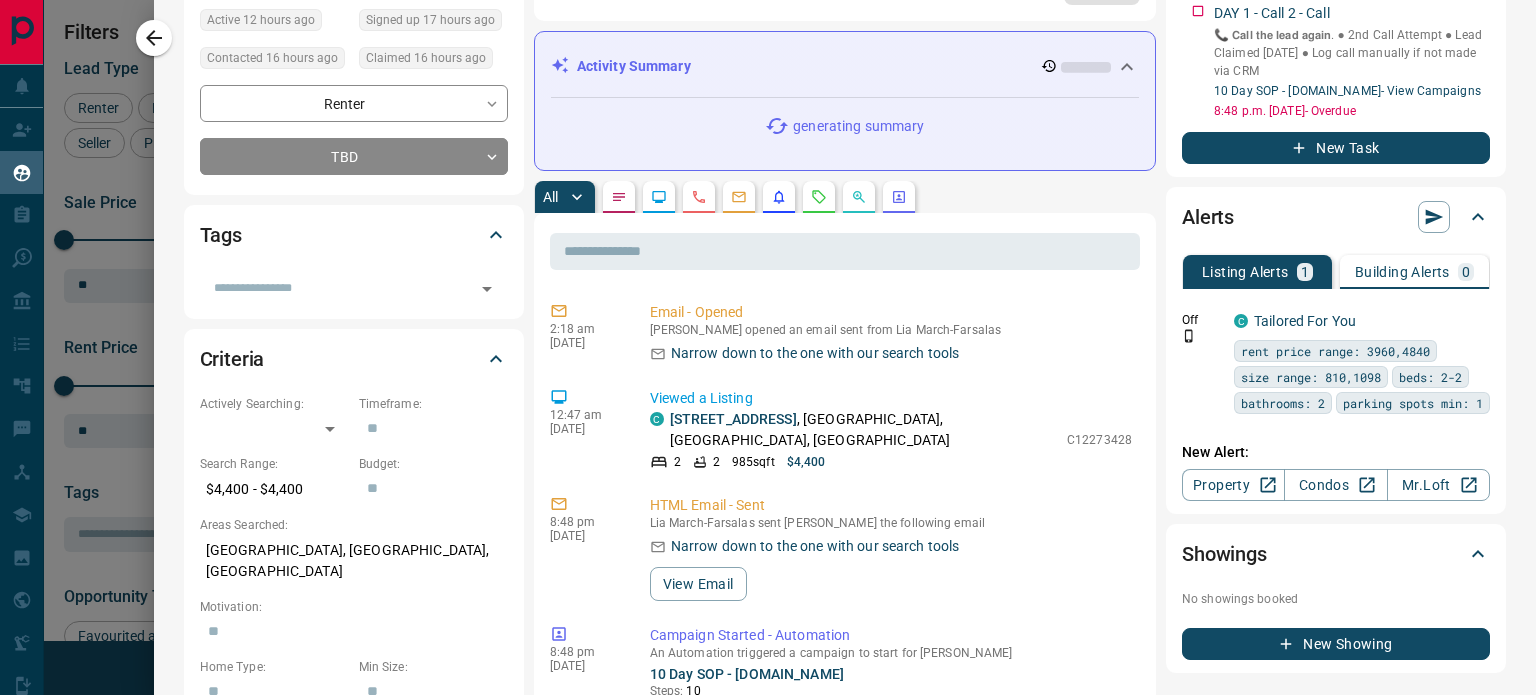 scroll, scrollTop: 307, scrollLeft: 0, axis: vertical 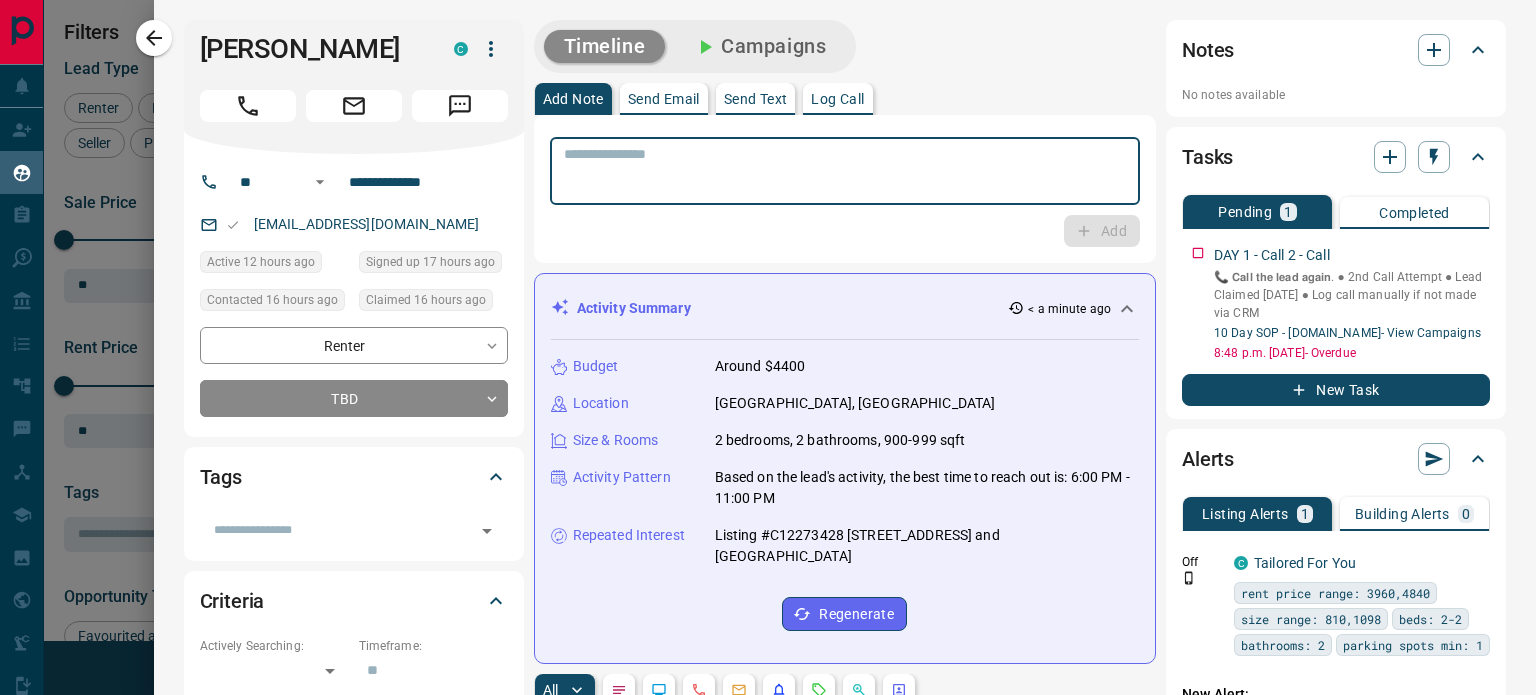 click at bounding box center [845, 171] 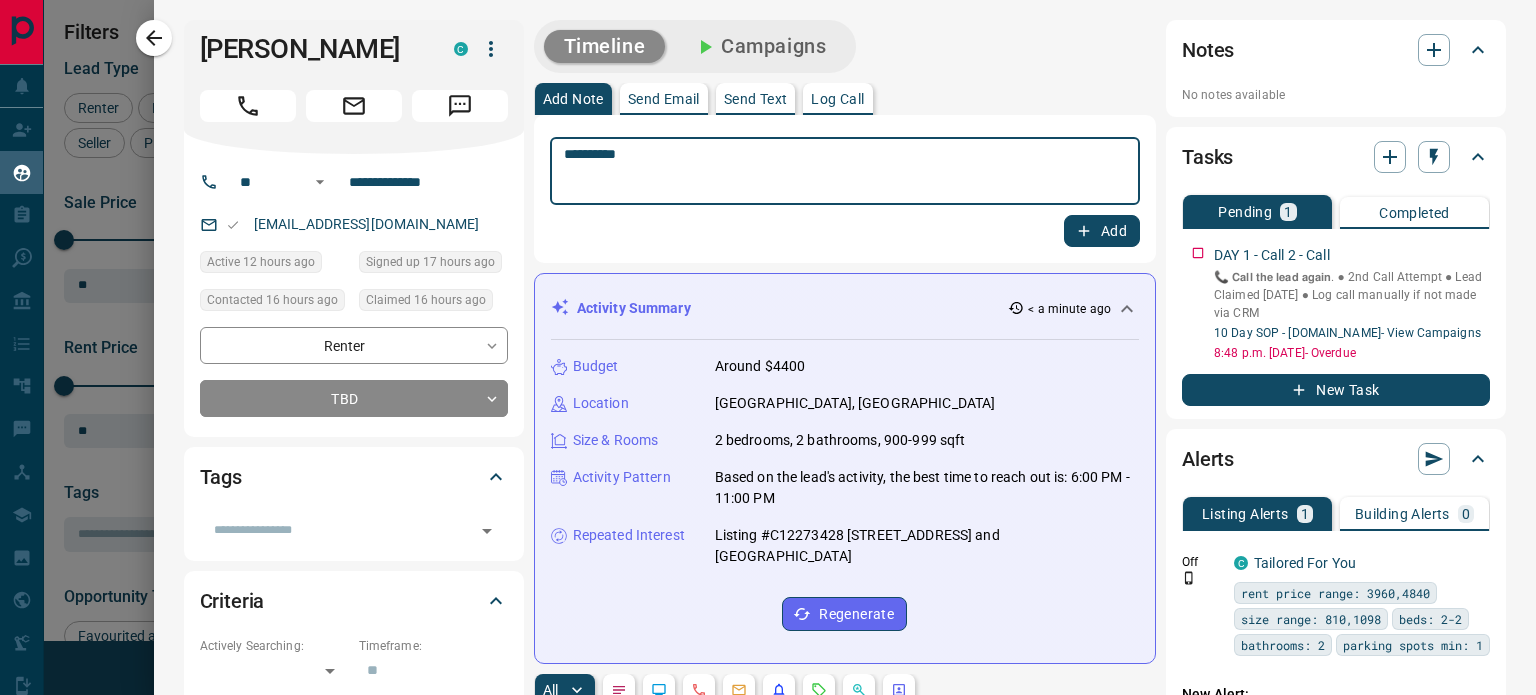type on "**********" 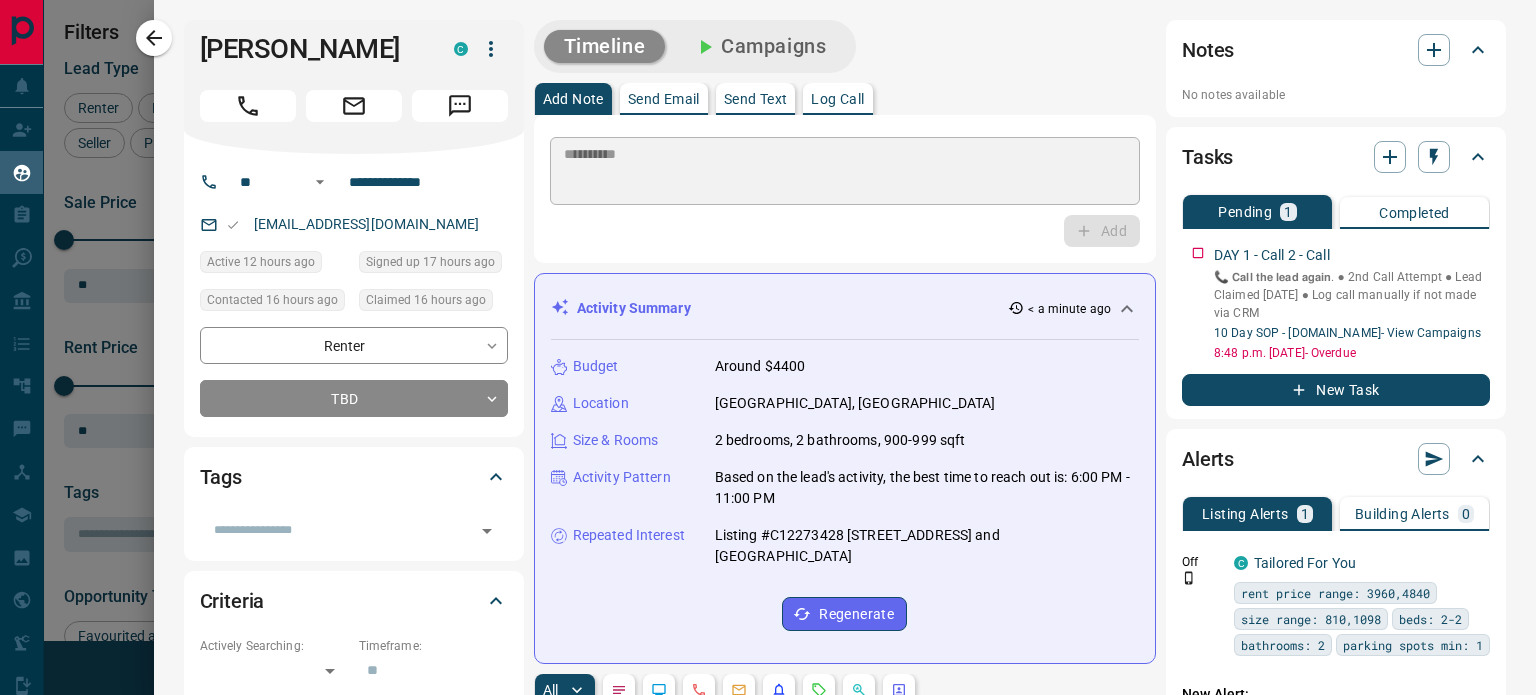 type 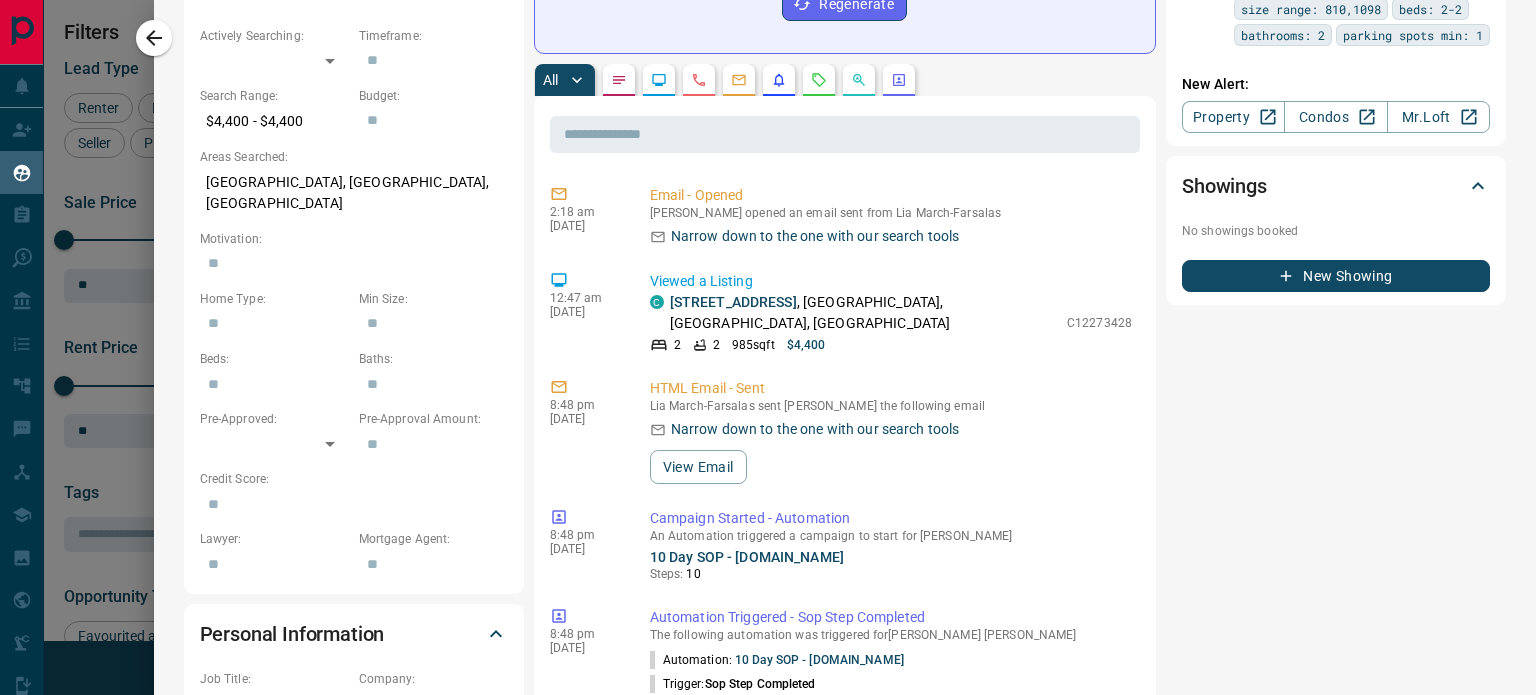 scroll, scrollTop: 614, scrollLeft: 0, axis: vertical 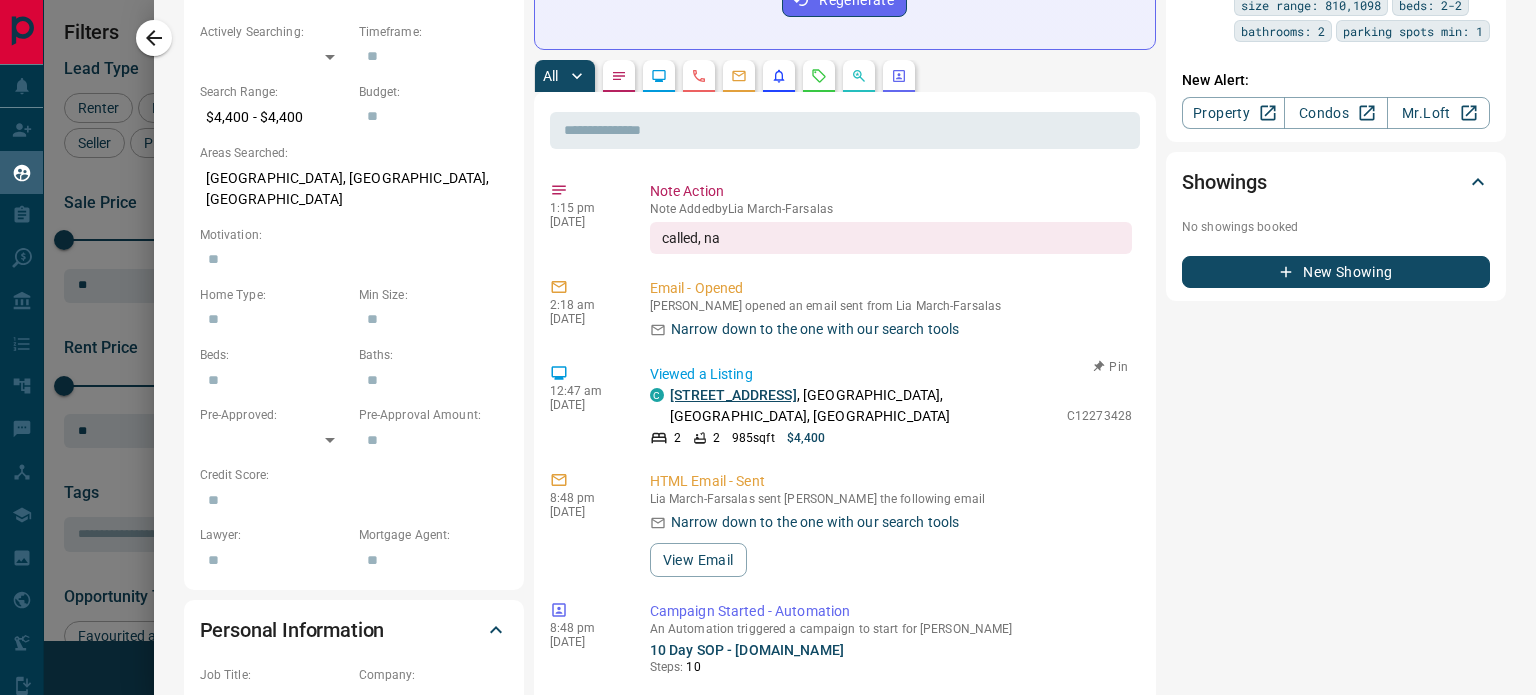 drag, startPoint x: 667, startPoint y: 400, endPoint x: 824, endPoint y: 398, distance: 157.01274 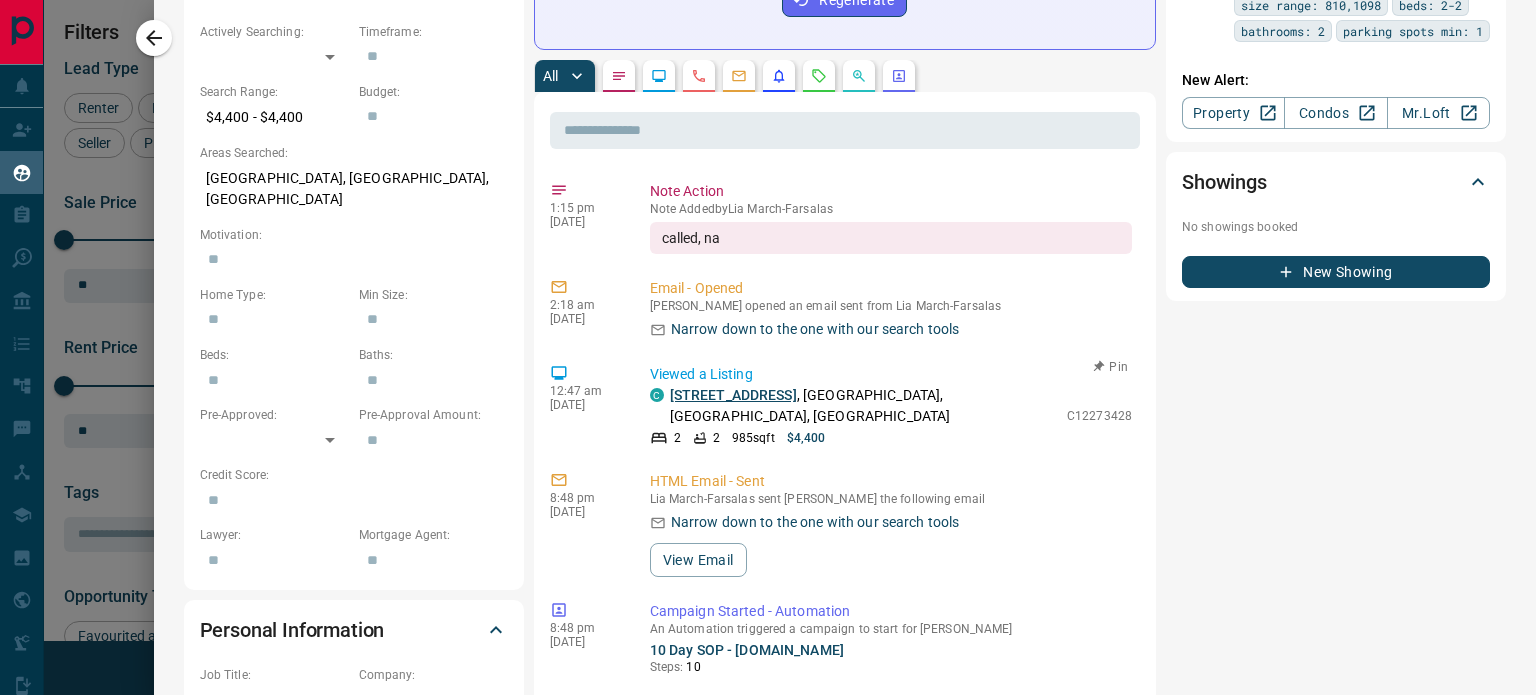 click on "C [STREET_ADDRESS]" at bounding box center [853, 406] 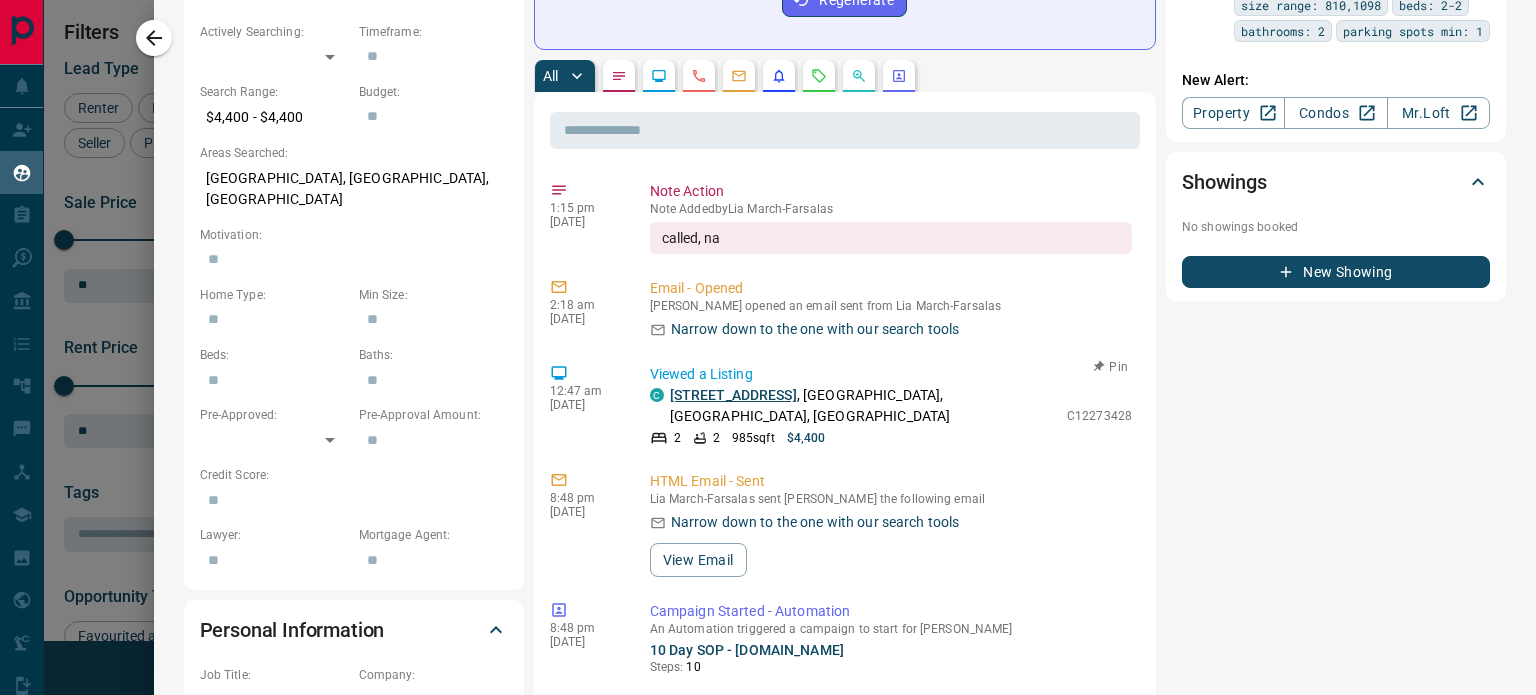 copy on "[STREET_ADDRESS]" 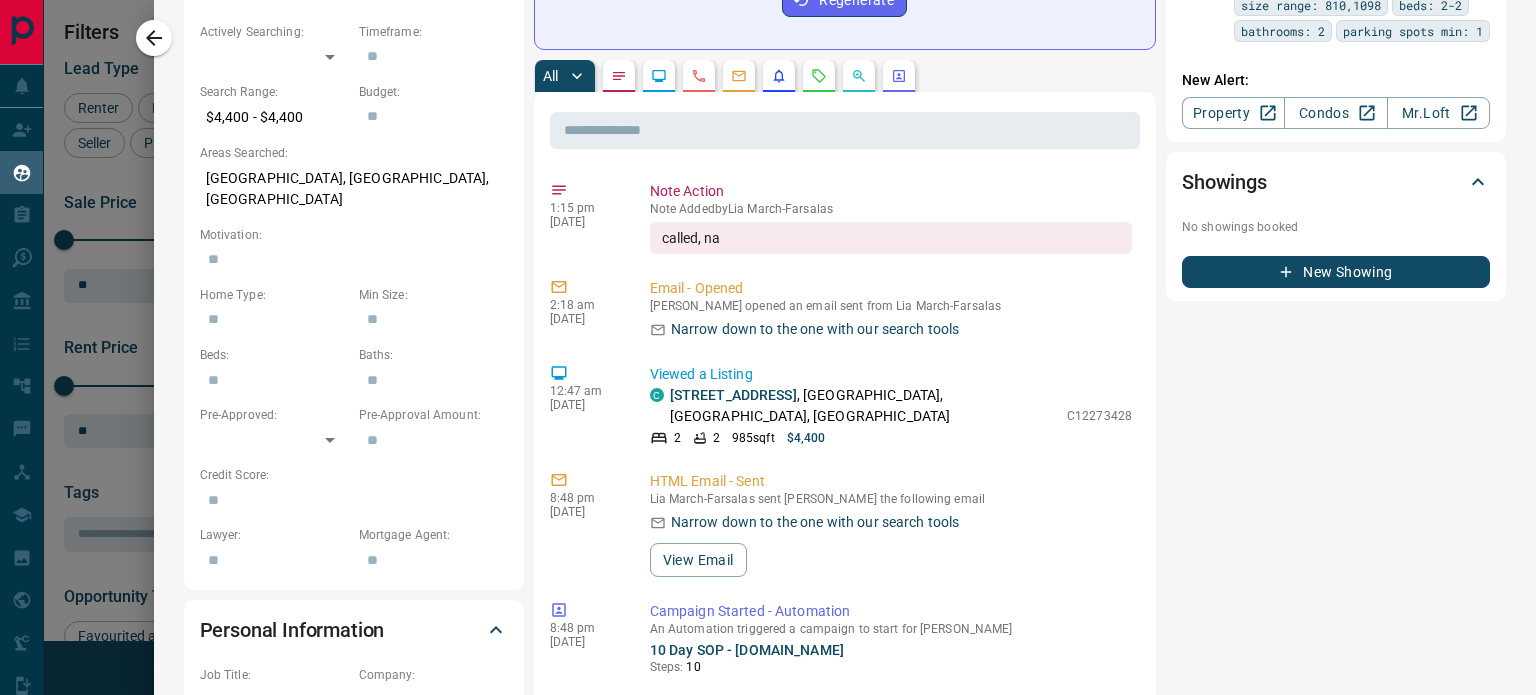 scroll, scrollTop: 0, scrollLeft: 0, axis: both 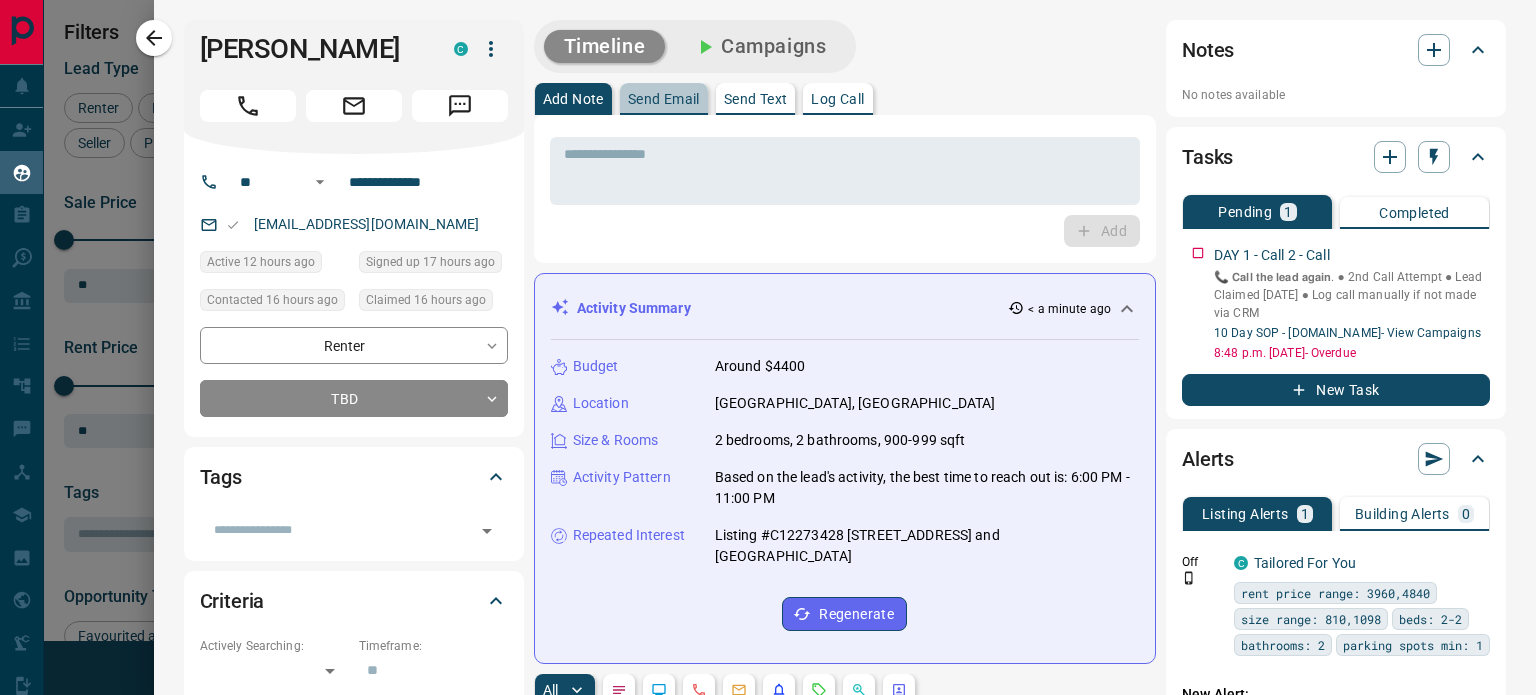 click on "Send Email" at bounding box center [664, 99] 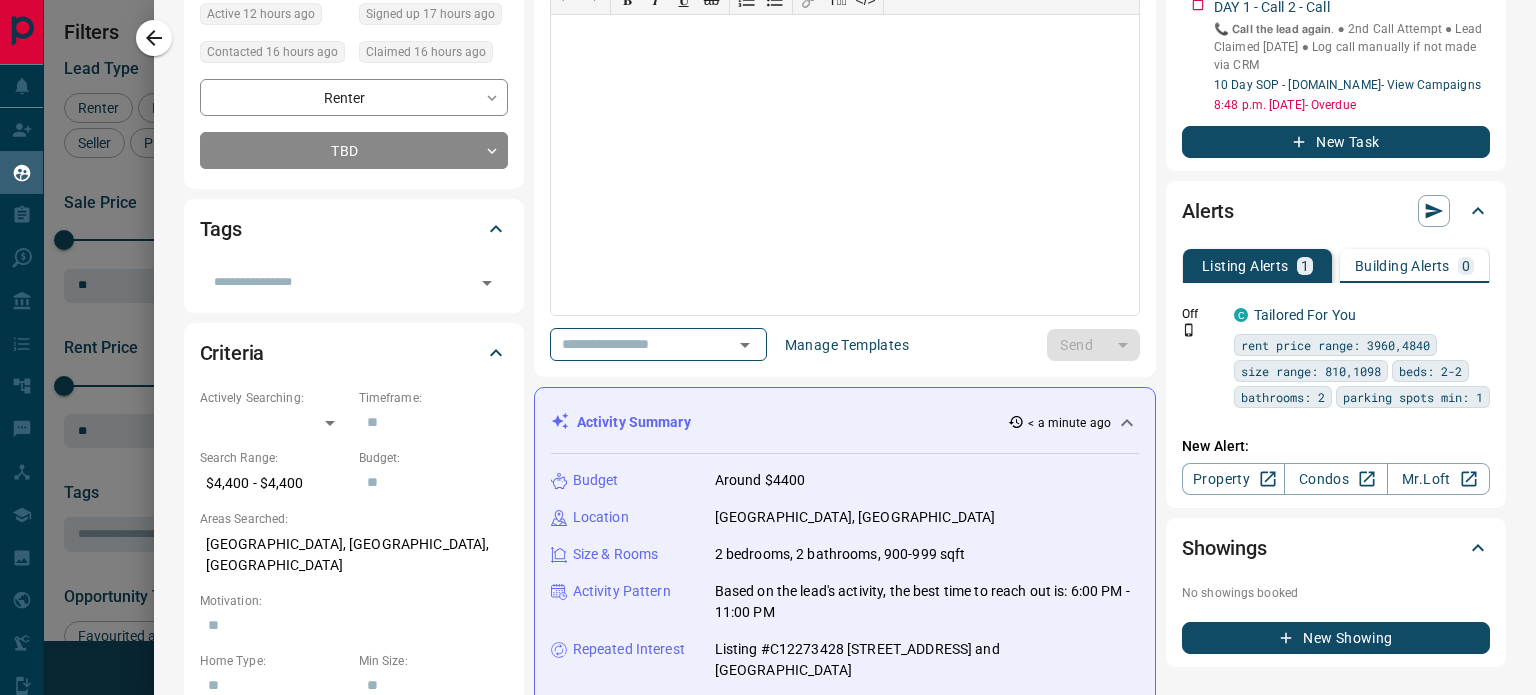 scroll, scrollTop: 248, scrollLeft: 0, axis: vertical 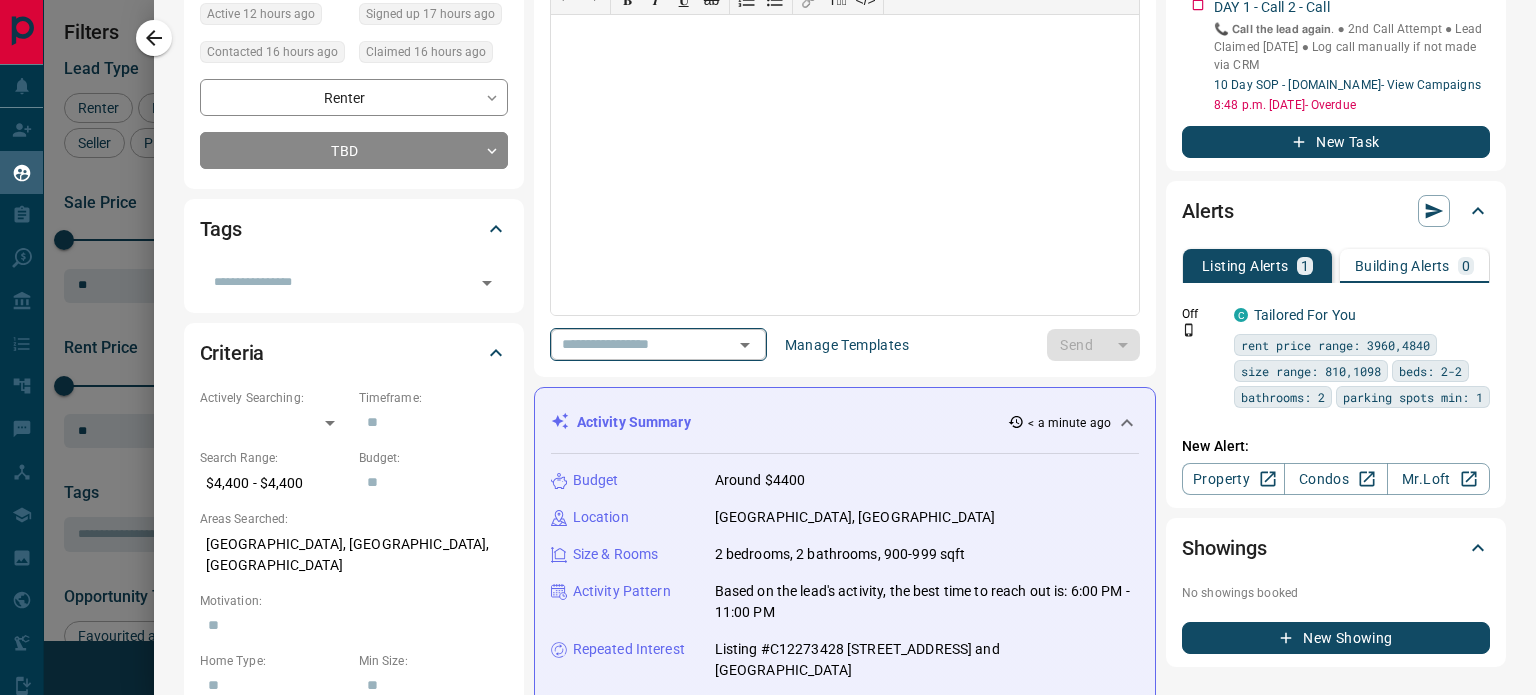 click at bounding box center (630, 344) 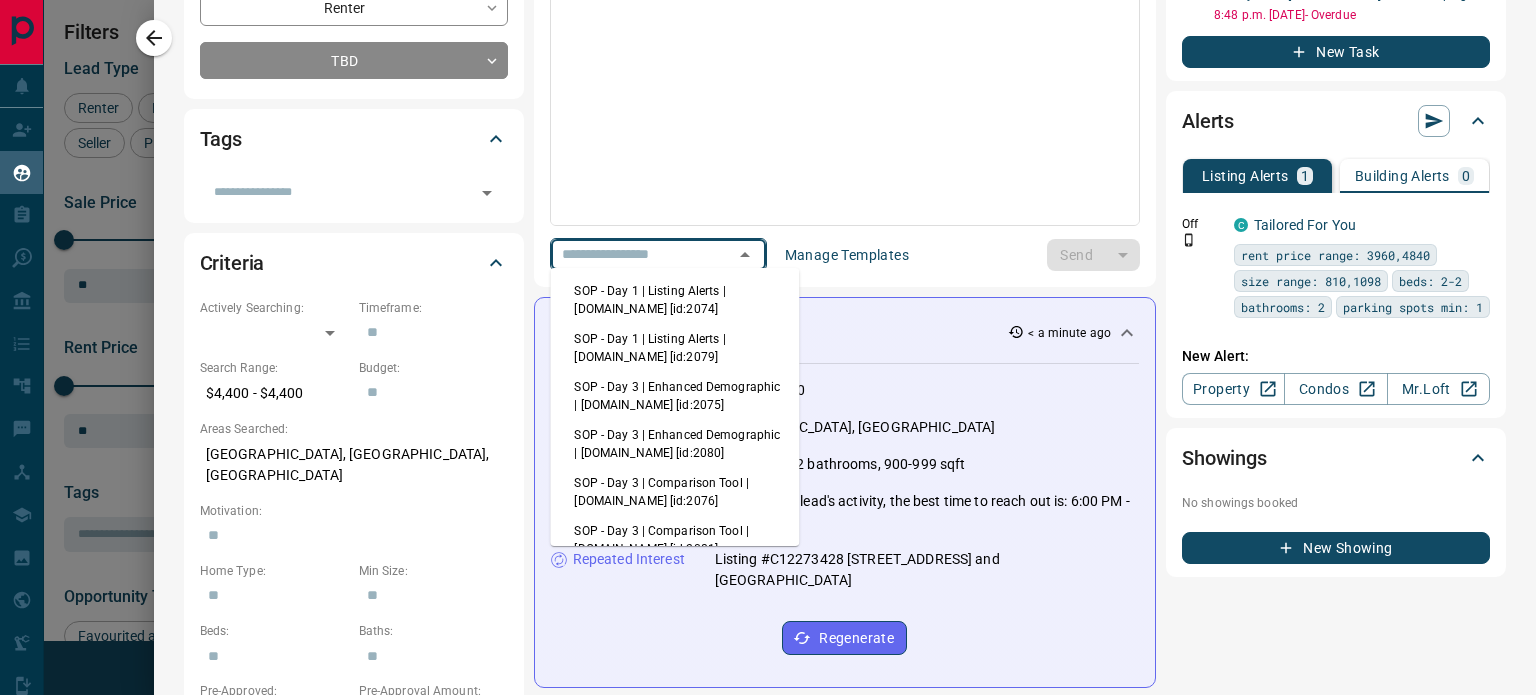 scroll, scrollTop: 576, scrollLeft: 0, axis: vertical 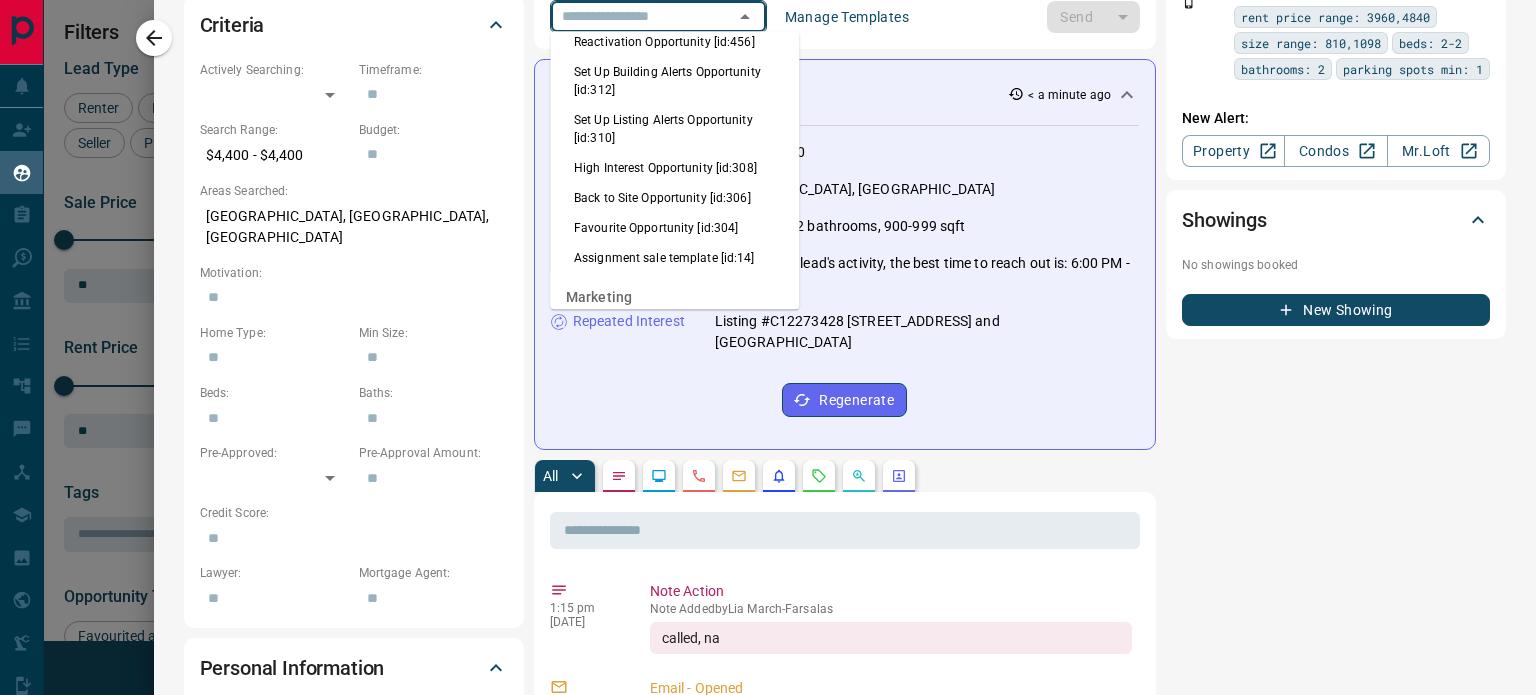 click on "High Interest Opportunity [id:308]" at bounding box center [674, 168] 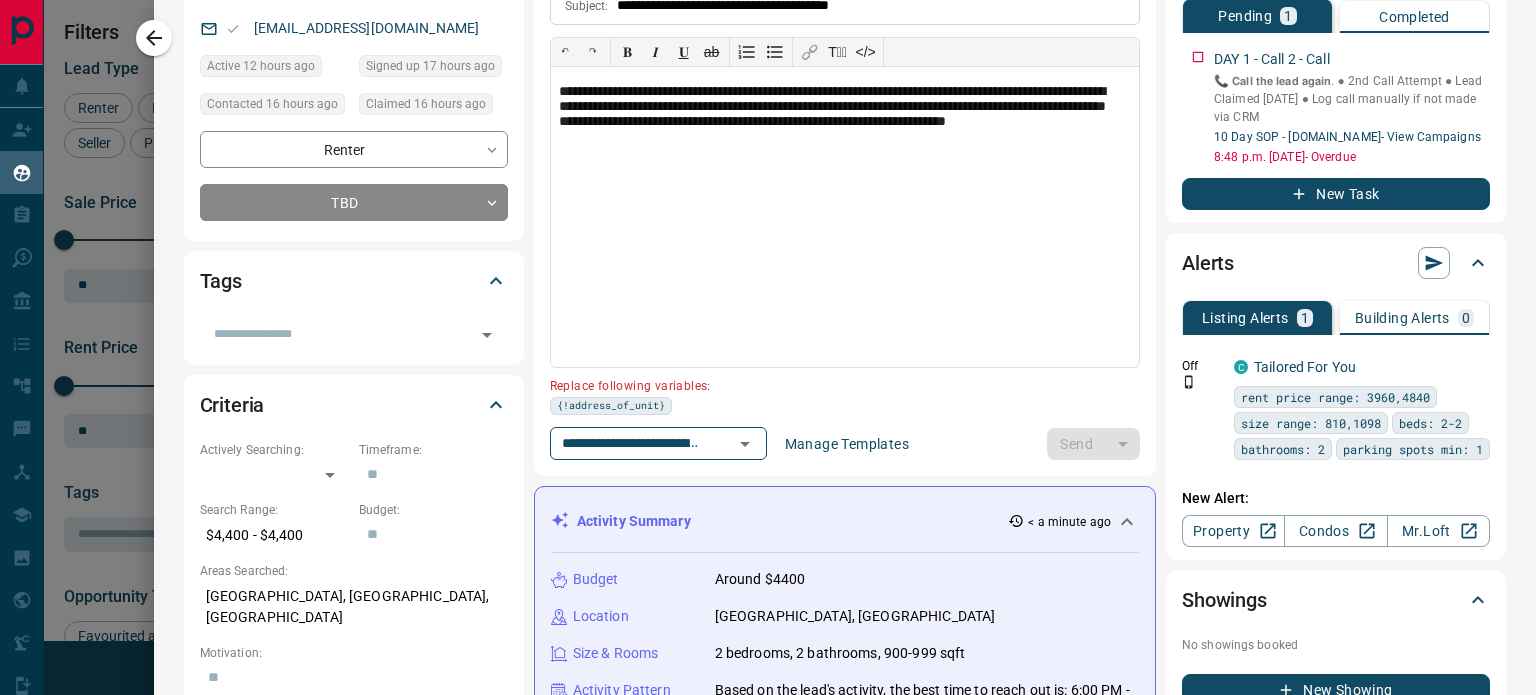 scroll, scrollTop: 196, scrollLeft: 0, axis: vertical 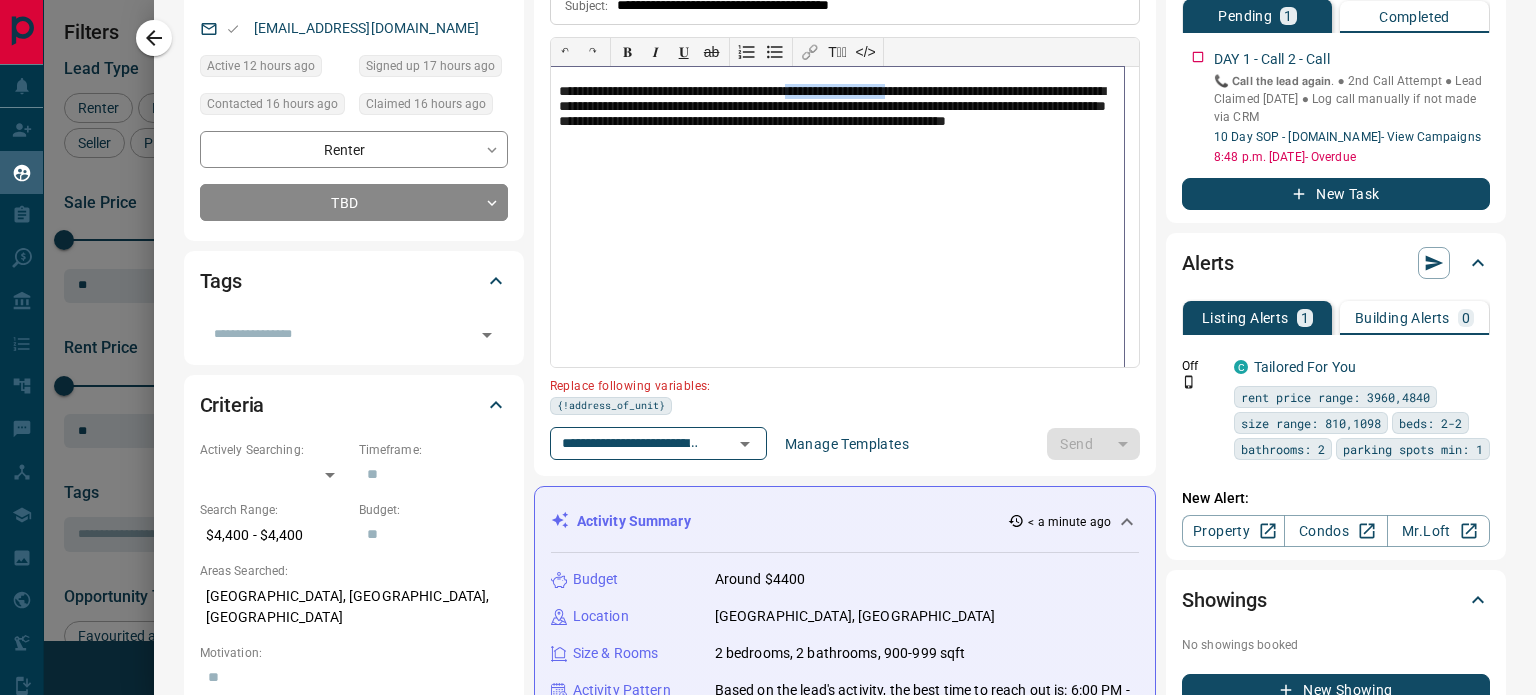 drag, startPoint x: 848, startPoint y: 88, endPoint x: 972, endPoint y: 99, distance: 124.486946 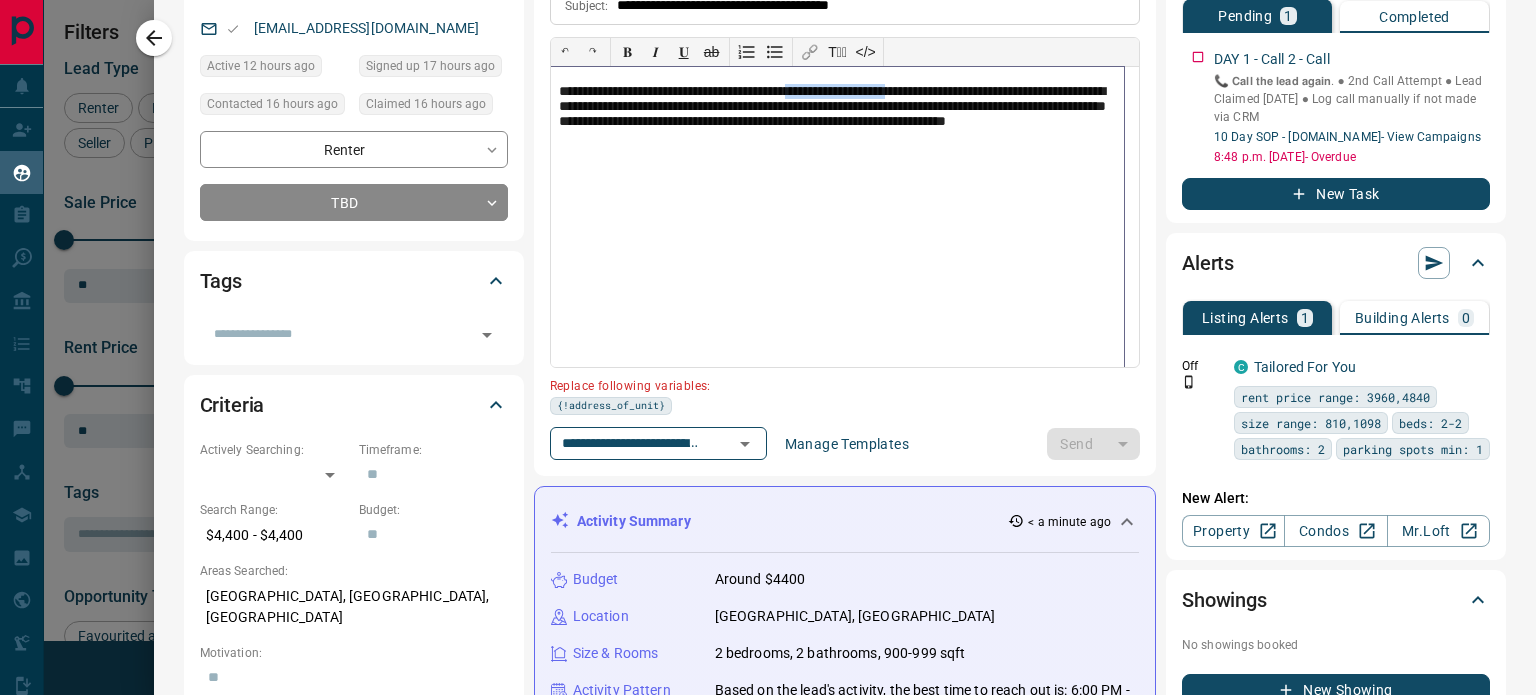 click on "**********" at bounding box center (838, 117) 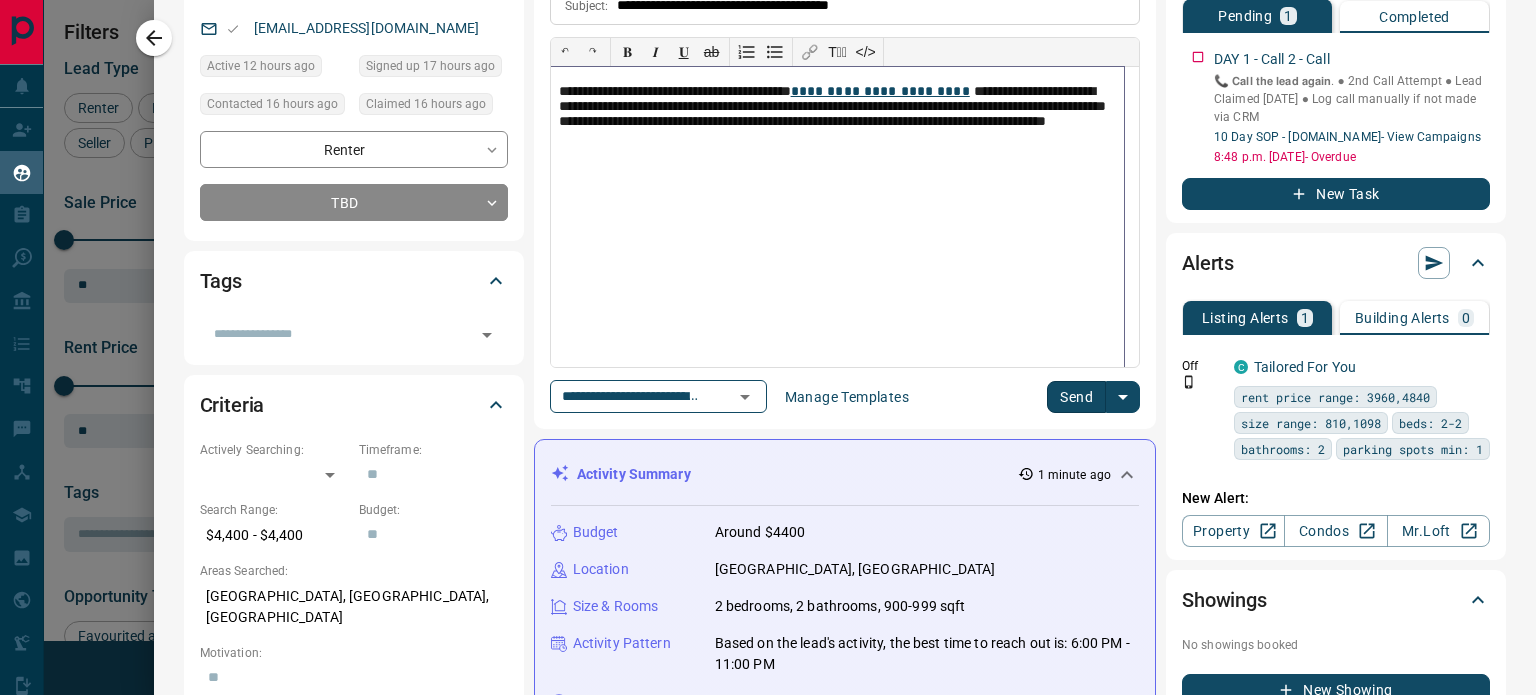 click on "**********" at bounding box center (838, 117) 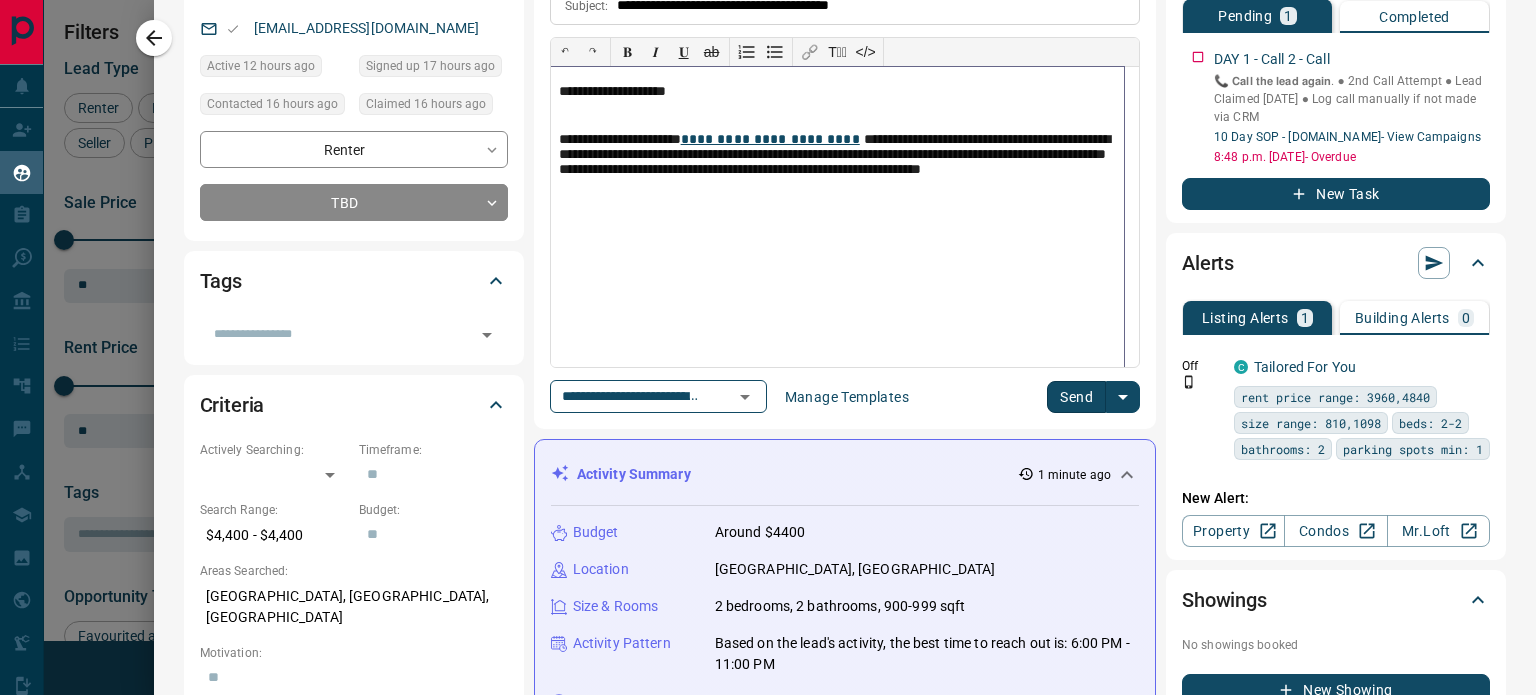 click on "**********" at bounding box center [838, 92] 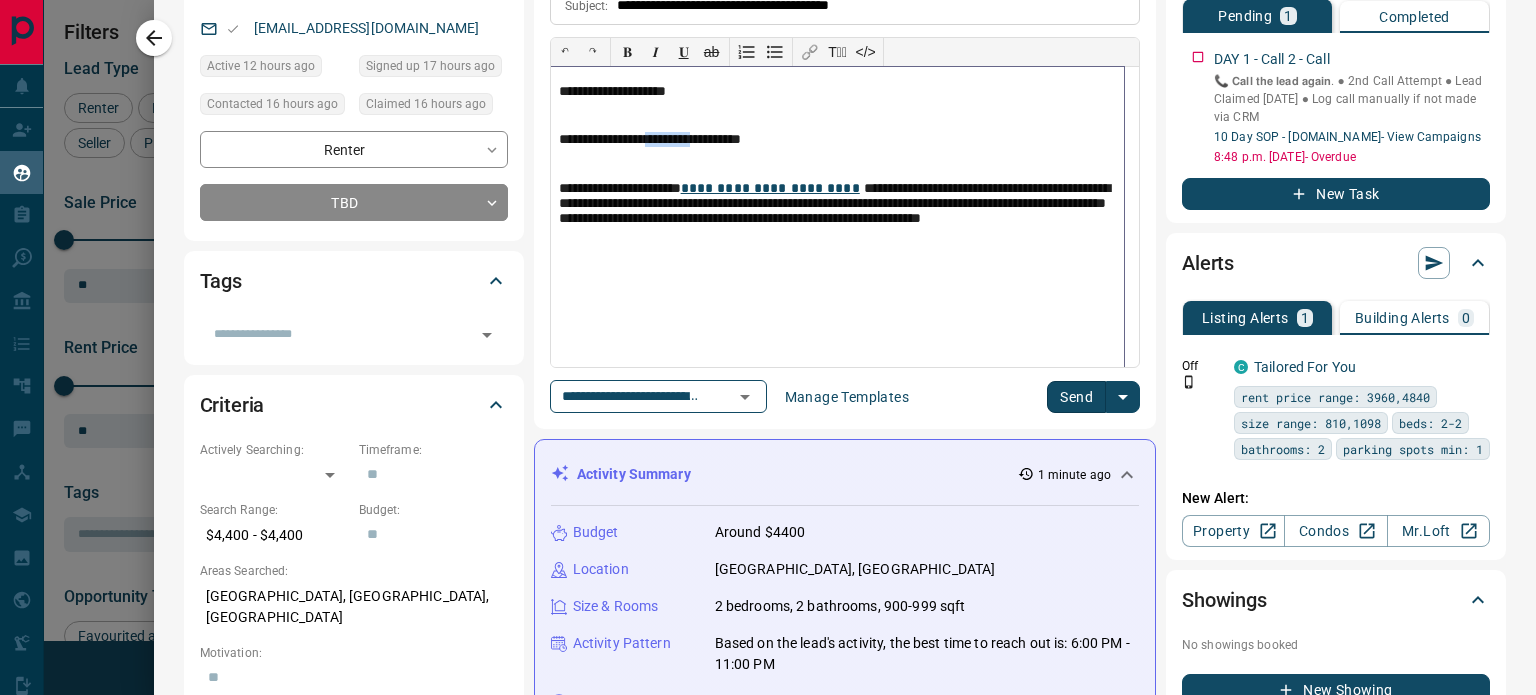 click on "**********" at bounding box center (838, 140) 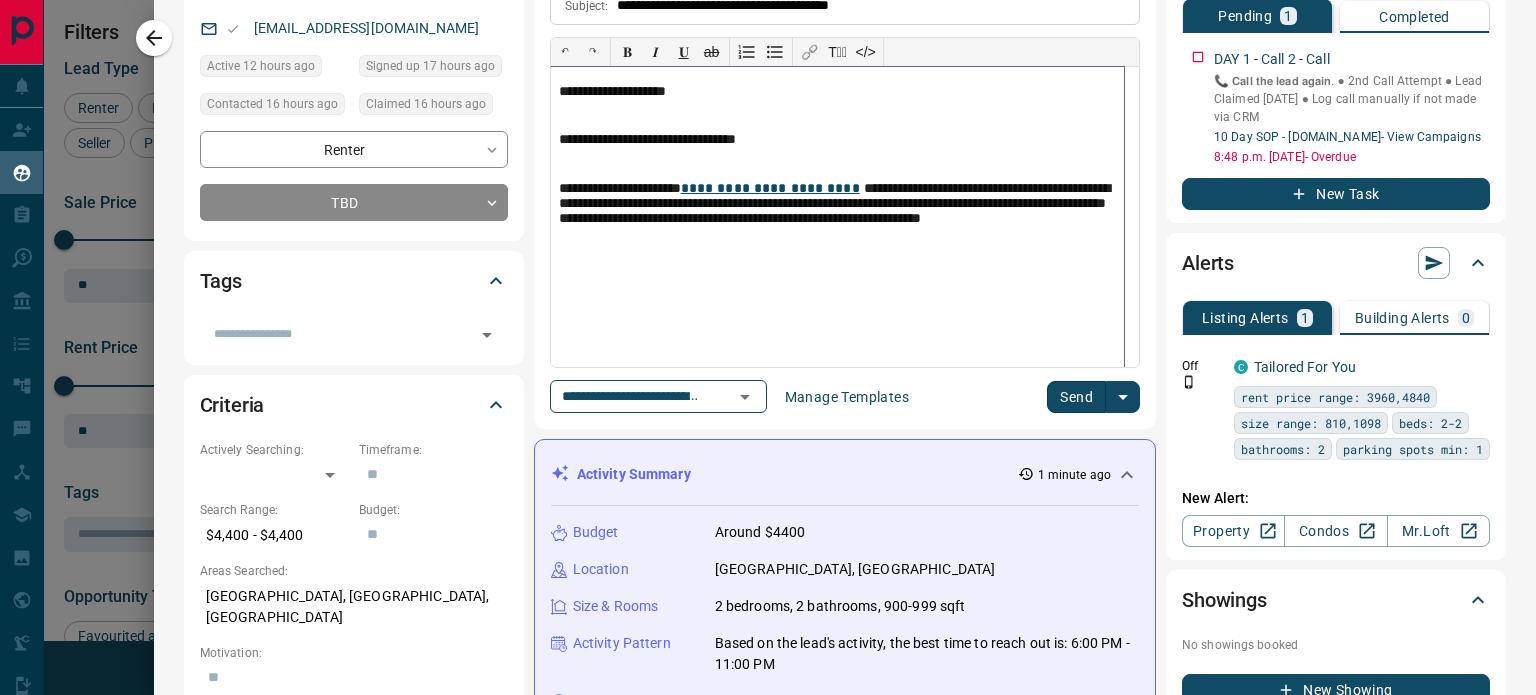 click on "**********" at bounding box center [838, 140] 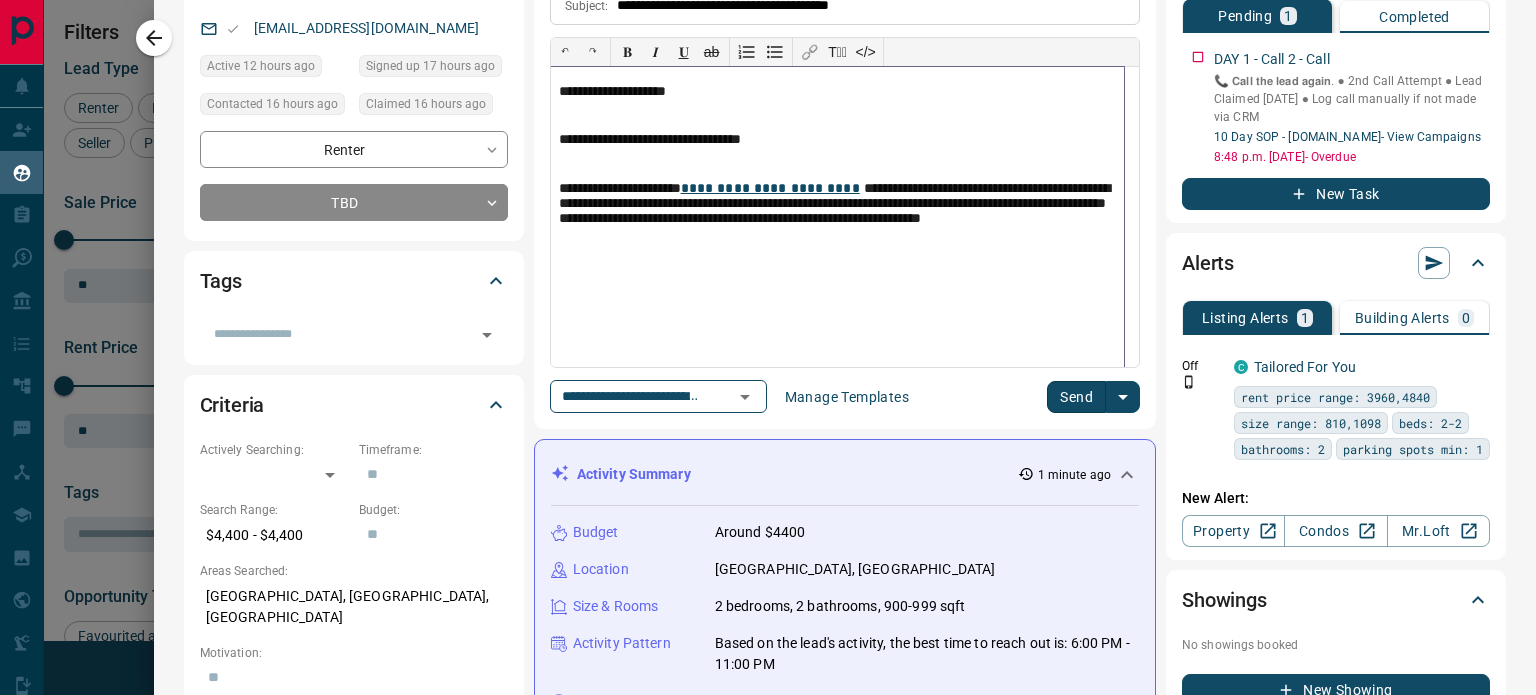 click on "**********" at bounding box center (838, 217) 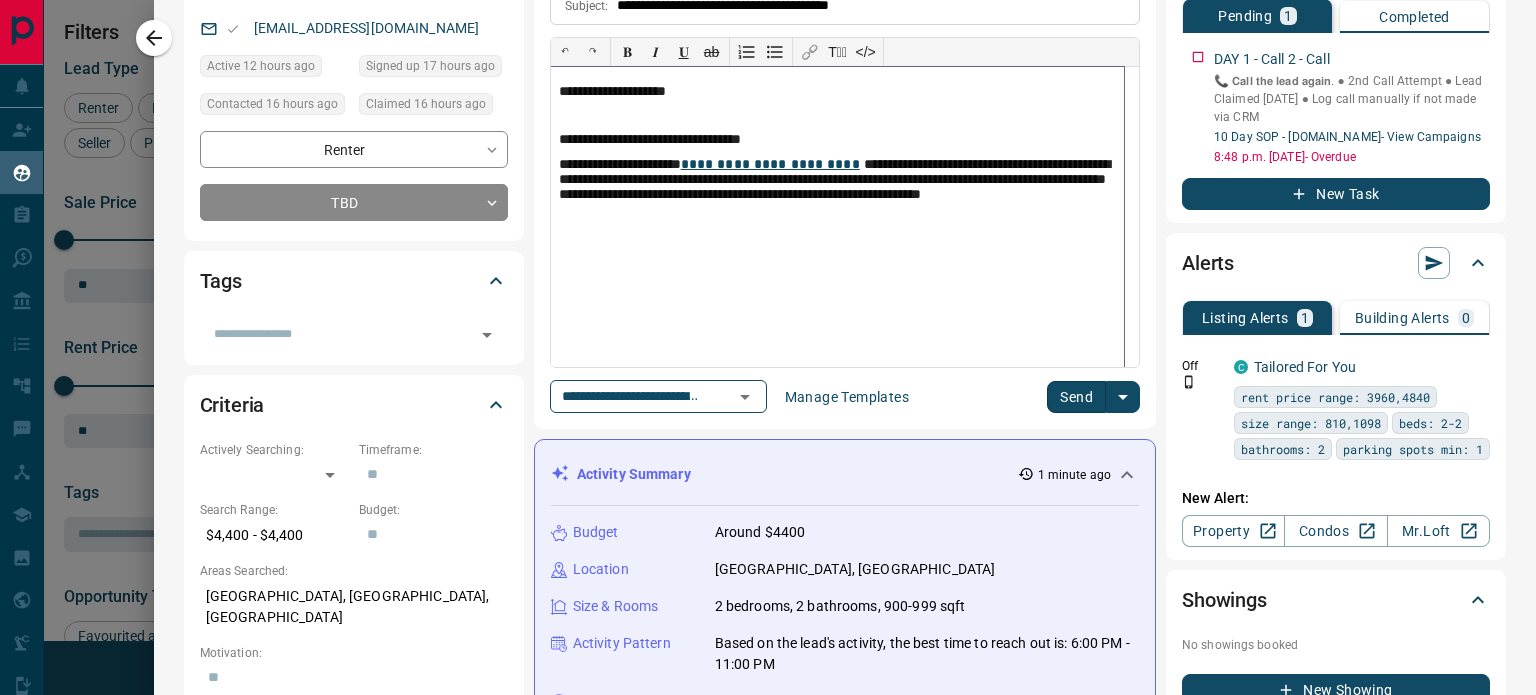 click on "**********" at bounding box center (838, 190) 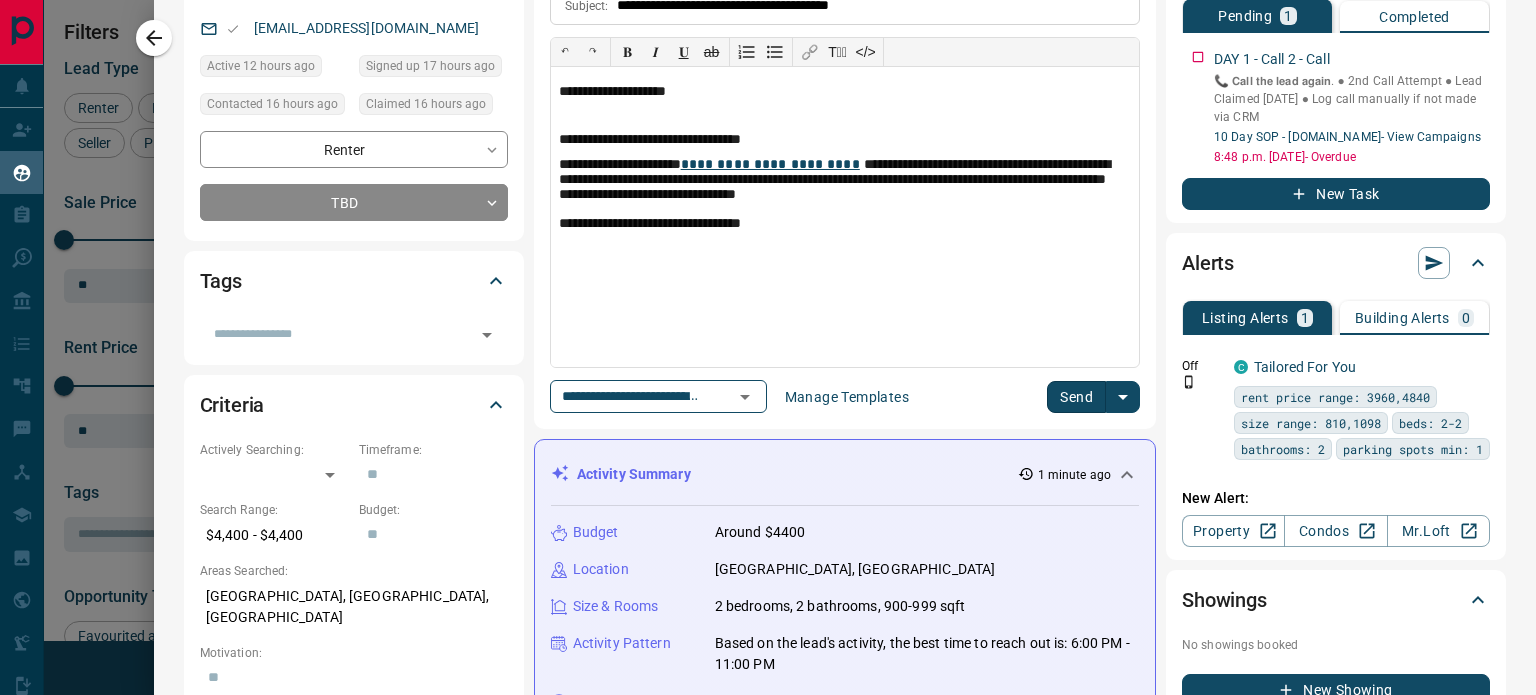 click on "Send" at bounding box center [1076, 397] 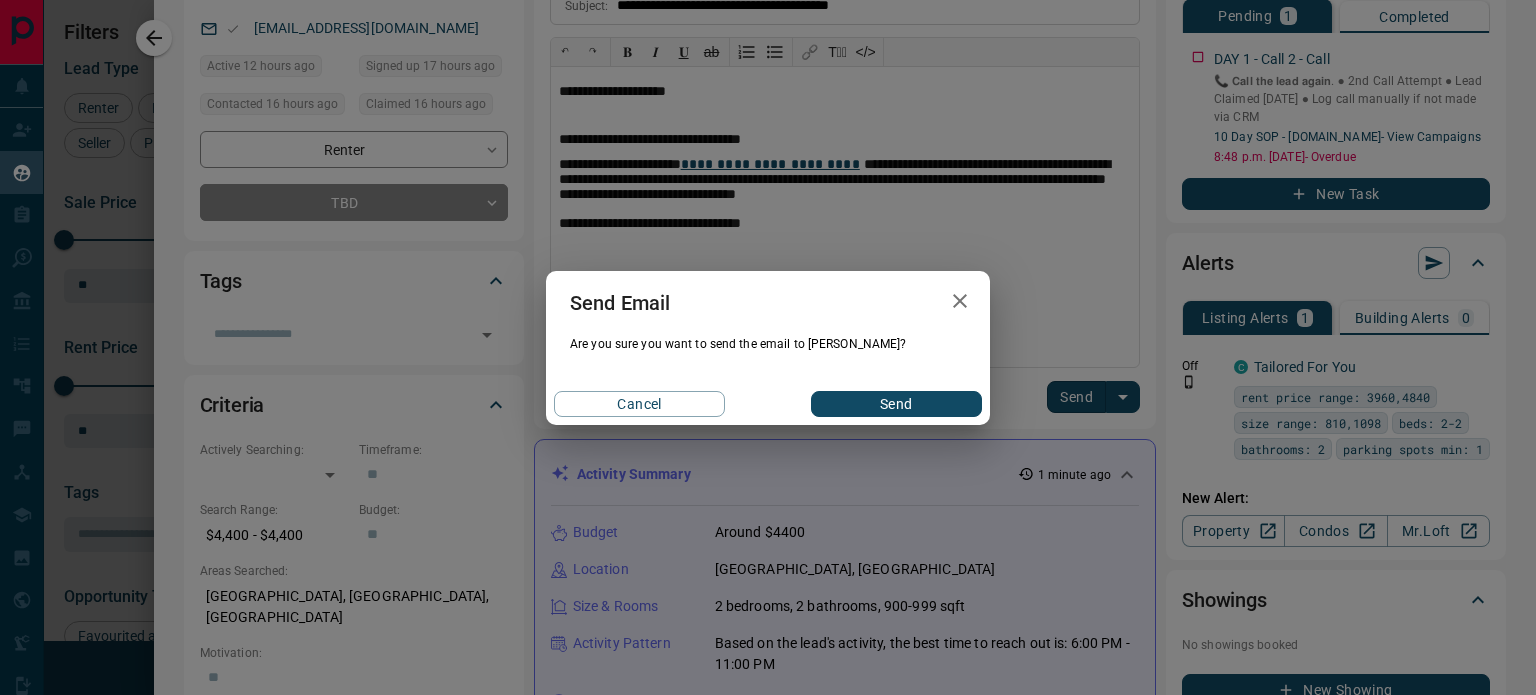 click on "Send" at bounding box center [896, 404] 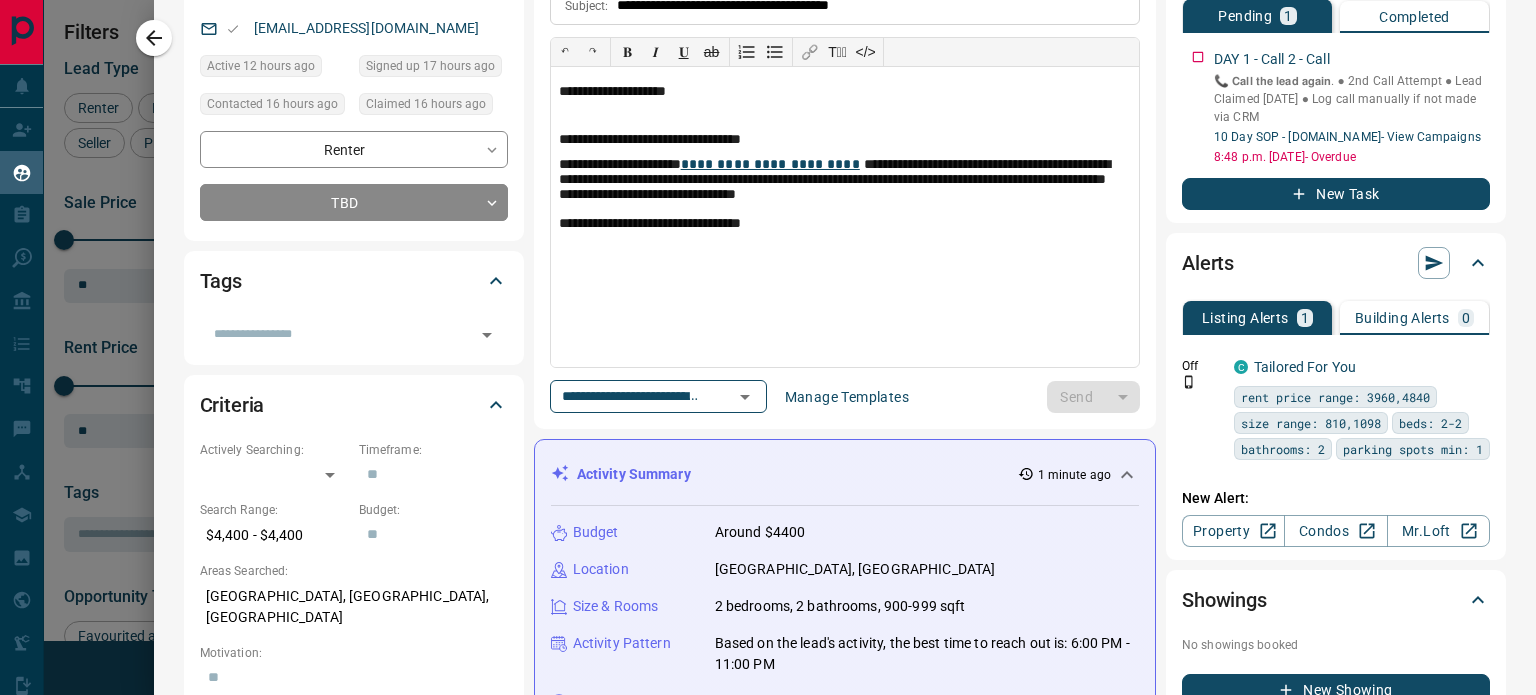 type 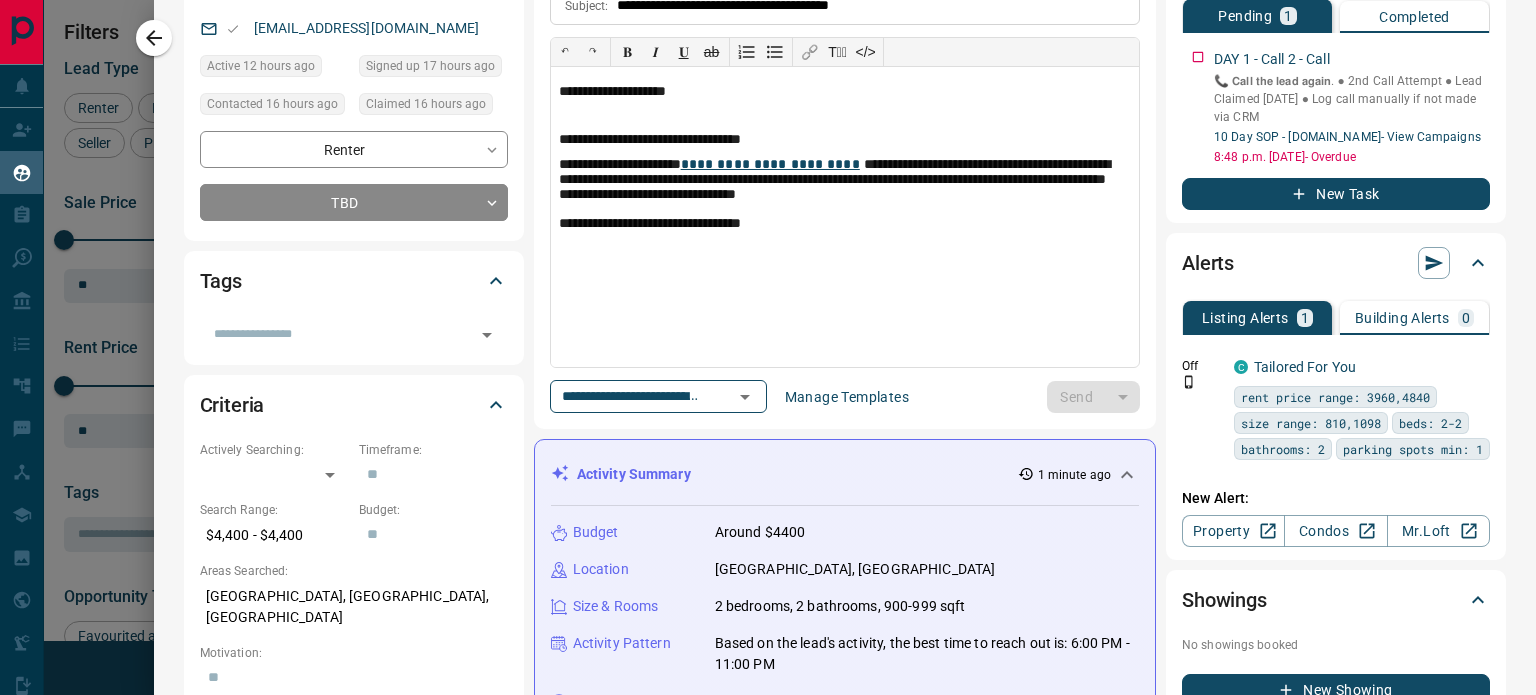 type 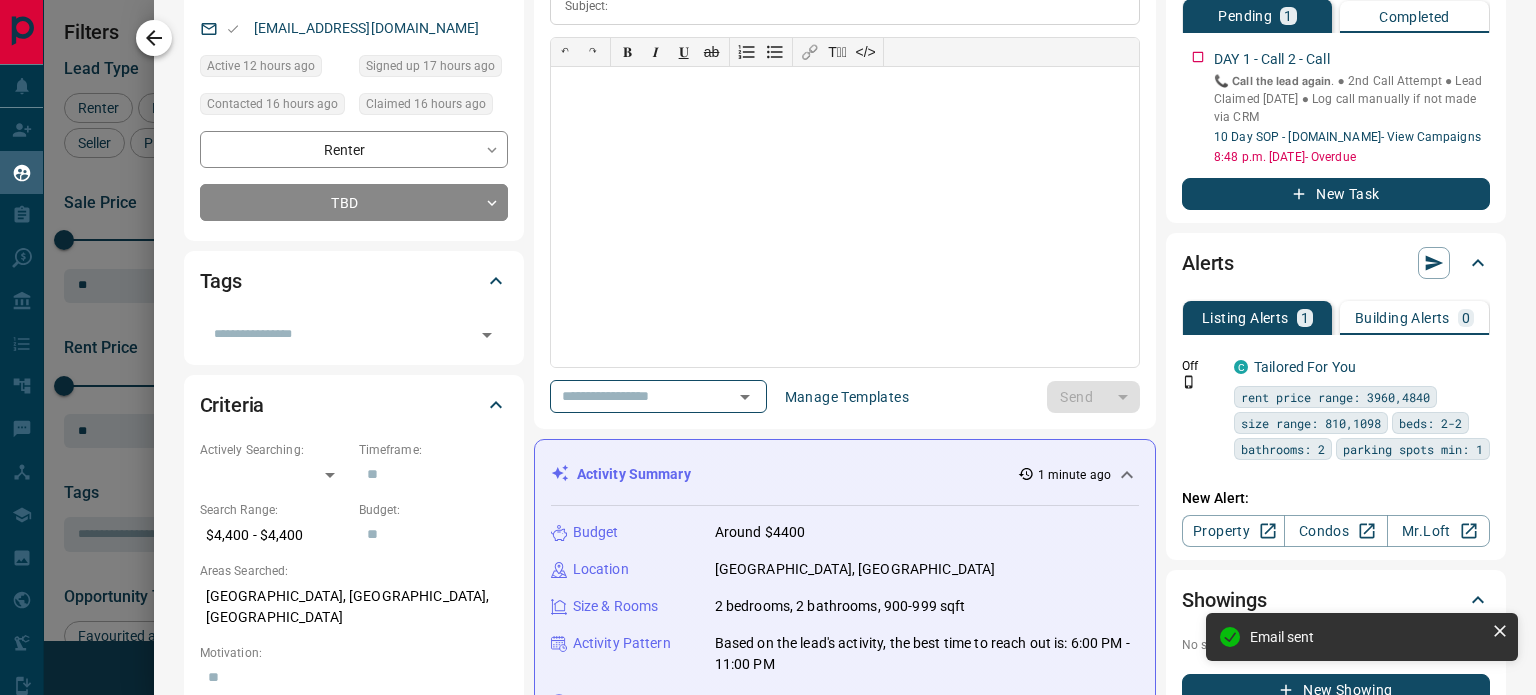 click 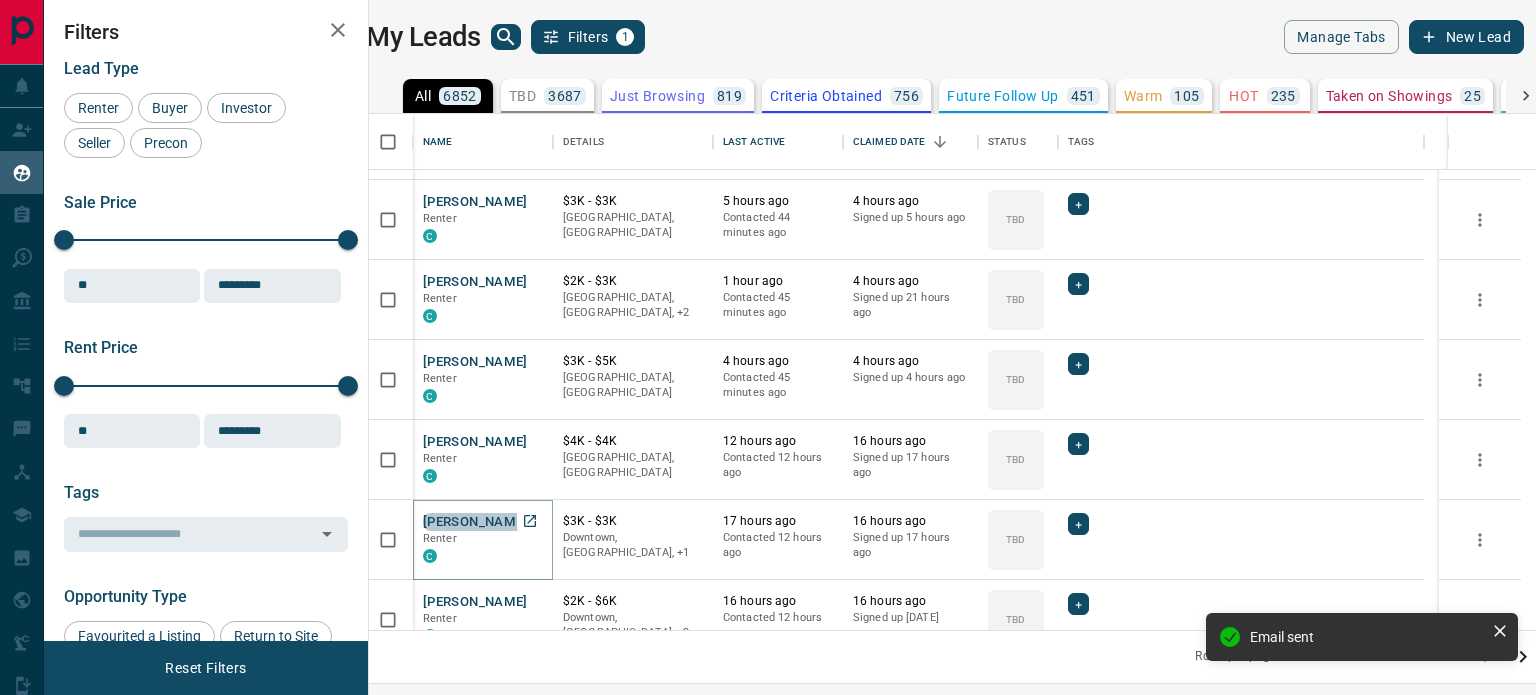 click on "[PERSON_NAME]" at bounding box center [475, 522] 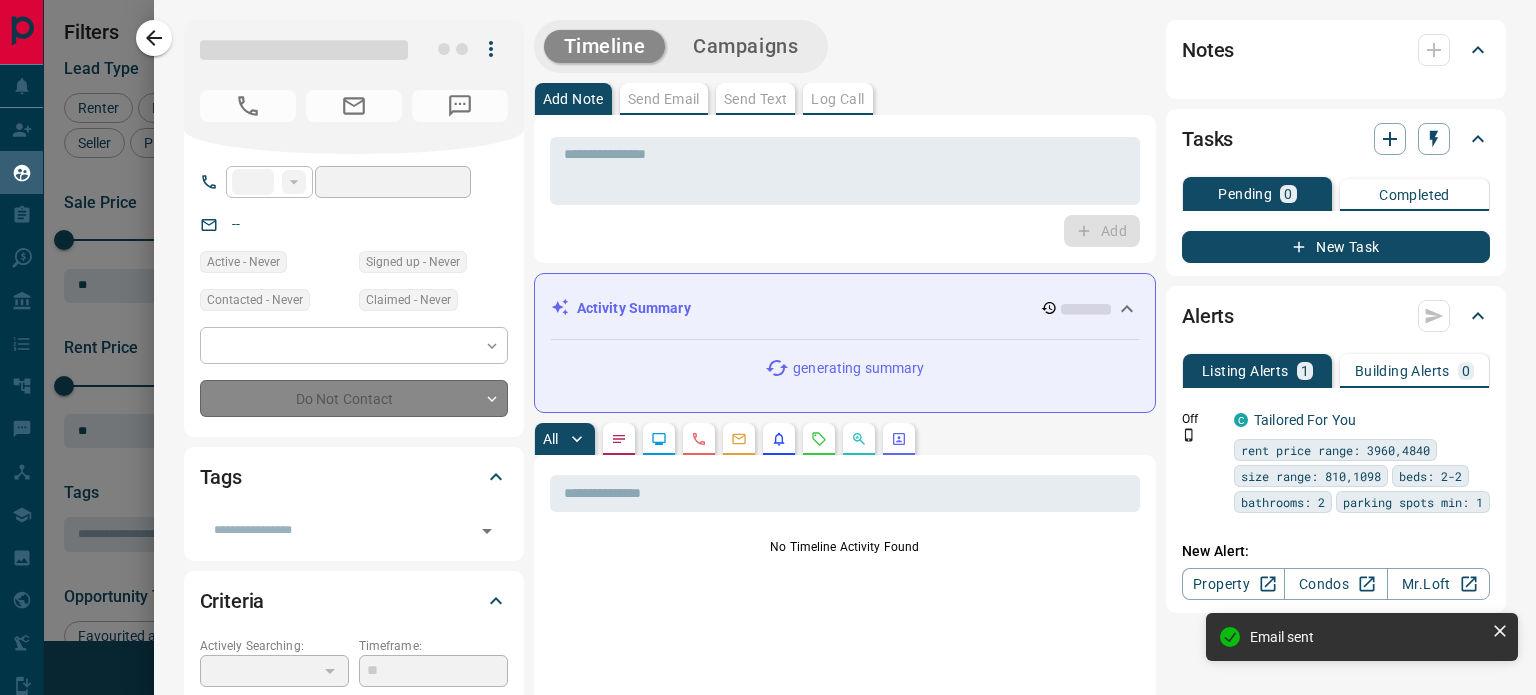 type on "**" 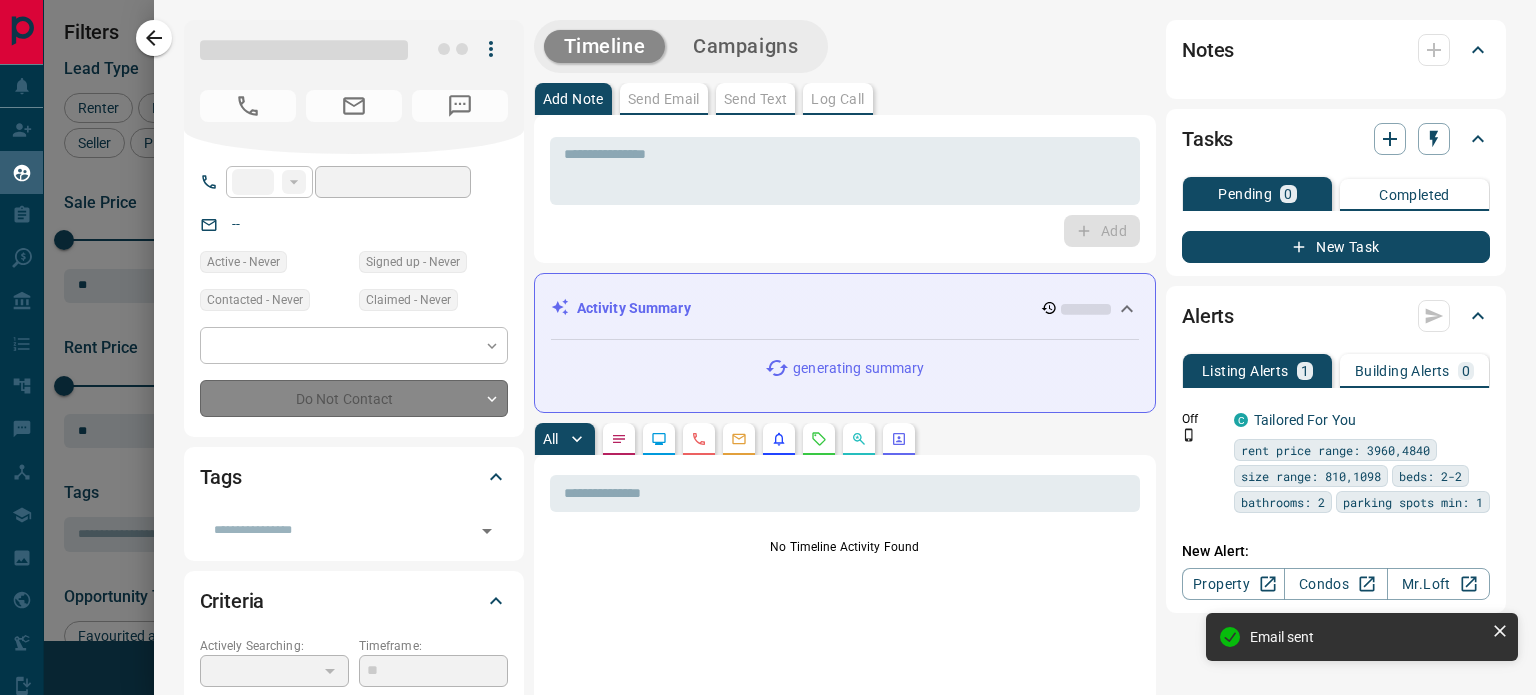 type on "**********" 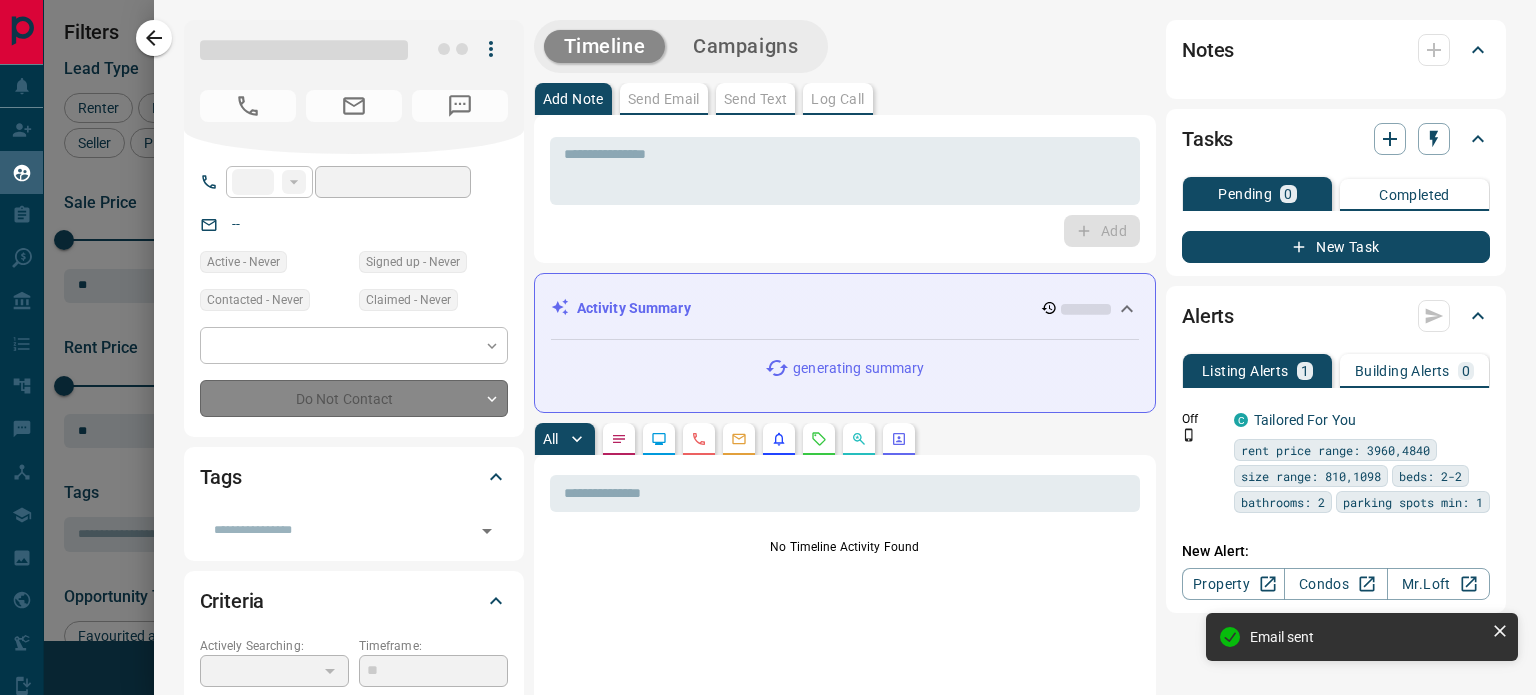 type on "**" 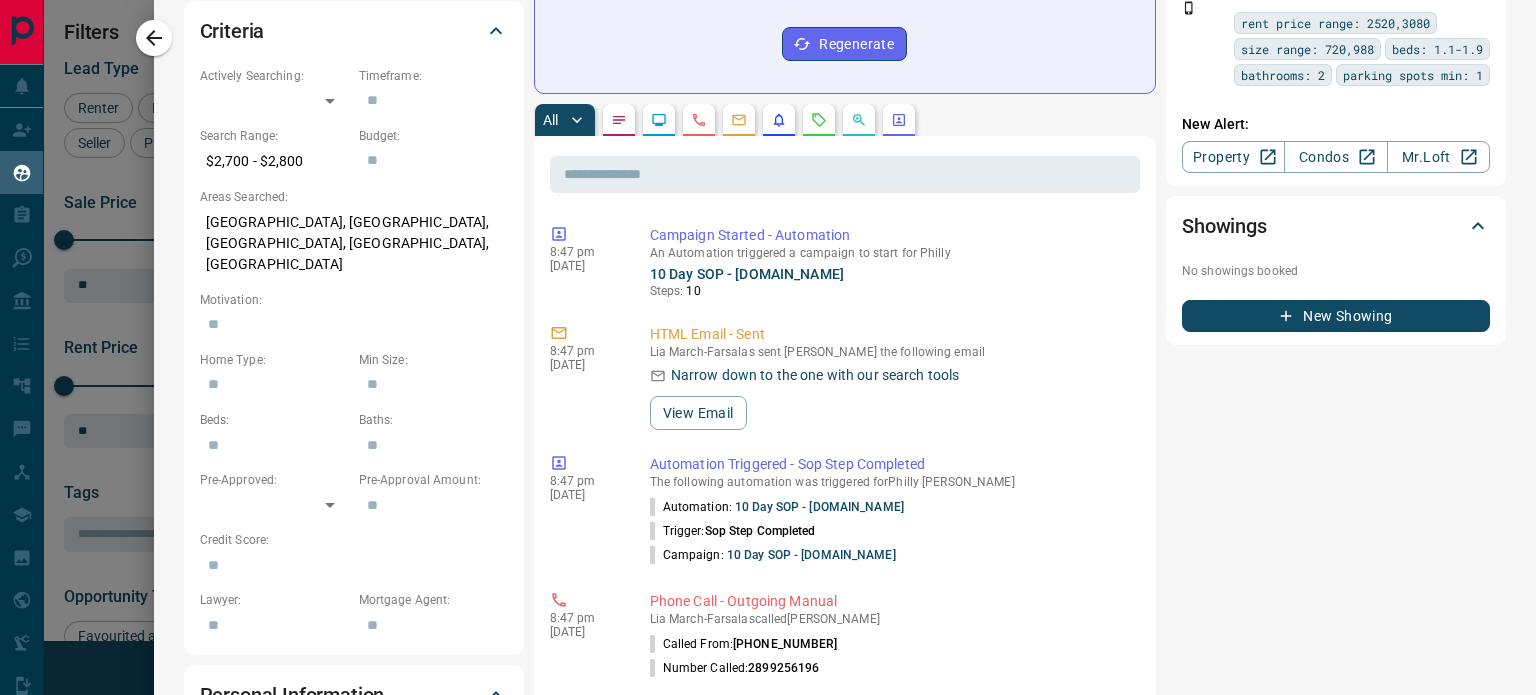 scroll, scrollTop: 568, scrollLeft: 0, axis: vertical 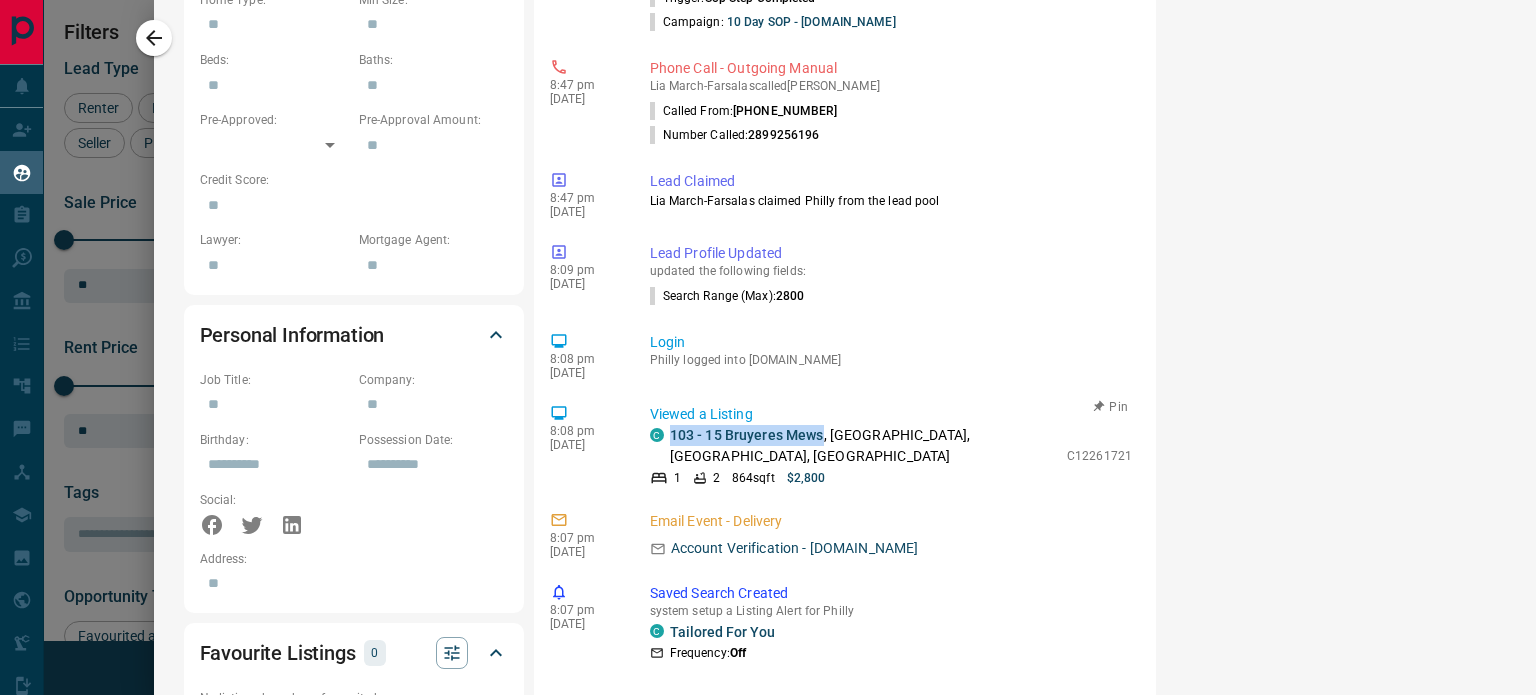 drag, startPoint x: 667, startPoint y: 407, endPoint x: 824, endPoint y: 408, distance: 157.00319 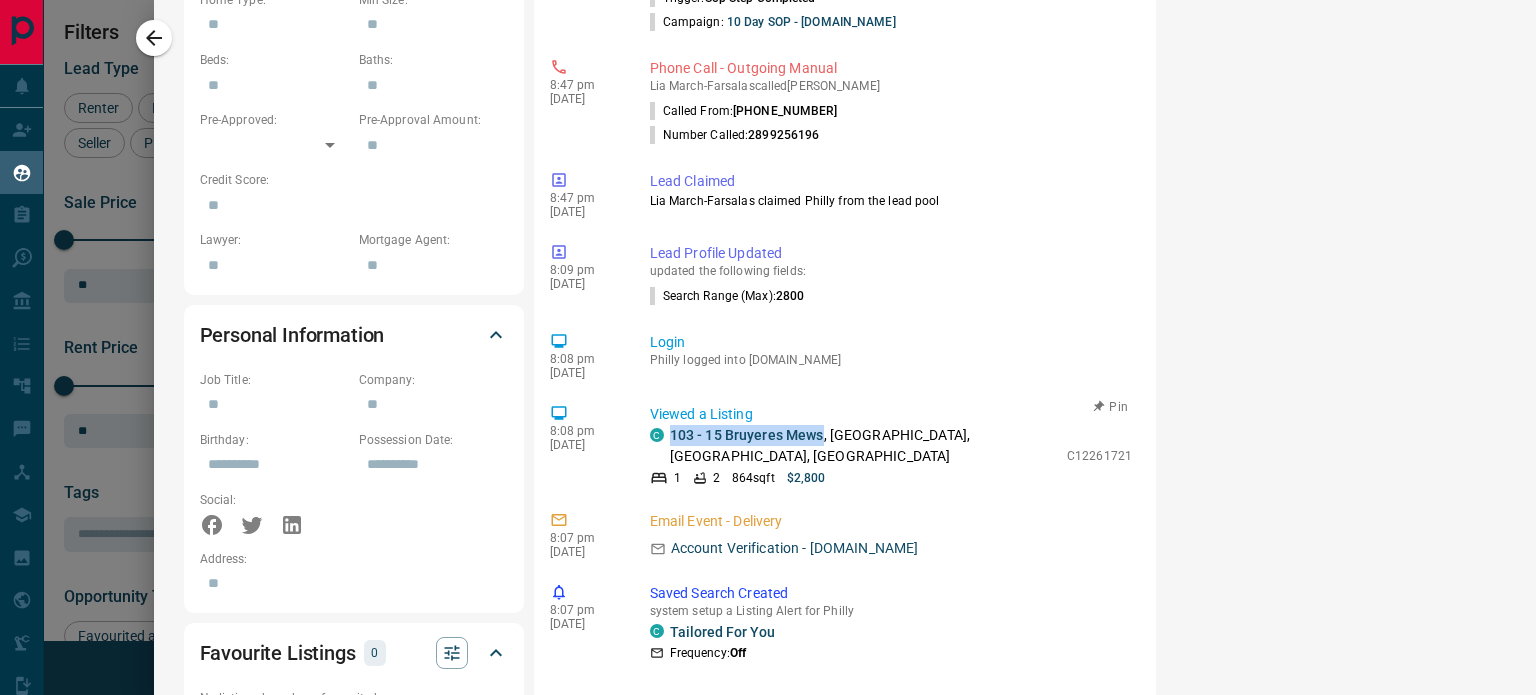 click on "C 103 - 15 Bruyeres Mews , [GEOGRAPHIC_DATA], [GEOGRAPHIC_DATA], [GEOGRAPHIC_DATA]" at bounding box center [853, 446] 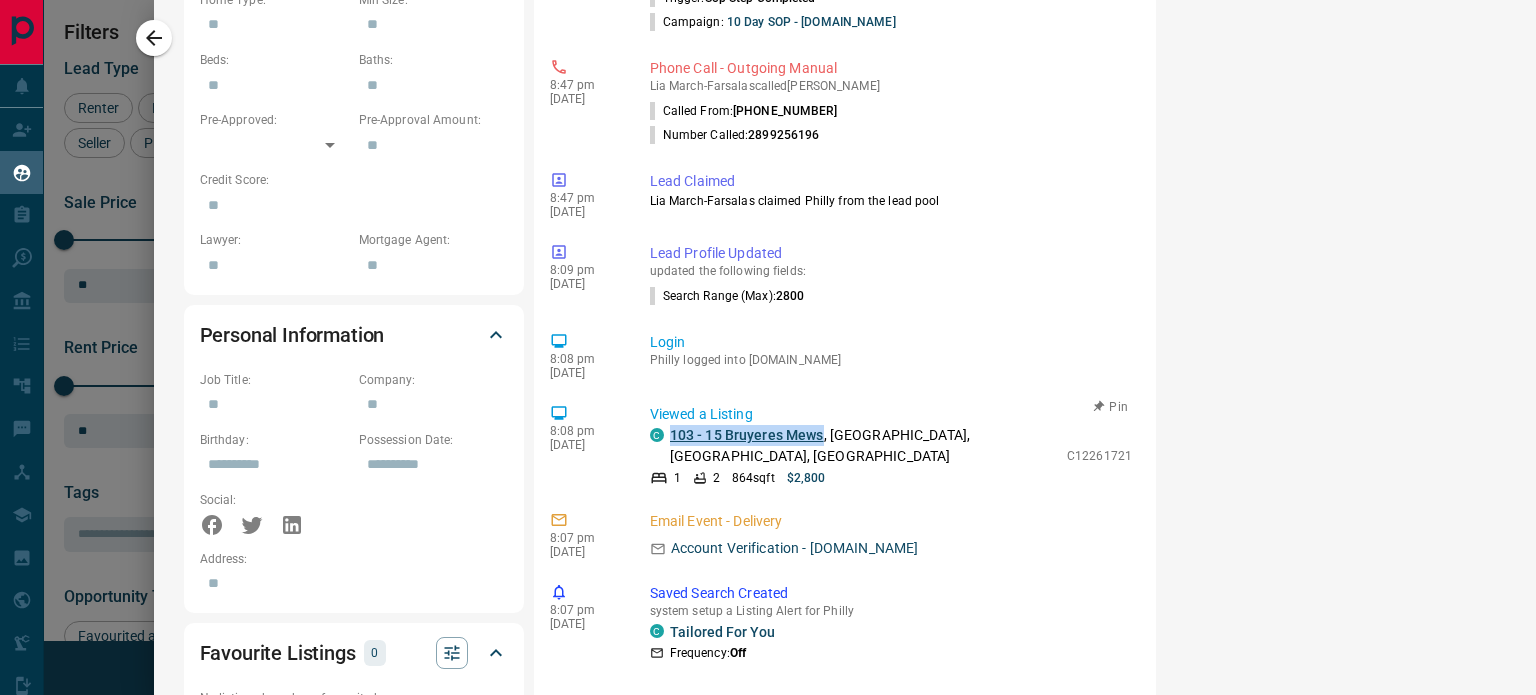 copy on "103 - 15 Bruyeres Mews" 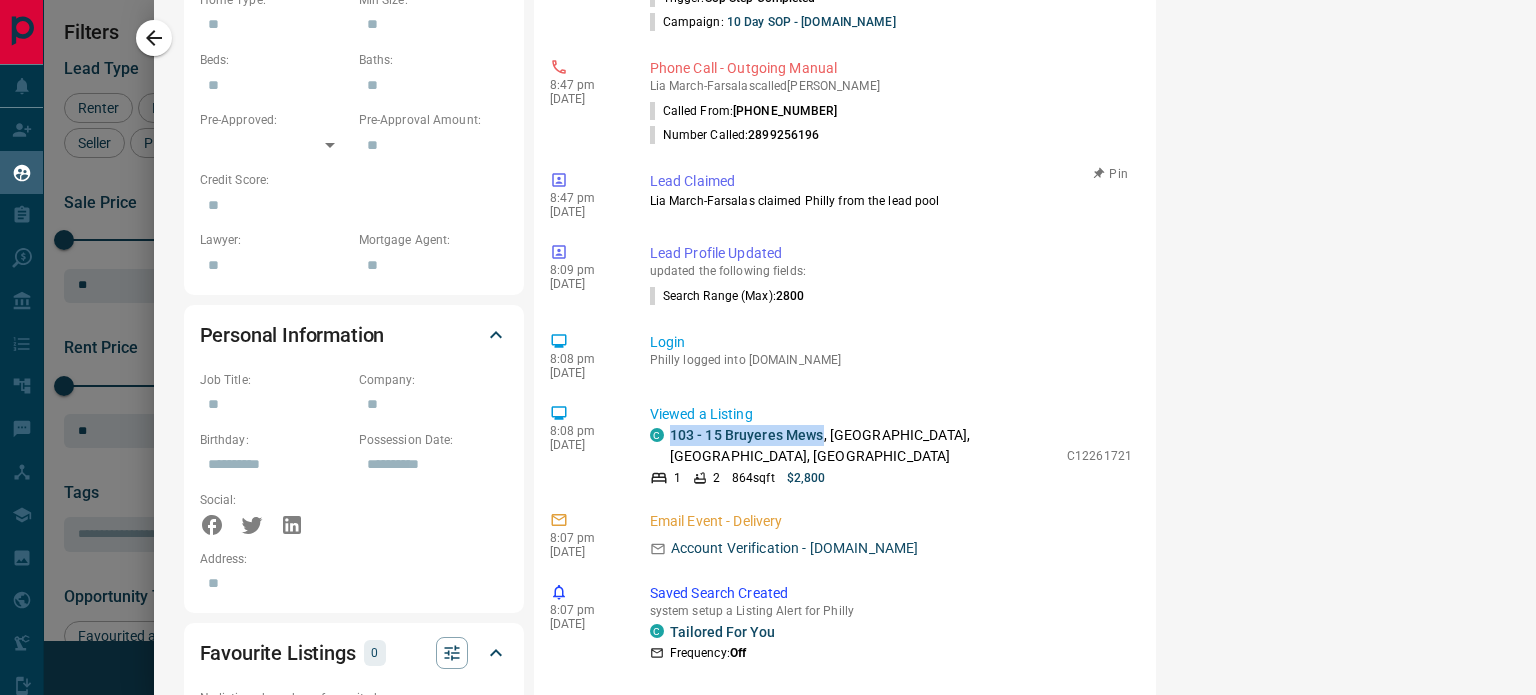 scroll, scrollTop: 0, scrollLeft: 0, axis: both 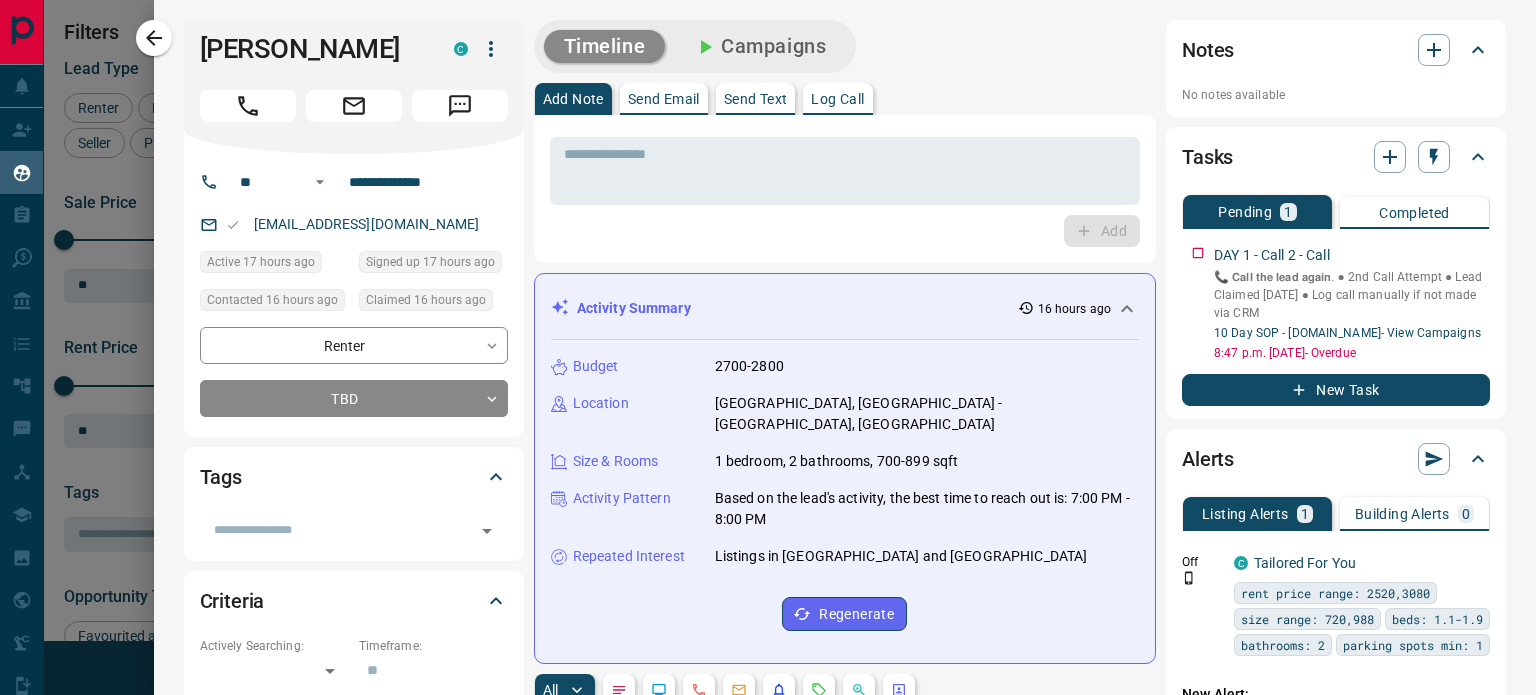 click on "Send Email" at bounding box center [664, 99] 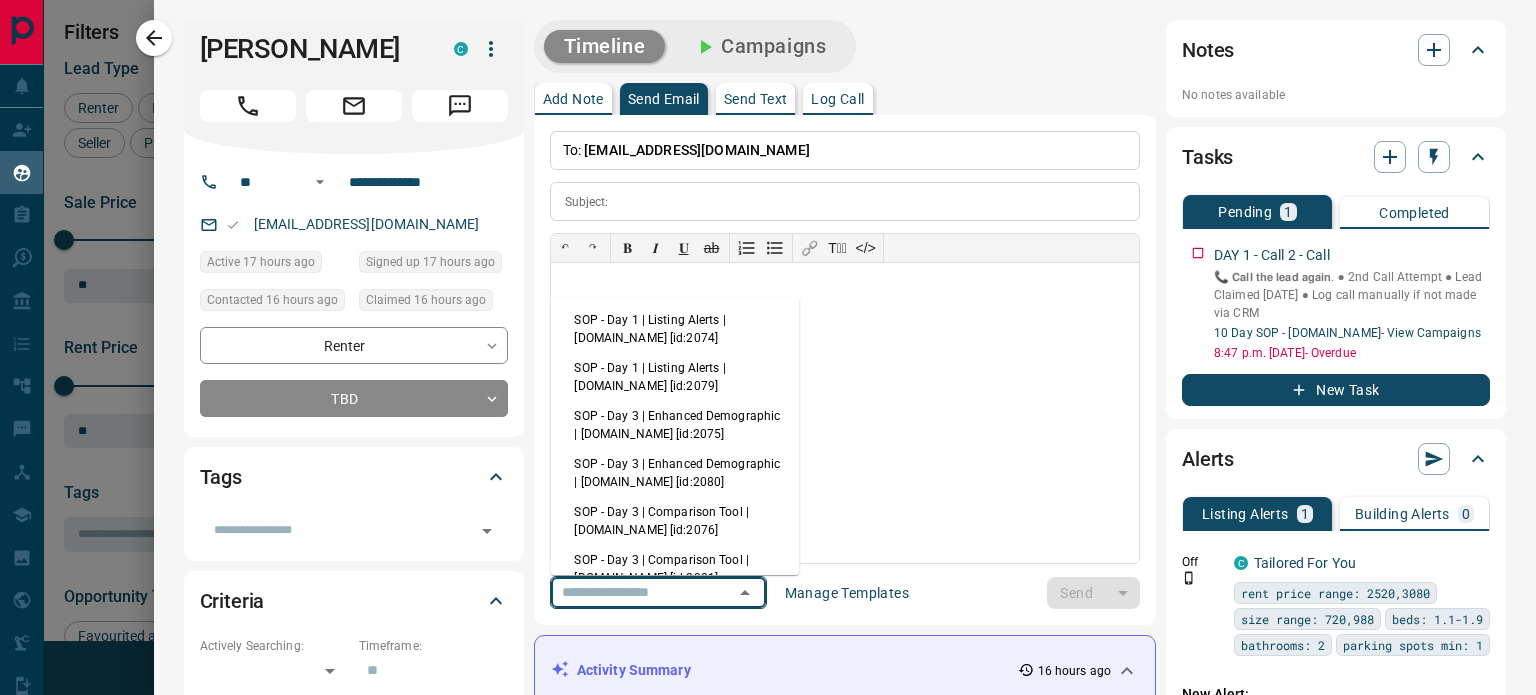 click at bounding box center [630, 592] 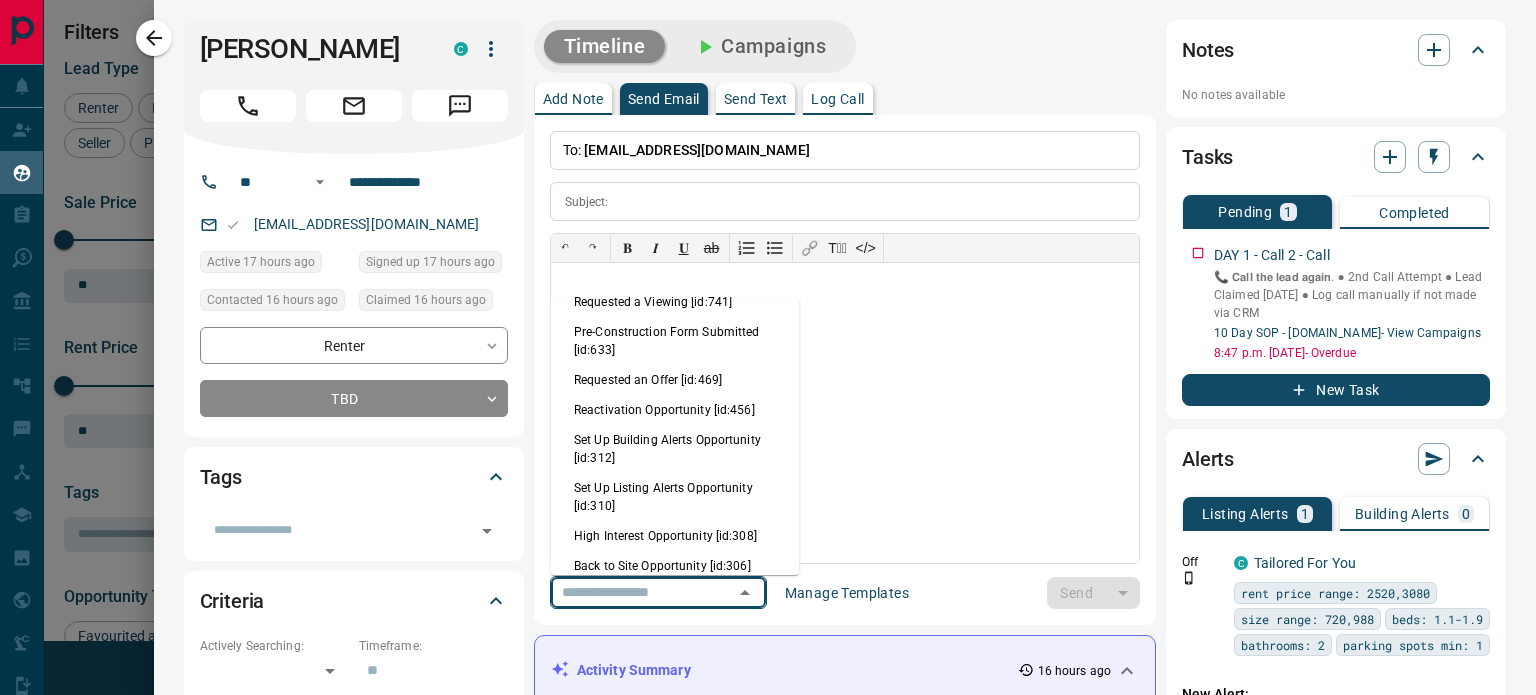scroll, scrollTop: 1019, scrollLeft: 0, axis: vertical 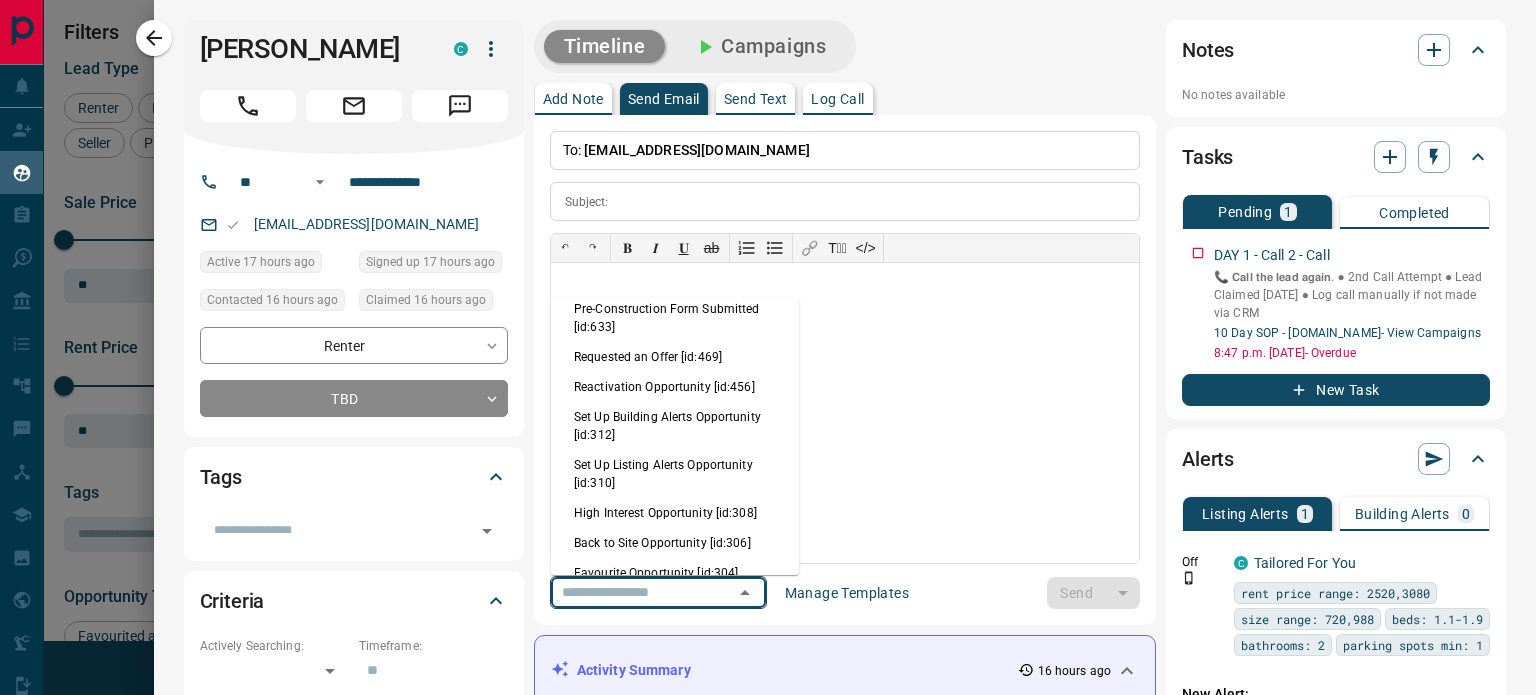 click on "High Interest Opportunity [id:308]" at bounding box center [674, 513] 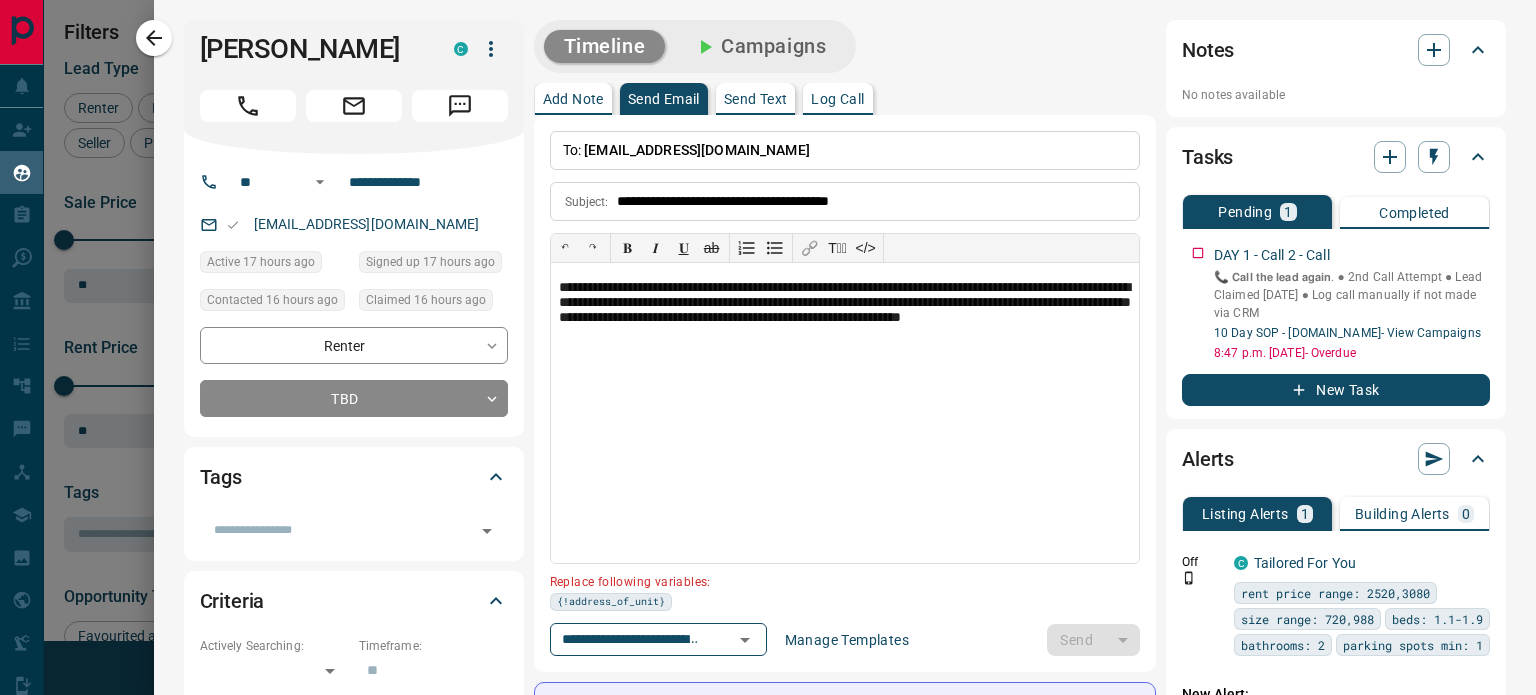type on "**********" 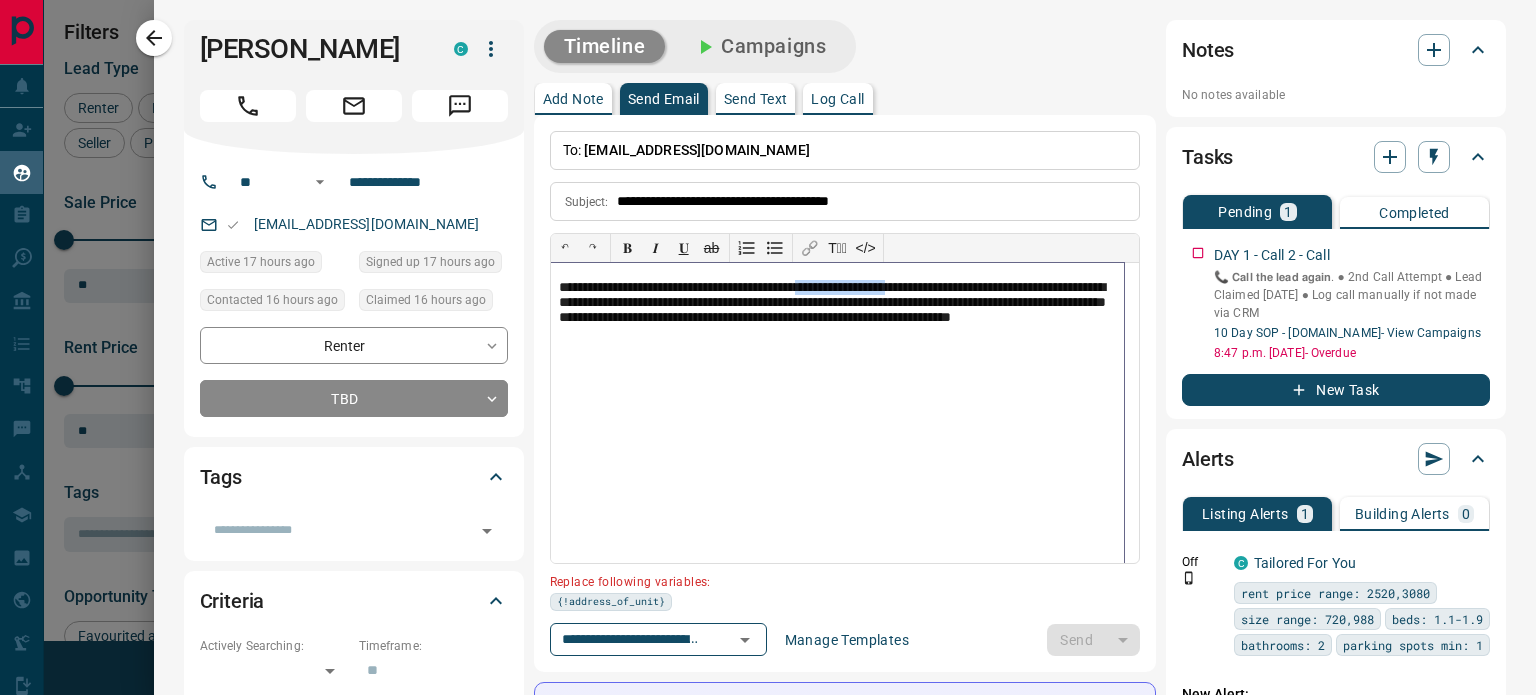 drag, startPoint x: 848, startPoint y: 285, endPoint x: 960, endPoint y: 285, distance: 112 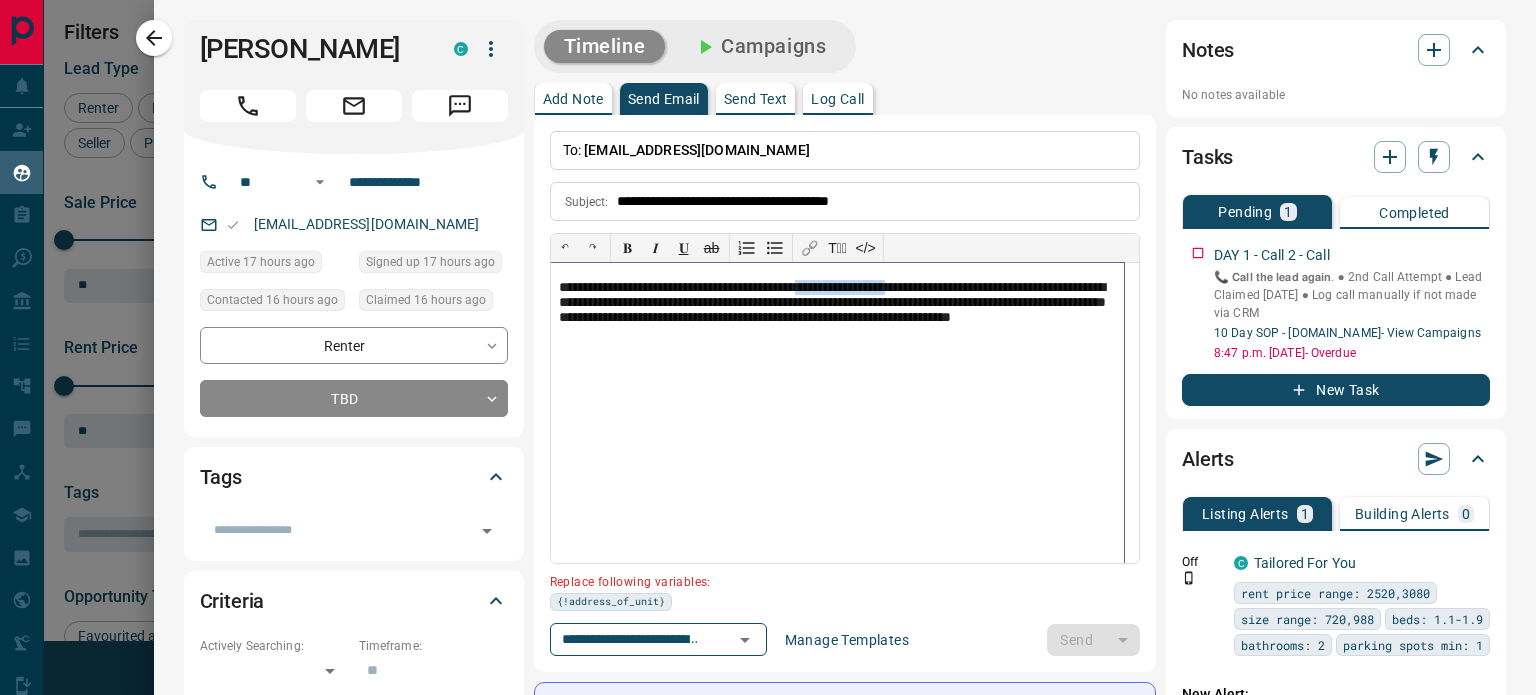 click on "**********" at bounding box center (838, 313) 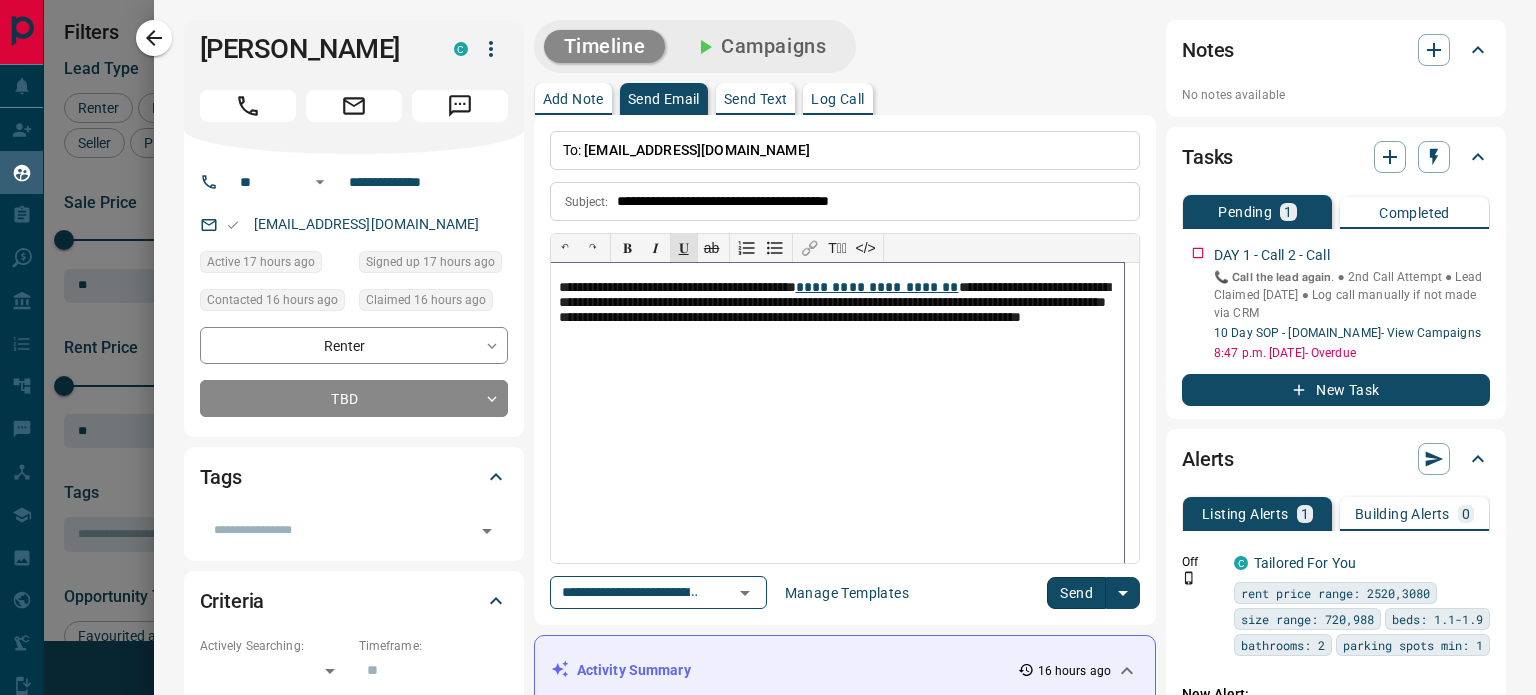 click on "**********" at bounding box center [838, 313] 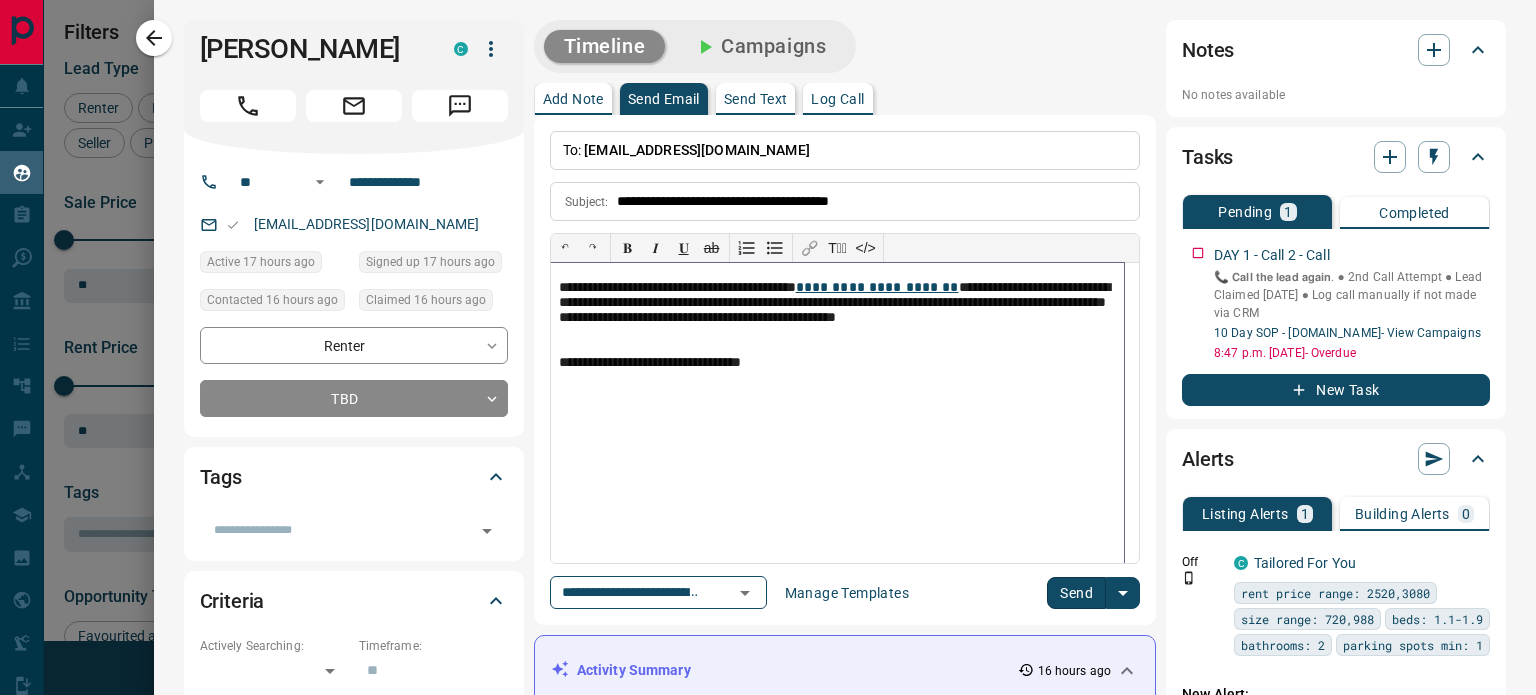 click on "**********" at bounding box center [838, 313] 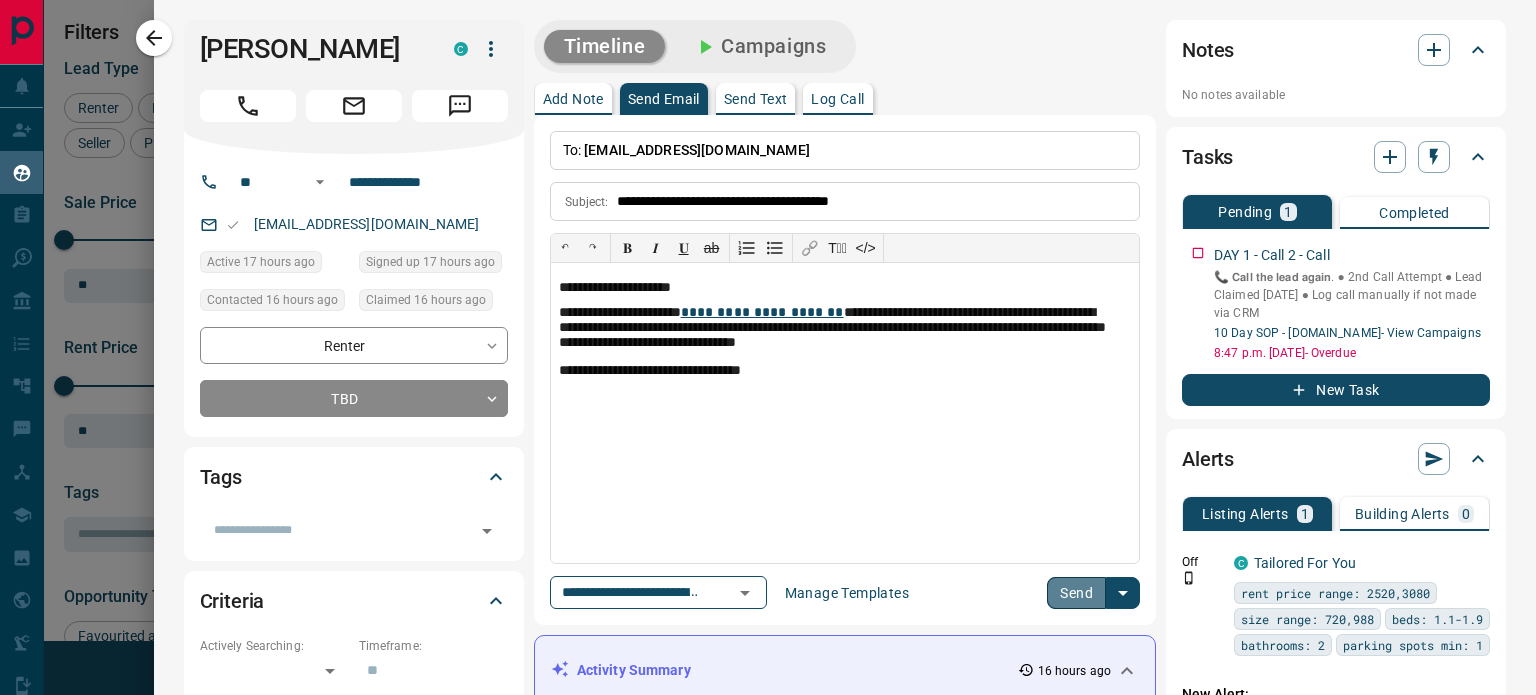 click on "Send" at bounding box center (1076, 593) 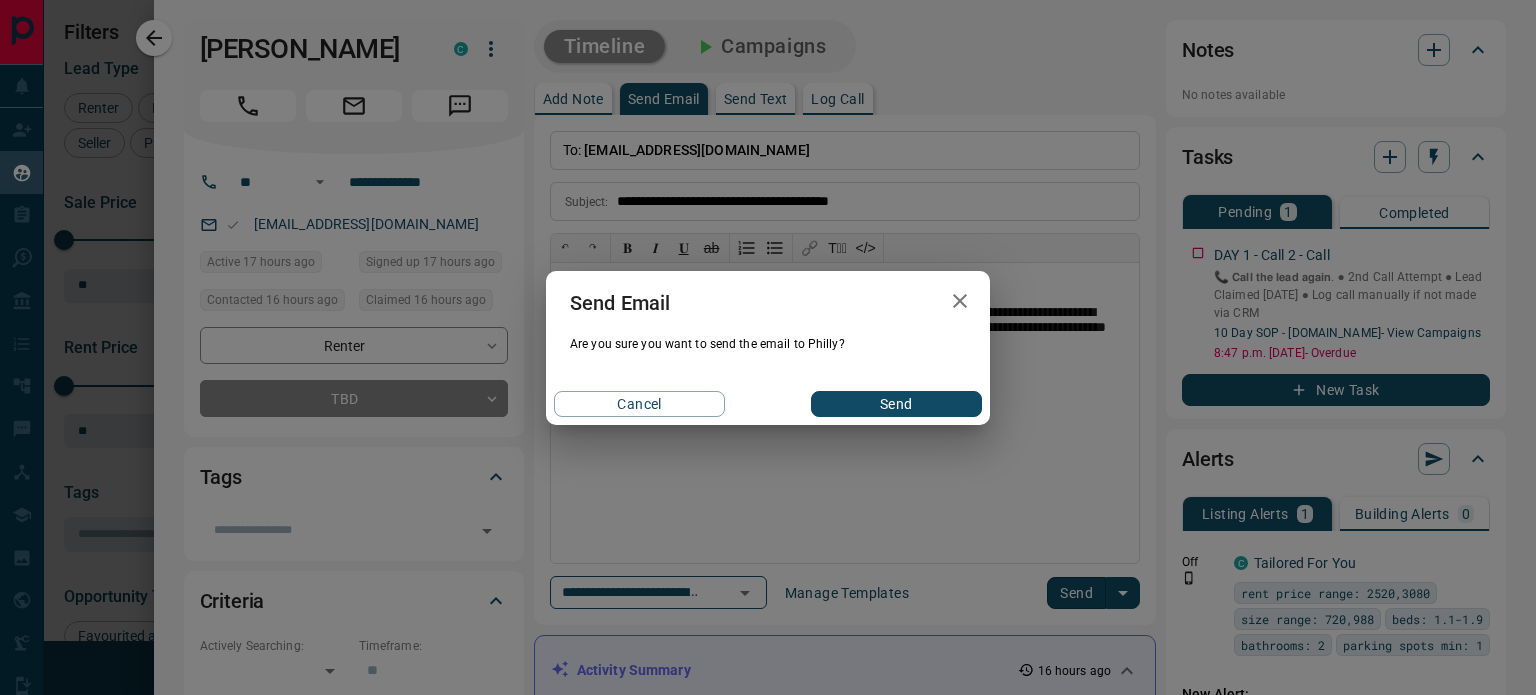 click on "Send" at bounding box center (896, 404) 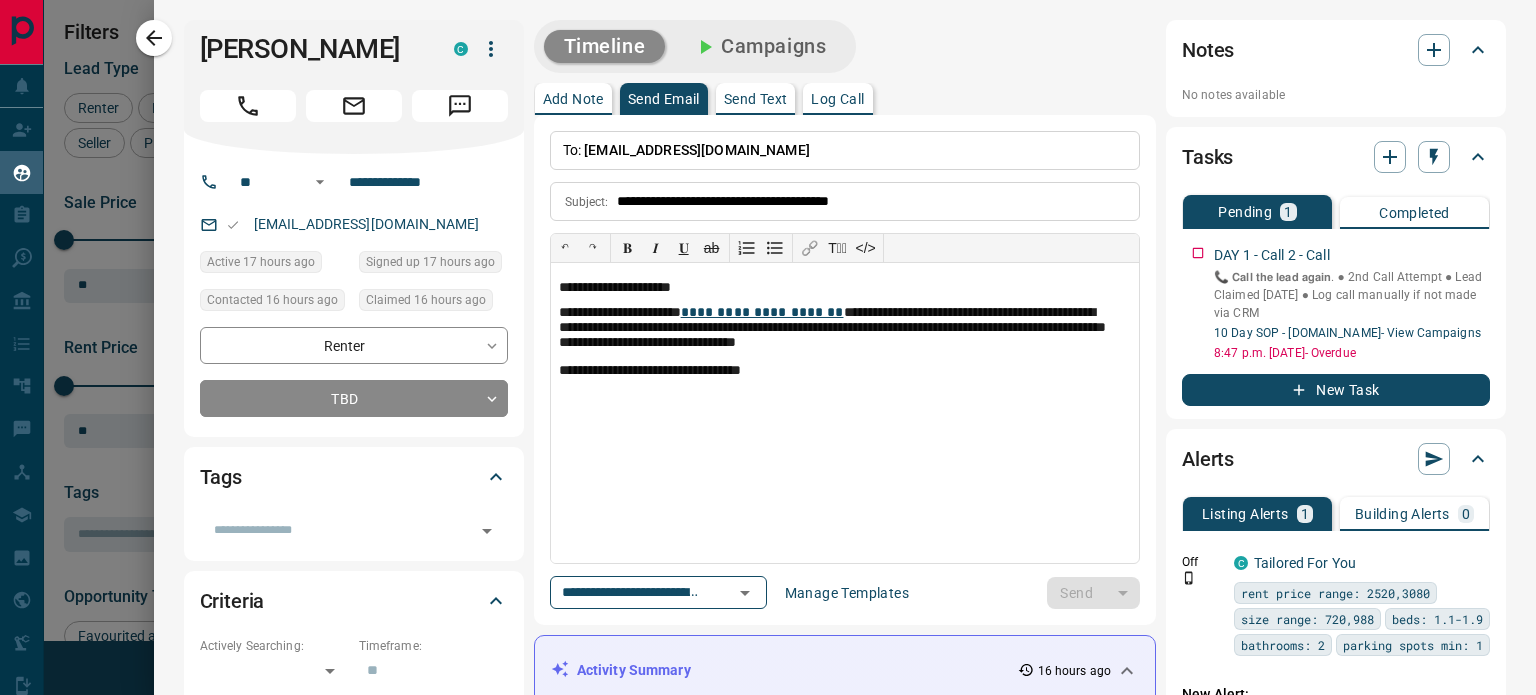 type 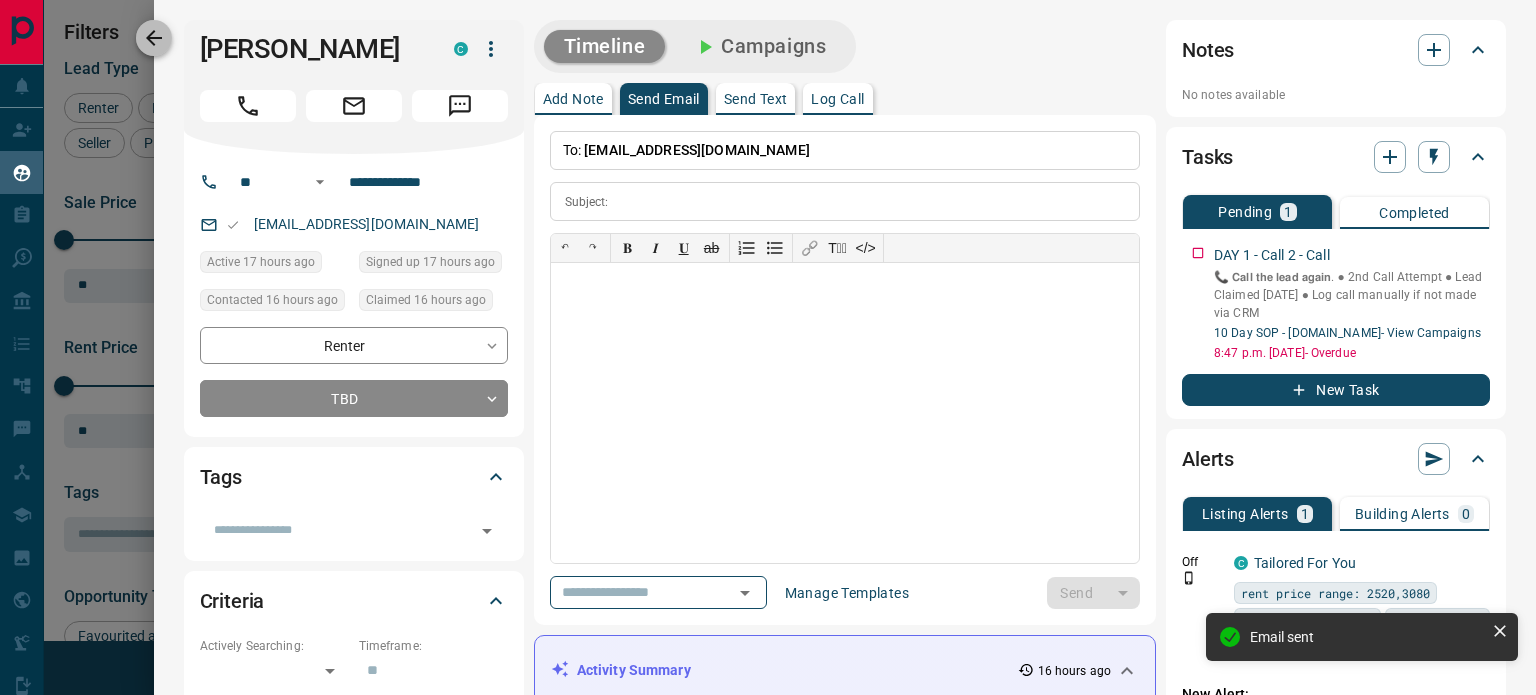 click 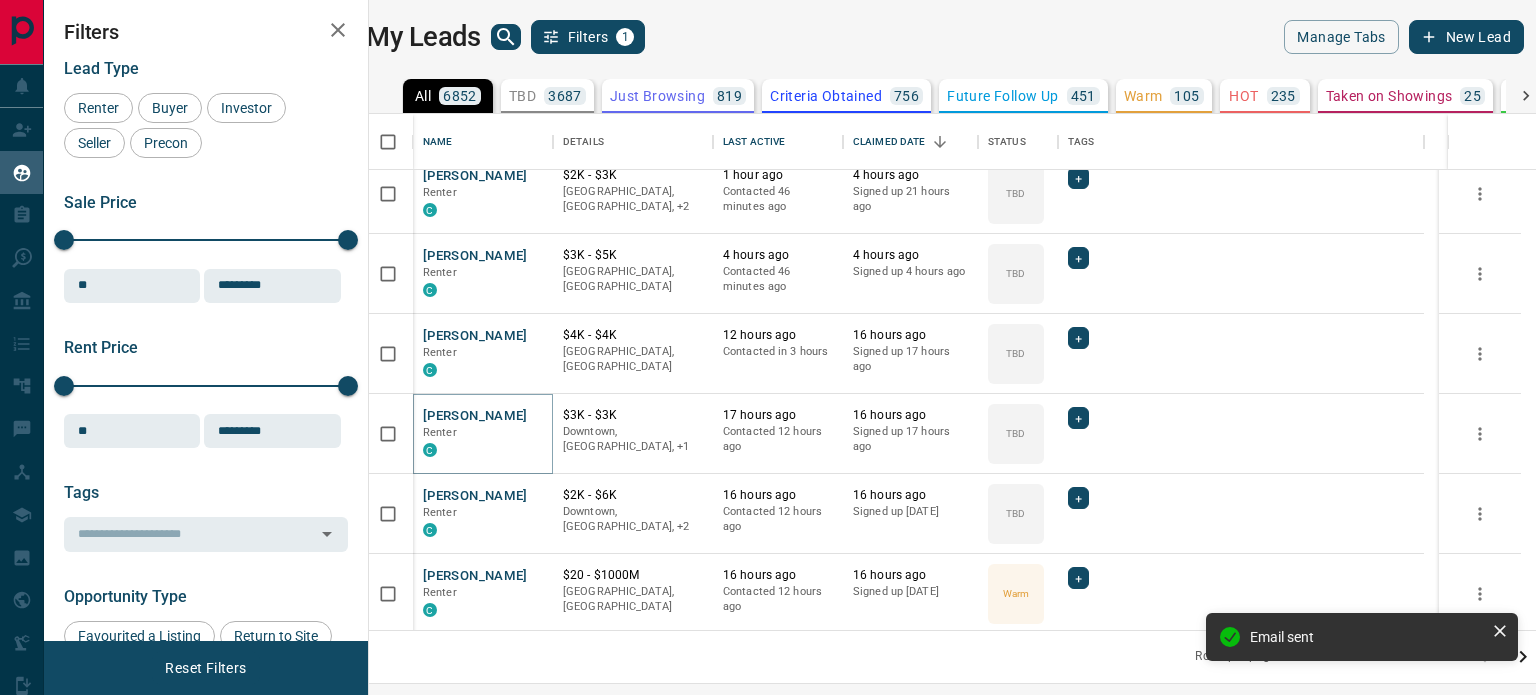 scroll, scrollTop: 370, scrollLeft: 0, axis: vertical 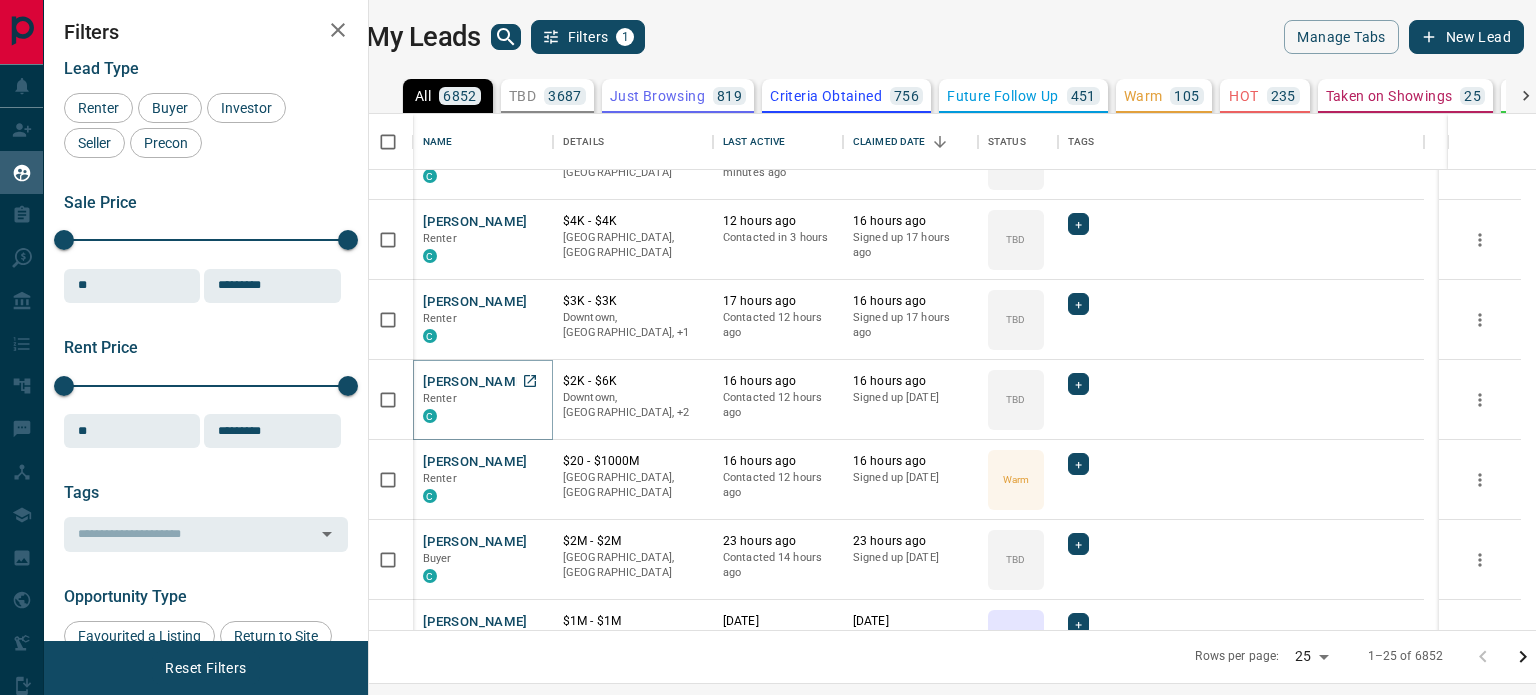 click on "[PERSON_NAME]" at bounding box center [475, 382] 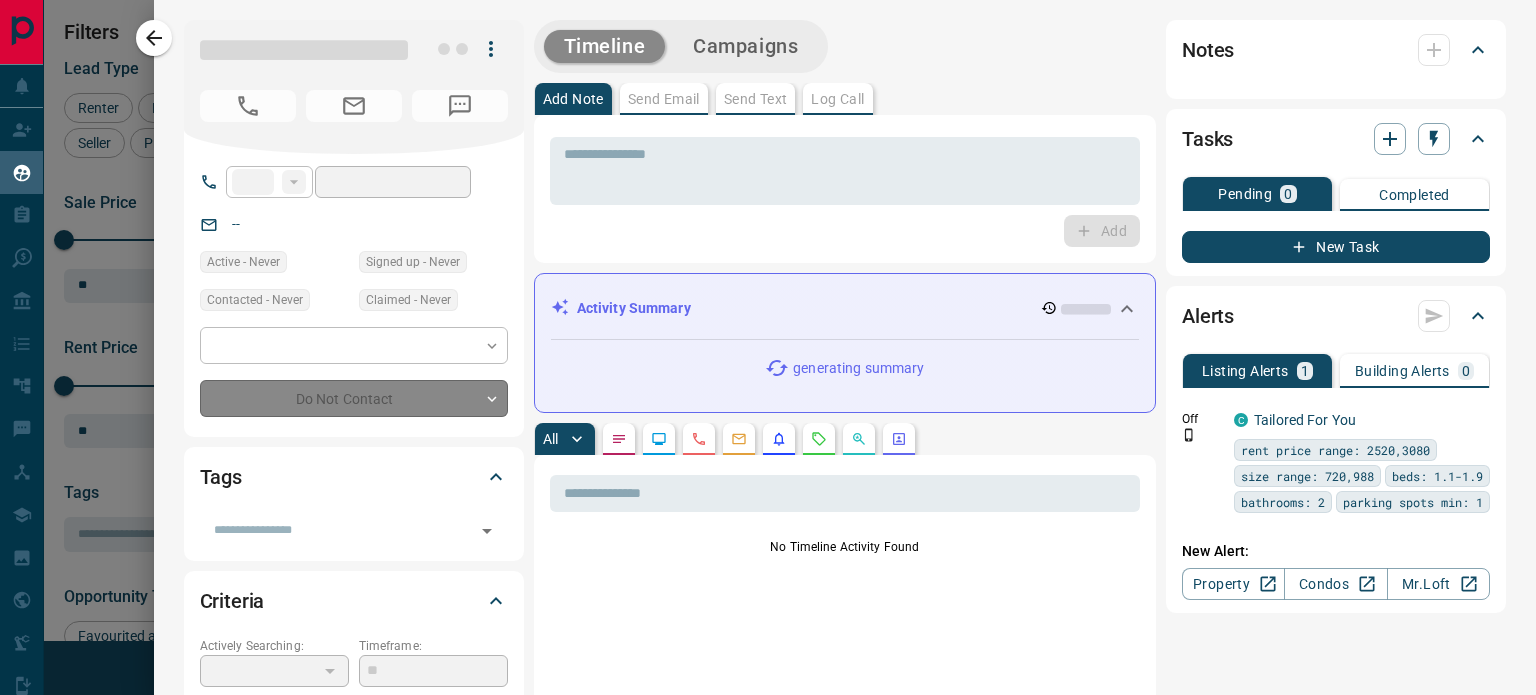 type on "**" 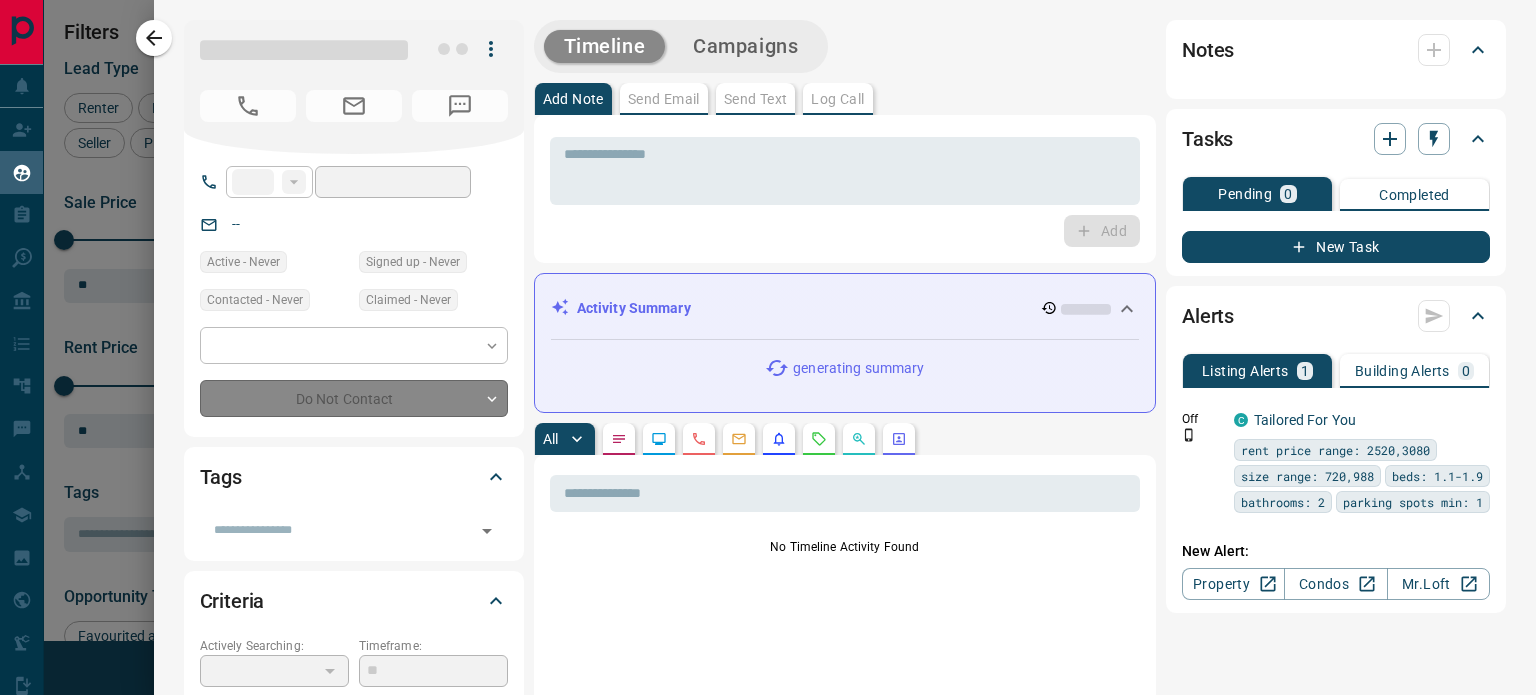 type on "**********" 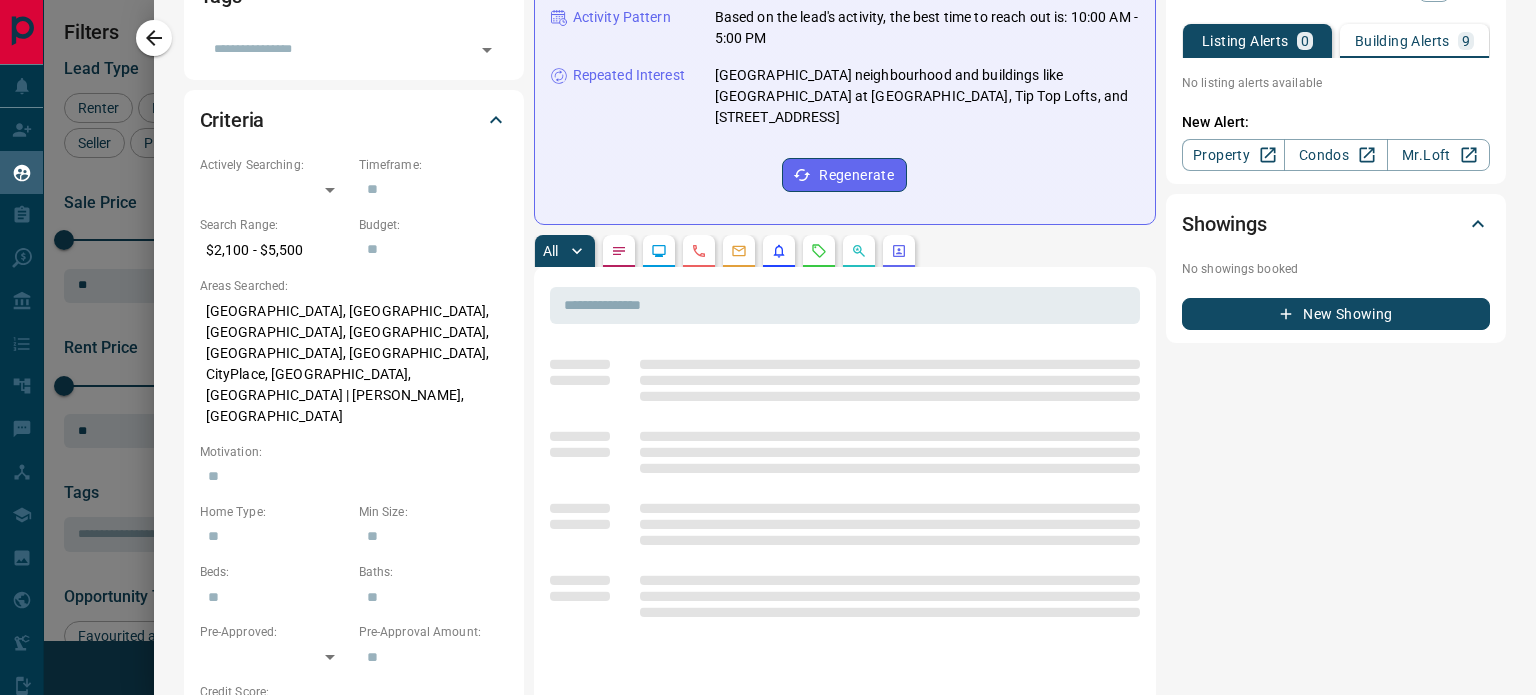 scroll, scrollTop: 520, scrollLeft: 0, axis: vertical 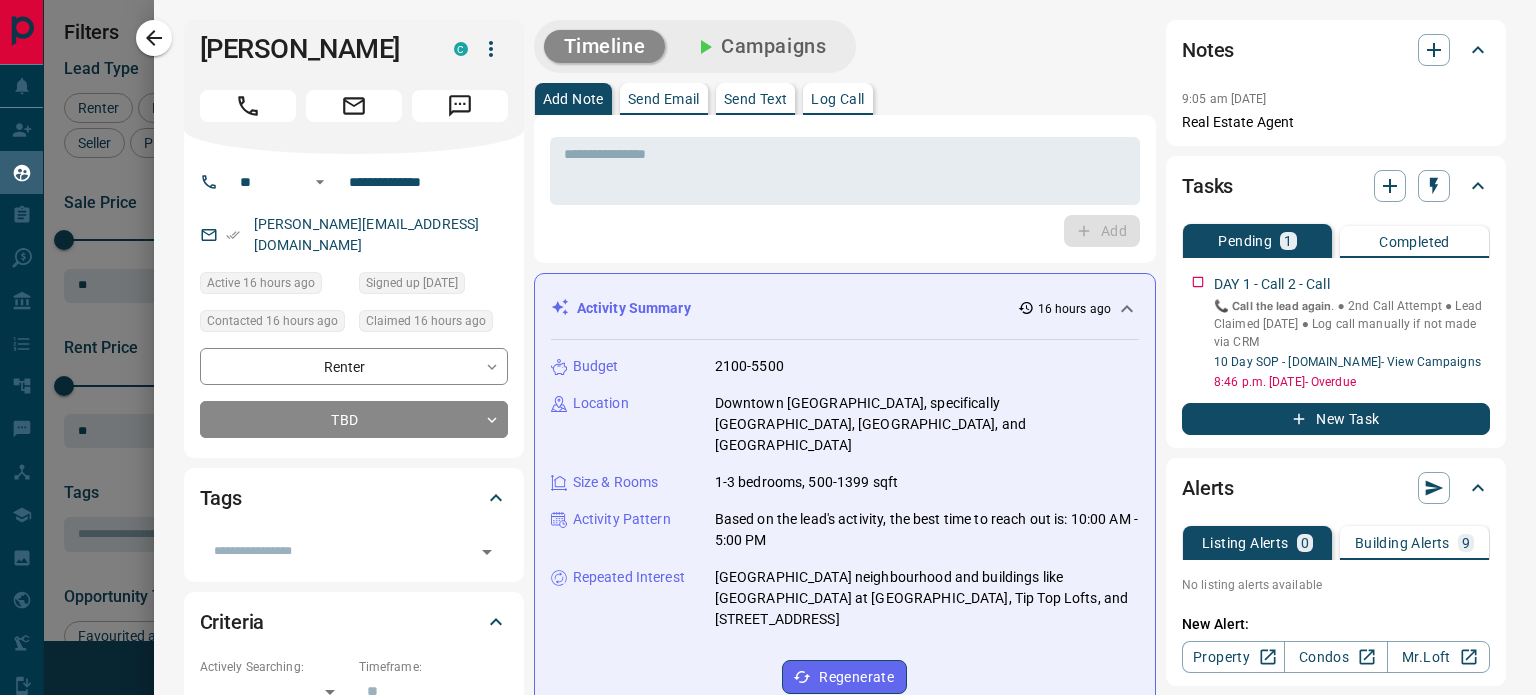 click on "1-3 bedrooms, 500-1399 sqft" at bounding box center (807, 482) 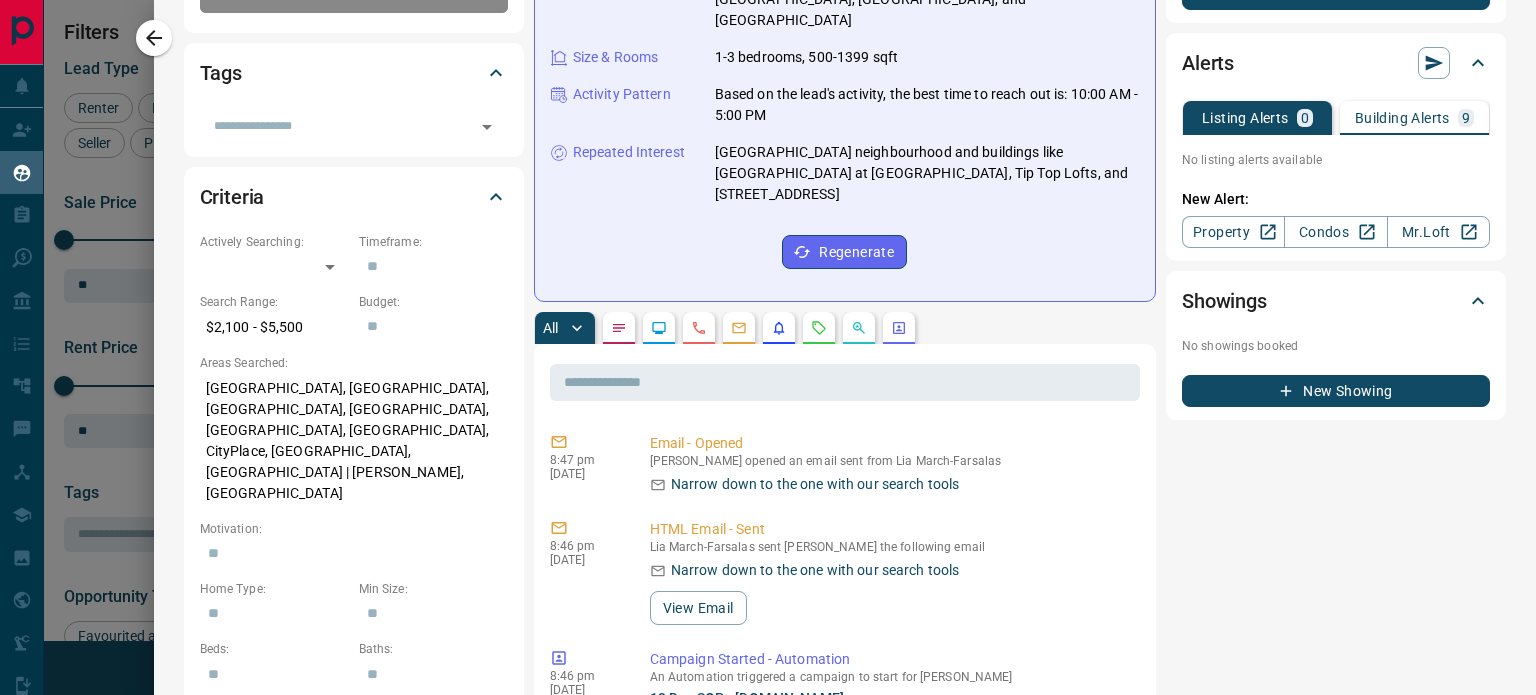 scroll, scrollTop: 417, scrollLeft: 0, axis: vertical 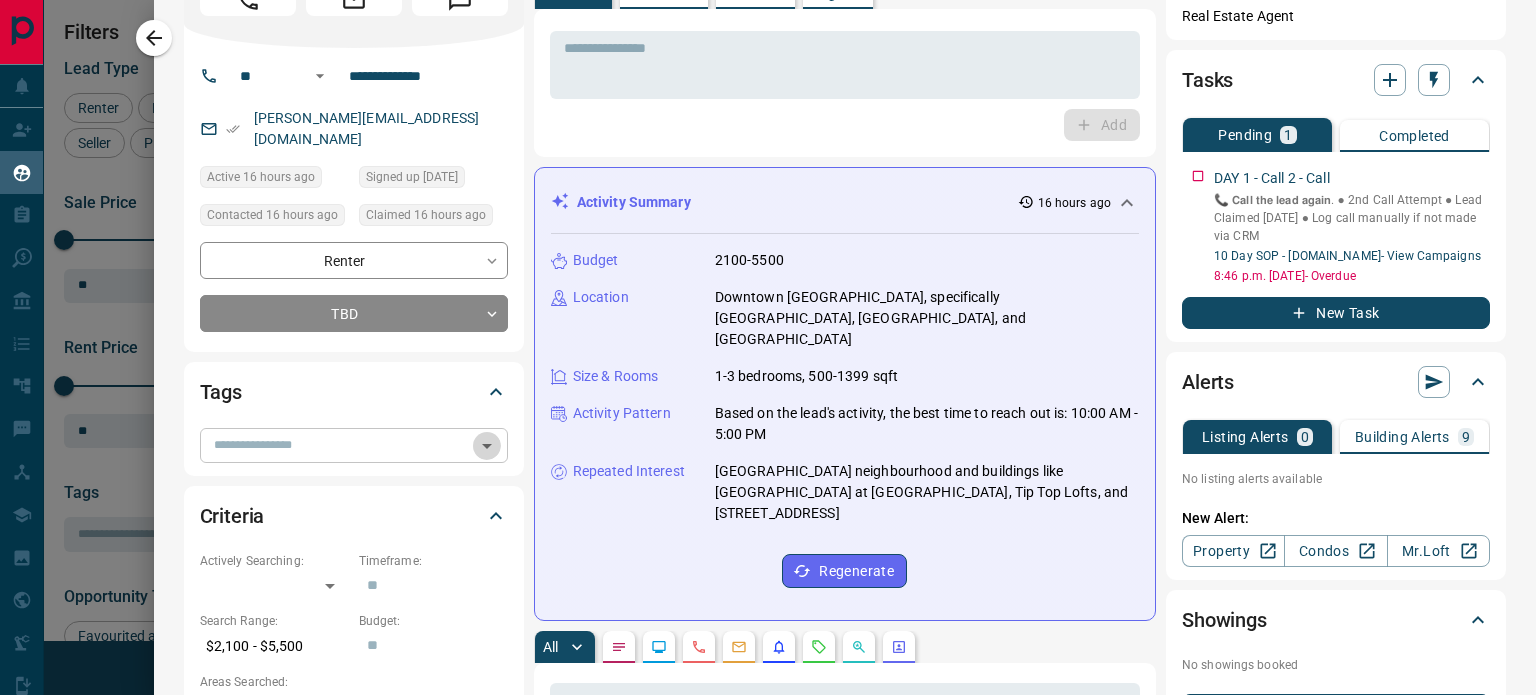 click 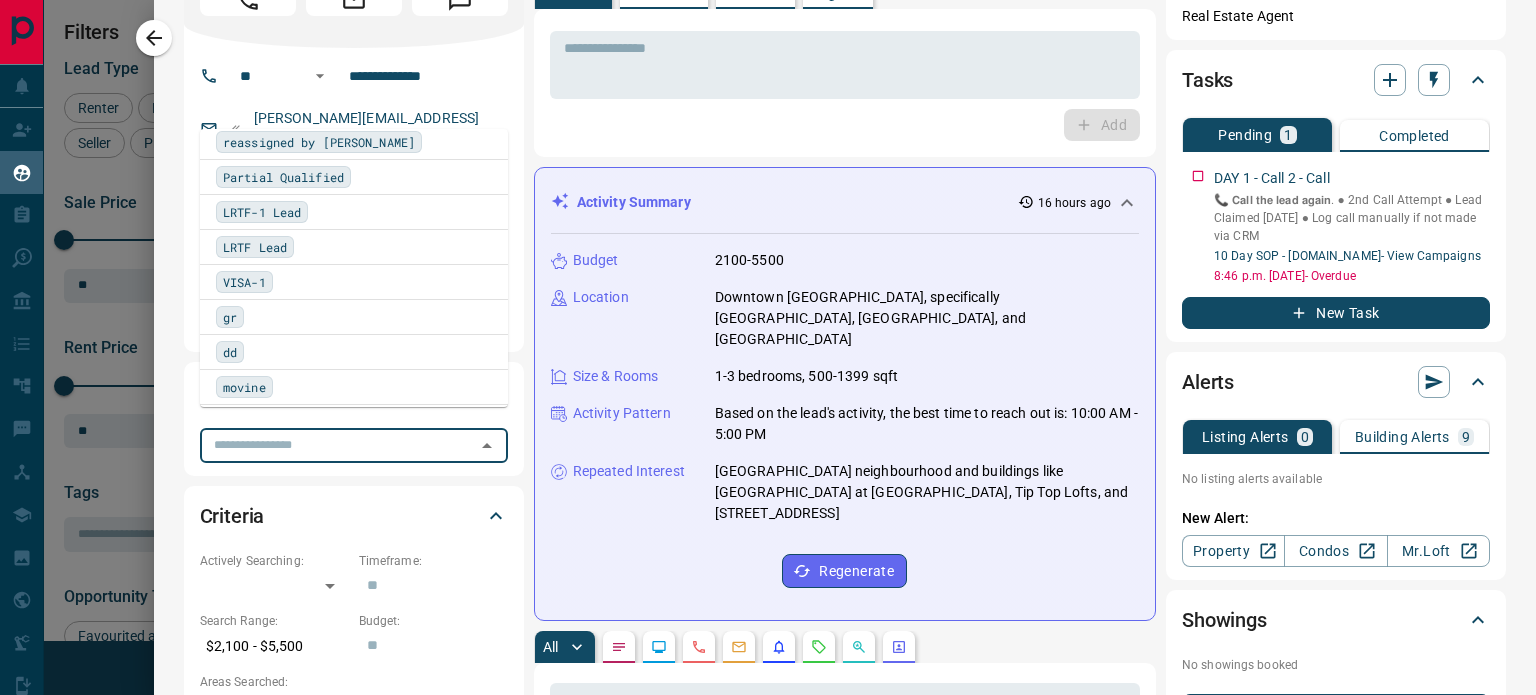 scroll, scrollTop: 1164, scrollLeft: 0, axis: vertical 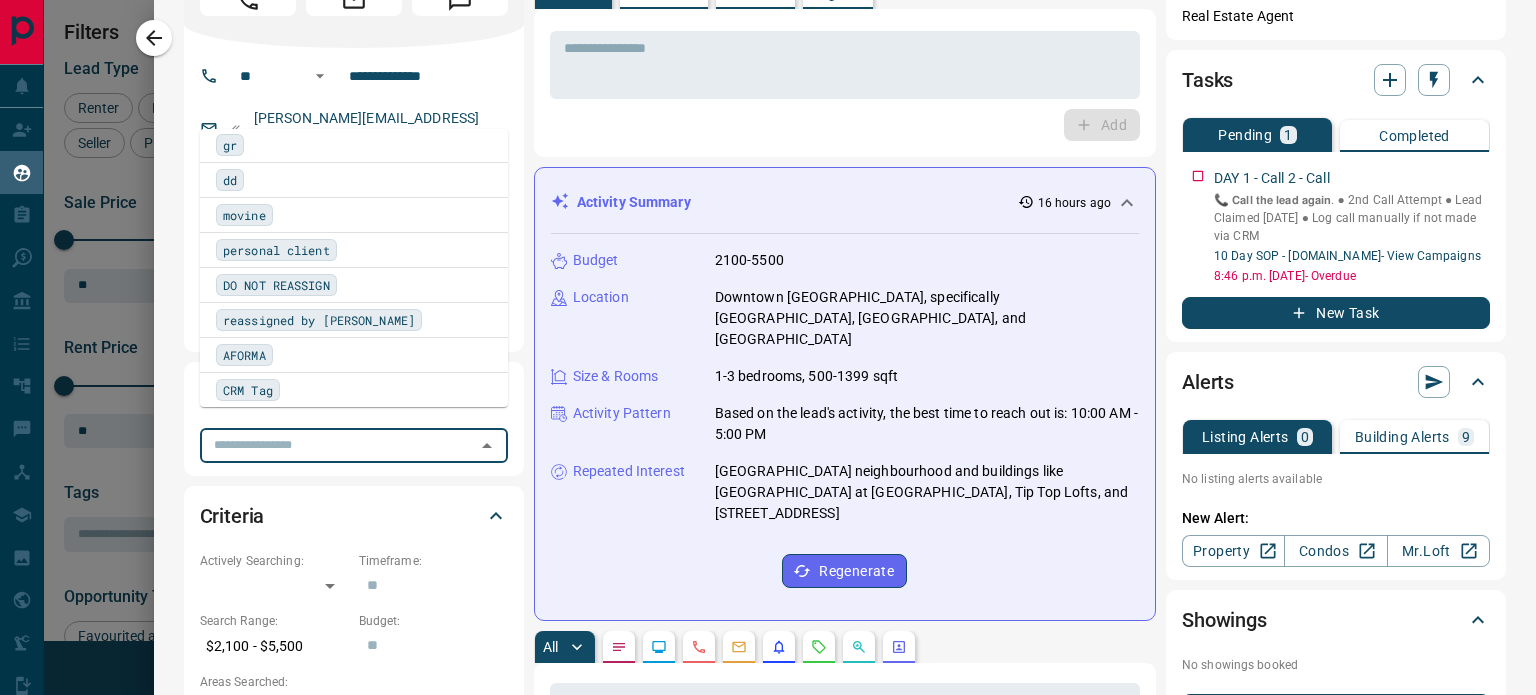 click on "Add" at bounding box center (845, 125) 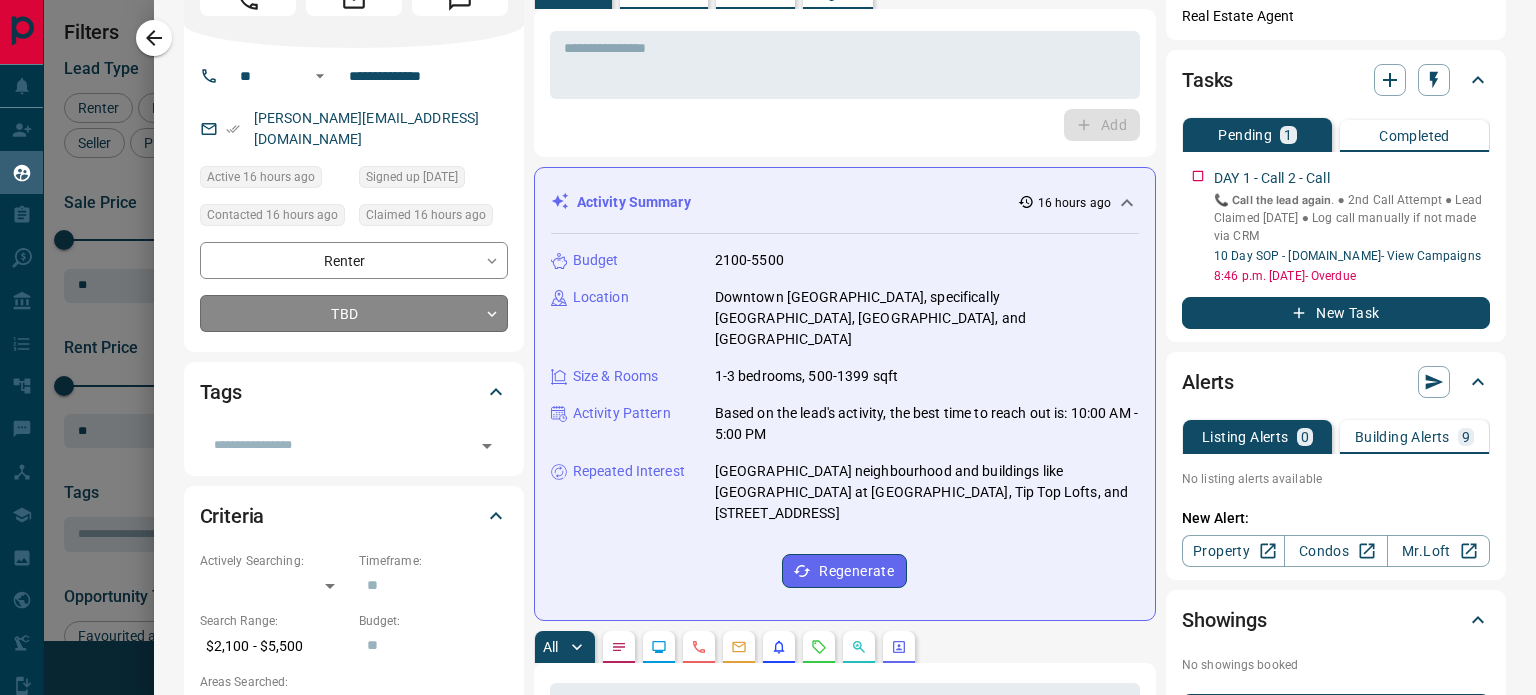 scroll, scrollTop: 80, scrollLeft: 0, axis: vertical 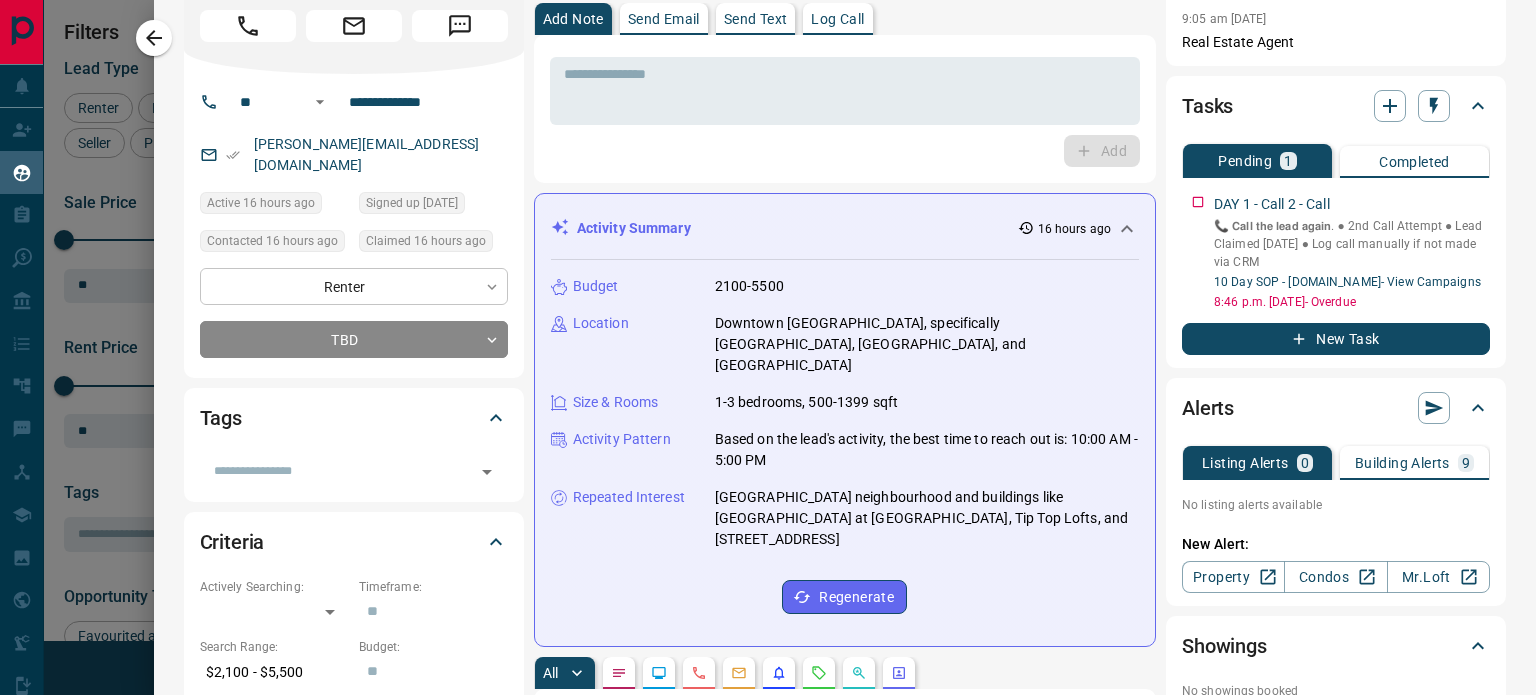 click on "Lead Transfers Claim Leads My Leads Tasks Opportunities Deals Campaigns Automations Messages Broker Bay Training Media Services Agent Resources Precon Worksheet Mobile Apps Disclosure Logout My Leads Filters 1 Manage Tabs New Lead All 6852 TBD 3687 Do Not Contact - Not Responsive 119 Bogus 502 Just Browsing 819 Criteria Obtained 756 Future Follow Up 451 Warm 105 HOT 235 Taken on Showings 25 Submitted Offer 47 Client 106 Name Details Last Active Claimed Date Status Tags [PERSON_NAME] Renter C $3K - $3K Downtown, [GEOGRAPHIC_DATA] 5 hours ago Contacted 47 minutes ago 4 hours ago Signed up 5 hours ago TBD + [PERSON_NAME] Renter C $2K - $3[GEOGRAPHIC_DATA], +2 1 hour ago Contacted 47 minutes ago 4 hours ago Signed up 21 hours ago TBD + [PERSON_NAME] Renter C $3K - $5K Downtown, [GEOGRAPHIC_DATA] 4 hours ago Contacted 48 minutes ago 4 hours ago Signed up 4 hours ago TBD + [PERSON_NAME] C $4K - $4K Downtown, [GEOGRAPHIC_DATA] 1 minute ago Contacted in 3 hours 16 hours ago Signed up 17 hours ago TBD + [PERSON_NAME] C $3K - $3K TBD + C +" at bounding box center (768, 335) 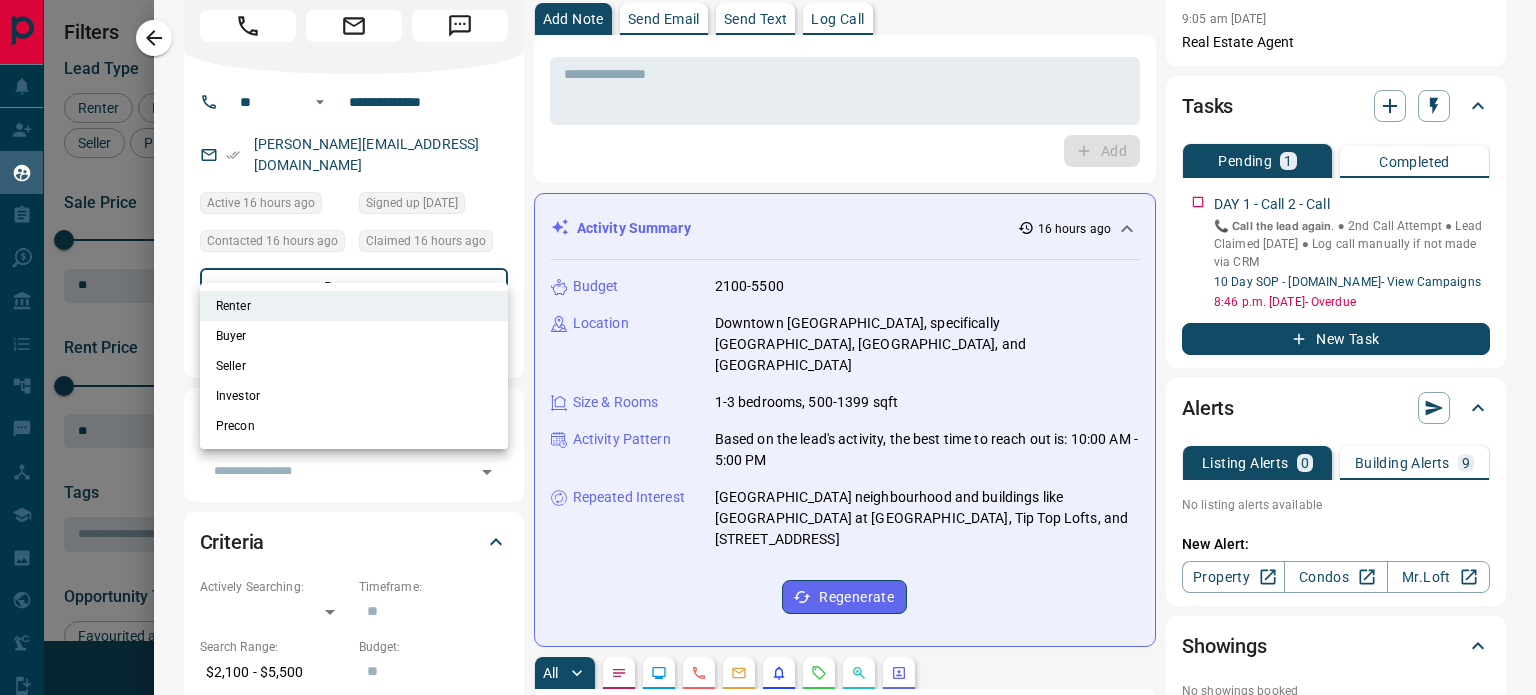 click at bounding box center [768, 347] 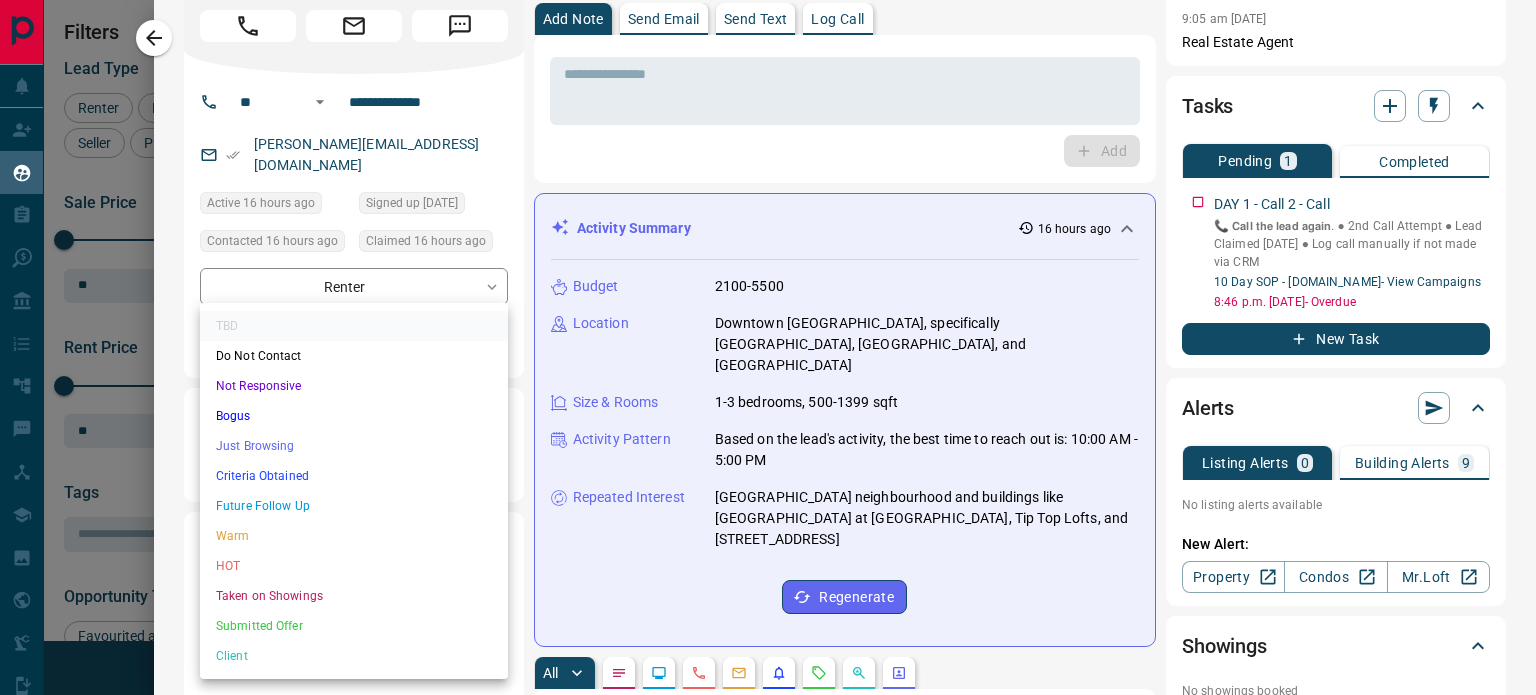 click on "Lead Transfers Claim Leads My Leads Tasks Opportunities Deals Campaigns Automations Messages Broker Bay Training Media Services Agent Resources Precon Worksheet Mobile Apps Disclosure Logout My Leads Filters 1 Manage Tabs New Lead All 6852 TBD 3687 Do Not Contact - Not Responsive 119 Bogus 502 Just Browsing 819 Criteria Obtained 756 Future Follow Up 451 Warm 105 HOT 235 Taken on Showings 25 Submitted Offer 47 Client 106 Name Details Last Active Claimed Date Status Tags [PERSON_NAME] Renter C $3K - $3K Downtown, [GEOGRAPHIC_DATA] 5 hours ago Contacted 47 minutes ago 4 hours ago Signed up 5 hours ago TBD + [PERSON_NAME] Renter C $2K - $3[GEOGRAPHIC_DATA], +2 1 hour ago Contacted 47 minutes ago 4 hours ago Signed up 21 hours ago TBD + [PERSON_NAME] Renter C $3K - $5K Downtown, [GEOGRAPHIC_DATA] 4 hours ago Contacted 48 minutes ago 4 hours ago Signed up 4 hours ago TBD + [PERSON_NAME] C $4K - $4K Downtown, [GEOGRAPHIC_DATA] 1 minute ago Contacted in 3 hours 16 hours ago Signed up 17 hours ago TBD + [PERSON_NAME] C $3K - $3K TBD + C +" at bounding box center [768, 335] 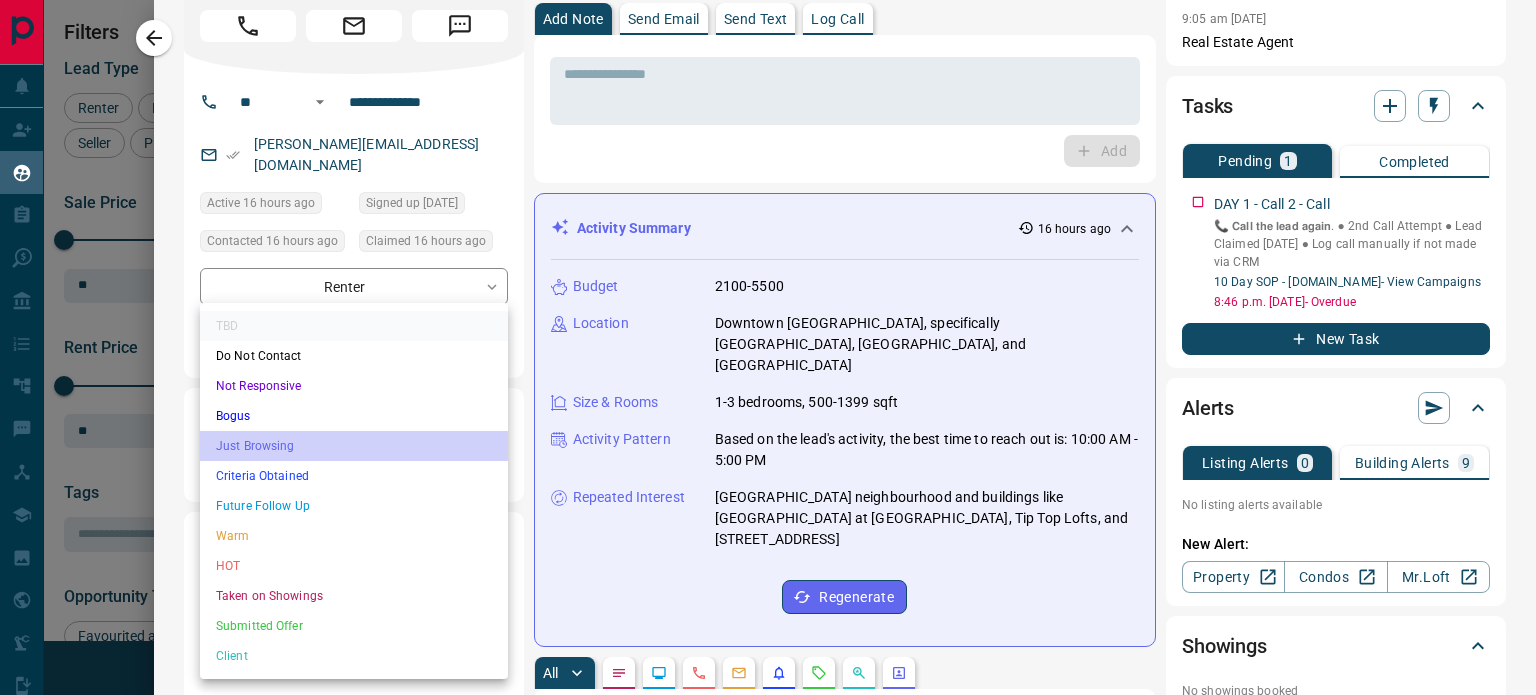 click on "Just Browsing" at bounding box center (354, 446) 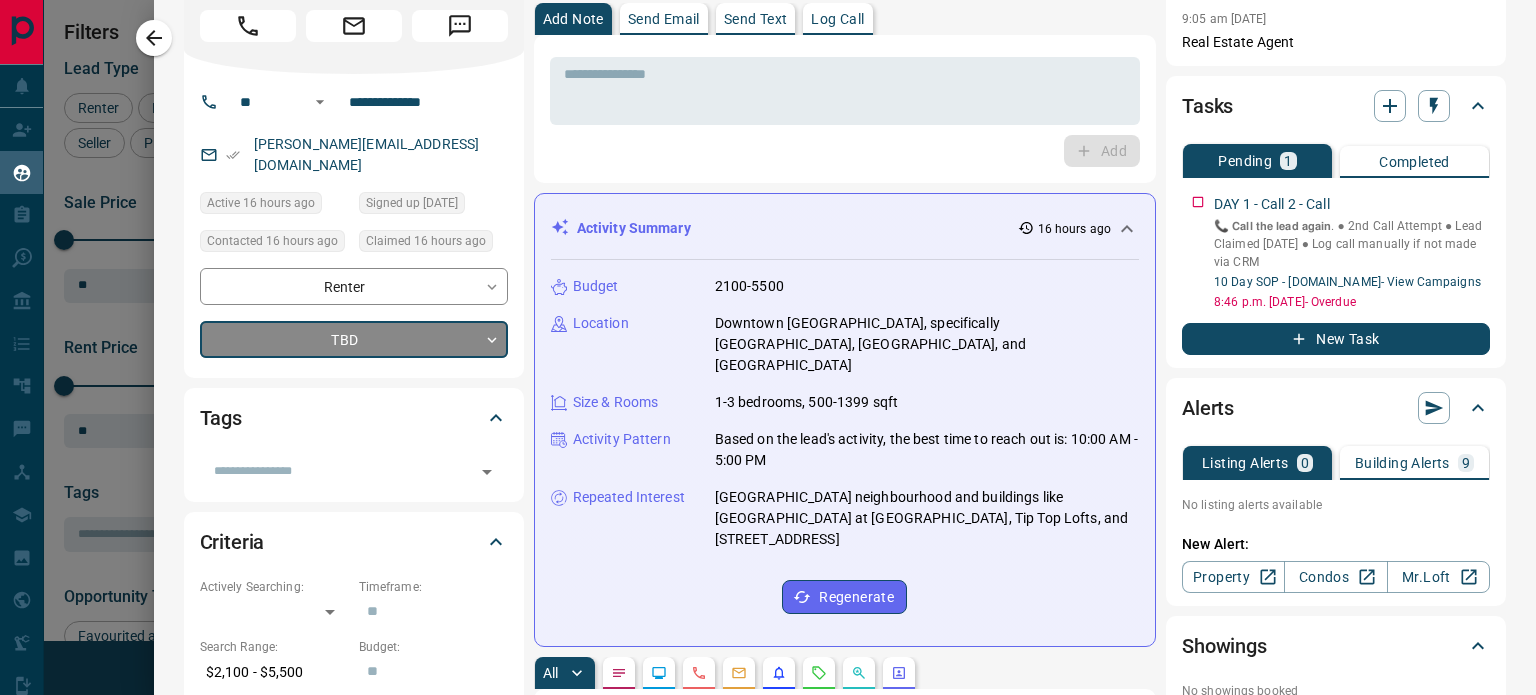 type on "*" 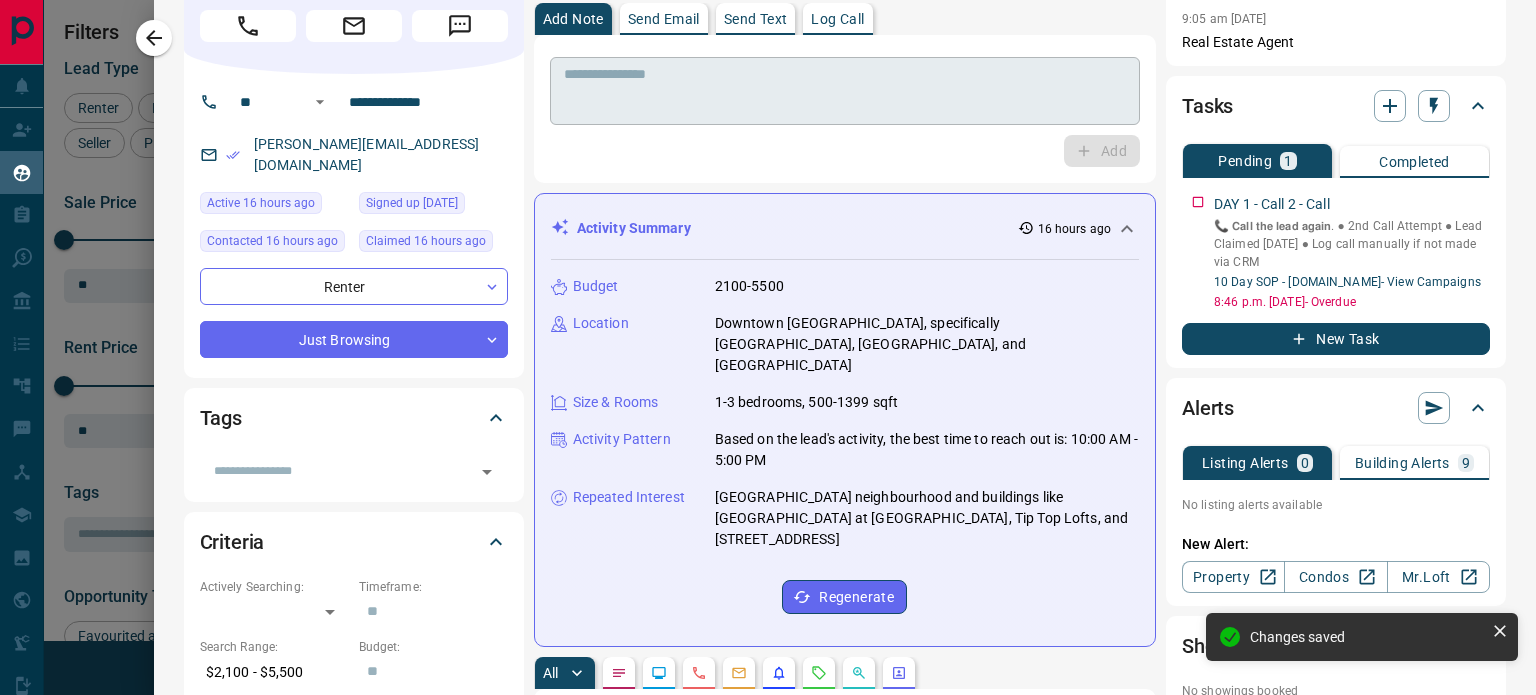 scroll, scrollTop: 0, scrollLeft: 0, axis: both 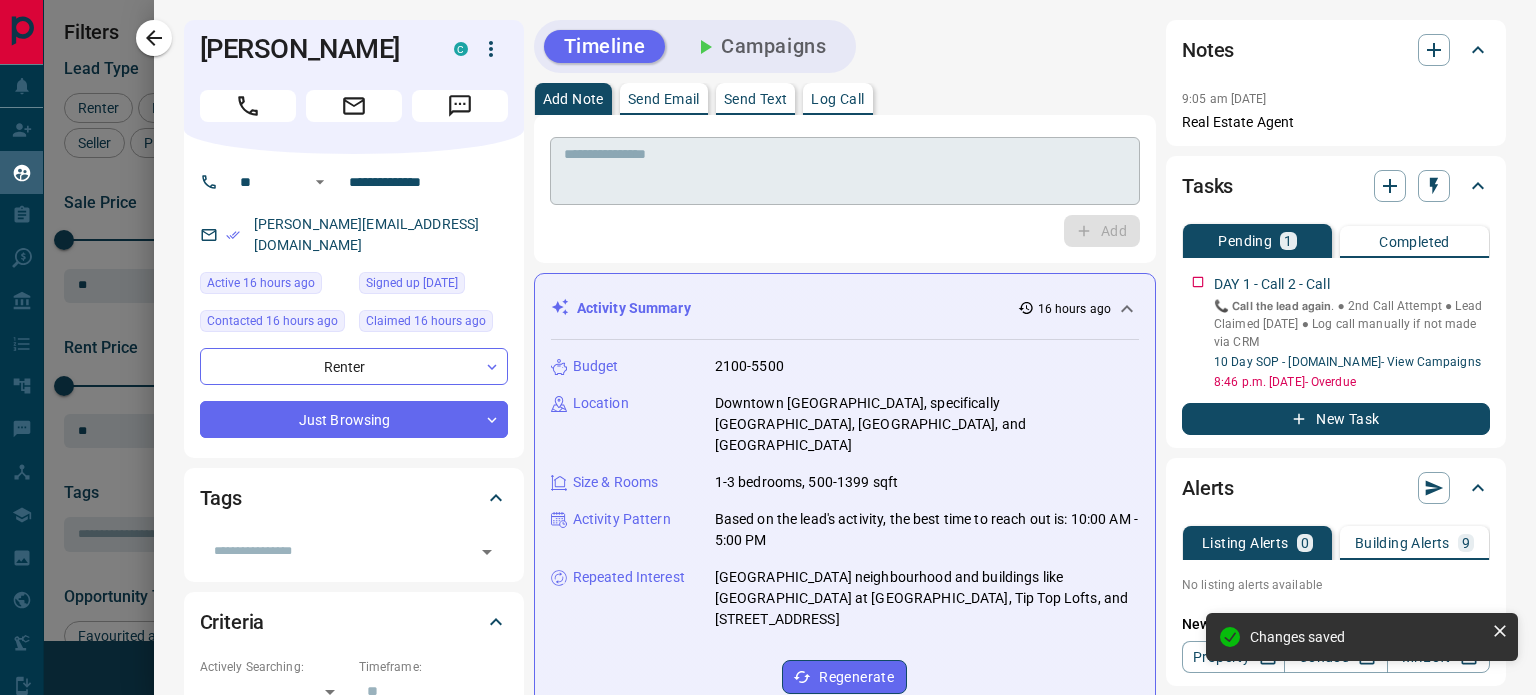 click at bounding box center [845, 171] 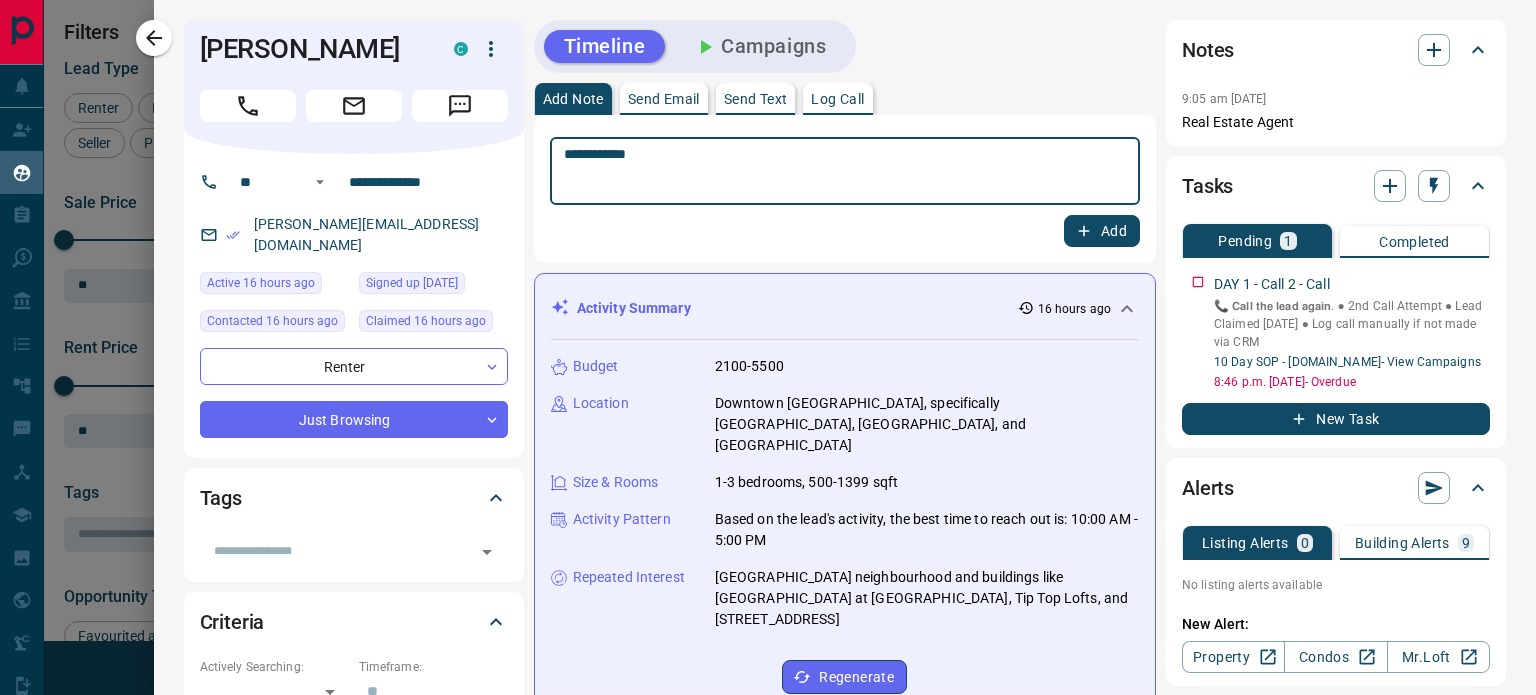 type on "**********" 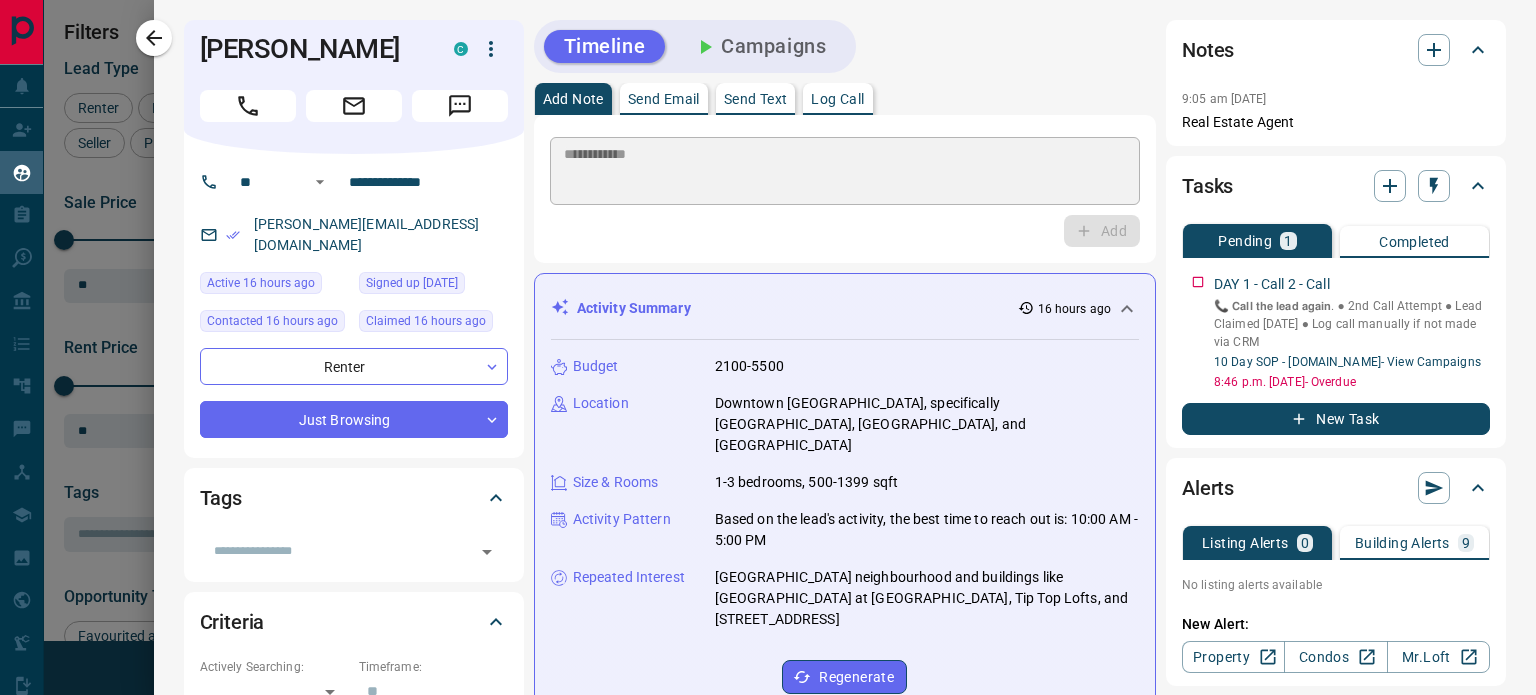 type 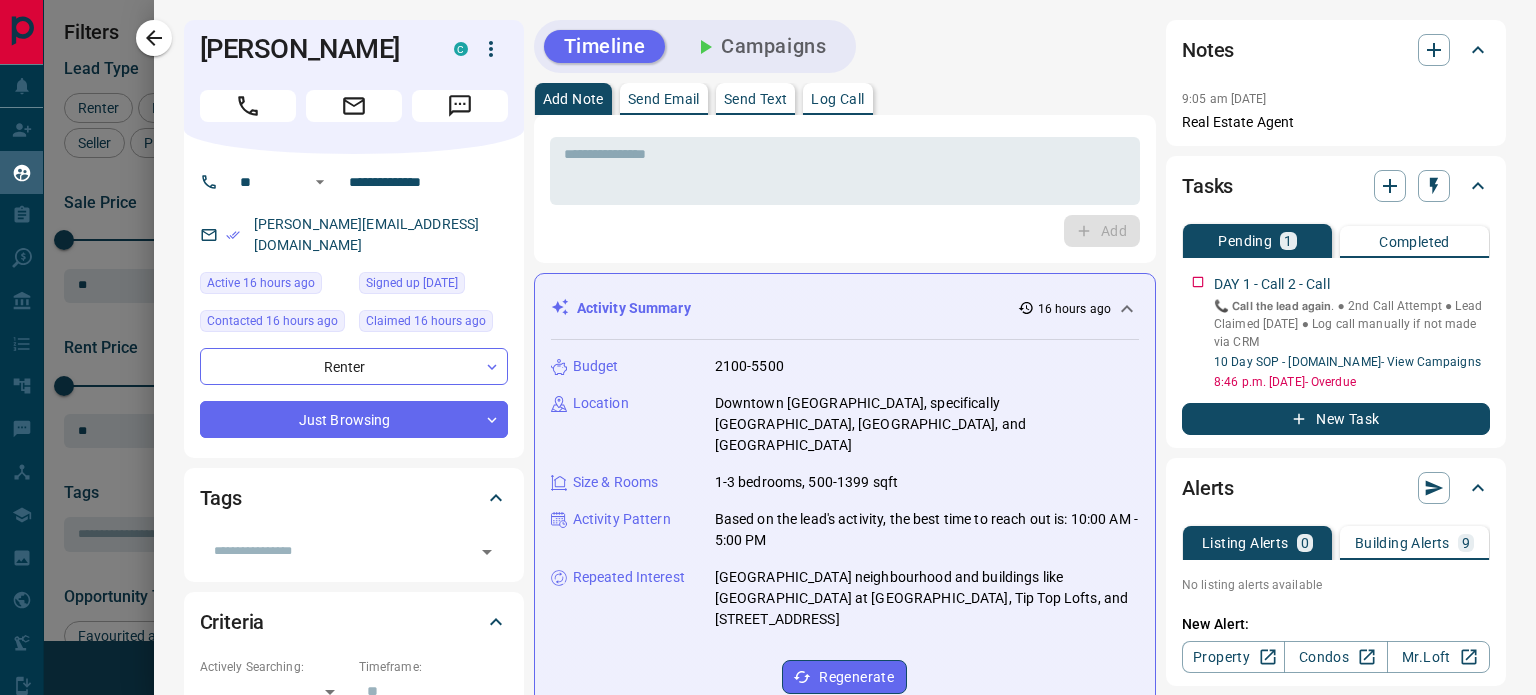 click on "Tasks" at bounding box center (1336, 186) 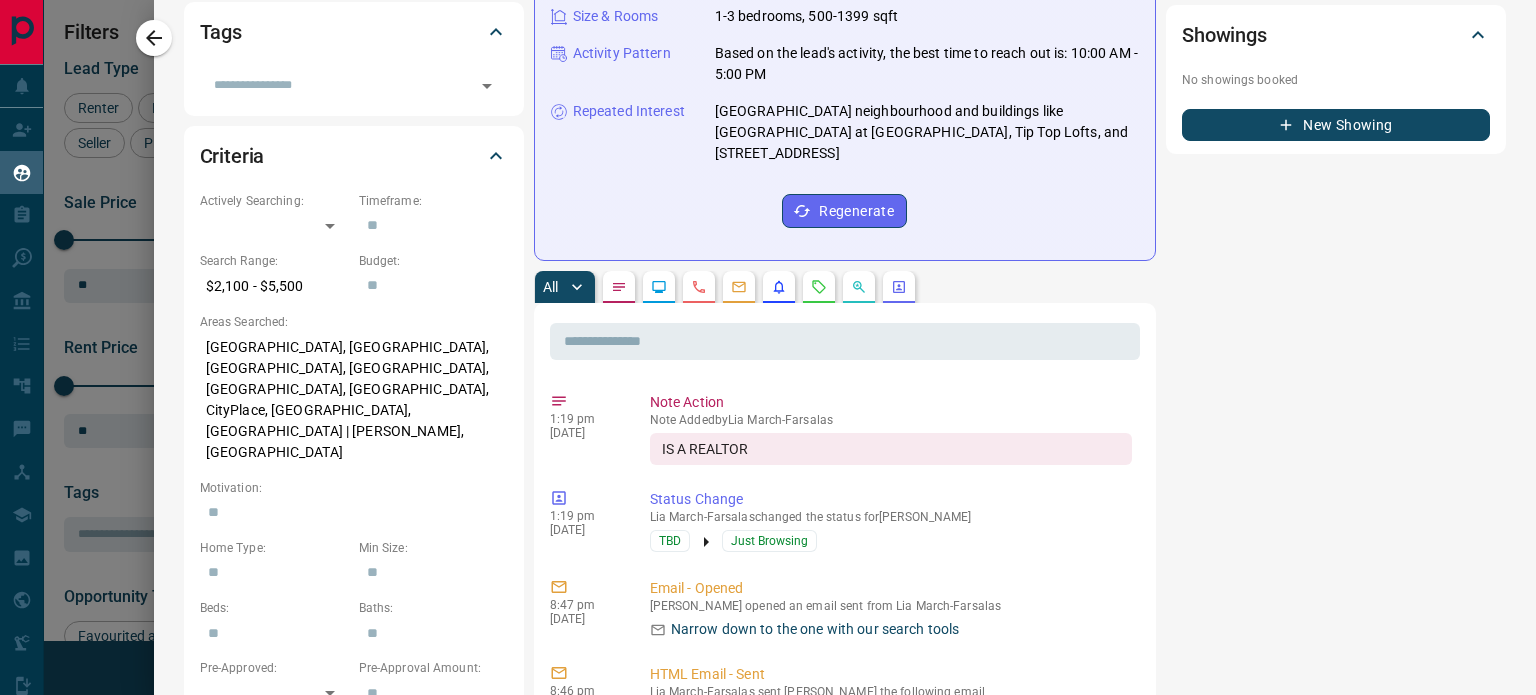 scroll, scrollTop: 0, scrollLeft: 0, axis: both 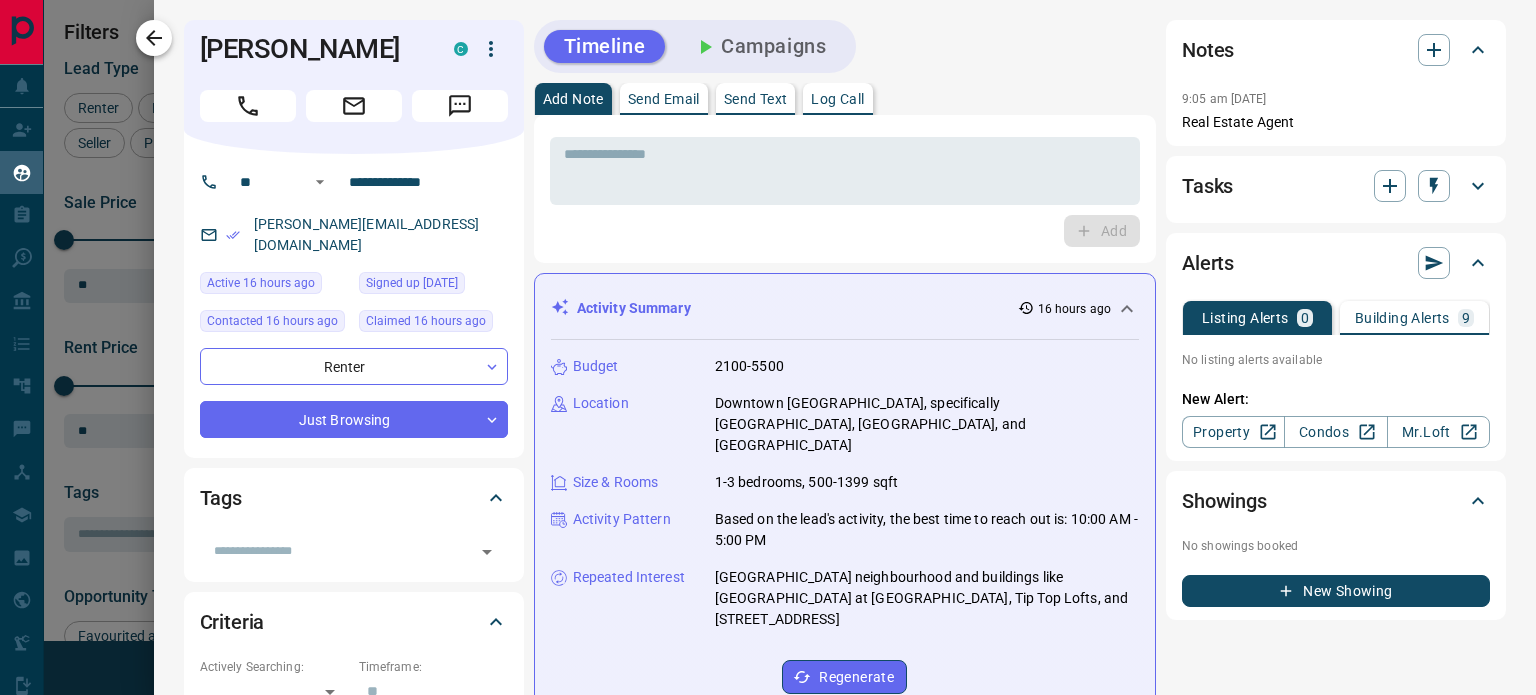click at bounding box center (154, 38) 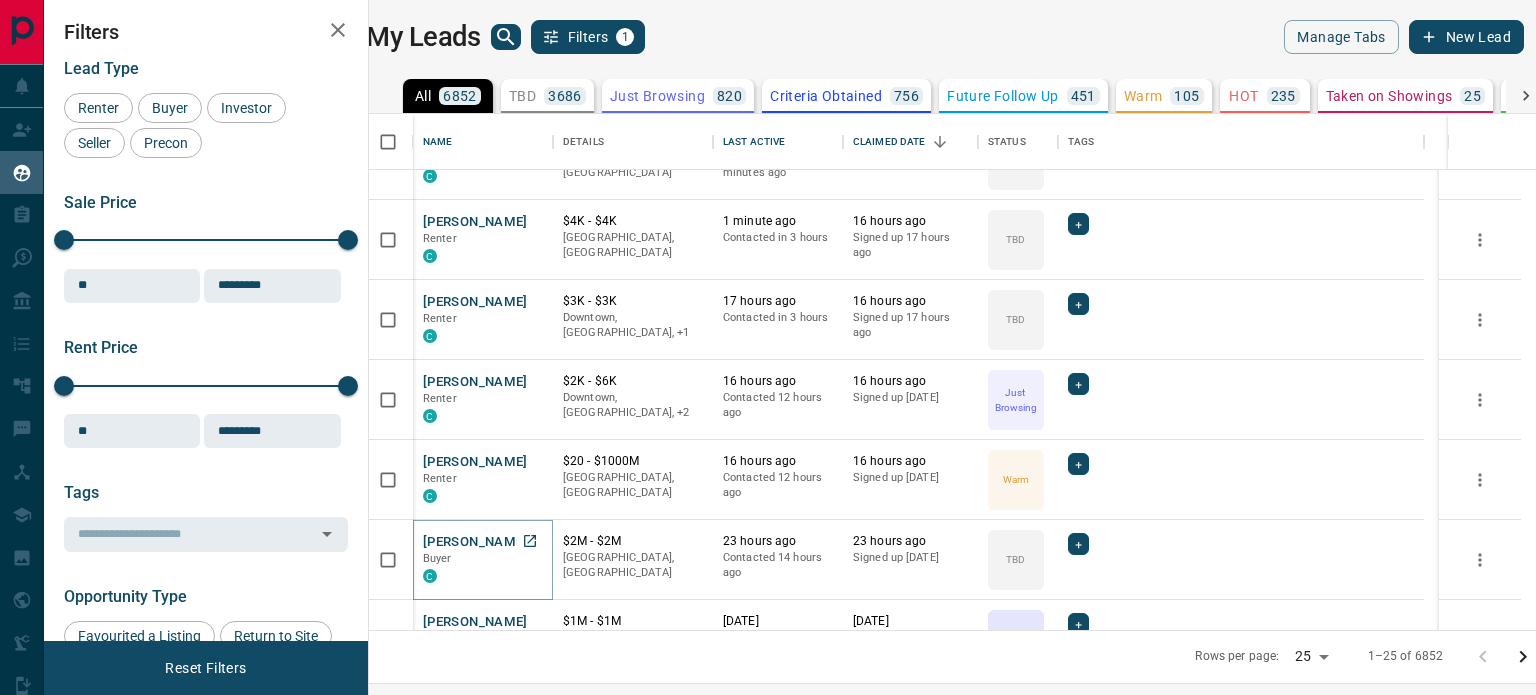 click on "[PERSON_NAME]" at bounding box center [475, 542] 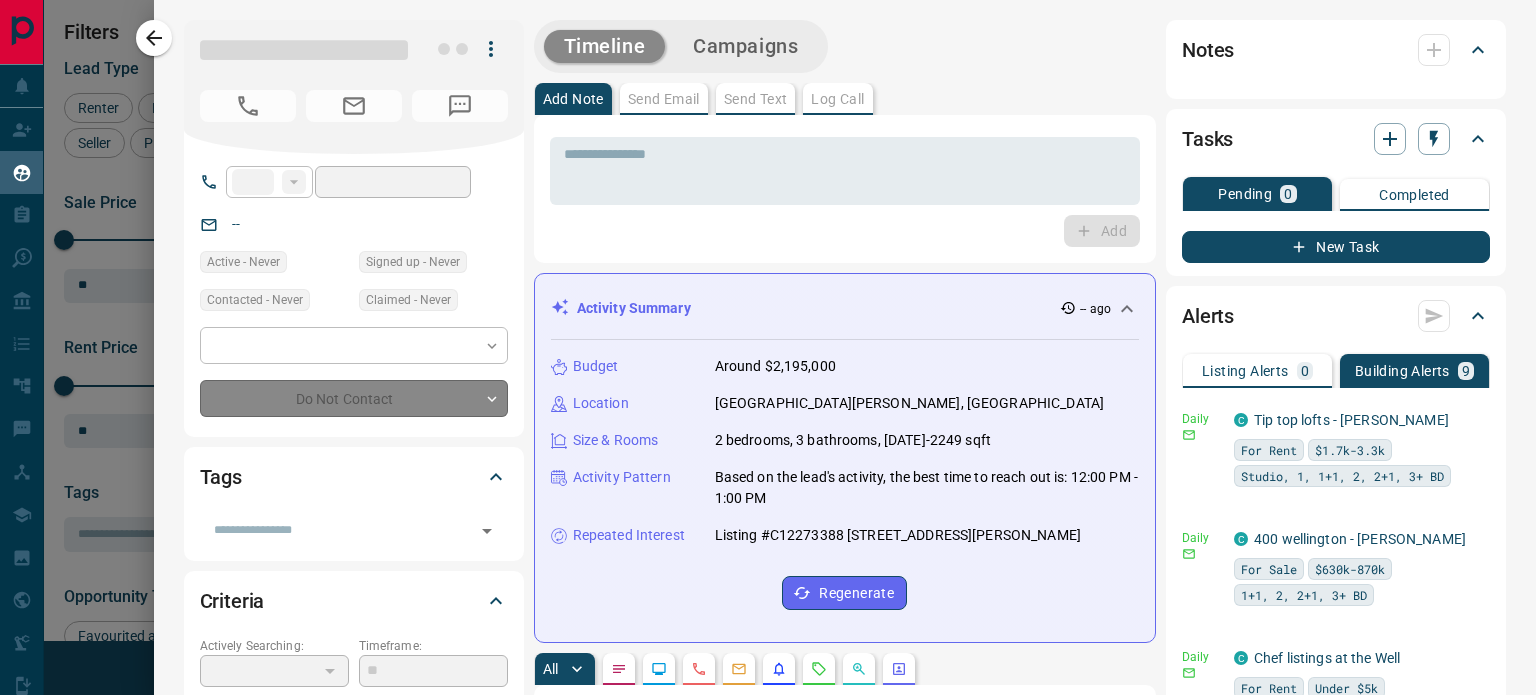 type on "**" 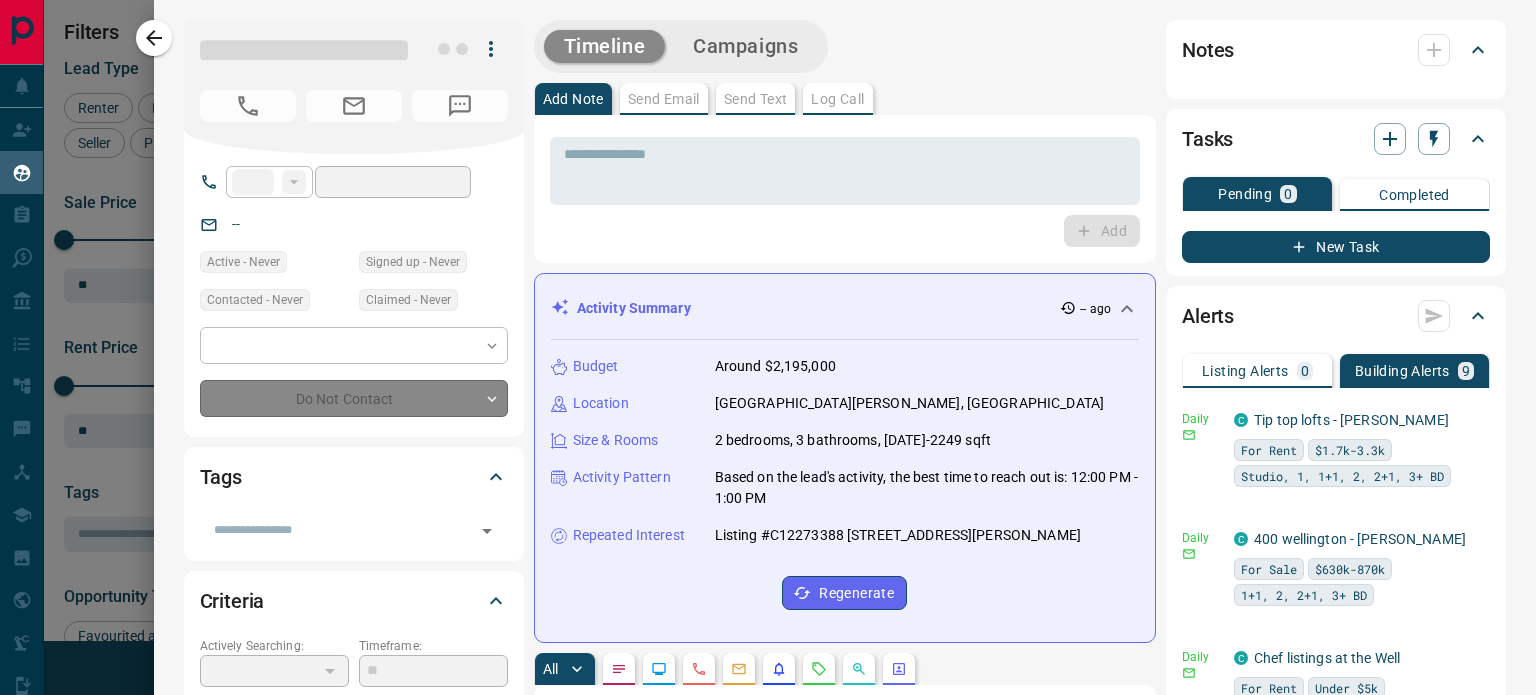 type on "**********" 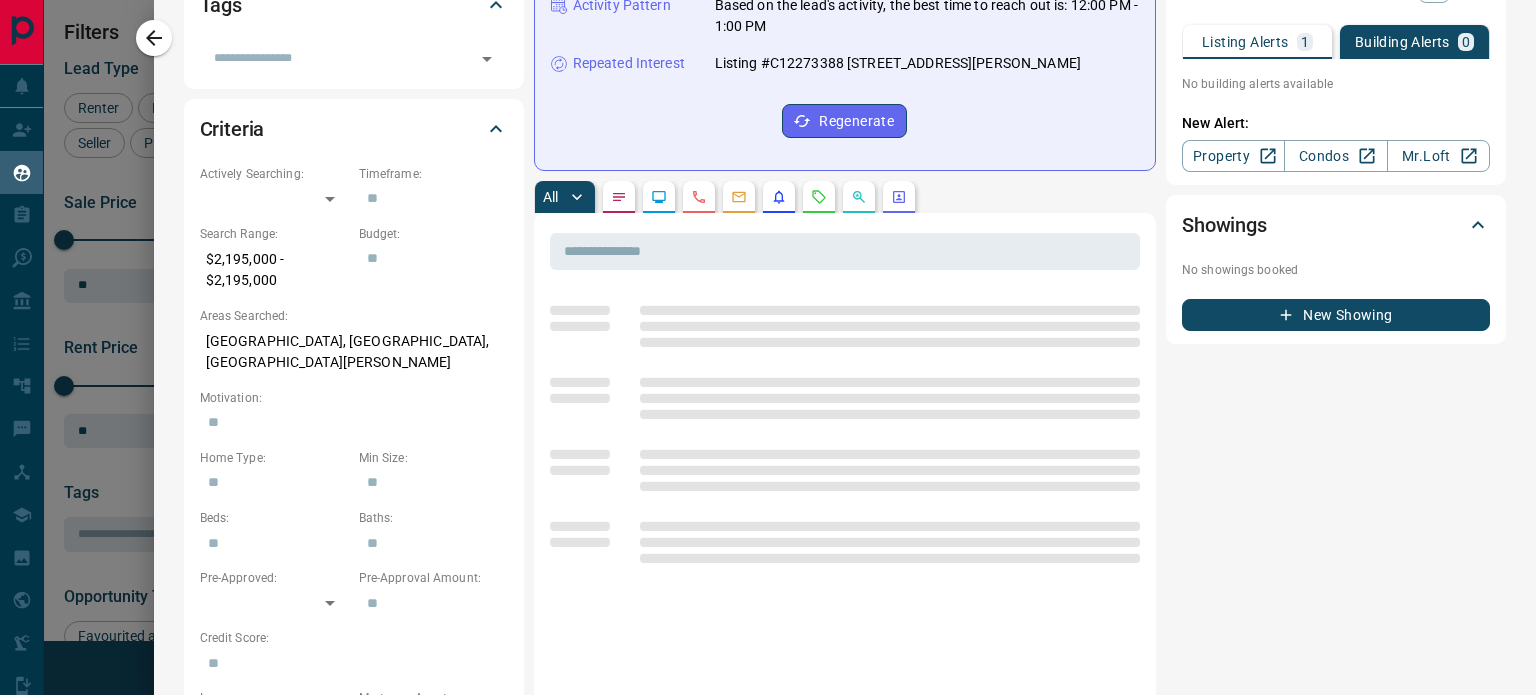 scroll, scrollTop: 556, scrollLeft: 0, axis: vertical 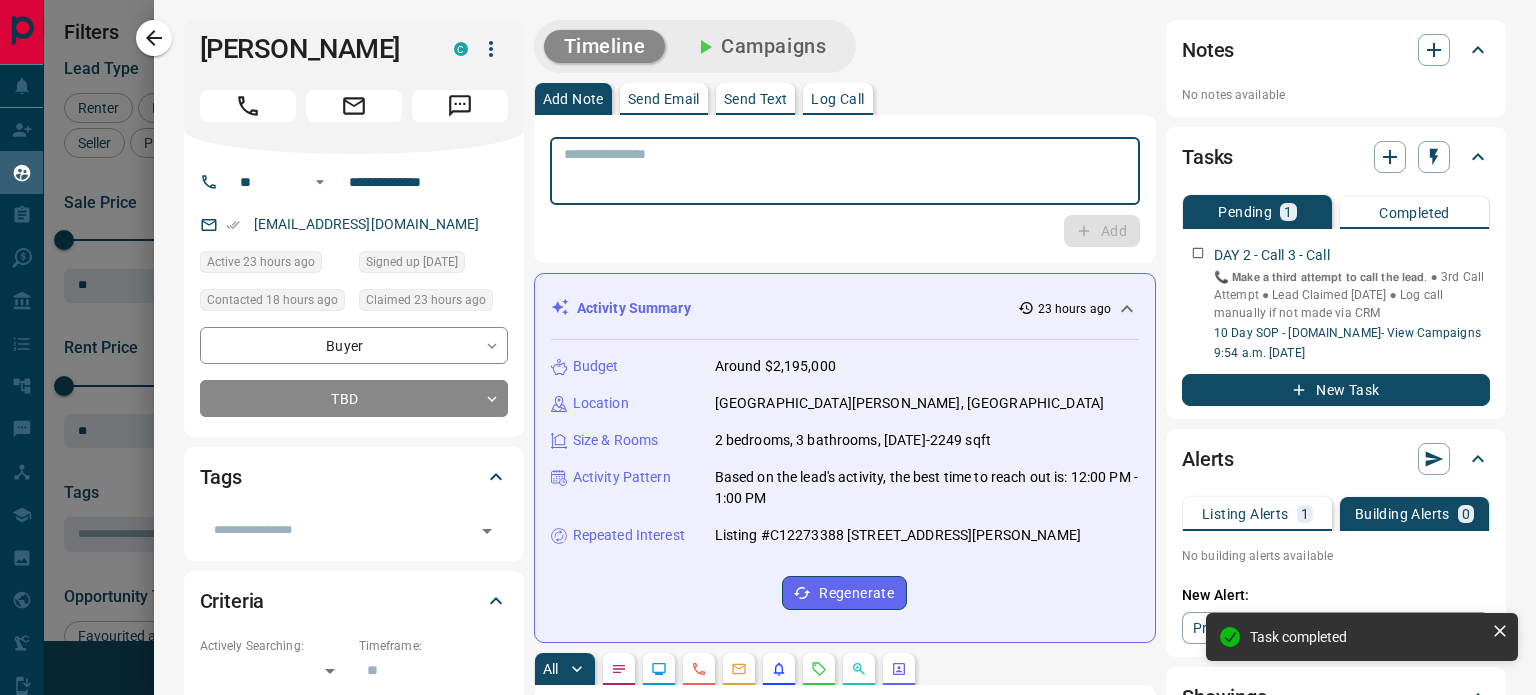 click at bounding box center (845, 171) 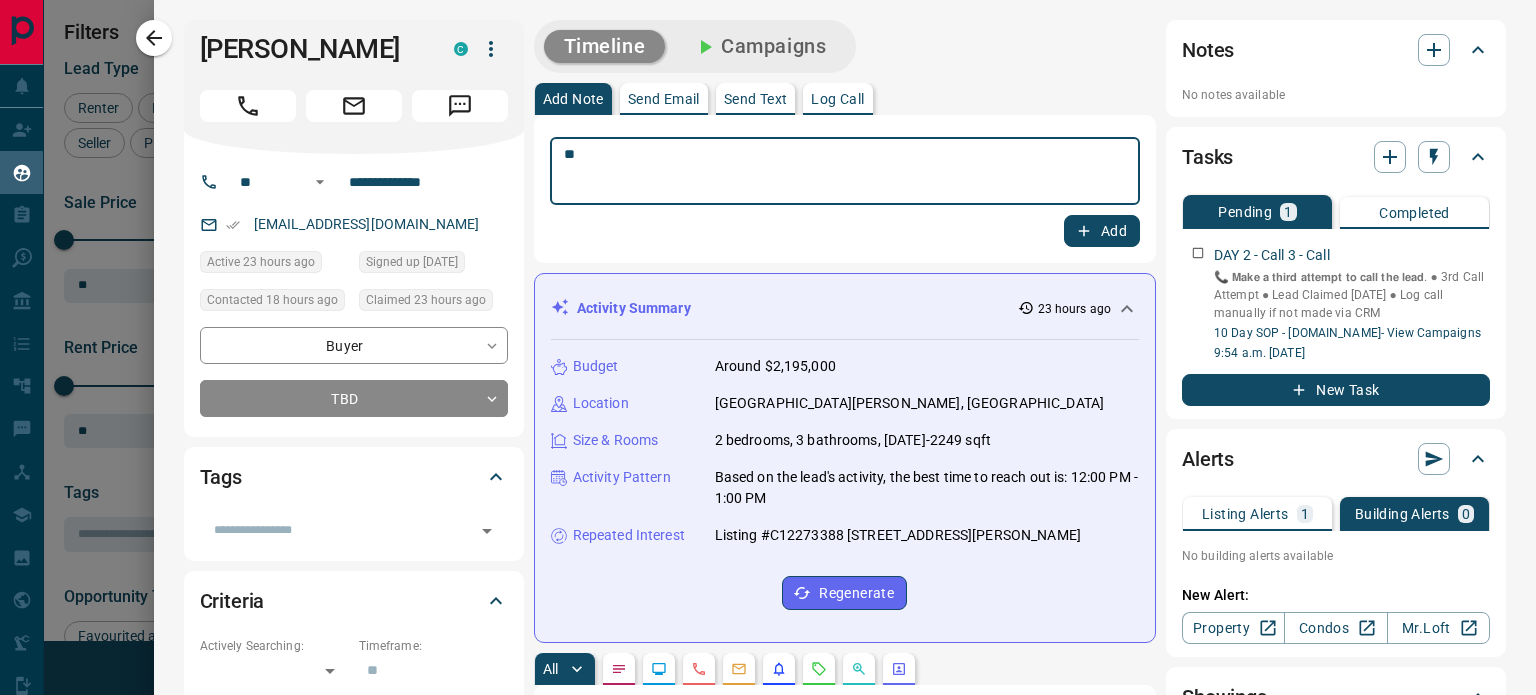 type on "*" 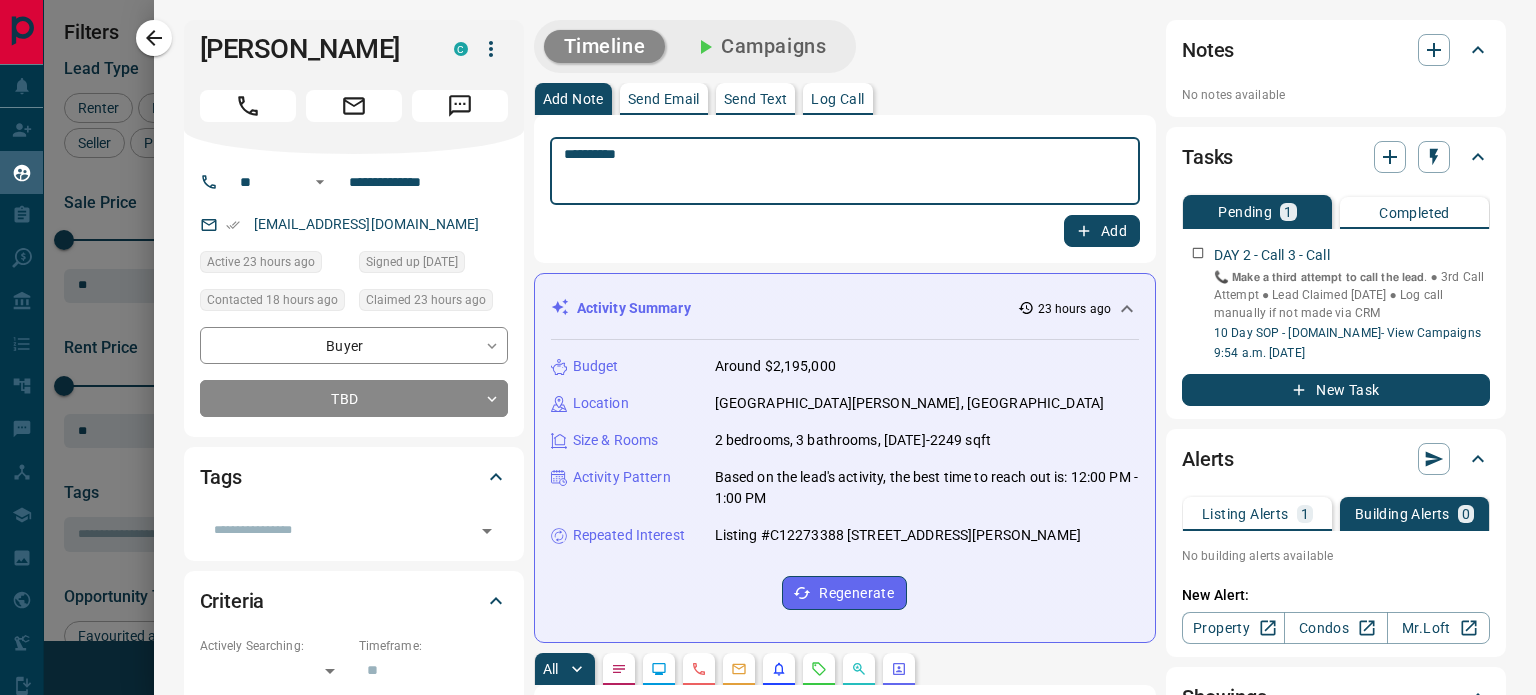 type on "**********" 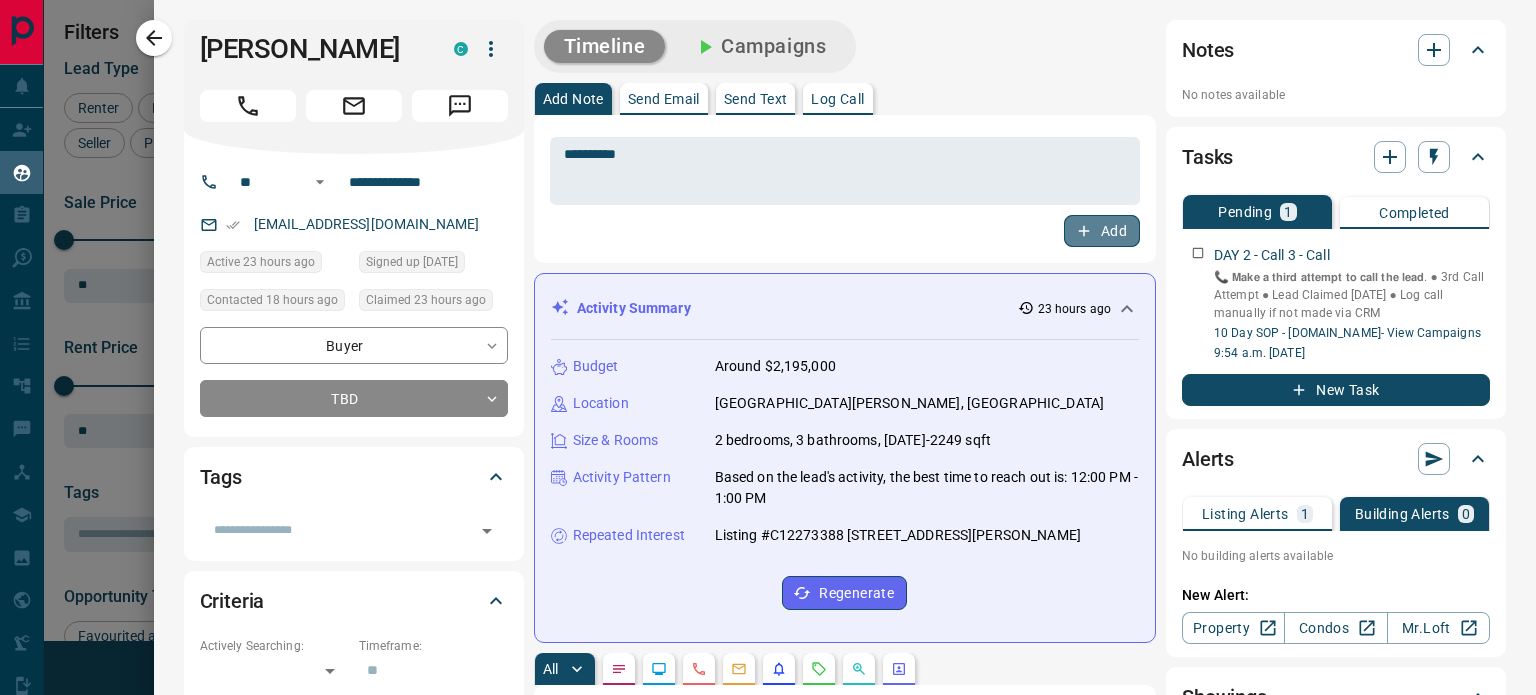 click on "Add" at bounding box center (1102, 231) 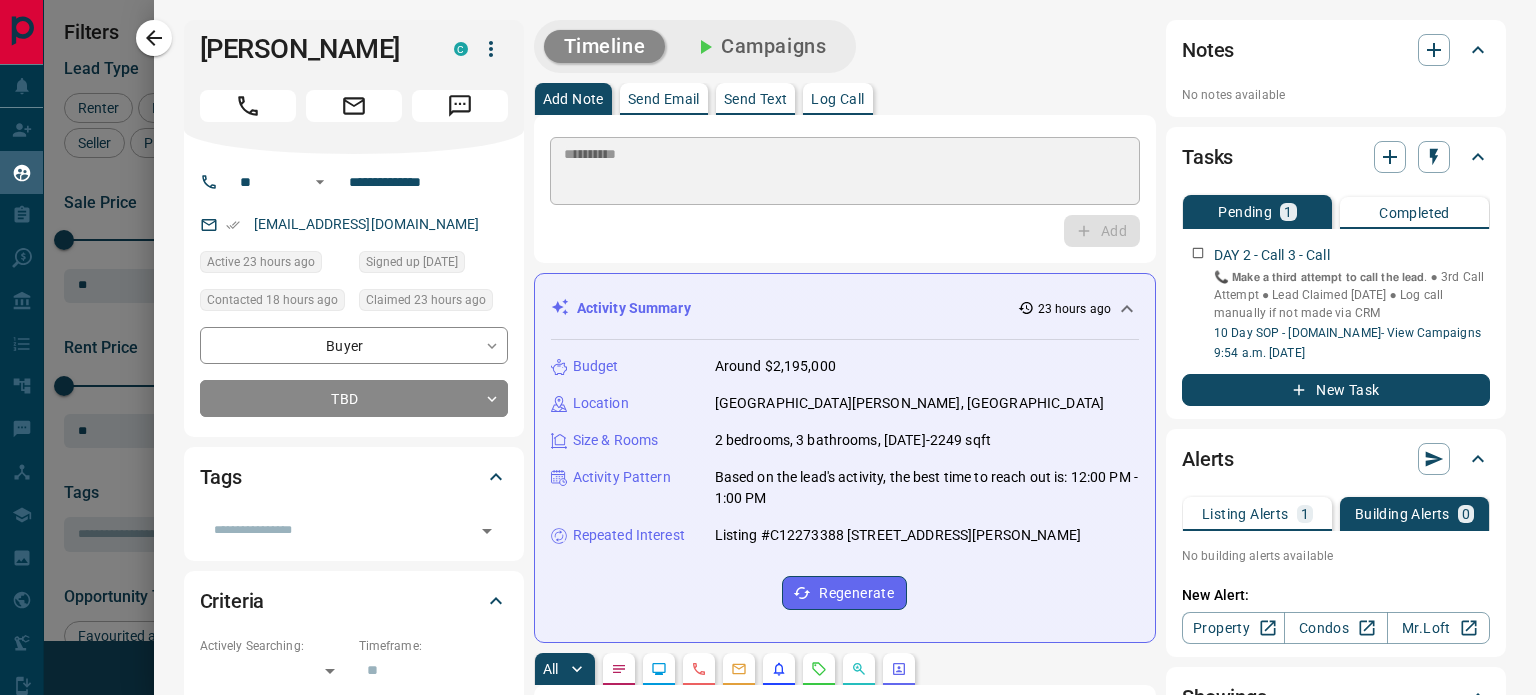 type 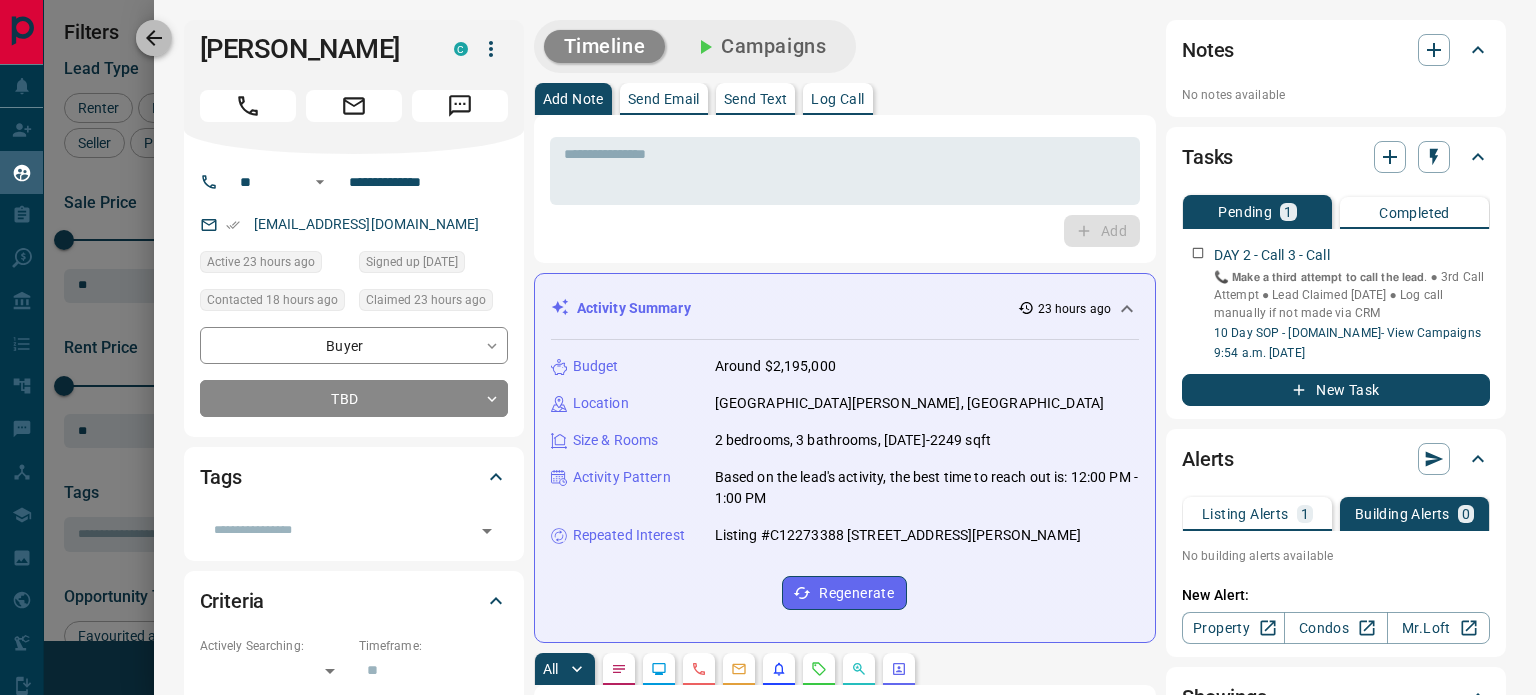 click 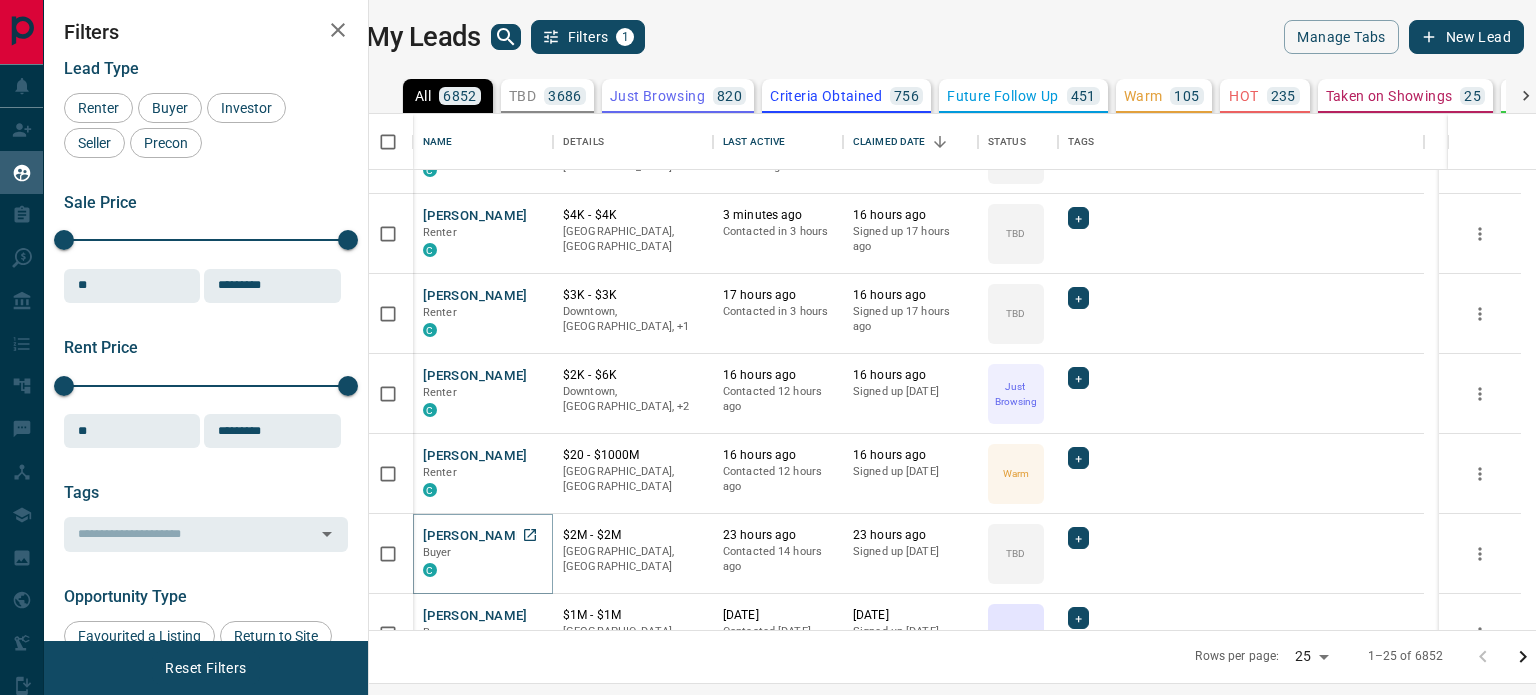 scroll, scrollTop: 378, scrollLeft: 0, axis: vertical 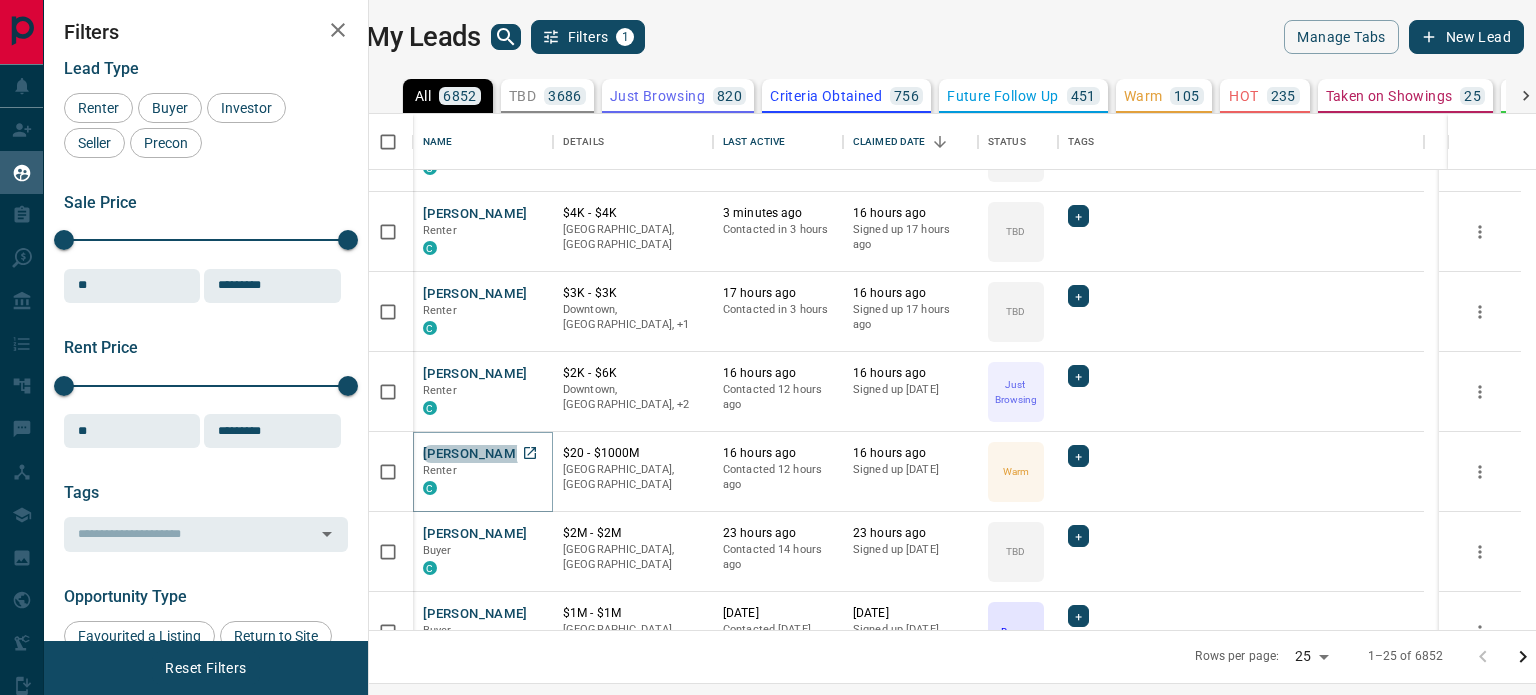 click on "[PERSON_NAME]" at bounding box center [475, 454] 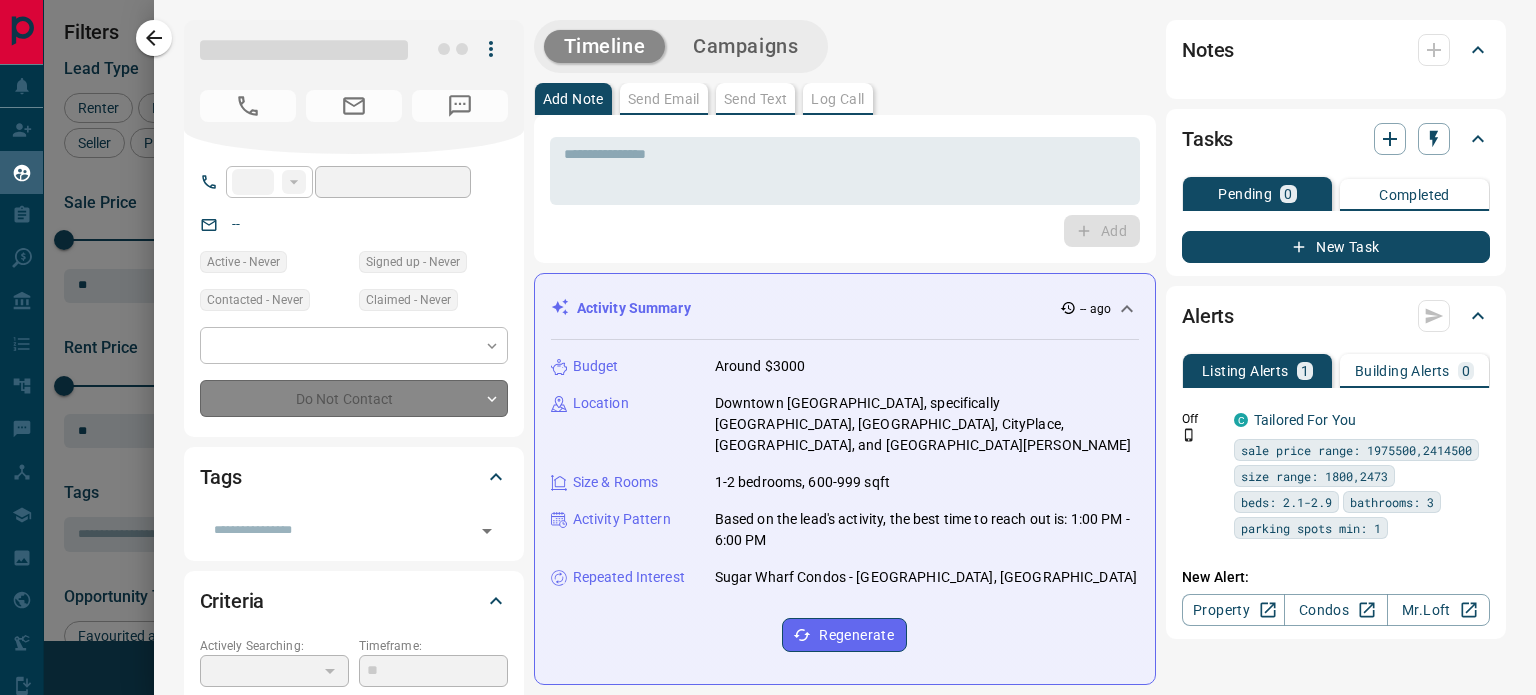 type on "**" 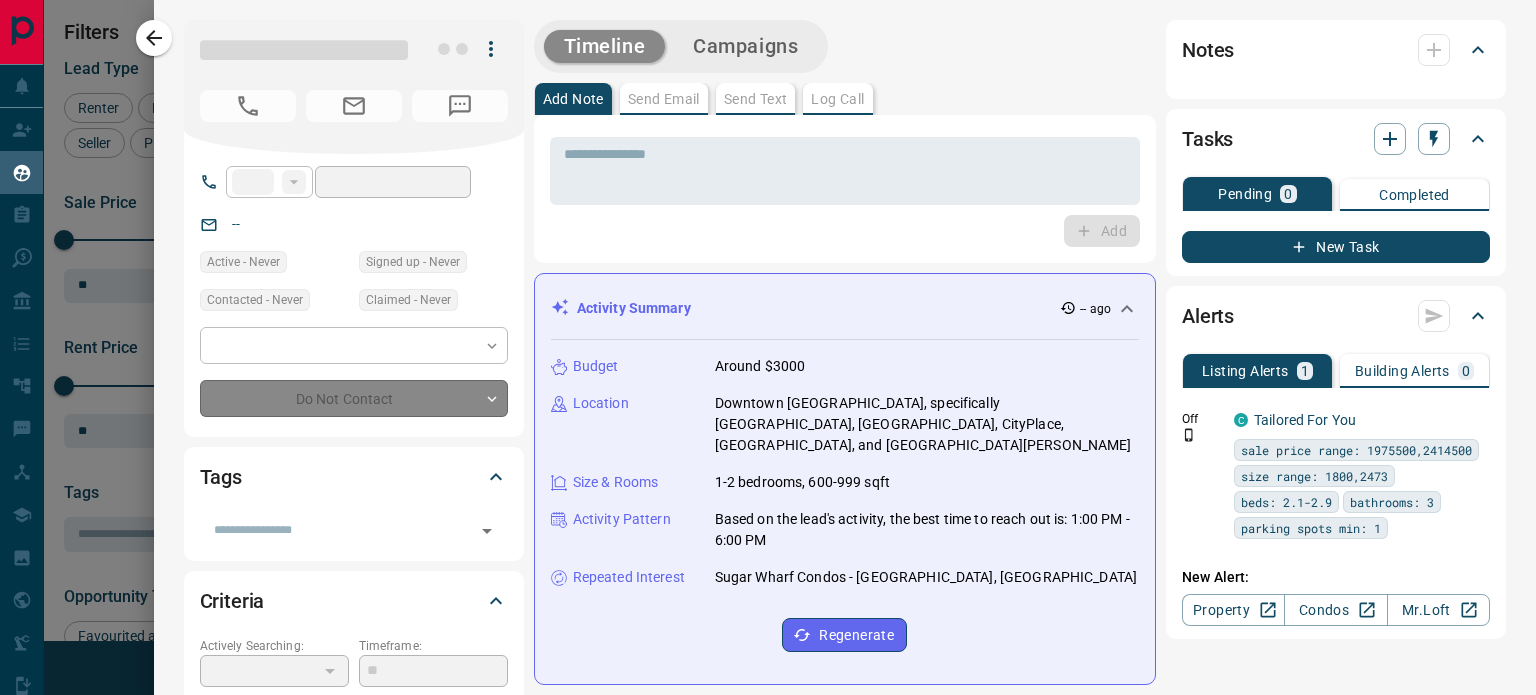 type on "**********" 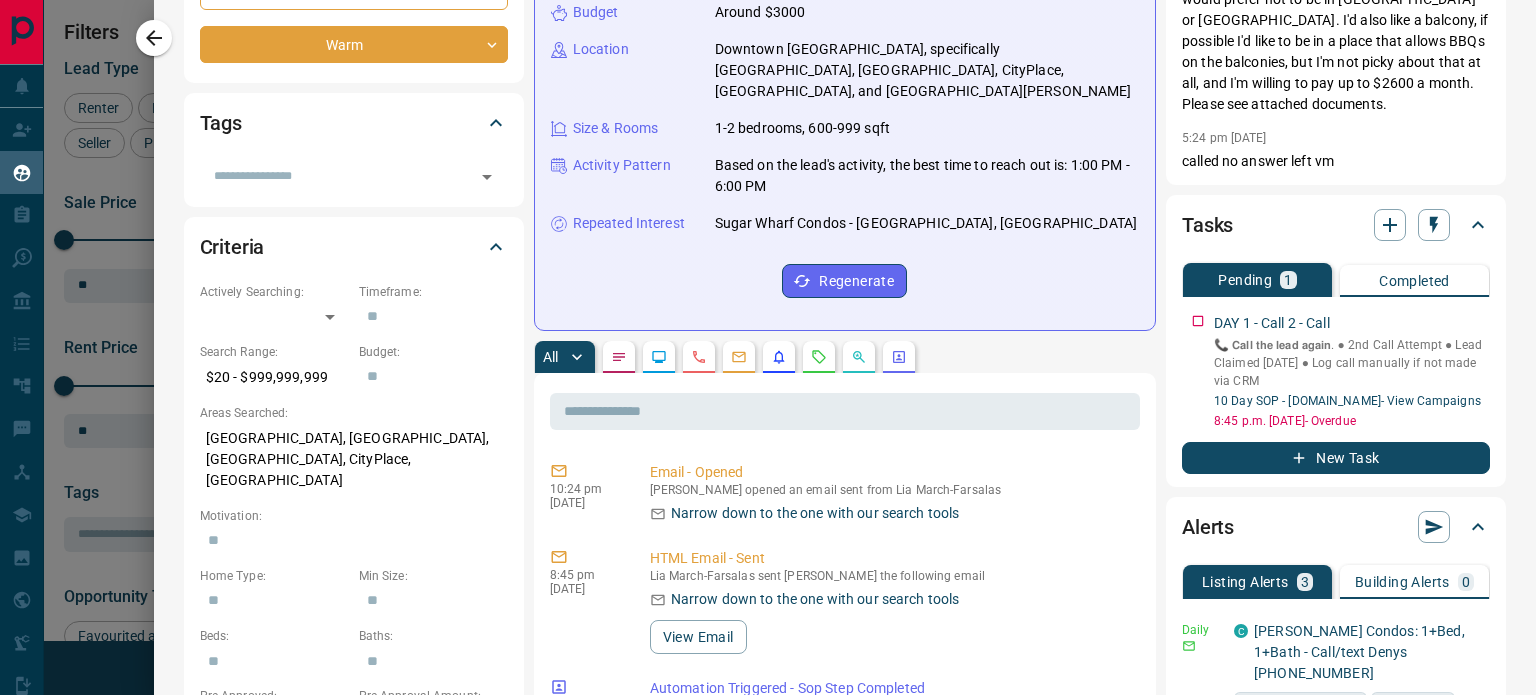 scroll, scrollTop: 355, scrollLeft: 0, axis: vertical 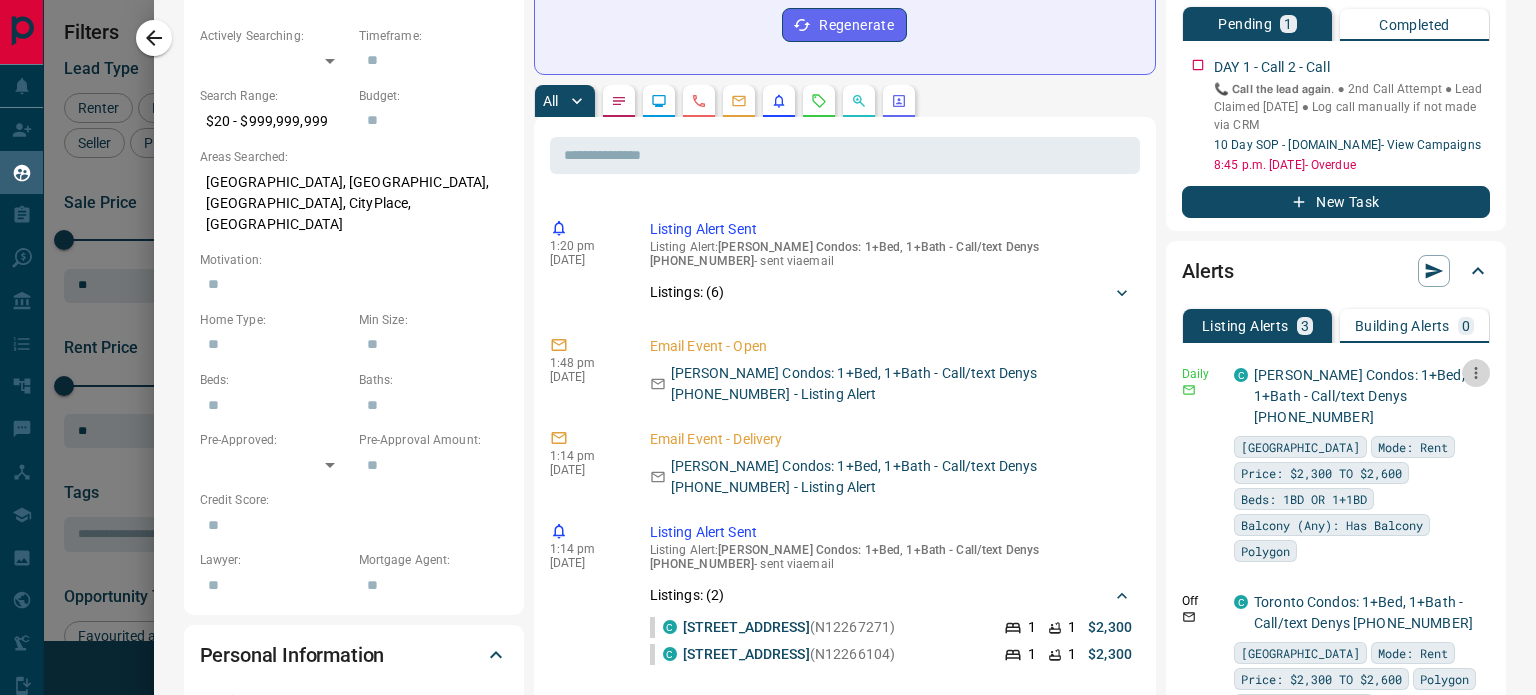 click 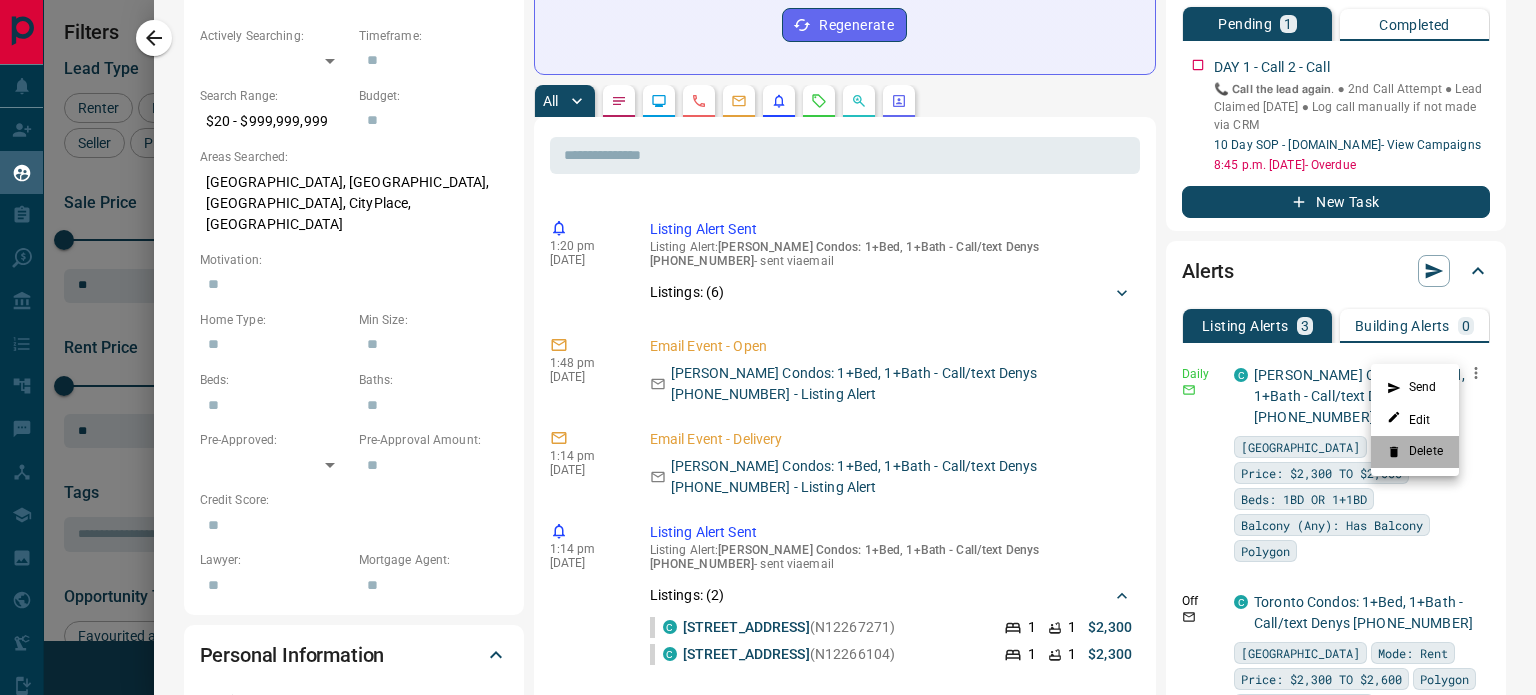 click on "Delete" at bounding box center [1415, 452] 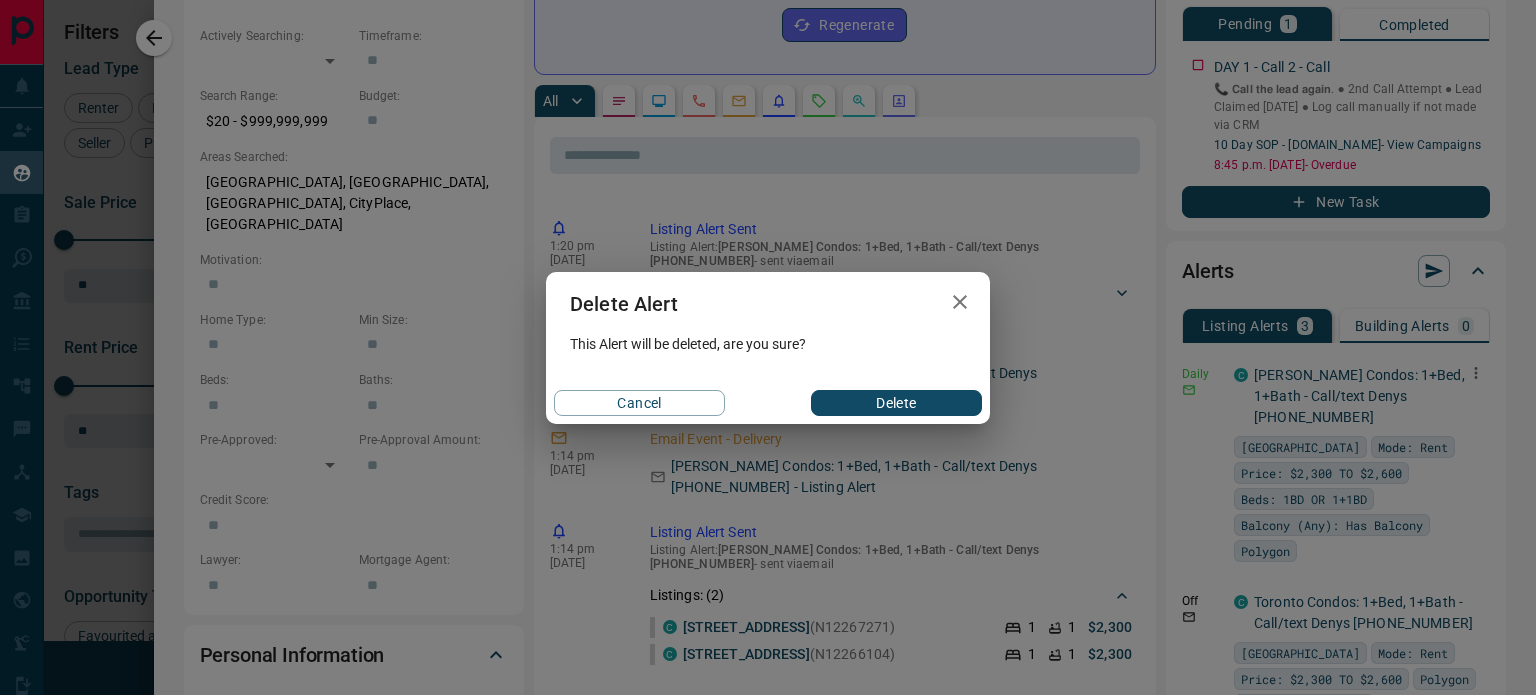 click on "Delete" at bounding box center [896, 403] 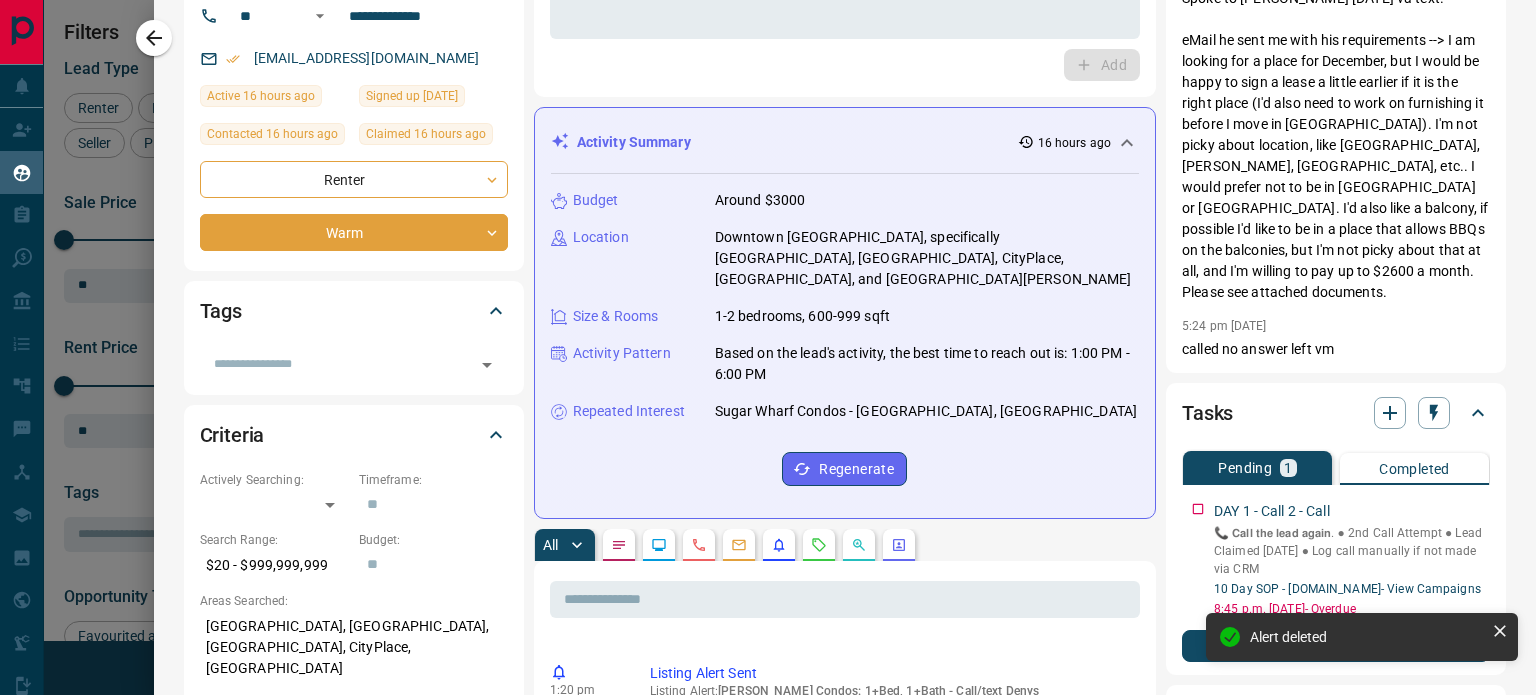 scroll, scrollTop: 0, scrollLeft: 0, axis: both 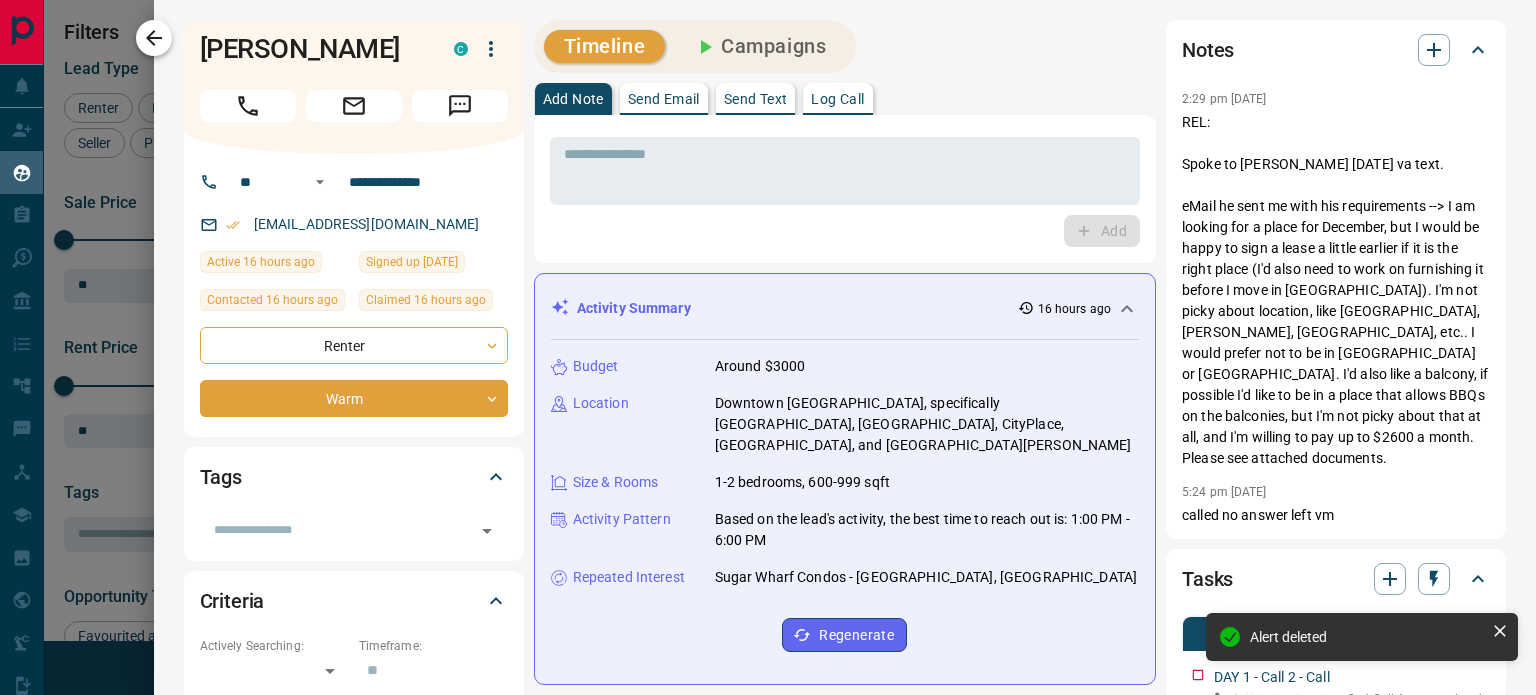 click 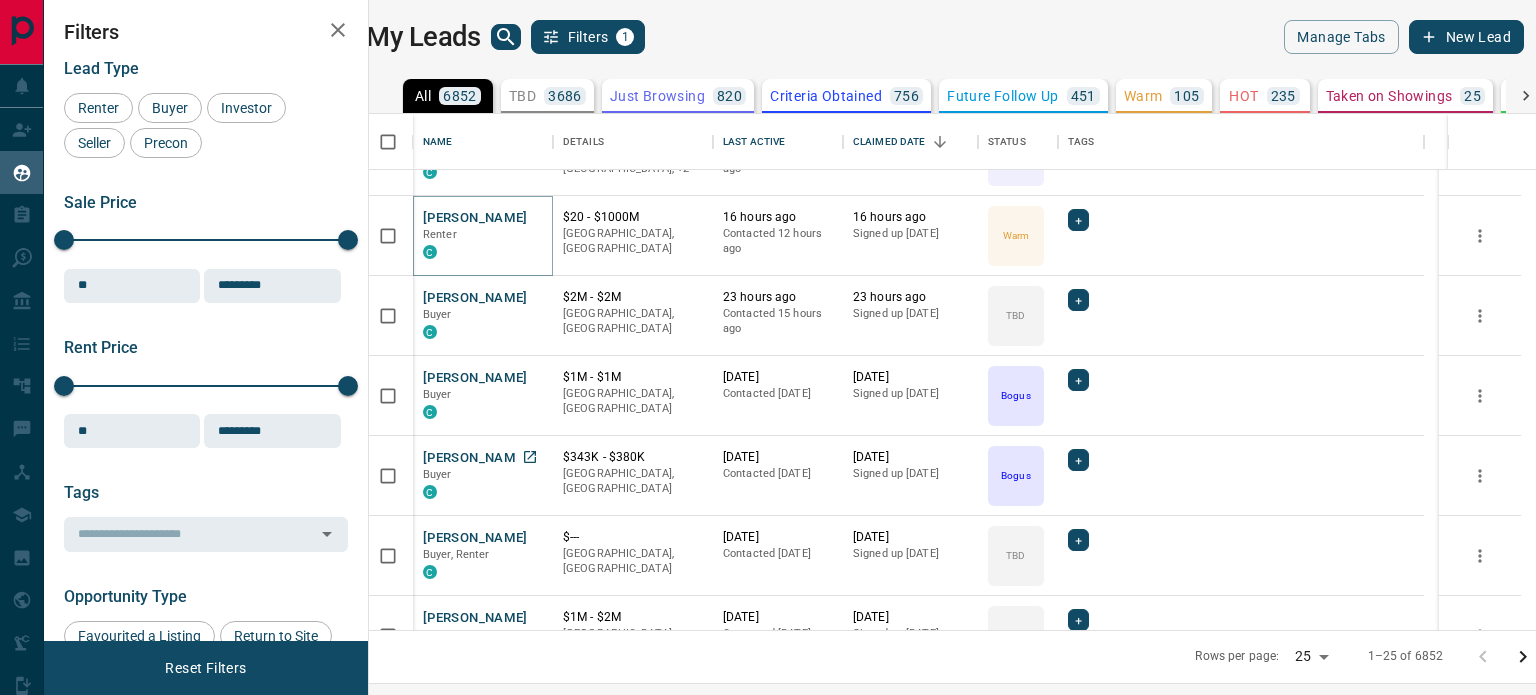 scroll, scrollTop: 623, scrollLeft: 0, axis: vertical 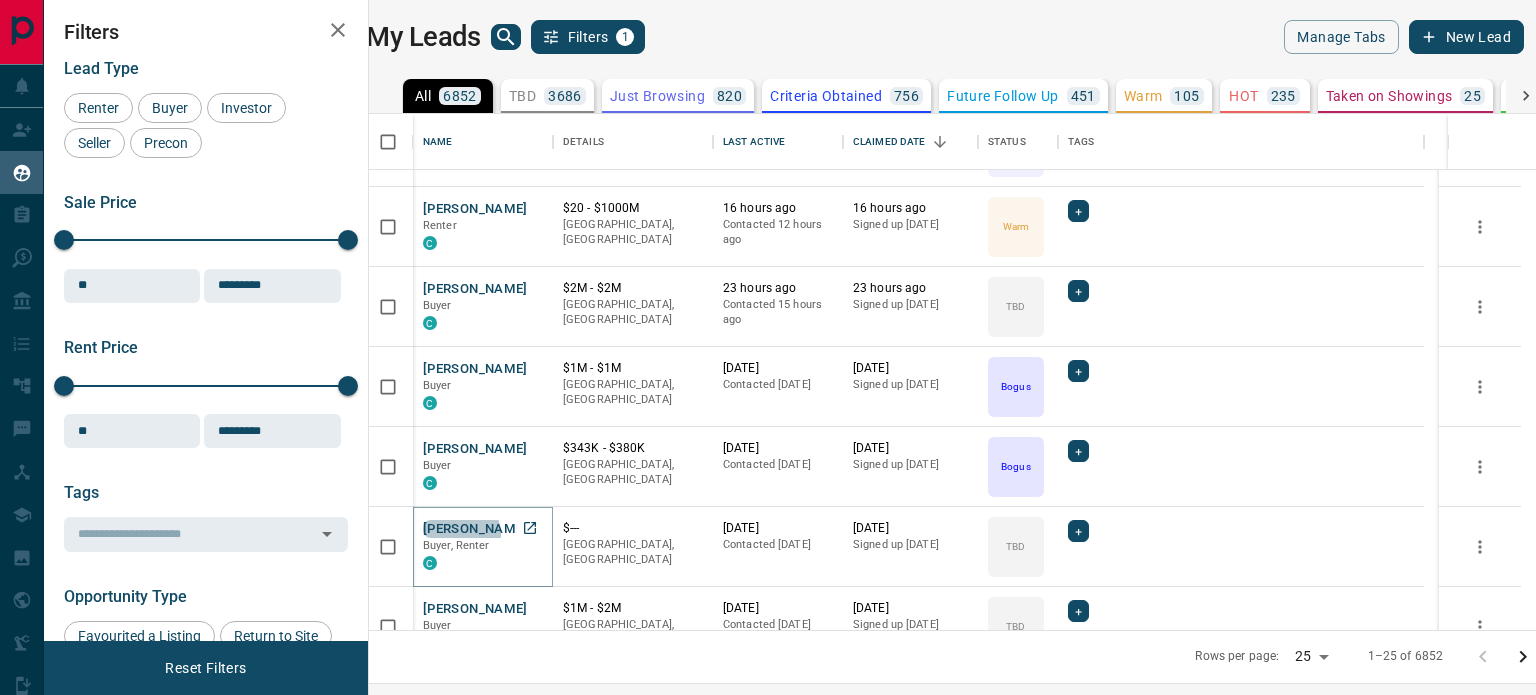 click on "[PERSON_NAME]" at bounding box center (475, 529) 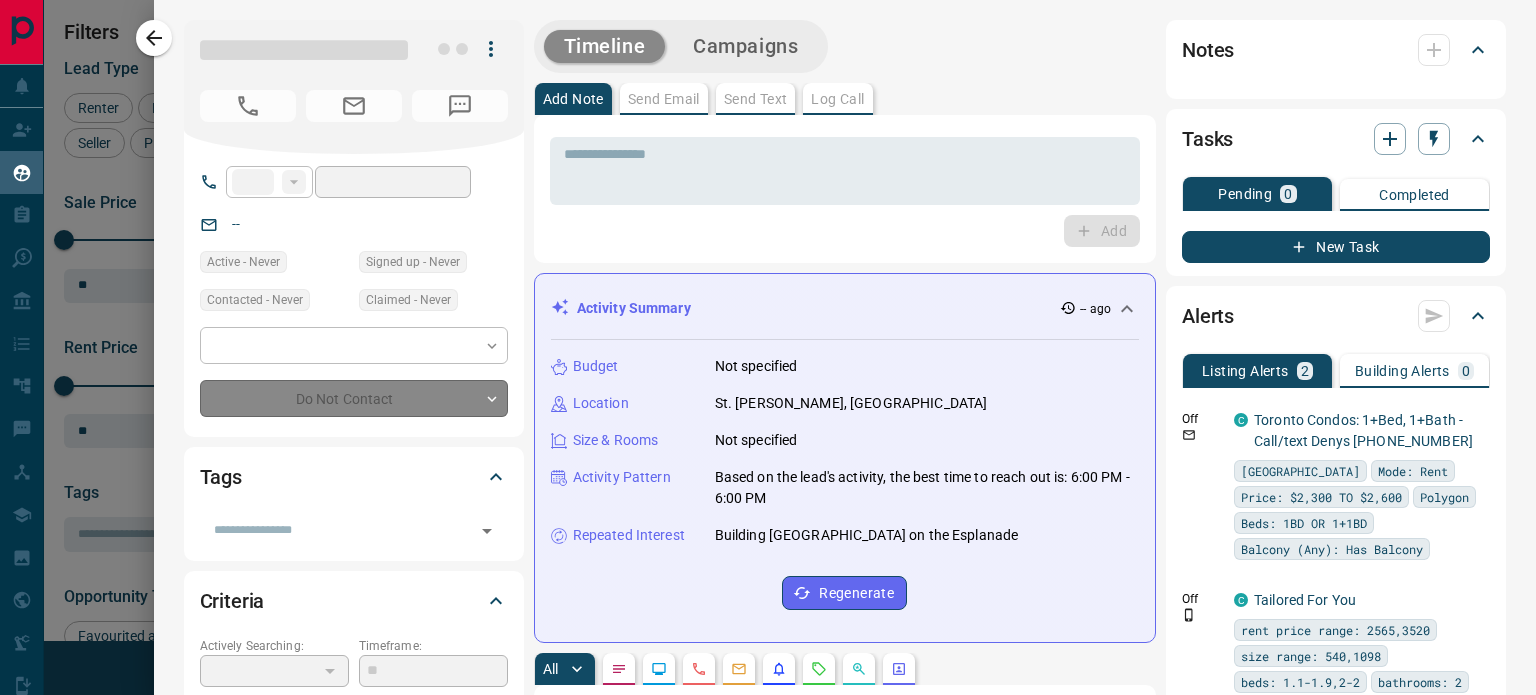 type on "**" 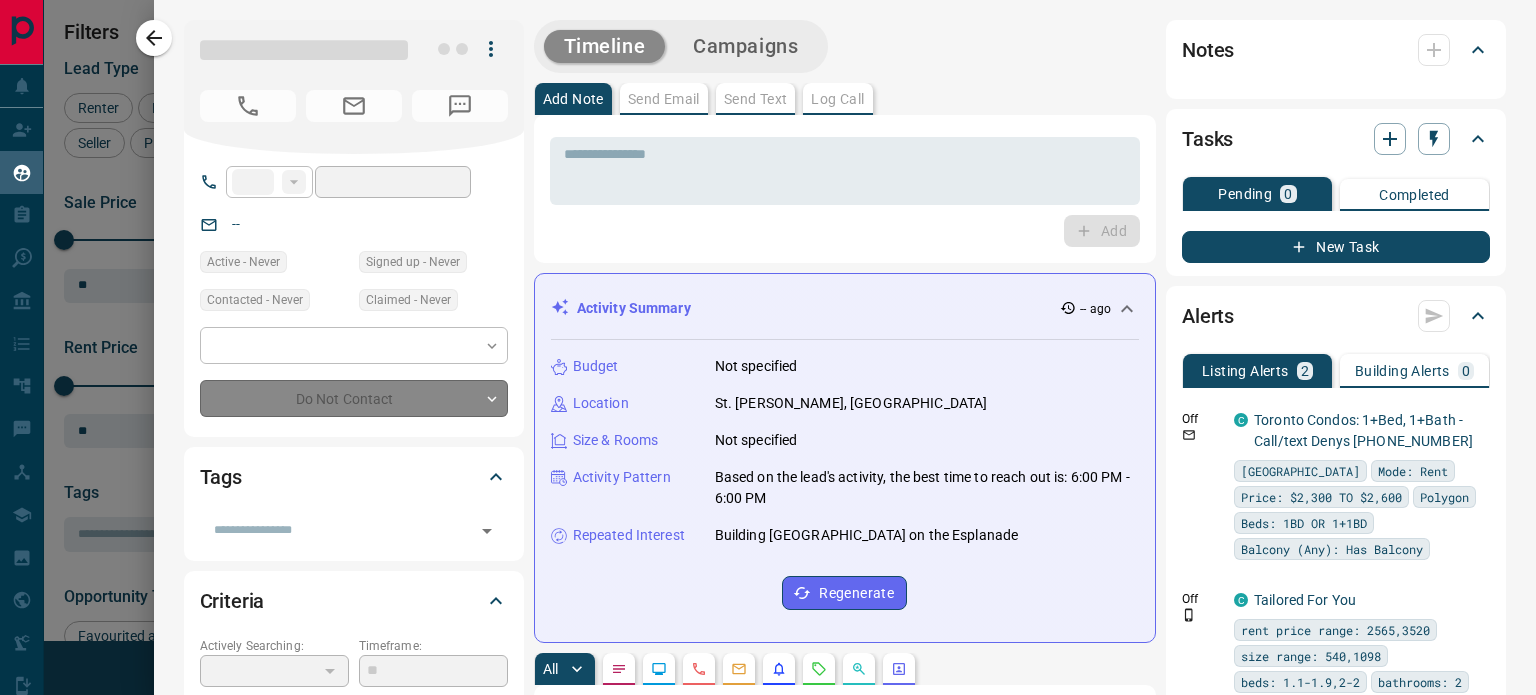 type on "**********" 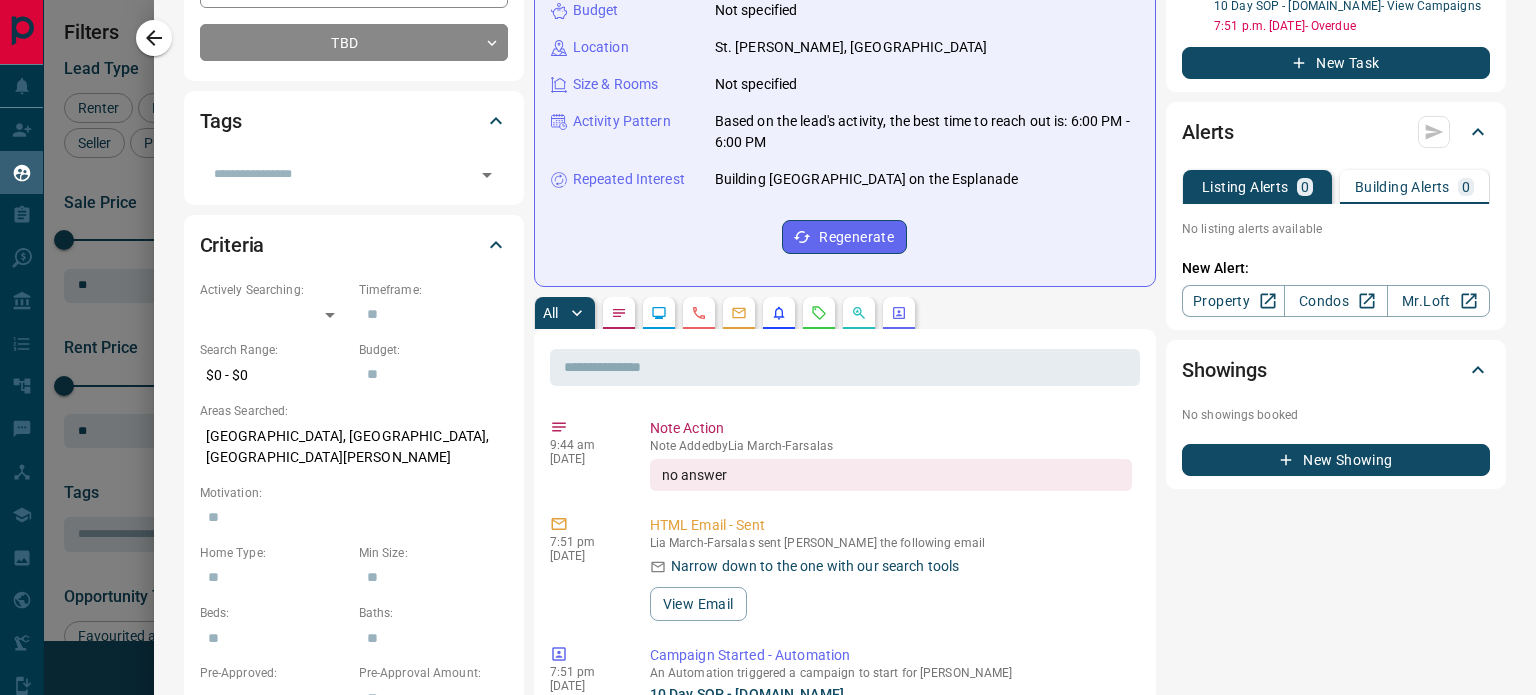 scroll, scrollTop: 0, scrollLeft: 0, axis: both 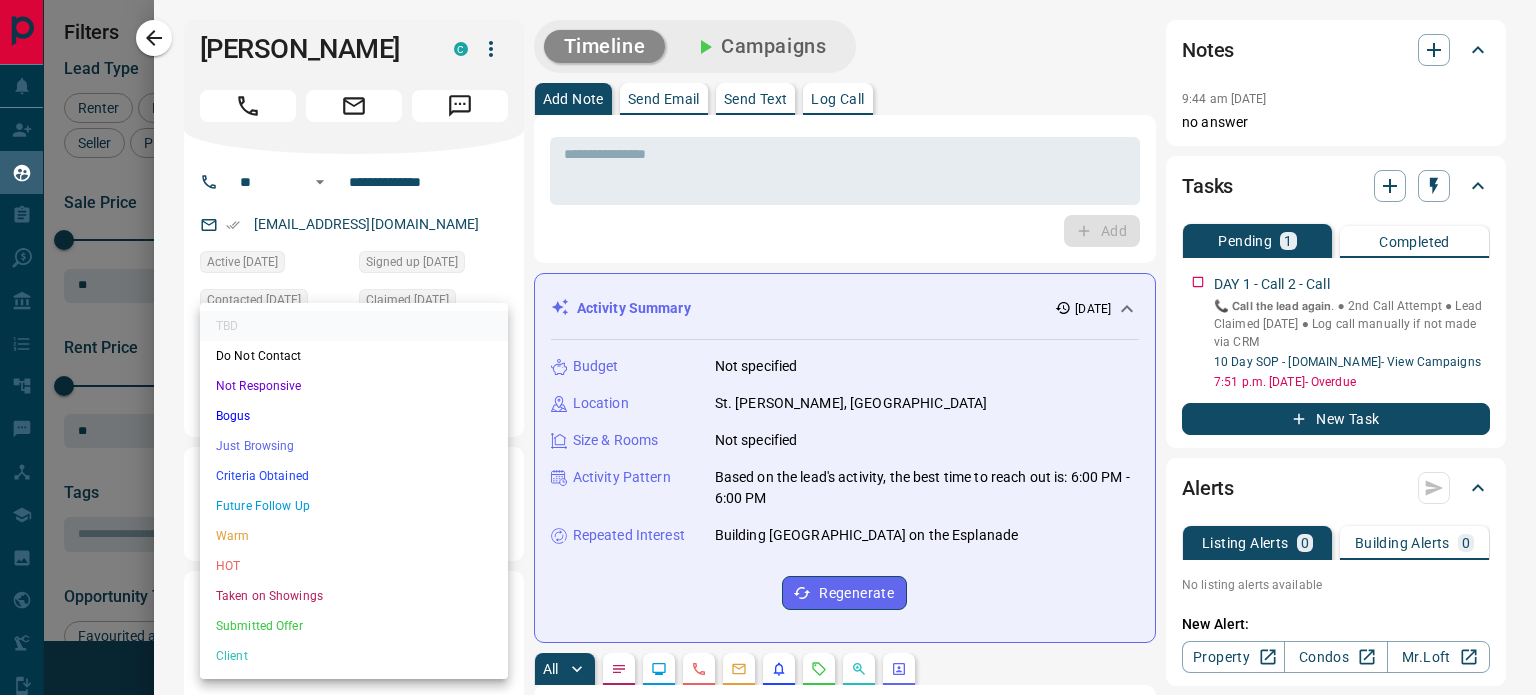 click on "Lead Transfers Claim Leads My Leads Tasks Opportunities Deals Campaigns Automations Messages Broker Bay Training Media Services Agent Resources Precon Worksheet Mobile Apps Disclosure Logout My Leads Filters 1 Manage Tabs New Lead All 6852 TBD 3686 Do Not Contact - Not Responsive 119 Bogus 502 Just Browsing 820 Criteria Obtained 756 Future Follow Up 451 Warm 105 HOT 235 Taken on Showings 25 Submitted Offer 47 Client 106 Name Details Last Active Claimed Date Status Tags [PERSON_NAME] Renter C $4K - $4K Downtown, [GEOGRAPHIC_DATA] 4 minutes ago Contacted in 3 hours 16 hours ago Signed up 17 hours ago TBD + [PERSON_NAME] C $3K - $3[GEOGRAPHIC_DATA], +1 17 hours ago Contacted in 3 hours 16 hours ago Signed up 17 hours ago TBD + [PERSON_NAME] Renter C $2K - $6[GEOGRAPHIC_DATA], +2 16 hours ago Contacted 12 hours ago 16 hours ago Signed up [DATE] Just Browsing + [PERSON_NAME] Renter C $20 - $1000[GEOGRAPHIC_DATA] 16 hours ago Contacted 12 hours ago 16 hours ago Signed up [DATE] Warm + [PERSON_NAME] C" at bounding box center [768, 335] 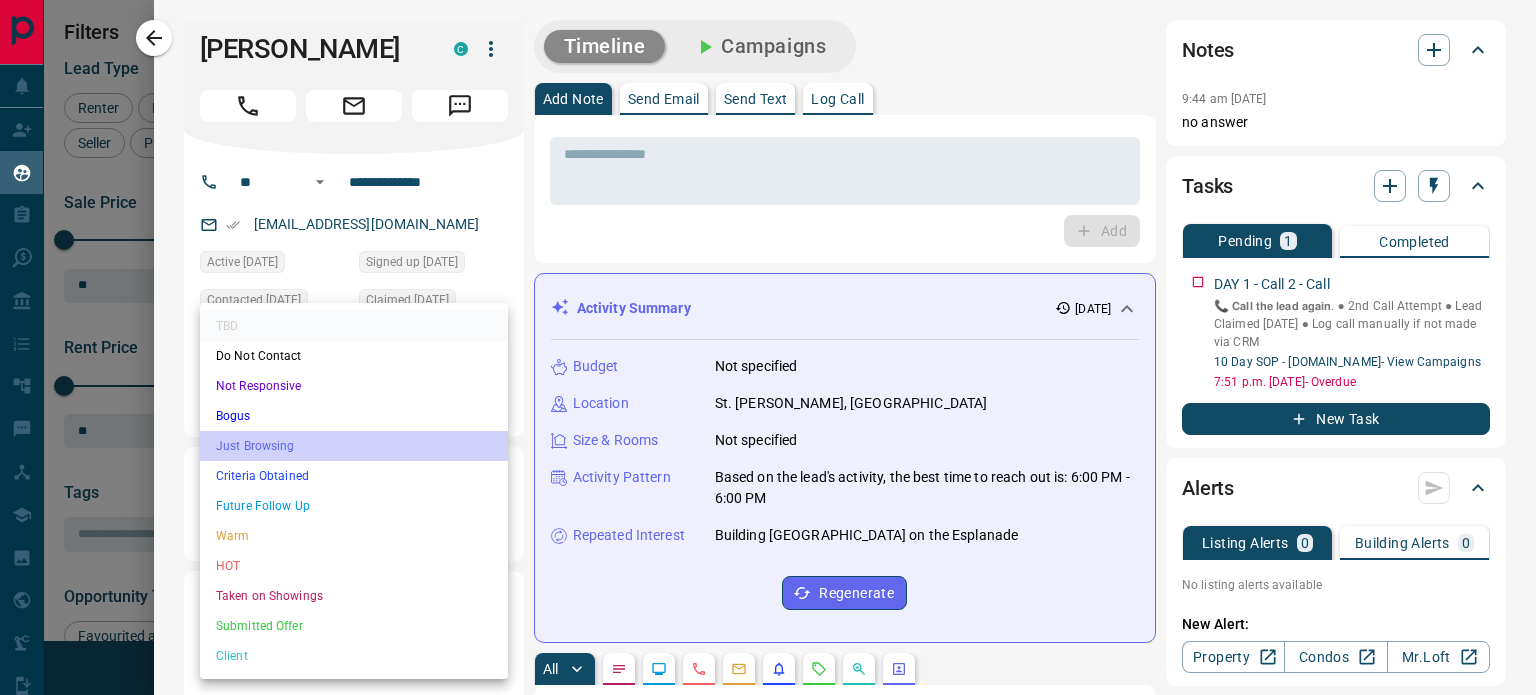 click on "Just Browsing" at bounding box center [354, 446] 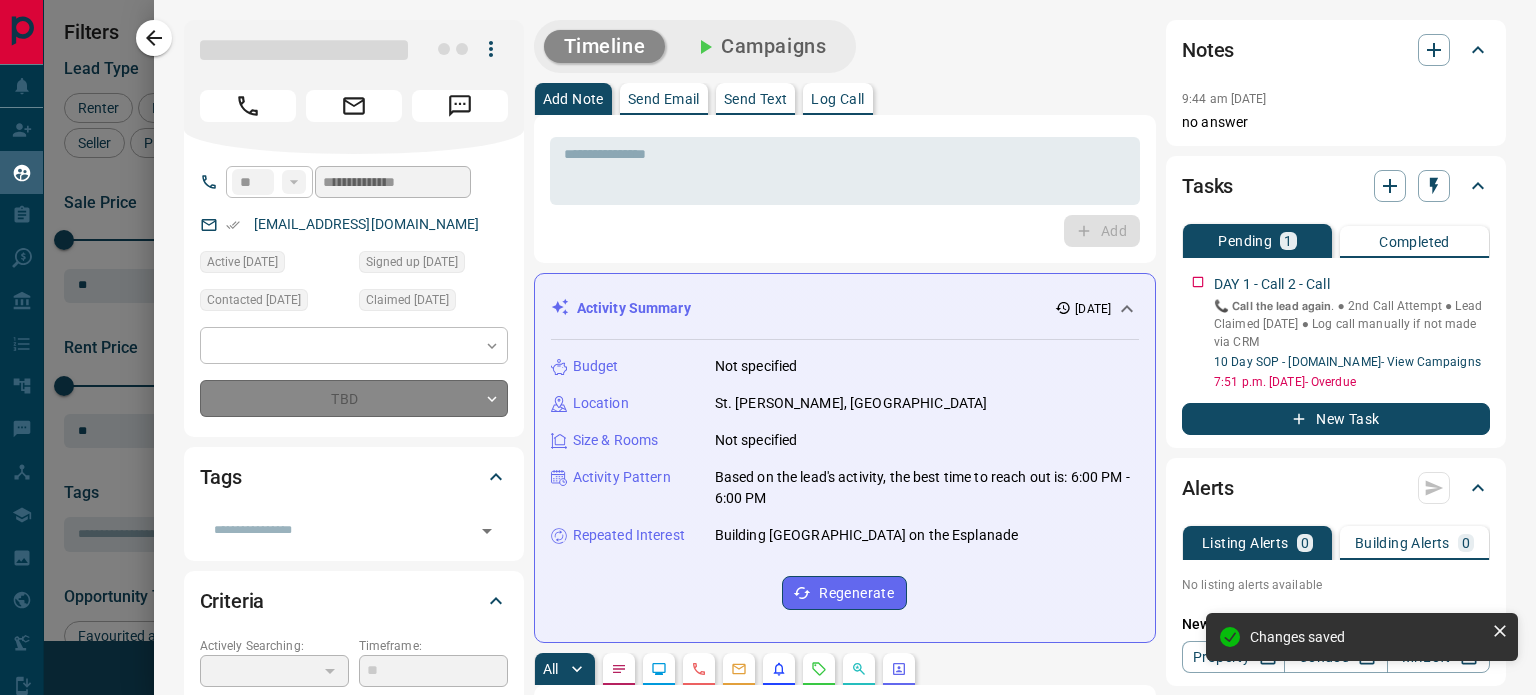 type on "*" 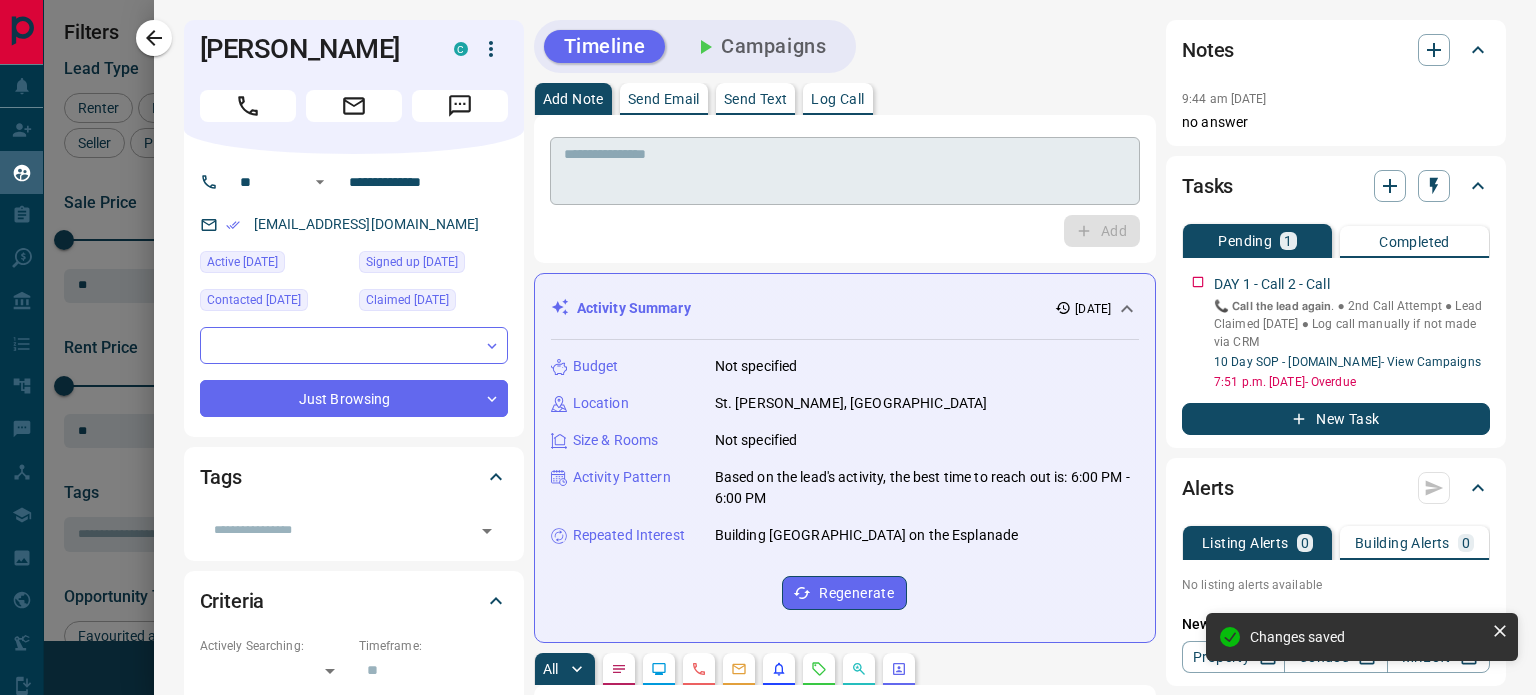 click on "* ​" at bounding box center (845, 171) 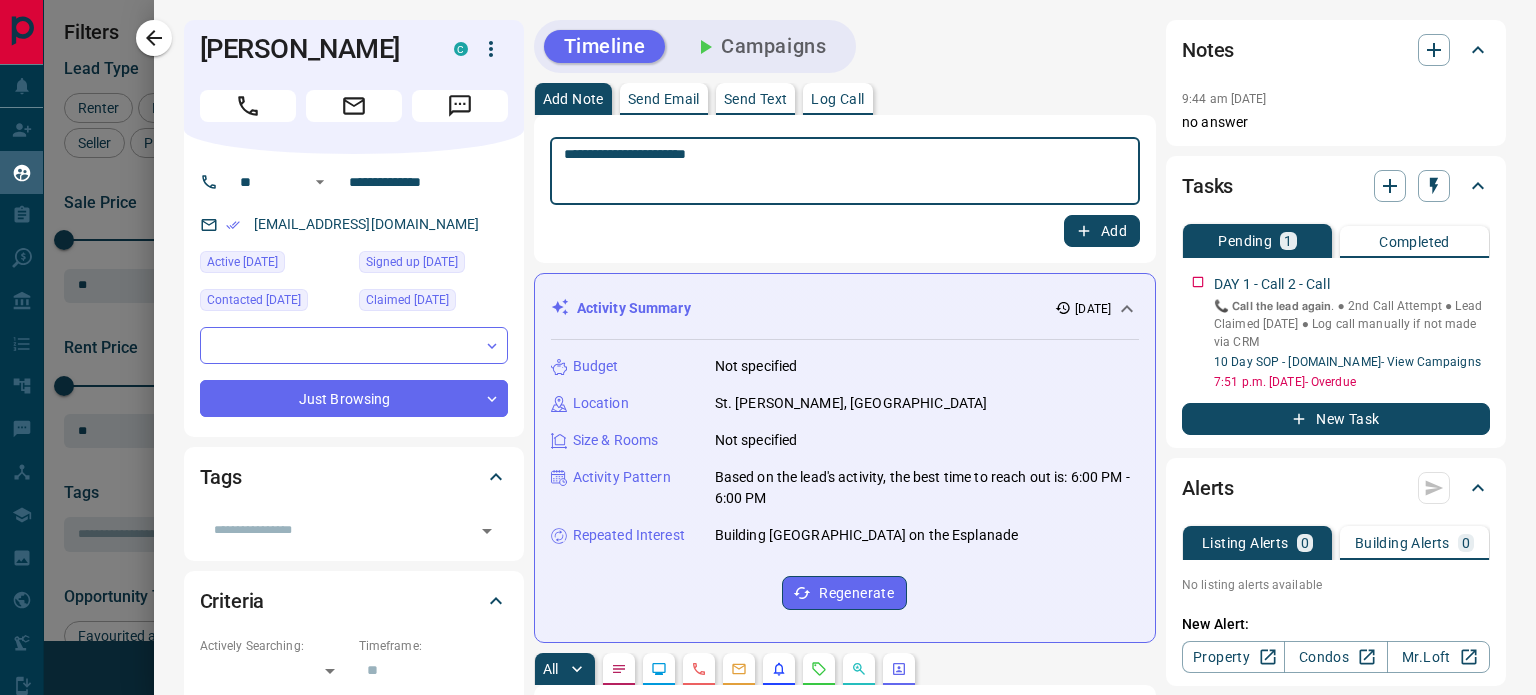 type on "**********" 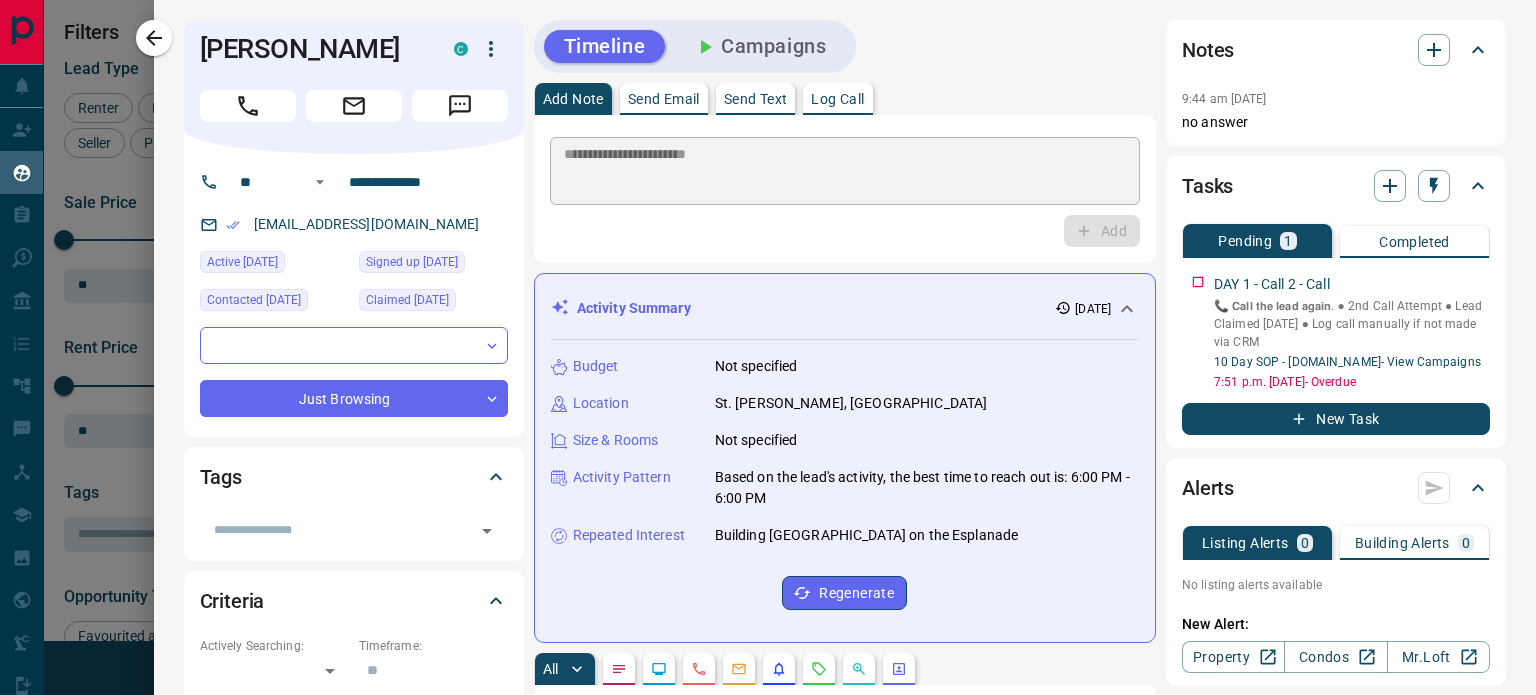 type 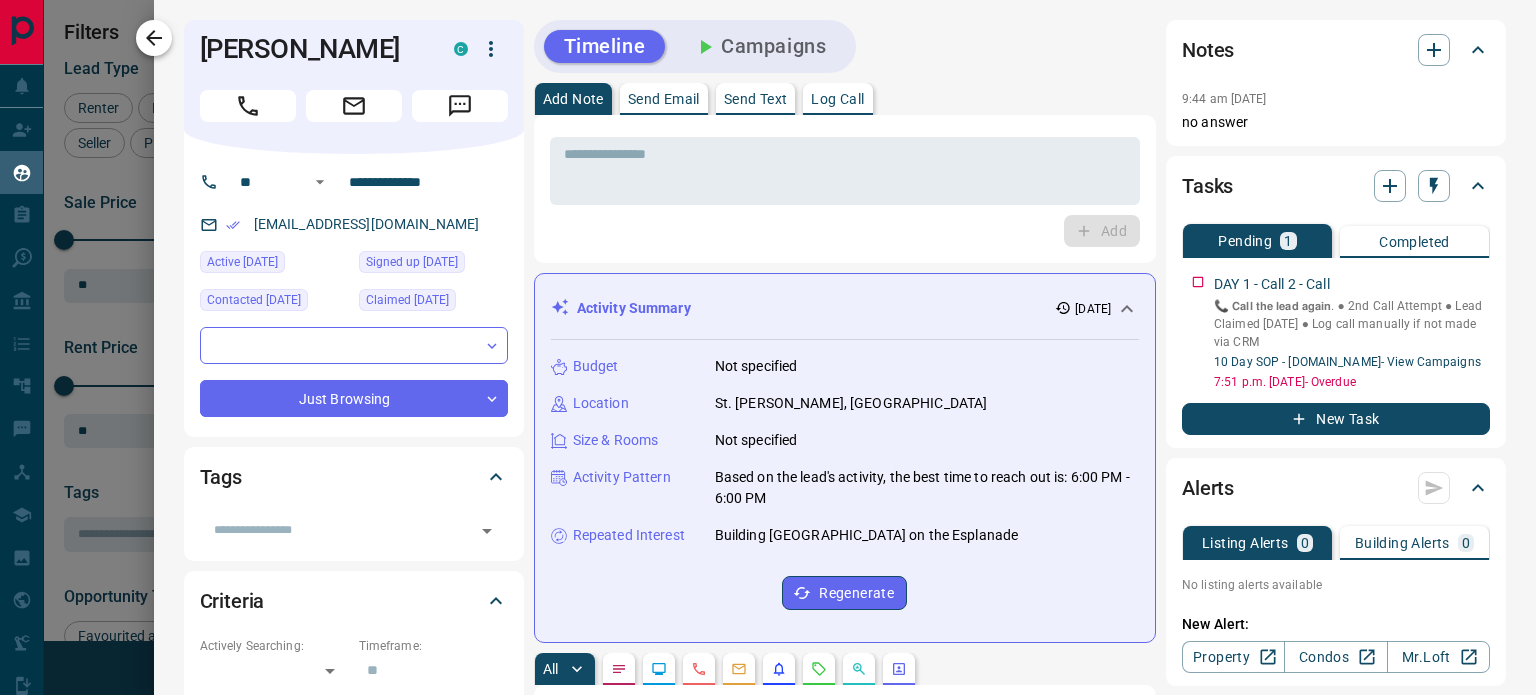 click 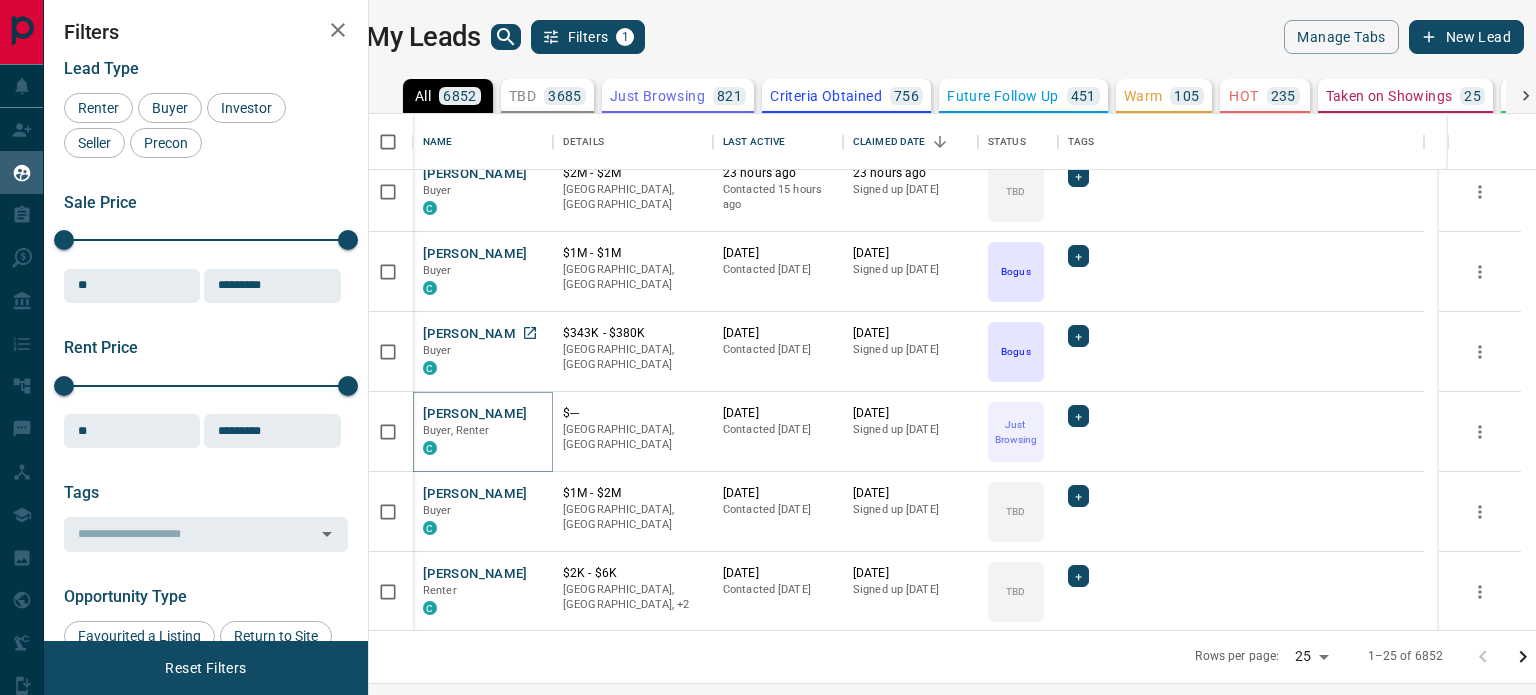 scroll, scrollTop: 739, scrollLeft: 0, axis: vertical 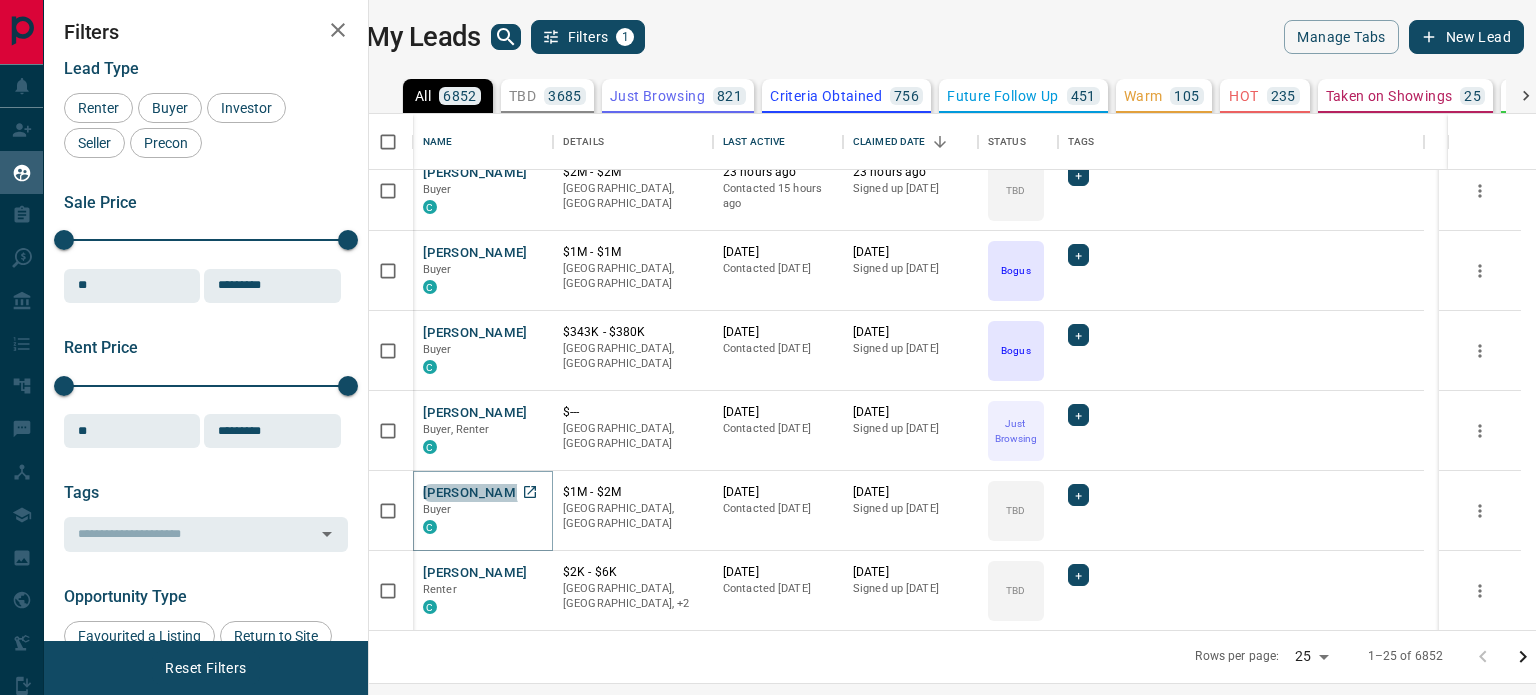 click on "[PERSON_NAME]" at bounding box center [475, 493] 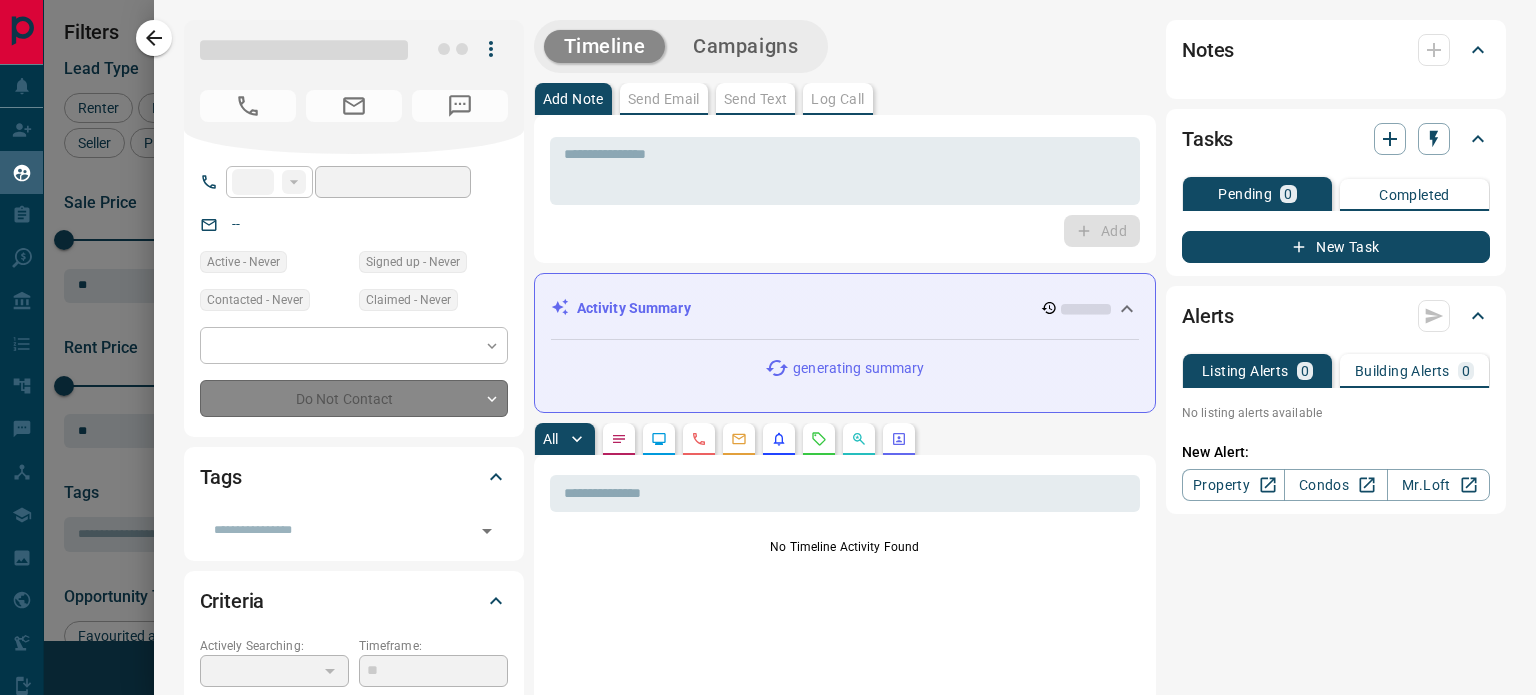 type on "**" 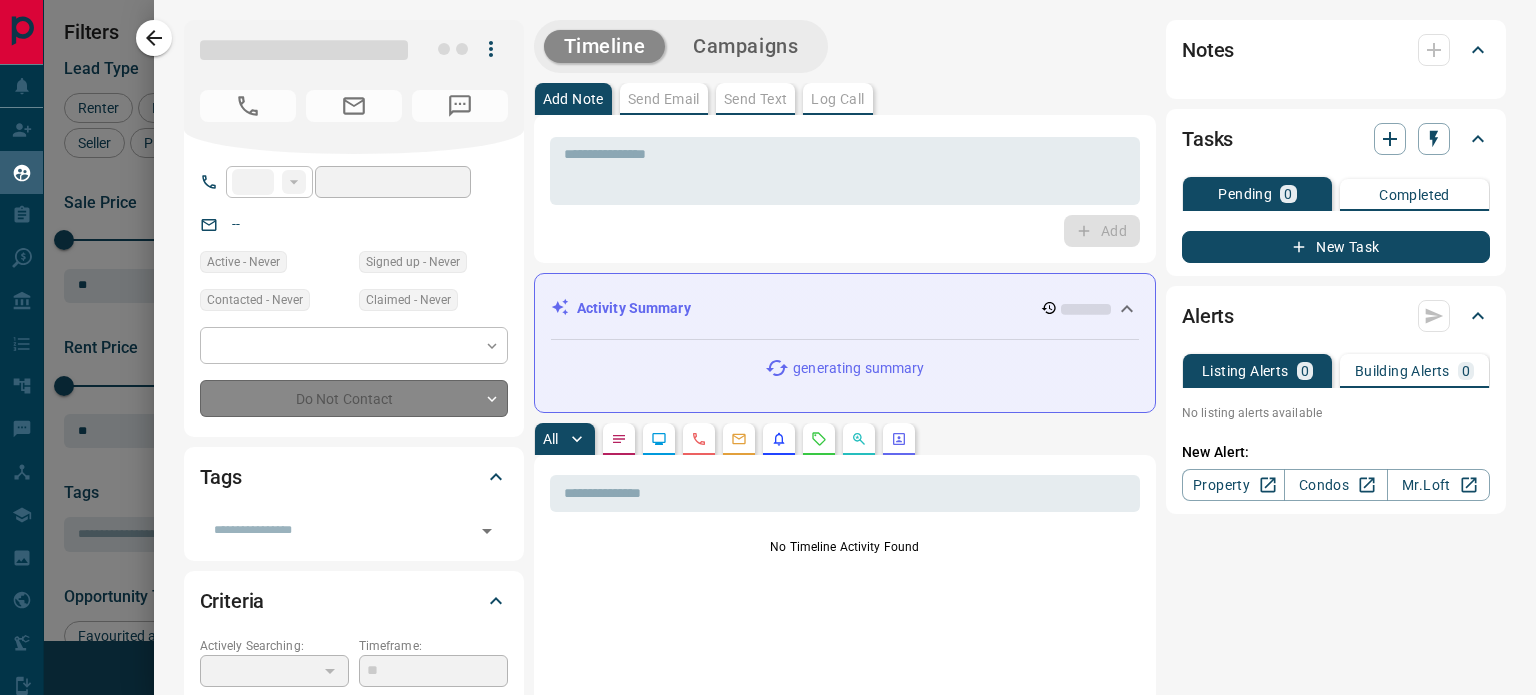 type on "**********" 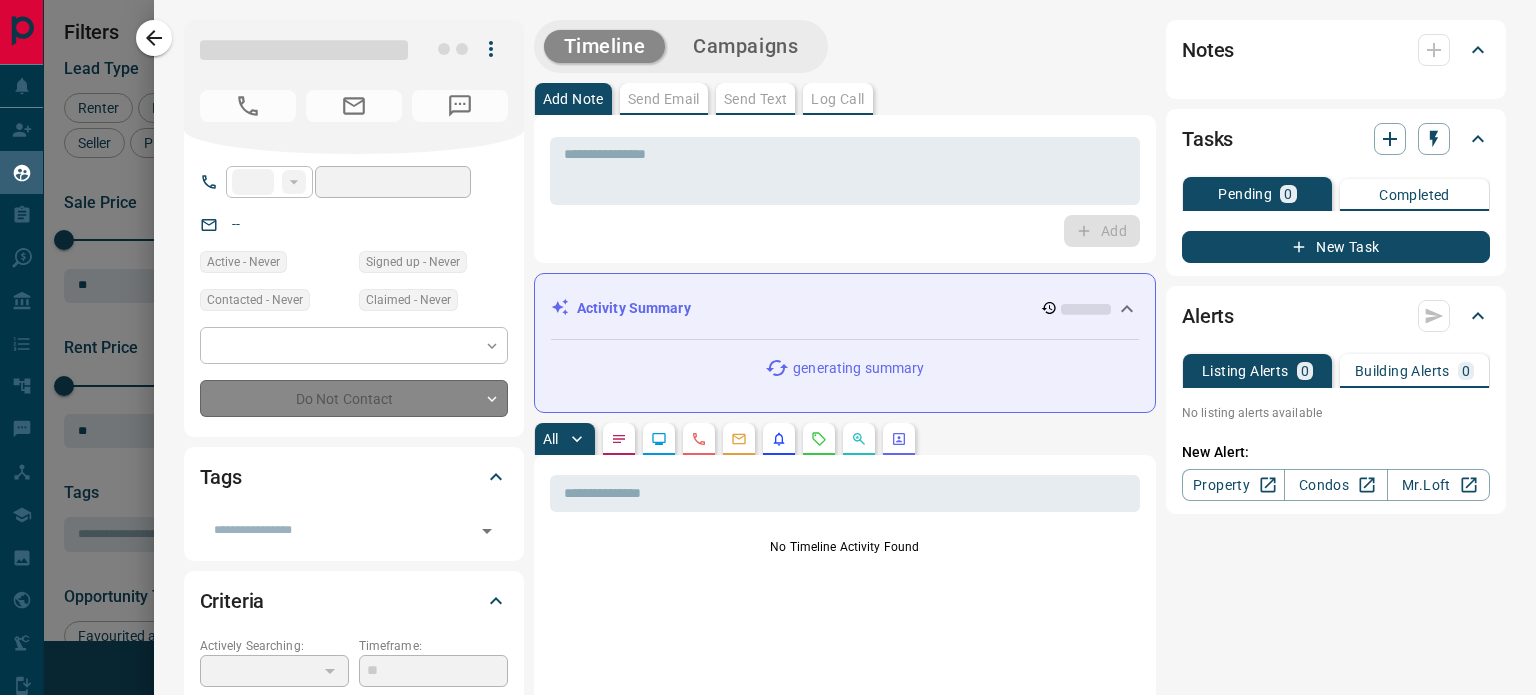 type on "**********" 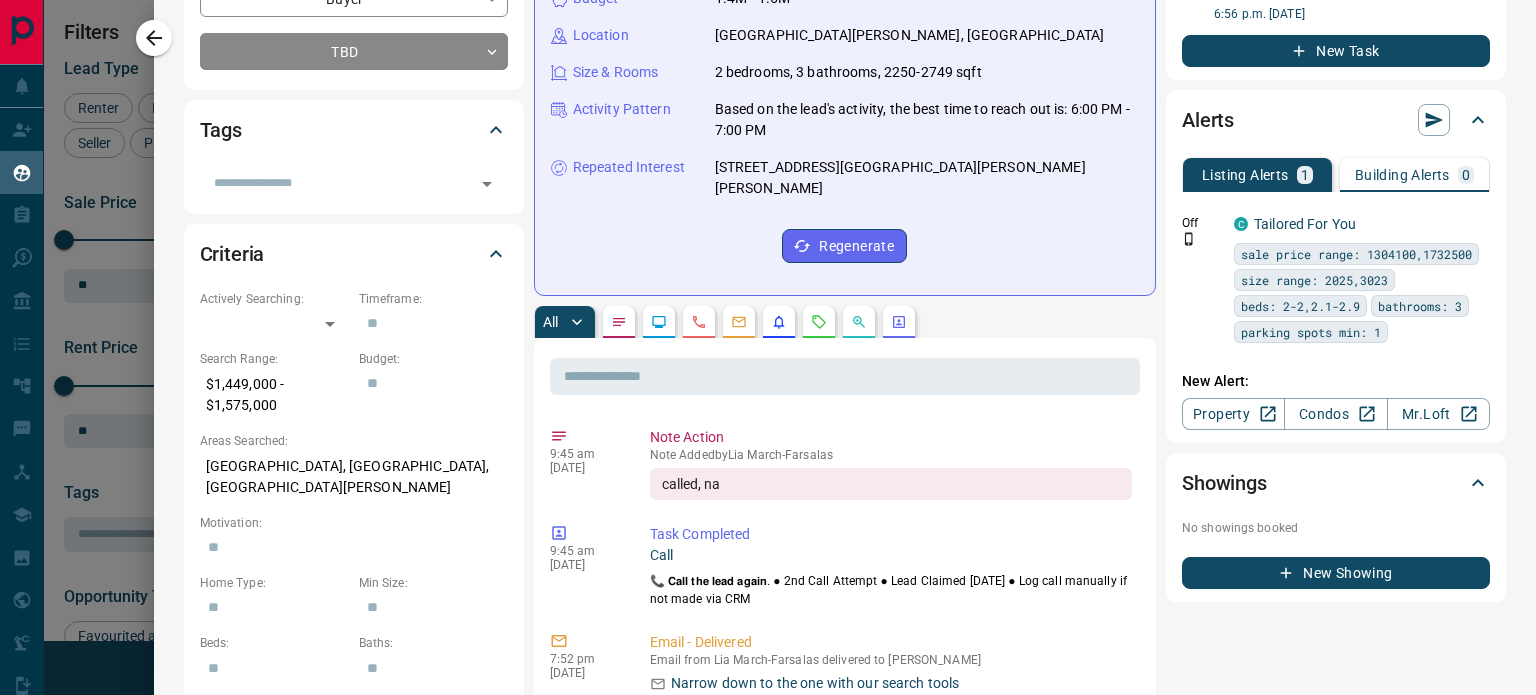 scroll, scrollTop: 546, scrollLeft: 0, axis: vertical 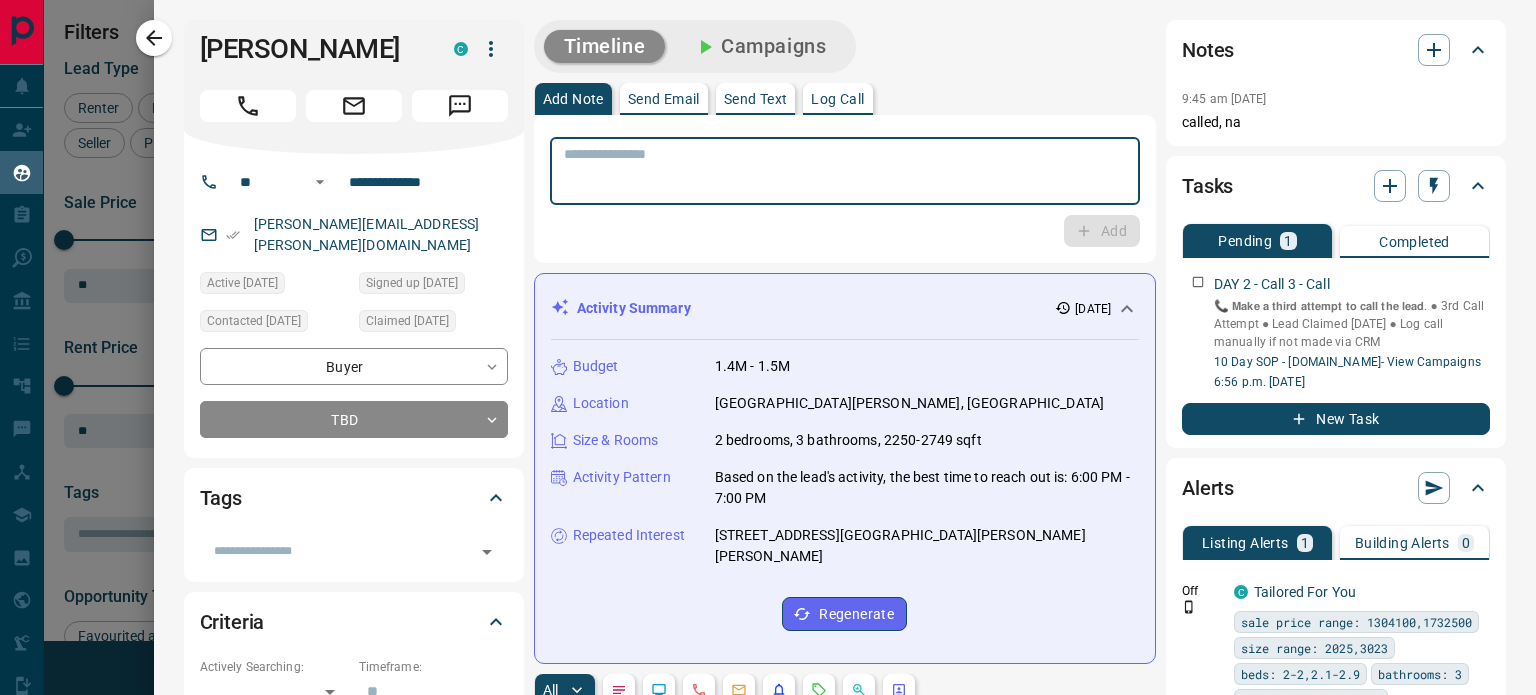 click at bounding box center [845, 171] 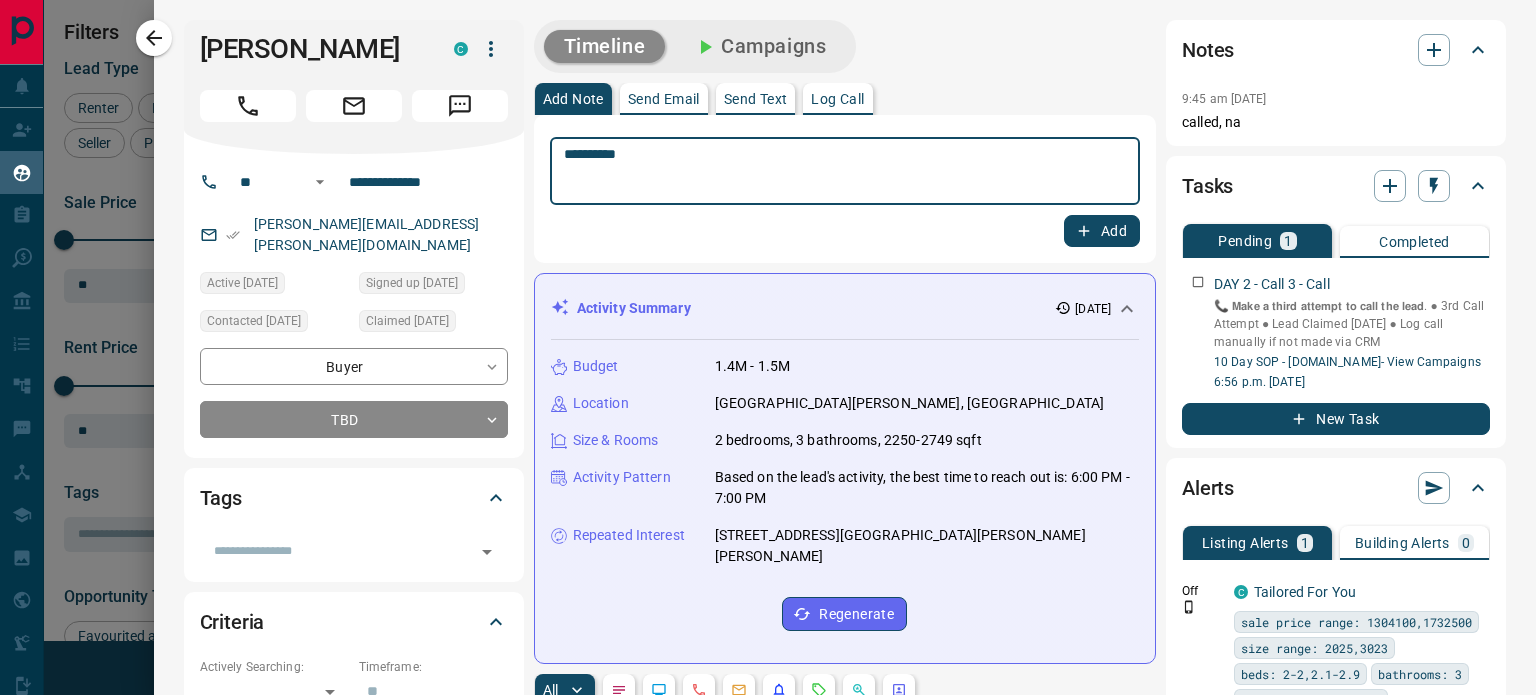 type on "**********" 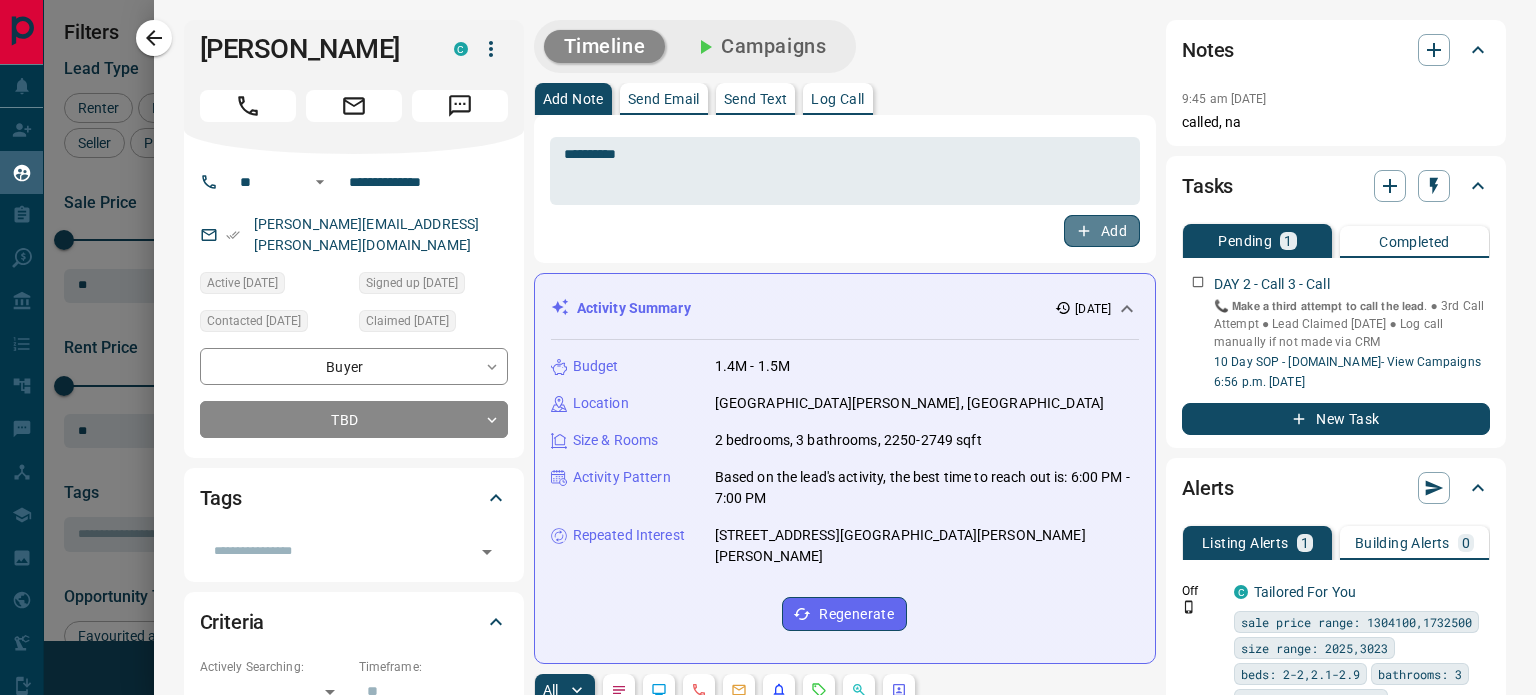 click on "Add" at bounding box center (1102, 231) 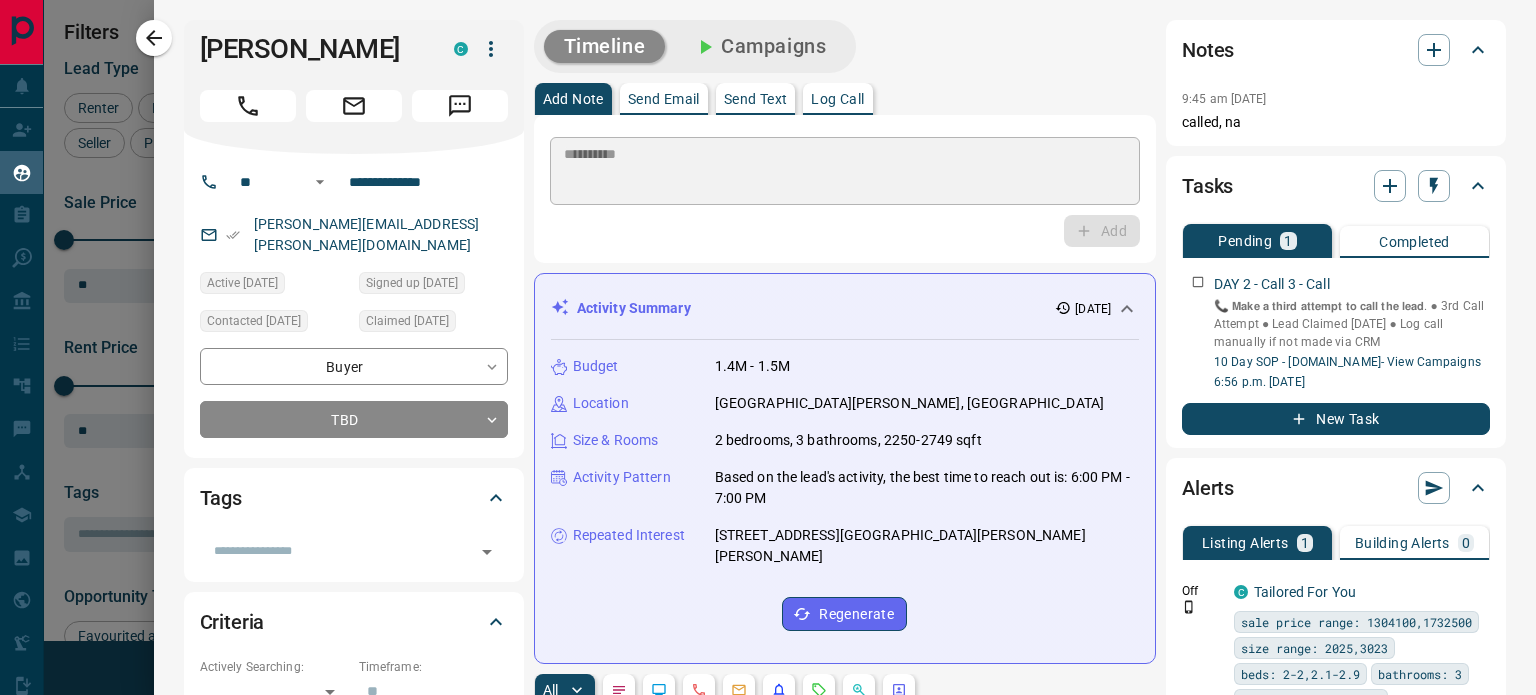 type 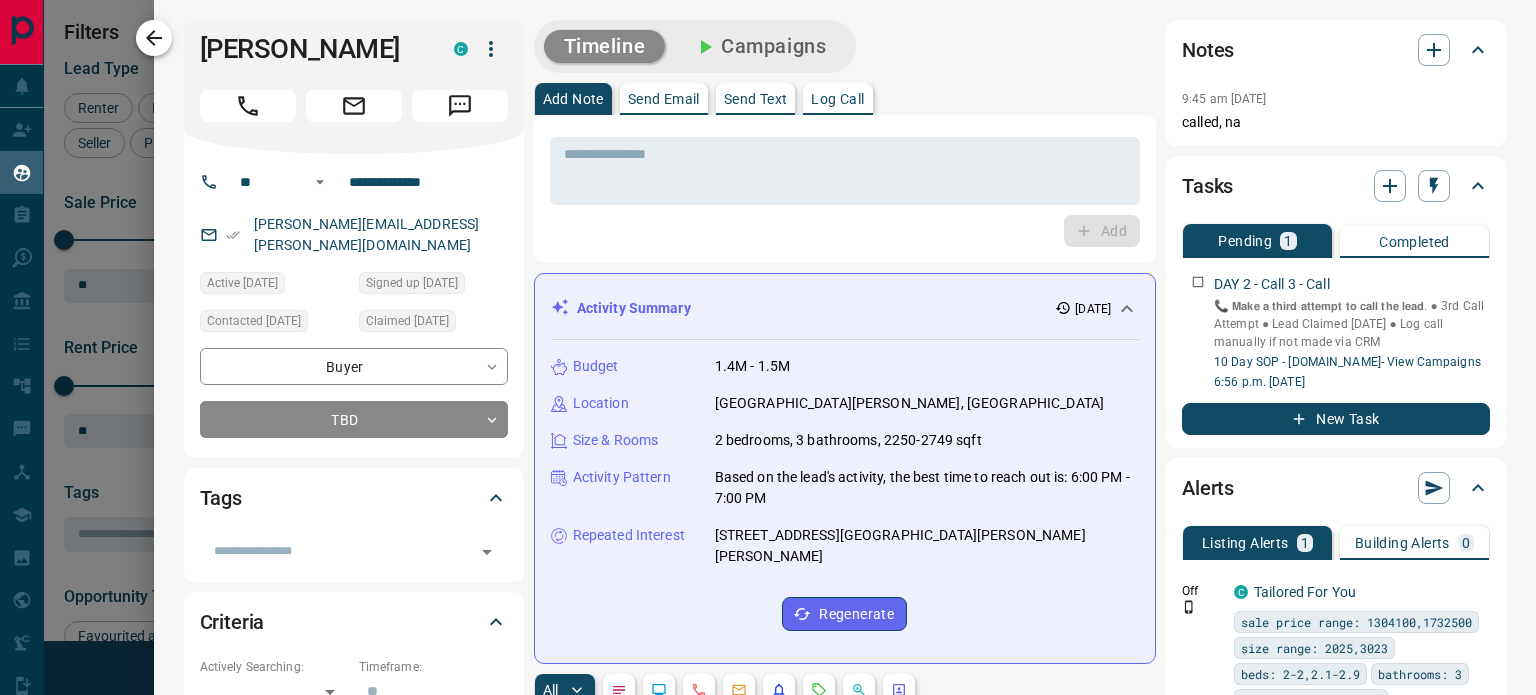 scroll, scrollTop: 258, scrollLeft: 0, axis: vertical 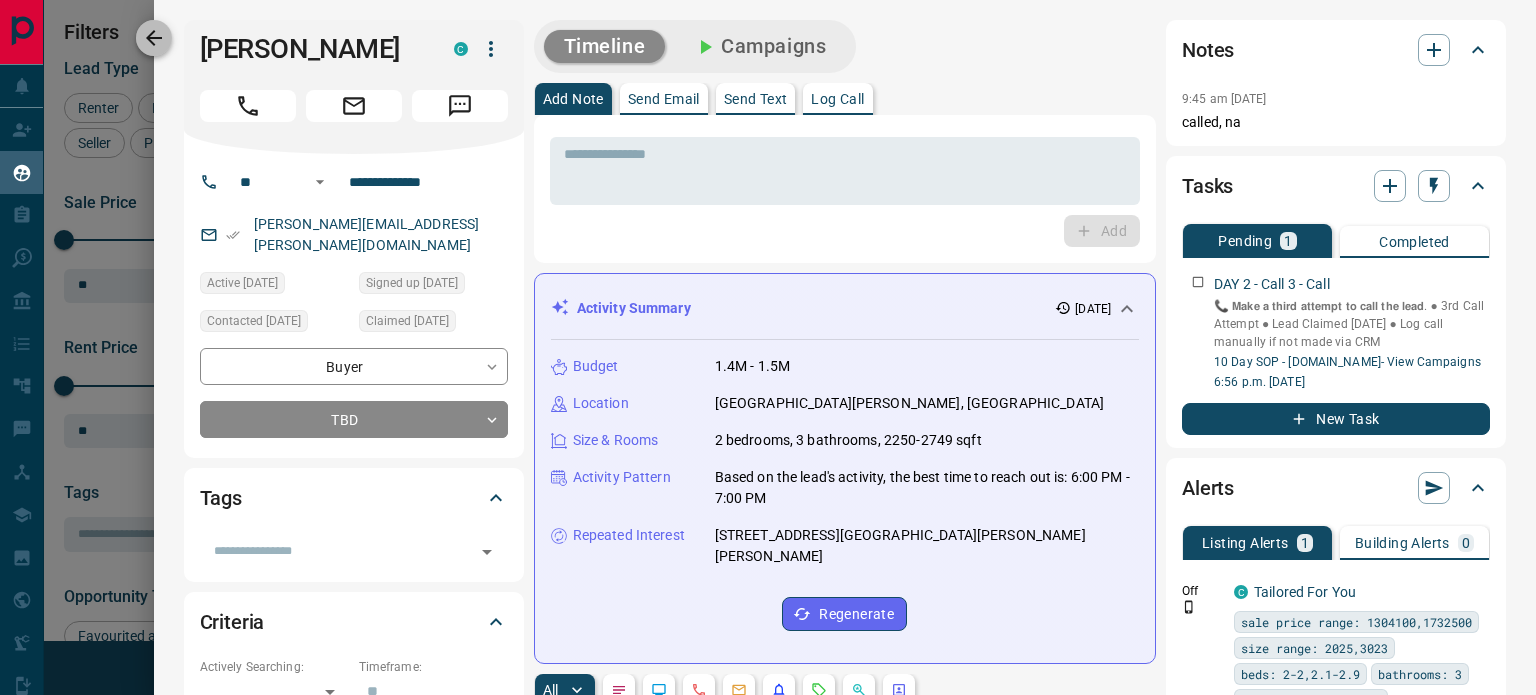 click 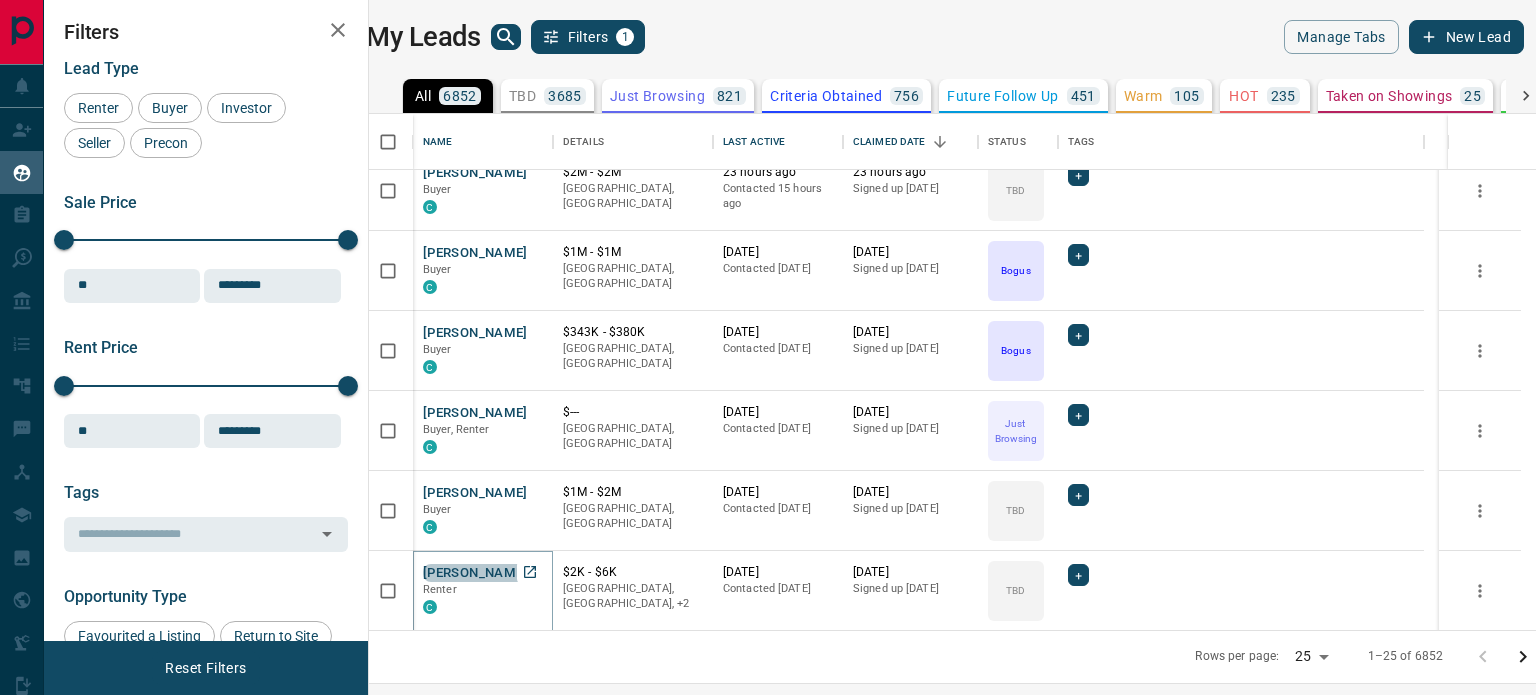 click on "[PERSON_NAME]" at bounding box center (475, 573) 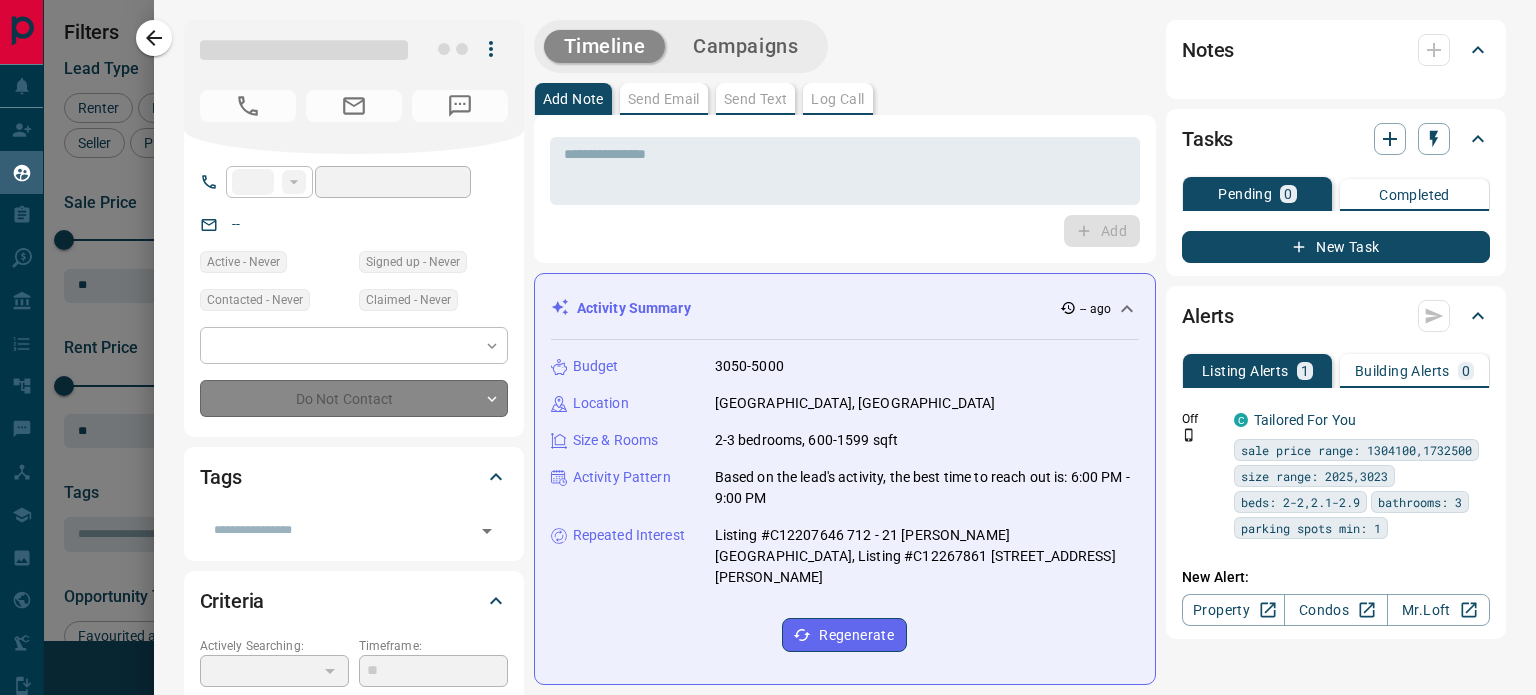 type on "**" 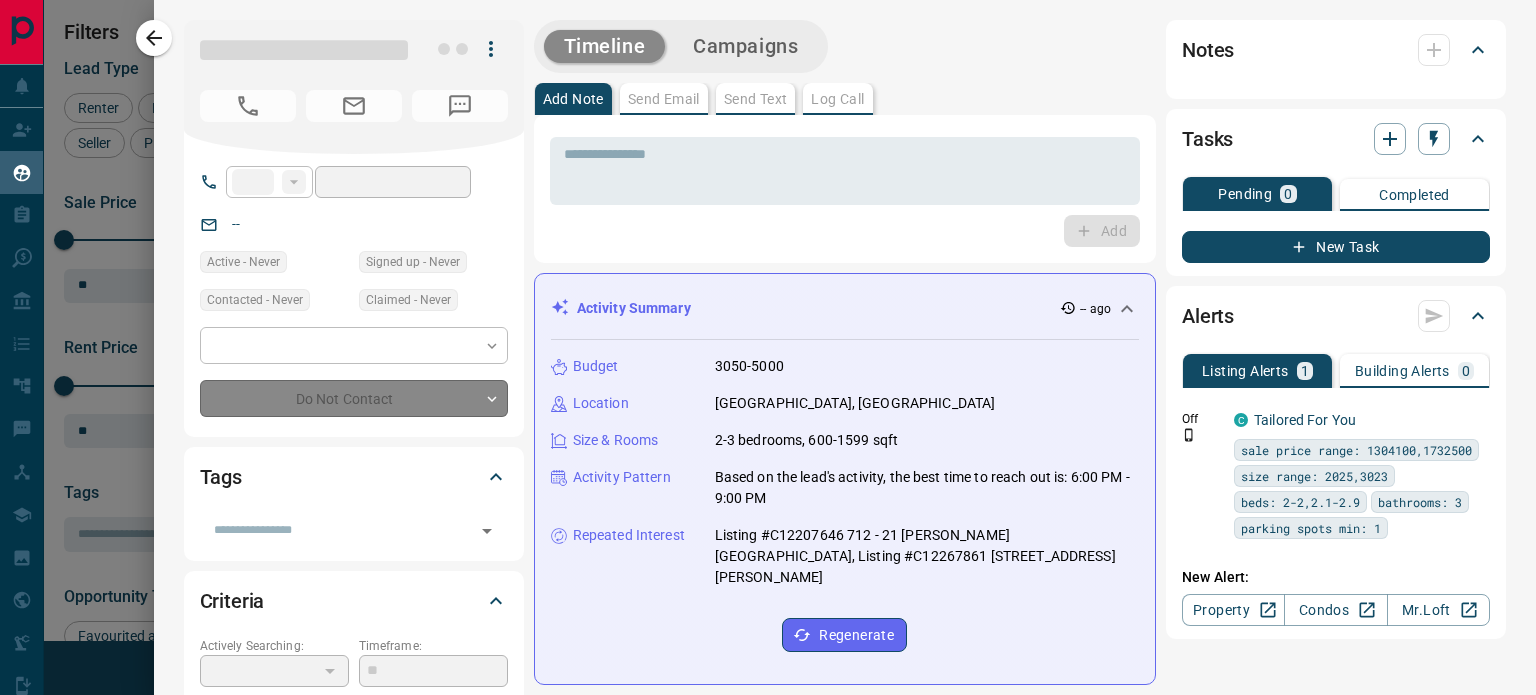 type on "**********" 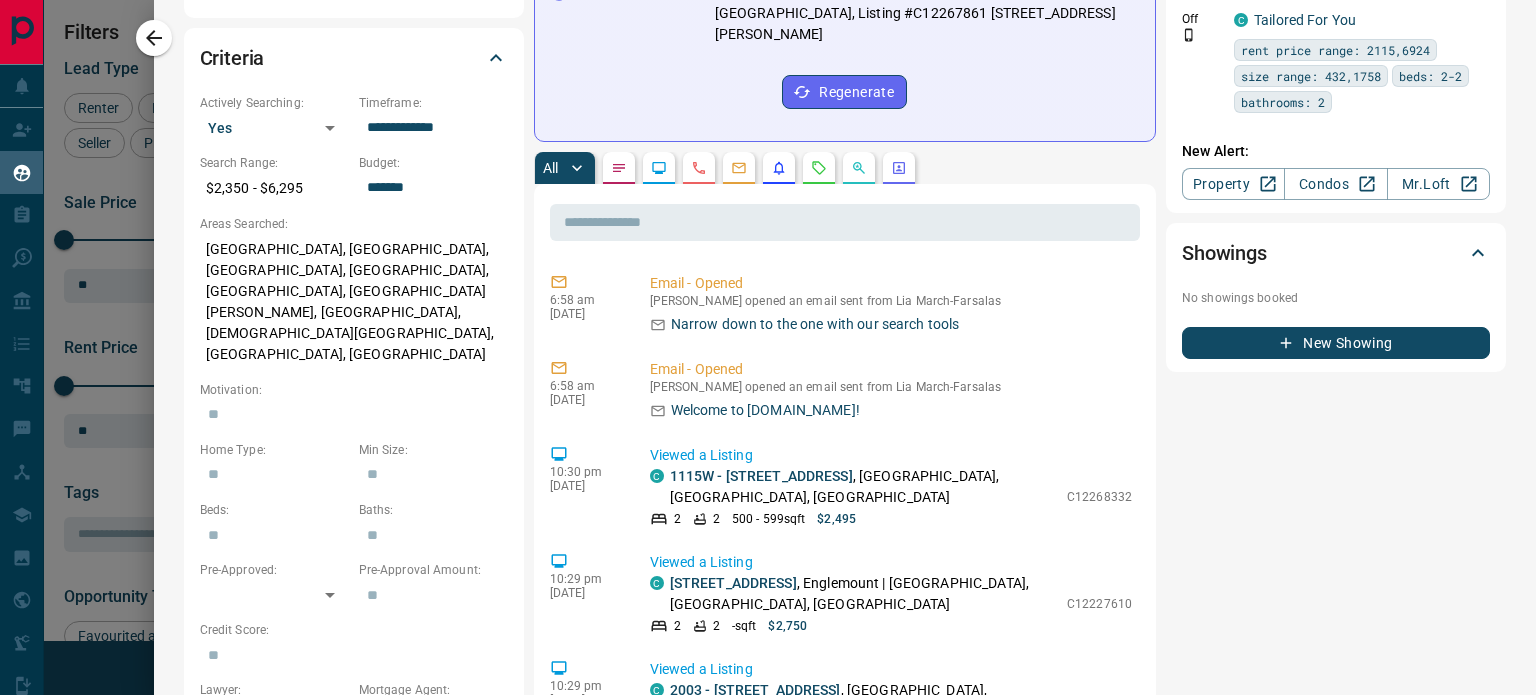 scroll, scrollTop: 556, scrollLeft: 0, axis: vertical 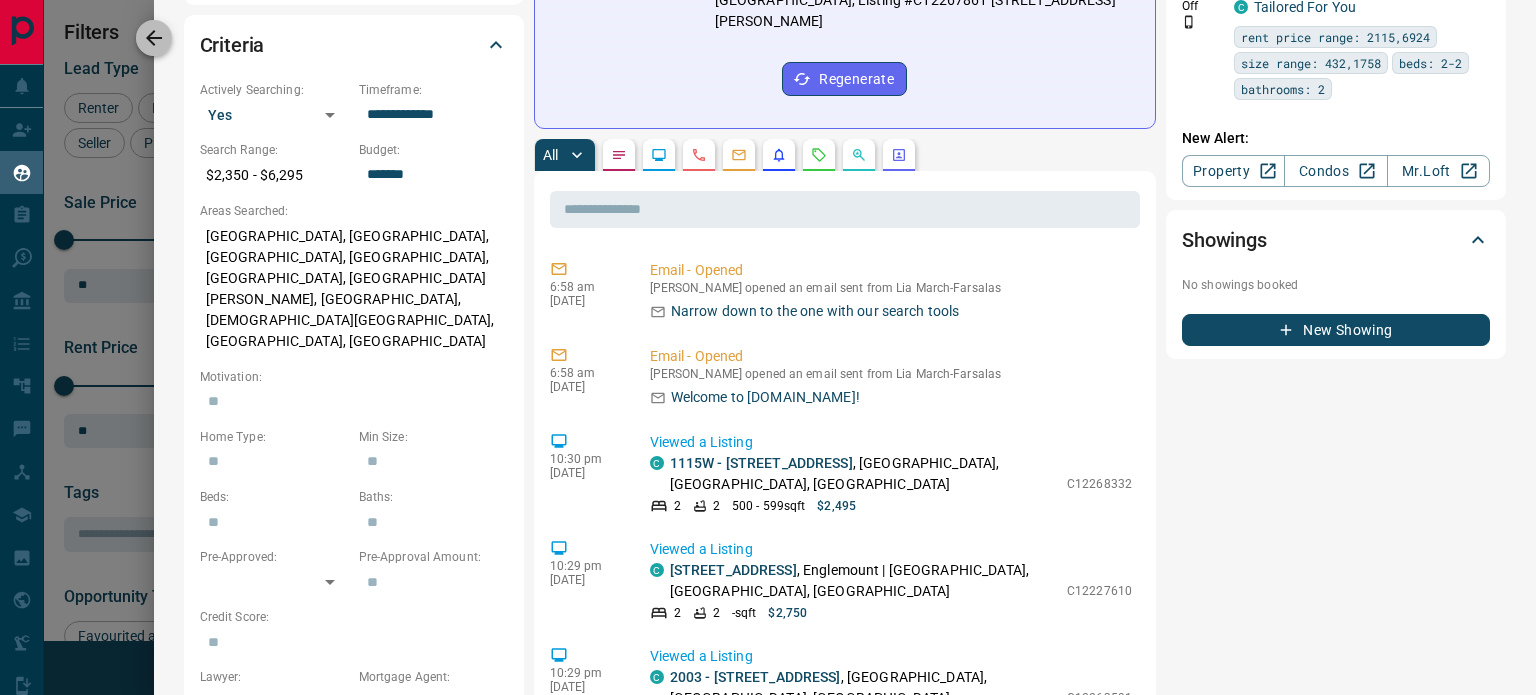 click 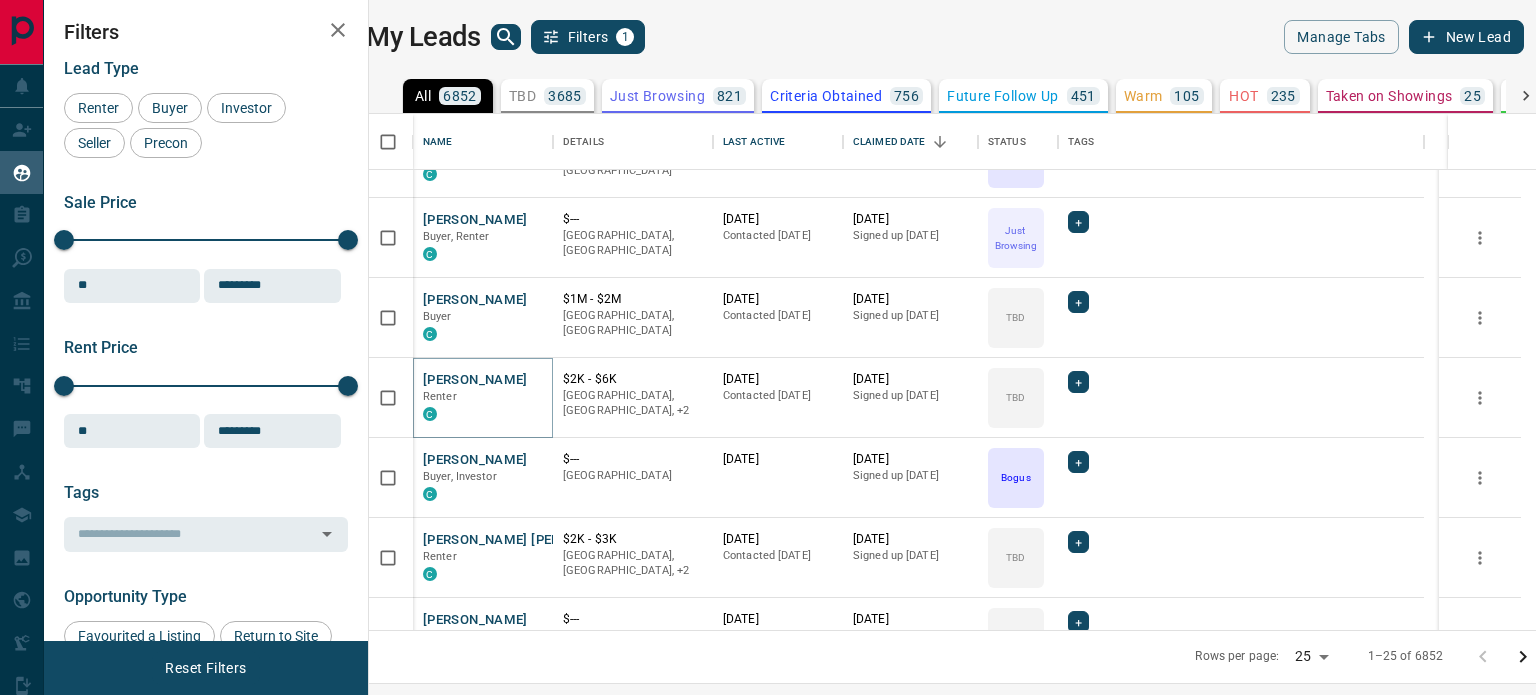 scroll, scrollTop: 935, scrollLeft: 0, axis: vertical 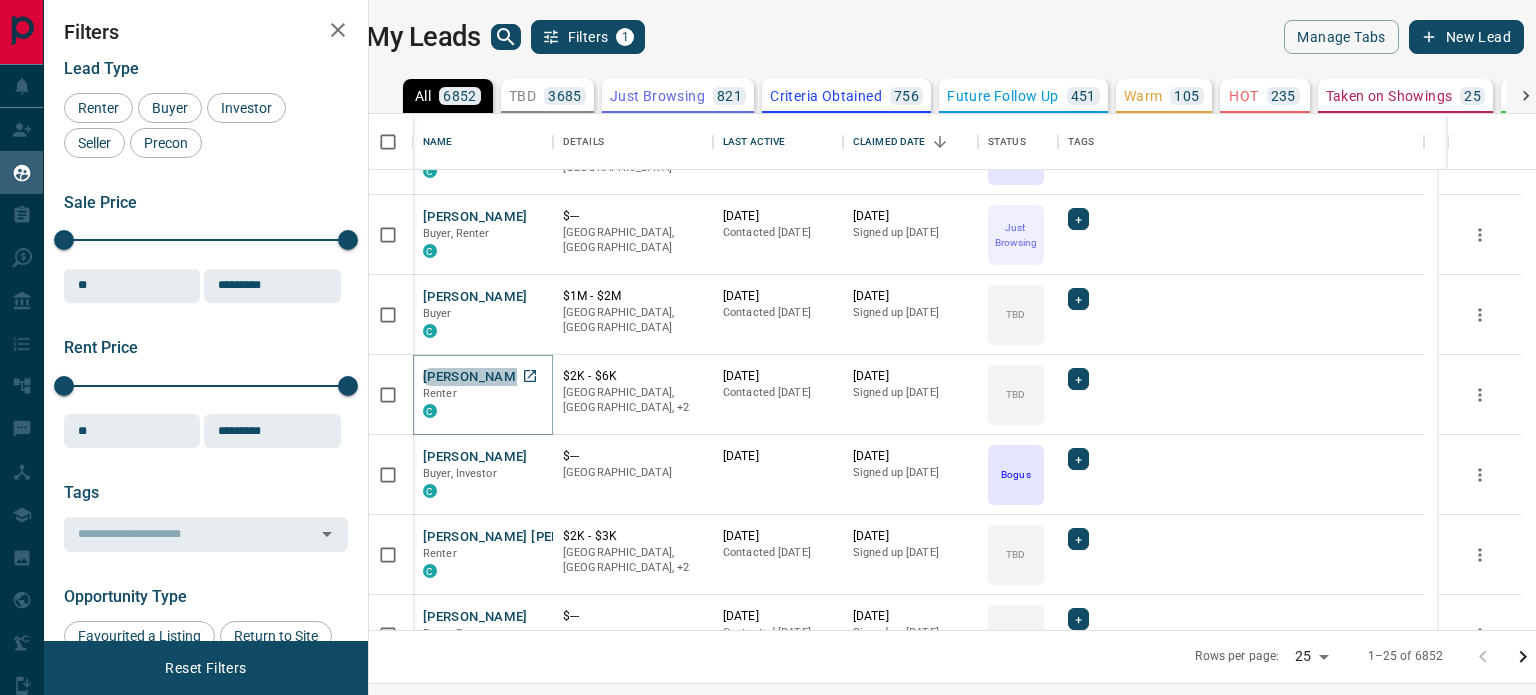 click on "[PERSON_NAME]" at bounding box center (475, 377) 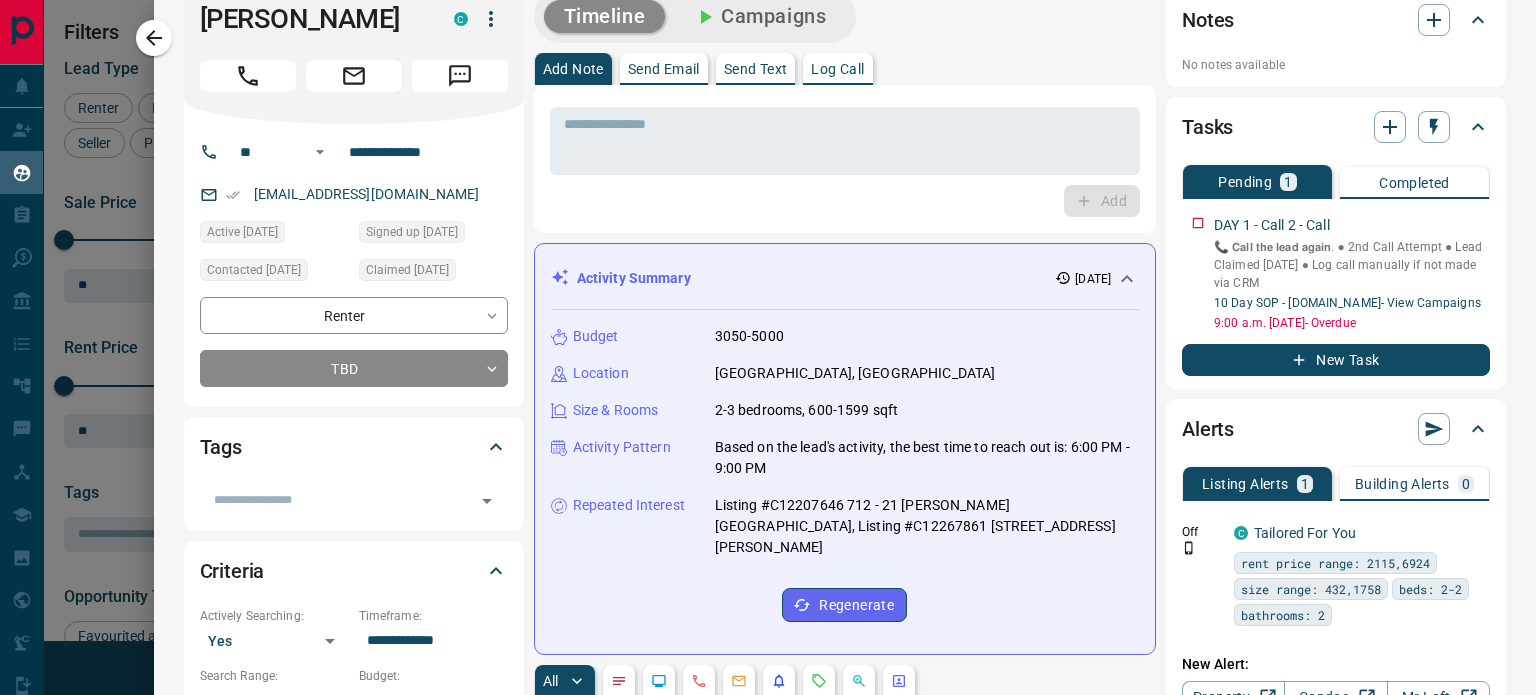 scroll, scrollTop: 0, scrollLeft: 0, axis: both 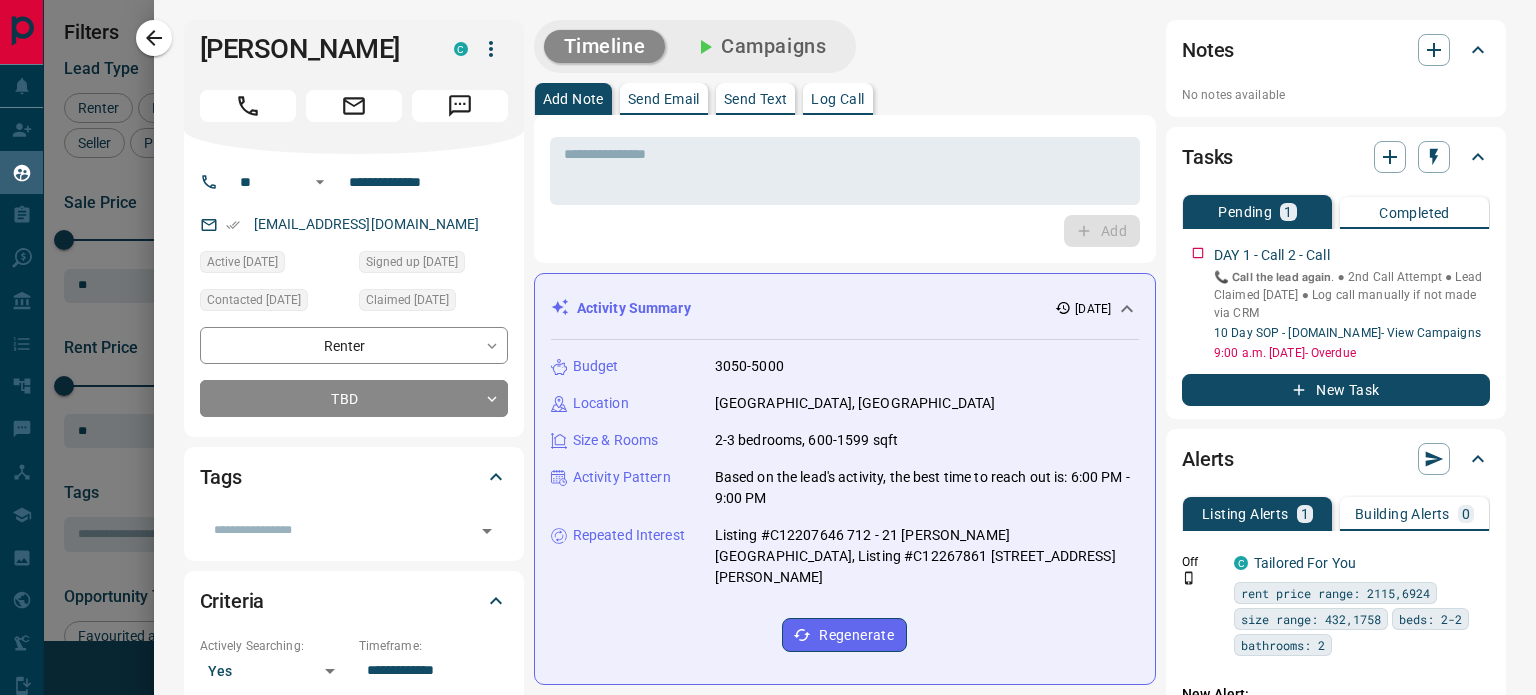 click at bounding box center [491, 49] 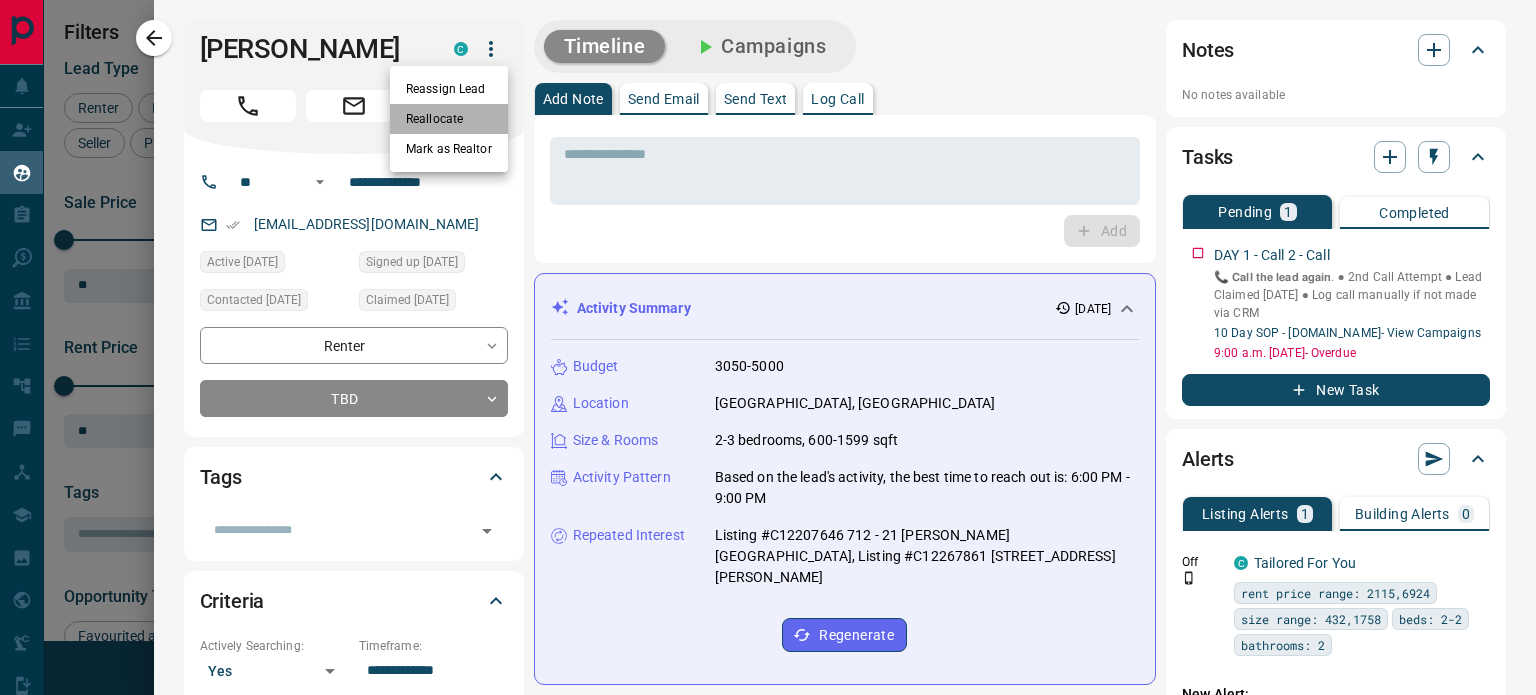 click on "Reallocate" at bounding box center (449, 119) 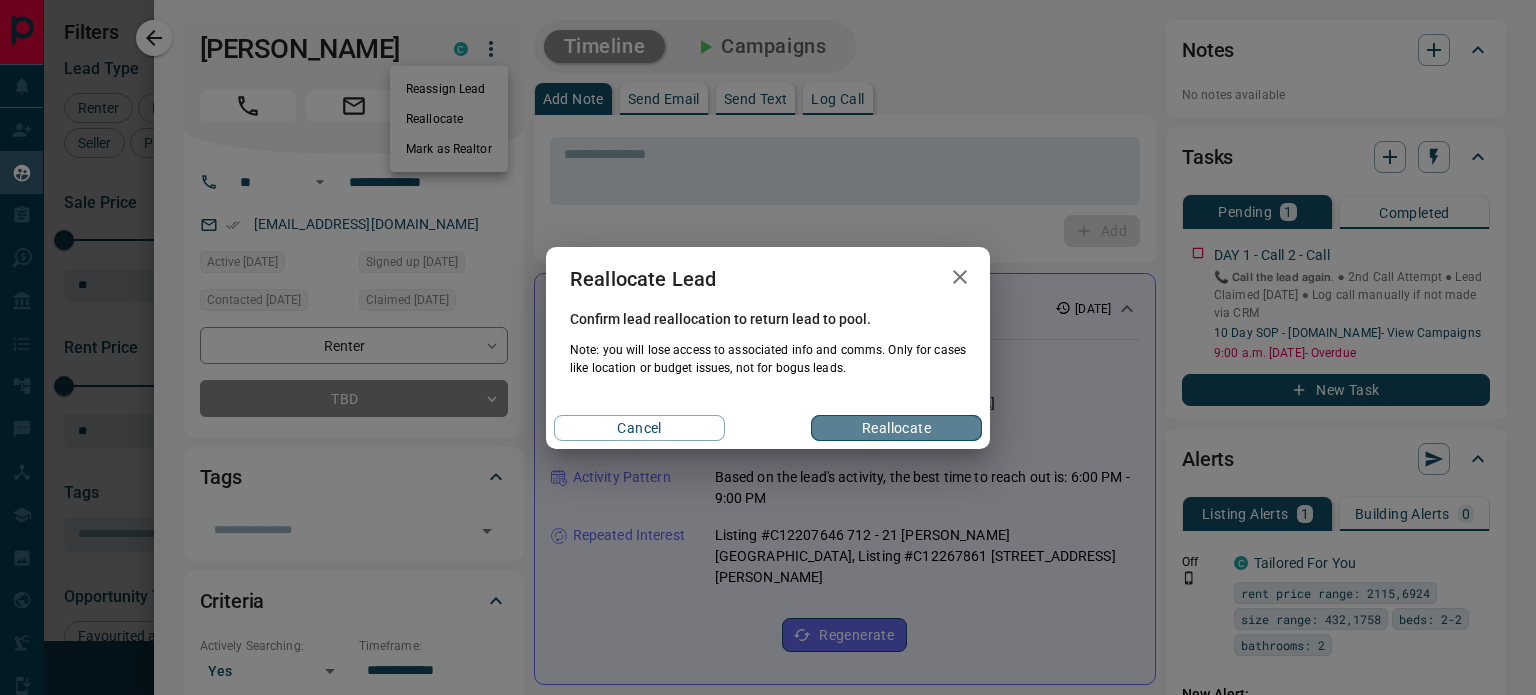 click on "Reallocate" at bounding box center (896, 428) 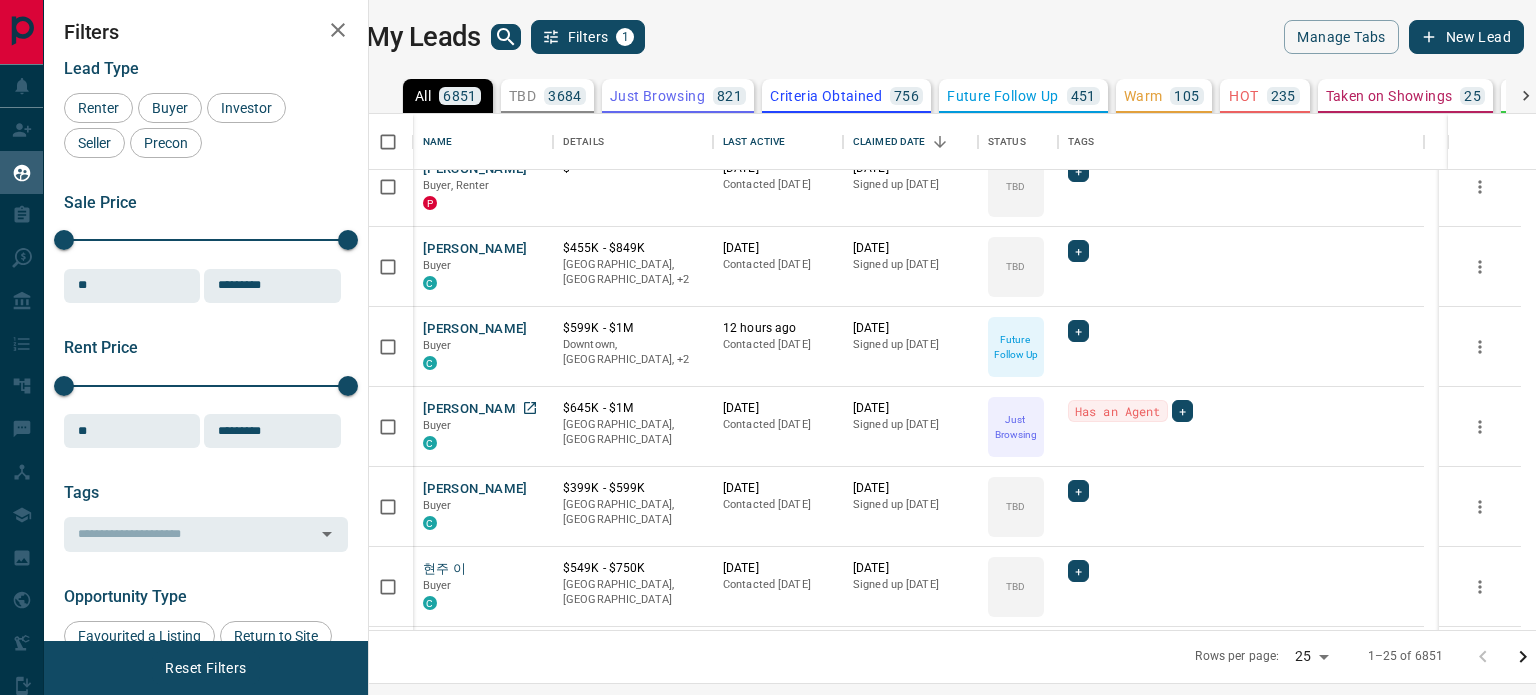 scroll, scrollTop: 1354, scrollLeft: 0, axis: vertical 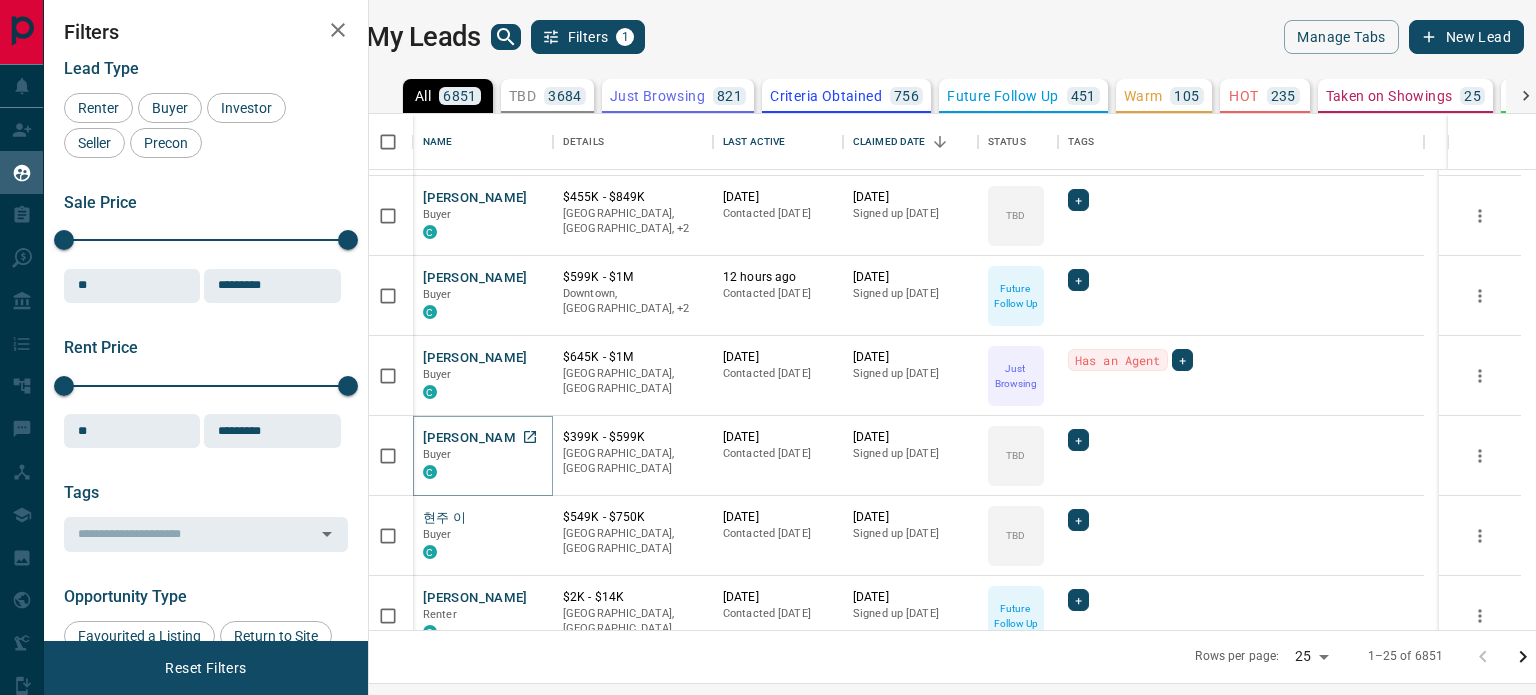 click on "[PERSON_NAME]" at bounding box center [475, 438] 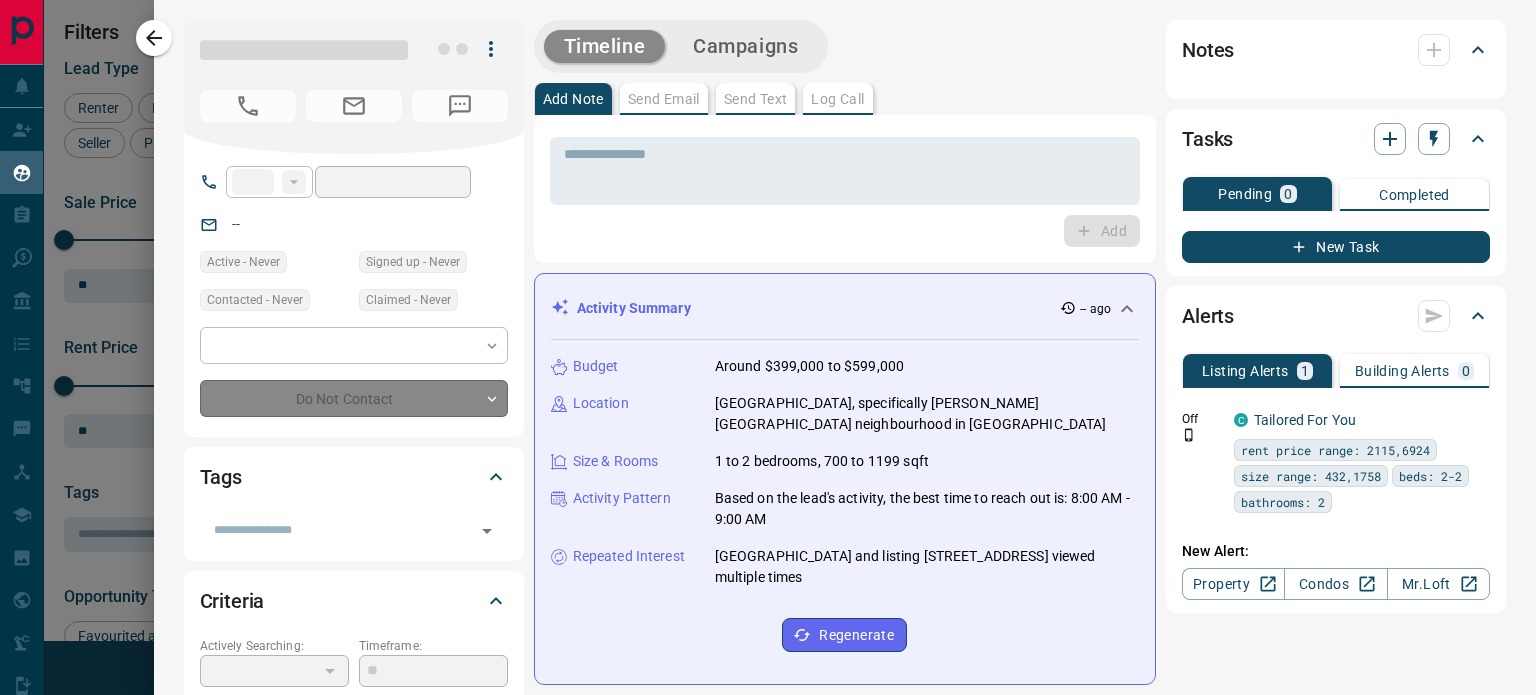 type on "**" 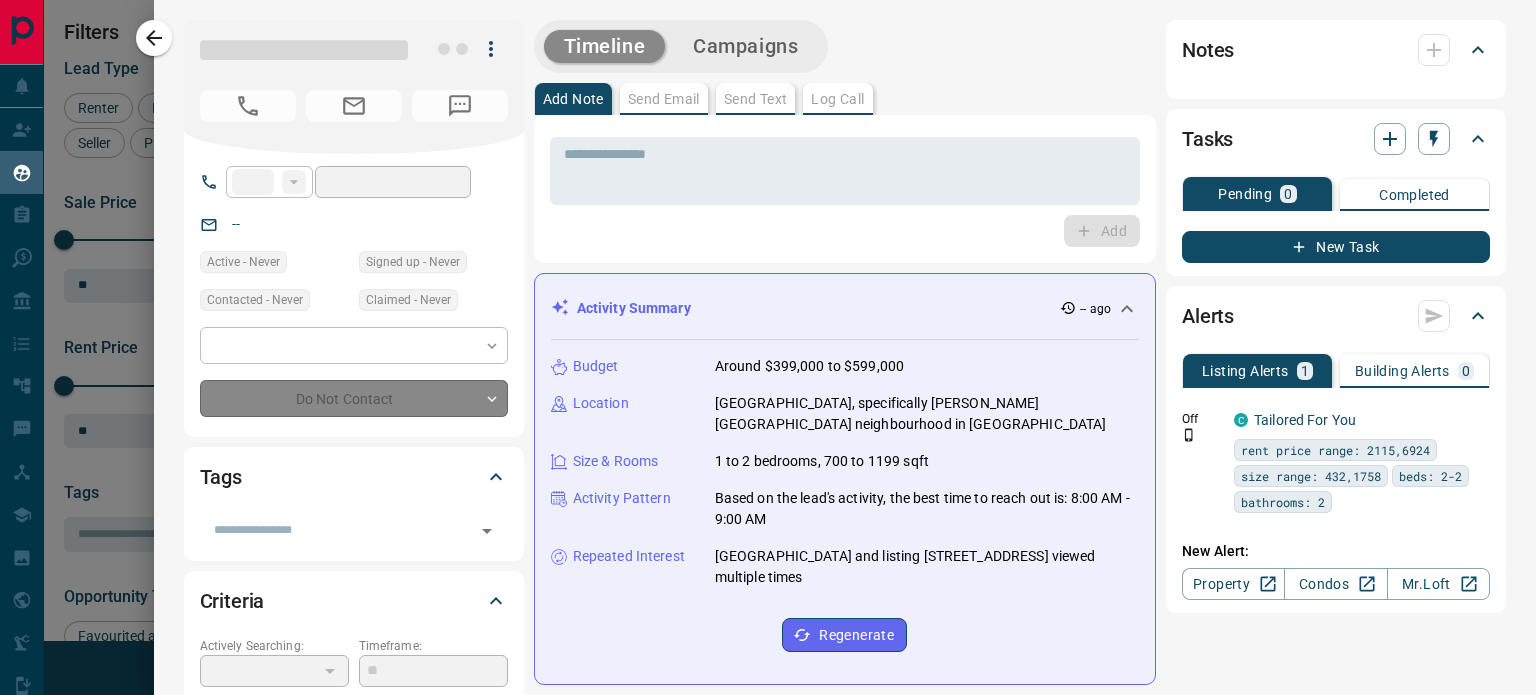 type on "**********" 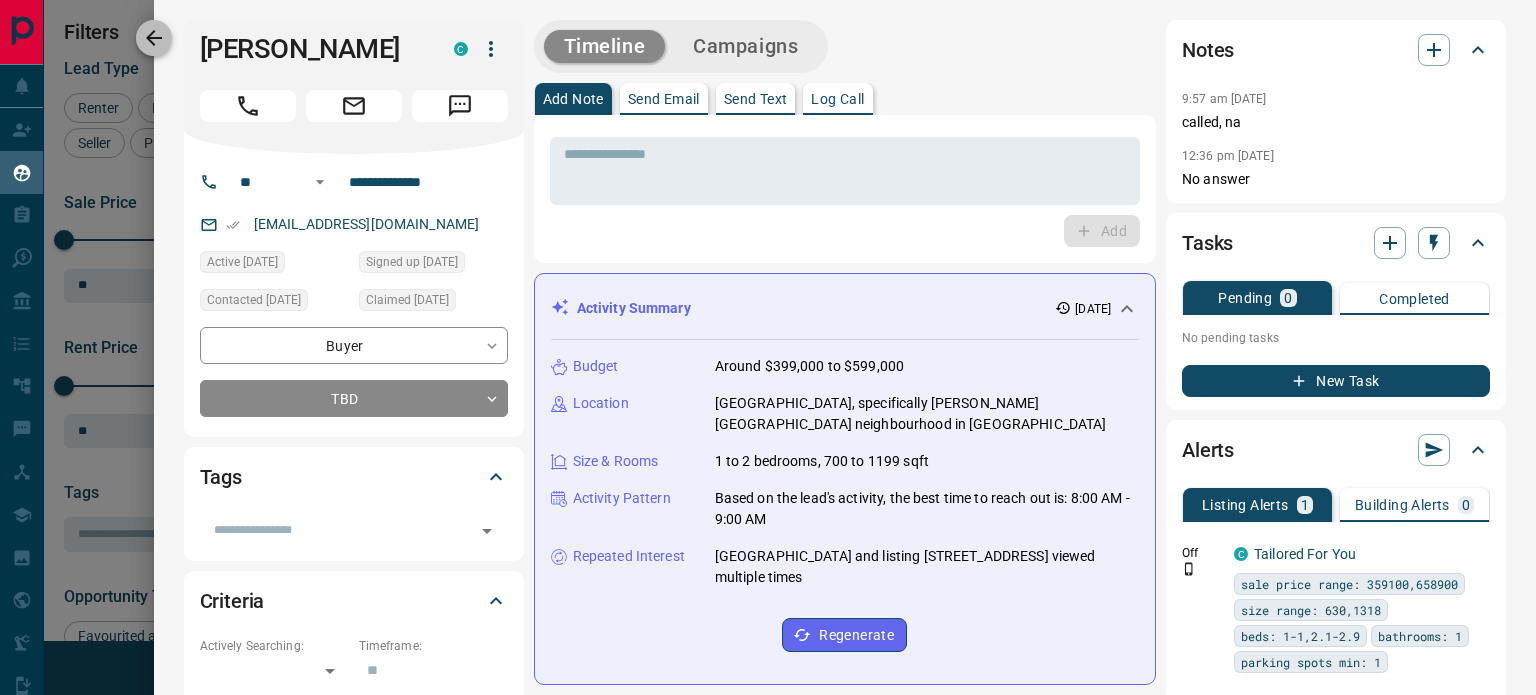 click 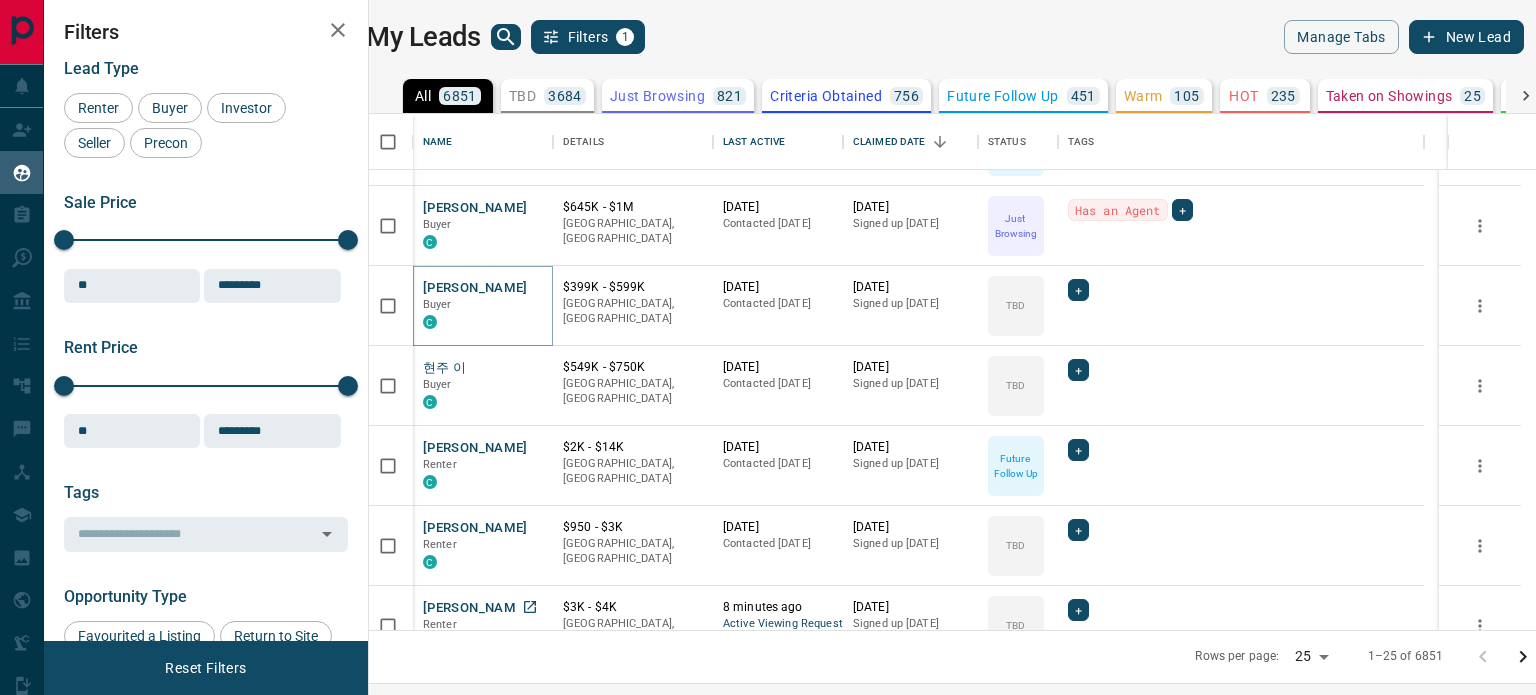 scroll, scrollTop: 1538, scrollLeft: 0, axis: vertical 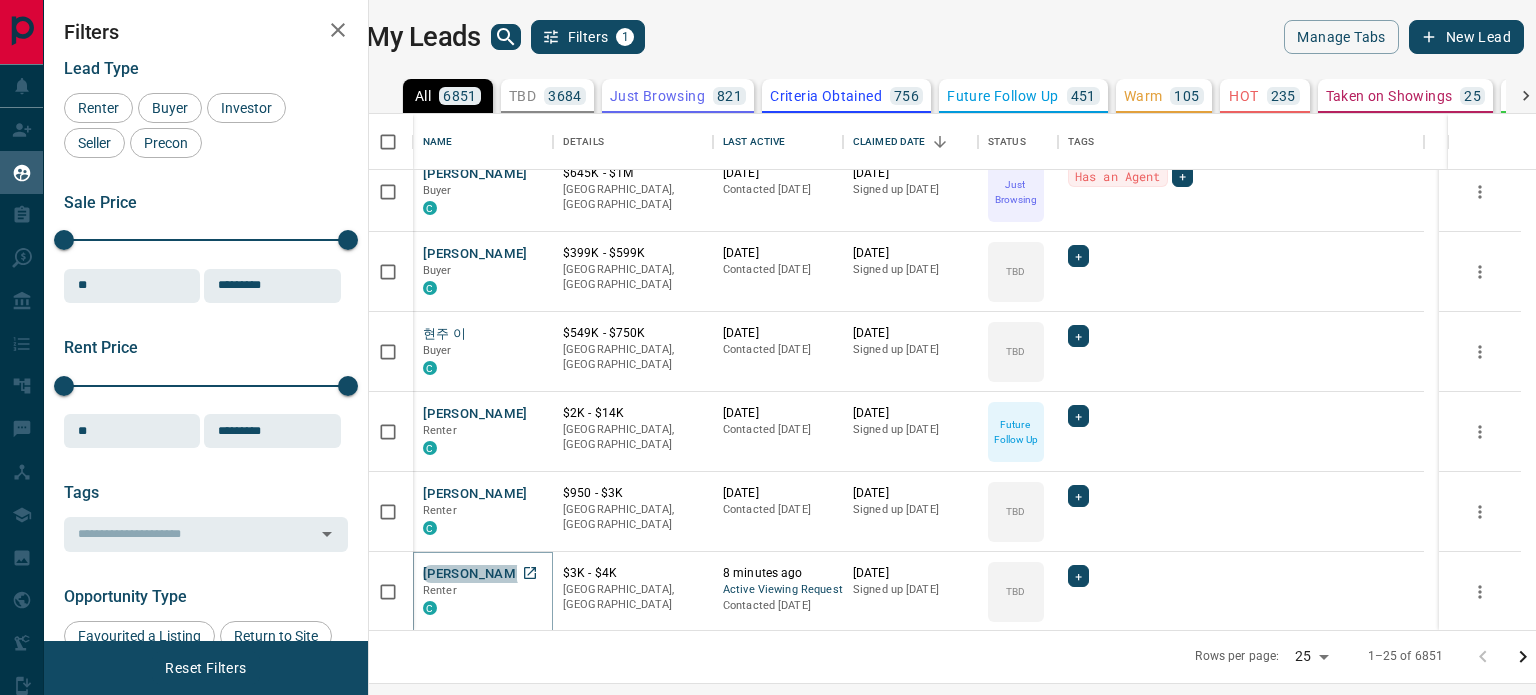click on "[PERSON_NAME]" at bounding box center (475, 574) 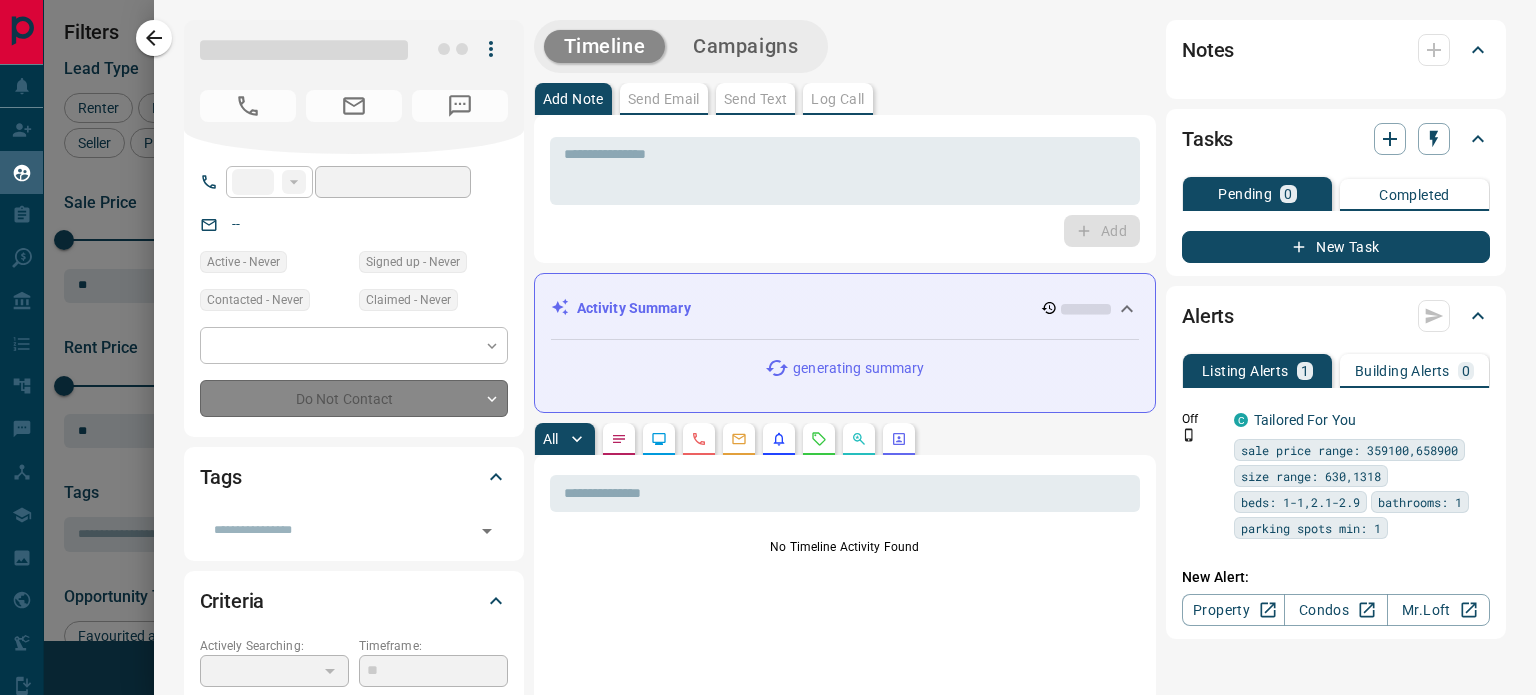type on "**" 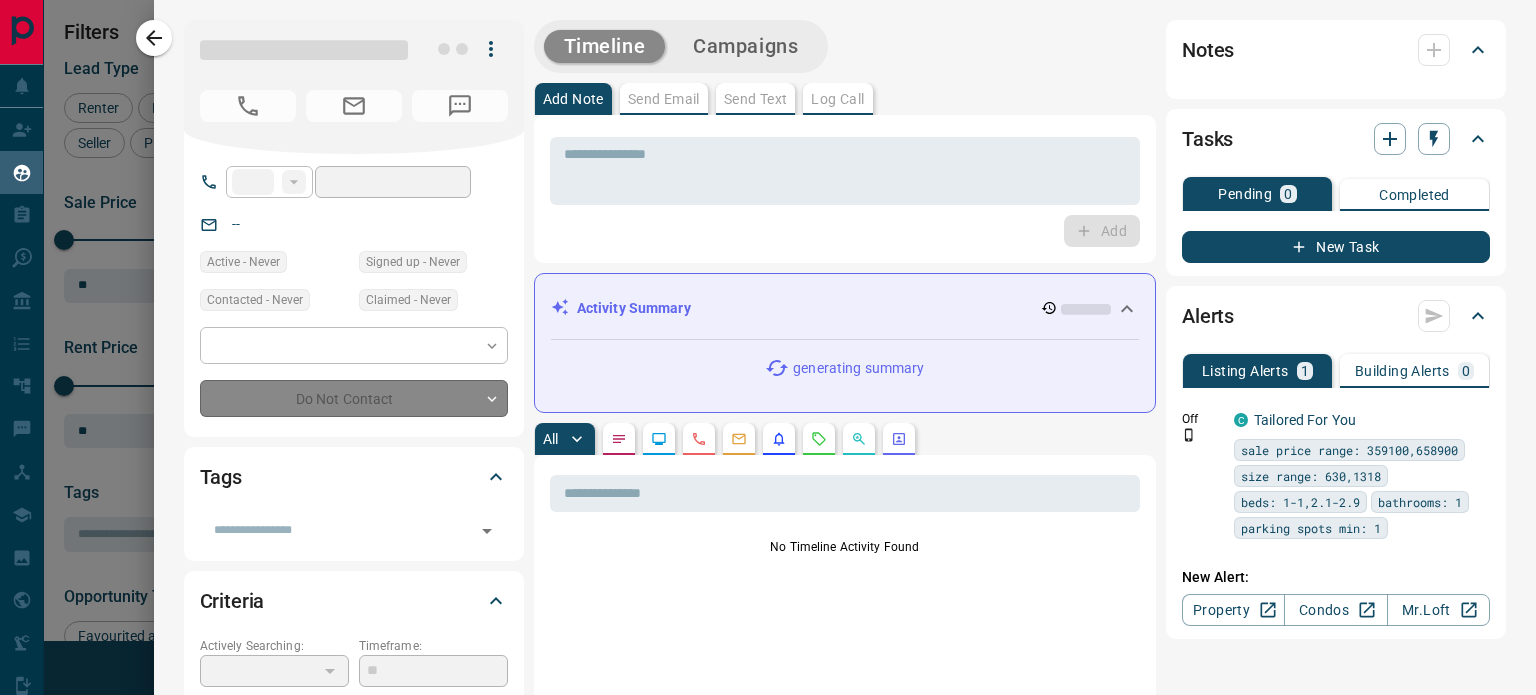 type on "**********" 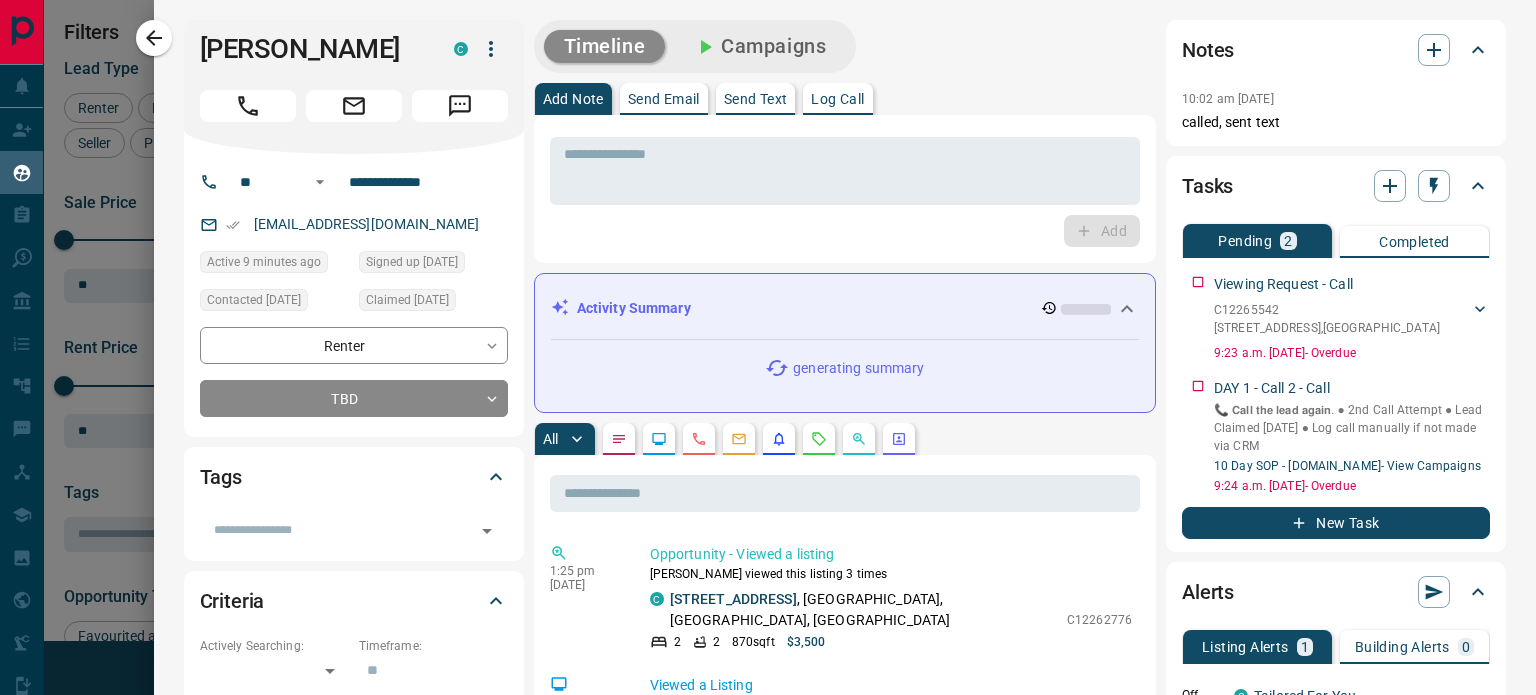click 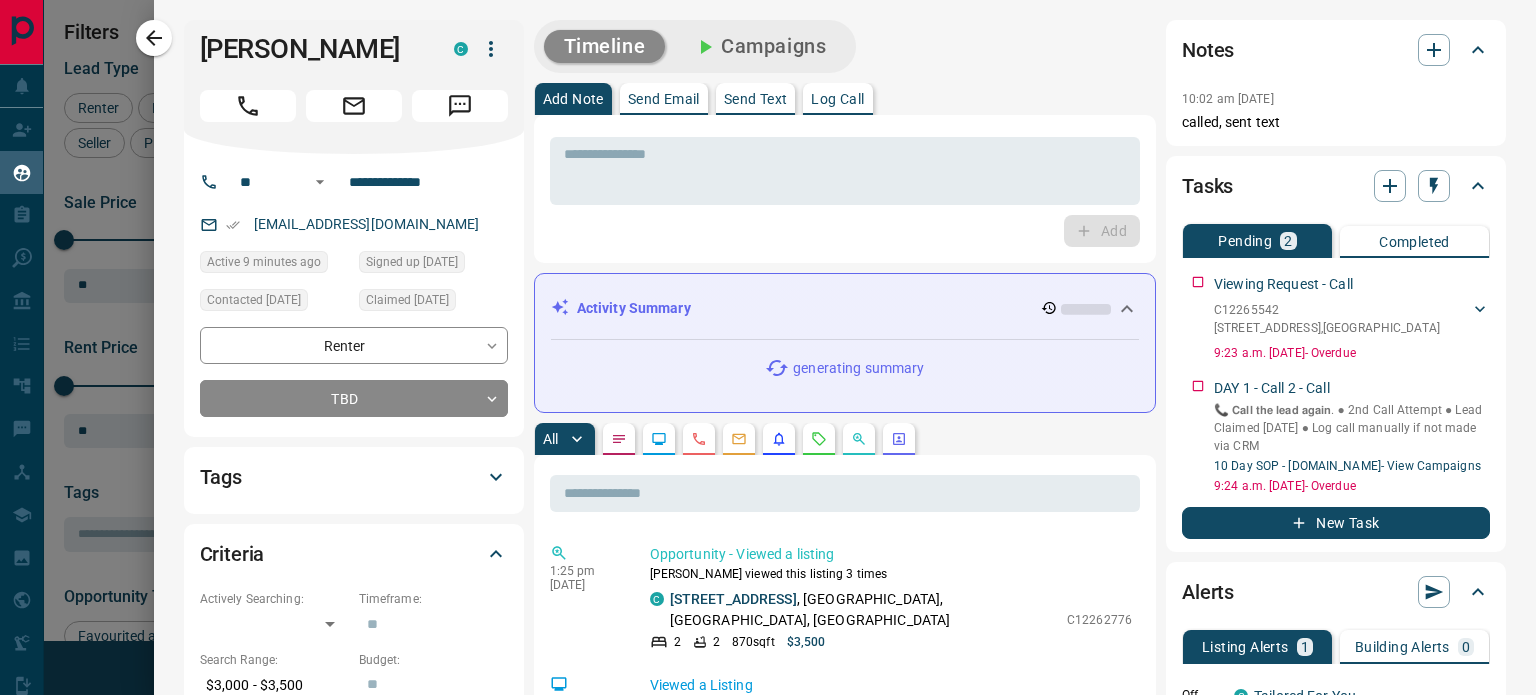 click 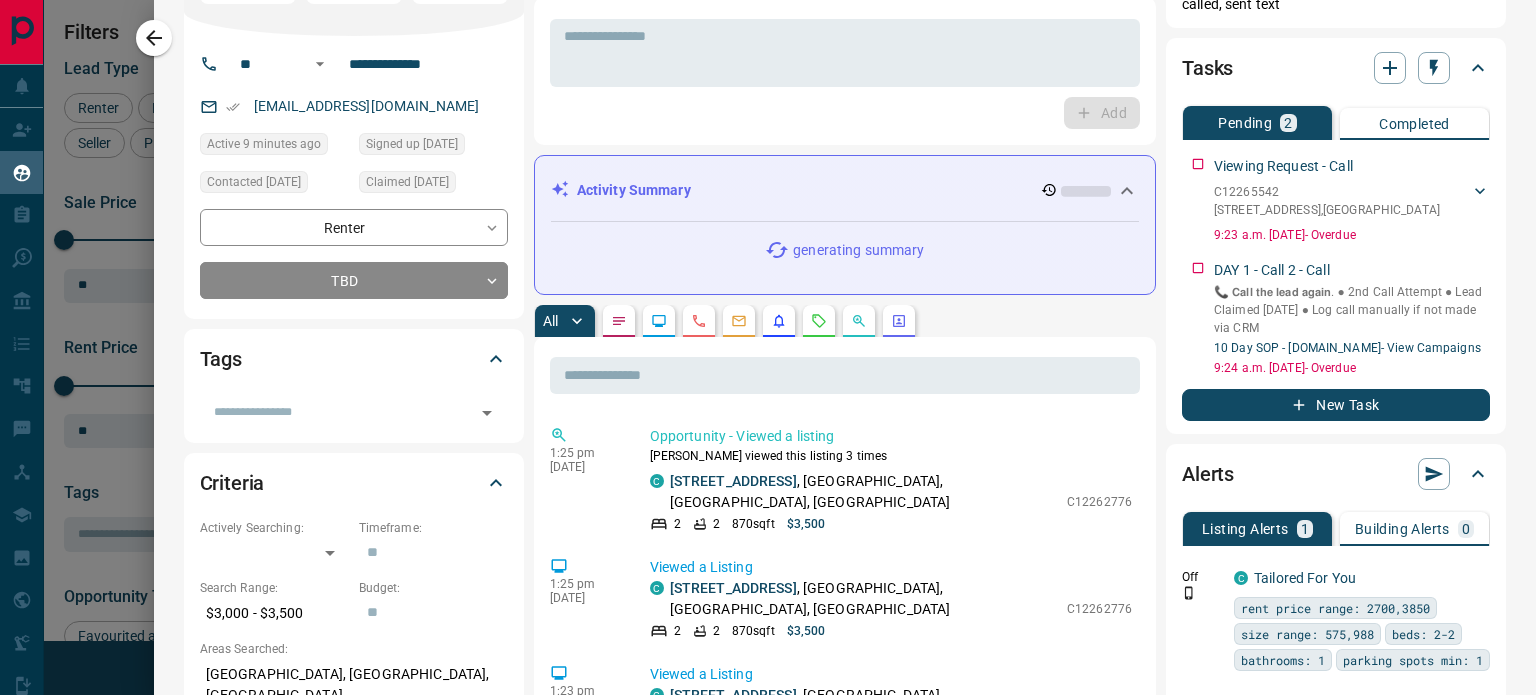 scroll, scrollTop: 128, scrollLeft: 0, axis: vertical 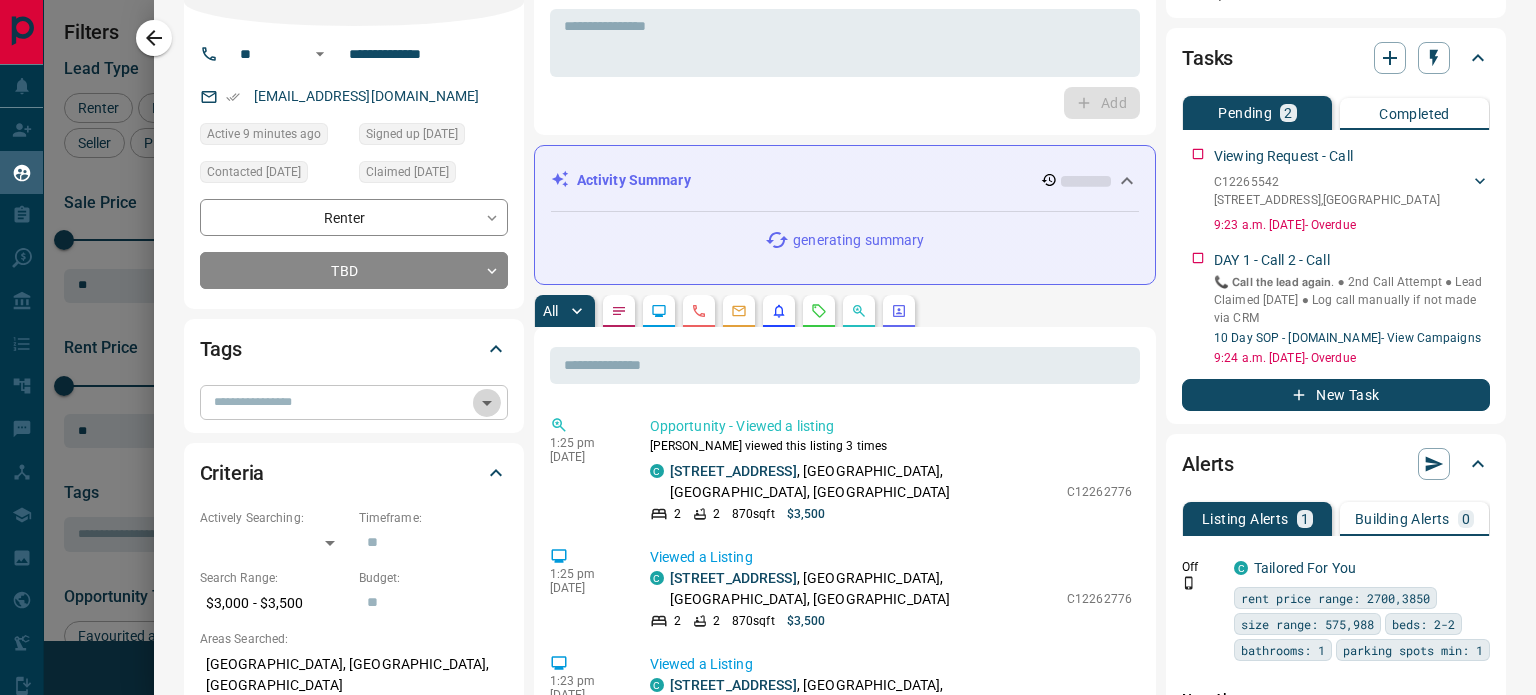 click 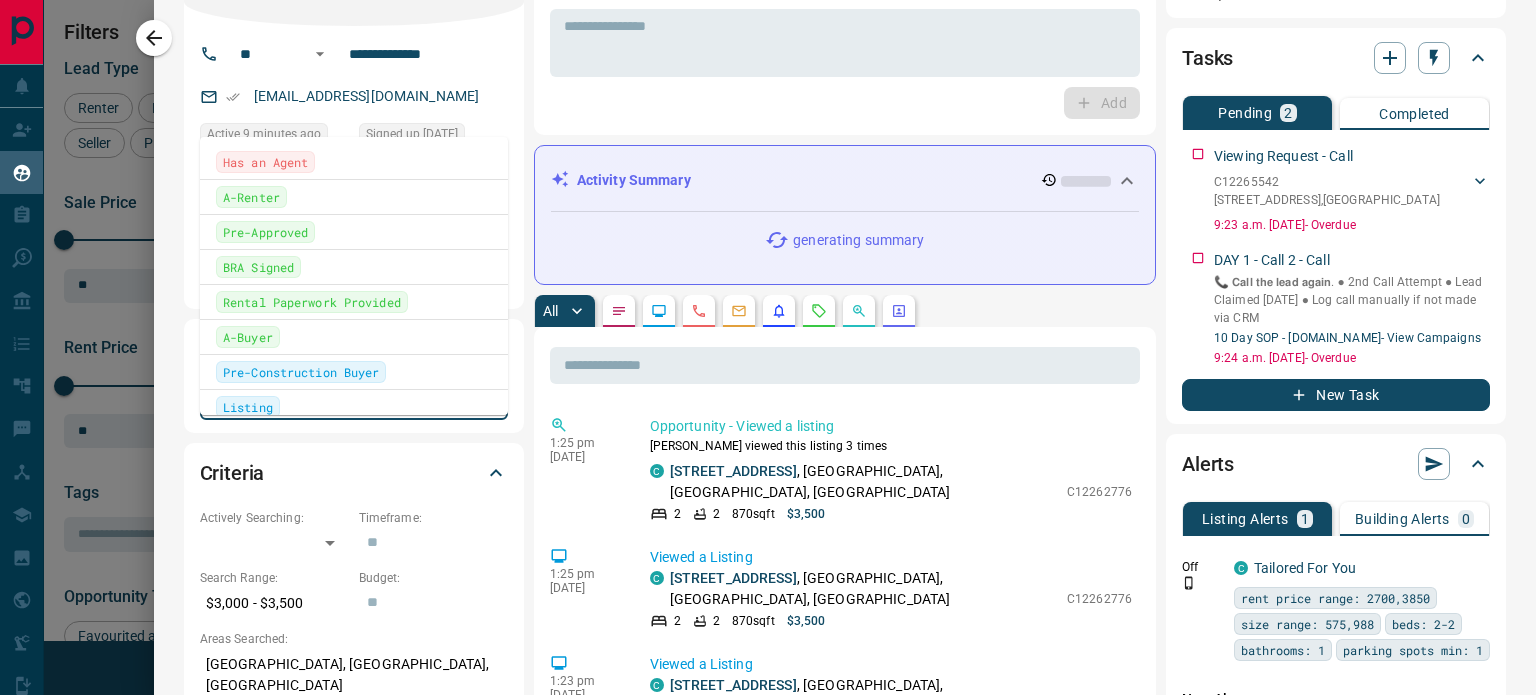 click on "Has an Agent" at bounding box center [354, 162] 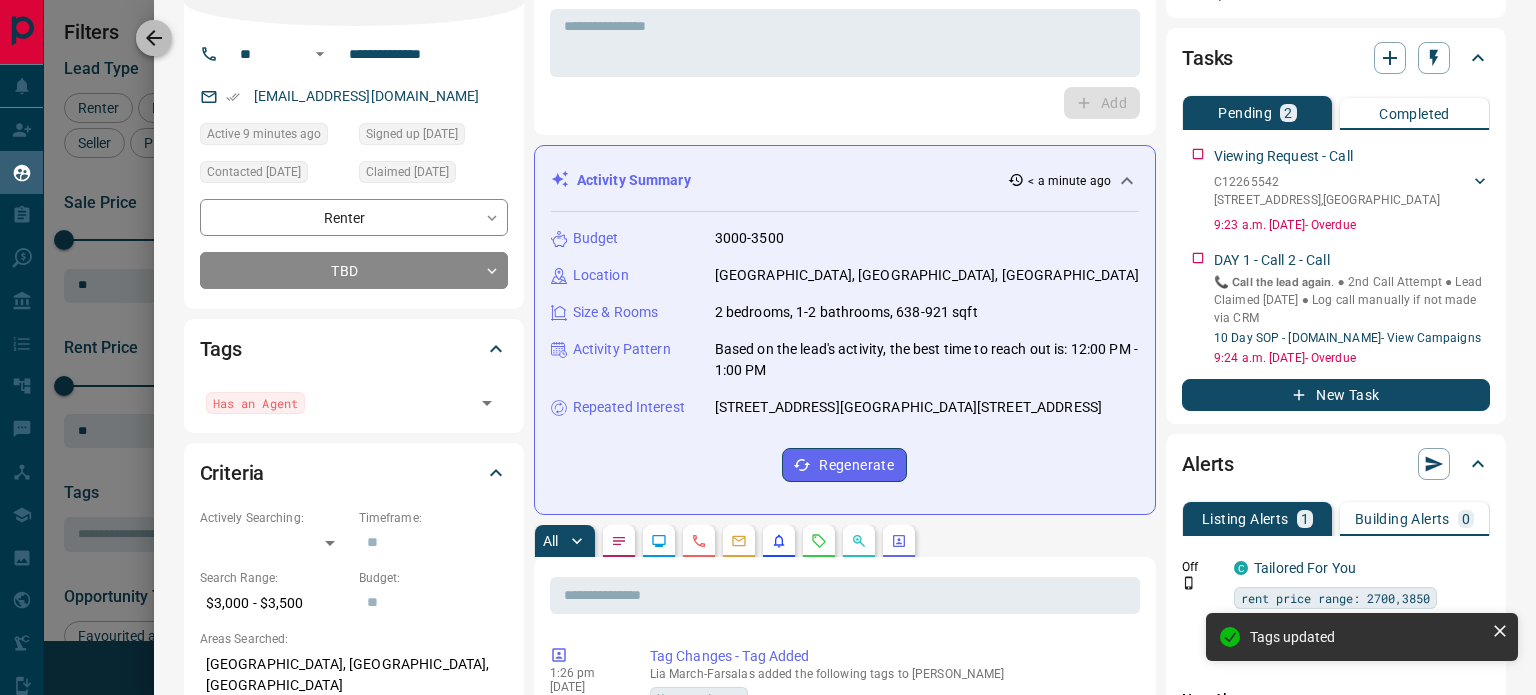 click 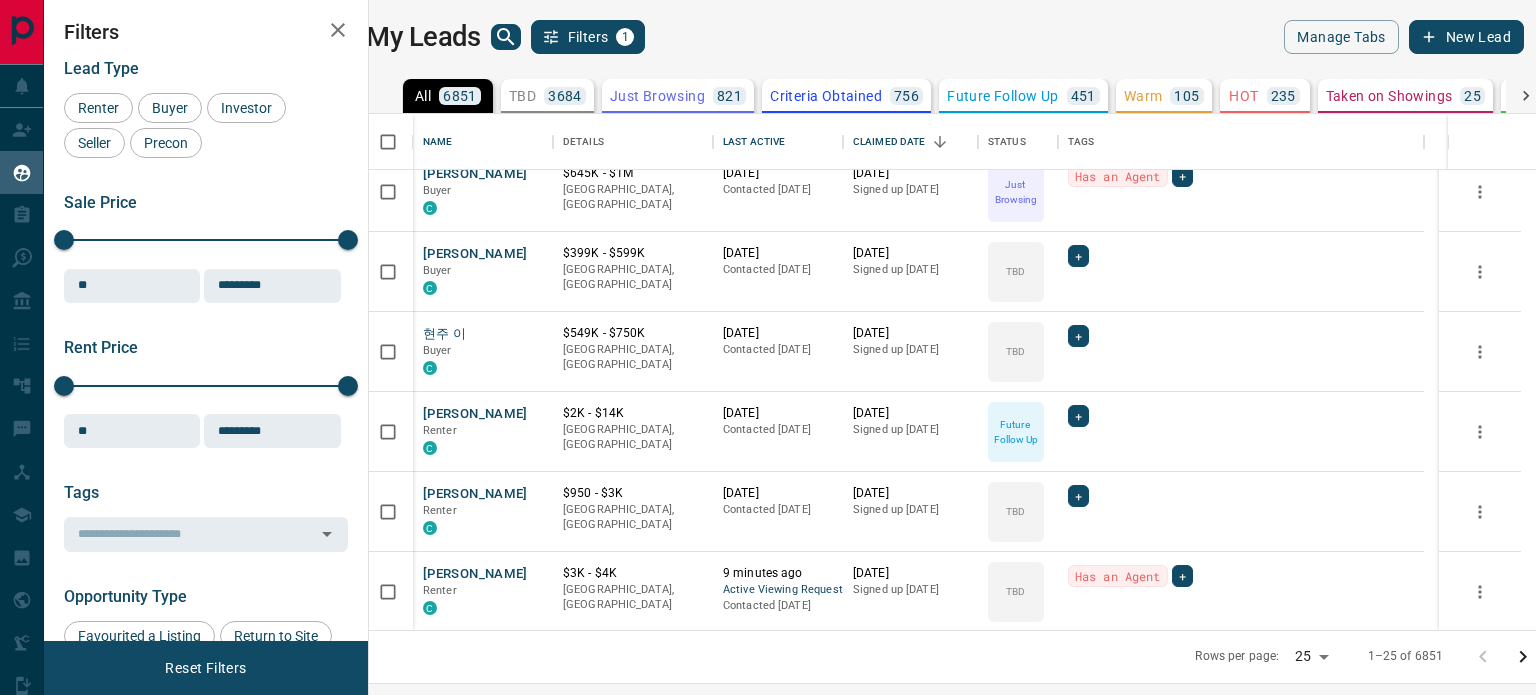 click 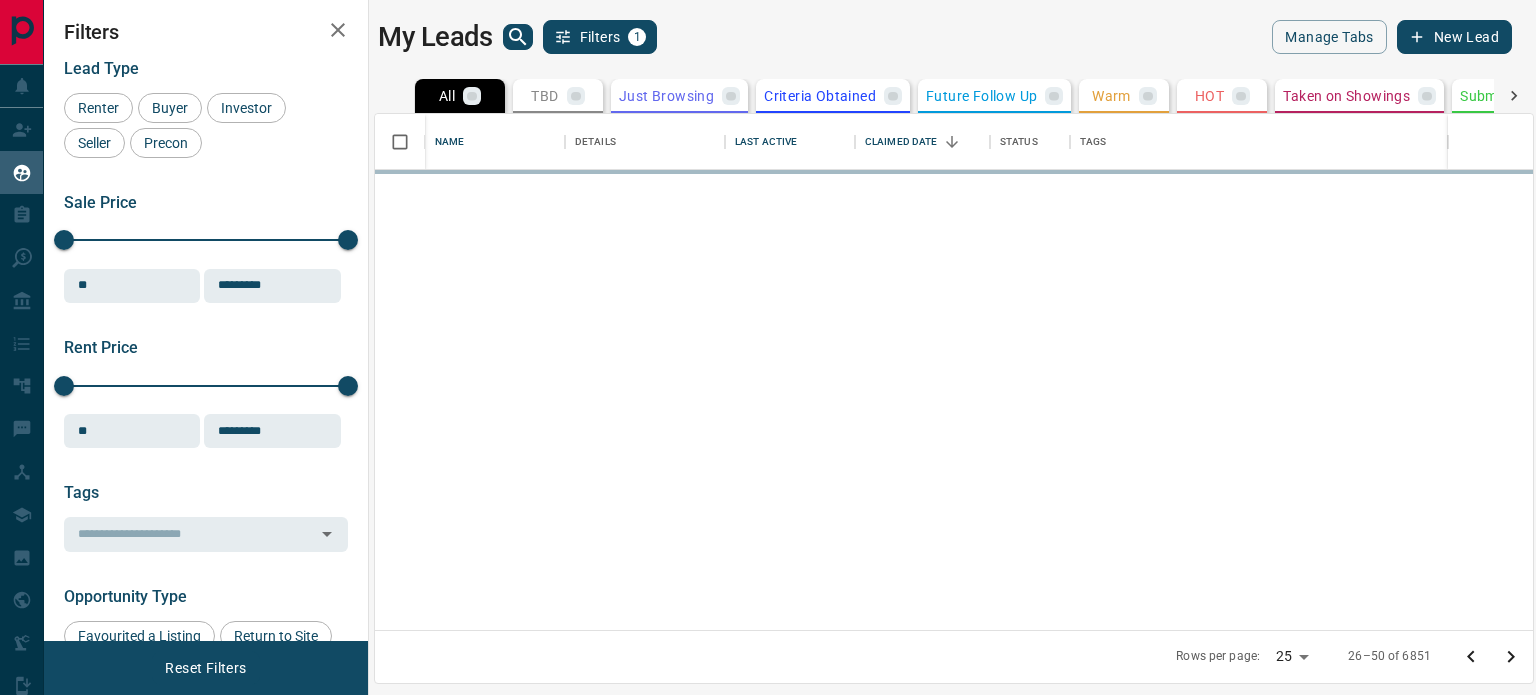 scroll, scrollTop: 0, scrollLeft: 0, axis: both 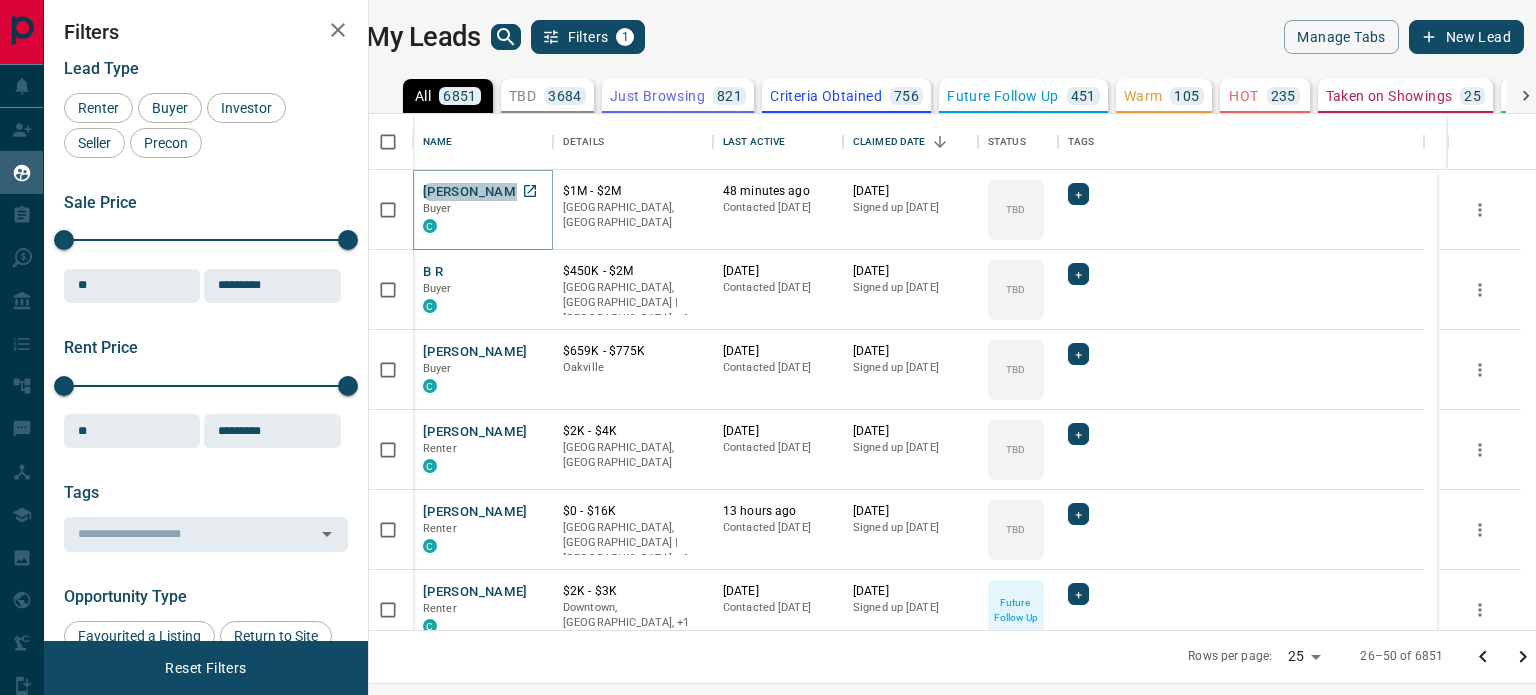 click on "[PERSON_NAME]" at bounding box center [475, 192] 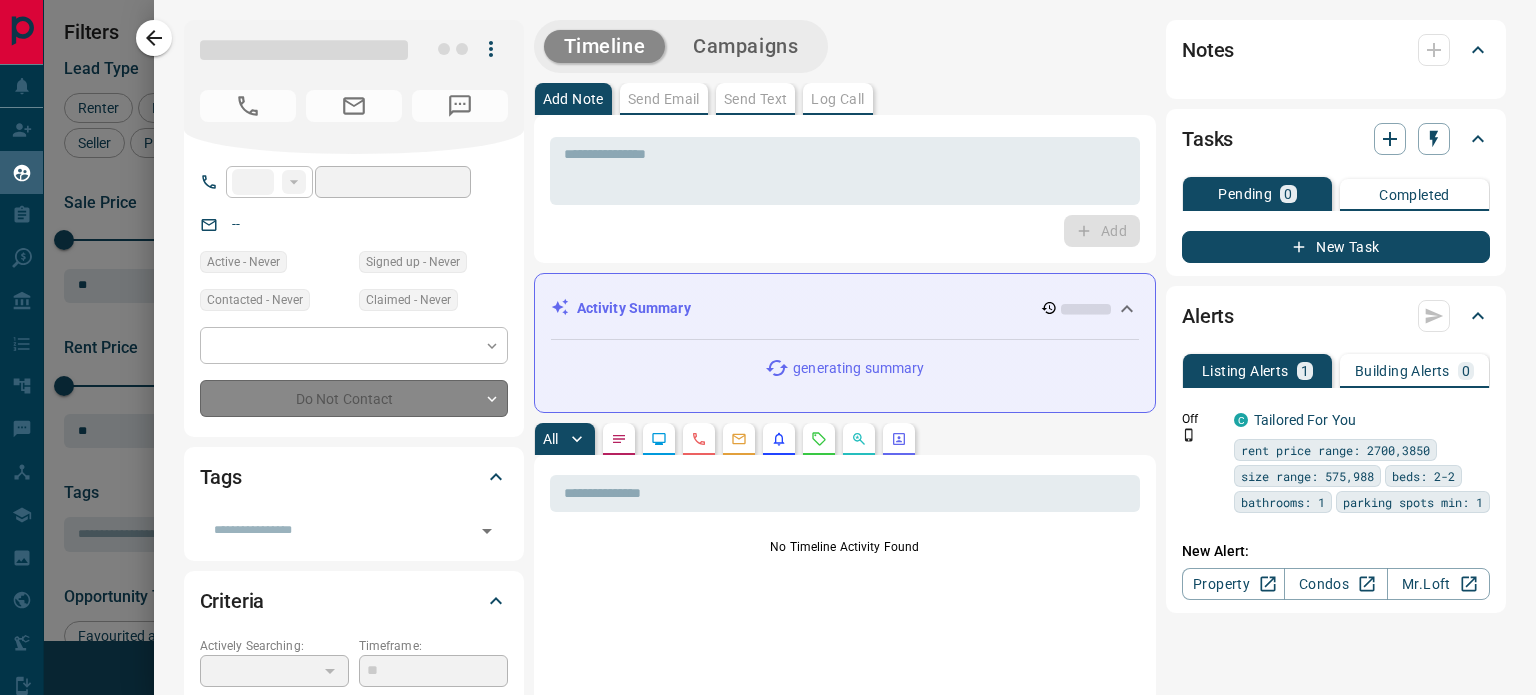 type on "**" 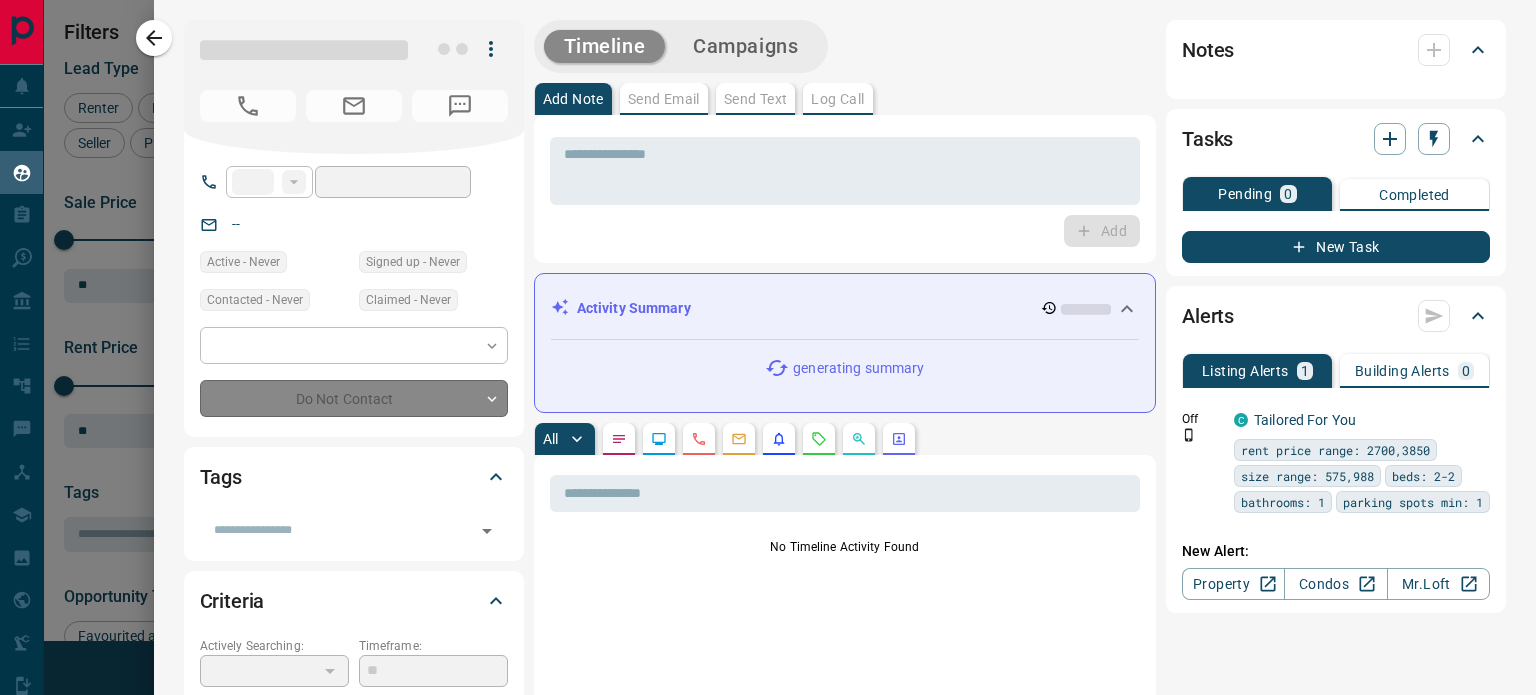 type on "**********" 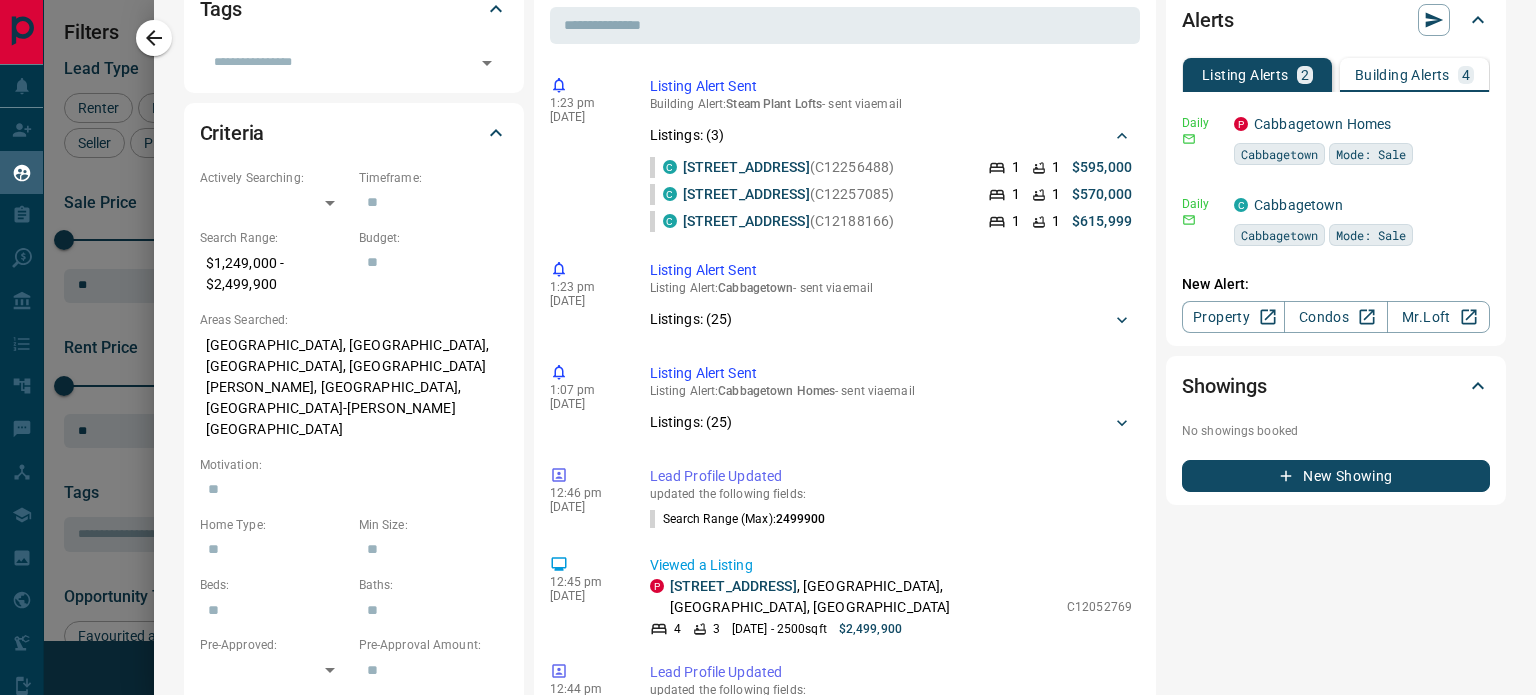 scroll, scrollTop: 480, scrollLeft: 0, axis: vertical 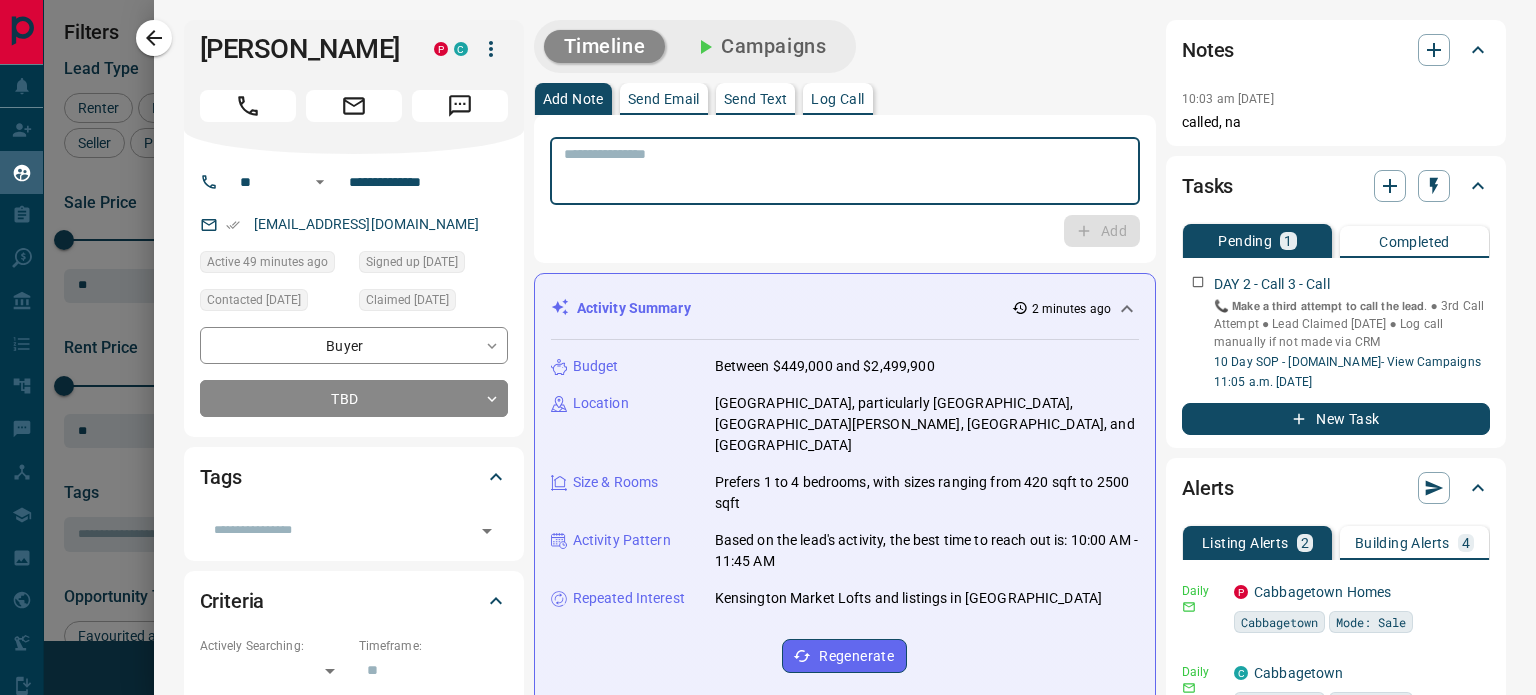 click at bounding box center [845, 171] 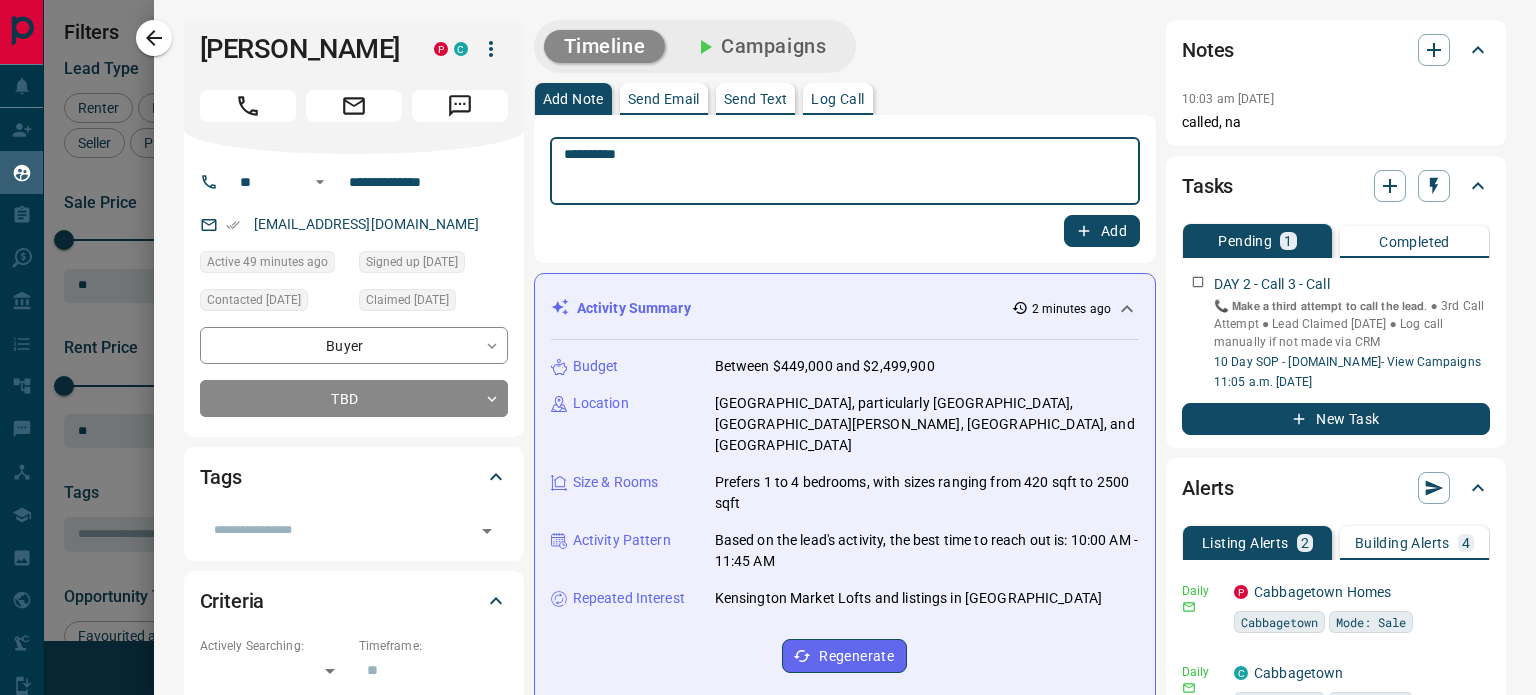 type on "**********" 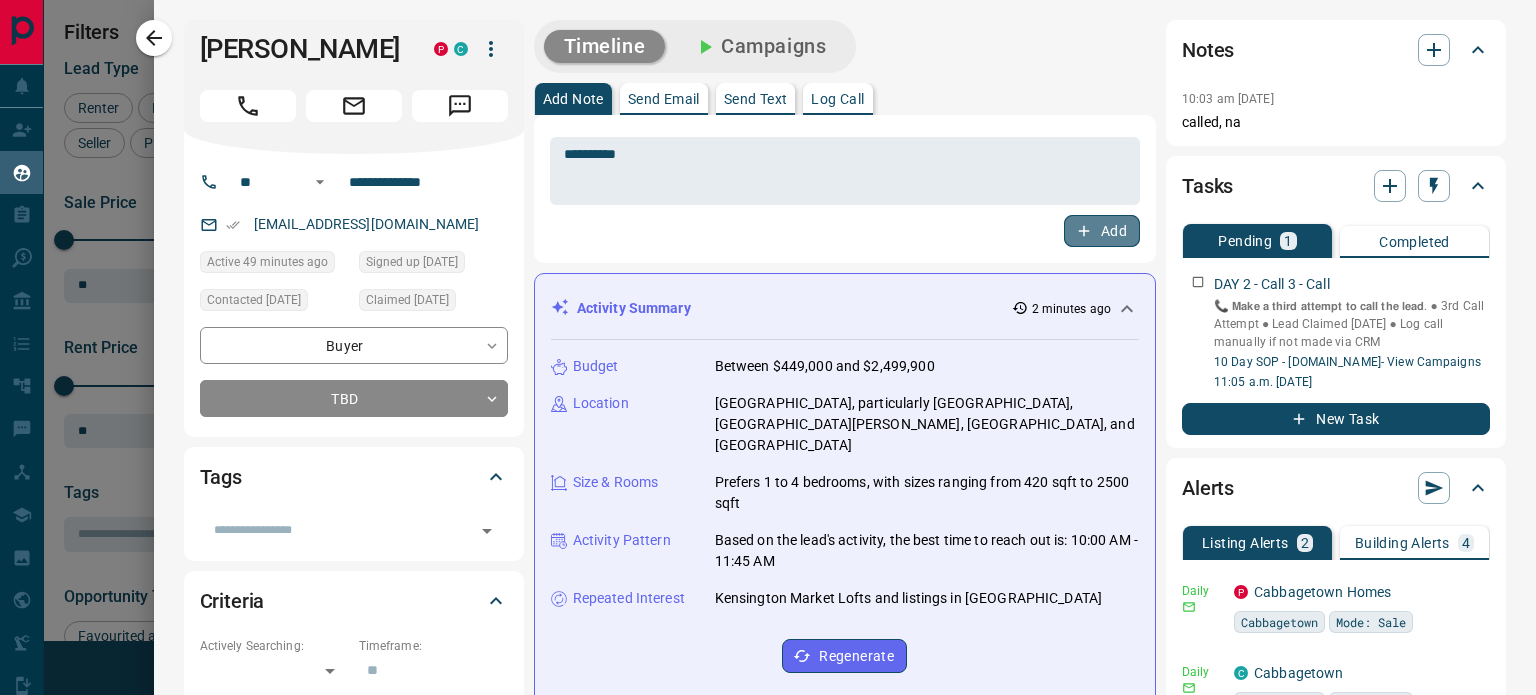 click 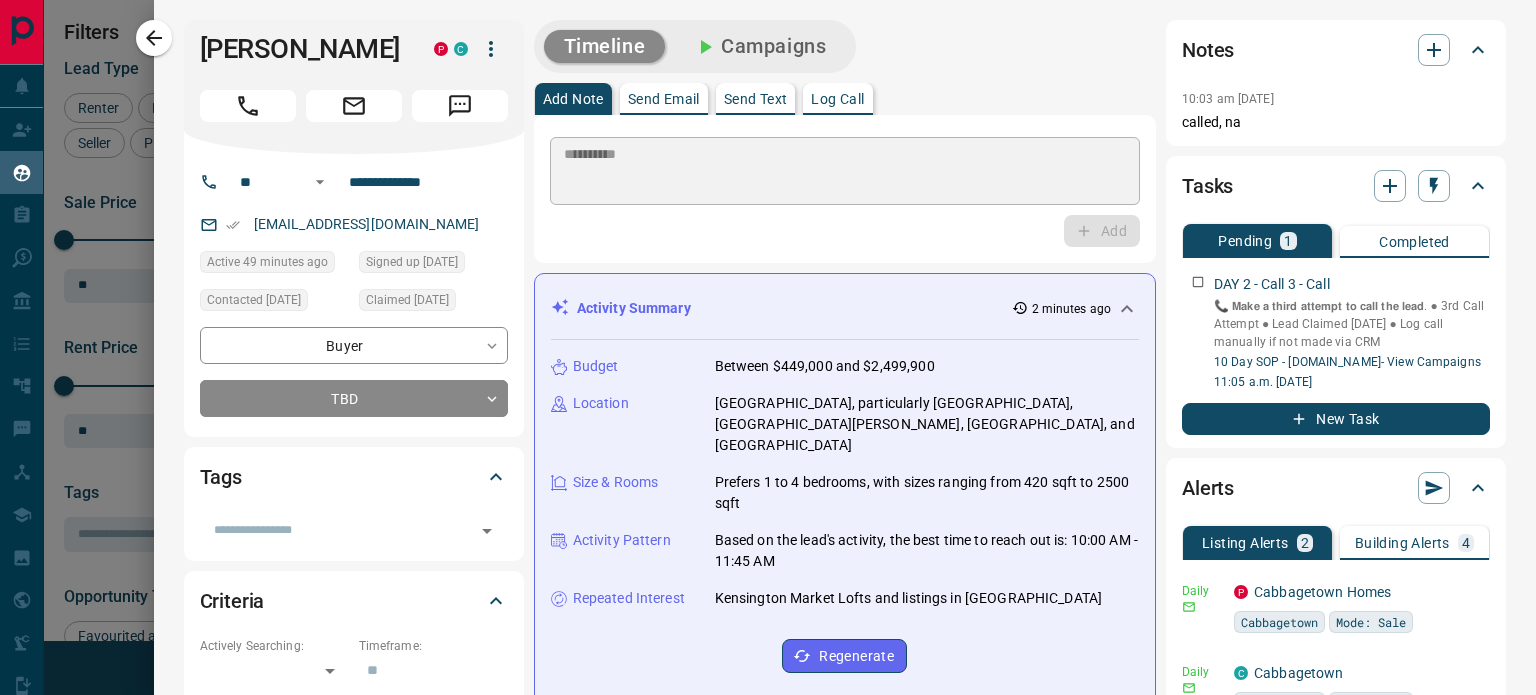 type 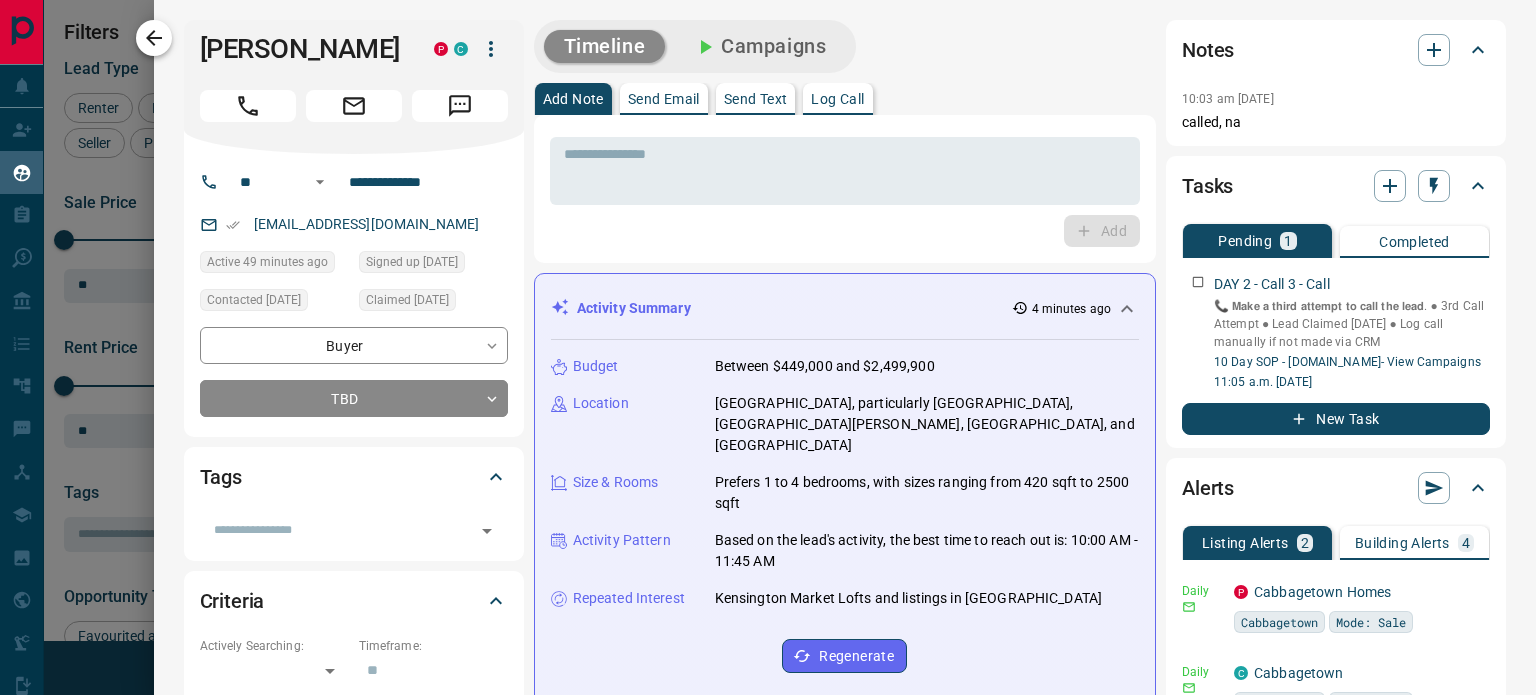 click 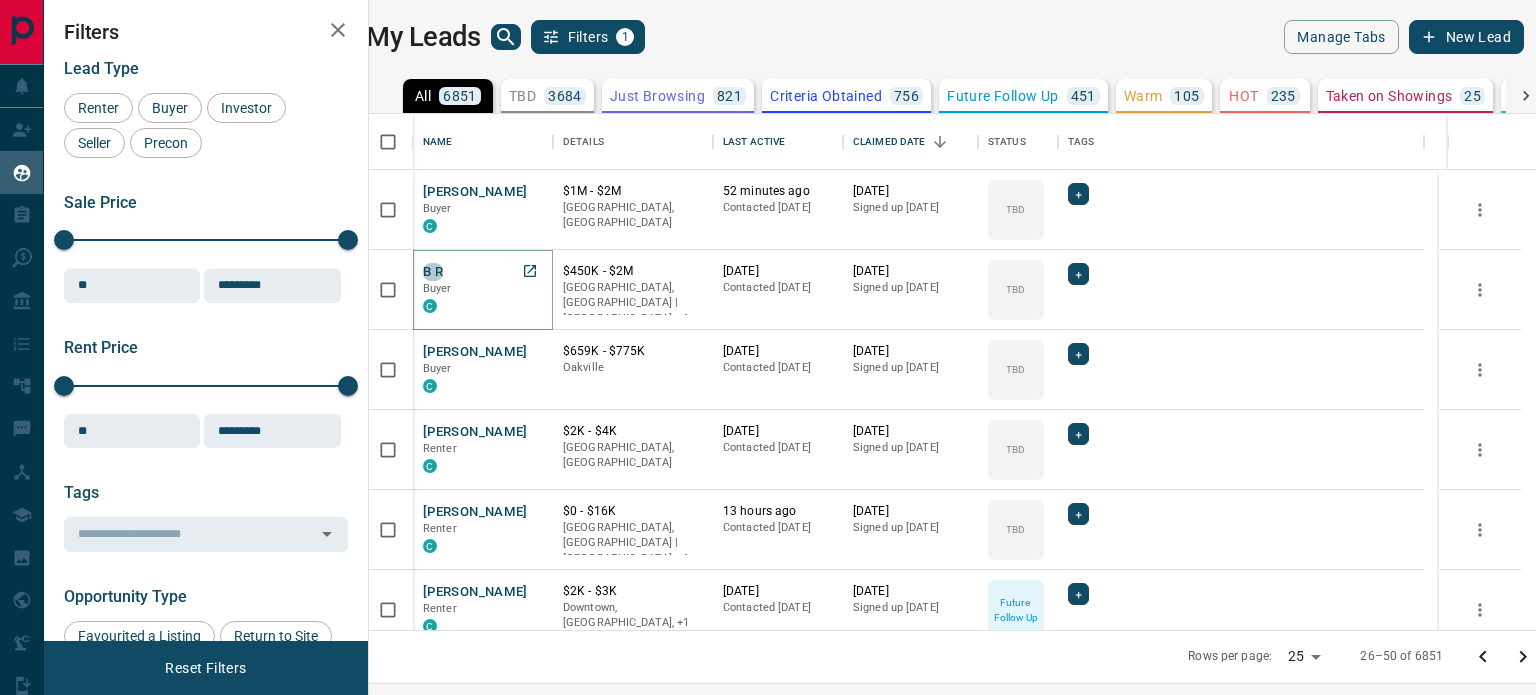 click on "B R" at bounding box center [433, 272] 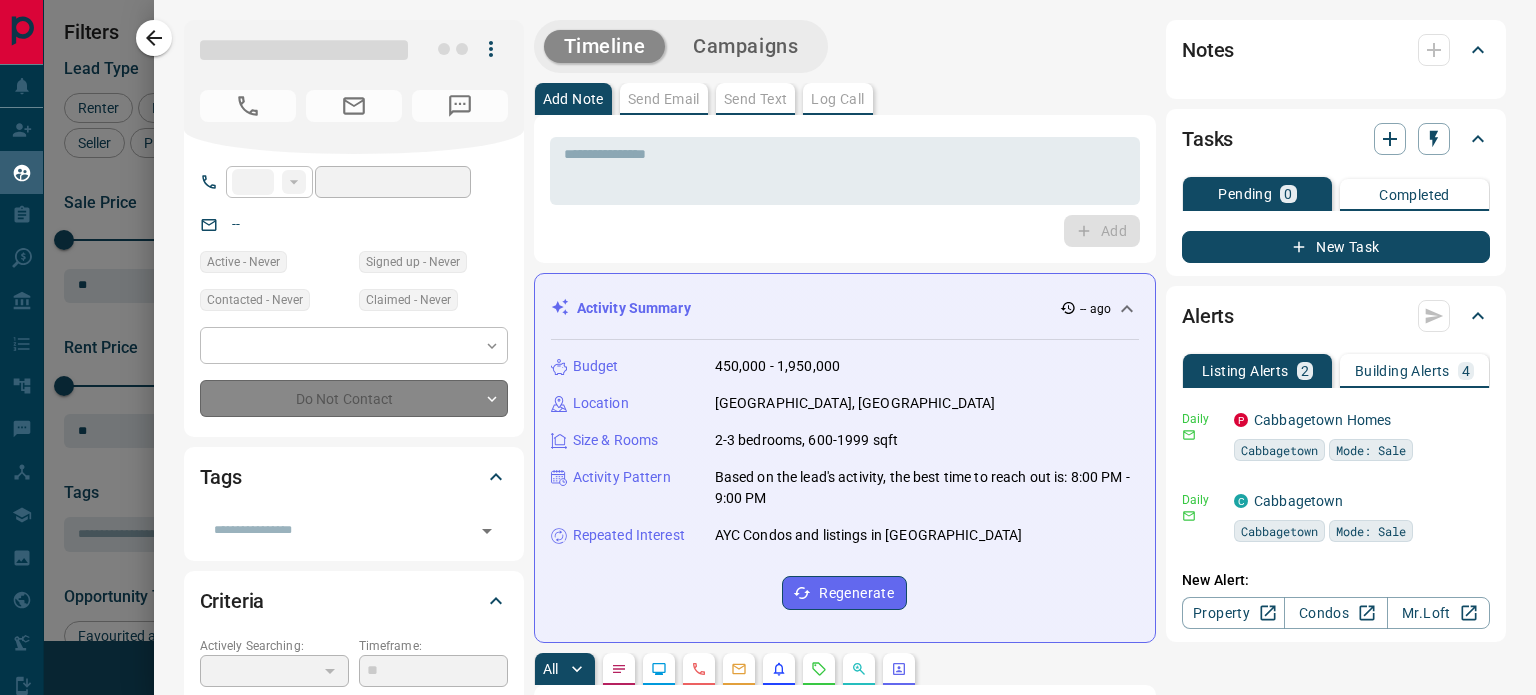 type on "**" 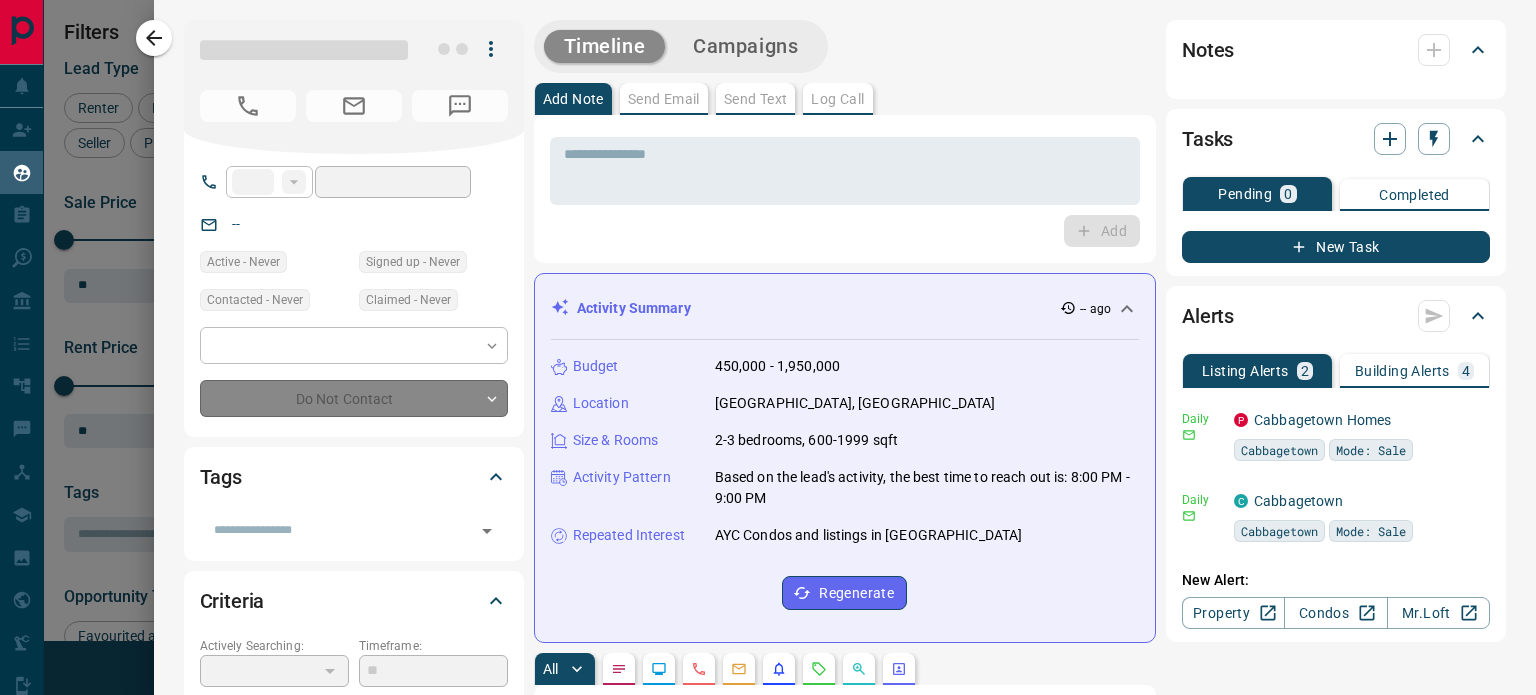 type on "**********" 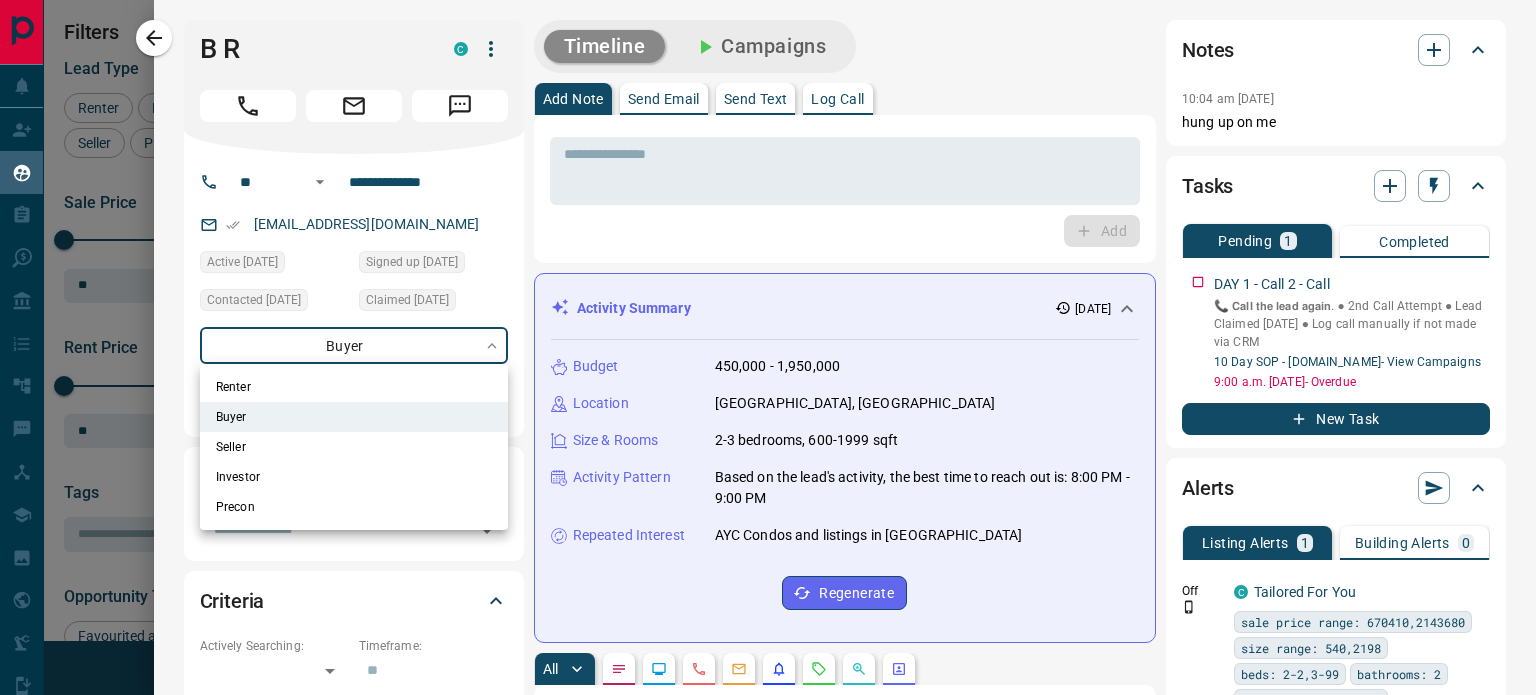 click on "Lead Transfers Claim Leads My Leads Tasks Opportunities Deals Campaigns Automations Messages Broker Bay Training Media Services Agent Resources Precon Worksheet Mobile Apps Disclosure Logout My Leads Filters 1 Manage Tabs New Lead All 6851 TBD 3684 Do Not Contact - Not Responsive 119 Bogus 502 Just Browsing 821 Criteria Obtained 756 Future Follow Up 451 Warm 105 HOT 235 Taken on Showings 25 Submitted Offer 47 Client 106 Name Details Last Active Claimed Date Status Tags [PERSON_NAME] Buyer C $1M - $2M Downtown, [GEOGRAPHIC_DATA] 53 minutes ago Contacted [DATE] [DATE] Signed up [DATE] TBD + B R Buyer C $450K - $2[GEOGRAPHIC_DATA] | [GEOGRAPHIC_DATA], +1 [DATE] Contacted [DATE] [DATE] Signed up [DATE] TBD +  [PERSON_NAME] Buyer C $659K - $775K [GEOGRAPHIC_DATA] [DATE] Contacted [DATE] [DATE] Signed up [DATE] TBD + [PERSON_NAME] Renter C $2K - $4K Downtown, [GEOGRAPHIC_DATA] [DATE] Contacted [DATE] [DATE] Signed up [DATE] TBD + [PERSON_NAME] Renter C $0 - $16K Downtown, [GEOGRAPHIC_DATA] | Central, +1" at bounding box center (768, 335) 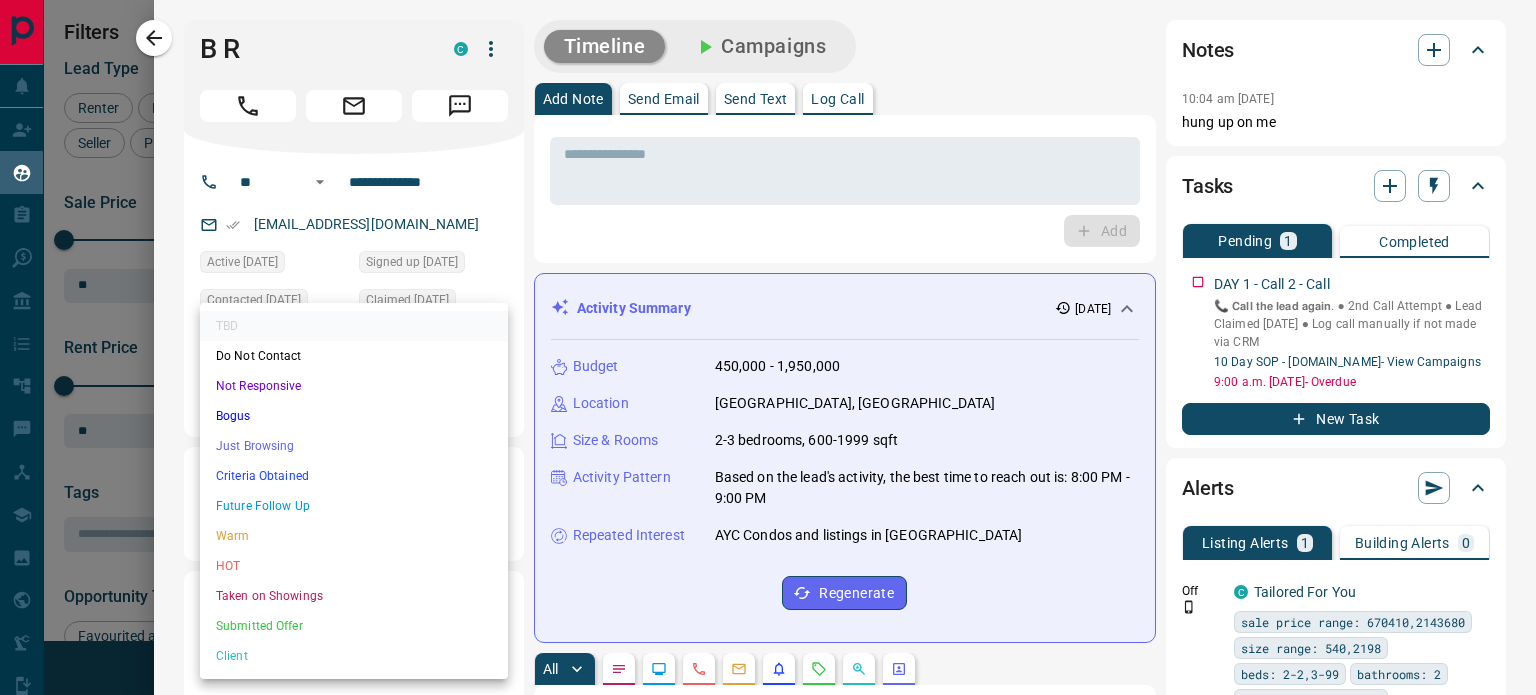click on "Lead Transfers Claim Leads My Leads Tasks Opportunities Deals Campaigns Automations Messages Broker Bay Training Media Services Agent Resources Precon Worksheet Mobile Apps Disclosure Logout My Leads Filters 1 Manage Tabs New Lead All 6851 TBD 3684 Do Not Contact - Not Responsive 119 Bogus 502 Just Browsing 821 Criteria Obtained 756 Future Follow Up 451 Warm 105 HOT 235 Taken on Showings 25 Submitted Offer 47 Client 106 Name Details Last Active Claimed Date Status Tags [PERSON_NAME] Buyer C $1M - $2M Downtown, [GEOGRAPHIC_DATA] 53 minutes ago Contacted [DATE] [DATE] Signed up [DATE] TBD + B R Buyer C $450K - $2[GEOGRAPHIC_DATA] | [GEOGRAPHIC_DATA], +1 [DATE] Contacted [DATE] [DATE] Signed up [DATE] TBD +  [PERSON_NAME] Buyer C $659K - $775K [GEOGRAPHIC_DATA] [DATE] Contacted [DATE] [DATE] Signed up [DATE] TBD + [PERSON_NAME] Renter C $2K - $4K Downtown, [GEOGRAPHIC_DATA] [DATE] Contacted [DATE] [DATE] Signed up [DATE] TBD + [PERSON_NAME] Renter C $0 - $16K Downtown, [GEOGRAPHIC_DATA] | Central, +1" at bounding box center [768, 335] 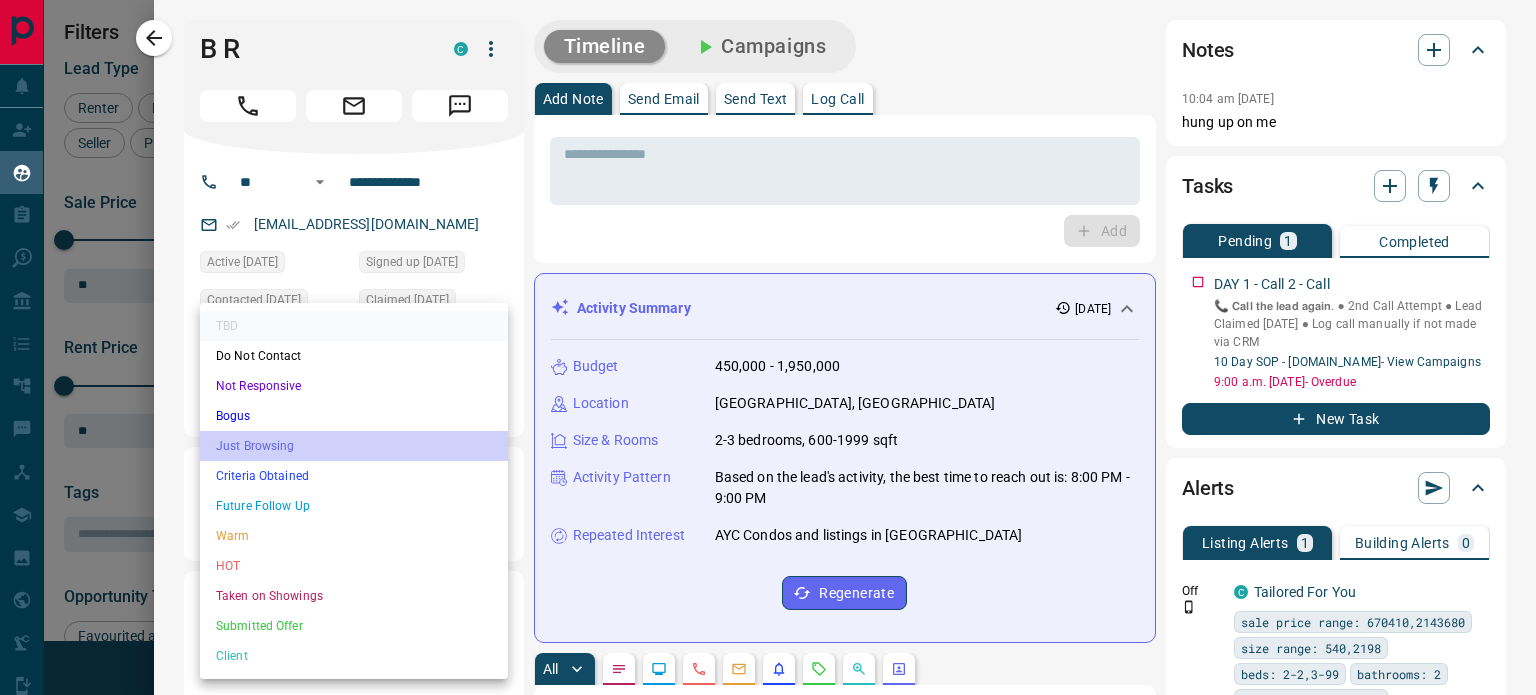 click on "Just Browsing" at bounding box center [354, 446] 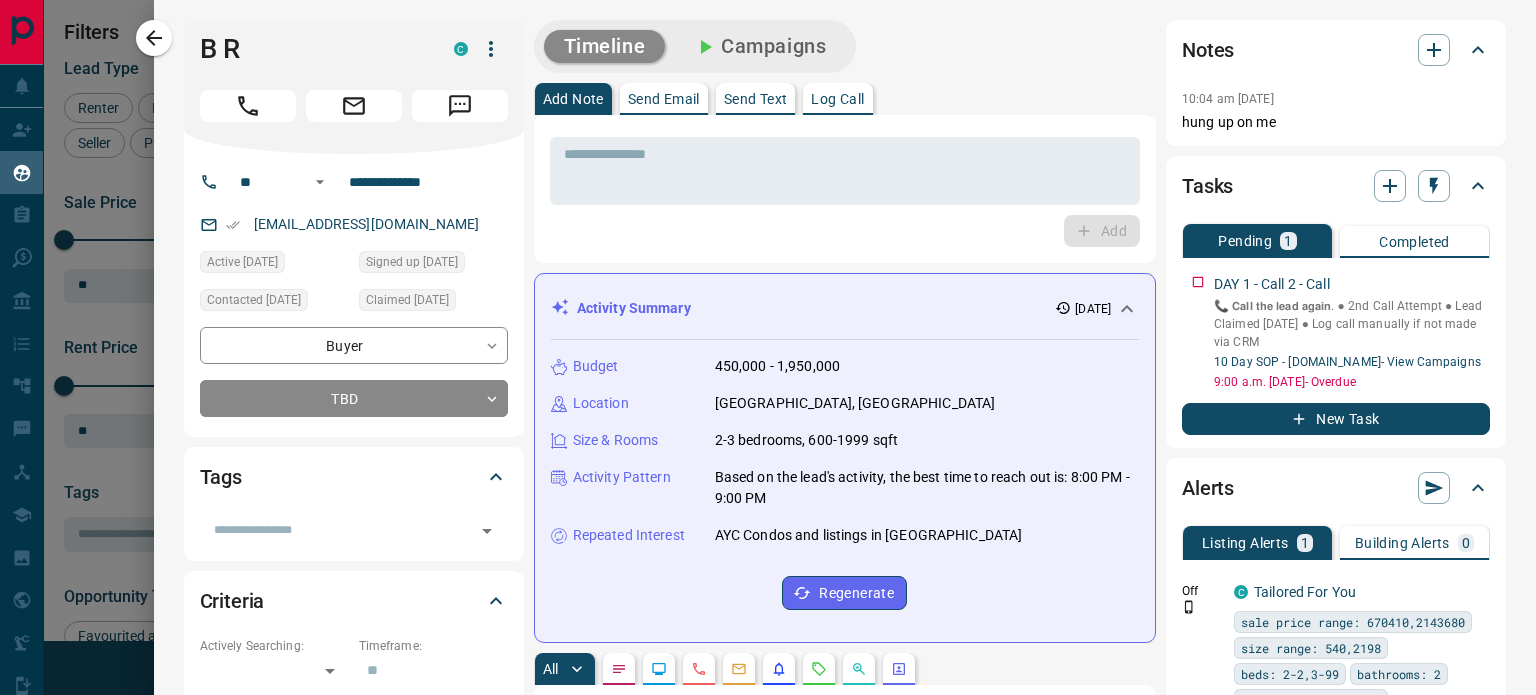 click on "Size & Rooms 2-3 bedrooms, 600-1999 sqft" at bounding box center (845, 440) 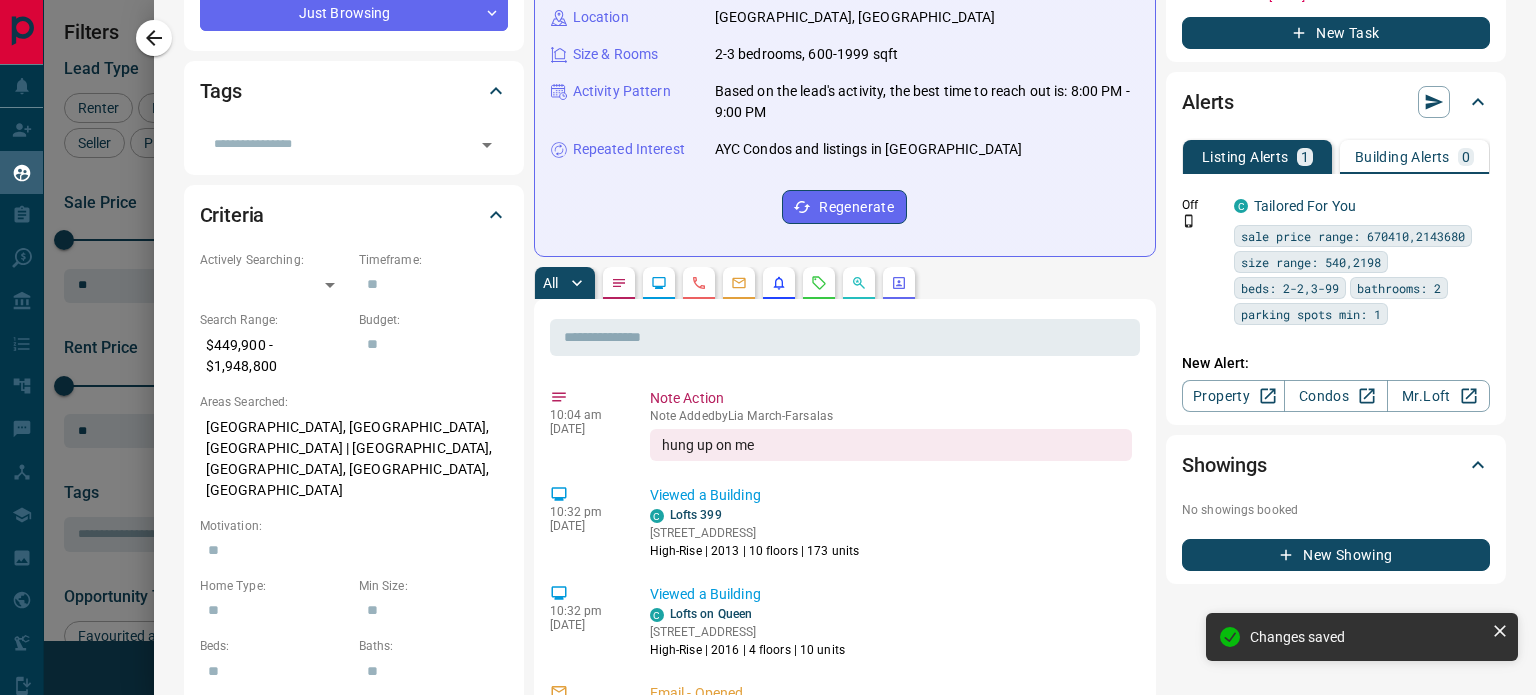 scroll, scrollTop: 596, scrollLeft: 0, axis: vertical 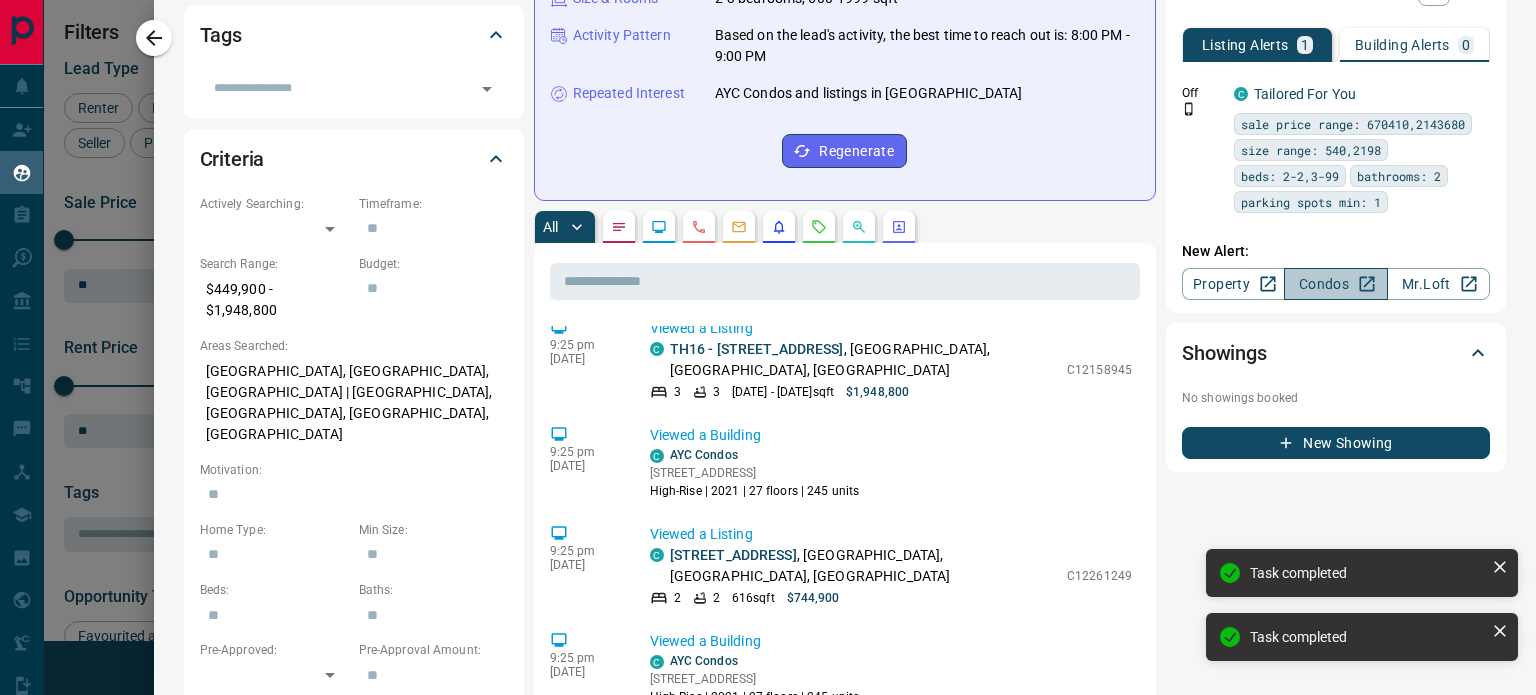 click on "Condos" at bounding box center [1335, 284] 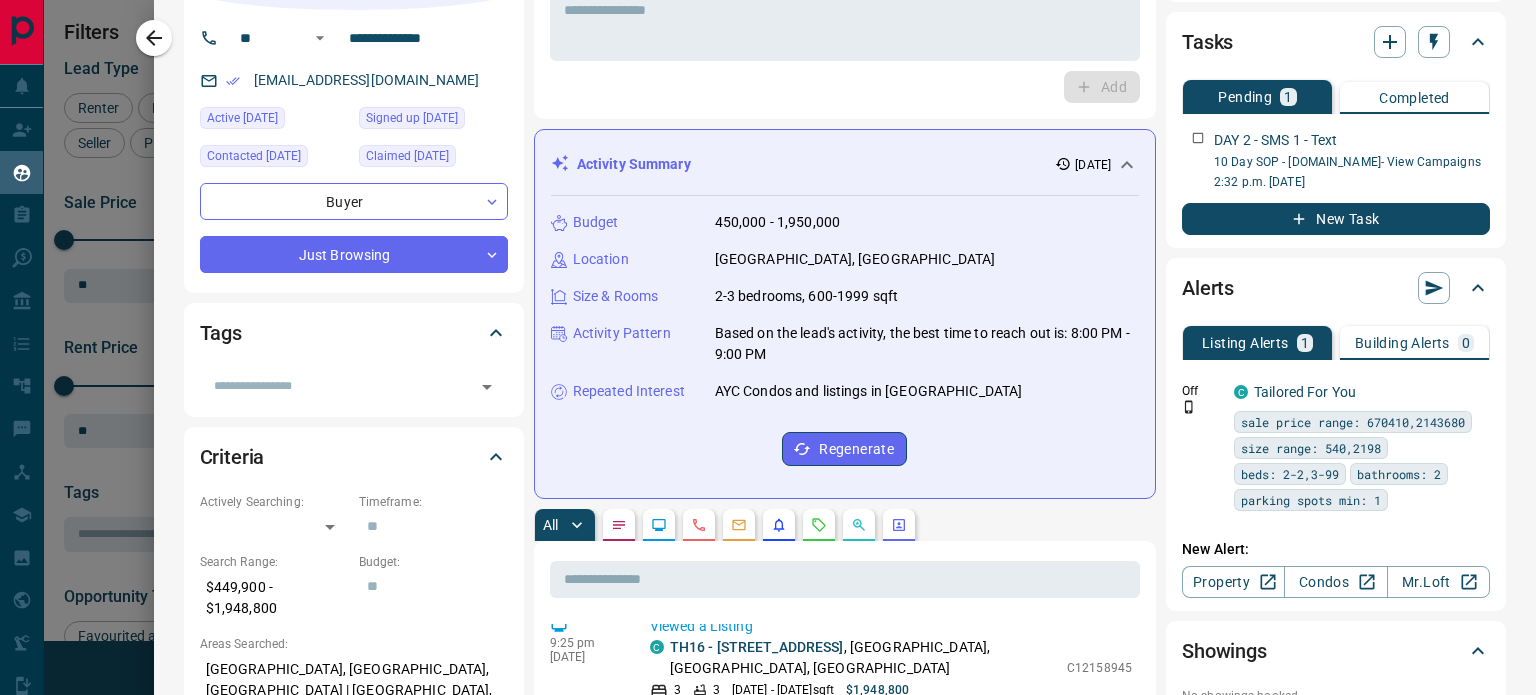 scroll, scrollTop: 0, scrollLeft: 0, axis: both 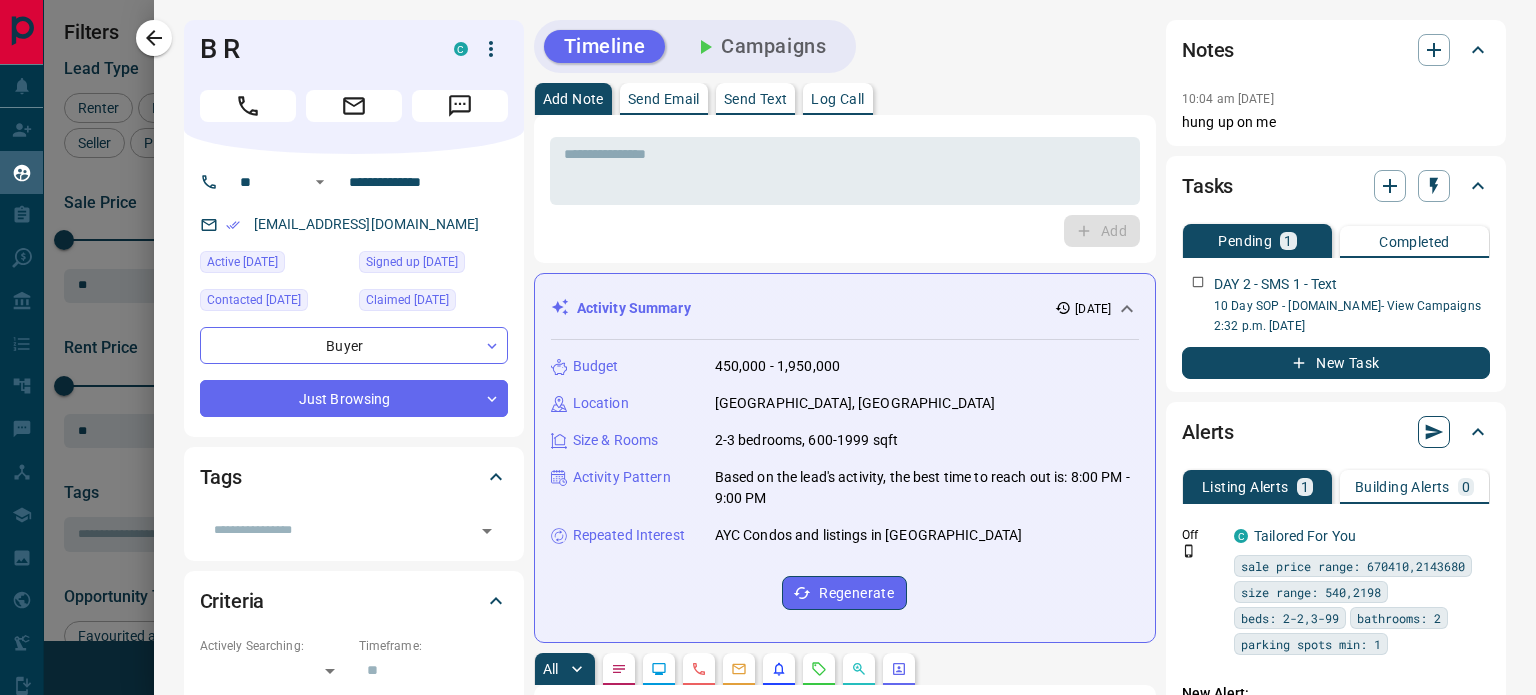 click 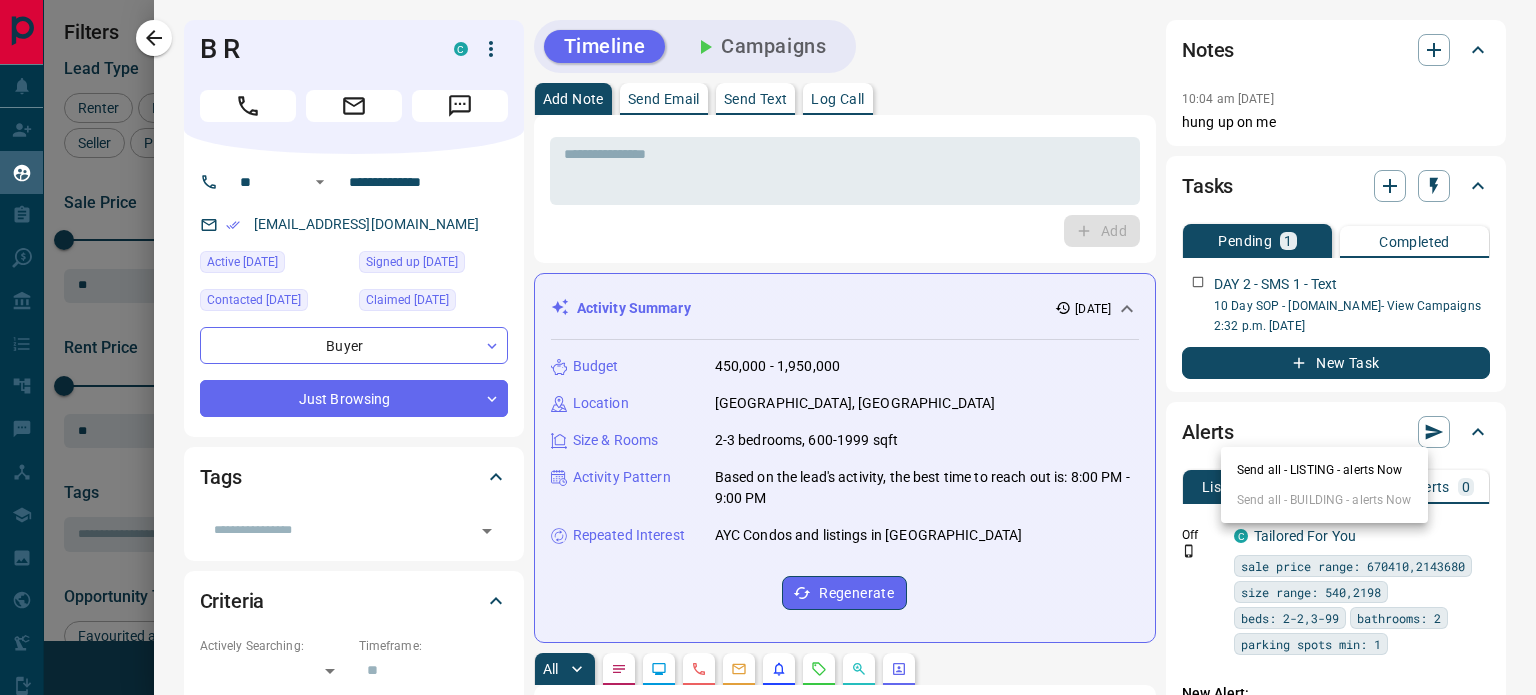 click on "Send all - LISTING - alerts Now" at bounding box center (1324, 470) 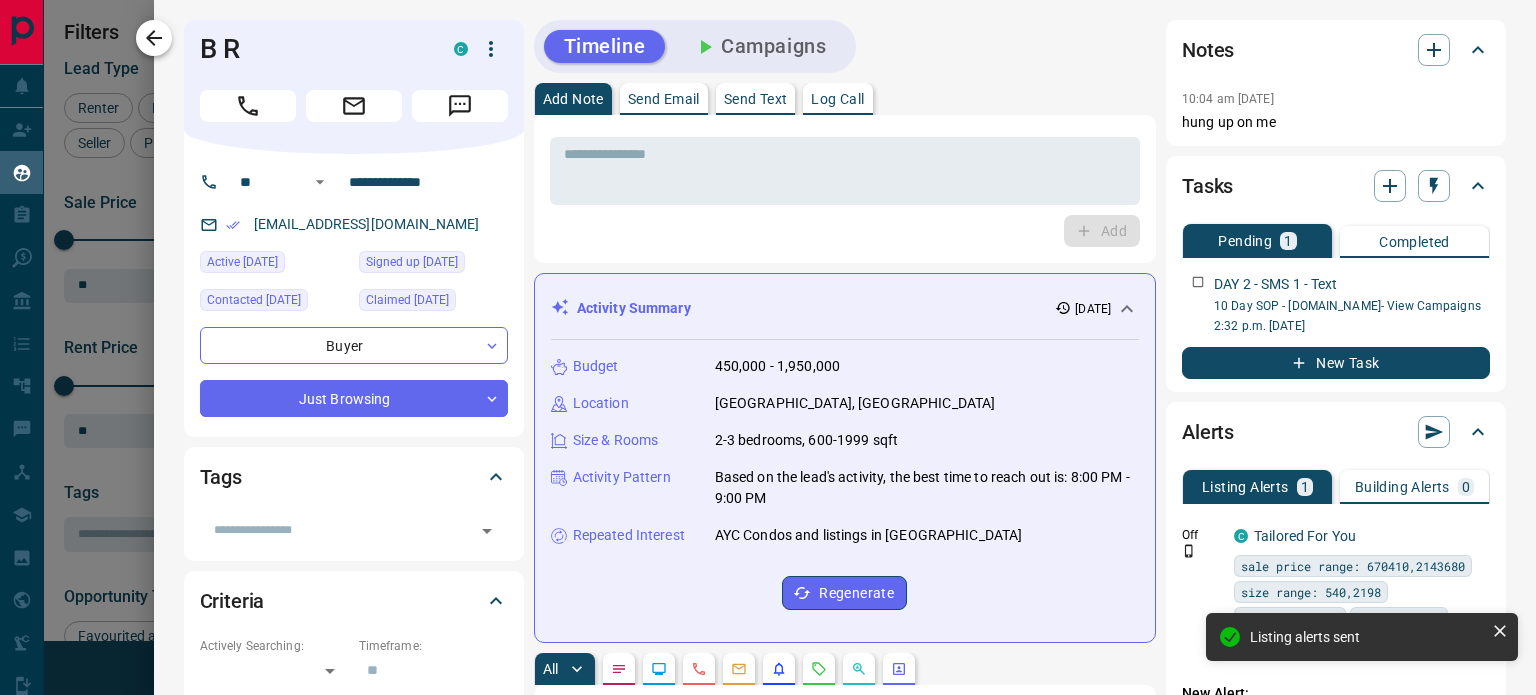 scroll, scrollTop: 2307, scrollLeft: 0, axis: vertical 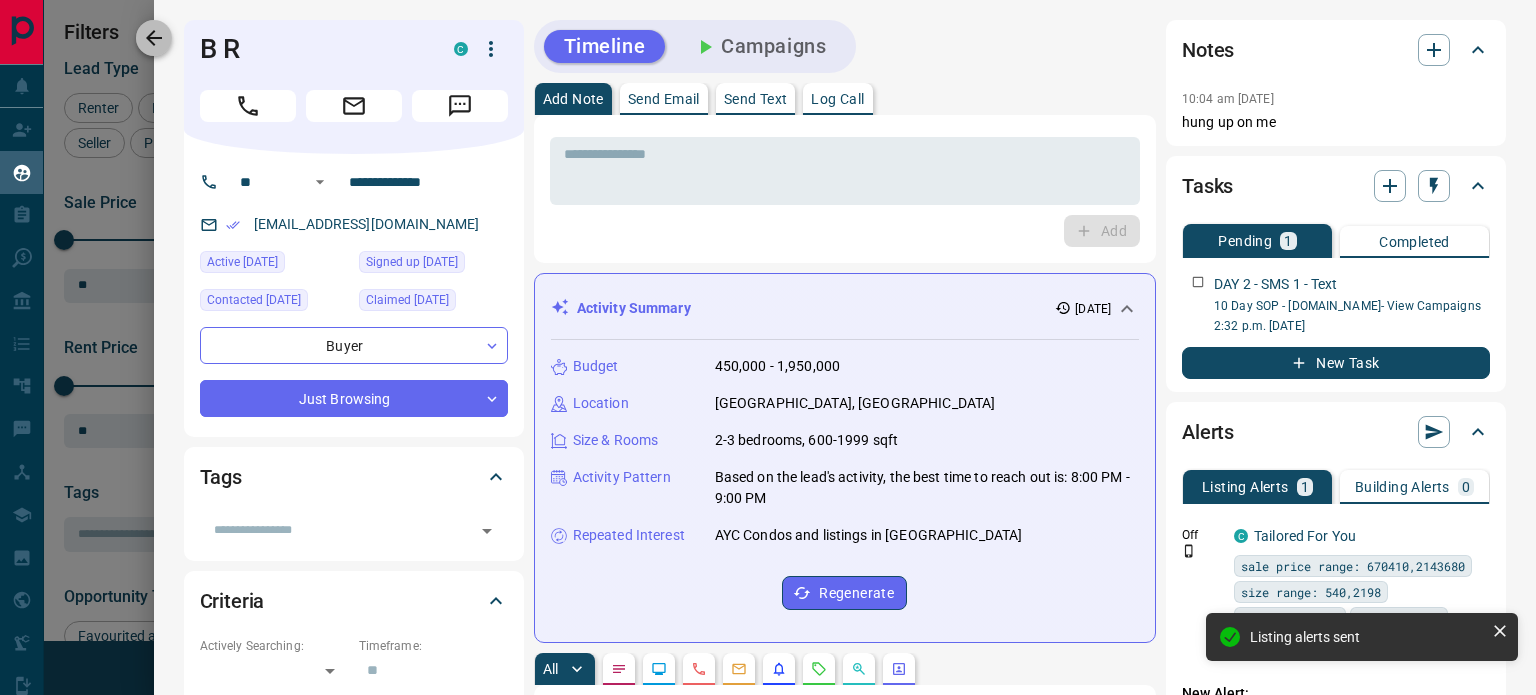 click 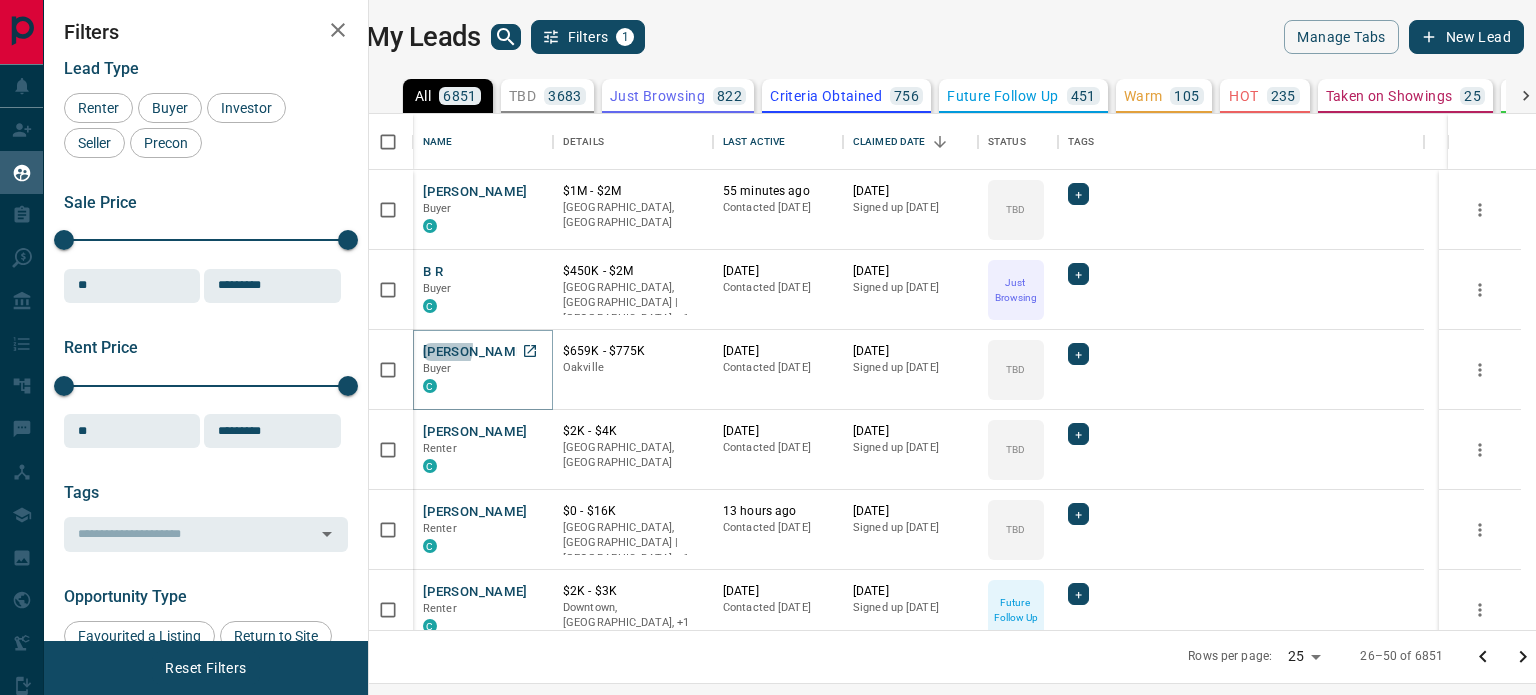 click on "[PERSON_NAME]" at bounding box center [475, 352] 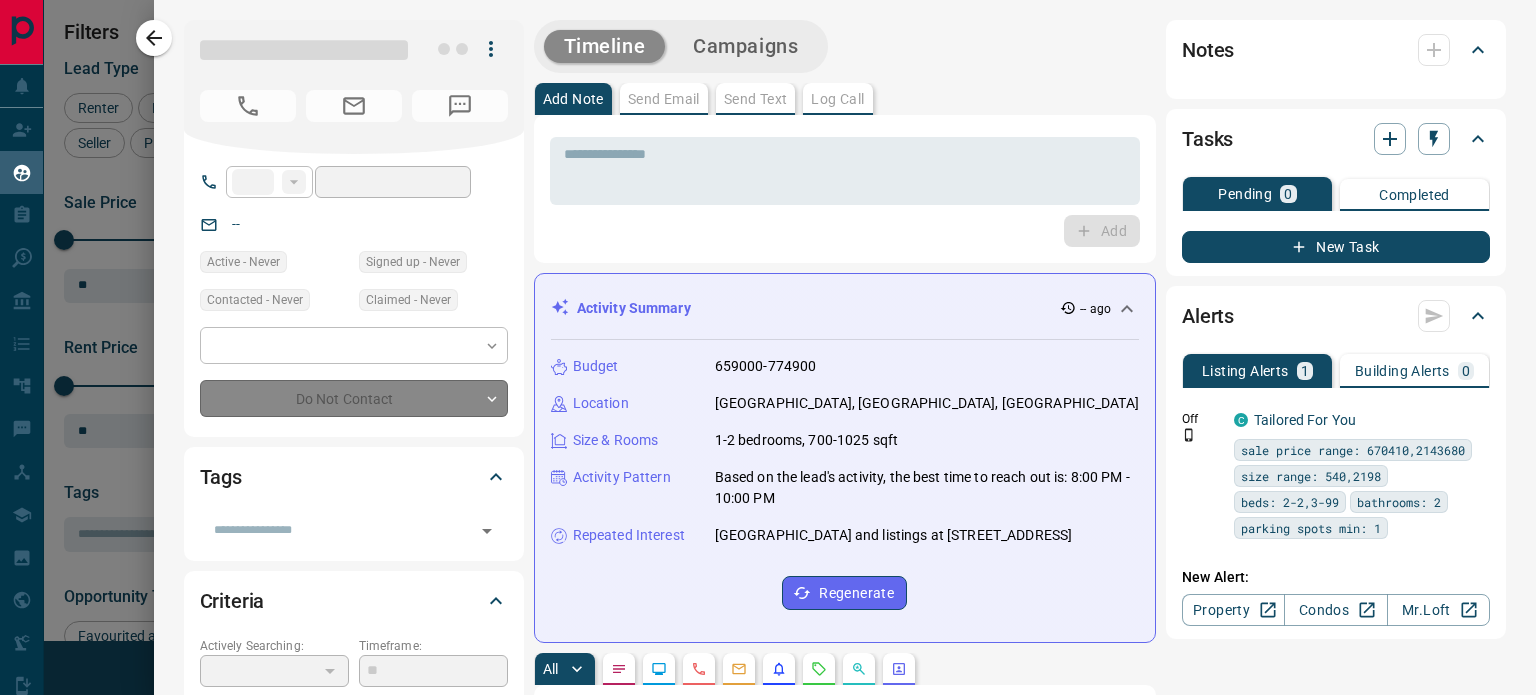 type on "**" 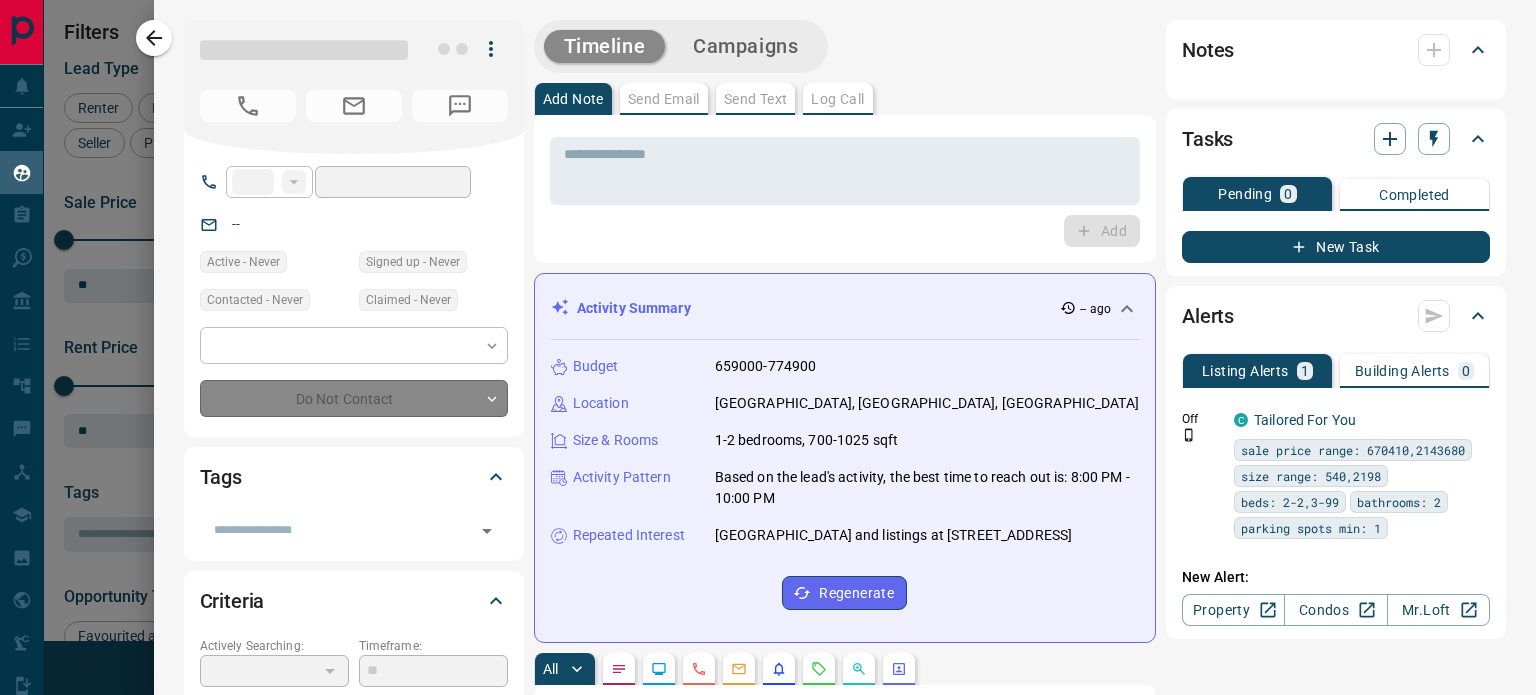type on "**********" 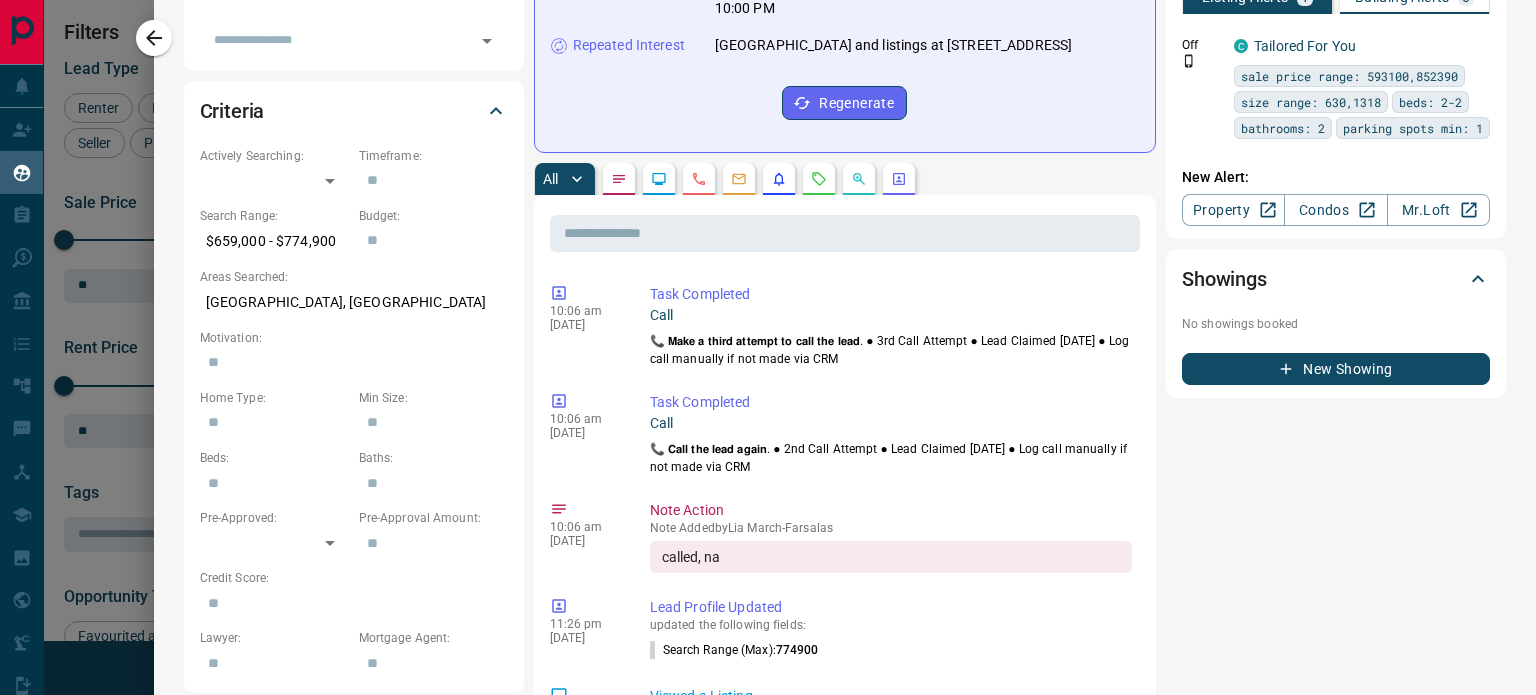 scroll, scrollTop: 496, scrollLeft: 0, axis: vertical 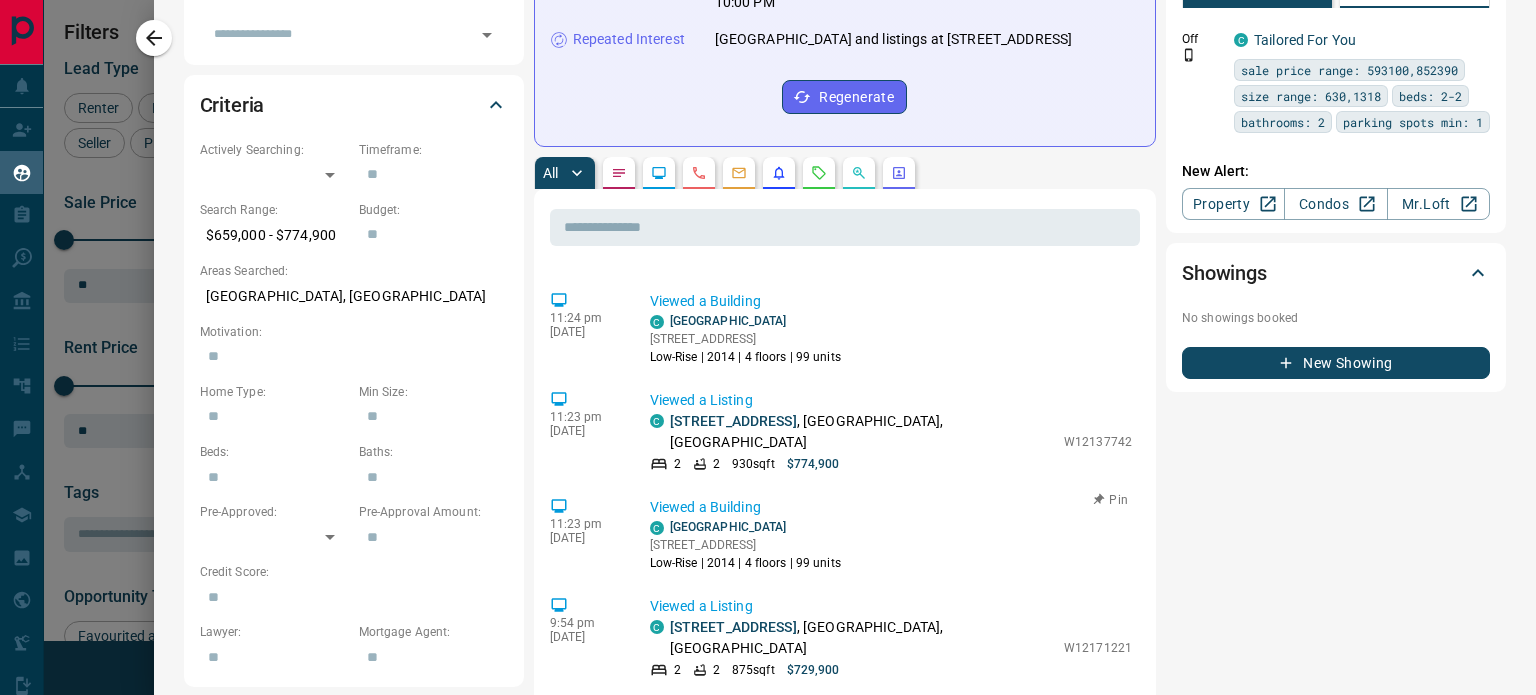 click on "Low-Rise | 2014 | 4 floors | 99 units" at bounding box center [745, 563] 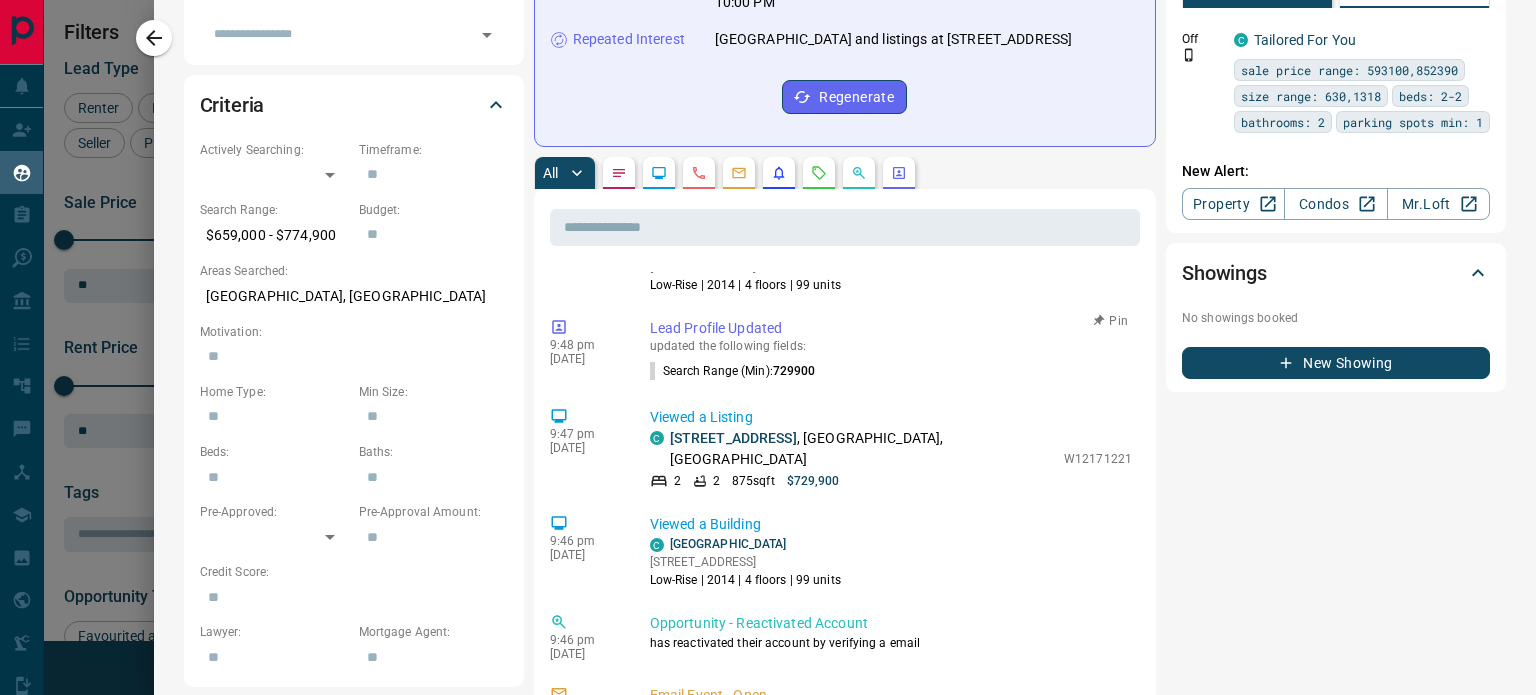 scroll, scrollTop: 1324, scrollLeft: 0, axis: vertical 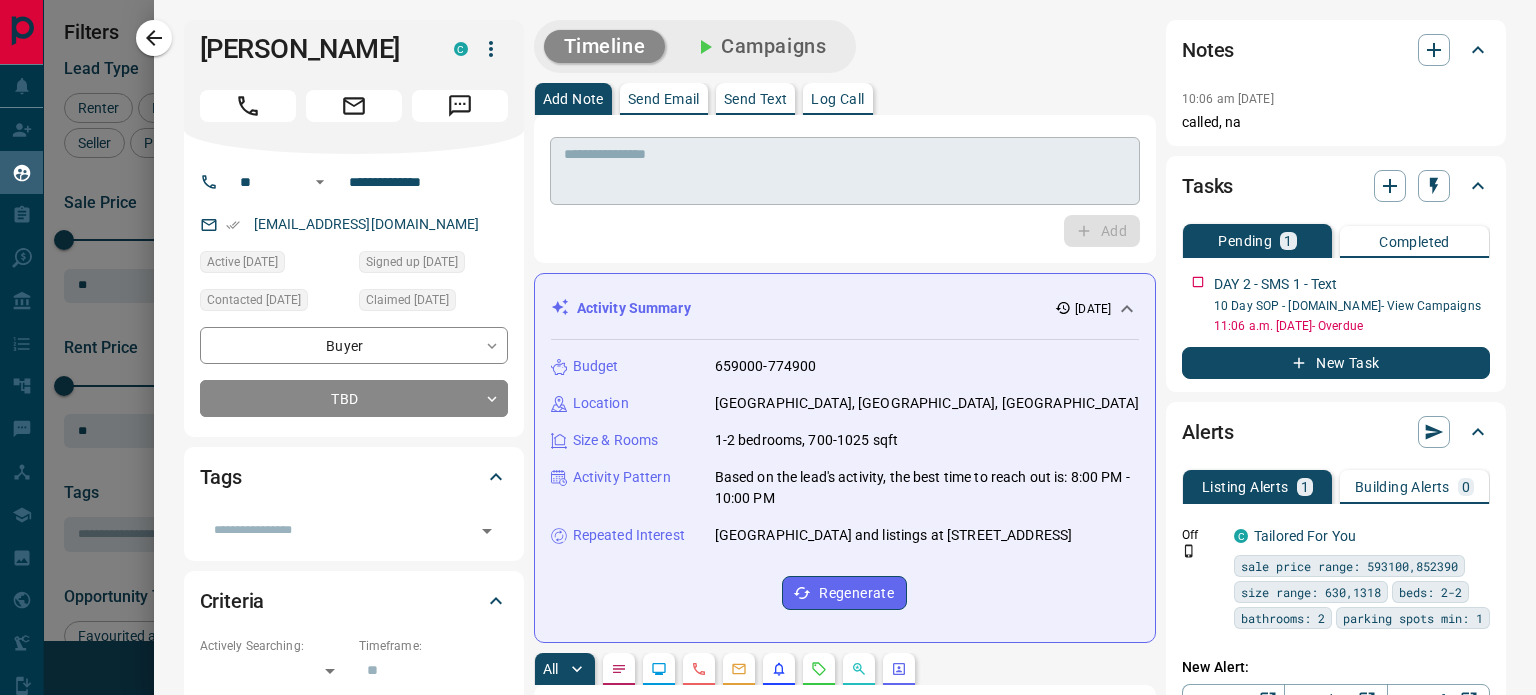 click at bounding box center [845, 171] 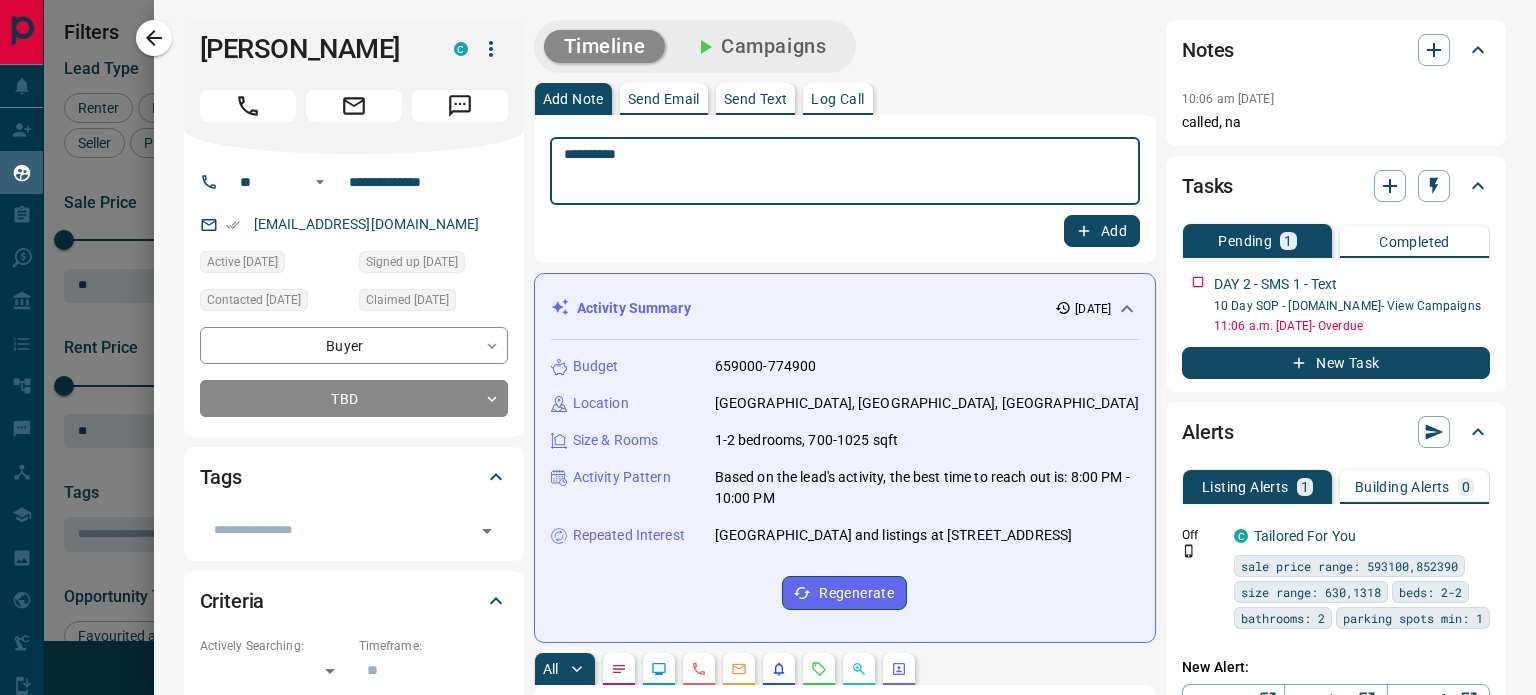 type on "**********" 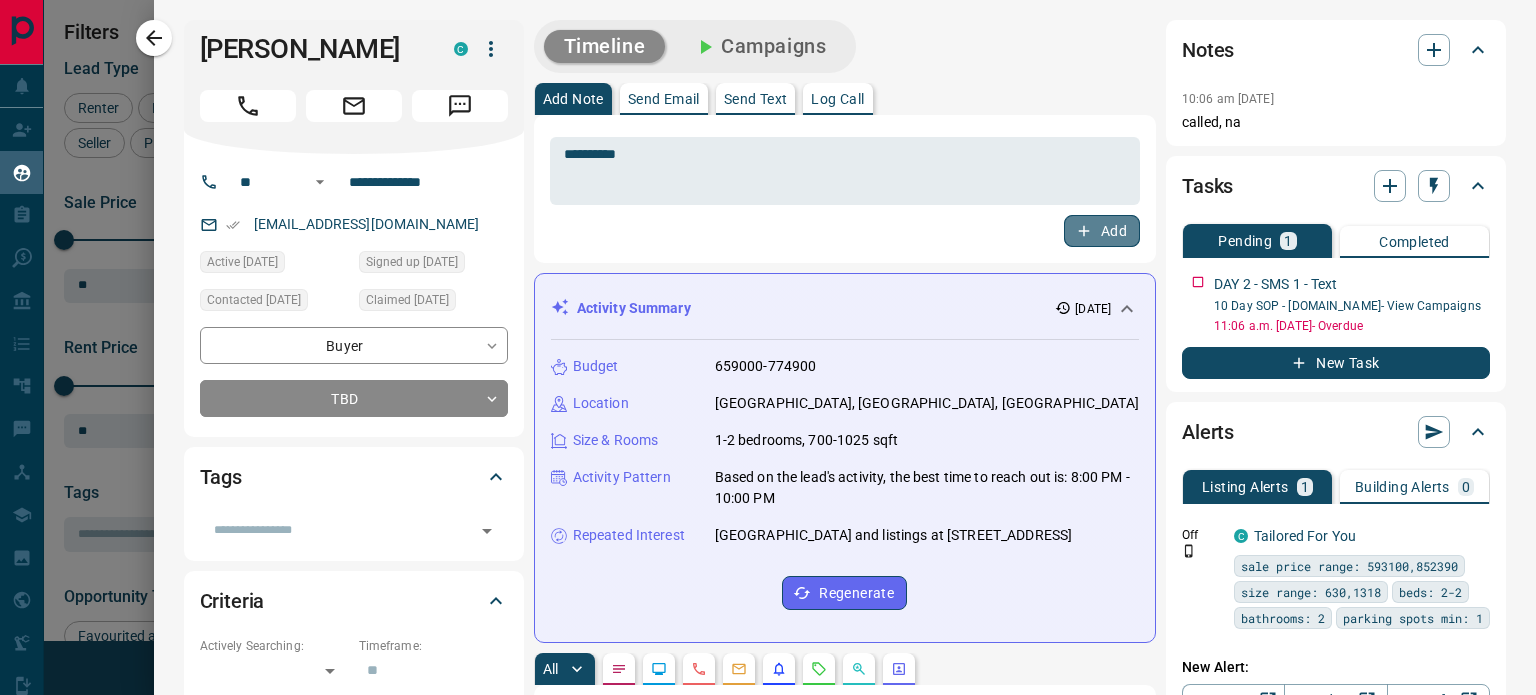 click on "Add" at bounding box center [1102, 231] 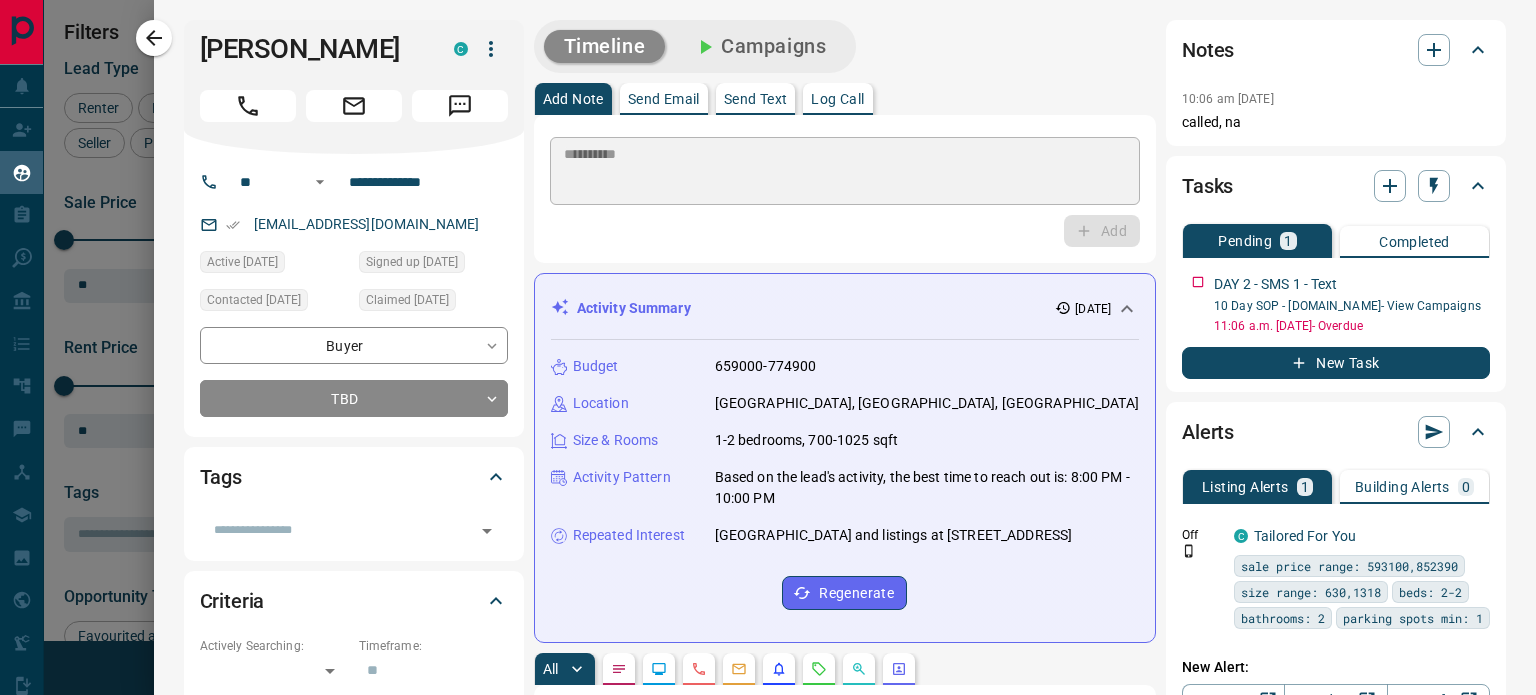 type 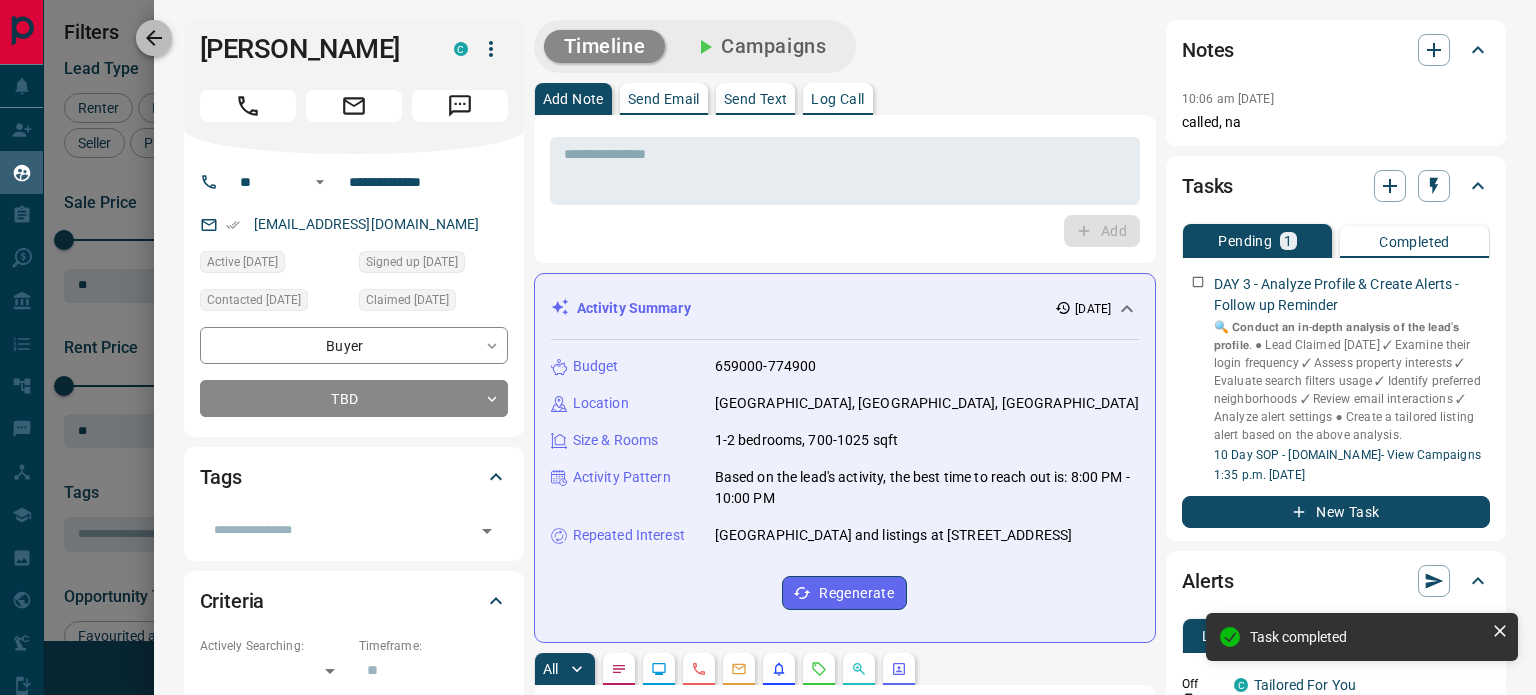 click 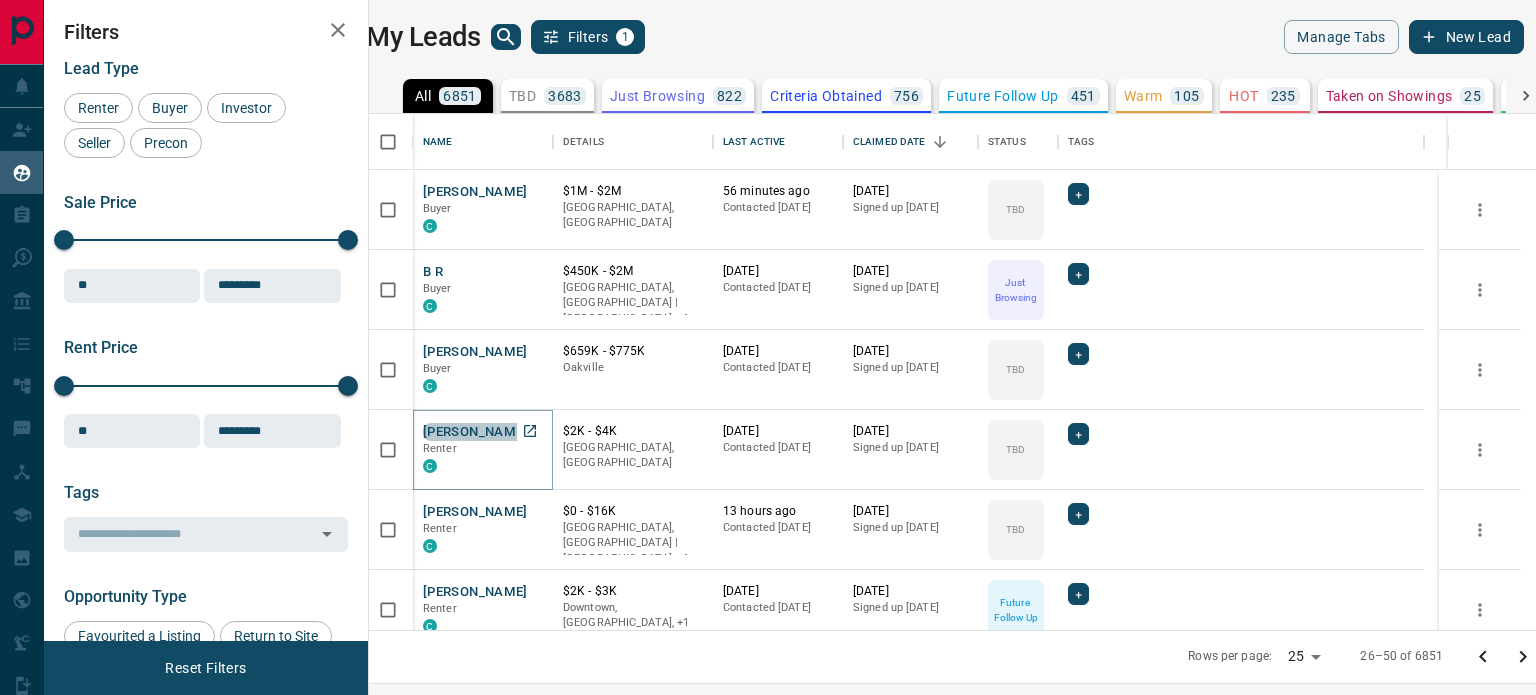 click on "[PERSON_NAME]" at bounding box center [475, 432] 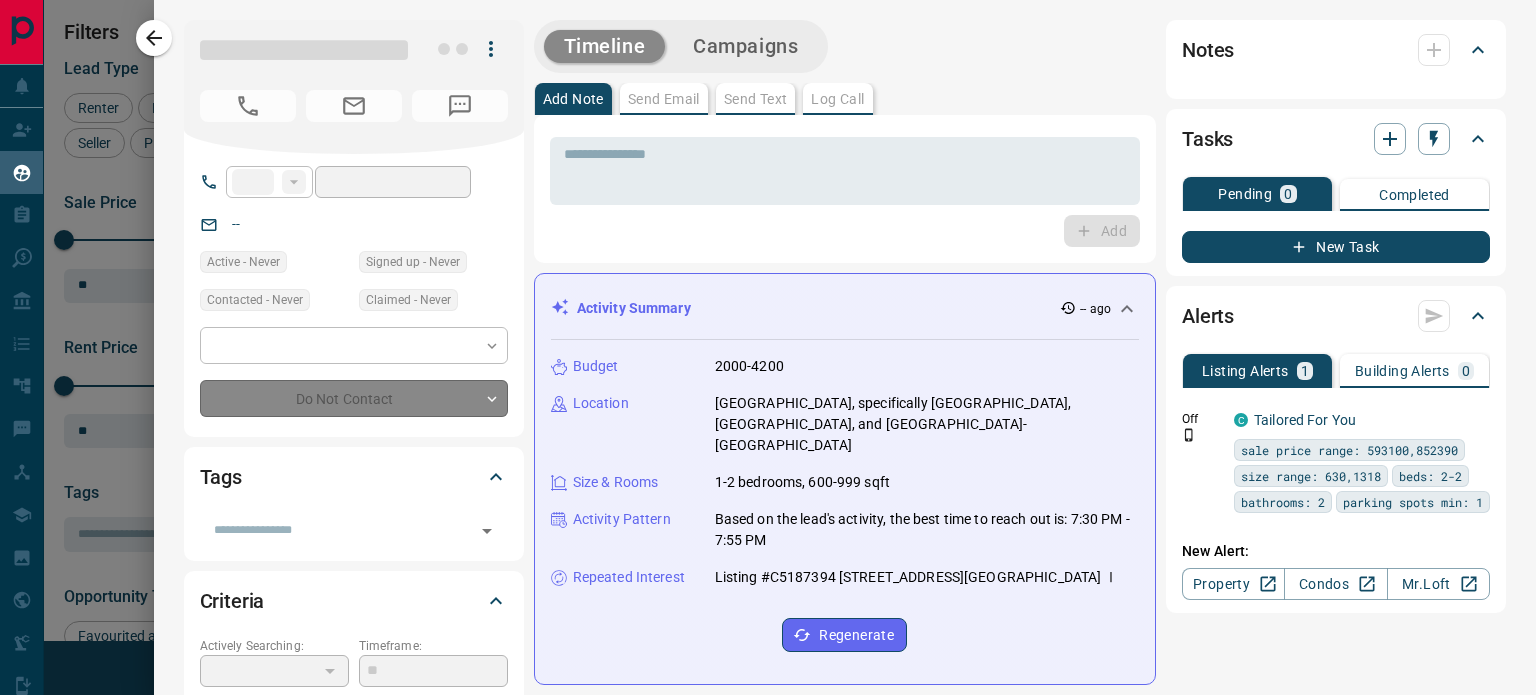 type on "**" 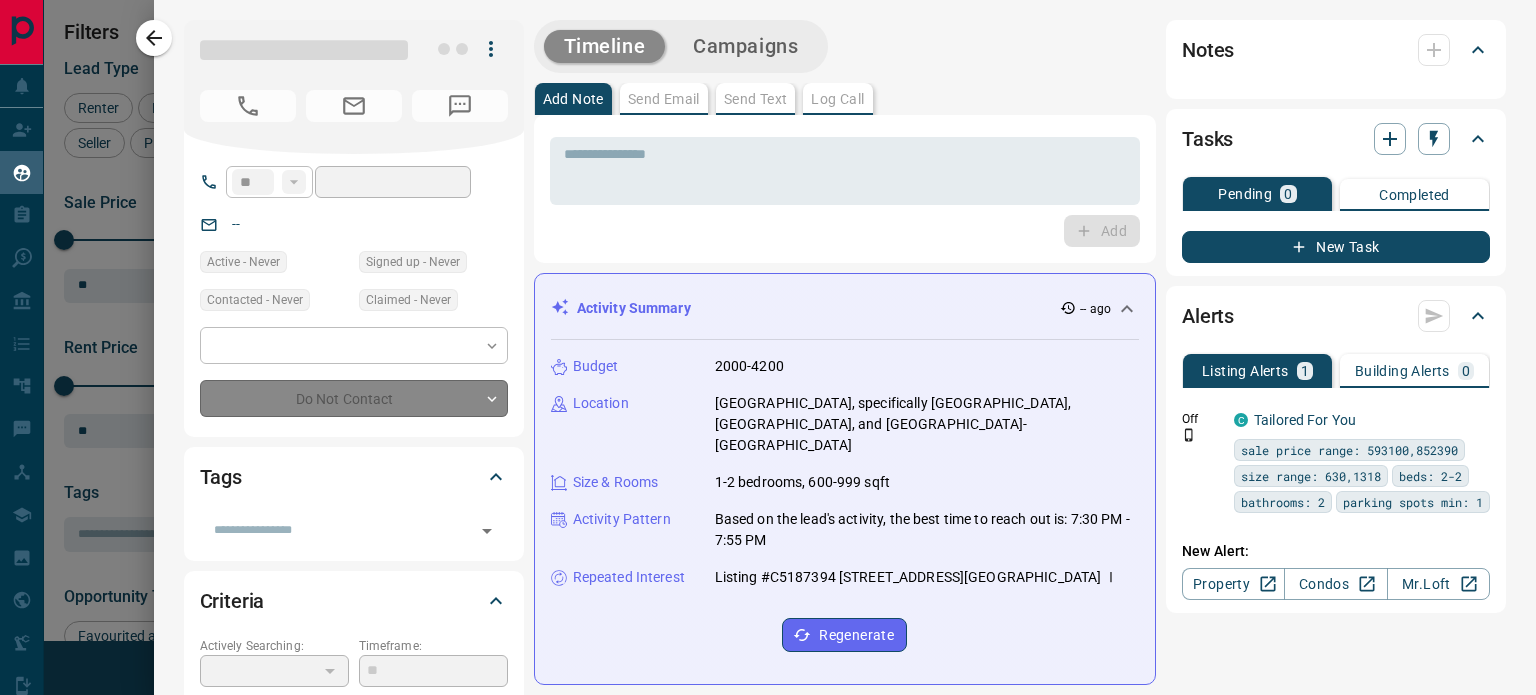 type on "**********" 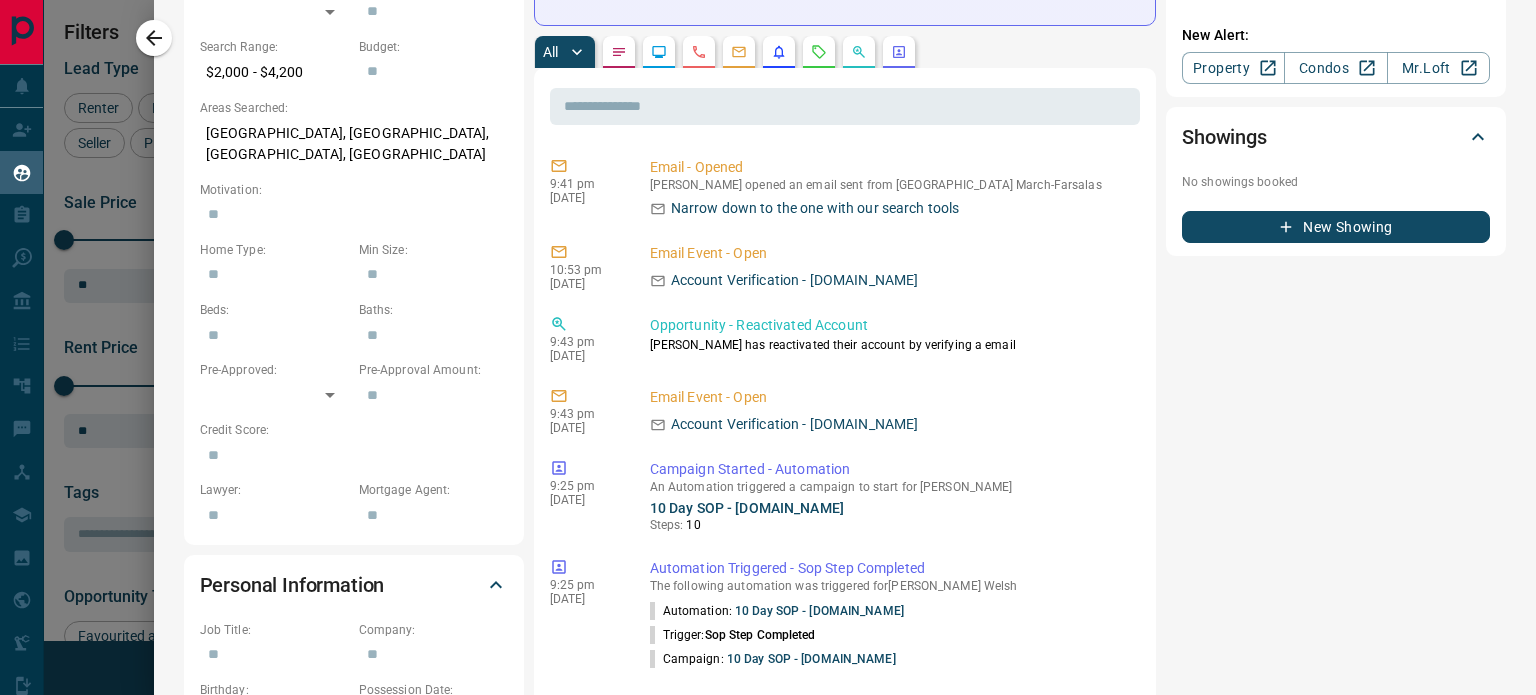 scroll, scrollTop: 702, scrollLeft: 0, axis: vertical 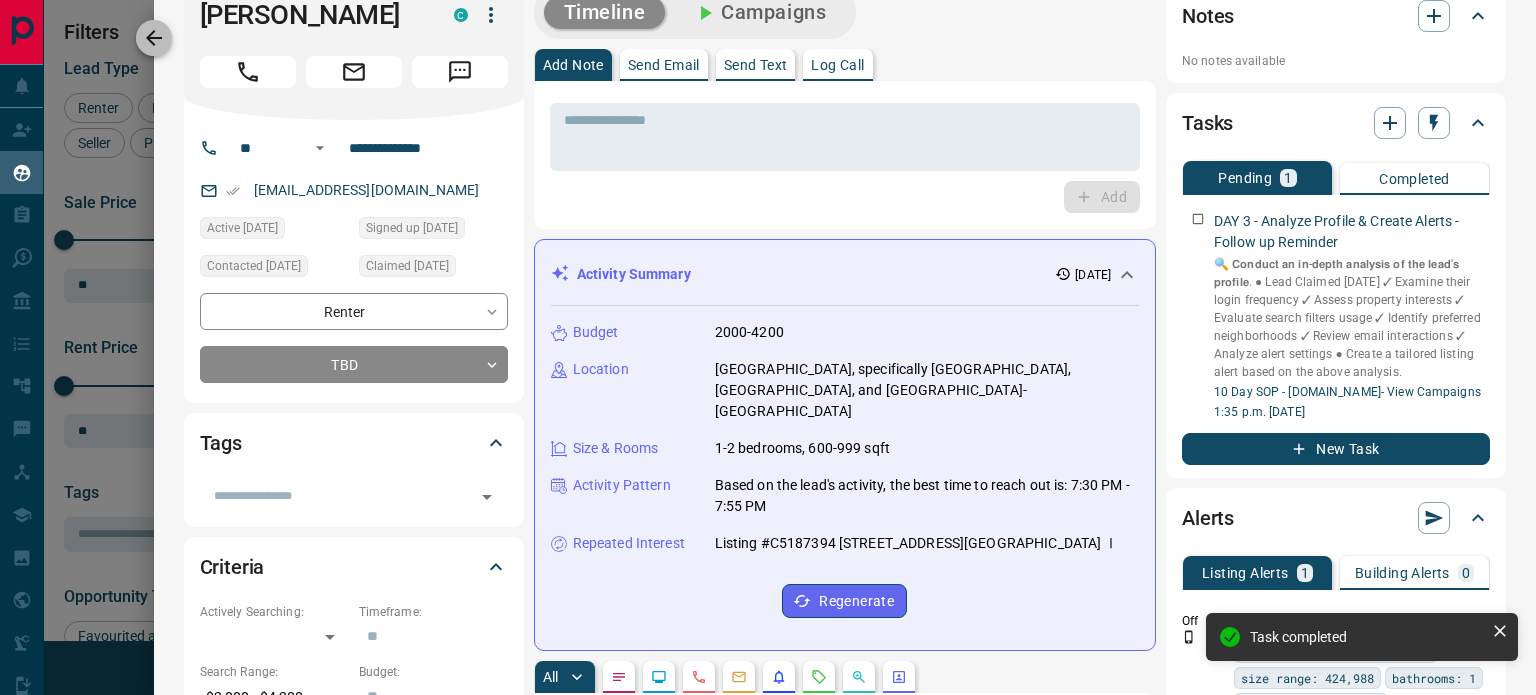 click 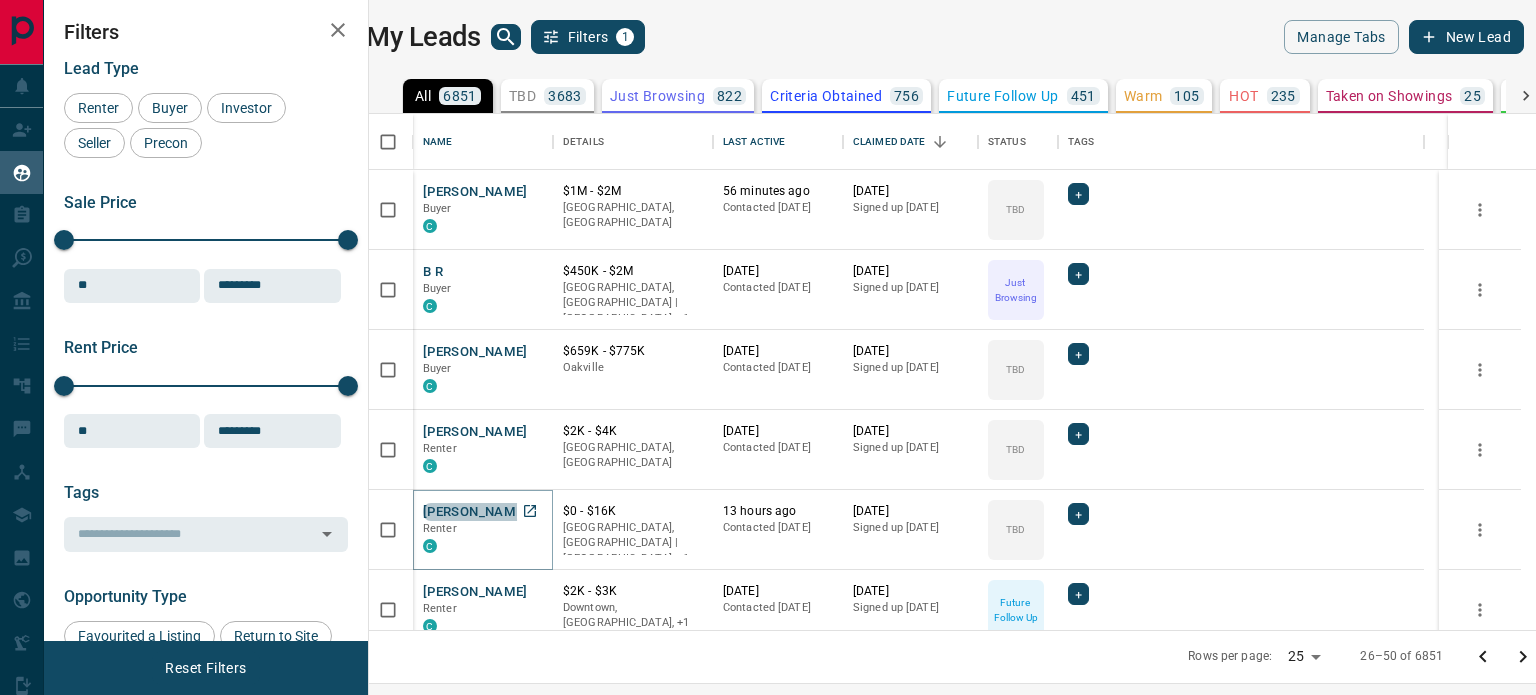 click on "[PERSON_NAME]" at bounding box center (475, 512) 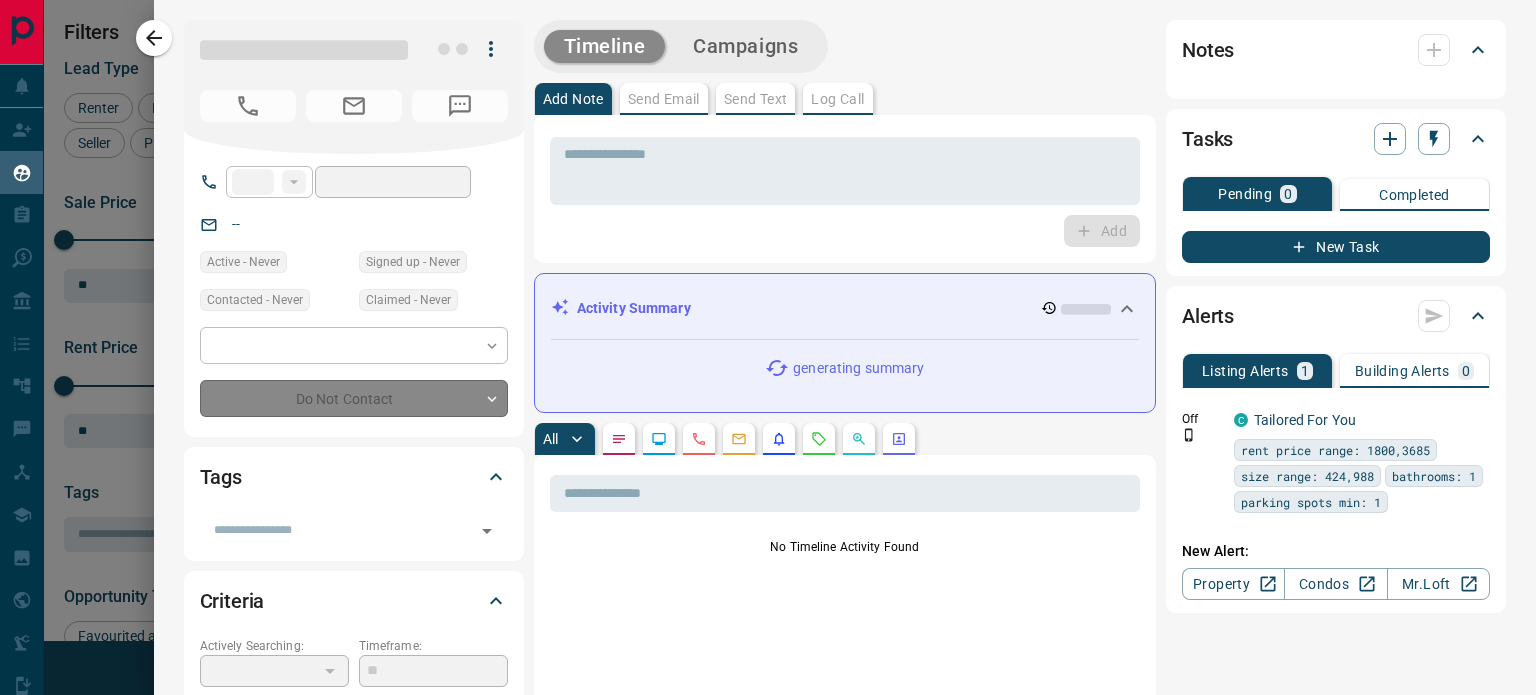type on "**" 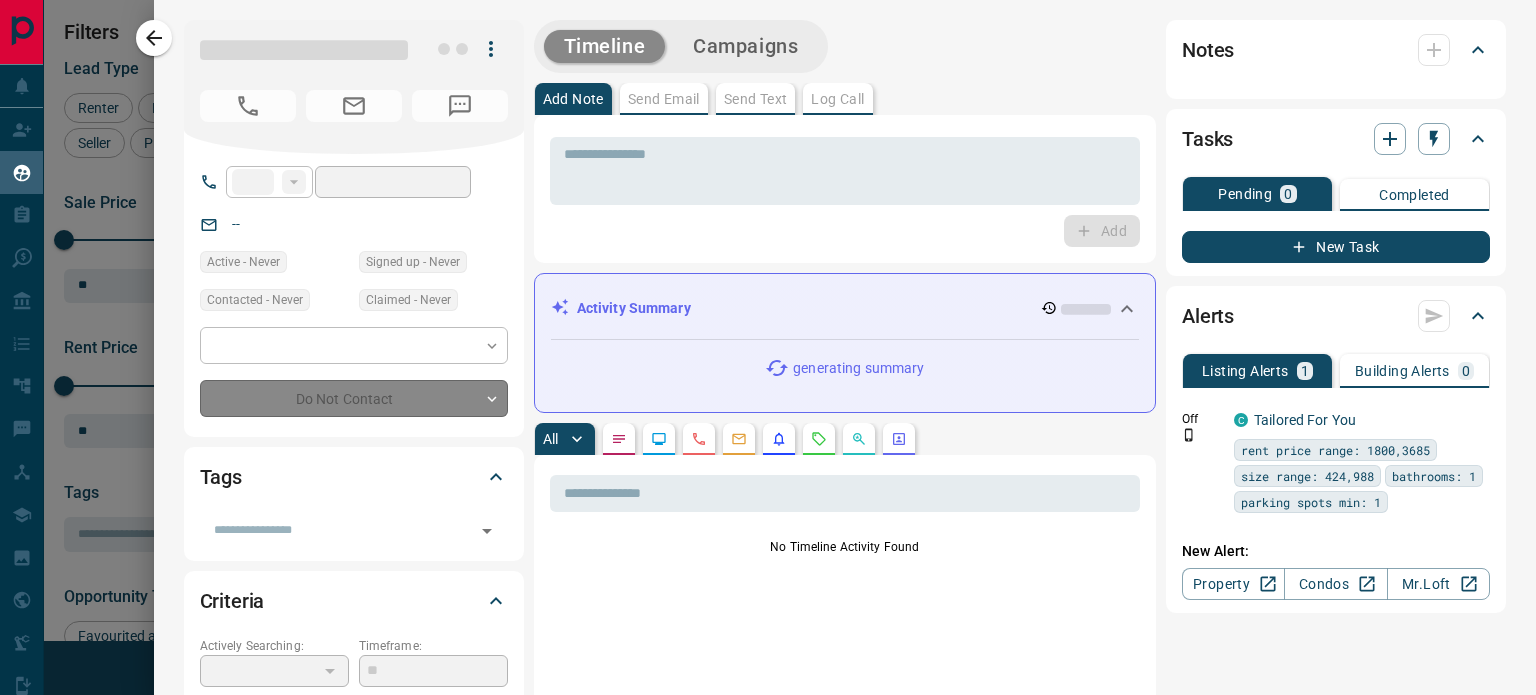 type on "**********" 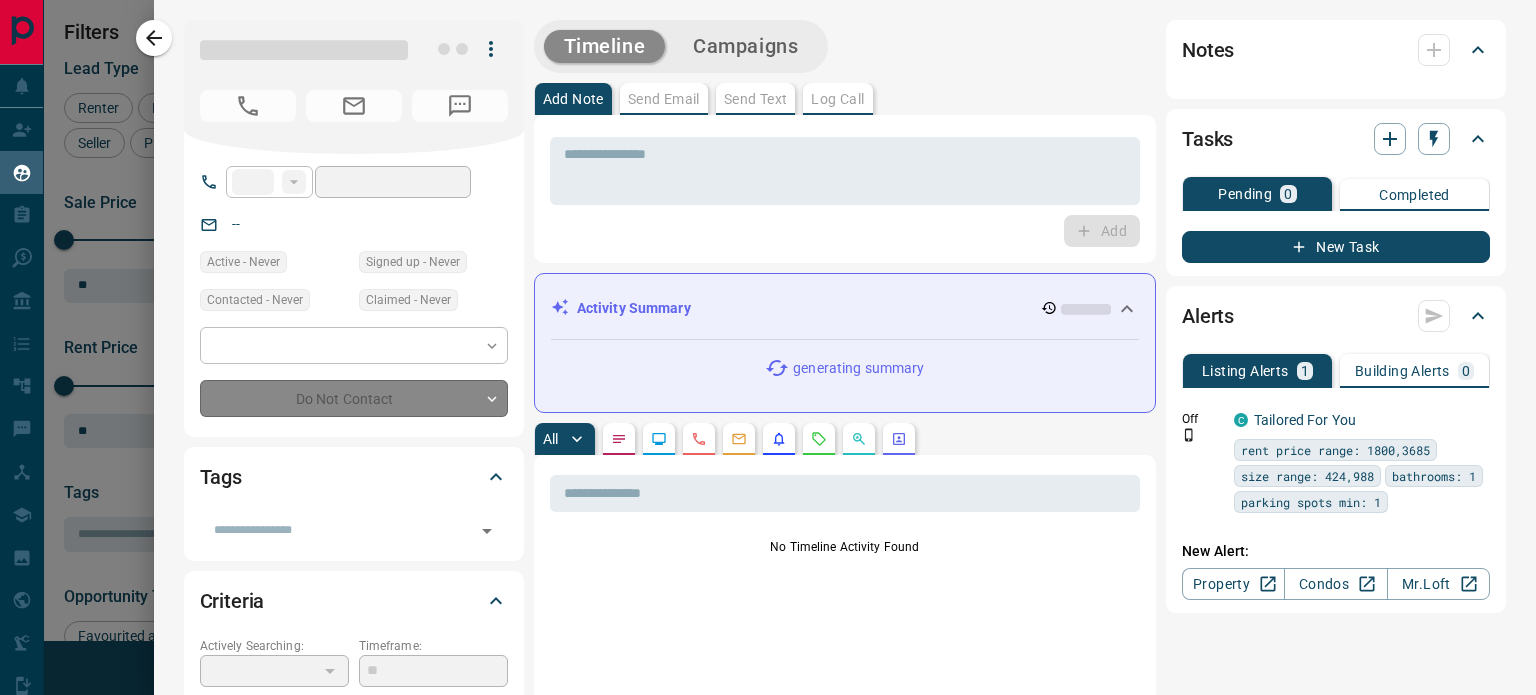type on "**" 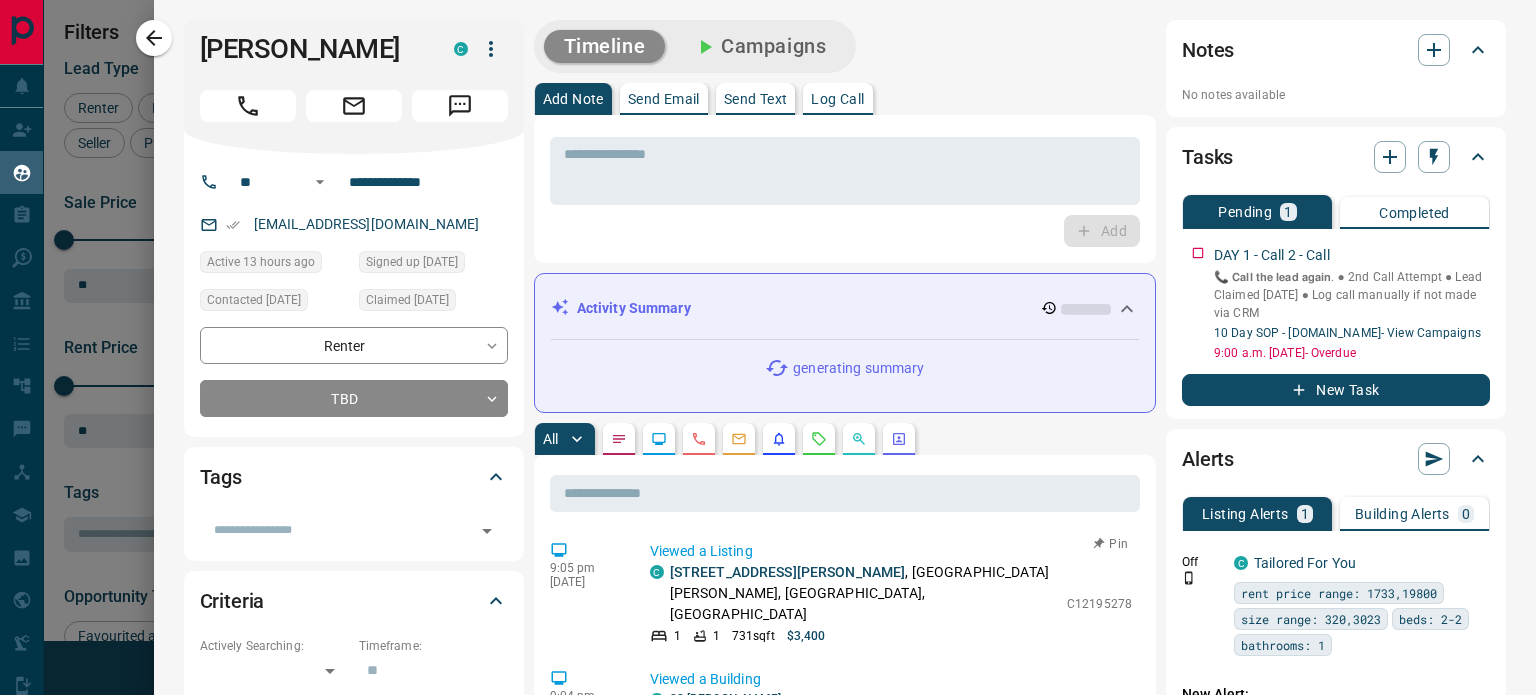 scroll, scrollTop: 727, scrollLeft: 0, axis: vertical 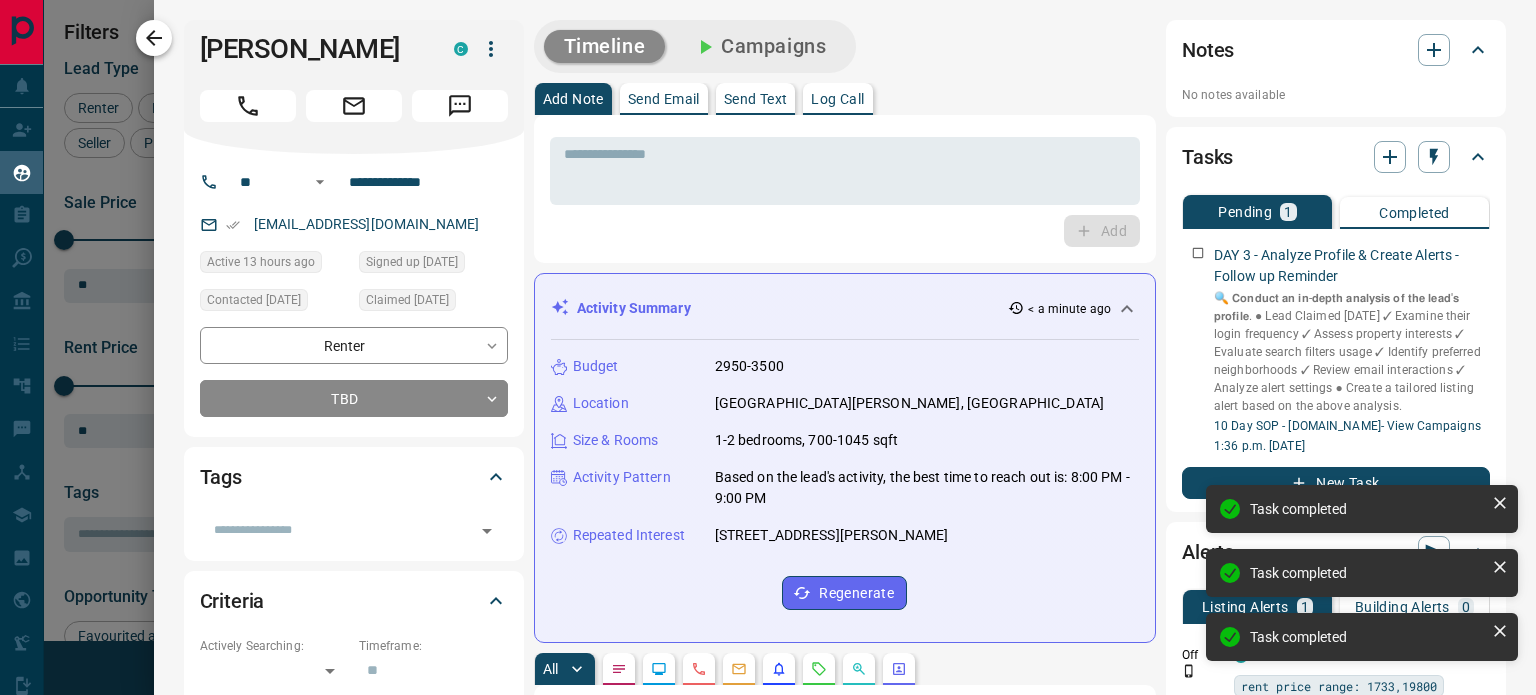 click 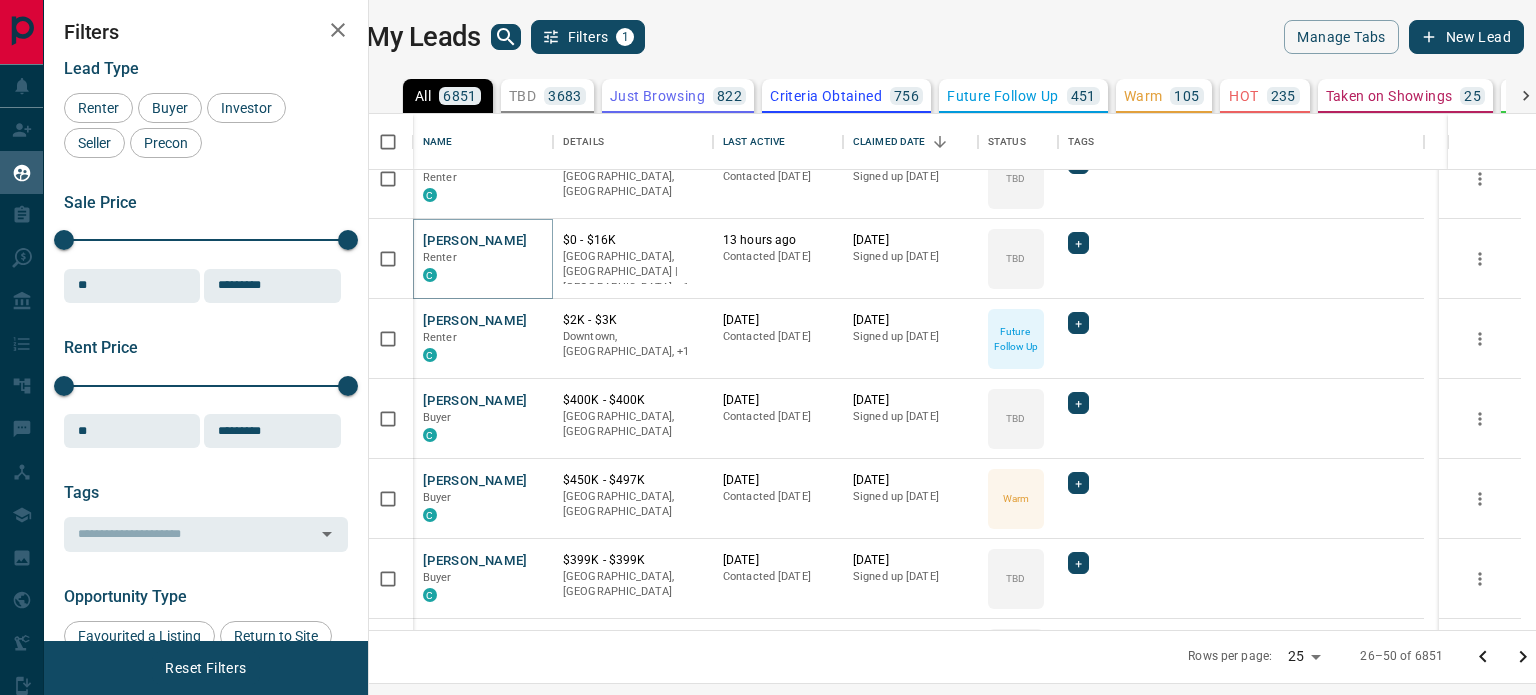 scroll, scrollTop: 272, scrollLeft: 0, axis: vertical 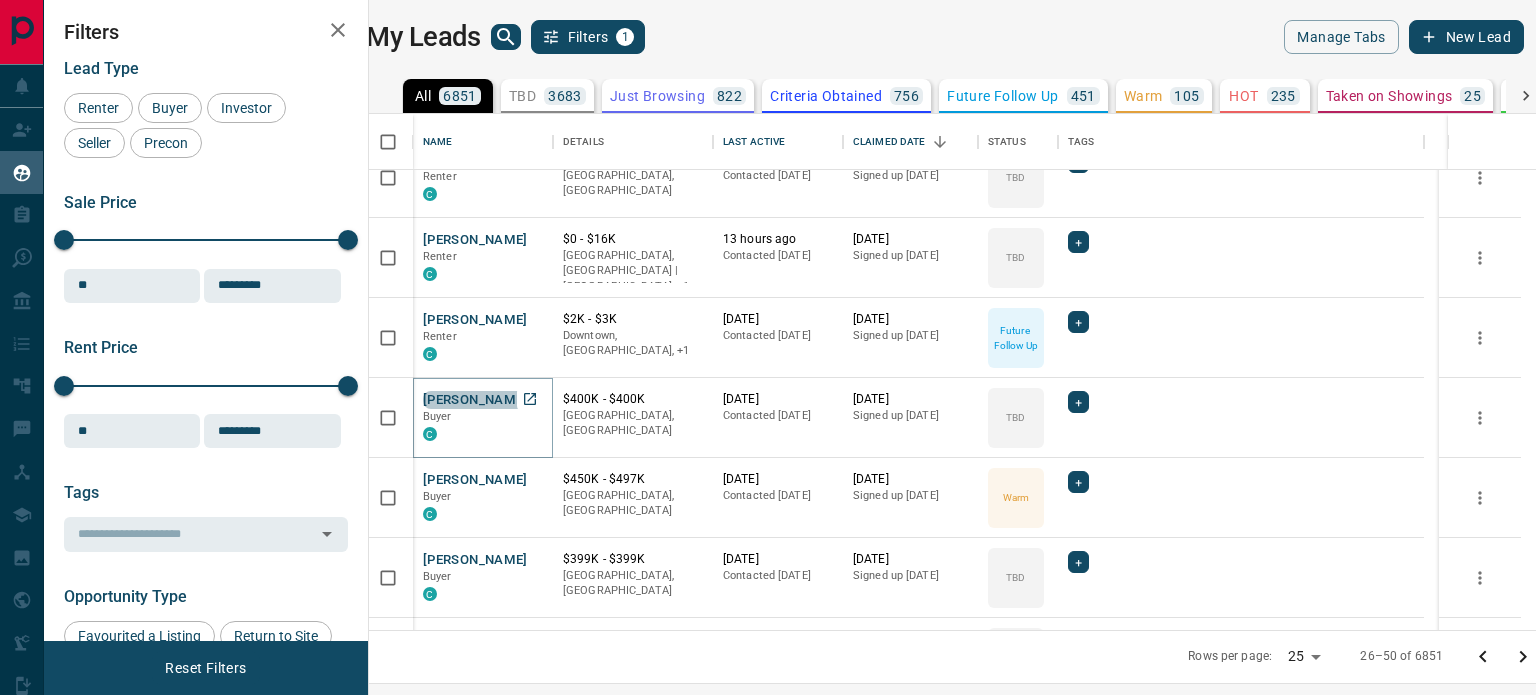 click on "[PERSON_NAME]" at bounding box center [475, 400] 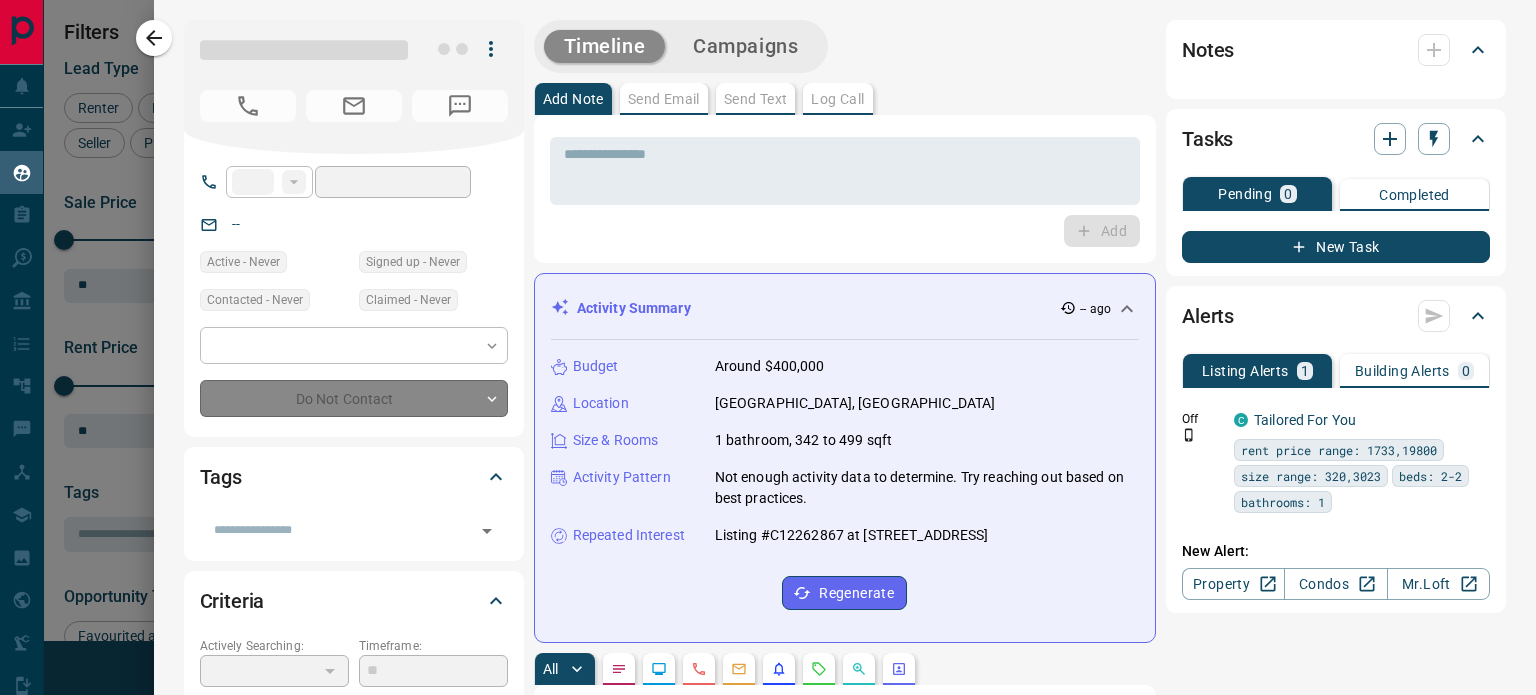type on "**" 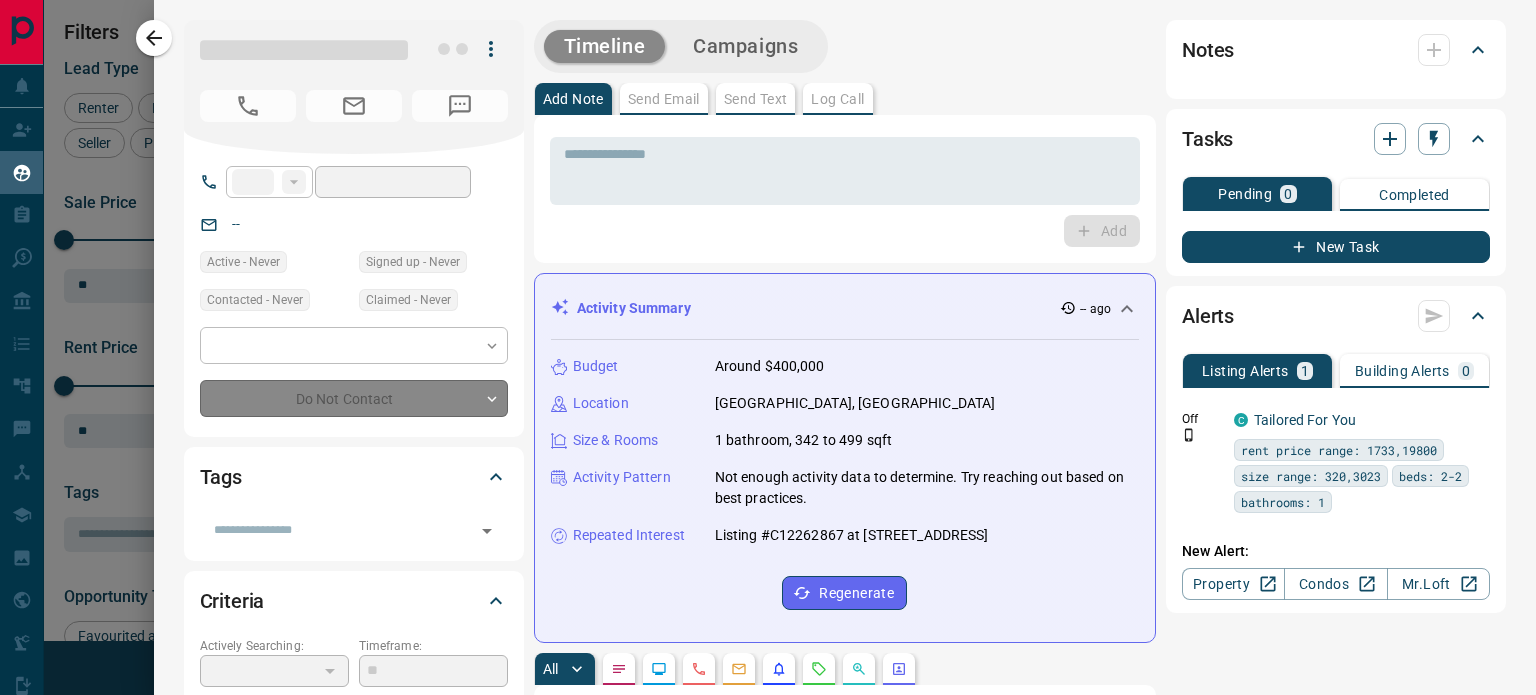 type on "**********" 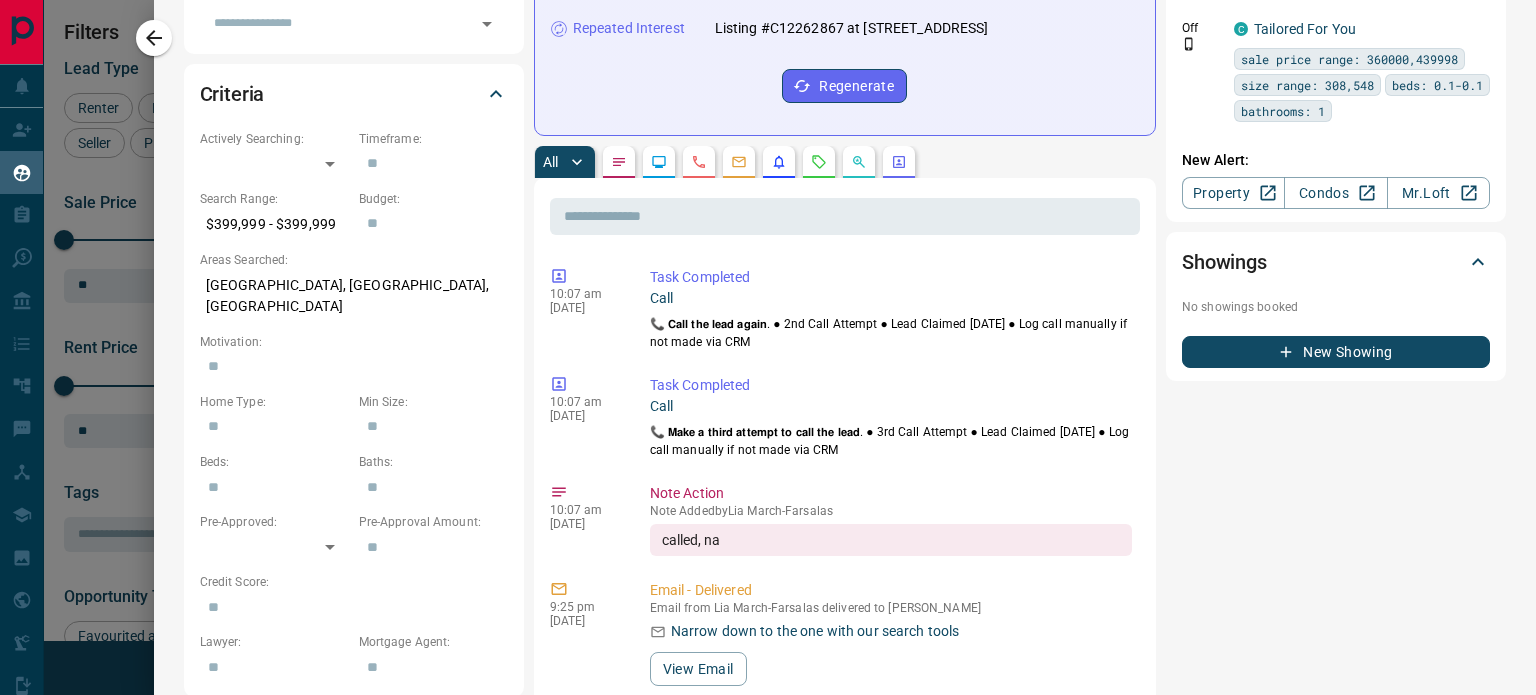 scroll, scrollTop: 0, scrollLeft: 0, axis: both 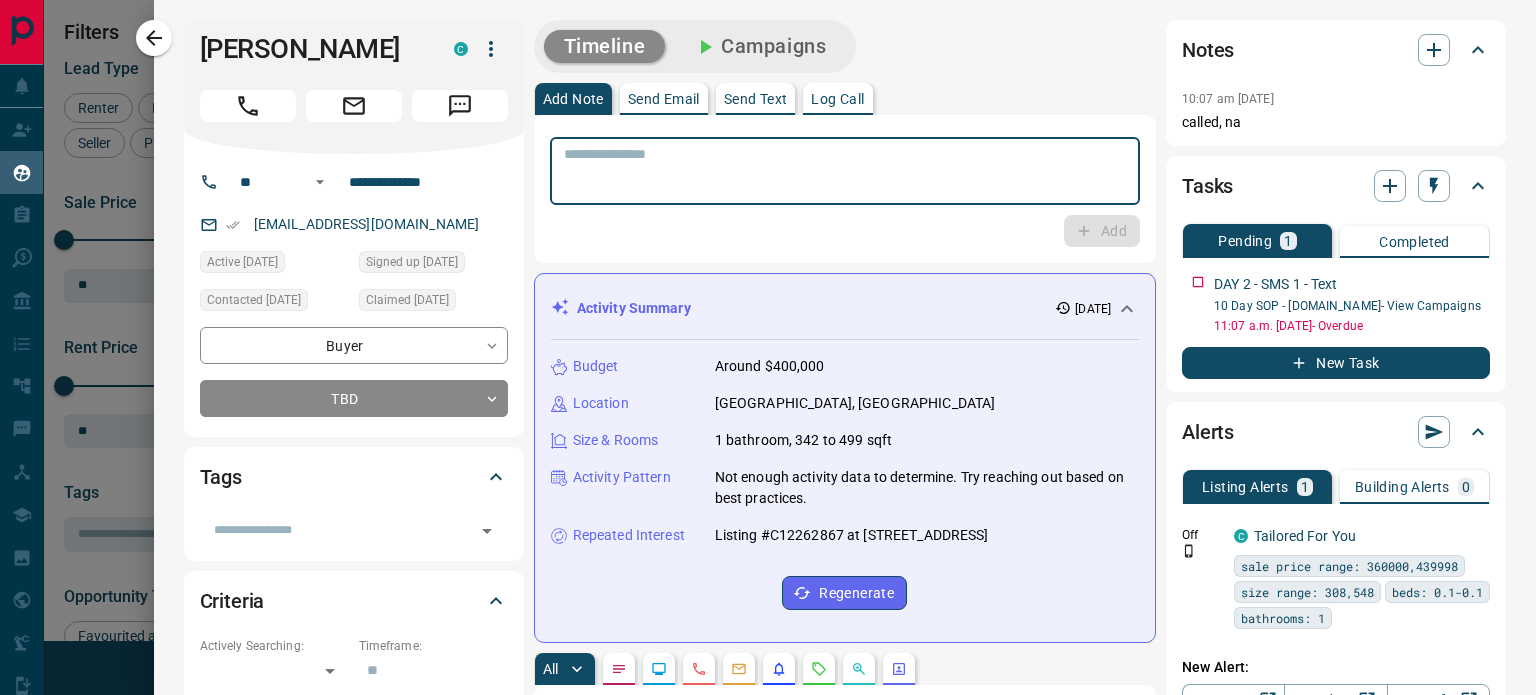 click at bounding box center (845, 171) 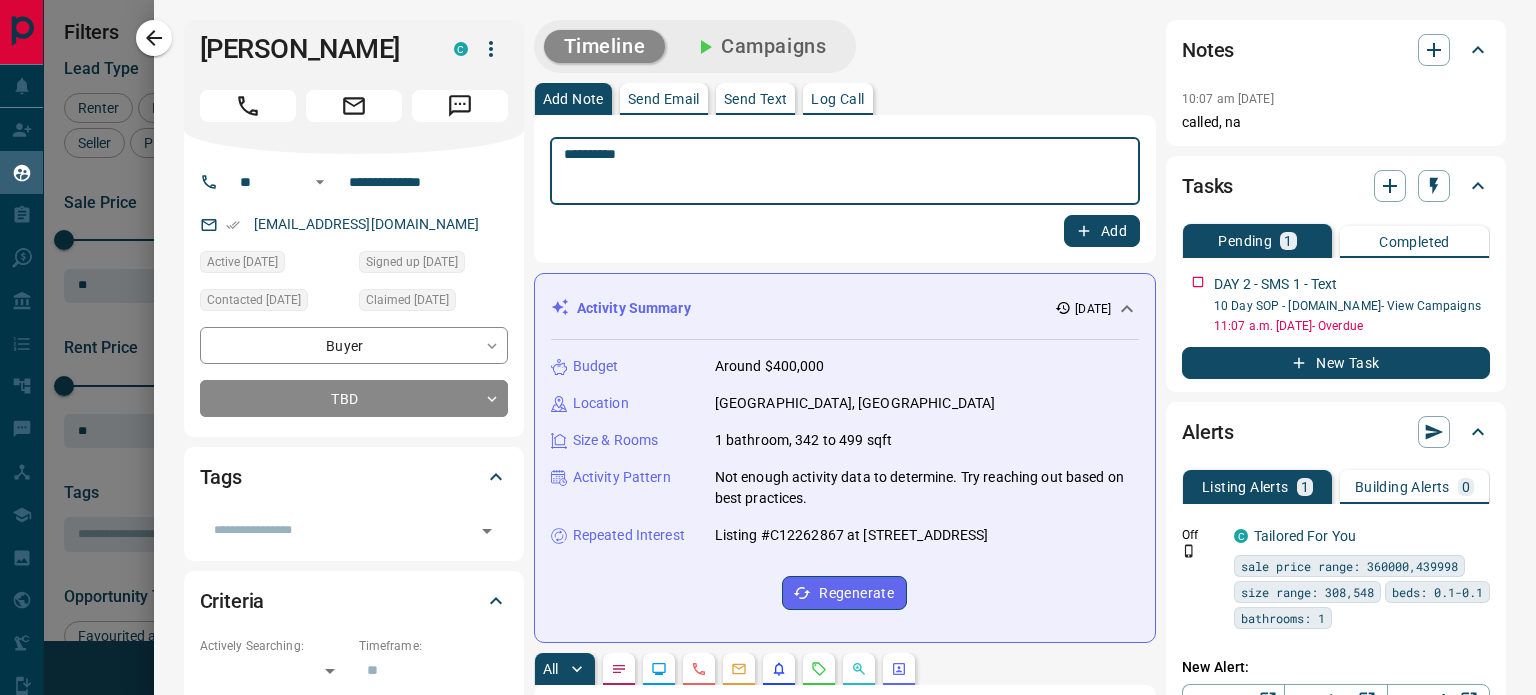 type on "**********" 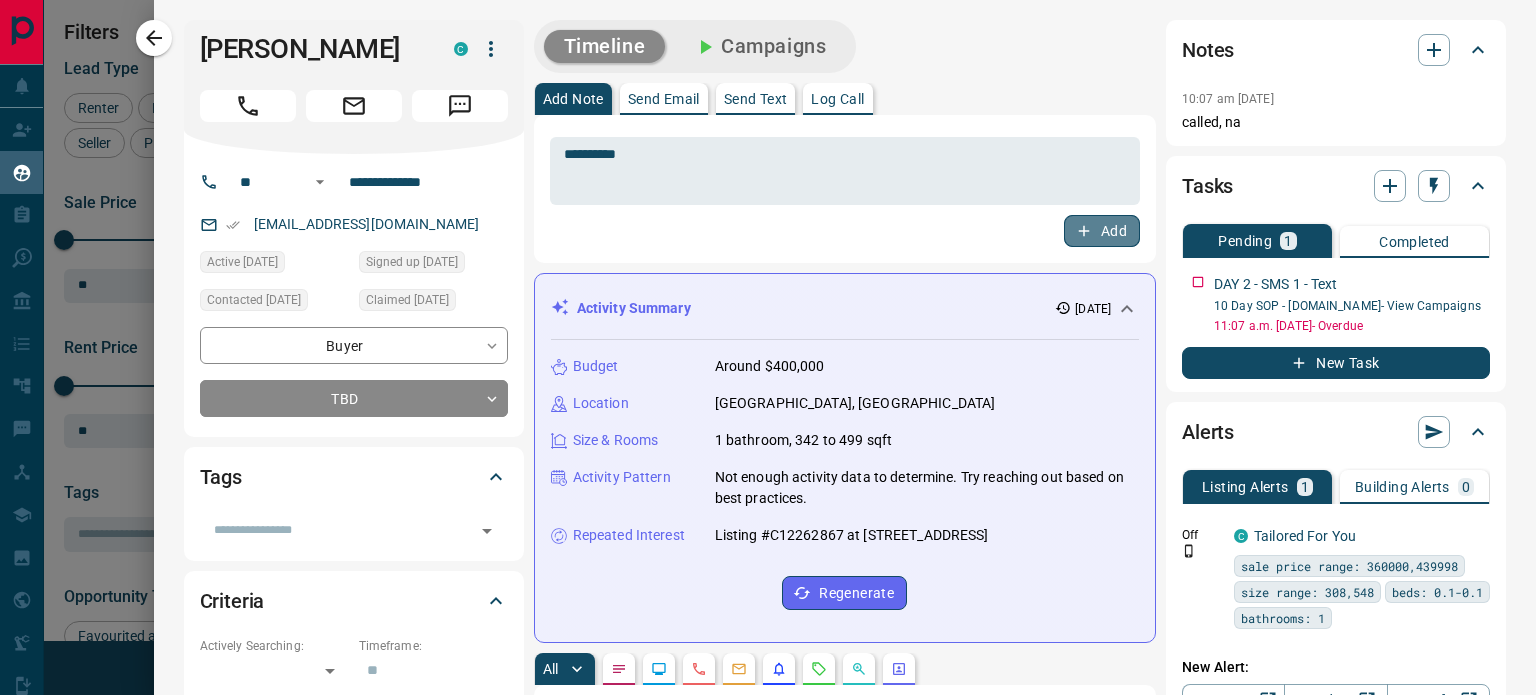 click 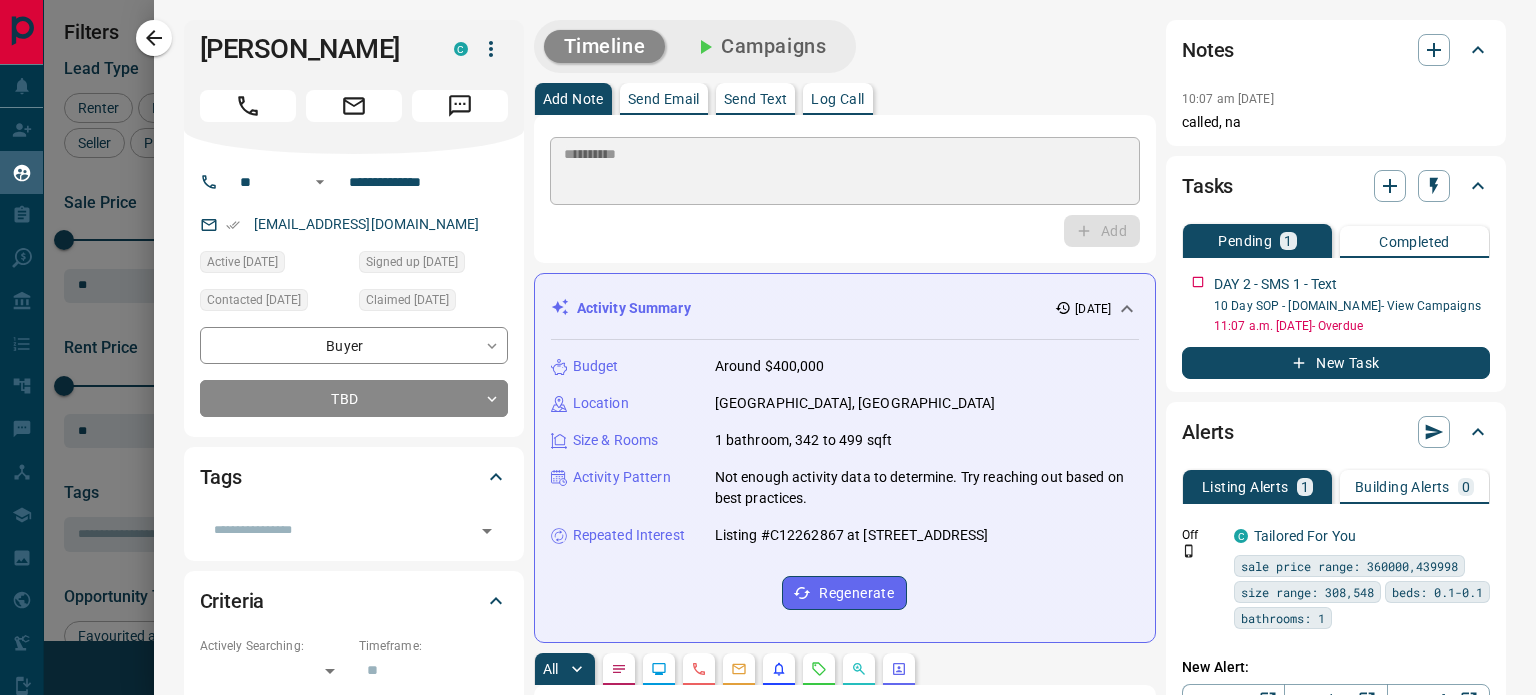 type 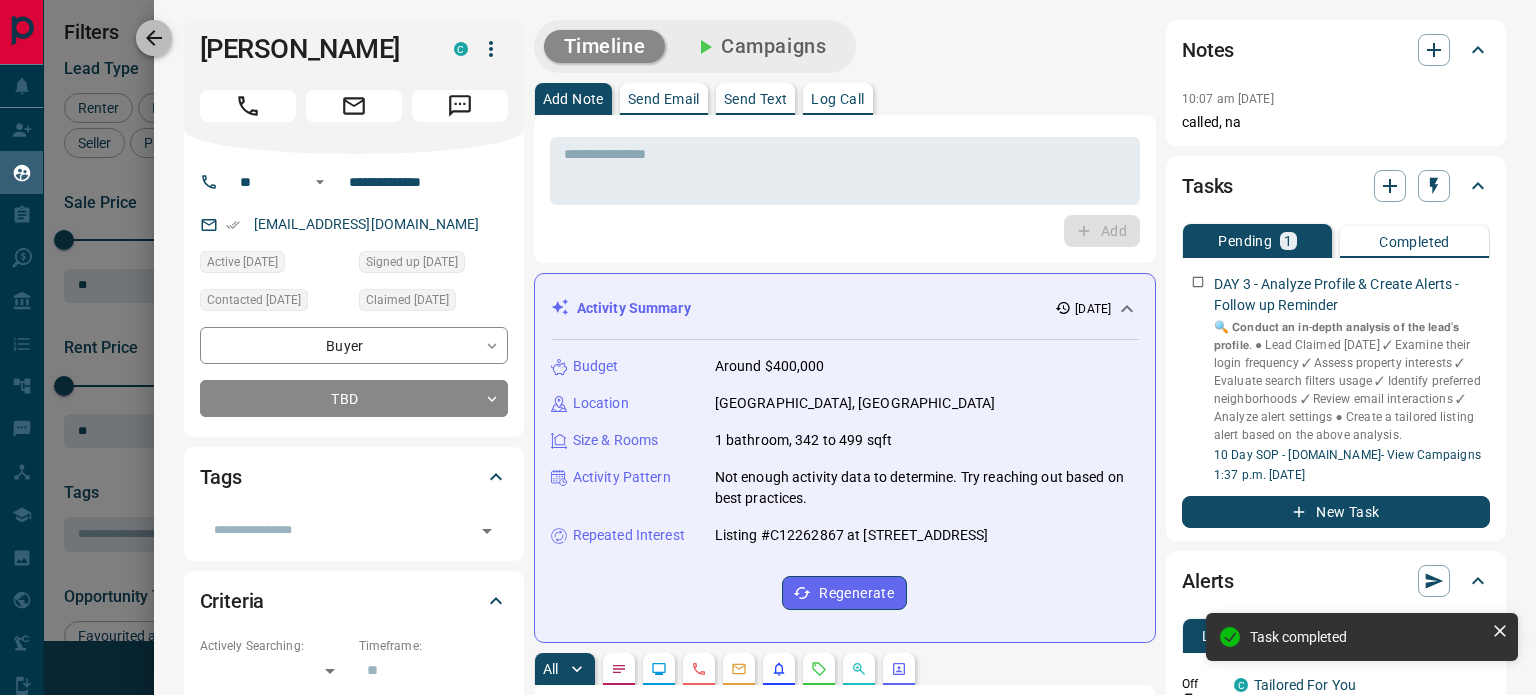 click 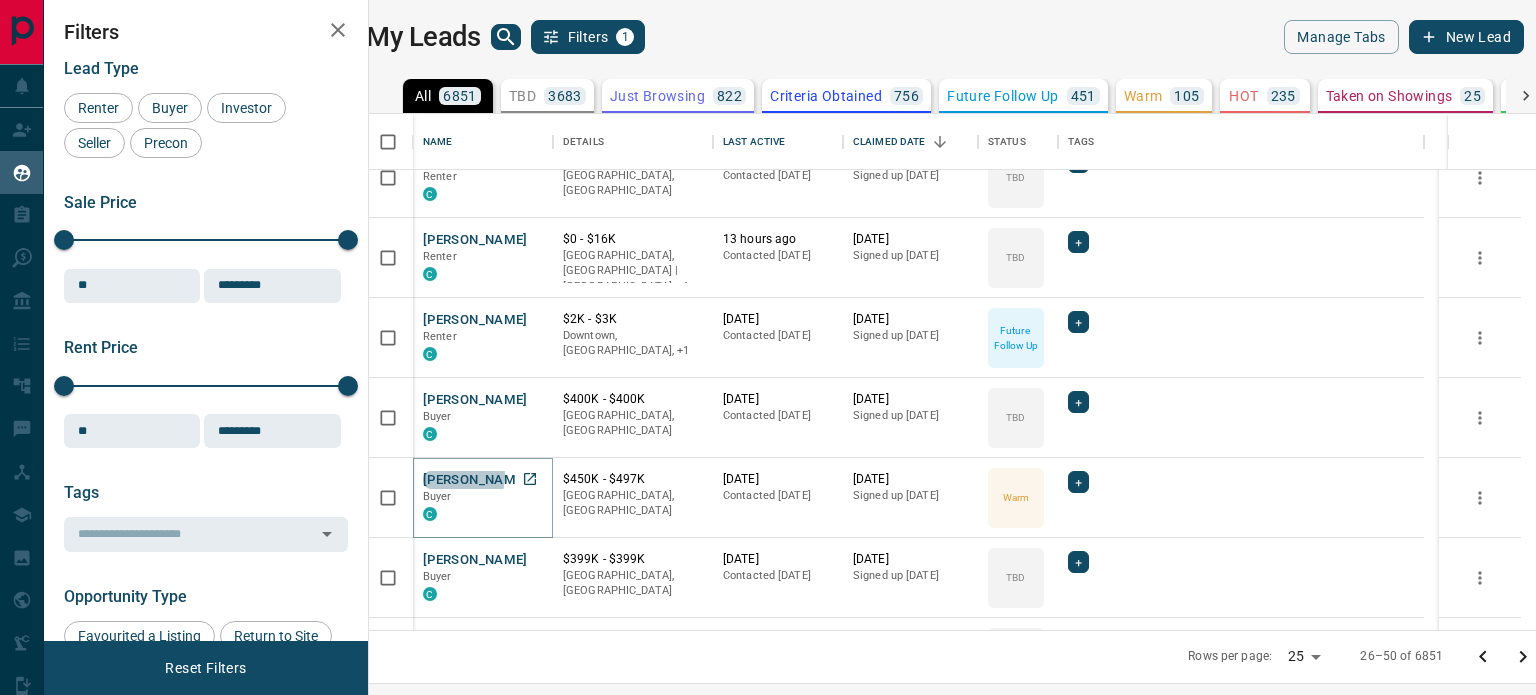 click on "[PERSON_NAME]" at bounding box center [475, 480] 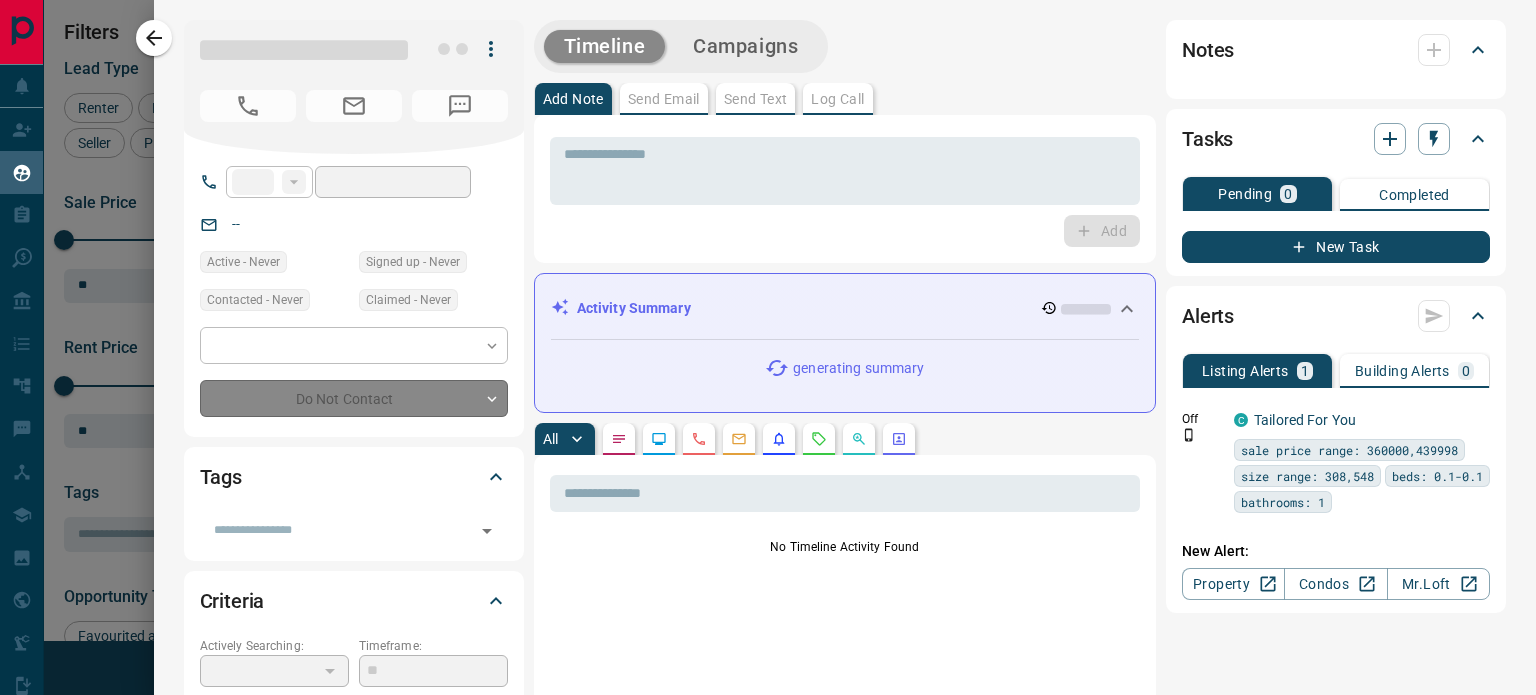 type on "**" 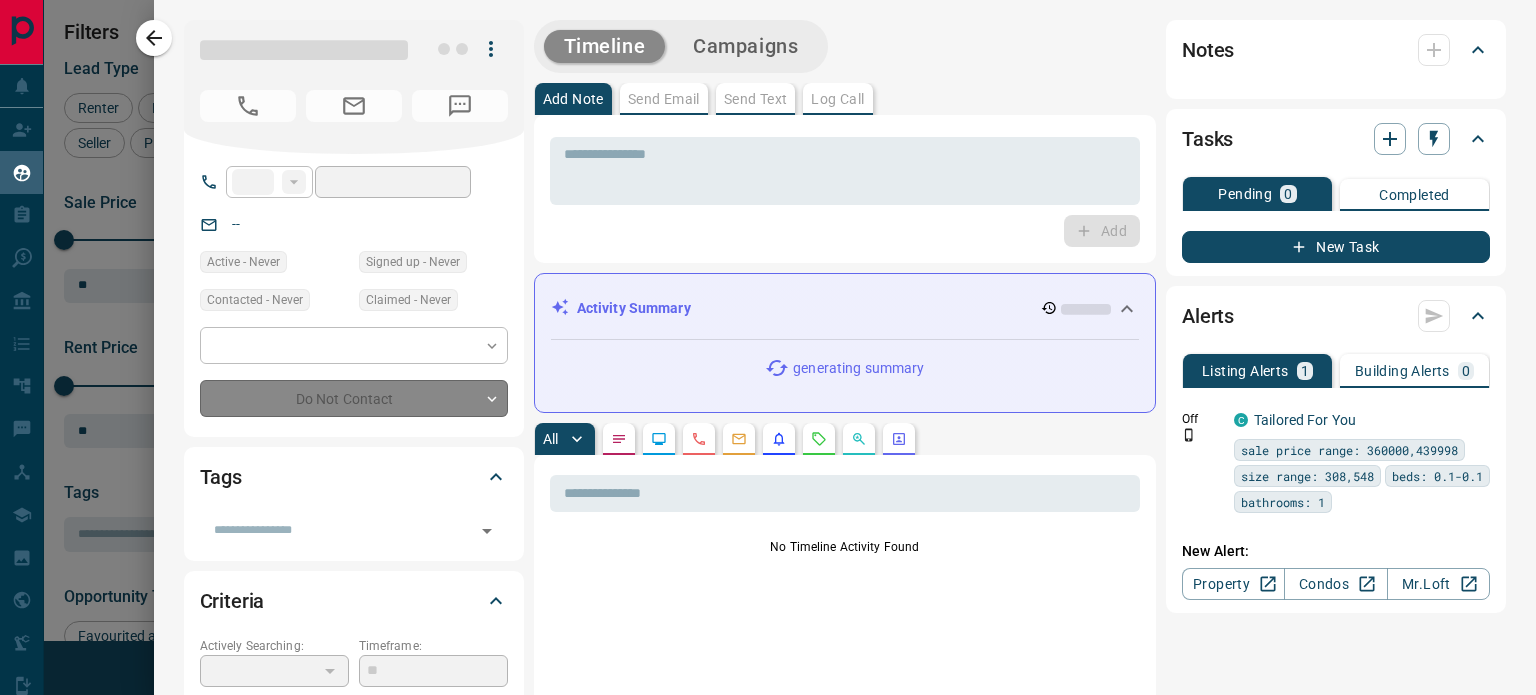 type on "**********" 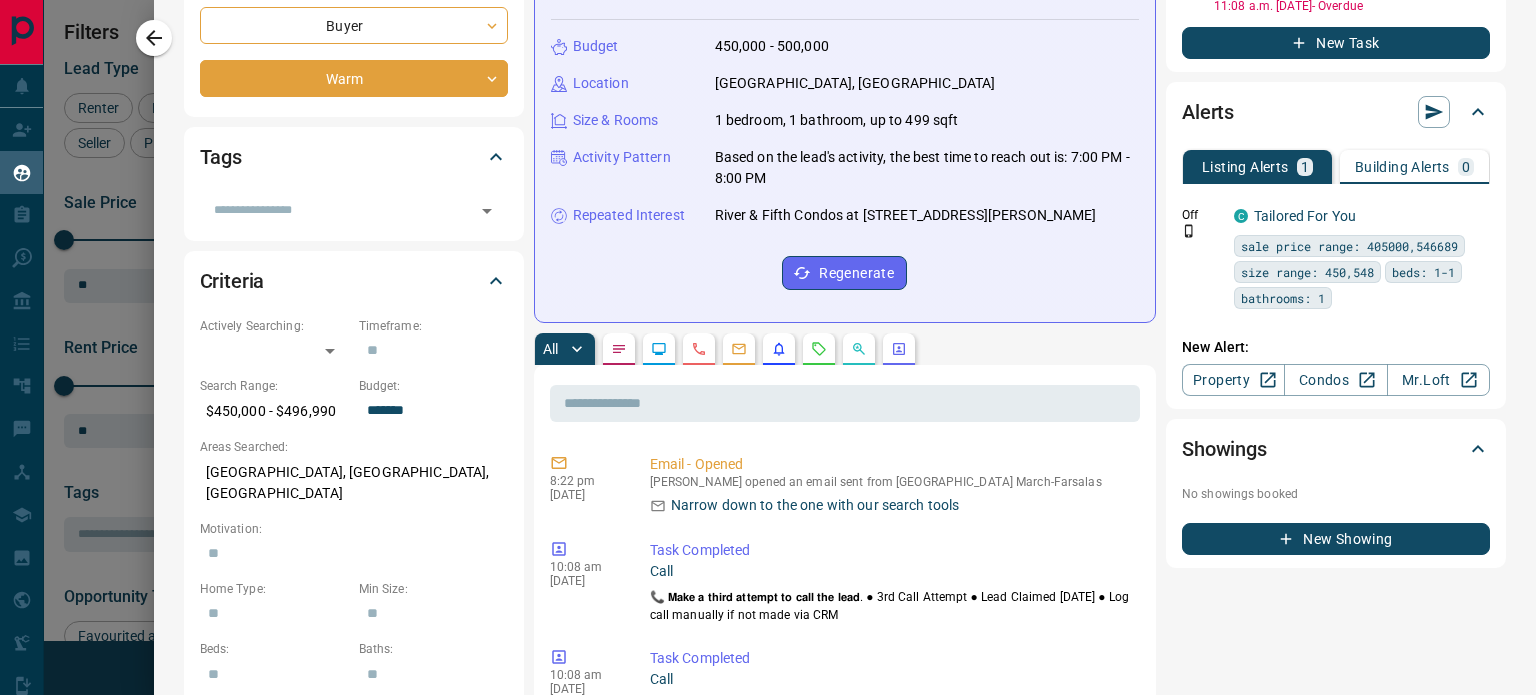 scroll, scrollTop: 324, scrollLeft: 0, axis: vertical 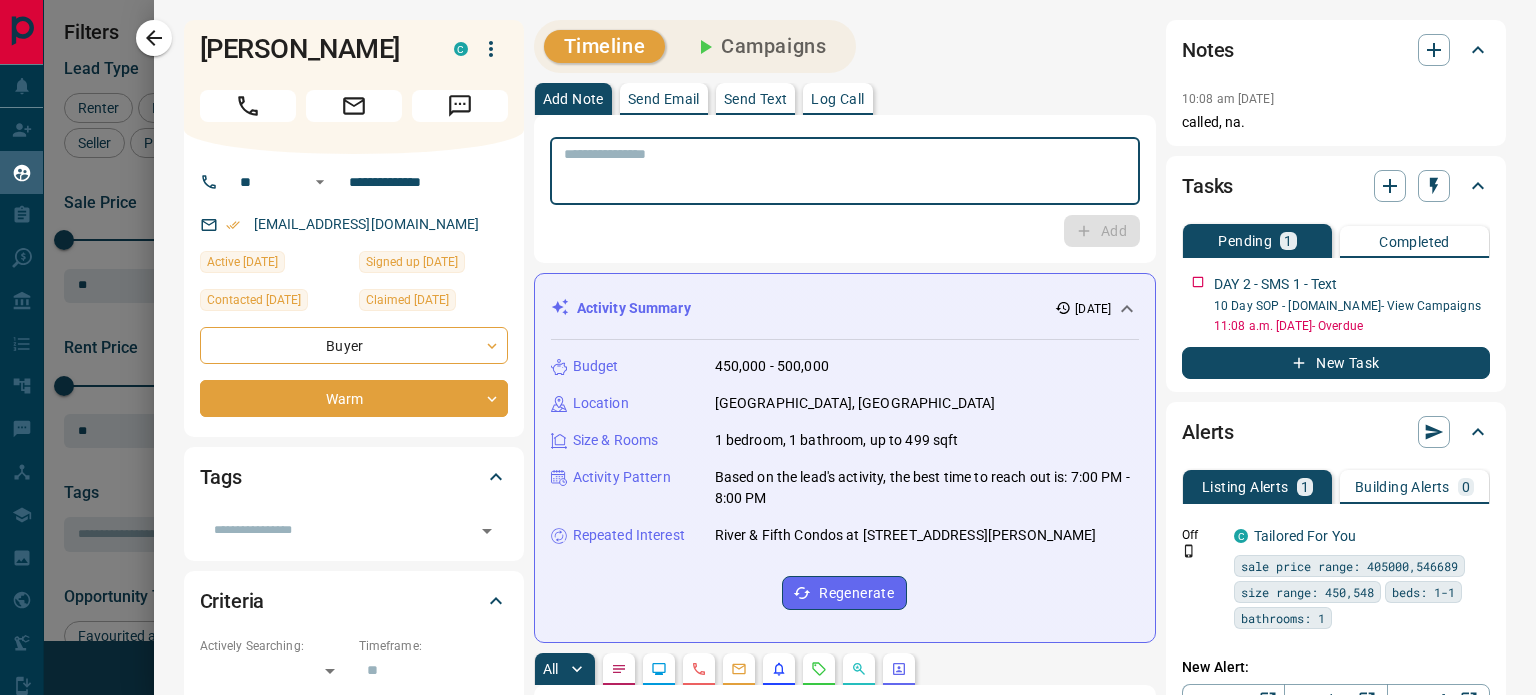 click at bounding box center [845, 171] 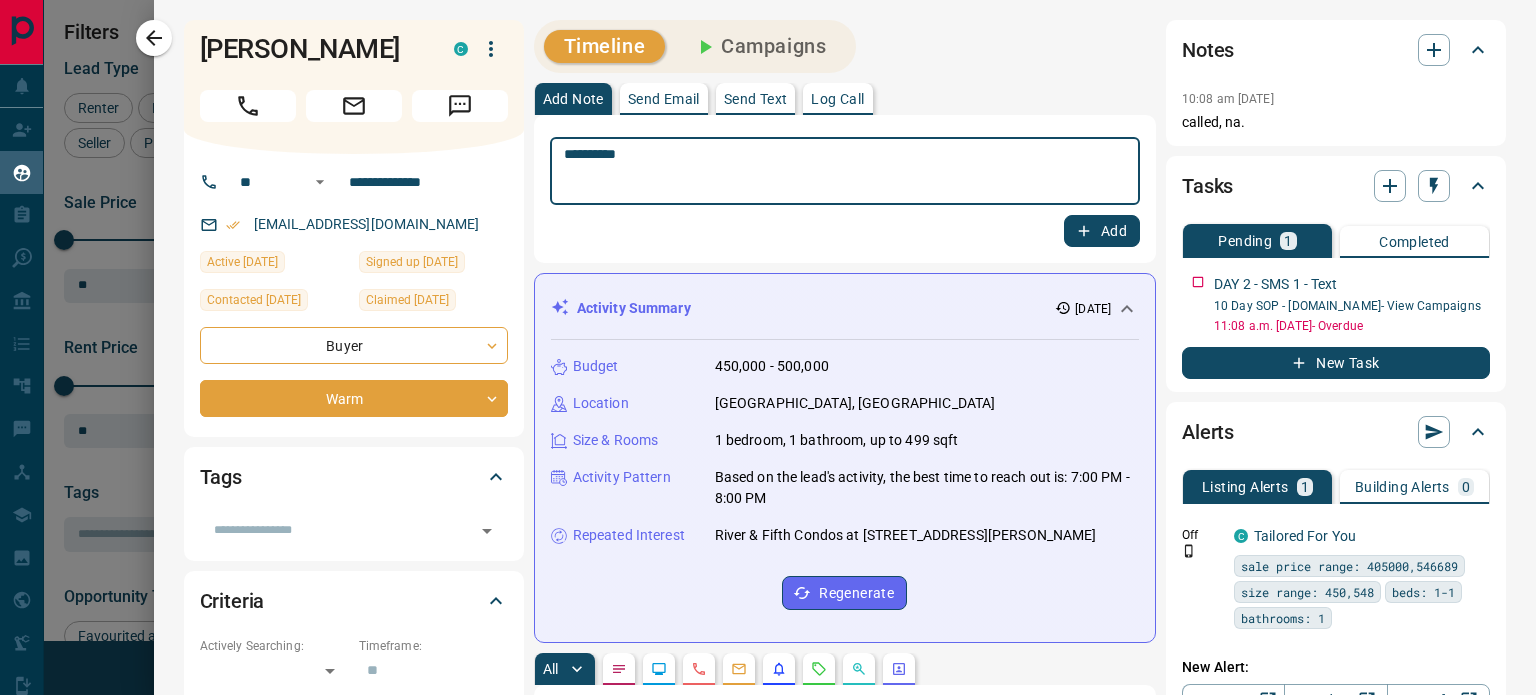 type on "**********" 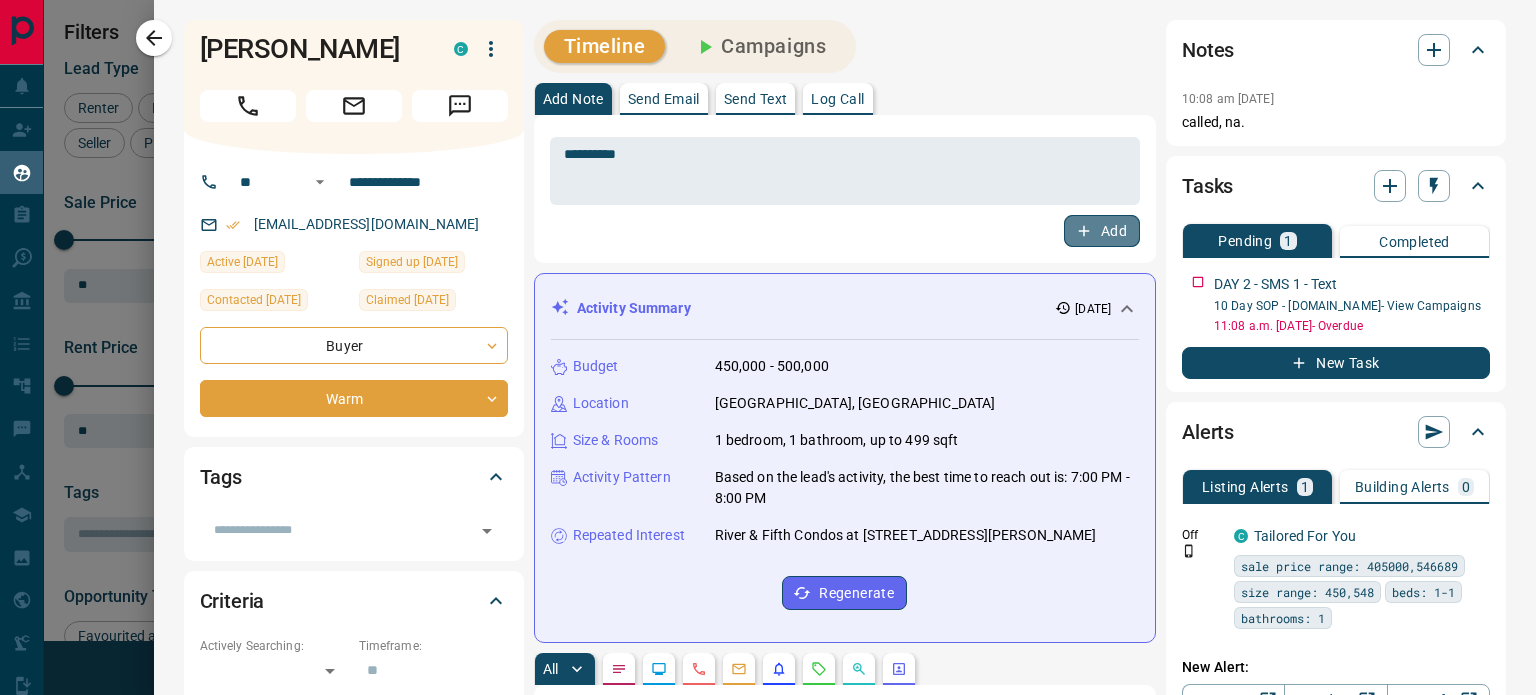 click on "Add" at bounding box center [1102, 231] 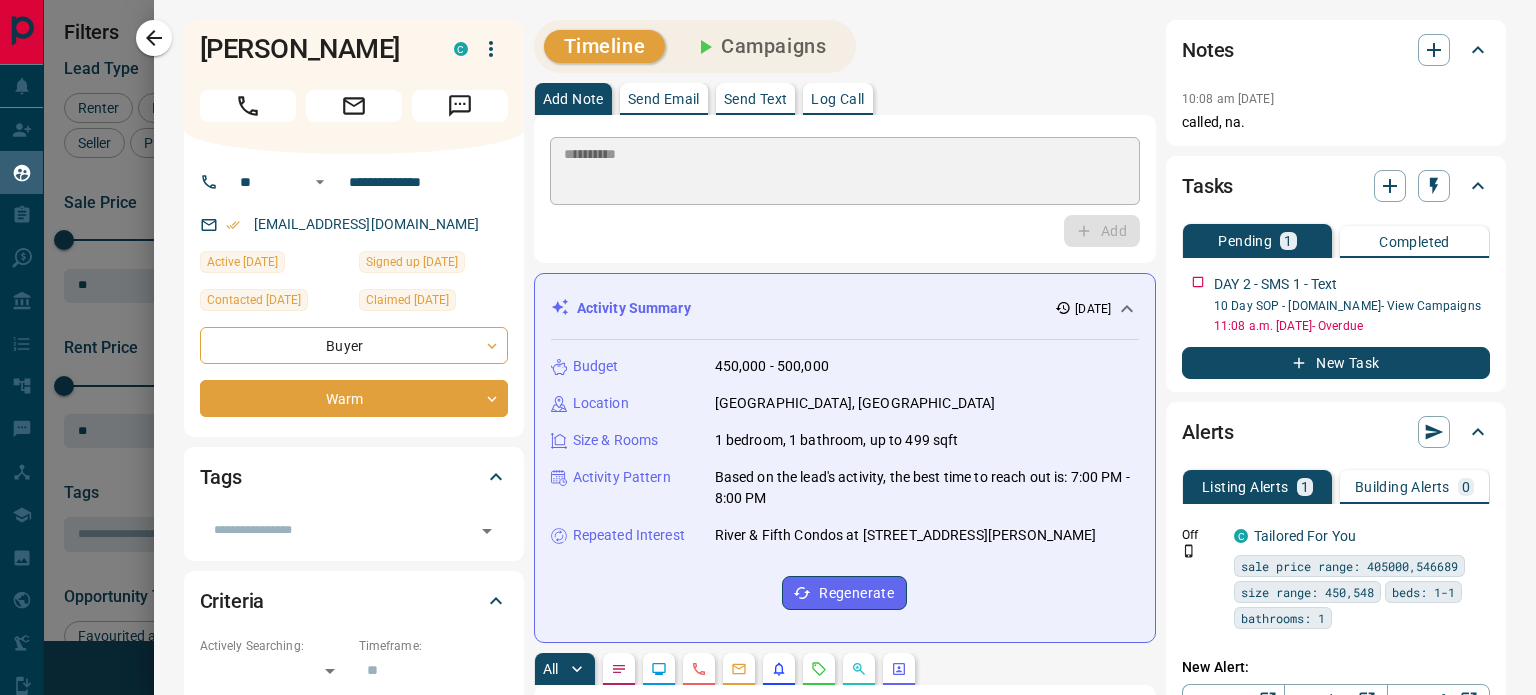 type 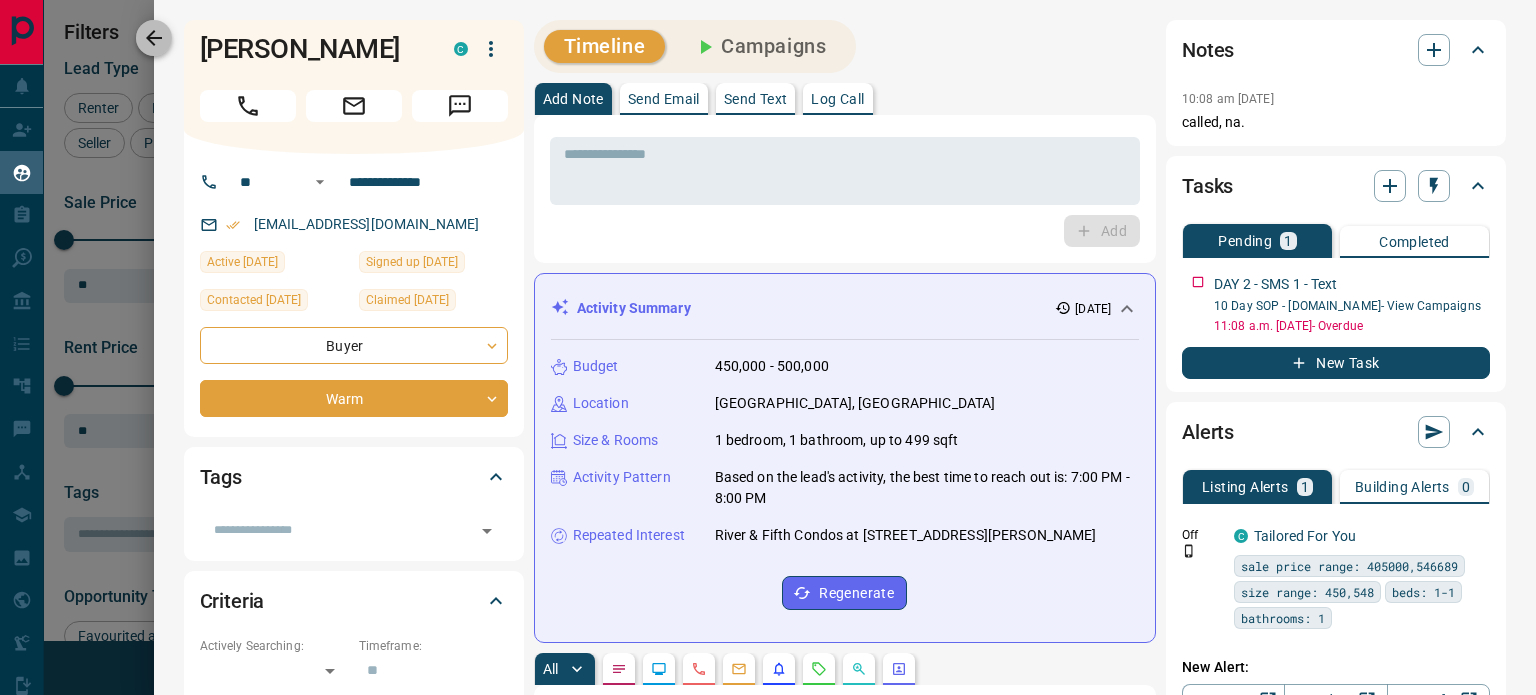 click 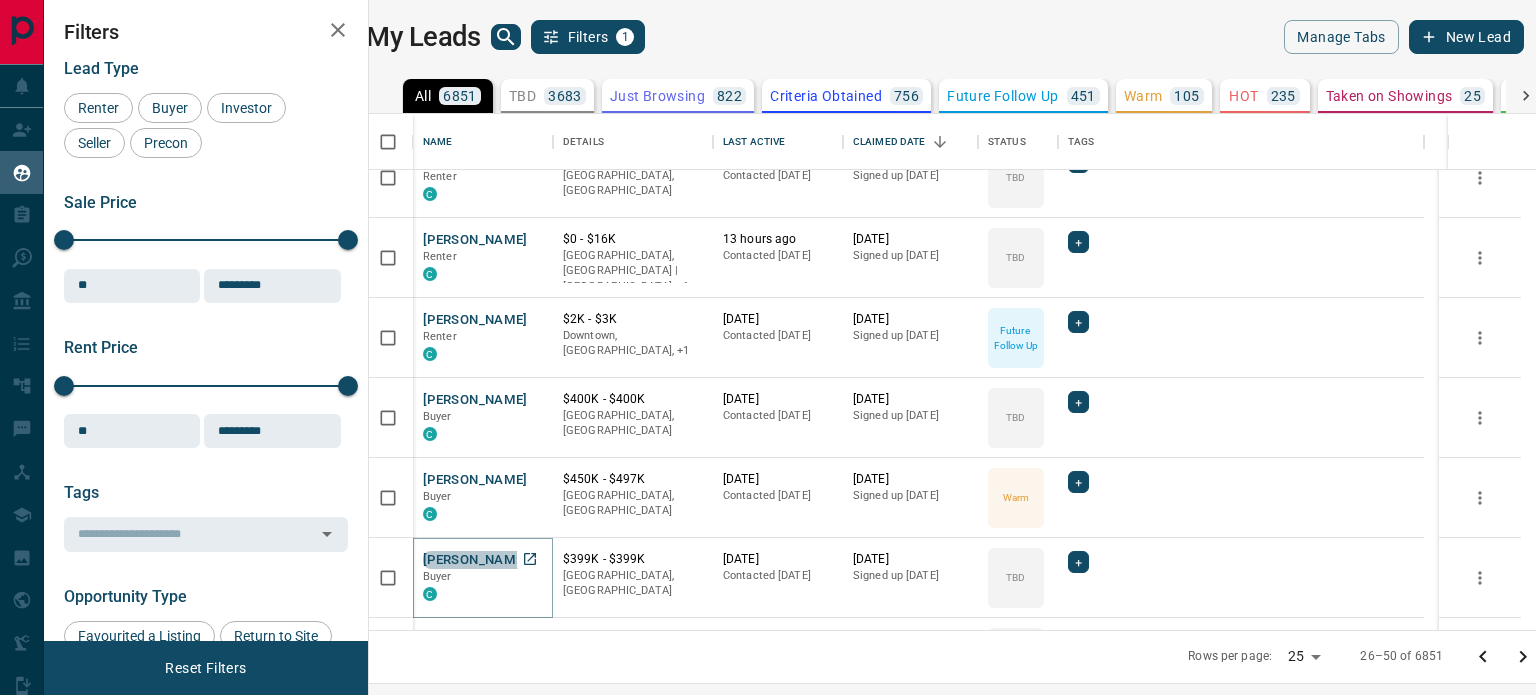 click on "[PERSON_NAME]" at bounding box center (475, 560) 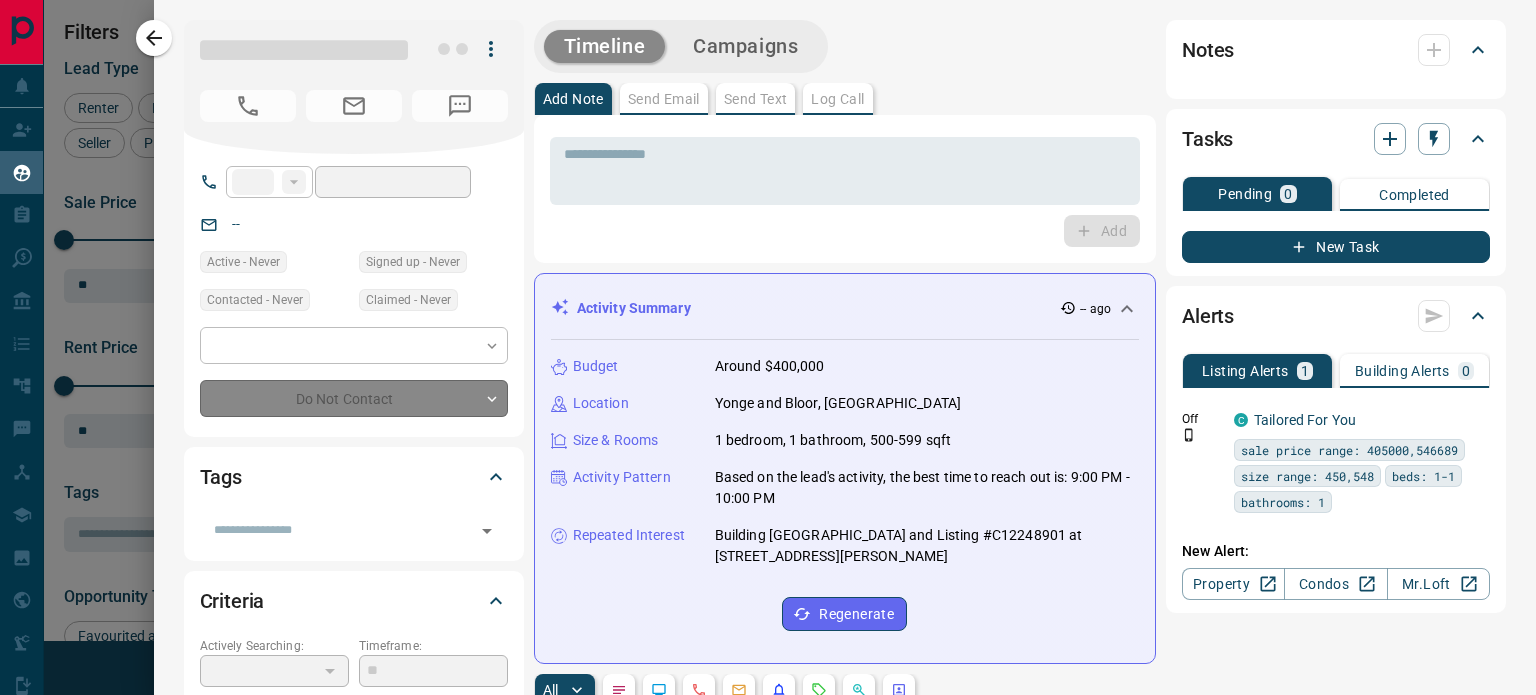 type on "**" 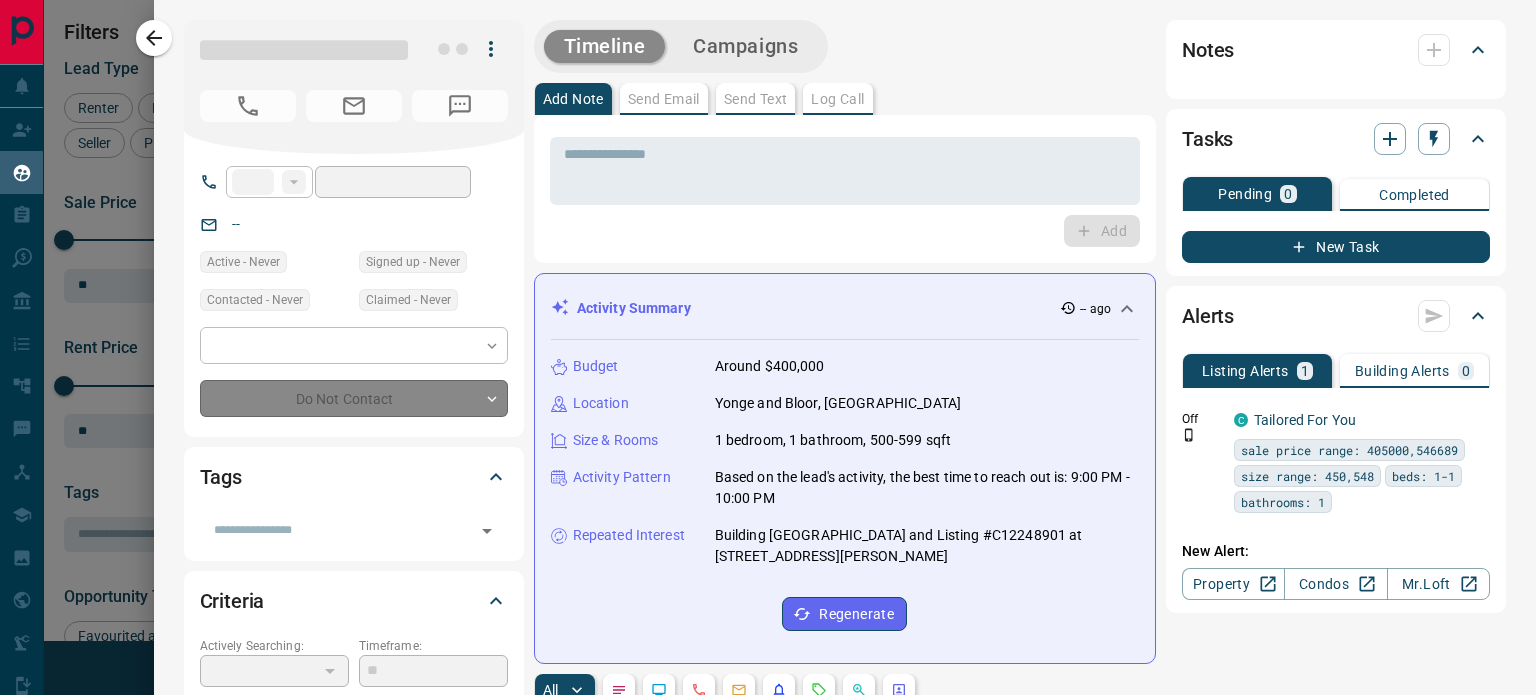 type on "**********" 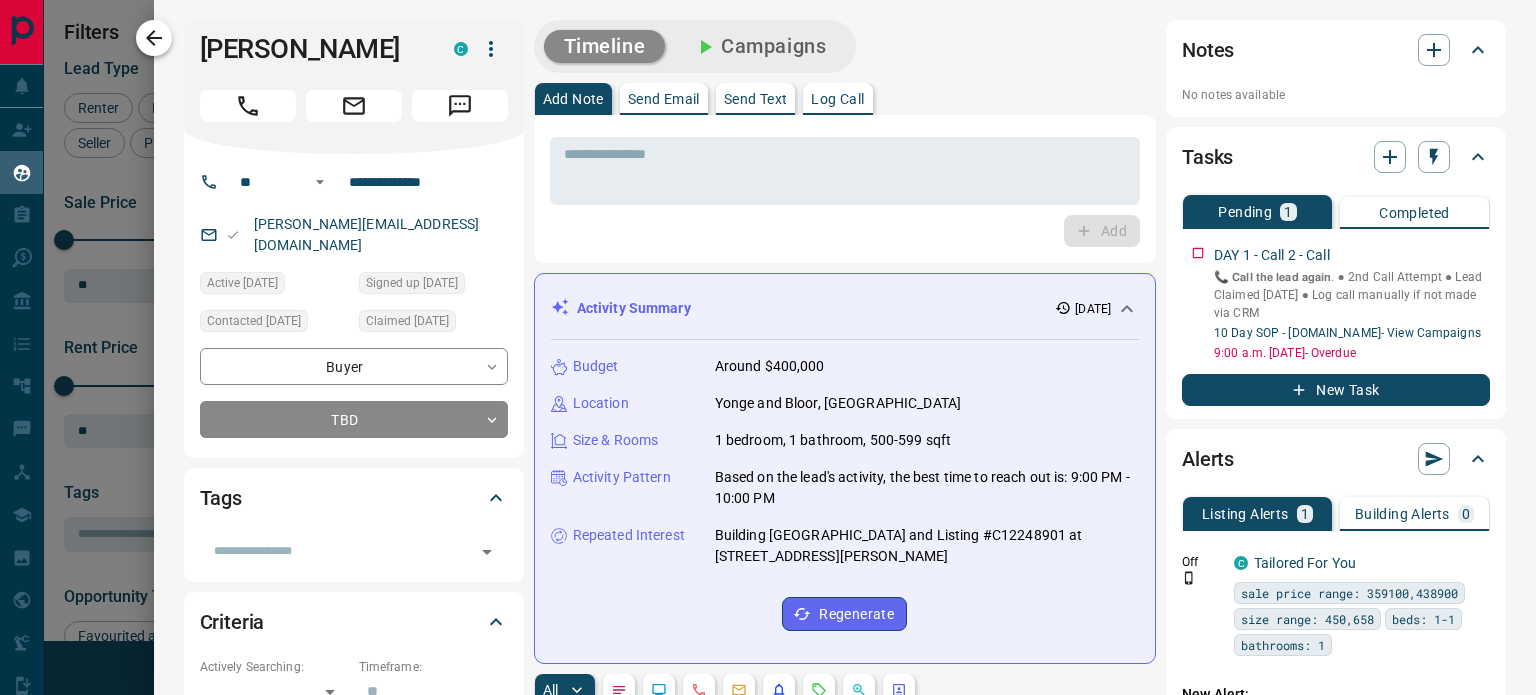 click 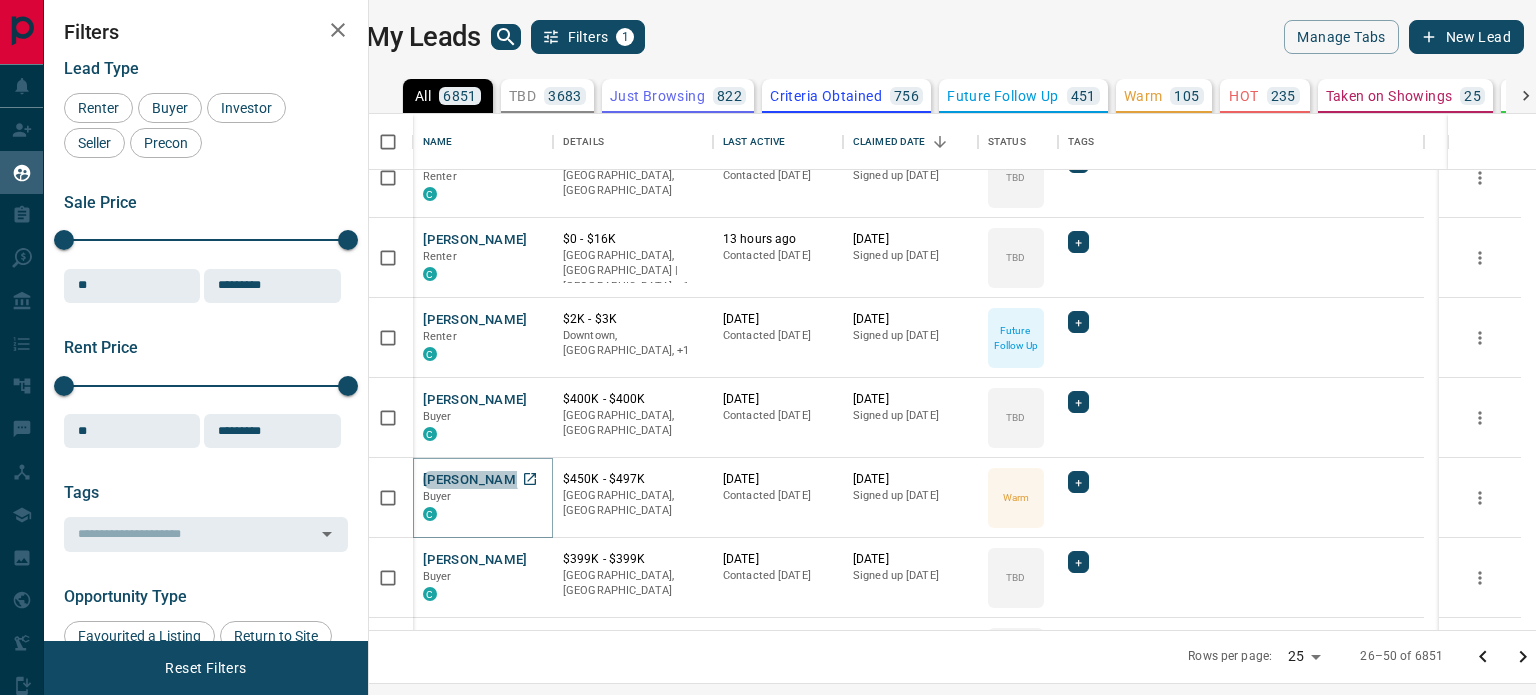 click on "[PERSON_NAME]" at bounding box center (475, 480) 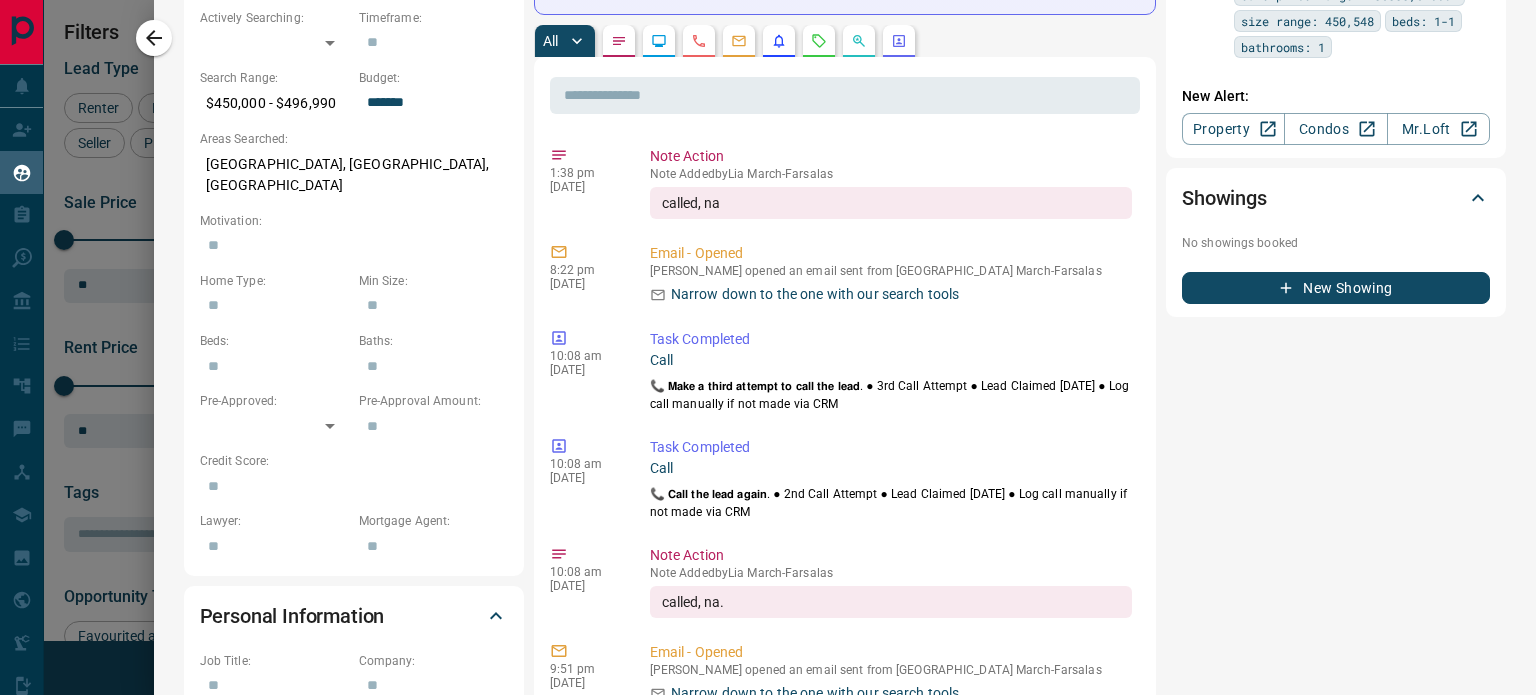 scroll, scrollTop: 659, scrollLeft: 0, axis: vertical 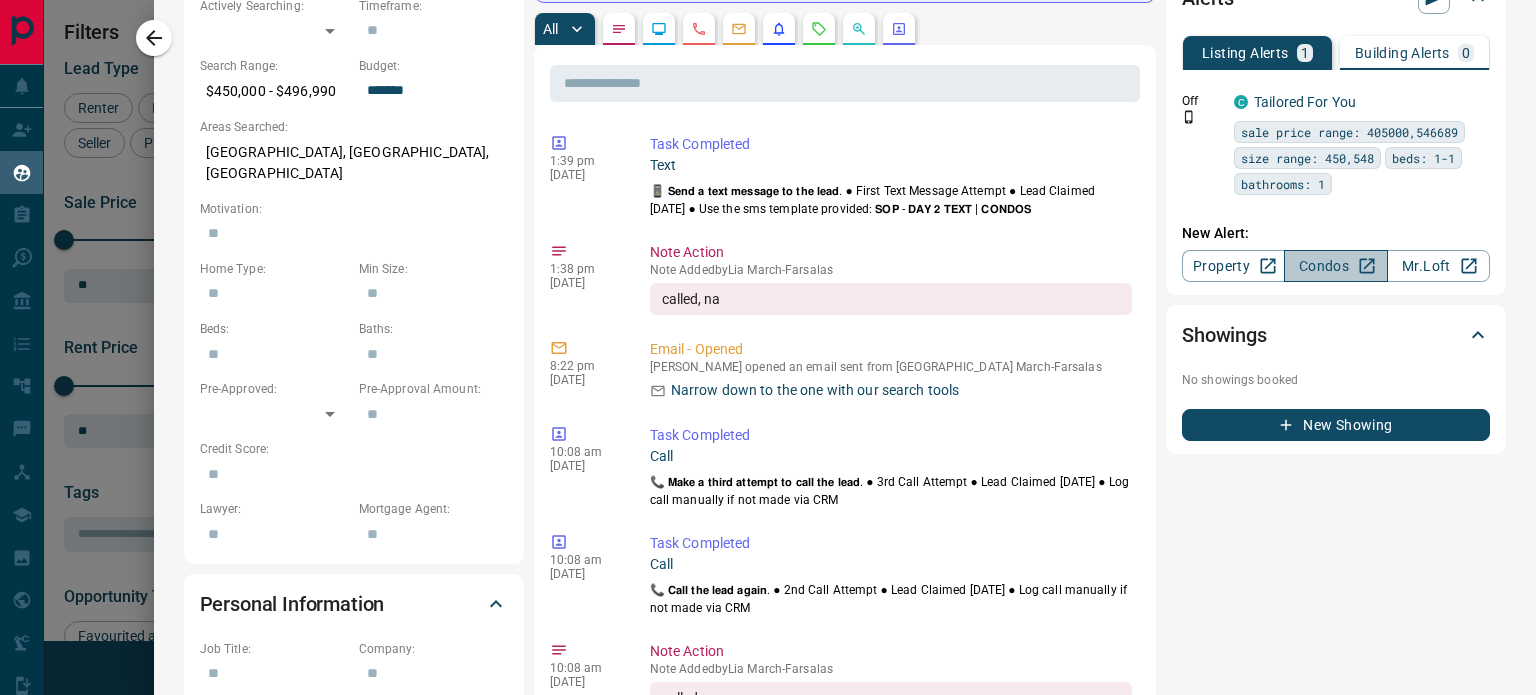 click on "Condos" at bounding box center (1335, 266) 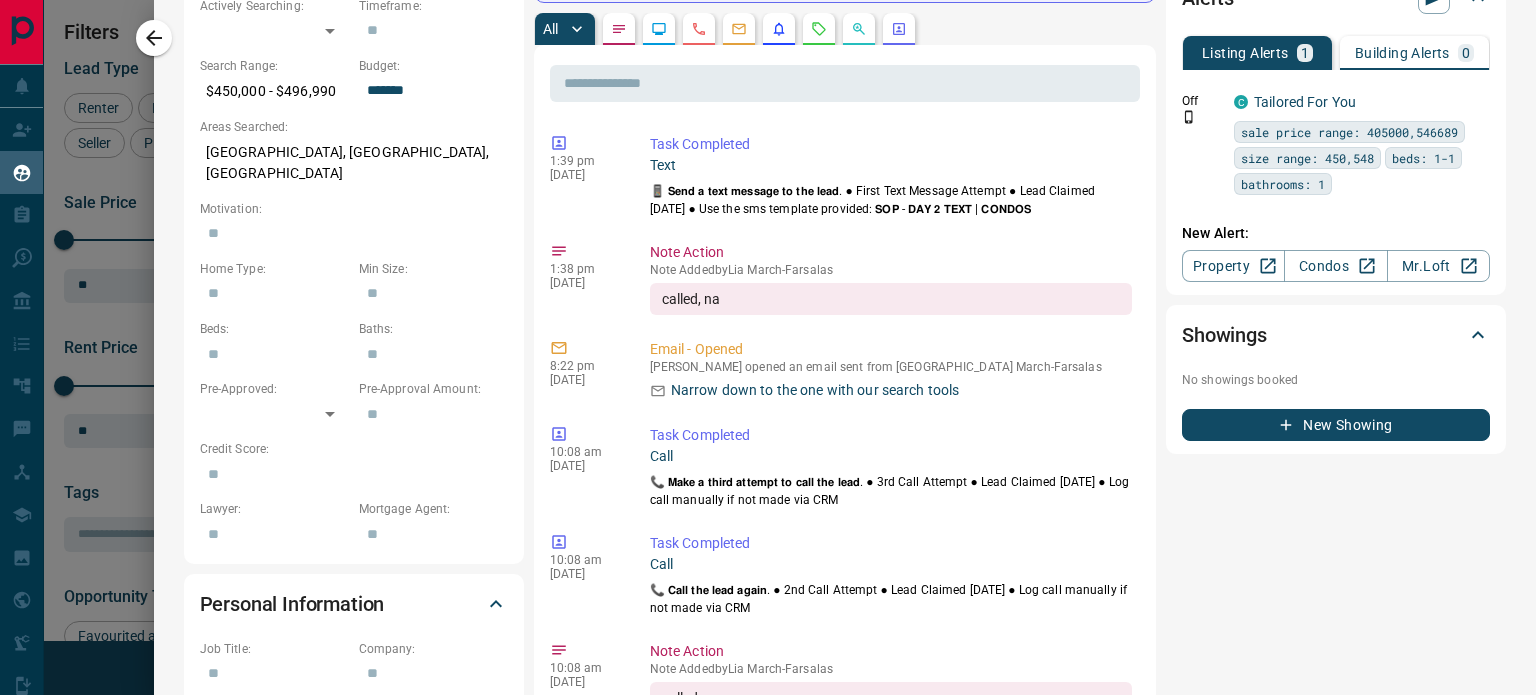 scroll, scrollTop: 0, scrollLeft: 0, axis: both 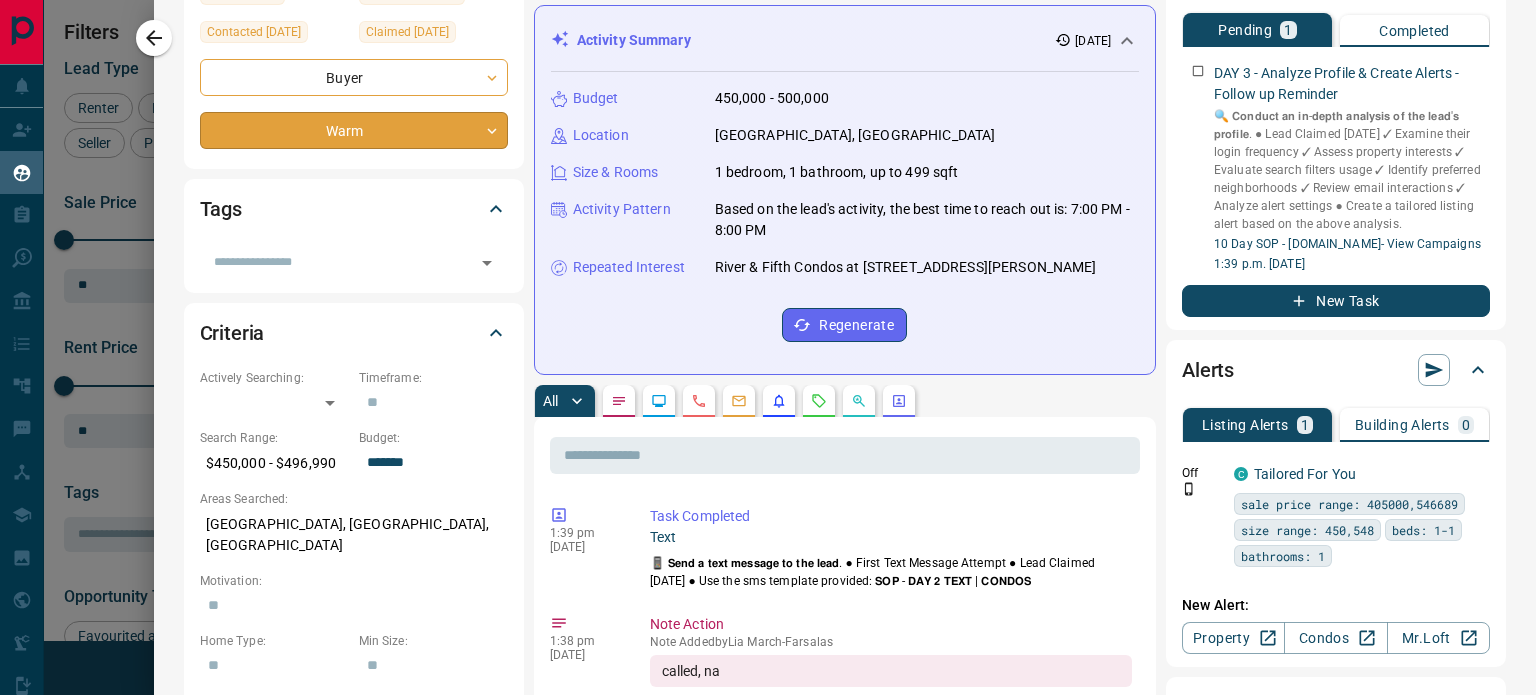 click on "Lead Transfers Claim Leads My Leads Tasks Opportunities Deals Campaigns Automations Messages Broker Bay Training Media Services Agent Resources Precon Worksheet Mobile Apps Disclosure Logout My Leads Filters 1 Manage Tabs New Lead All 6851 TBD 3683 Do Not Contact - Not Responsive 119 Bogus 502 Just Browsing 822 Criteria Obtained 756 Future Follow Up 451 Warm 105 HOT 235 Taken on Showings 25 Submitted Offer 47 Client 106 Name Details Last Active Claimed Date Status Tags B R Buyer C $450K - $2M Downtown, [GEOGRAPHIC_DATA] | [GEOGRAPHIC_DATA], +1 [DATE] Contacted [DATE] [DATE] Signed up [DATE] Just Browsing +  [PERSON_NAME] Buyer C $659K - $775K [GEOGRAPHIC_DATA] [DATE] Contacted [DATE] [DATE] Signed up [DATE] TBD + [PERSON_NAME] Renter C $2K - $4K Downtown, [GEOGRAPHIC_DATA] [DATE] Contacted [DATE] [DATE] Signed up [DATE] TBD + [PERSON_NAME] Renter C $0 - $16K Downtown, [GEOGRAPHIC_DATA] | [GEOGRAPHIC_DATA], +1 13 hours ago Contacted [DATE] [DATE] Signed up [DATE] TBD + [PERSON_NAME] Renter C $2K - $3K + Buyer" at bounding box center [768, 335] 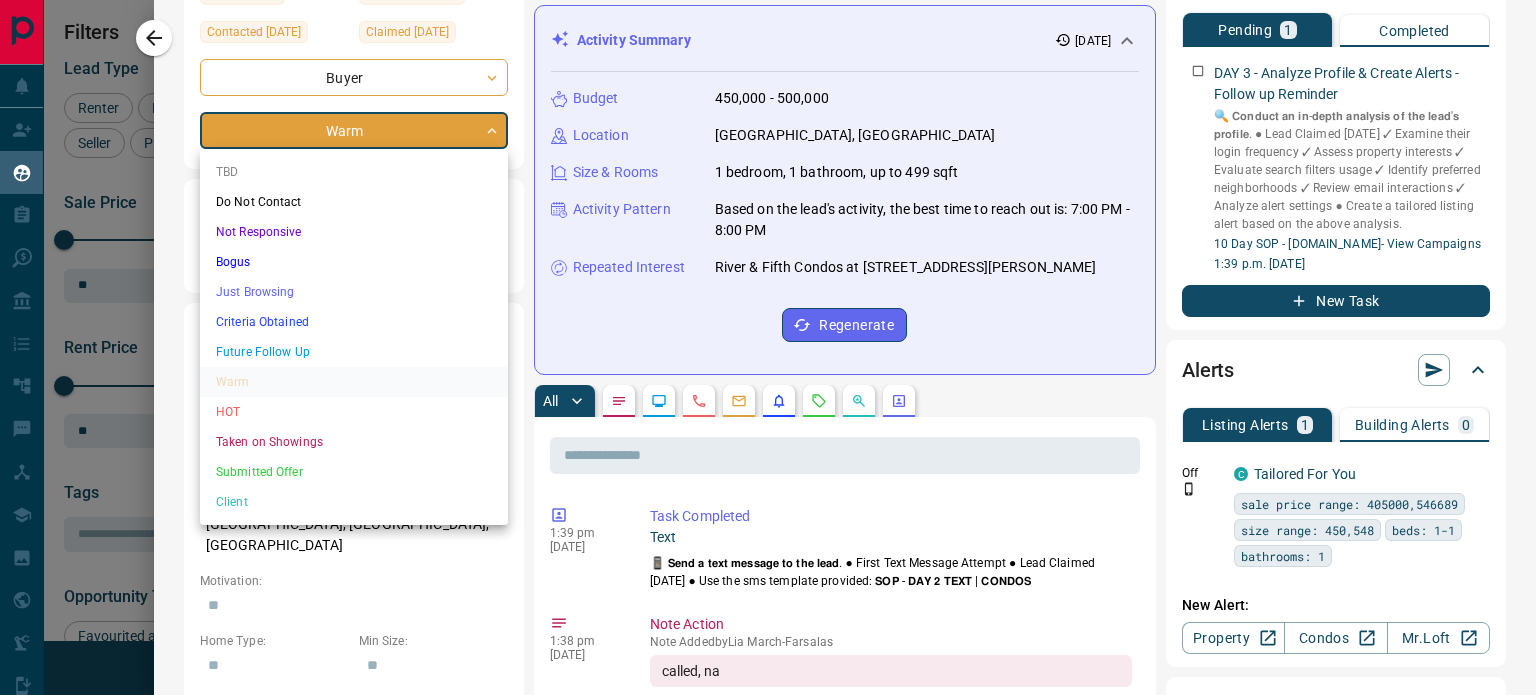 click on "TBD" at bounding box center [354, 172] 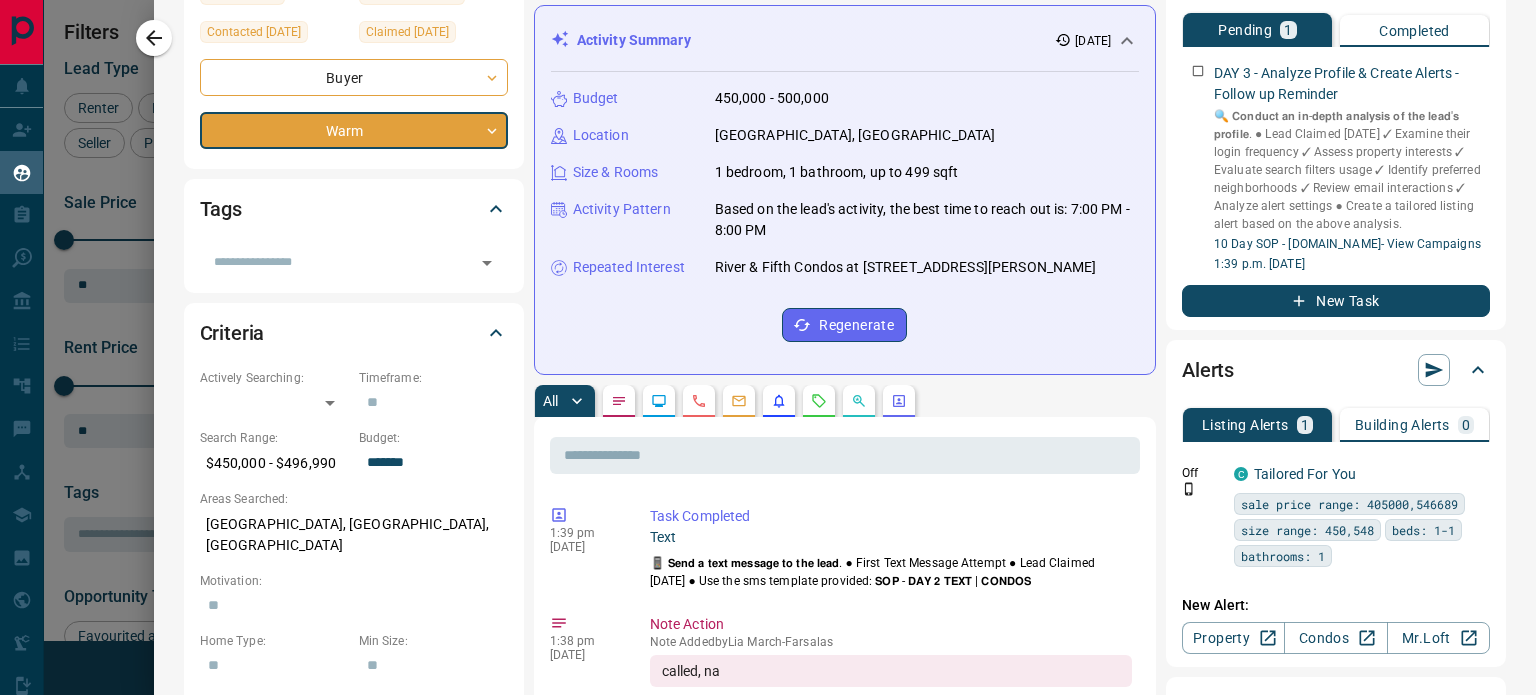 type on "**" 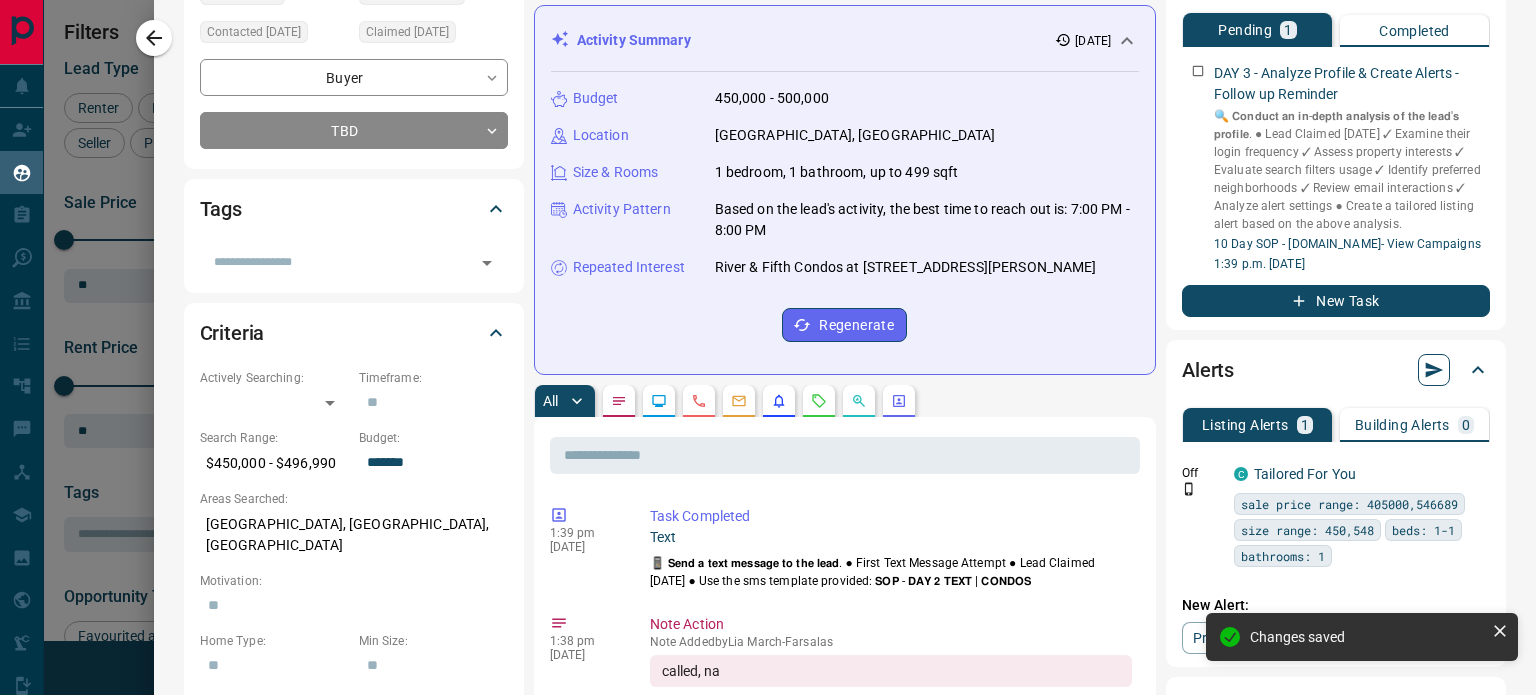 click 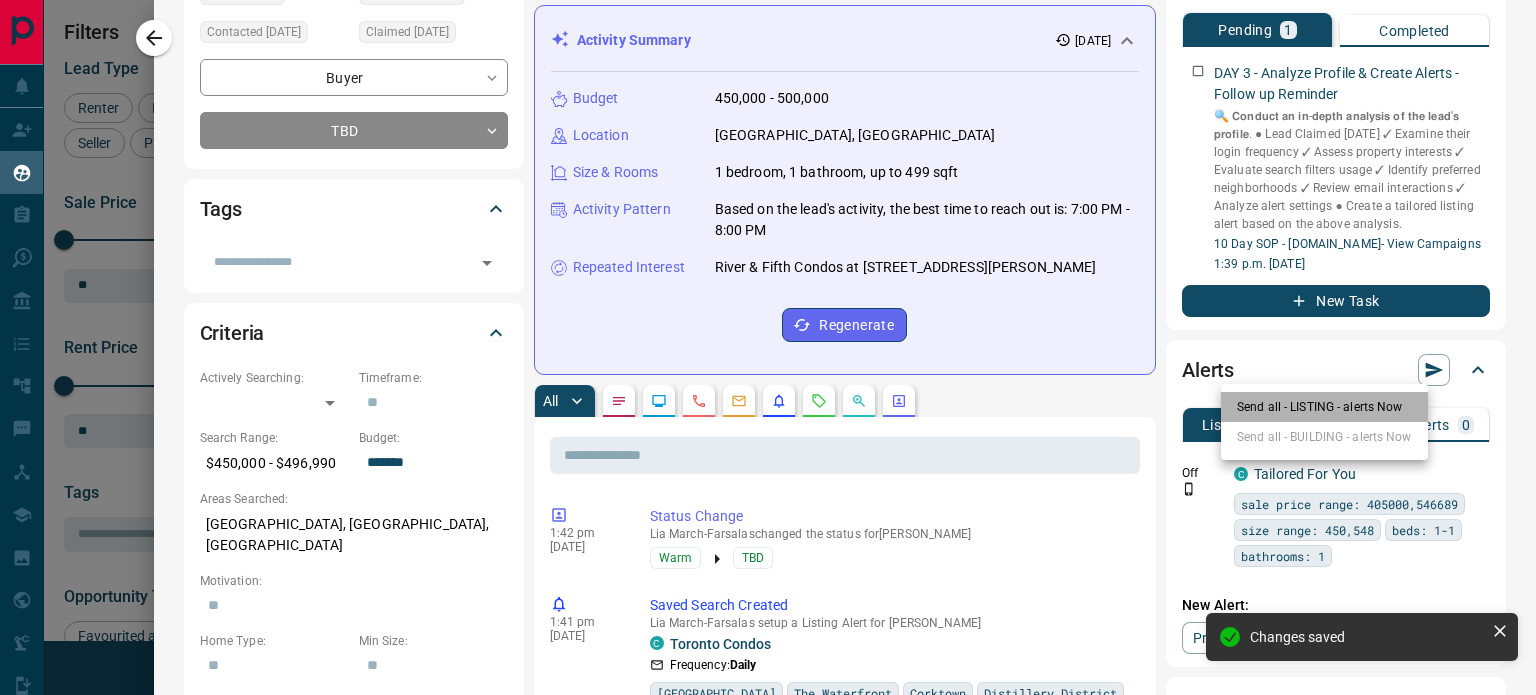 click on "Send all - LISTING - alerts Now" at bounding box center [1324, 407] 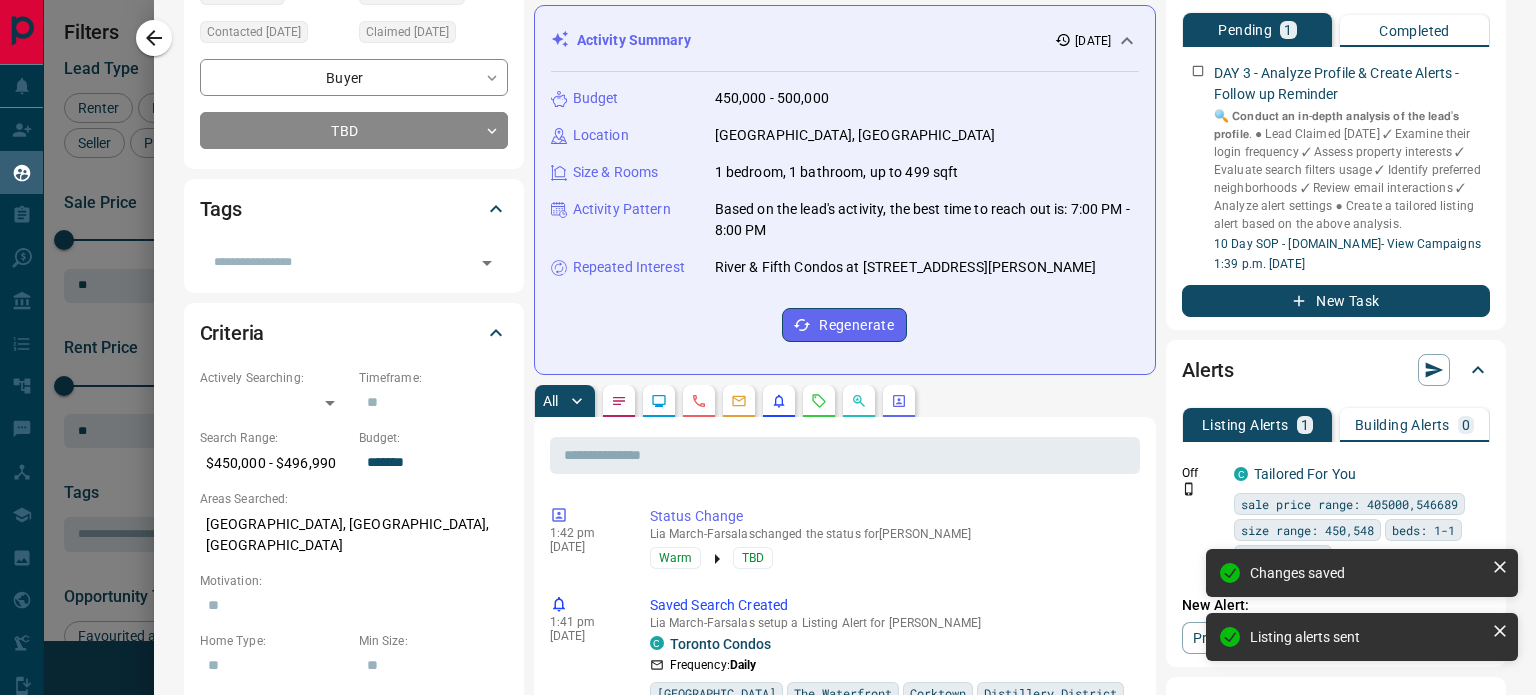 scroll, scrollTop: 0, scrollLeft: 0, axis: both 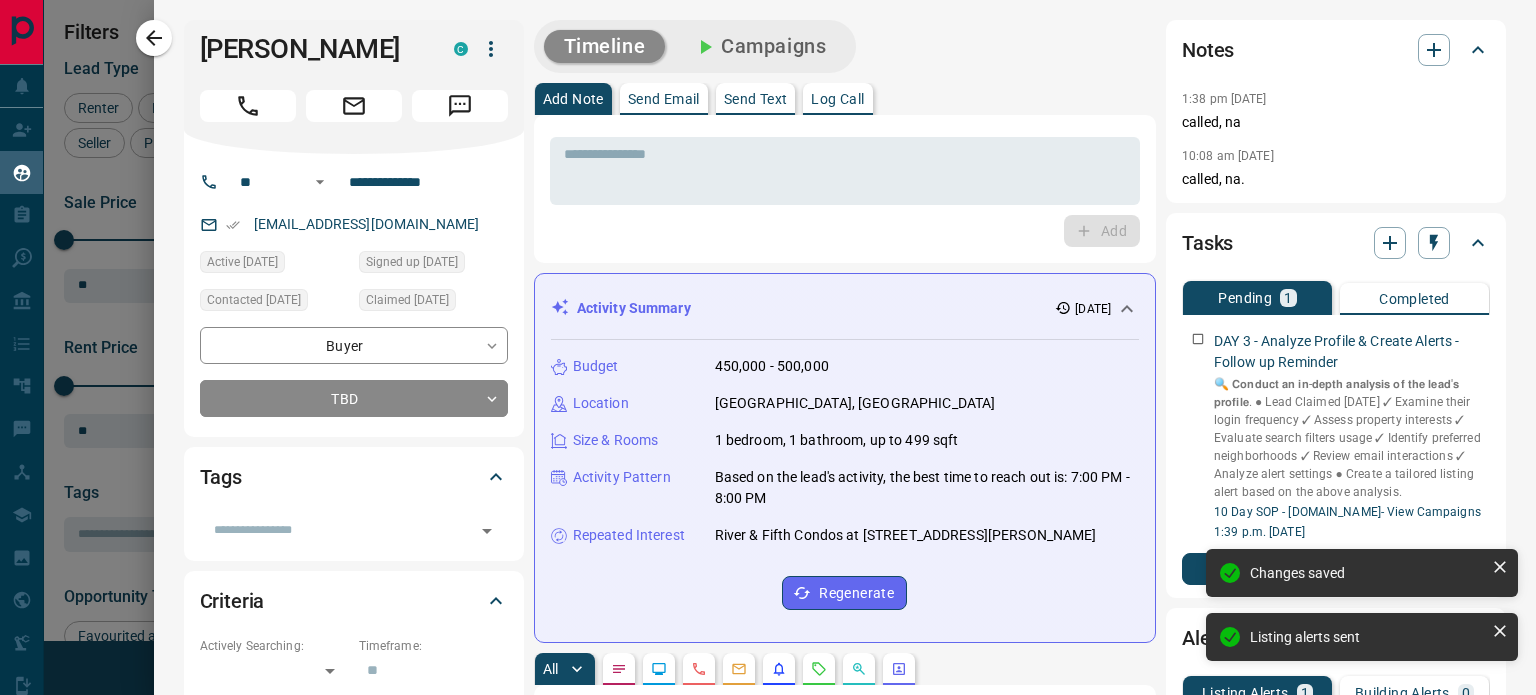click at bounding box center [768, 347] 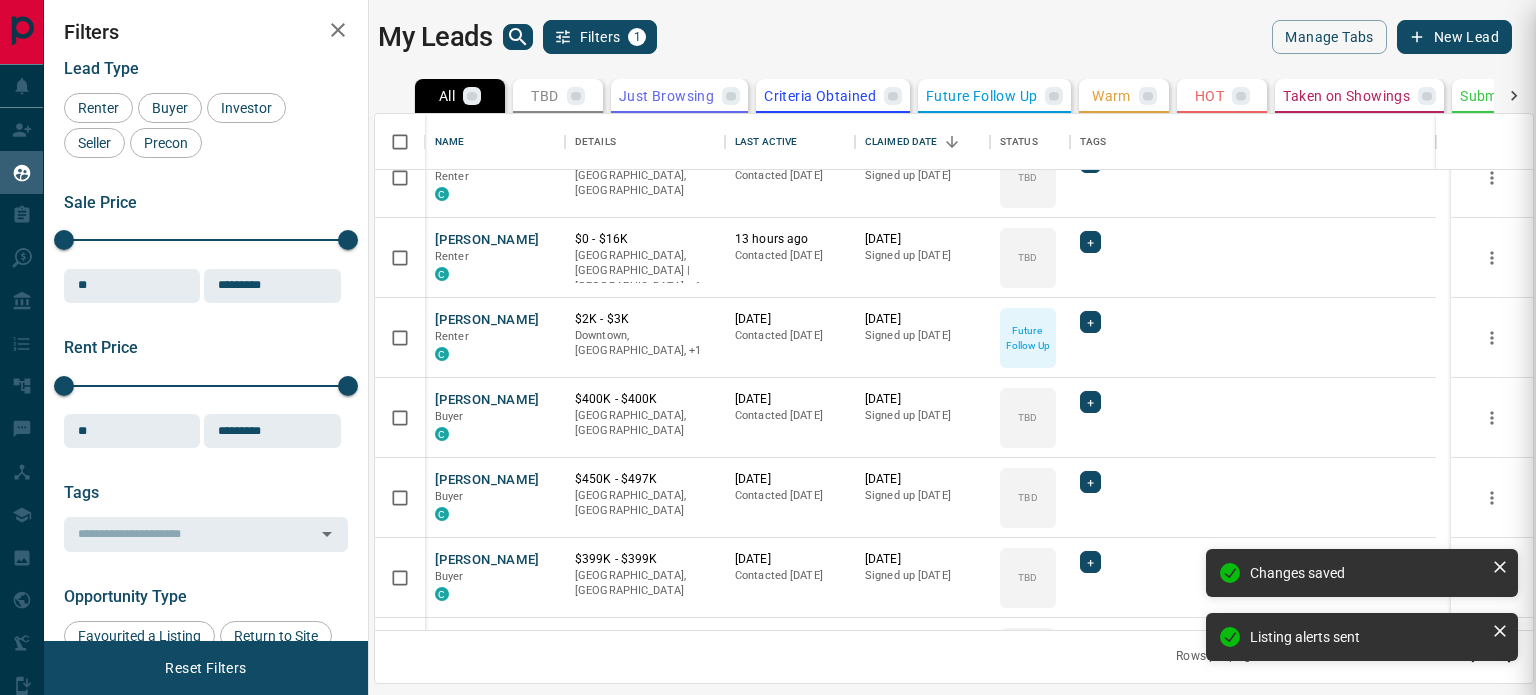 click at bounding box center [768, 347] 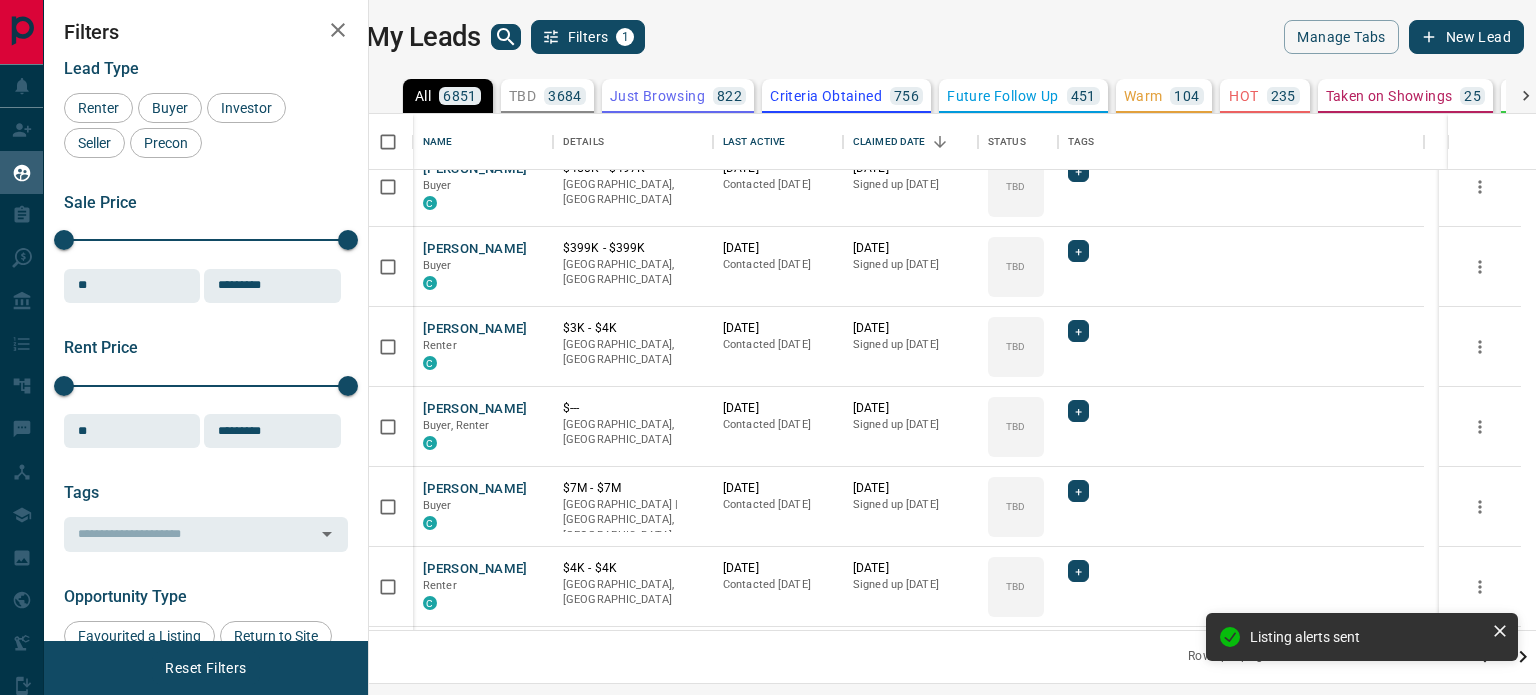 scroll, scrollTop: 584, scrollLeft: 0, axis: vertical 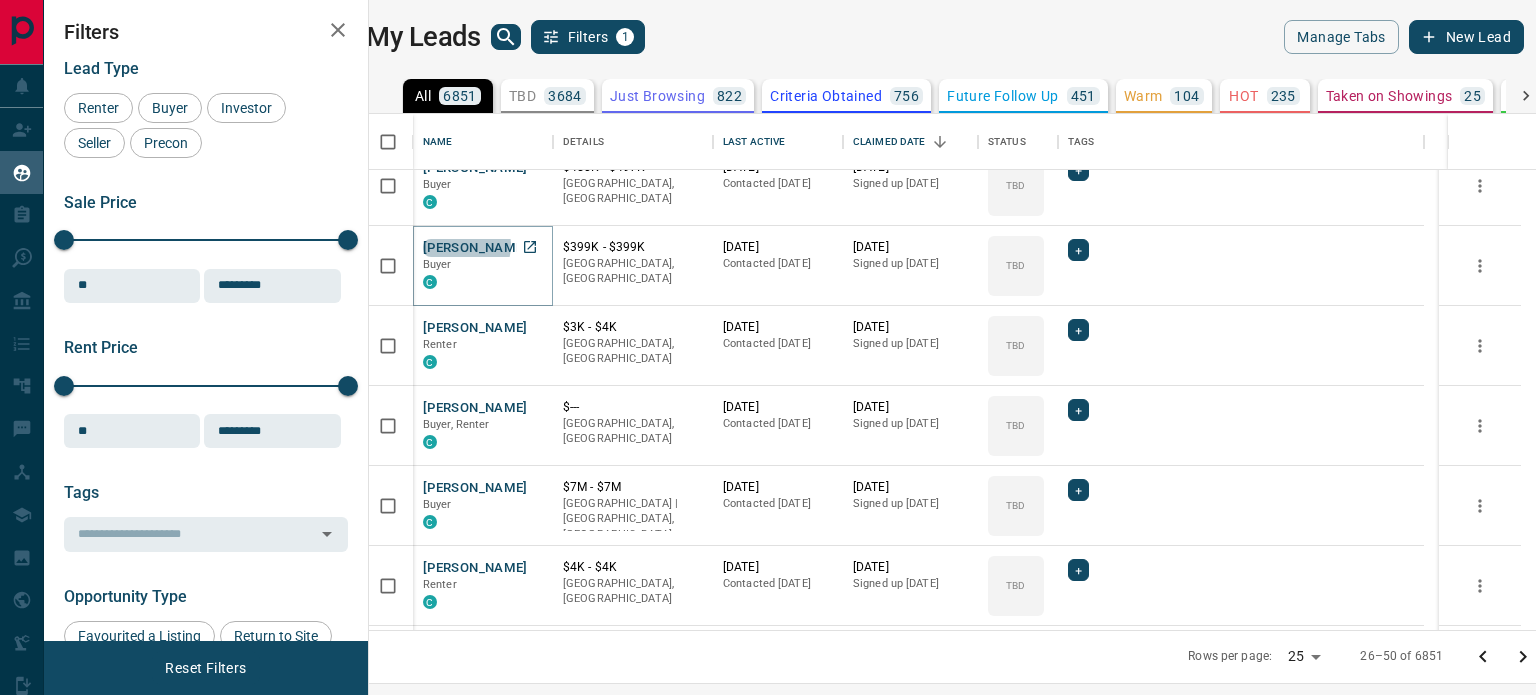 click on "[PERSON_NAME]" at bounding box center (475, 248) 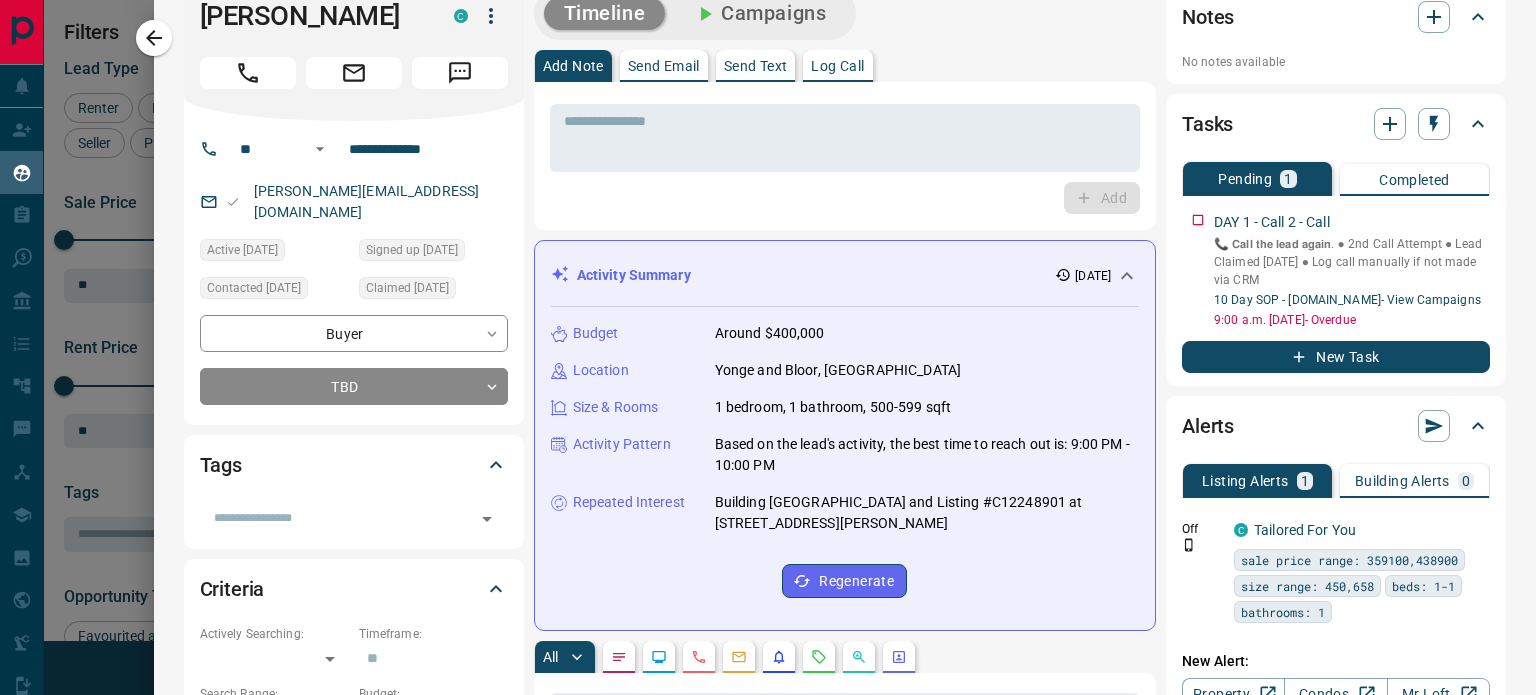 scroll, scrollTop: 0, scrollLeft: 0, axis: both 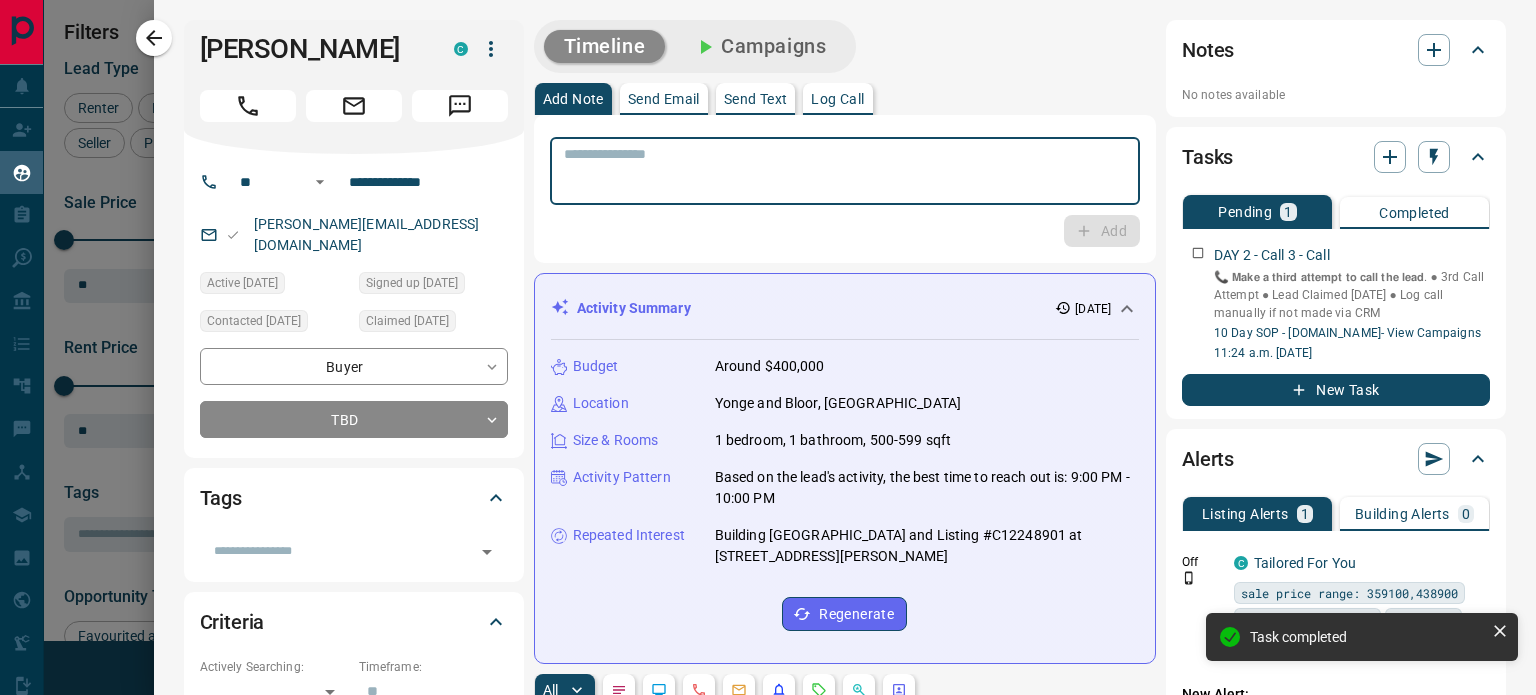 click at bounding box center (845, 171) 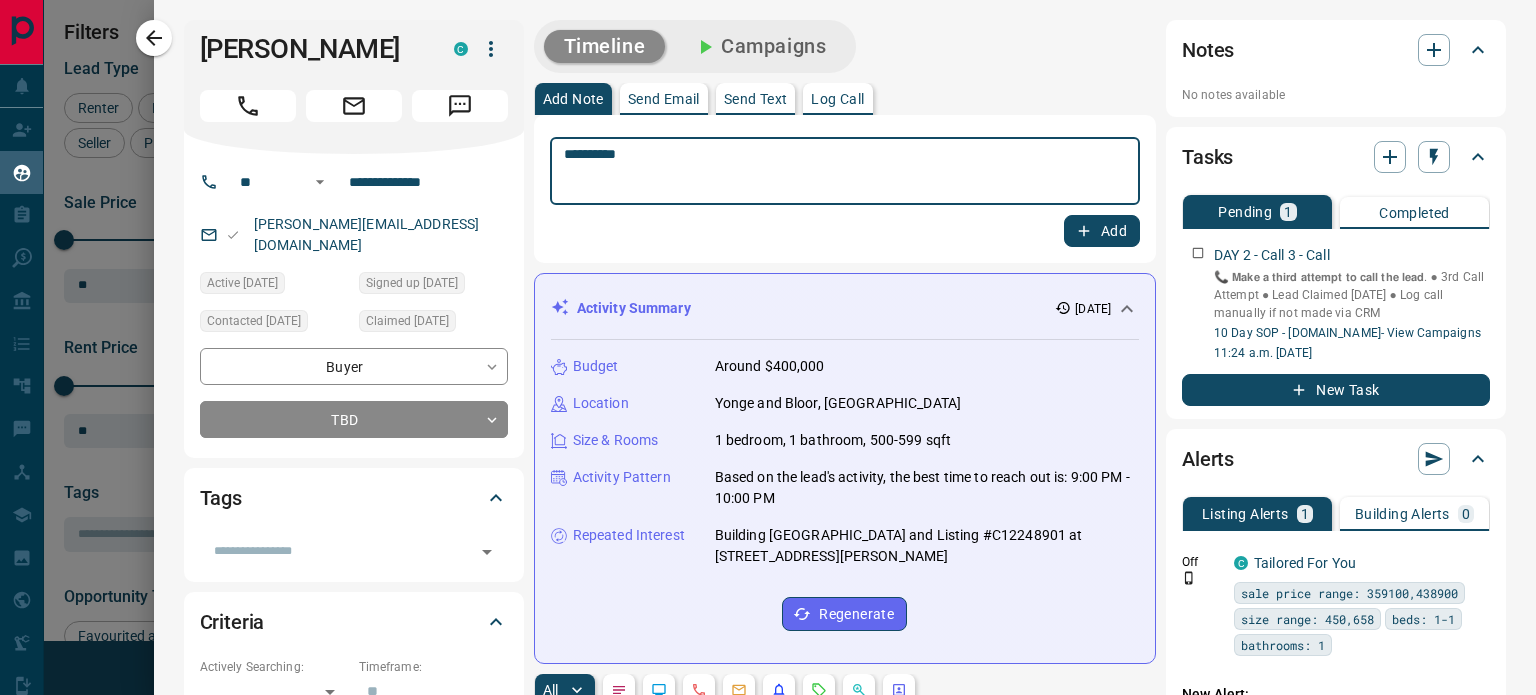 type on "**********" 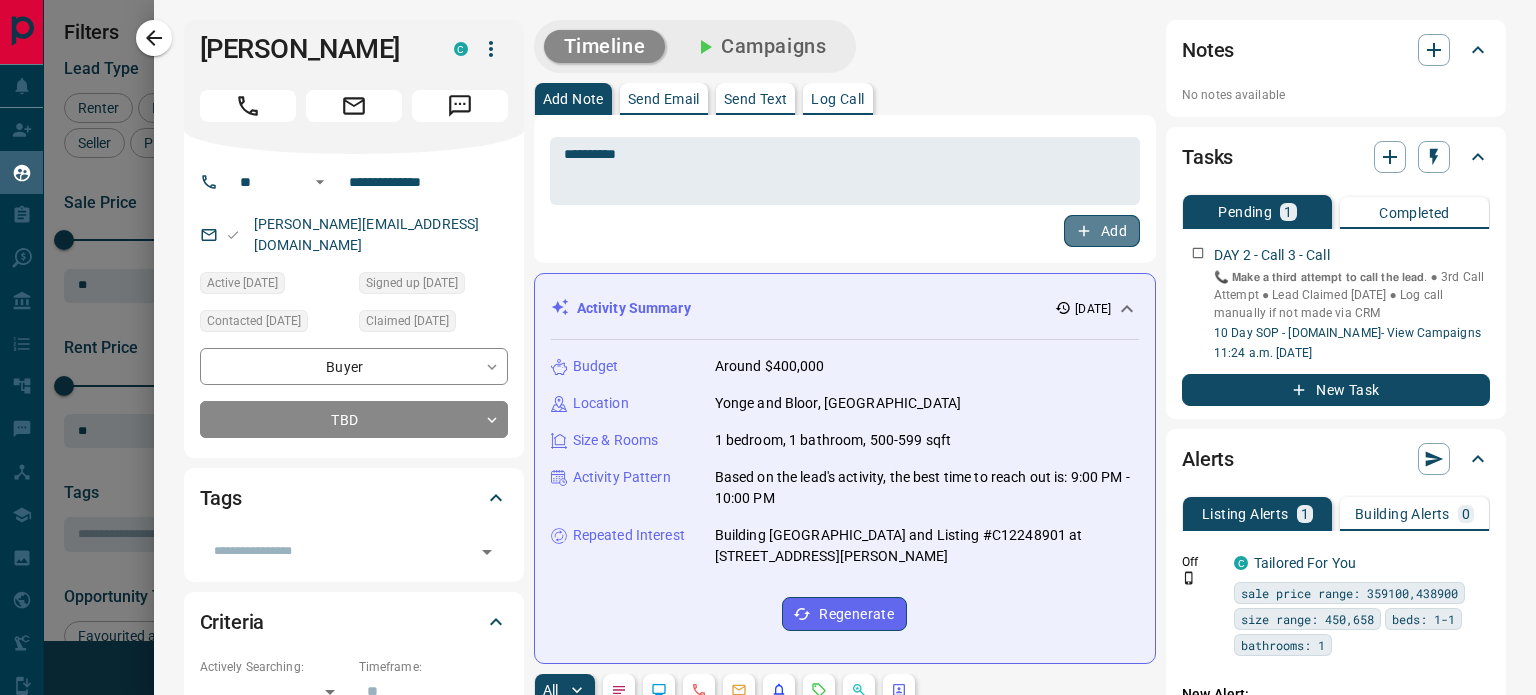 click on "Add" at bounding box center (1102, 231) 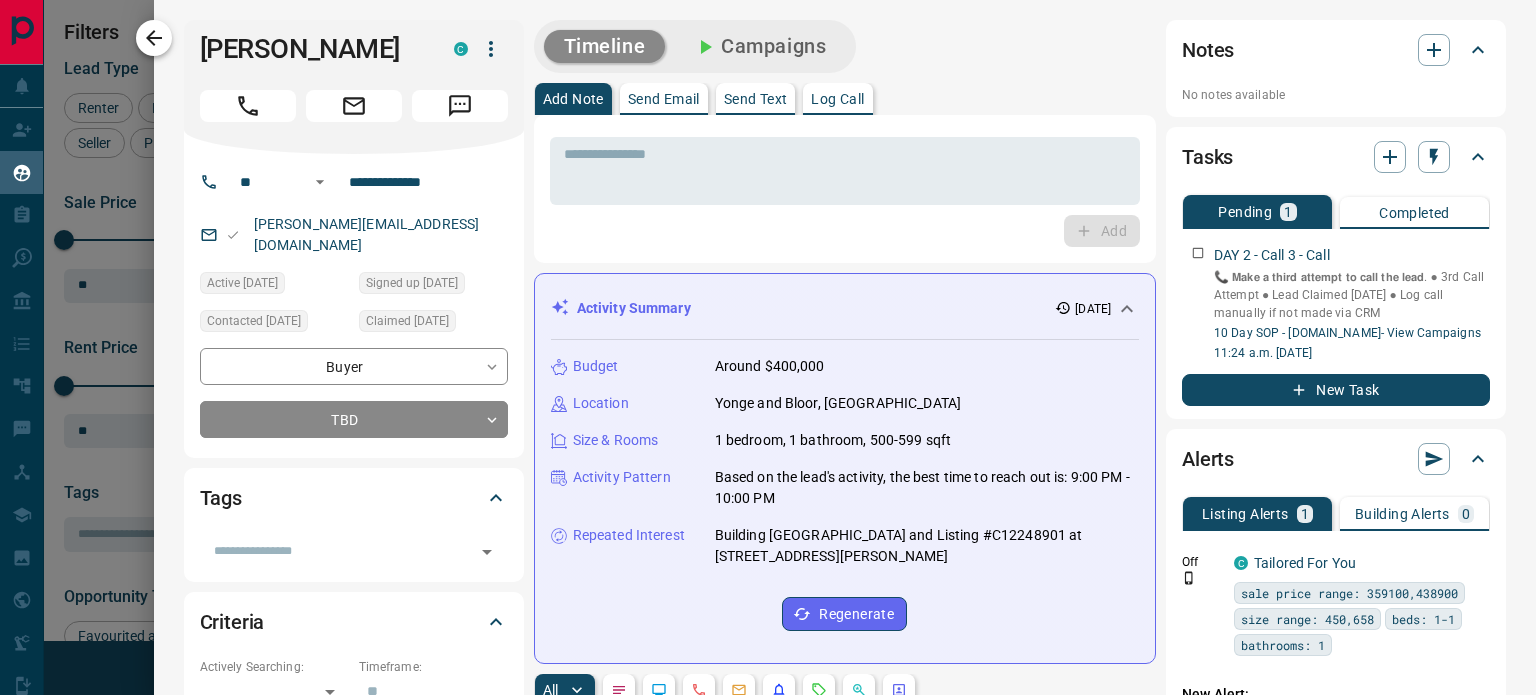 click 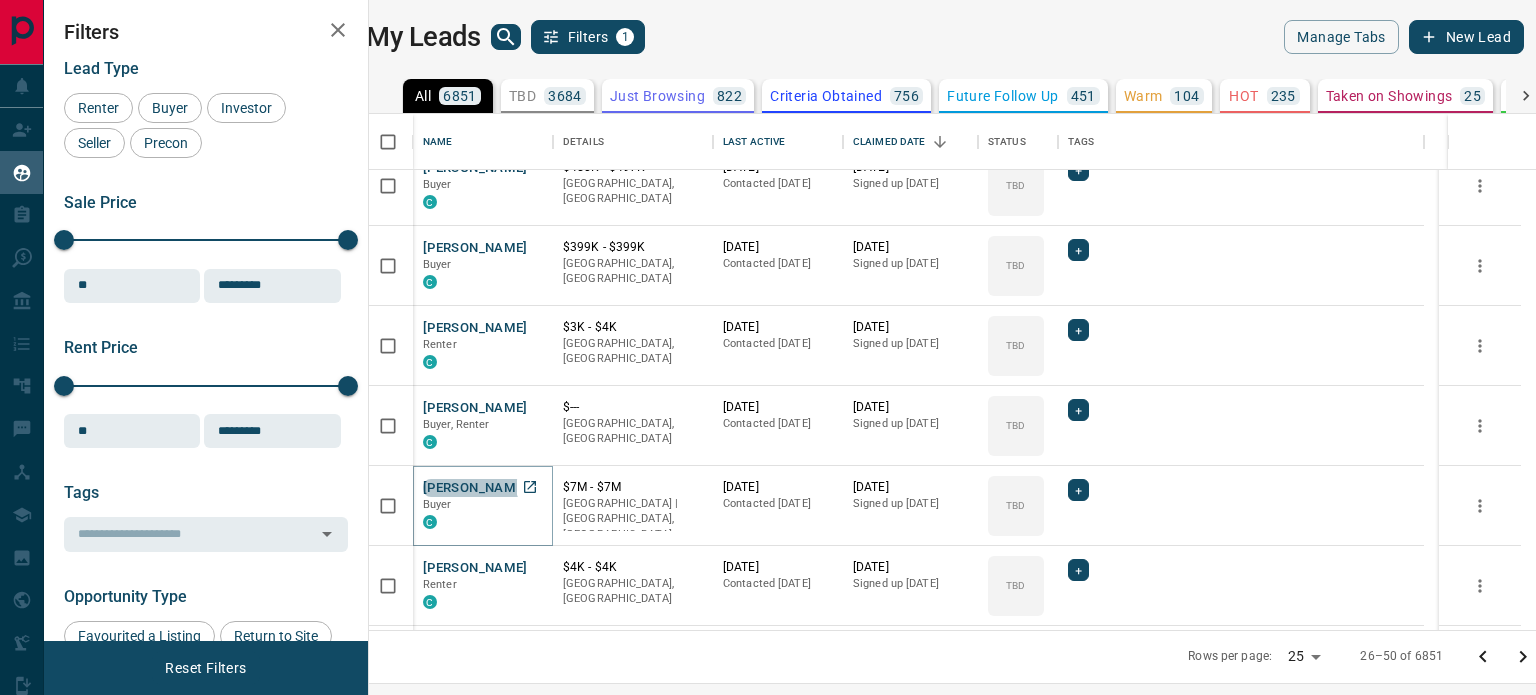 click on "[PERSON_NAME]" at bounding box center (475, 488) 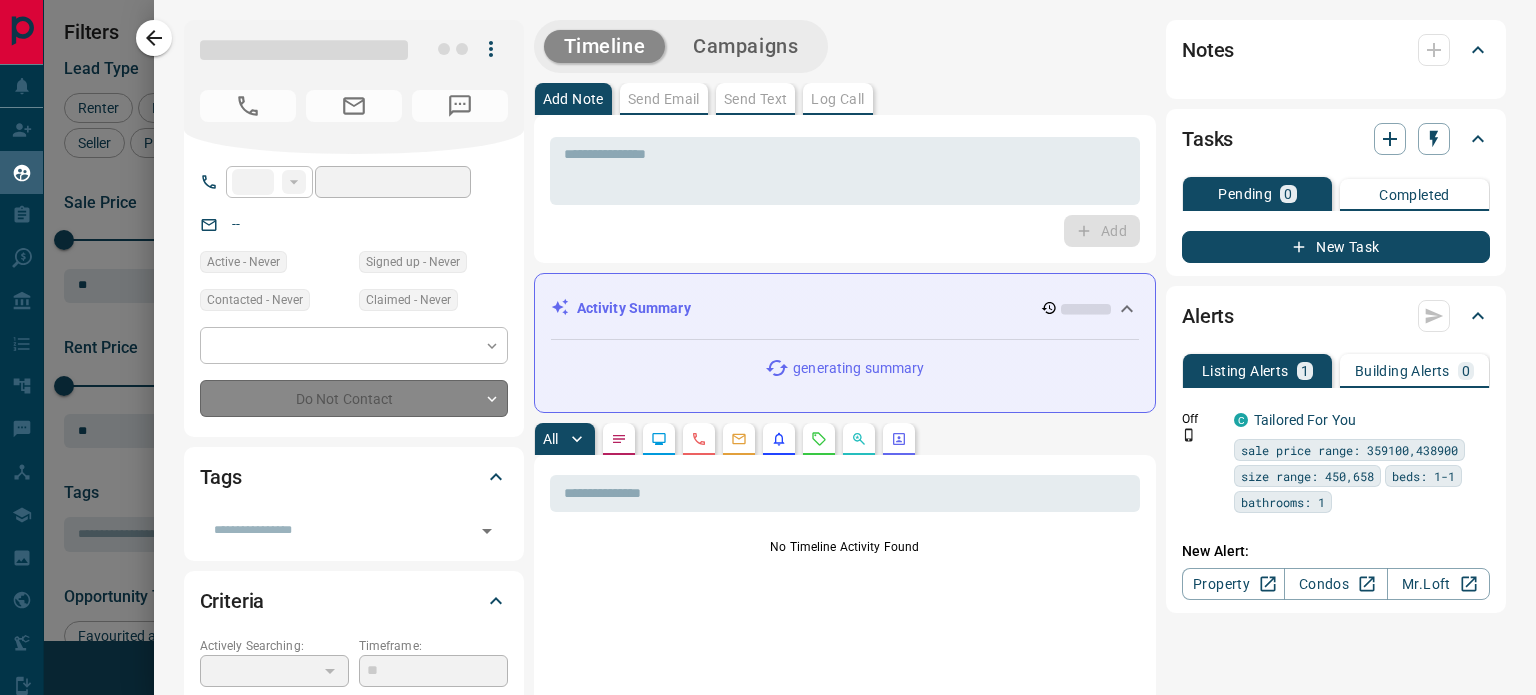 type on "**" 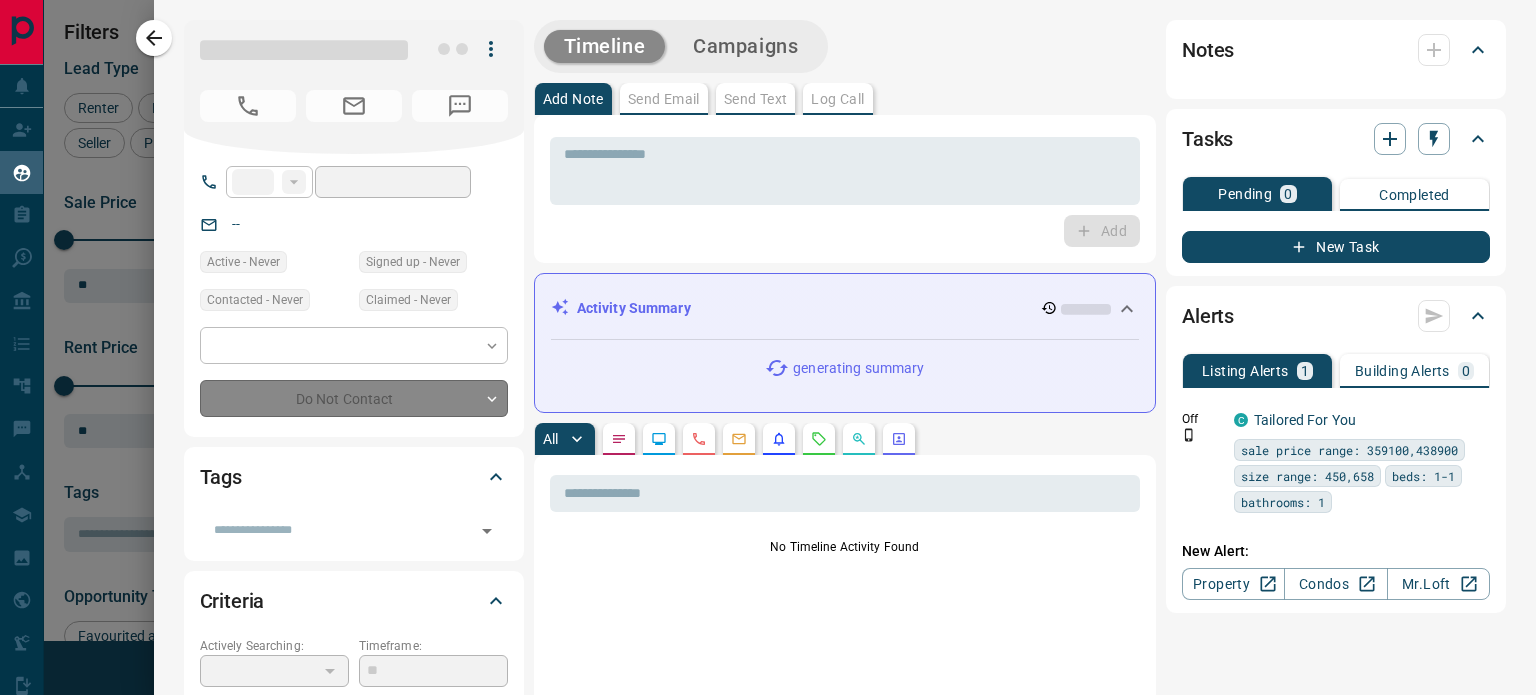type on "**********" 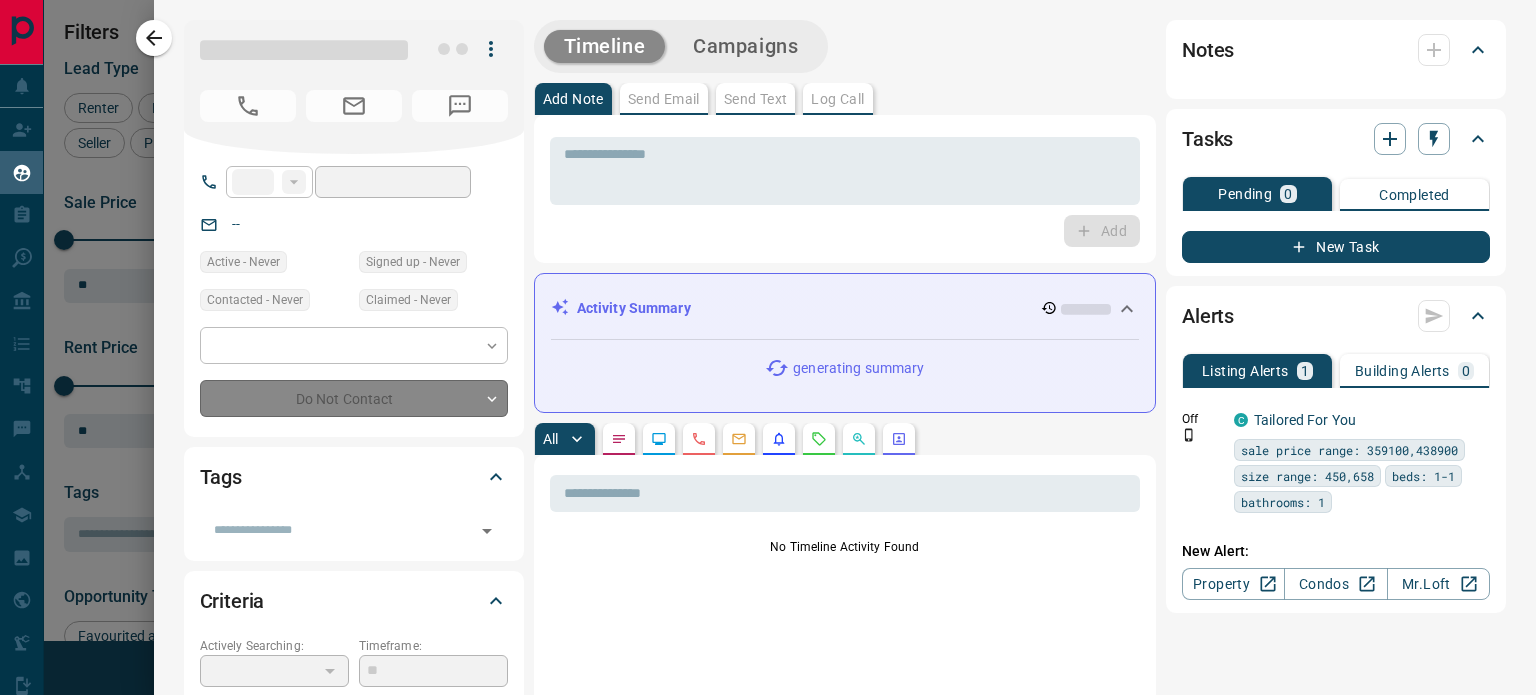 type on "**********" 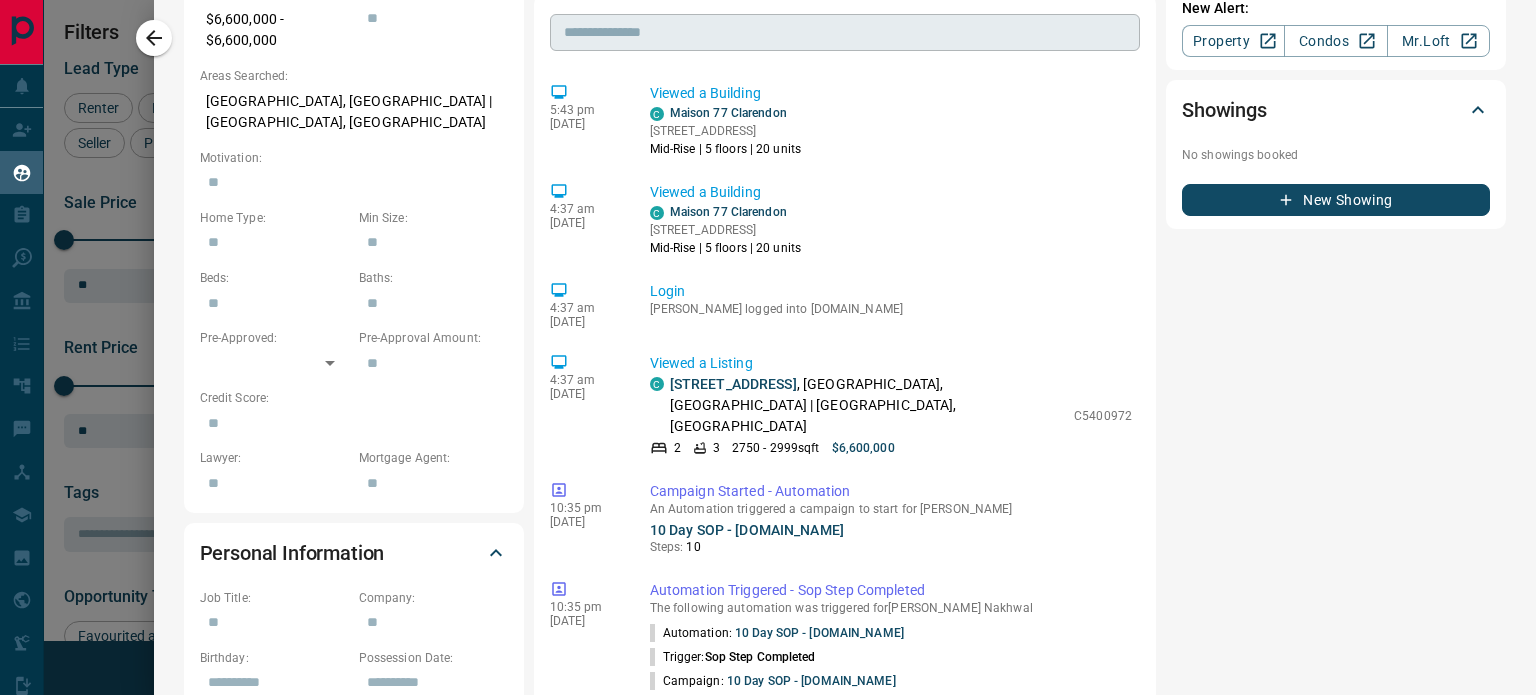 scroll, scrollTop: 719, scrollLeft: 0, axis: vertical 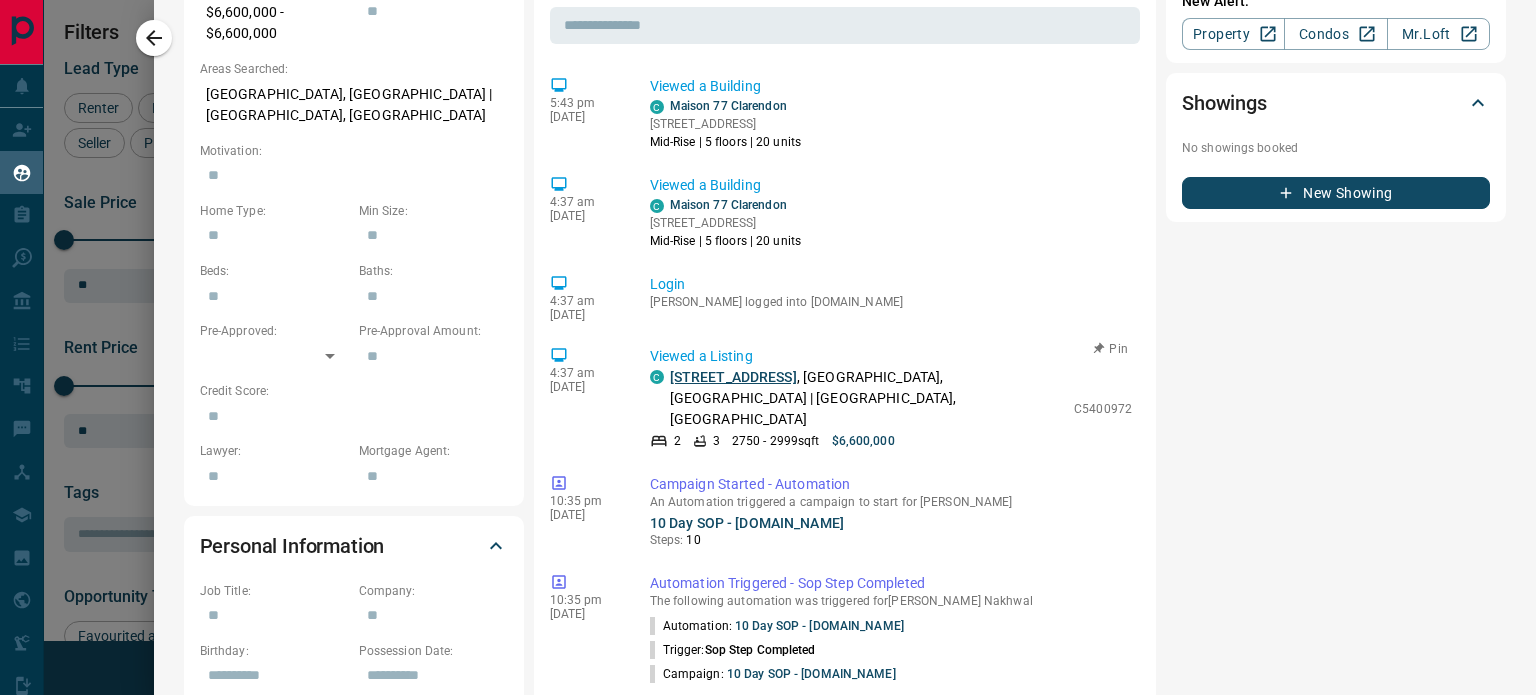 click on "[STREET_ADDRESS]" at bounding box center (733, 377) 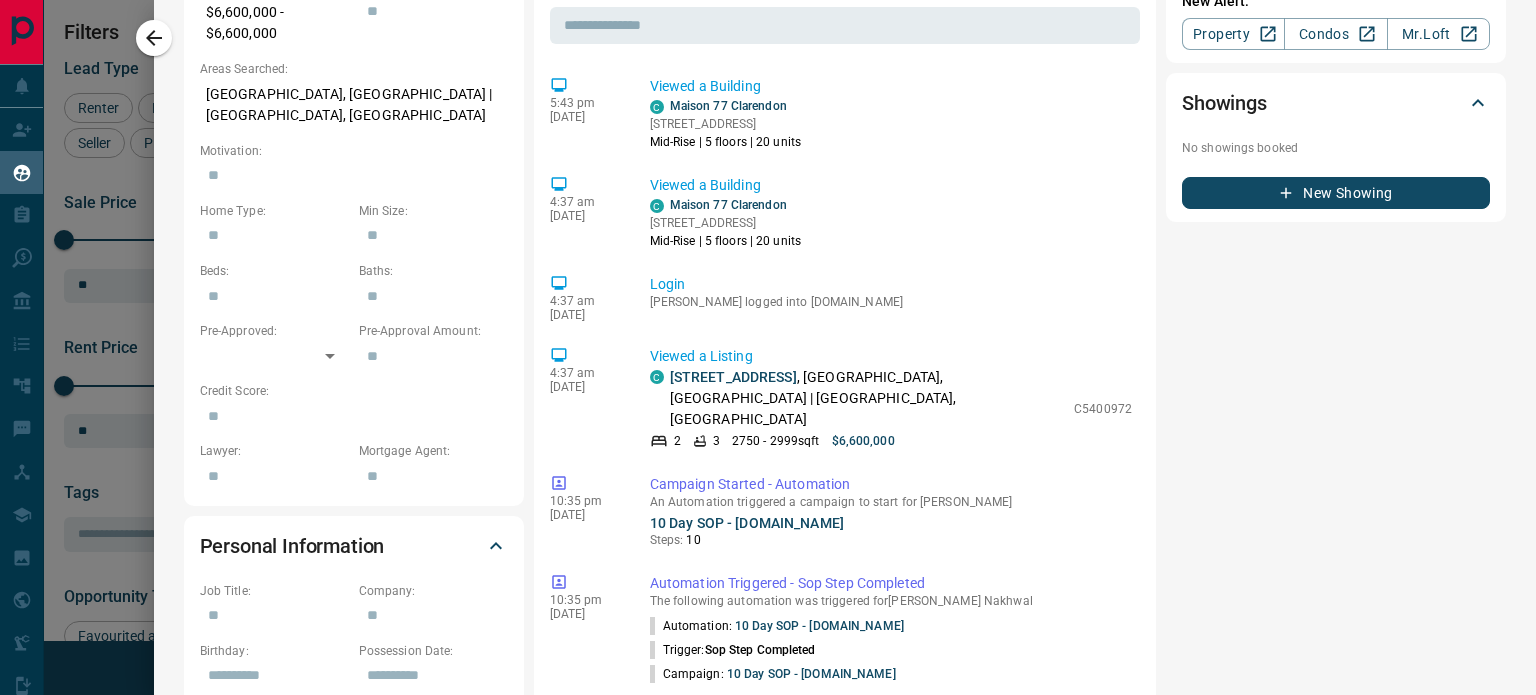scroll, scrollTop: 0, scrollLeft: 0, axis: both 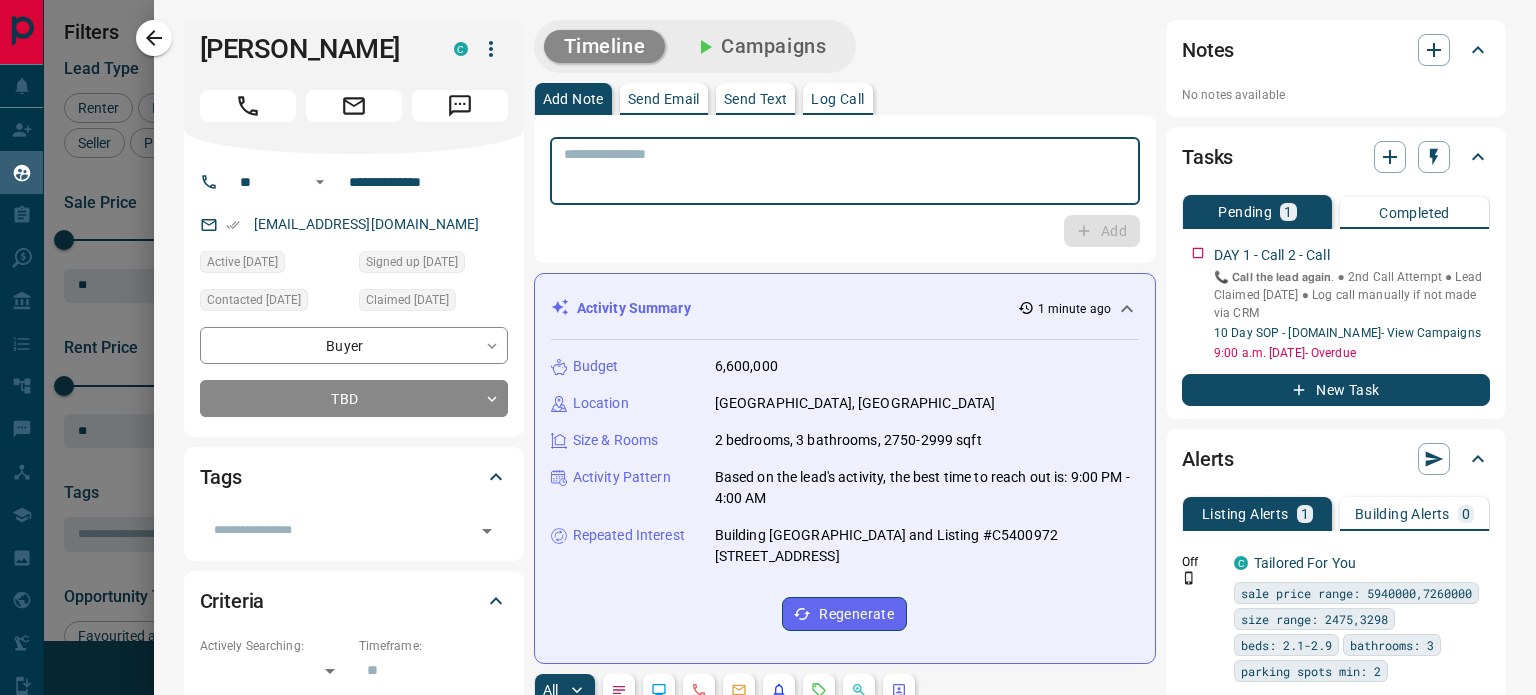 click at bounding box center (845, 171) 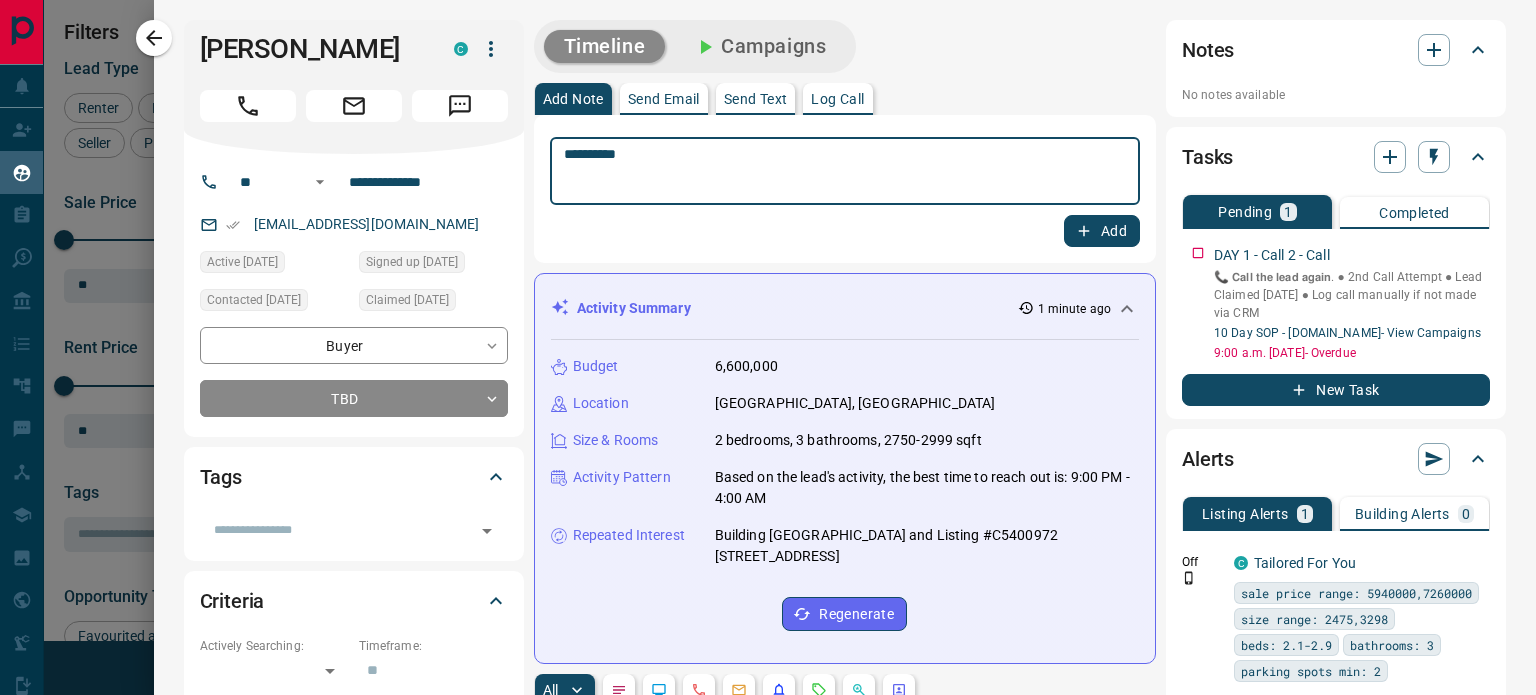type on "**********" 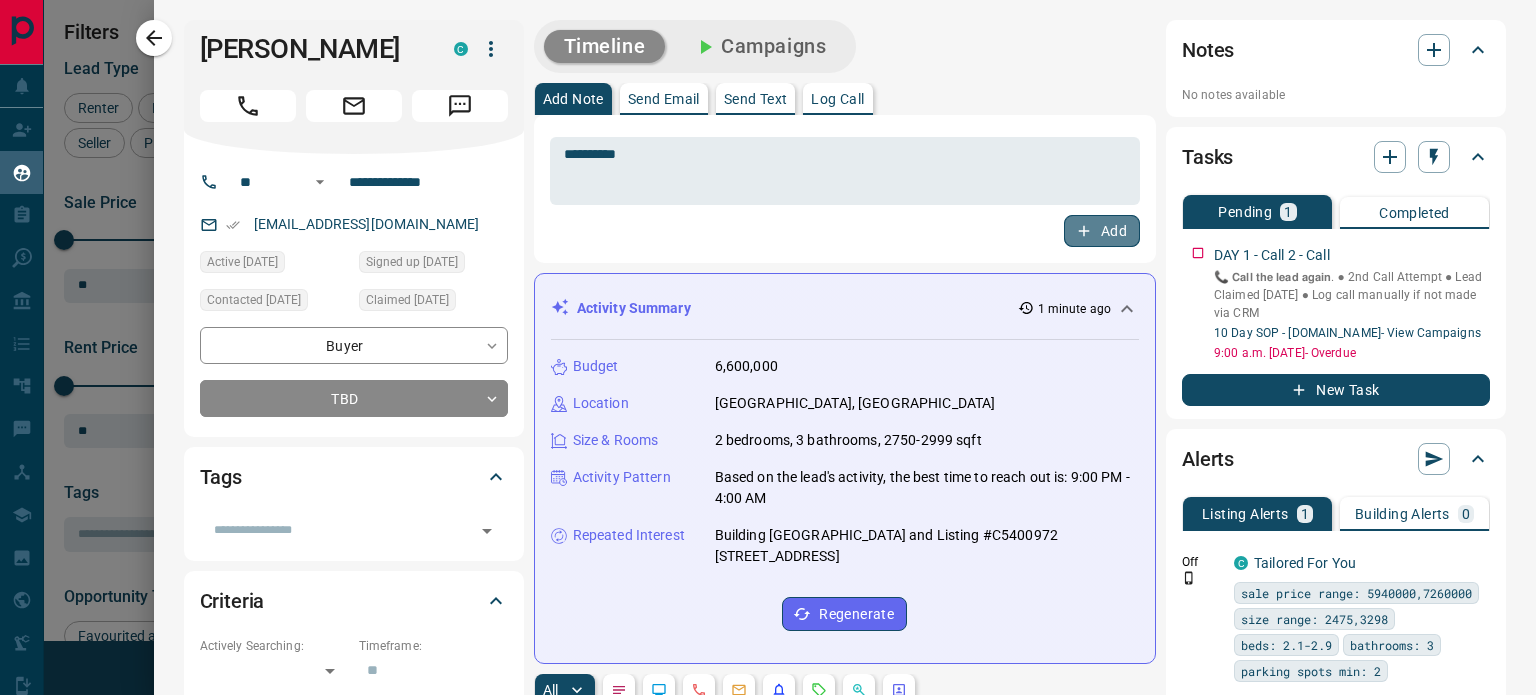click on "Add" at bounding box center [1102, 231] 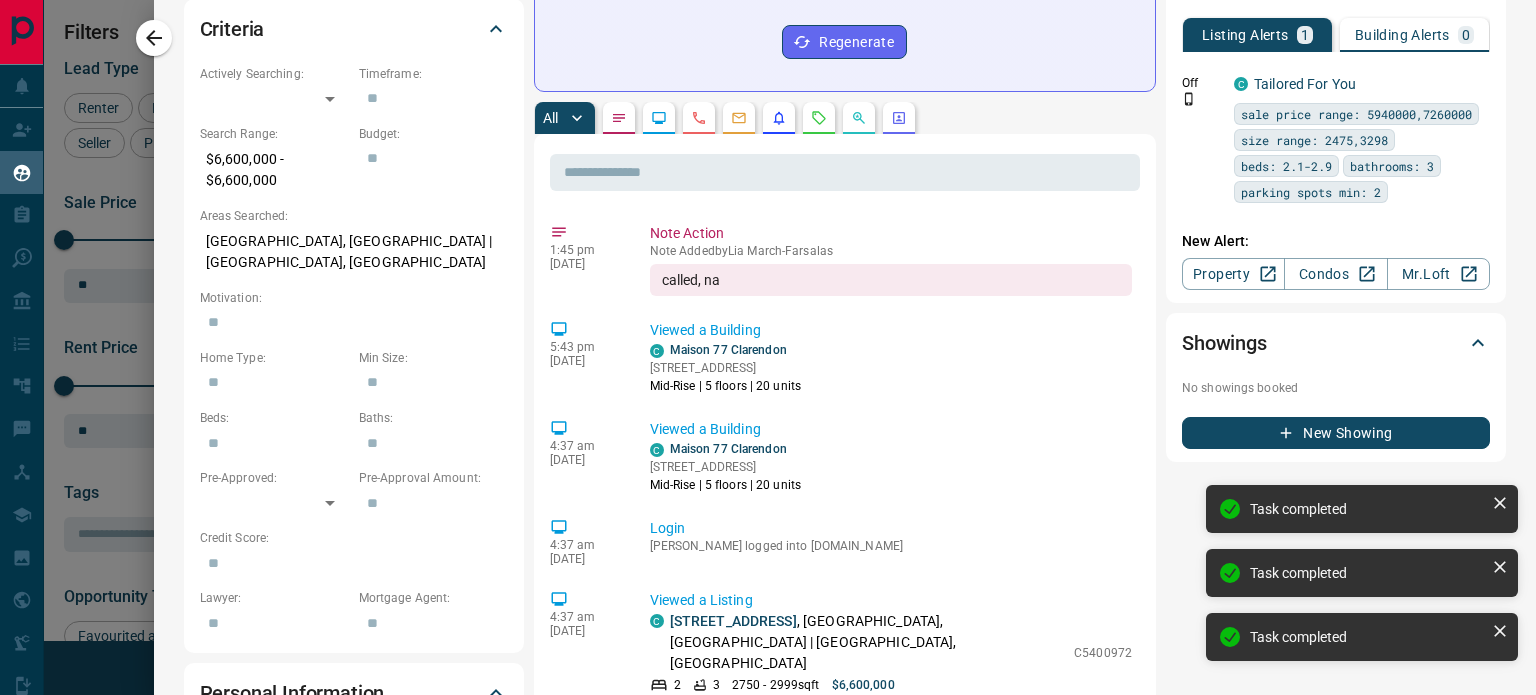 scroll, scrollTop: 576, scrollLeft: 0, axis: vertical 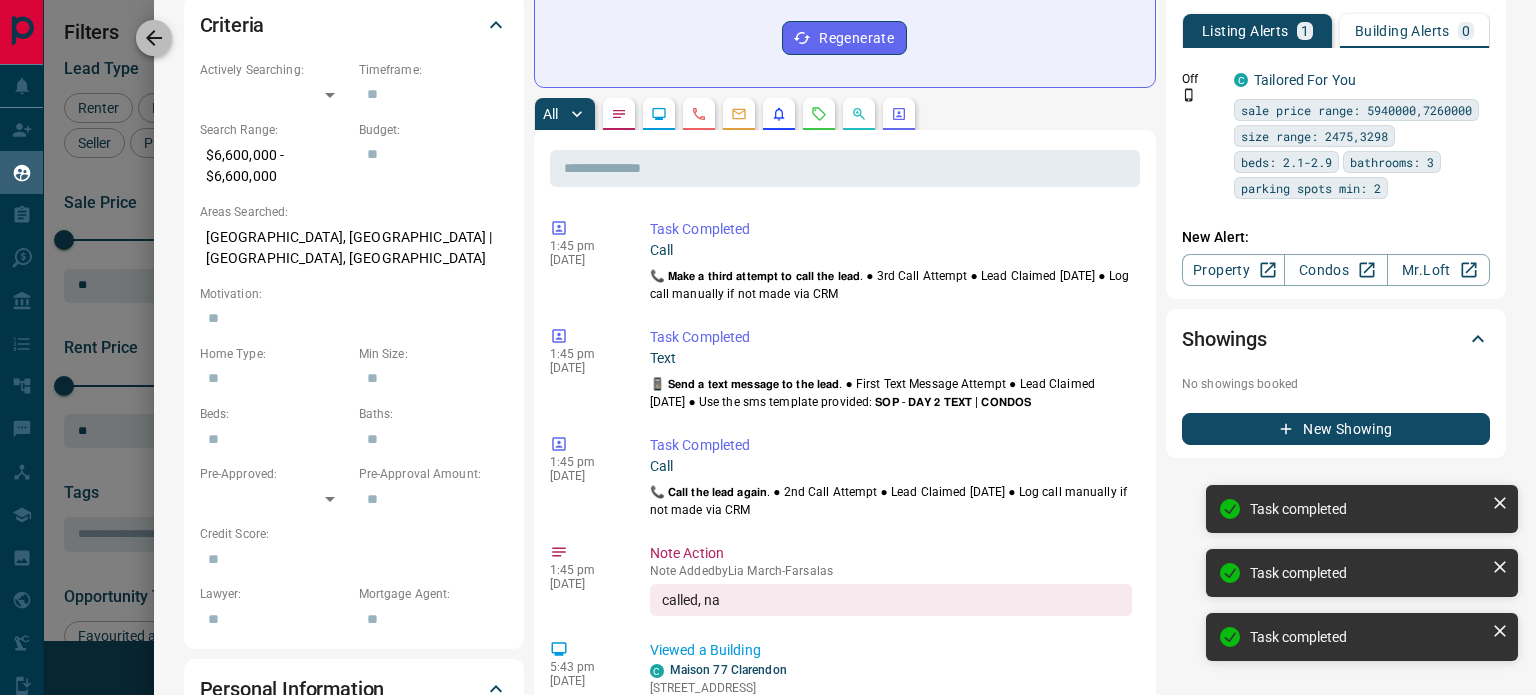 click at bounding box center [154, 38] 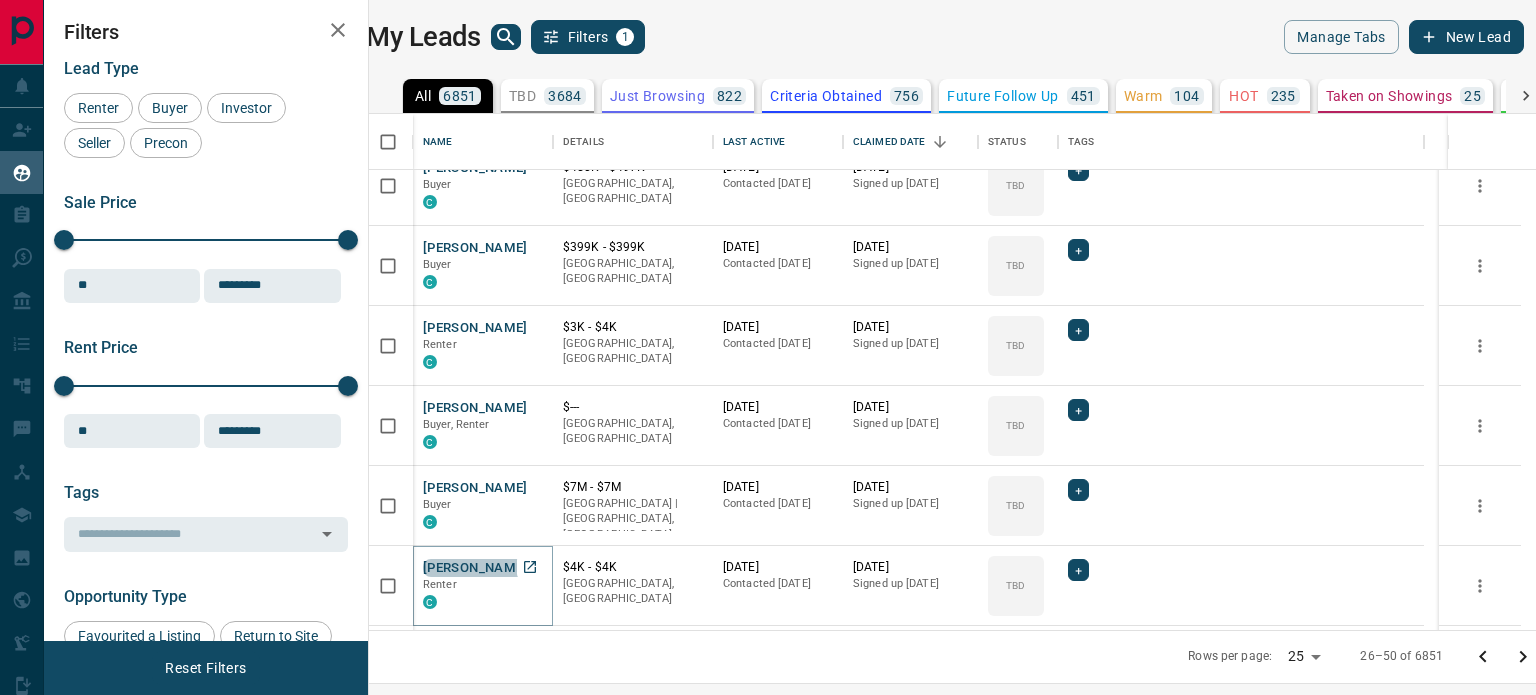 click on "[PERSON_NAME]" at bounding box center [475, 568] 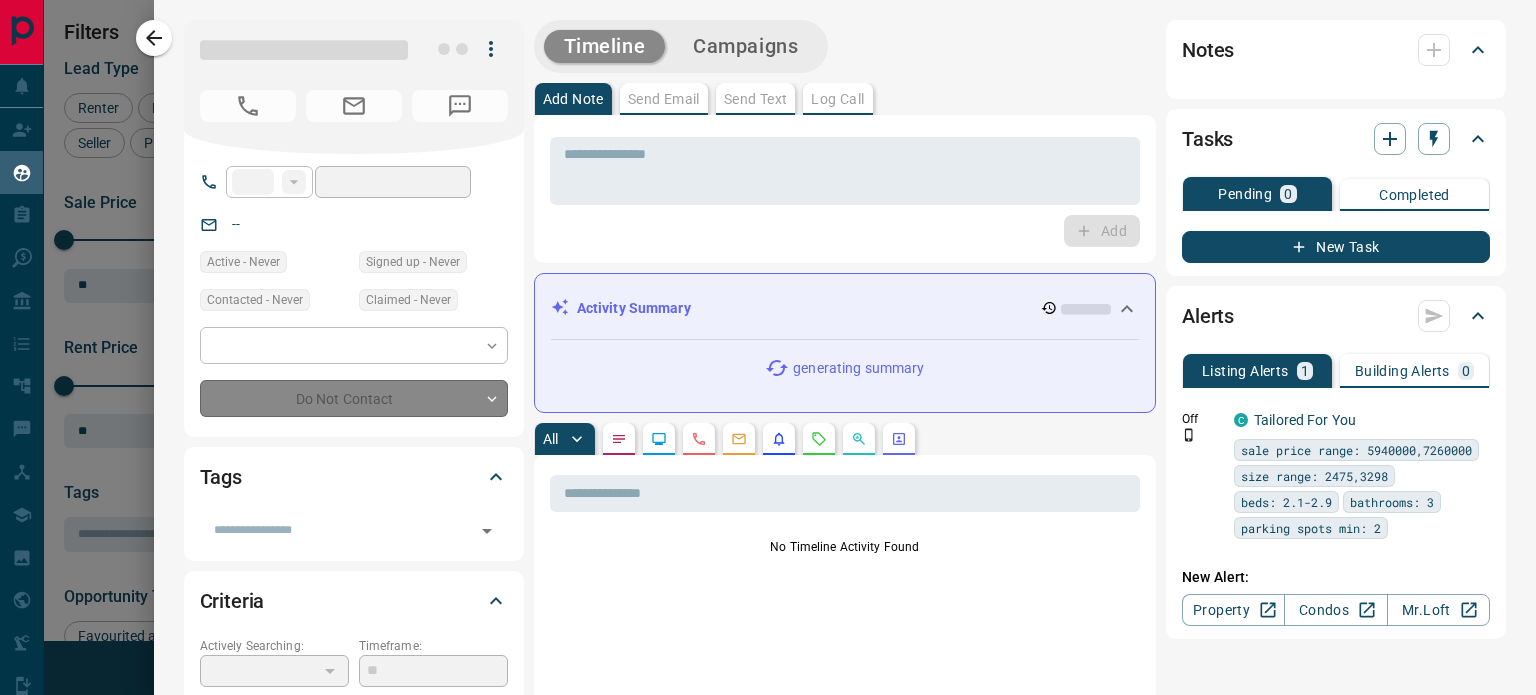 type on "**" 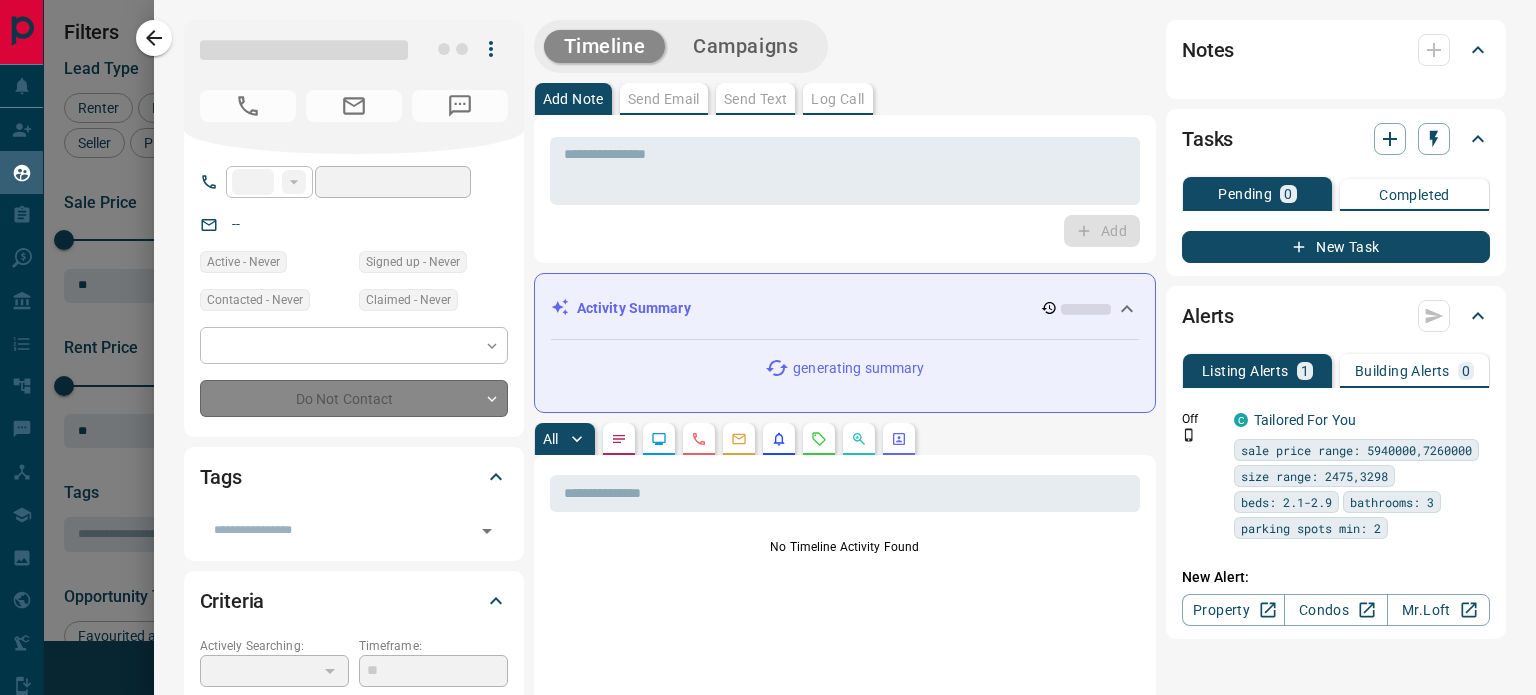 type on "**********" 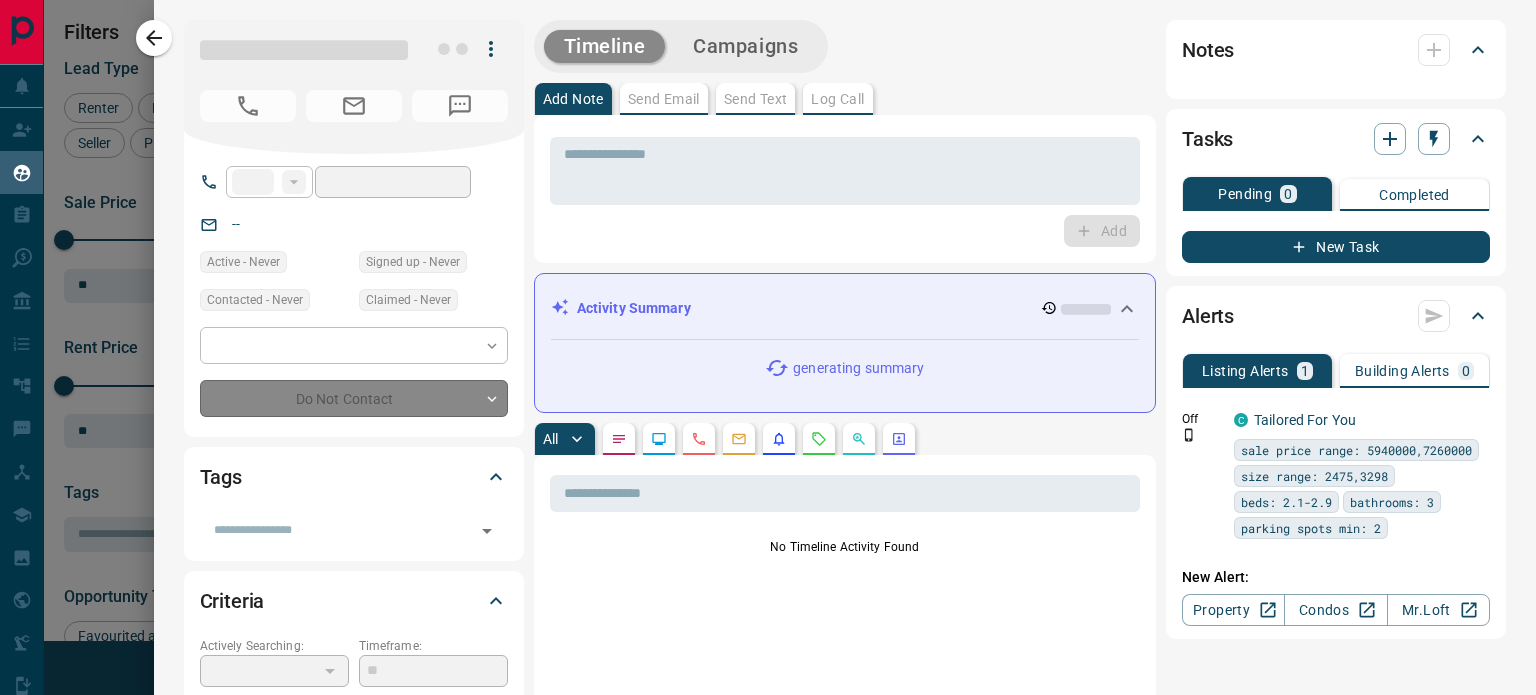 type on "**********" 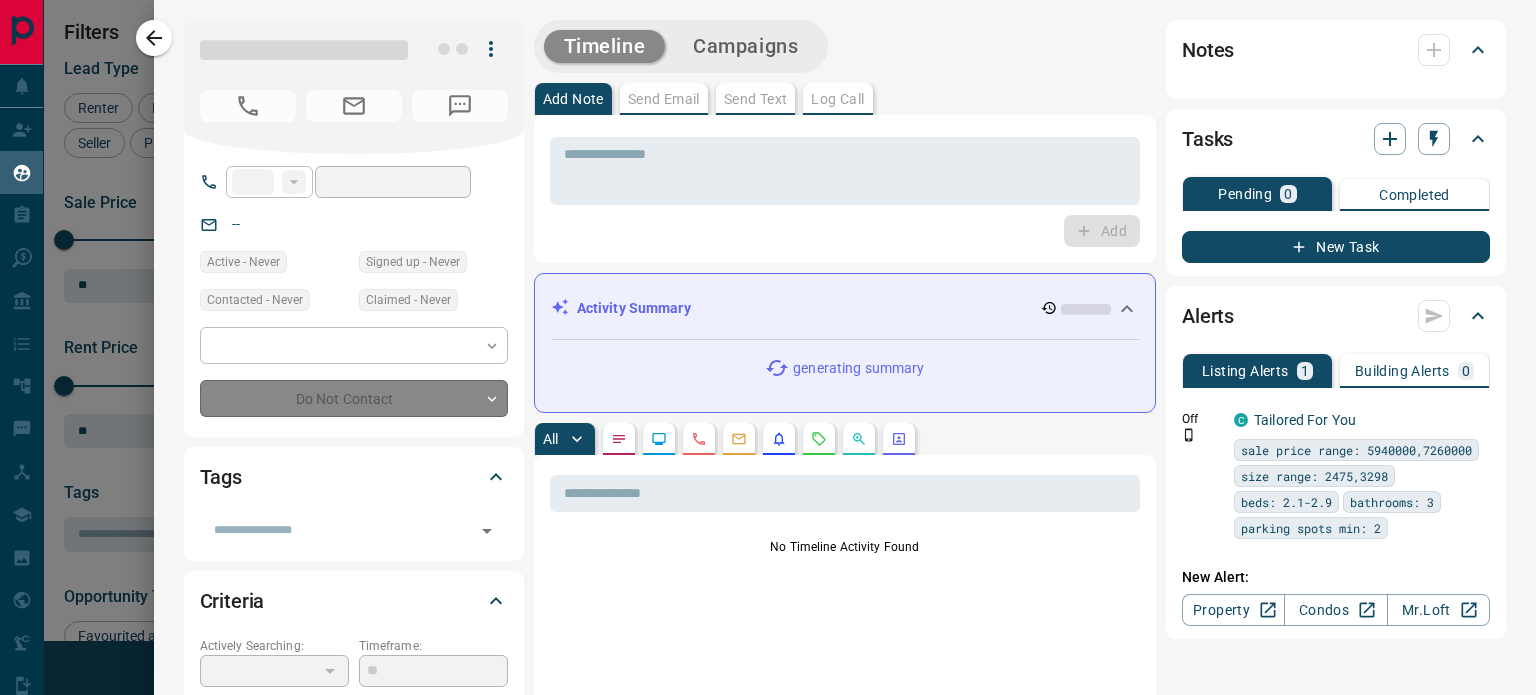 type on "**" 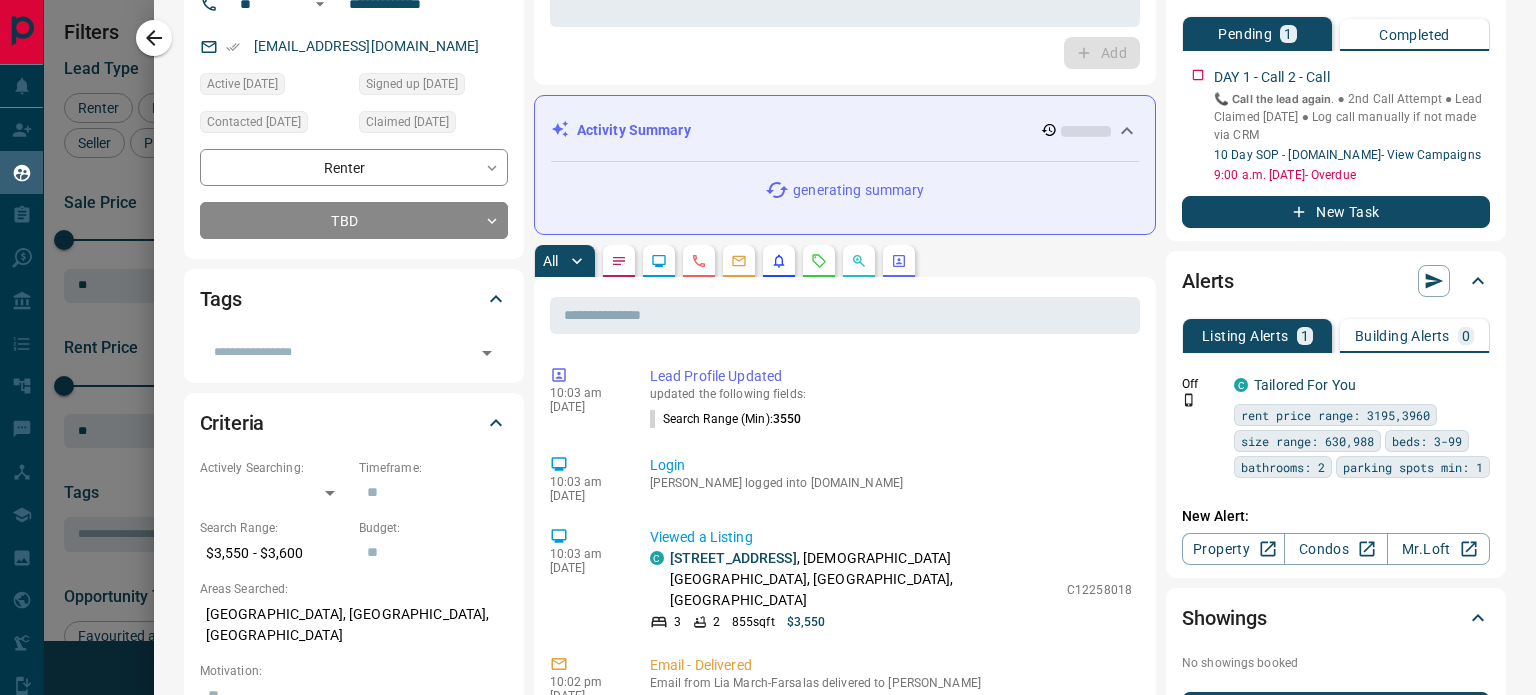 scroll, scrollTop: 264, scrollLeft: 0, axis: vertical 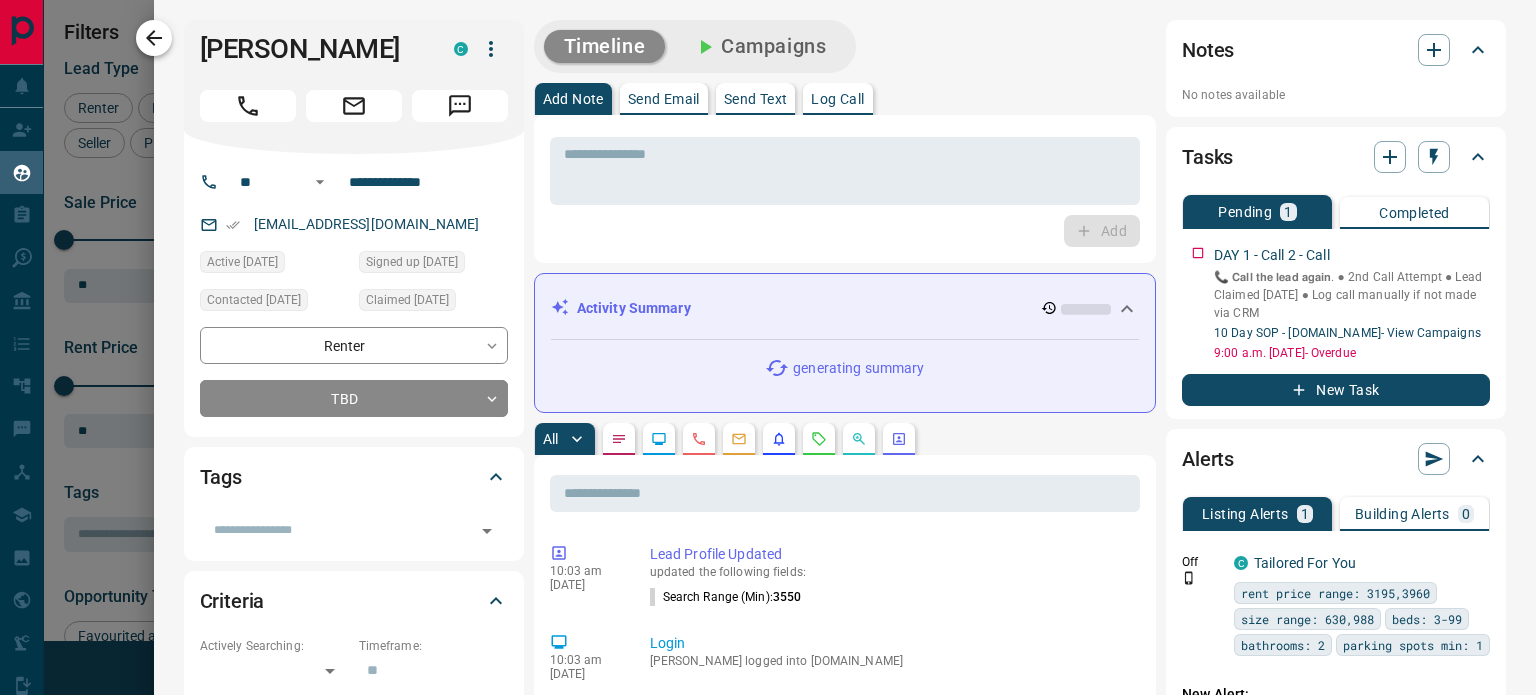 click 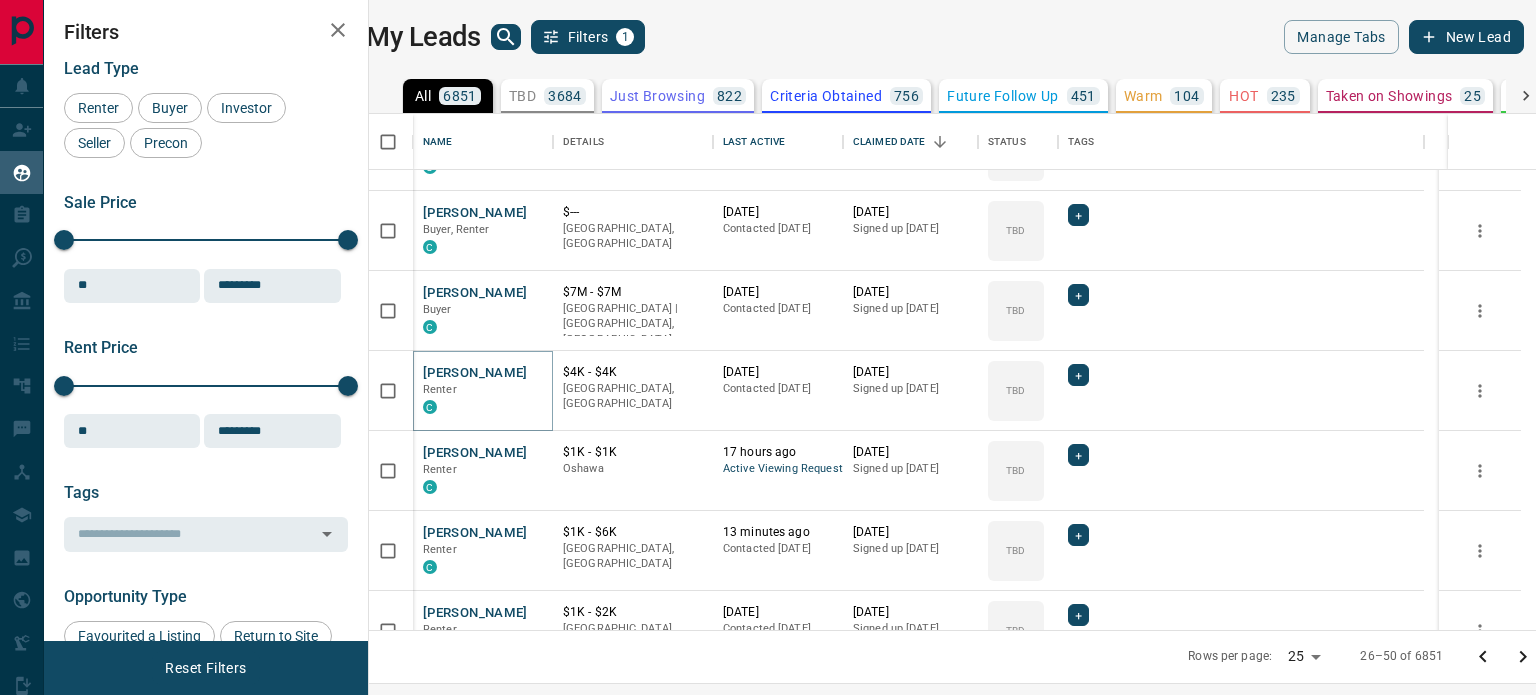 scroll, scrollTop: 783, scrollLeft: 0, axis: vertical 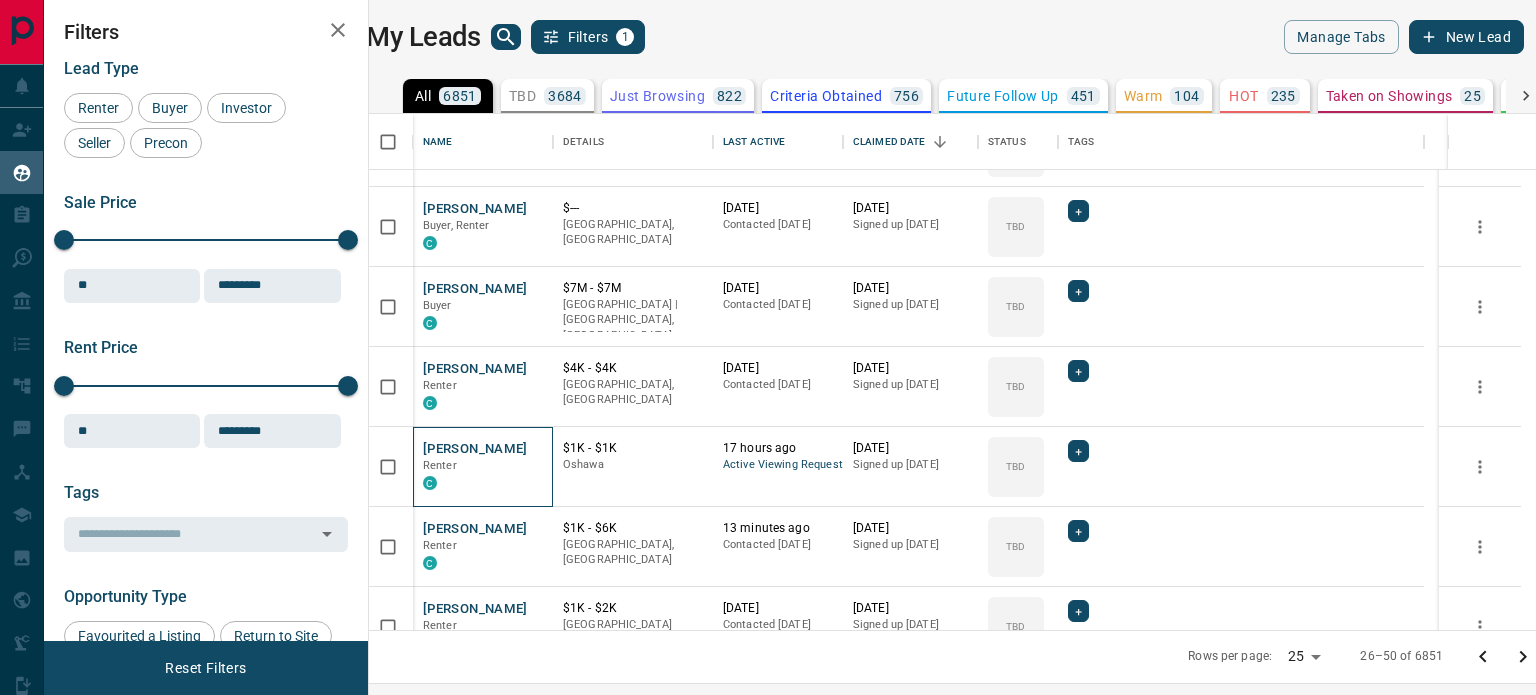 click on "[PERSON_NAME] Renter C" at bounding box center (483, 467) 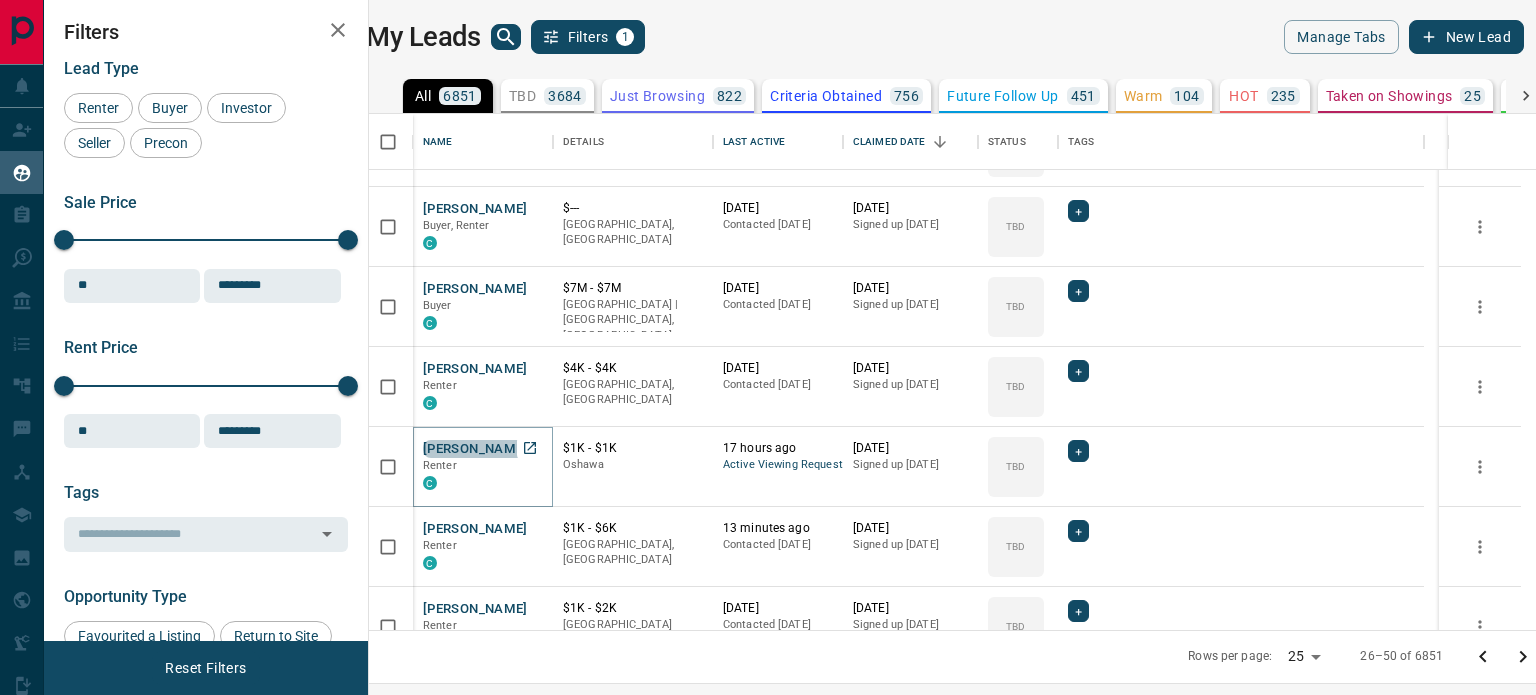 click on "[PERSON_NAME]" at bounding box center [475, 449] 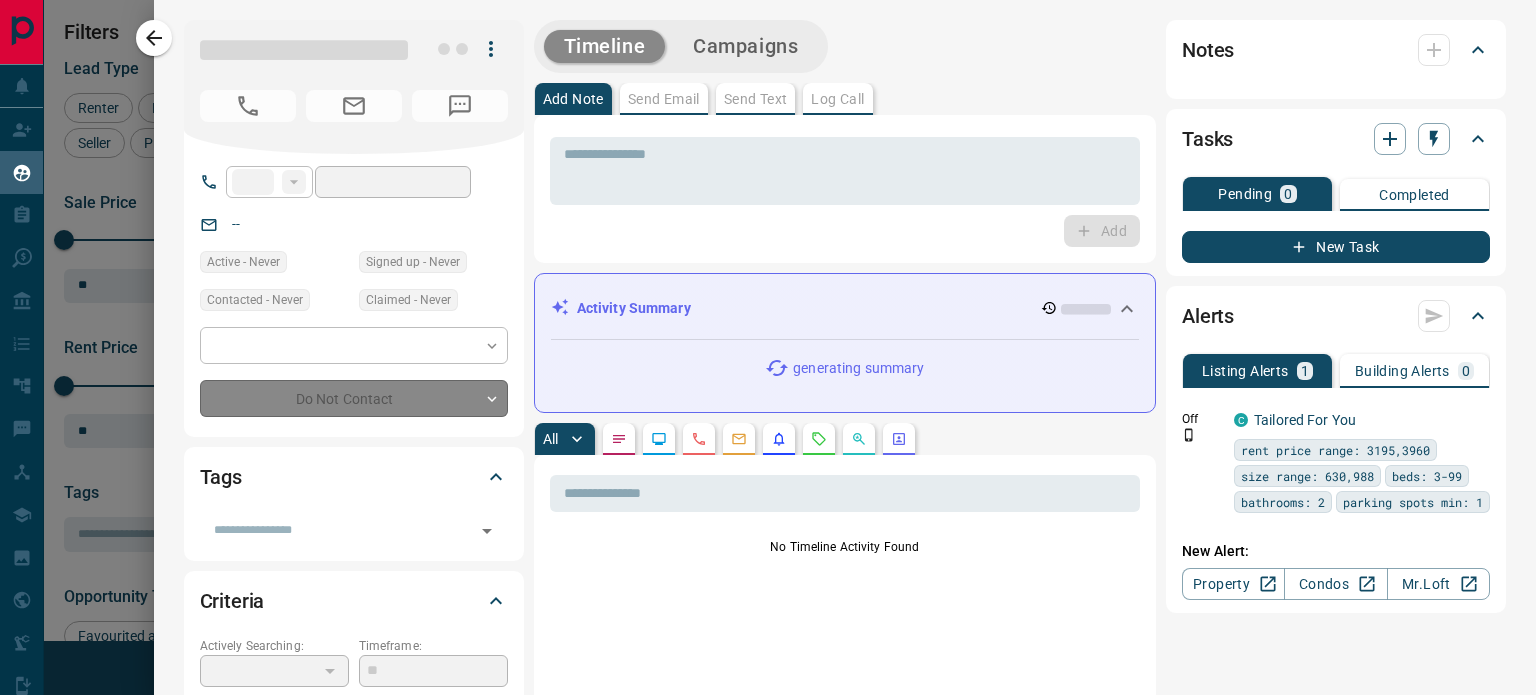 type on "**" 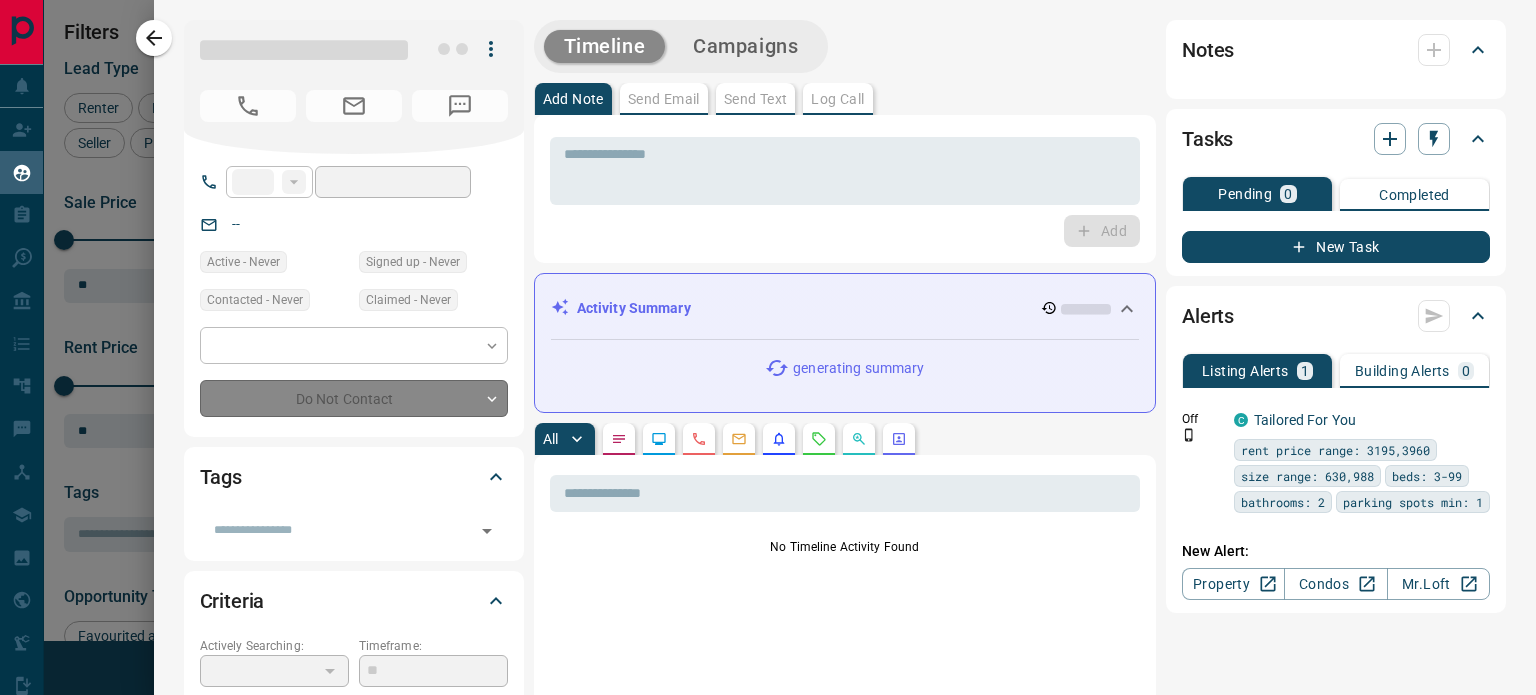 type on "**********" 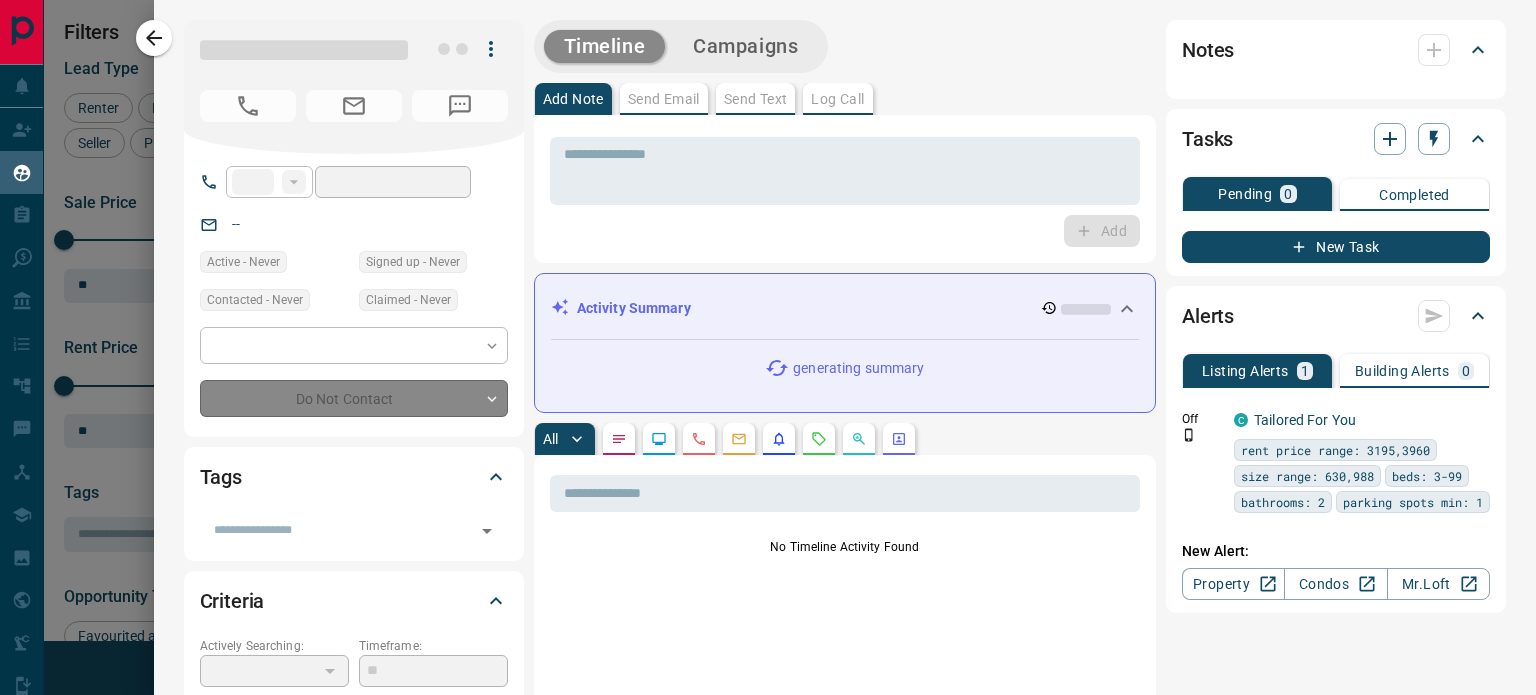 type on "**********" 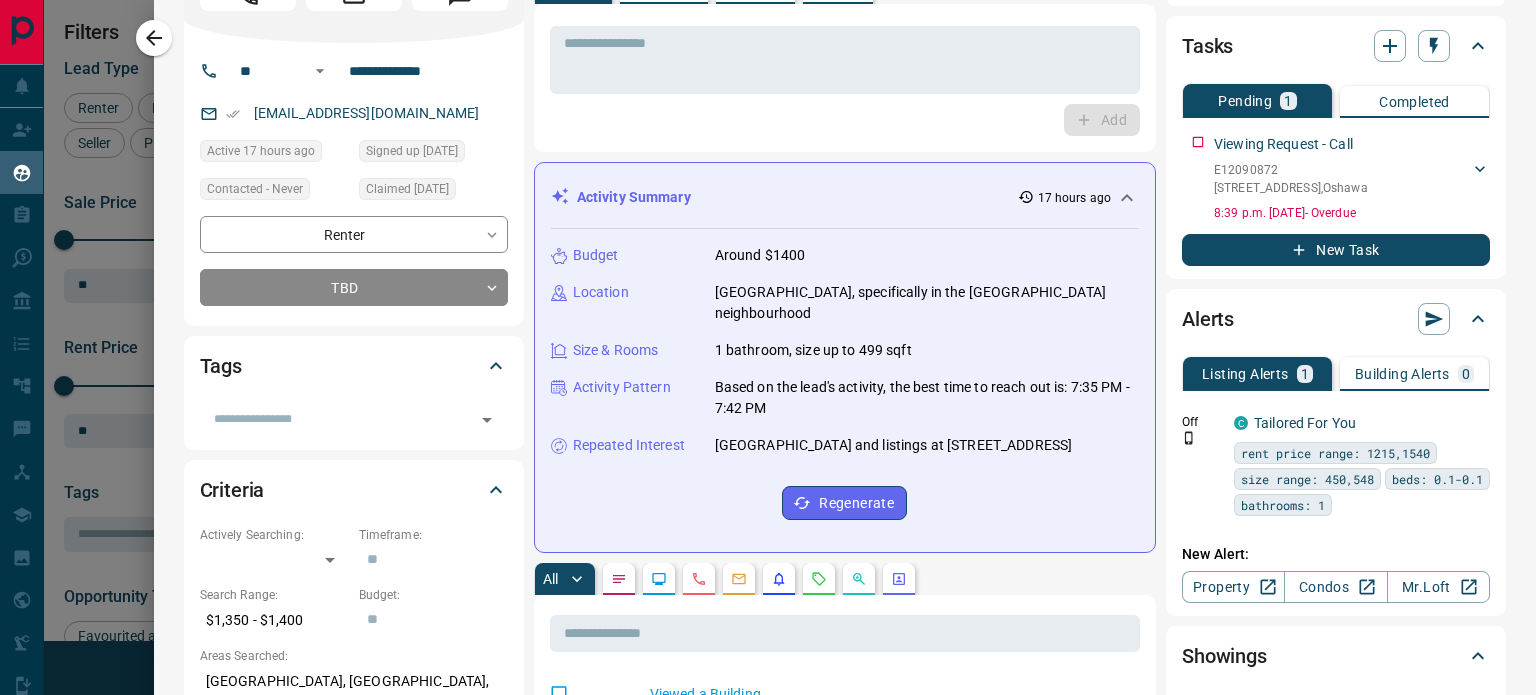 scroll, scrollTop: 0, scrollLeft: 0, axis: both 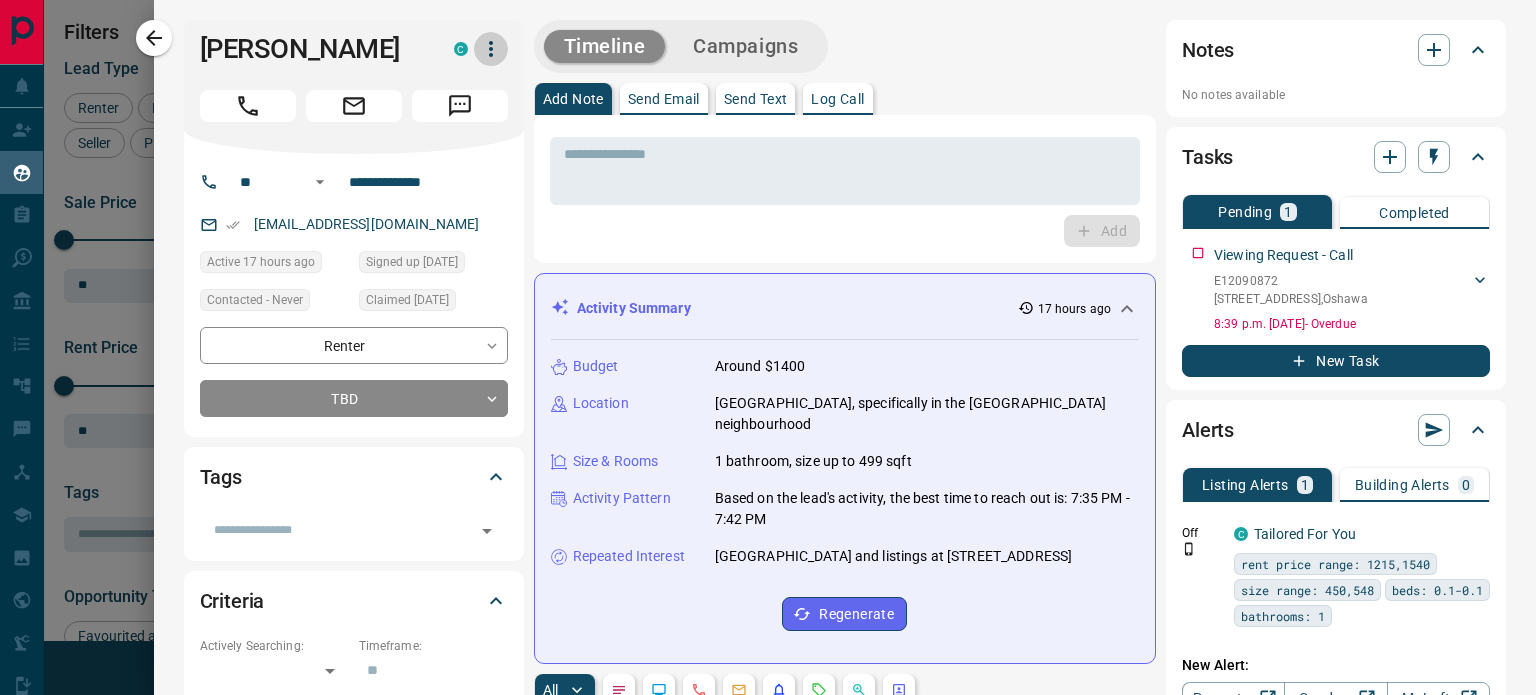 click 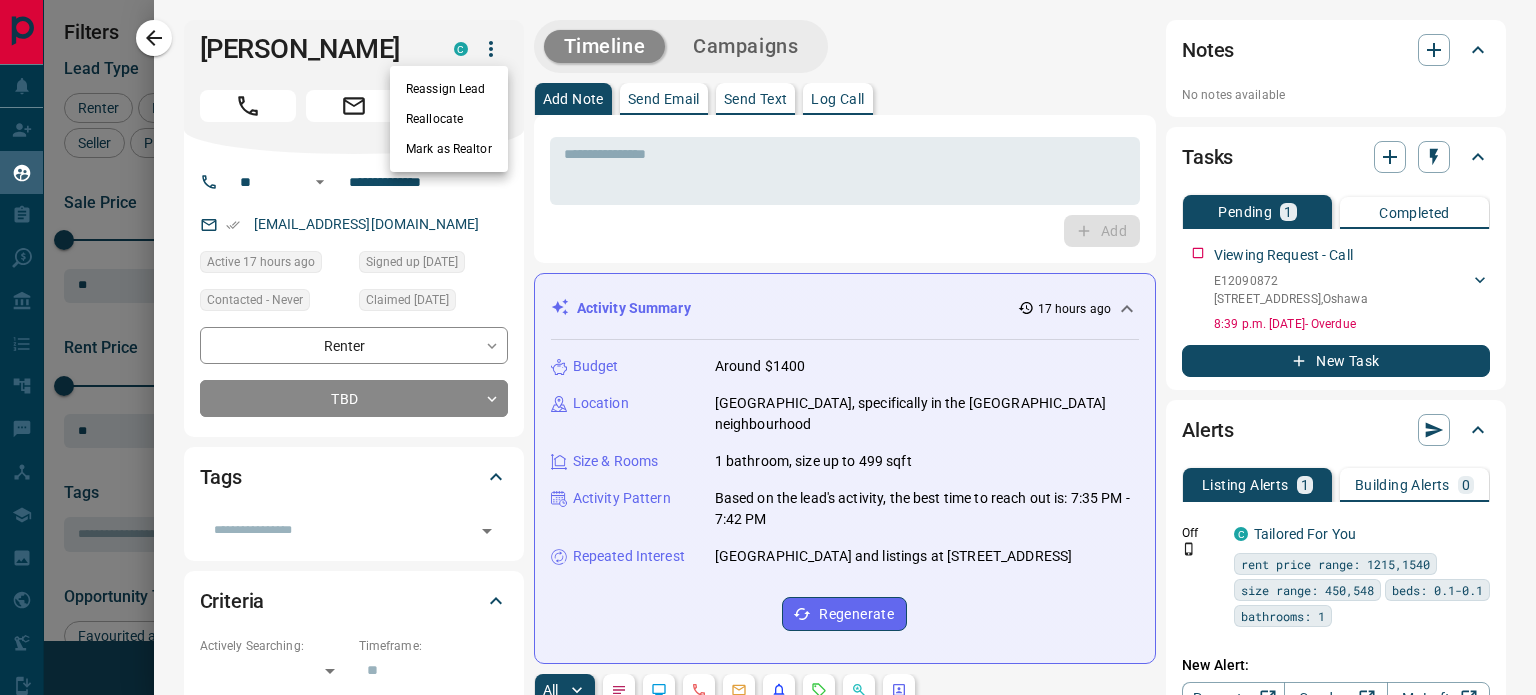 click on "Reallocate" at bounding box center (449, 119) 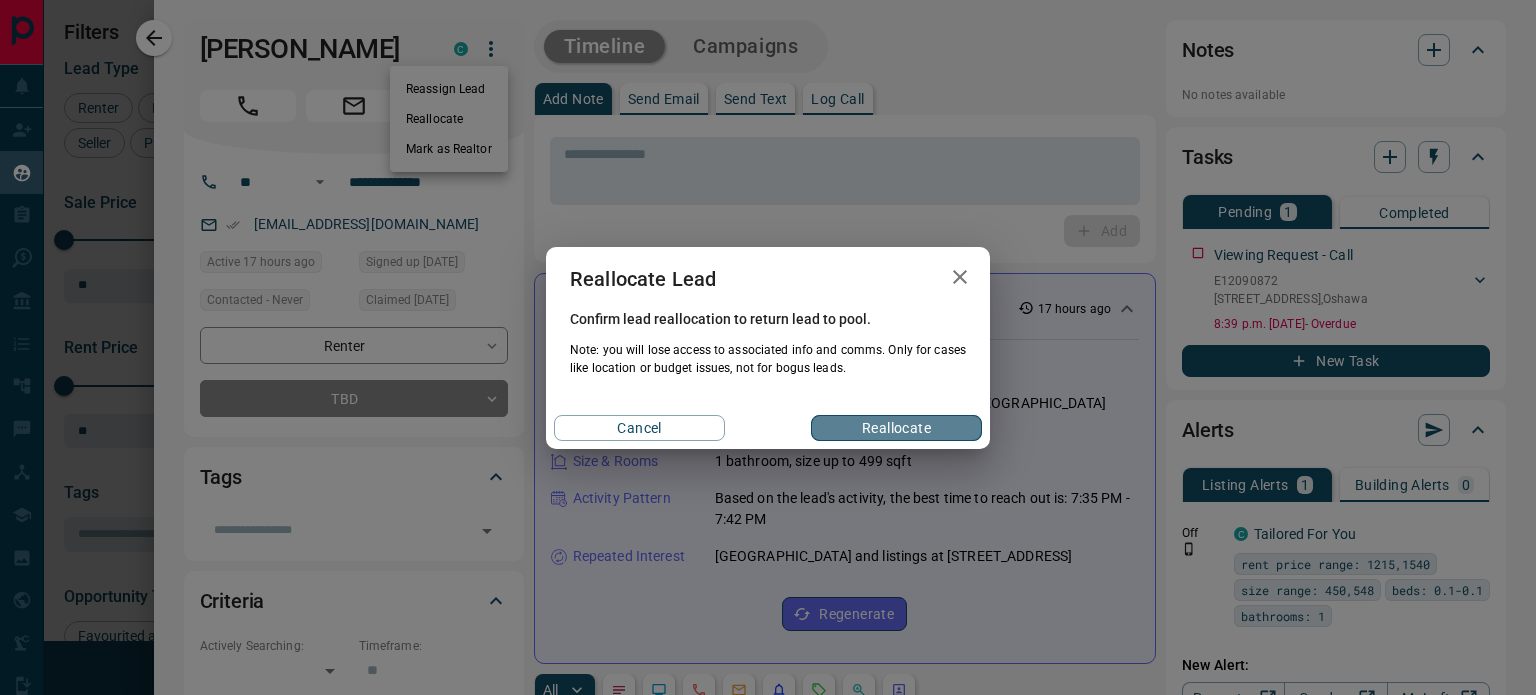 click on "Reallocate" at bounding box center [896, 428] 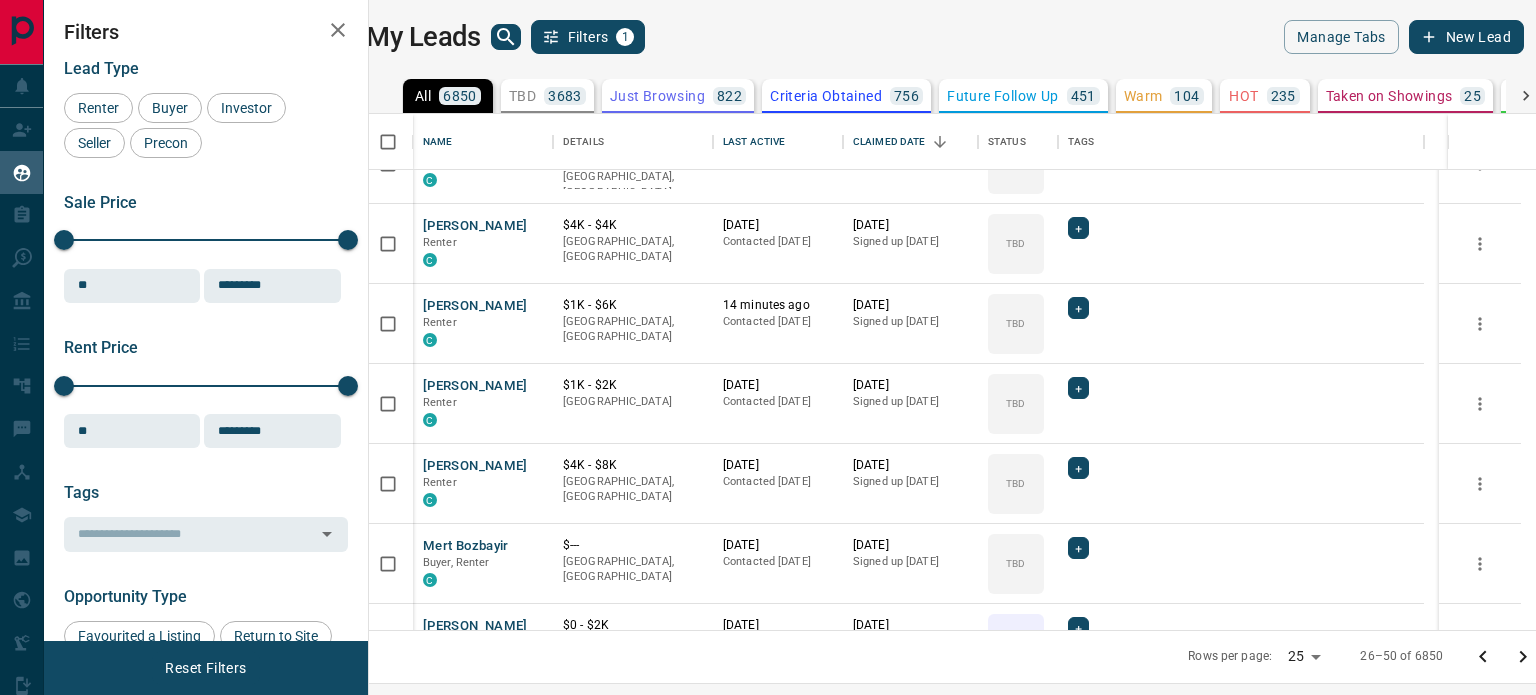 scroll, scrollTop: 927, scrollLeft: 0, axis: vertical 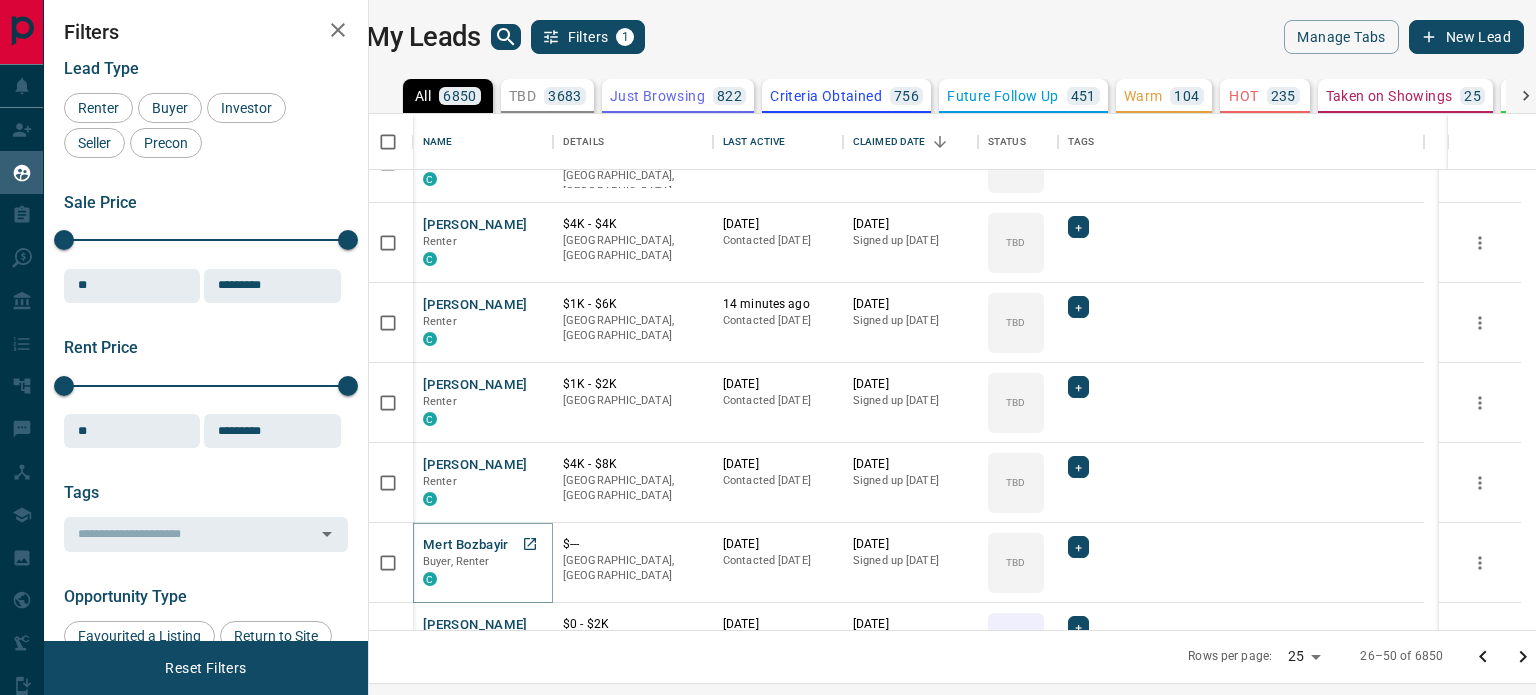 click on "Mert Bozbayir" at bounding box center [466, 545] 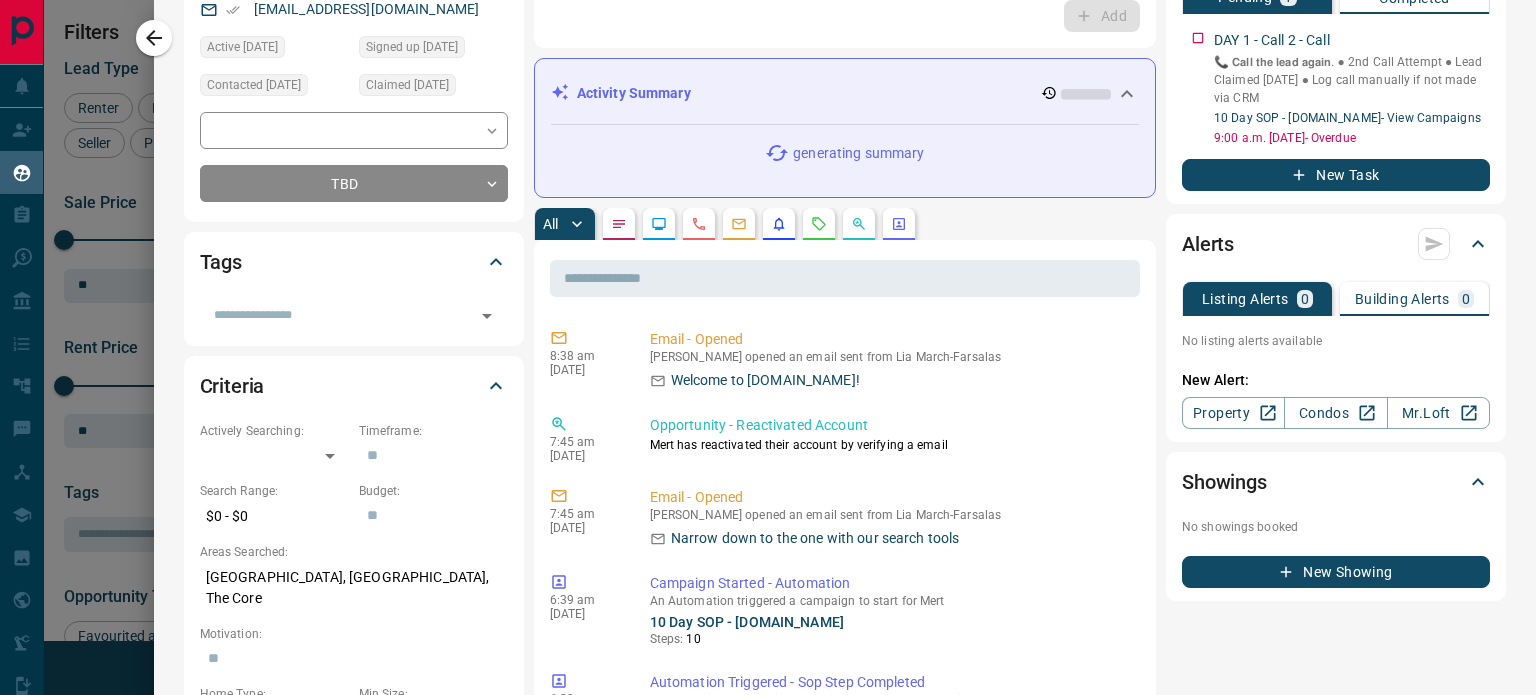 scroll, scrollTop: 254, scrollLeft: 0, axis: vertical 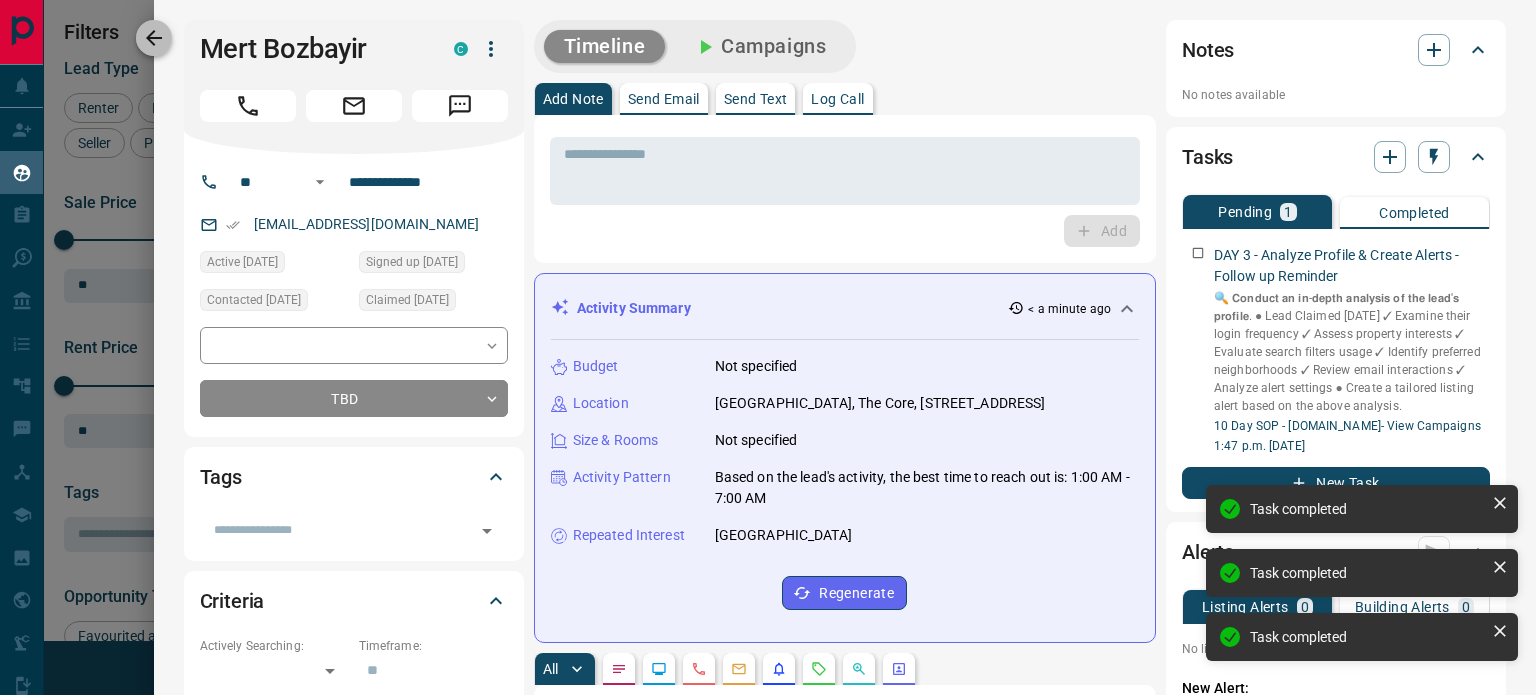 click 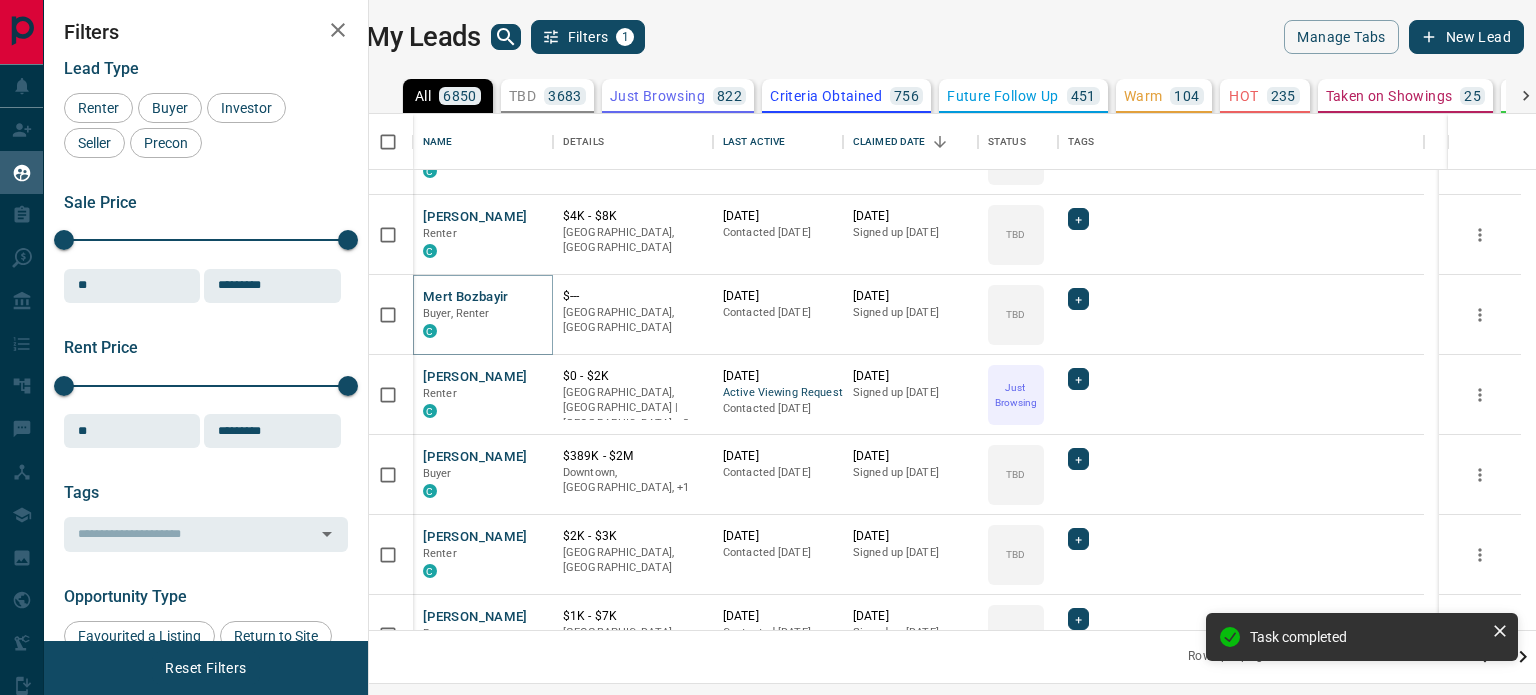 scroll, scrollTop: 1176, scrollLeft: 0, axis: vertical 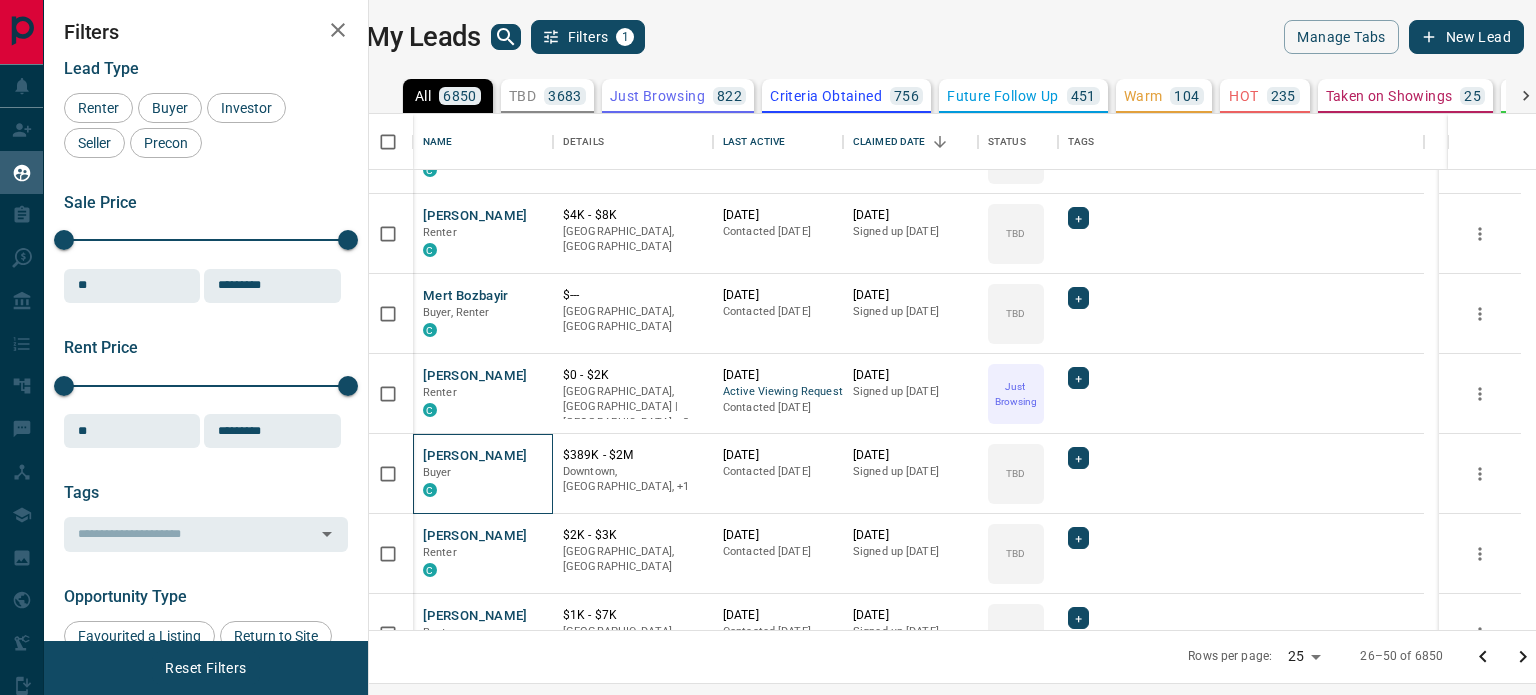 click on "[PERSON_NAME] Buyer C" at bounding box center (483, 474) 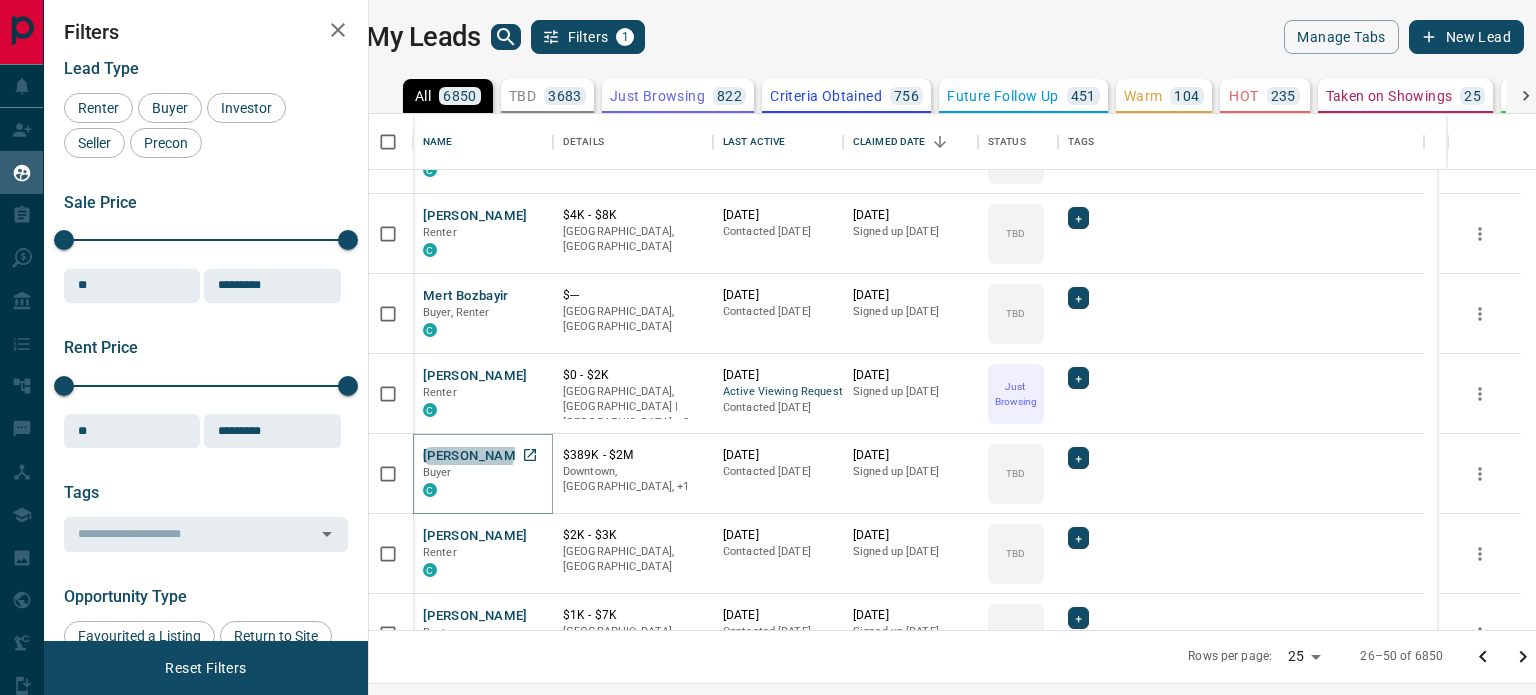 click on "[PERSON_NAME]" at bounding box center [475, 456] 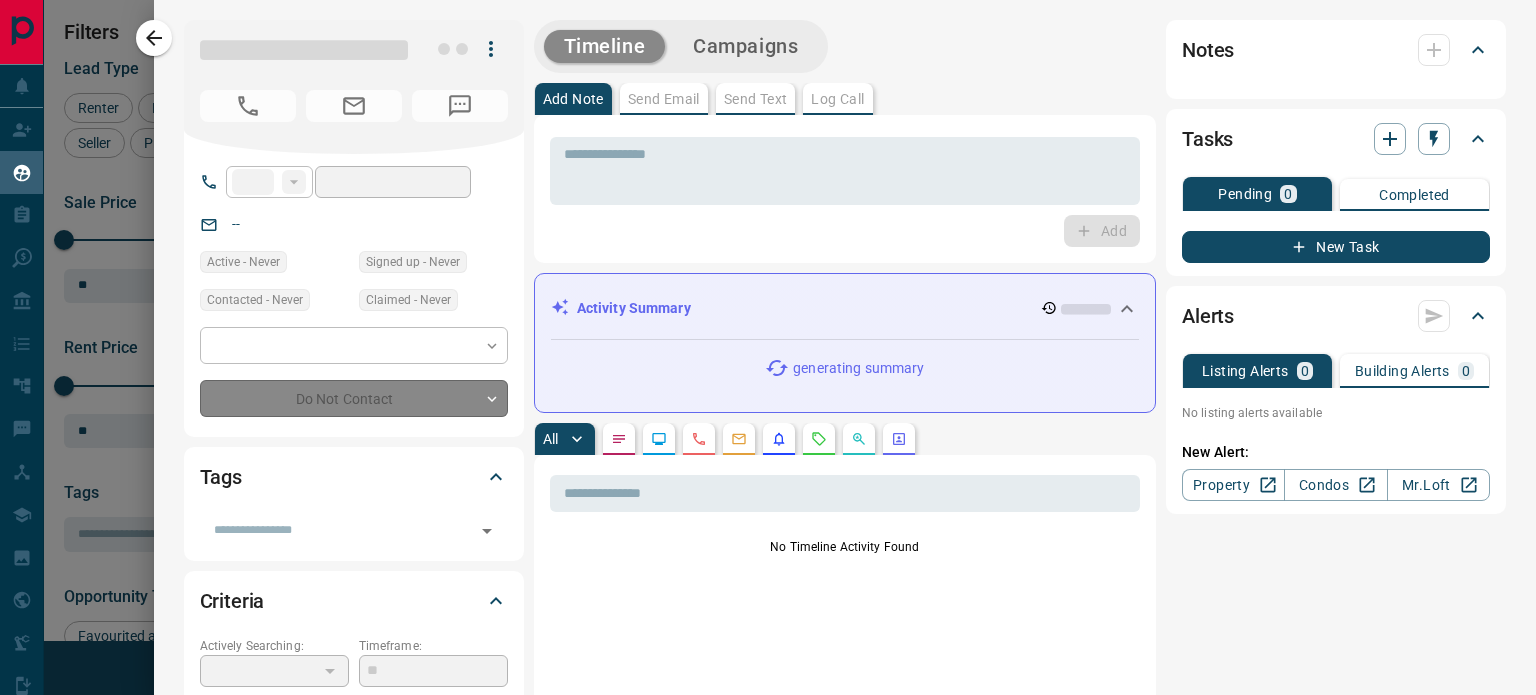type on "**" 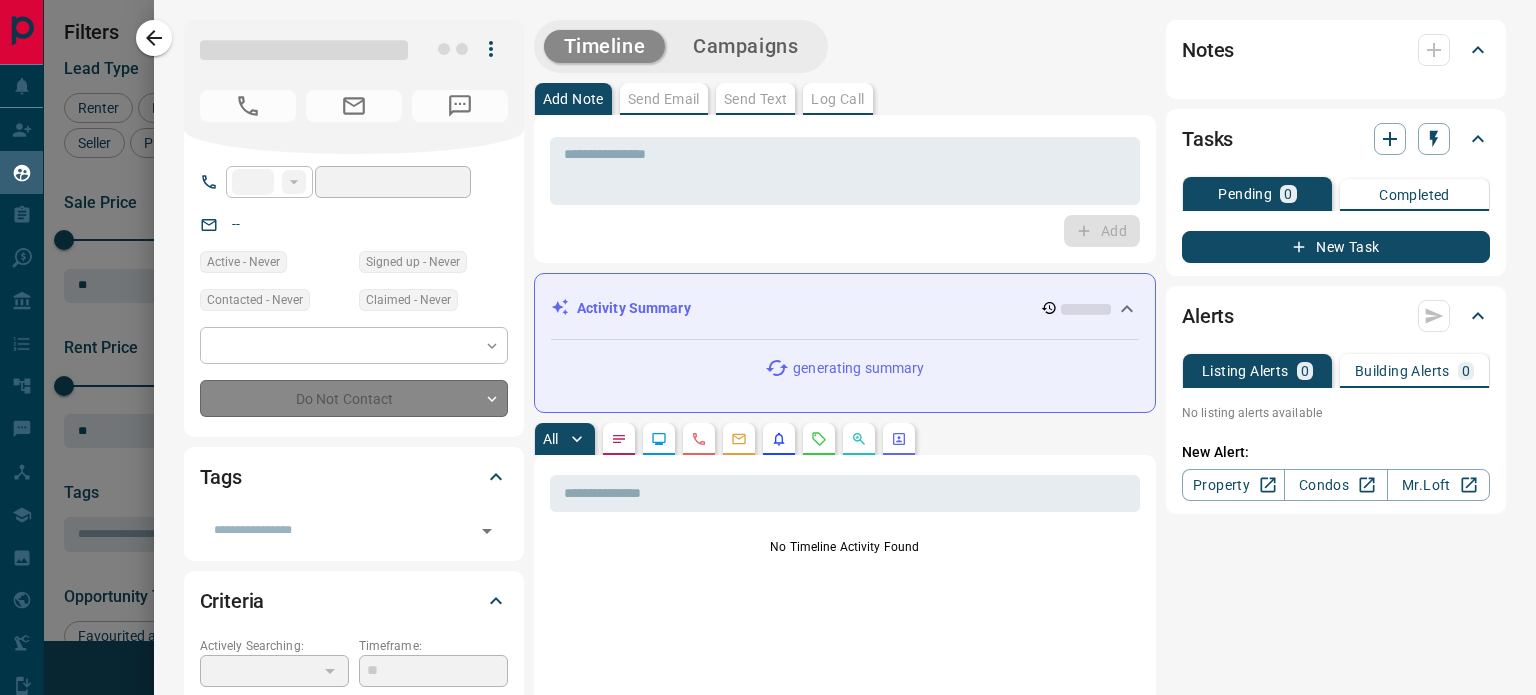 type on "**********" 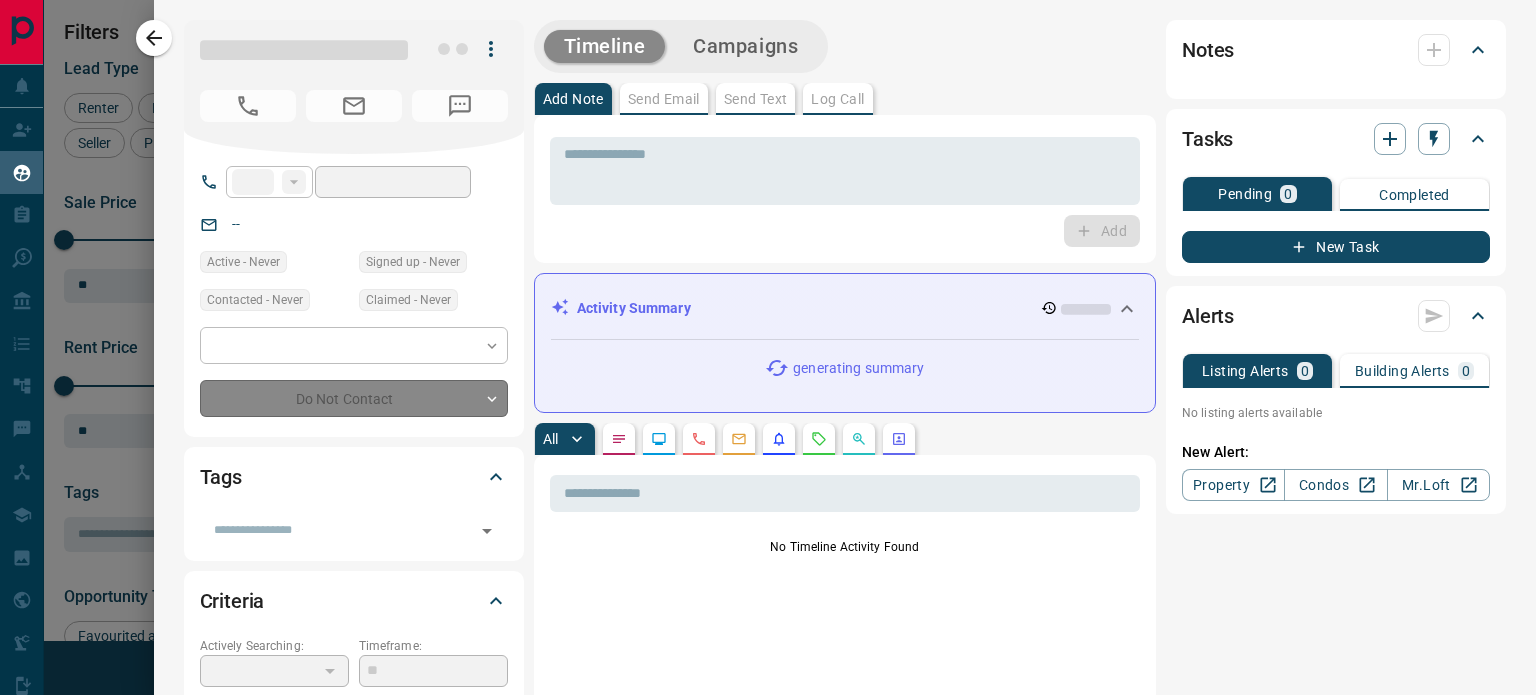 type on "**" 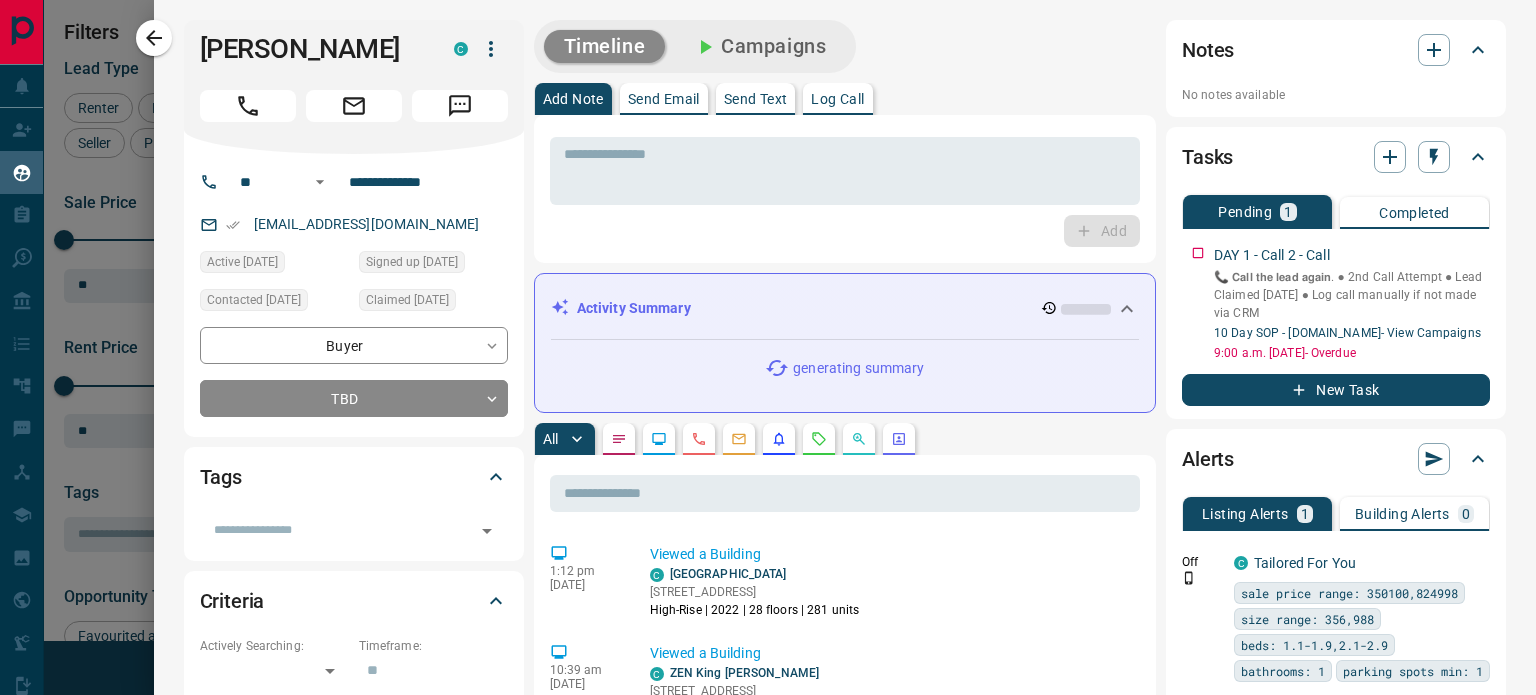 scroll, scrollTop: 292, scrollLeft: 0, axis: vertical 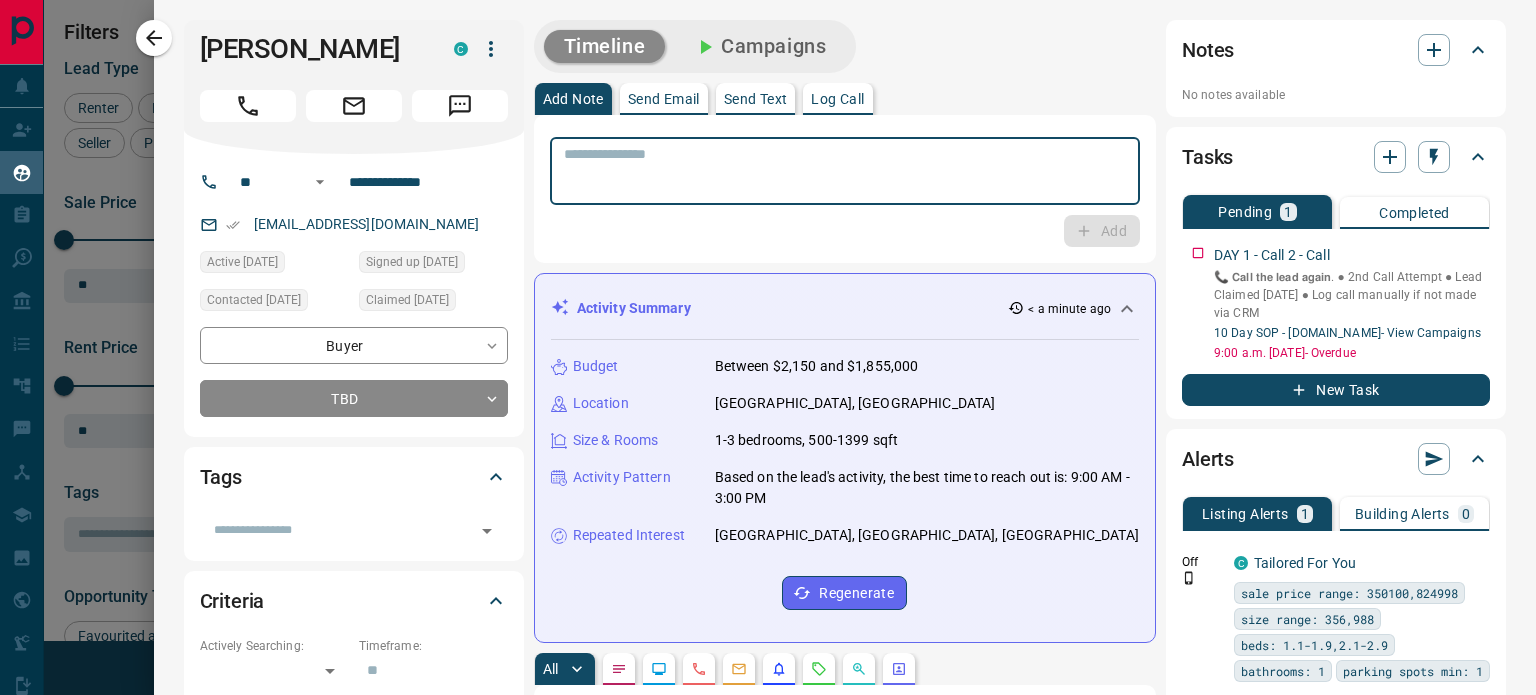 click at bounding box center (845, 171) 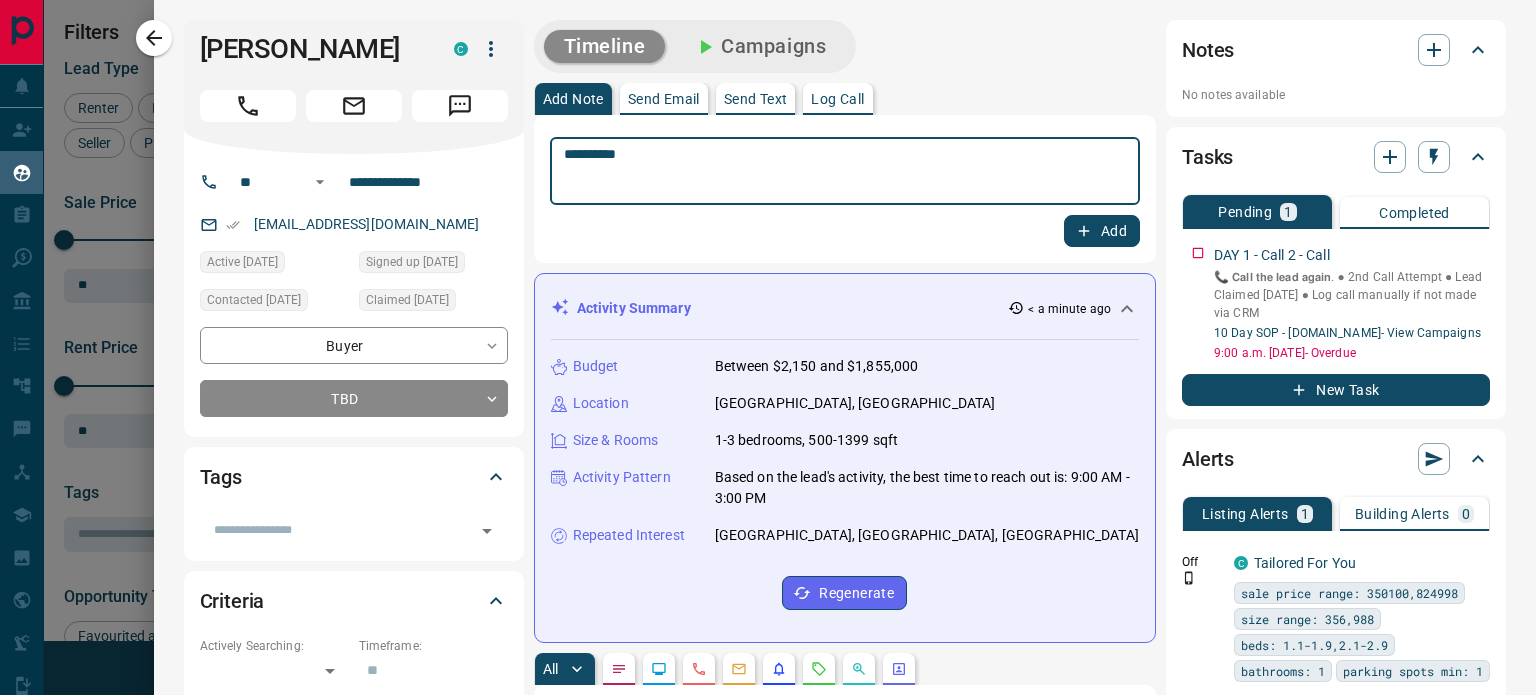 type on "**********" 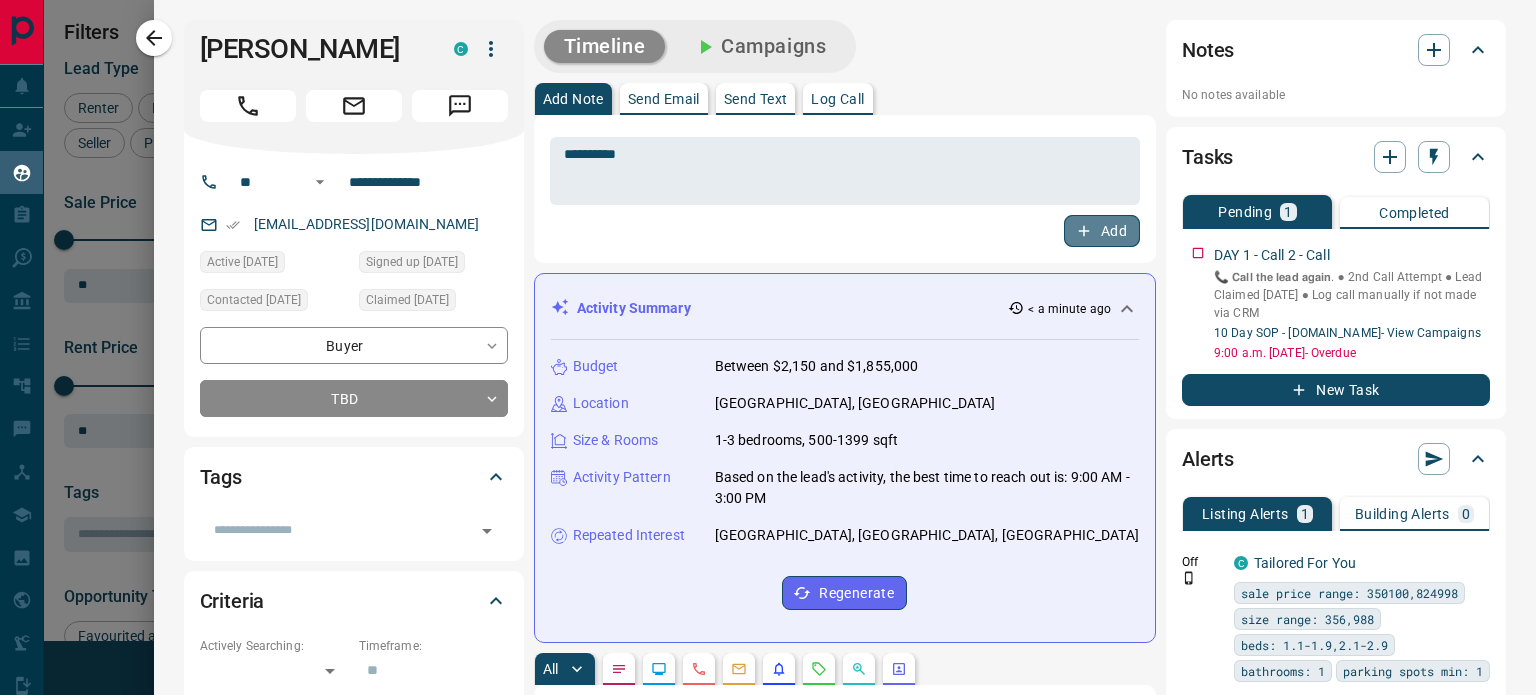 click 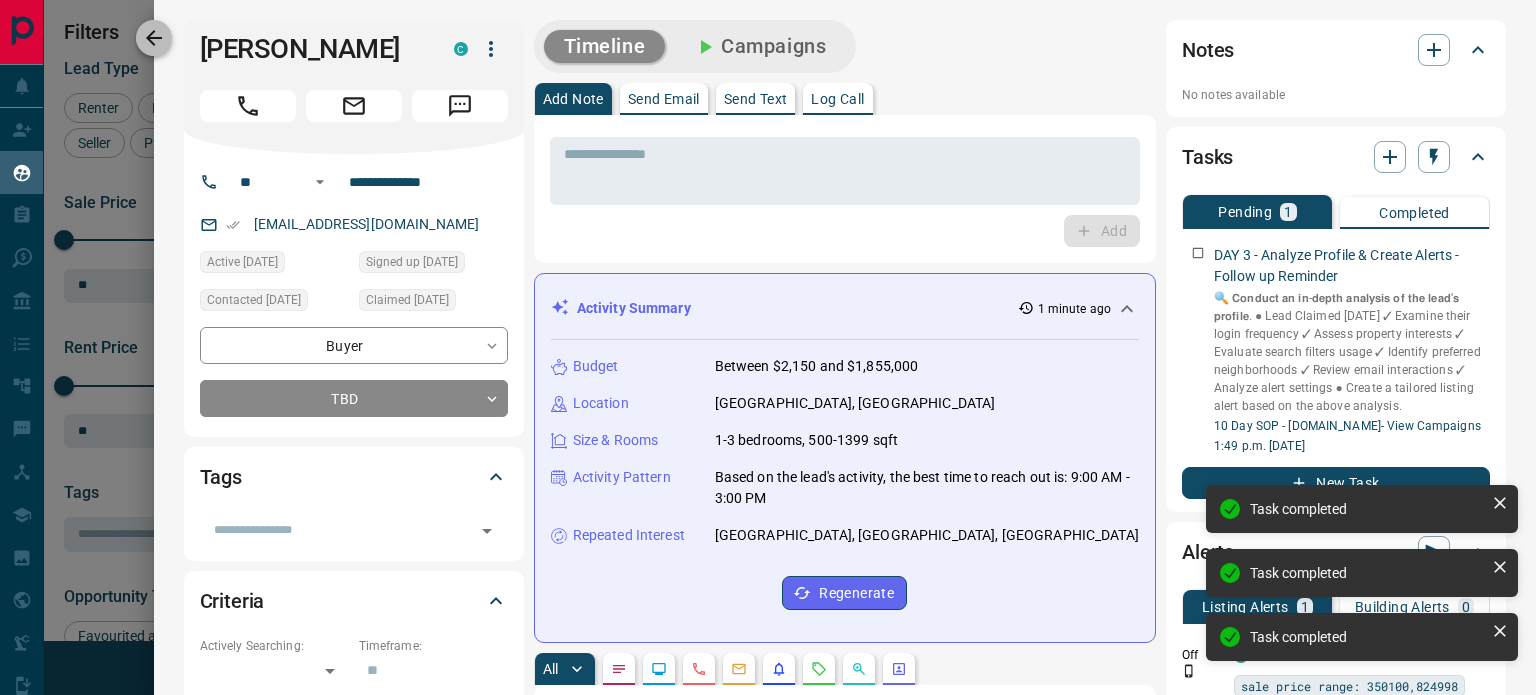 click 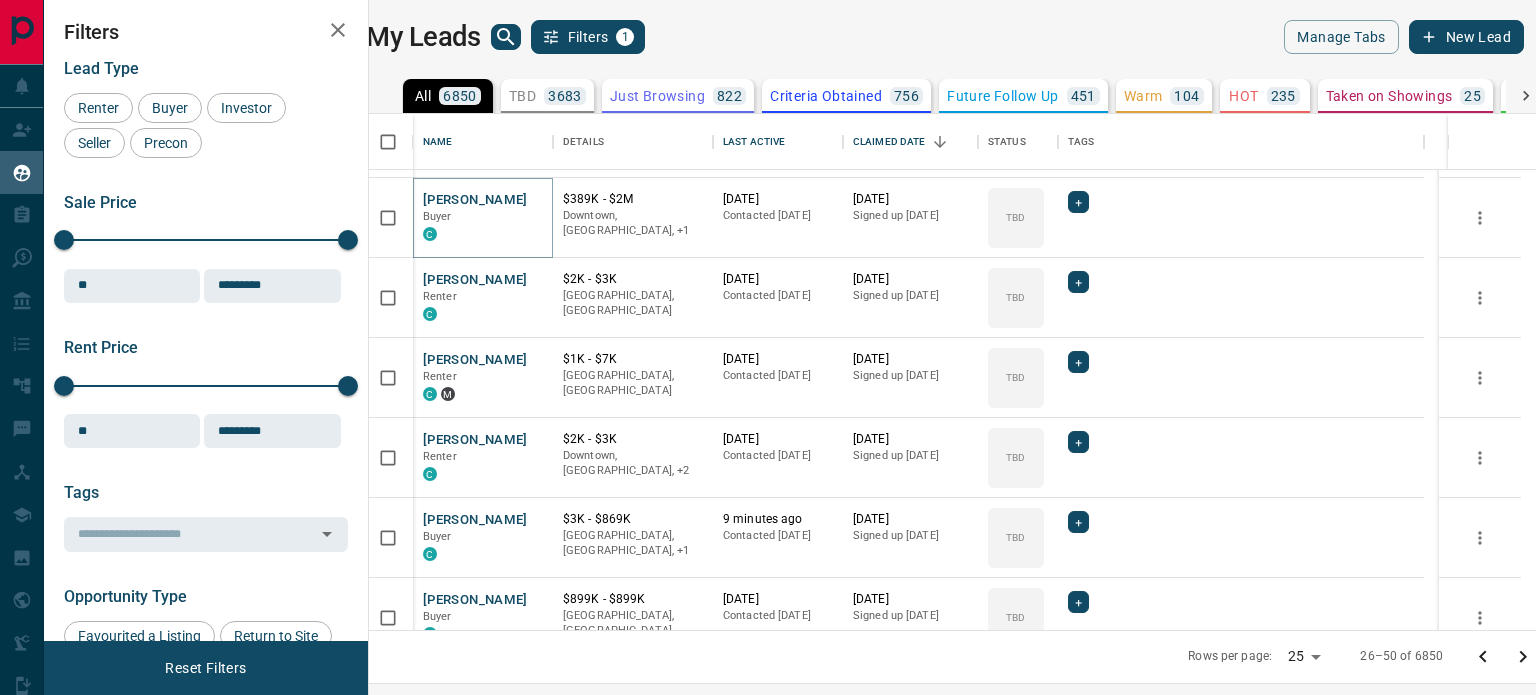 scroll, scrollTop: 1450, scrollLeft: 0, axis: vertical 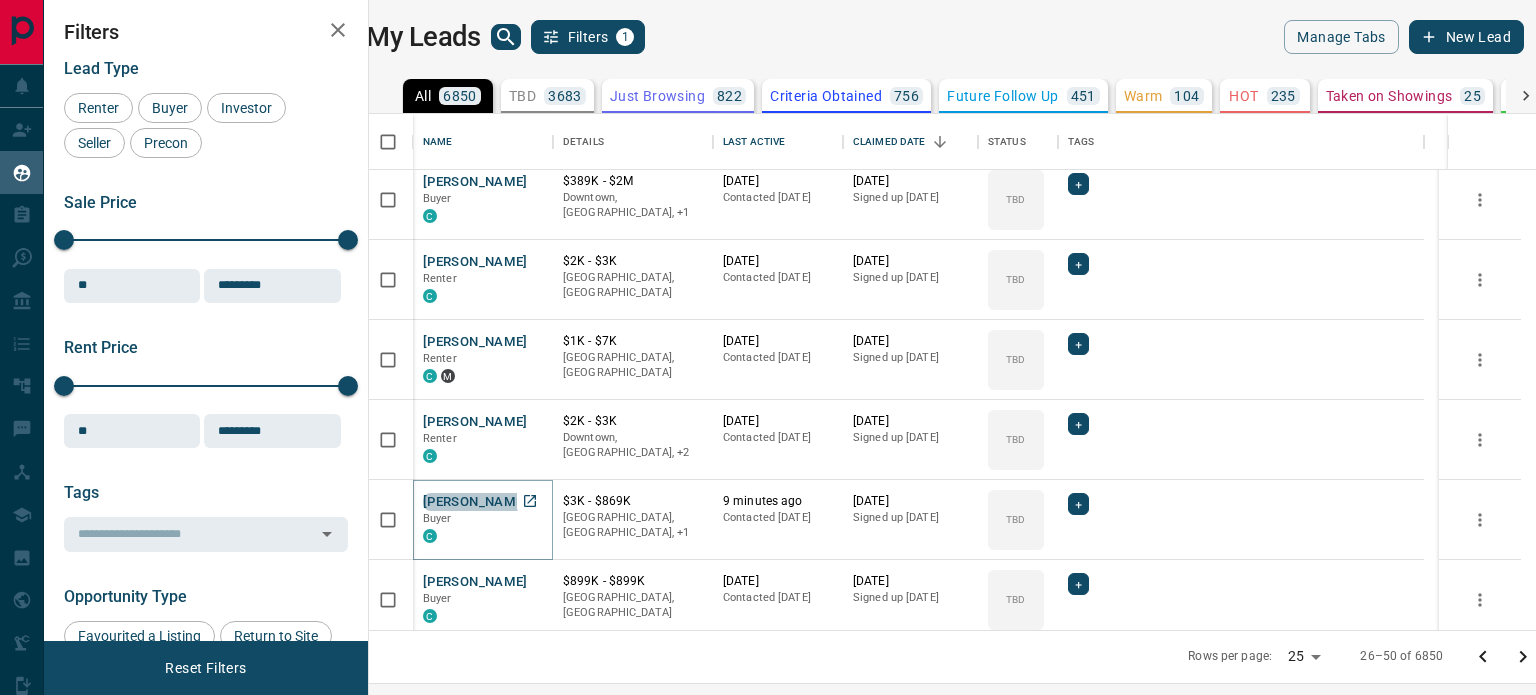 click on "[PERSON_NAME]" at bounding box center (475, 502) 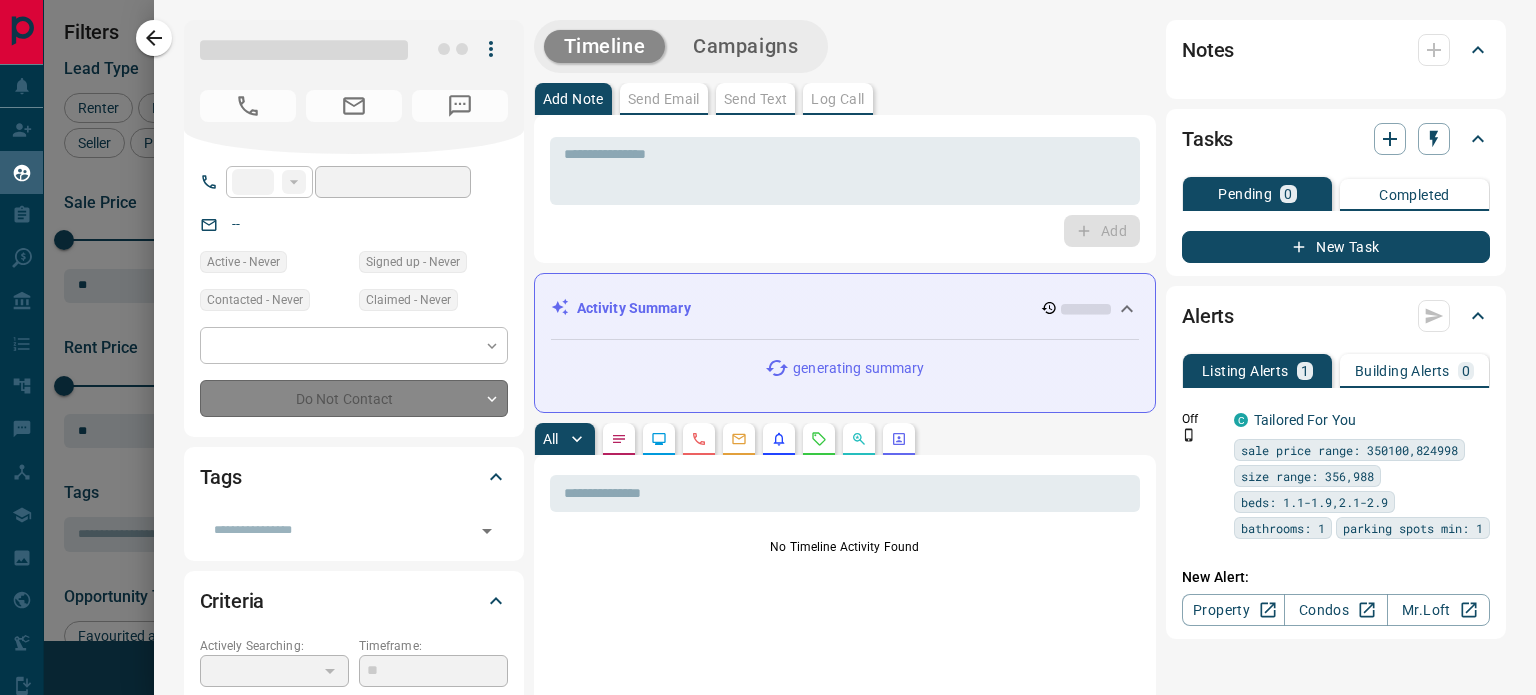 type on "**" 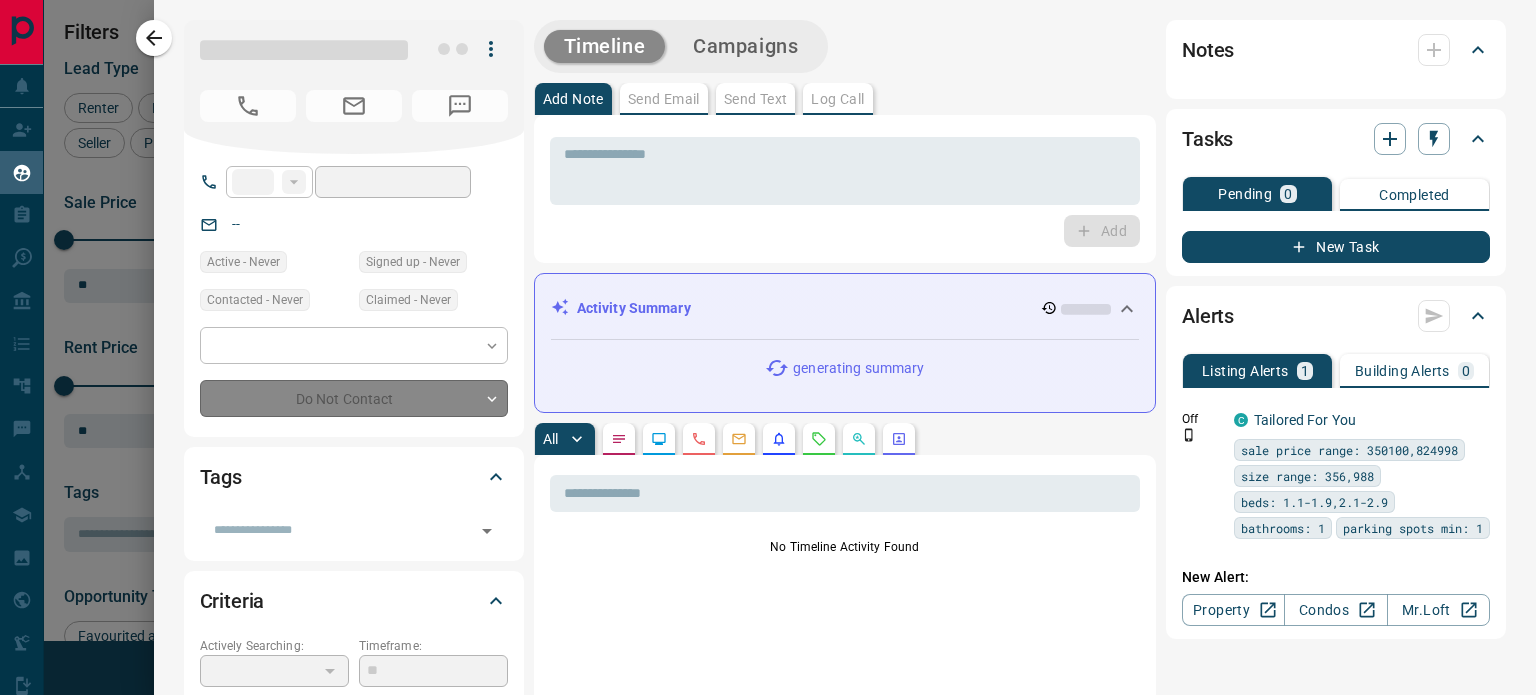 type on "**********" 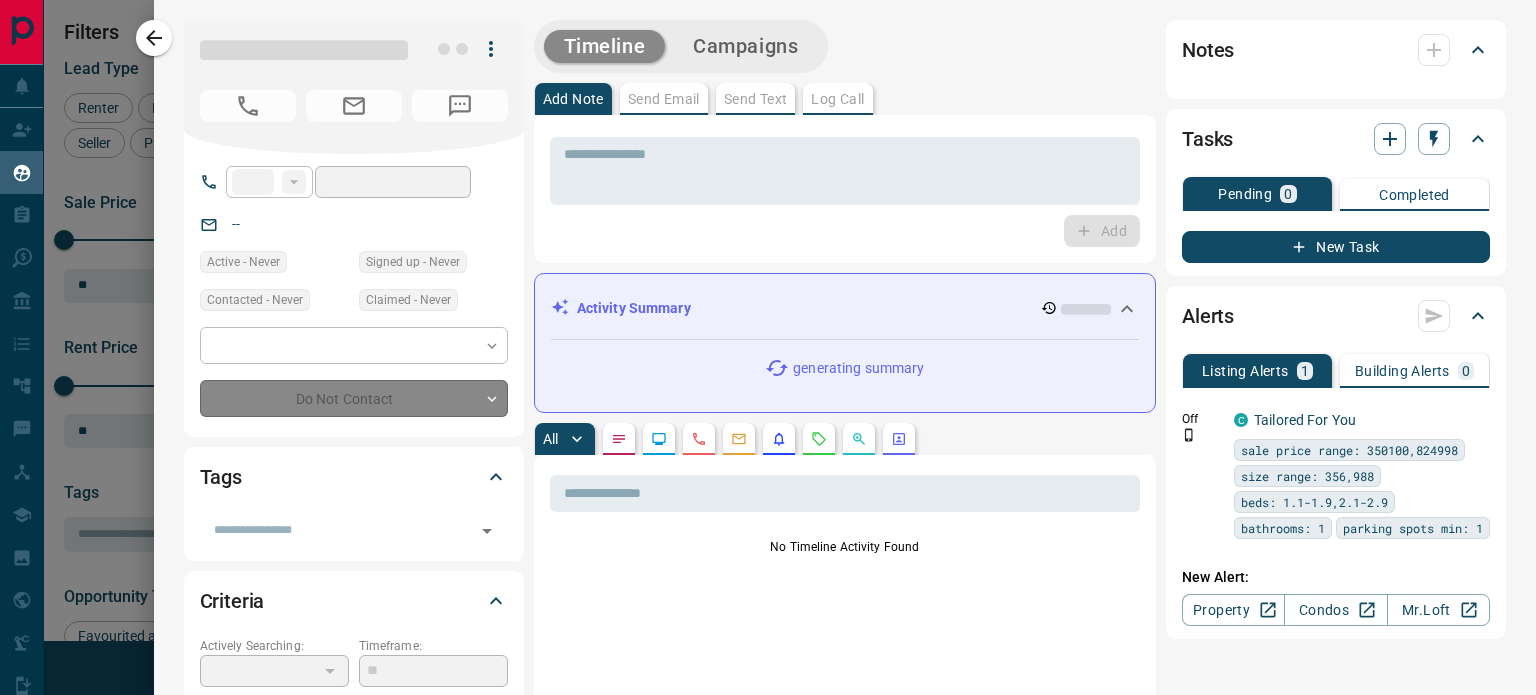 type on "**" 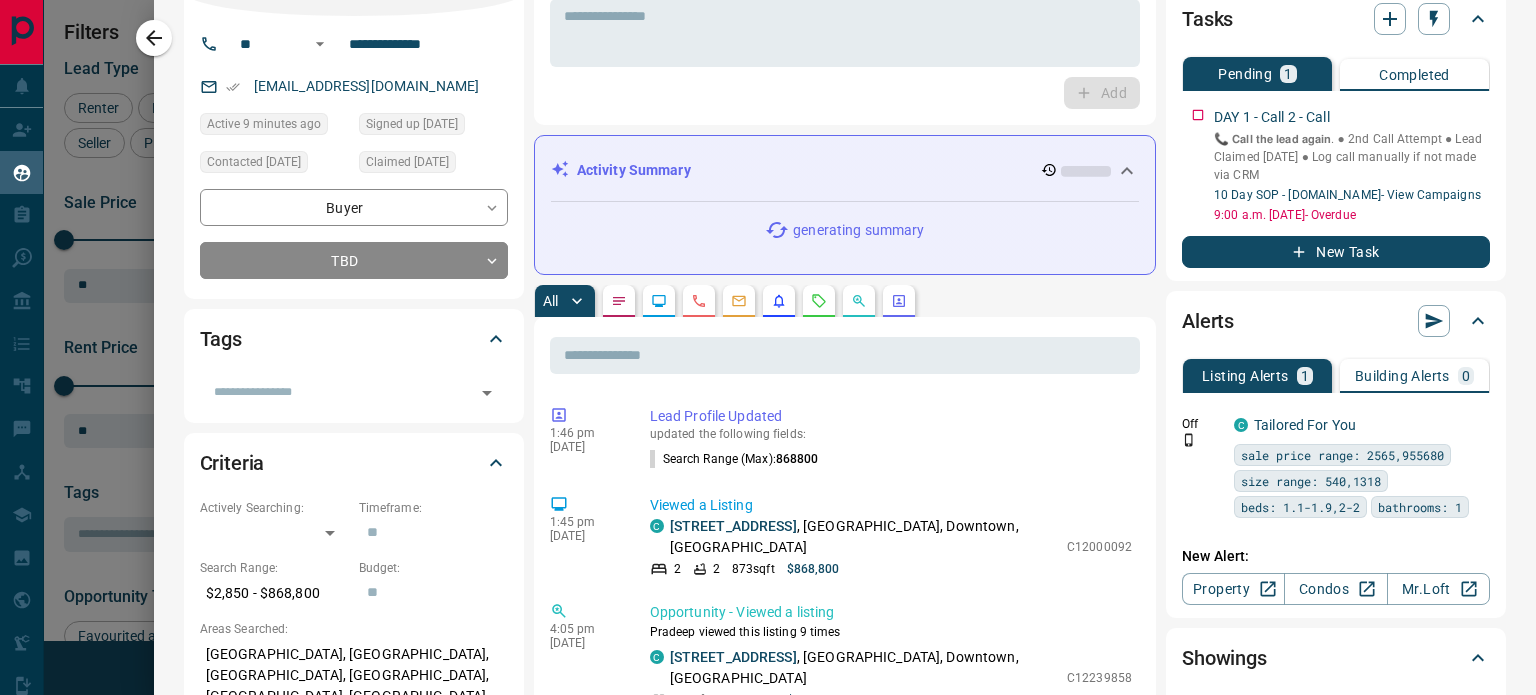 scroll, scrollTop: 0, scrollLeft: 0, axis: both 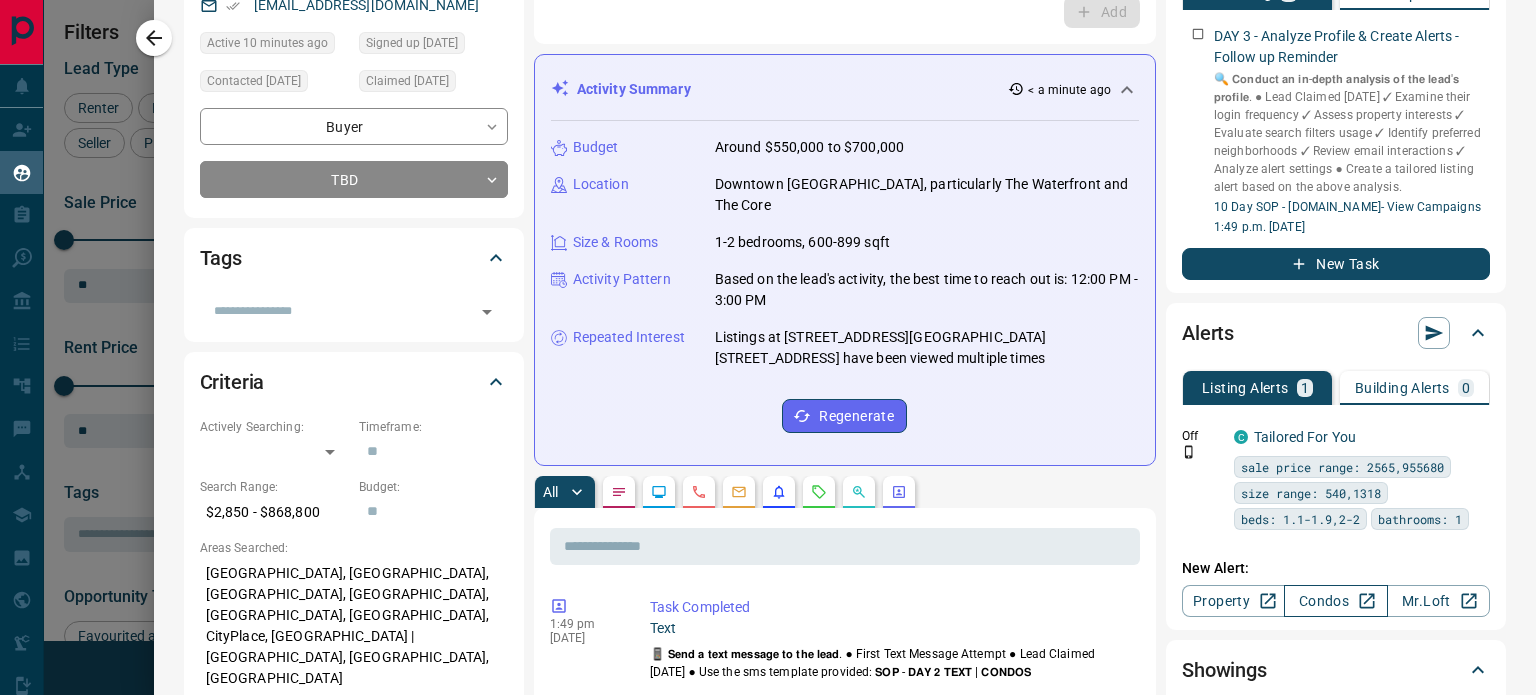 click on "Condos" at bounding box center (1335, 601) 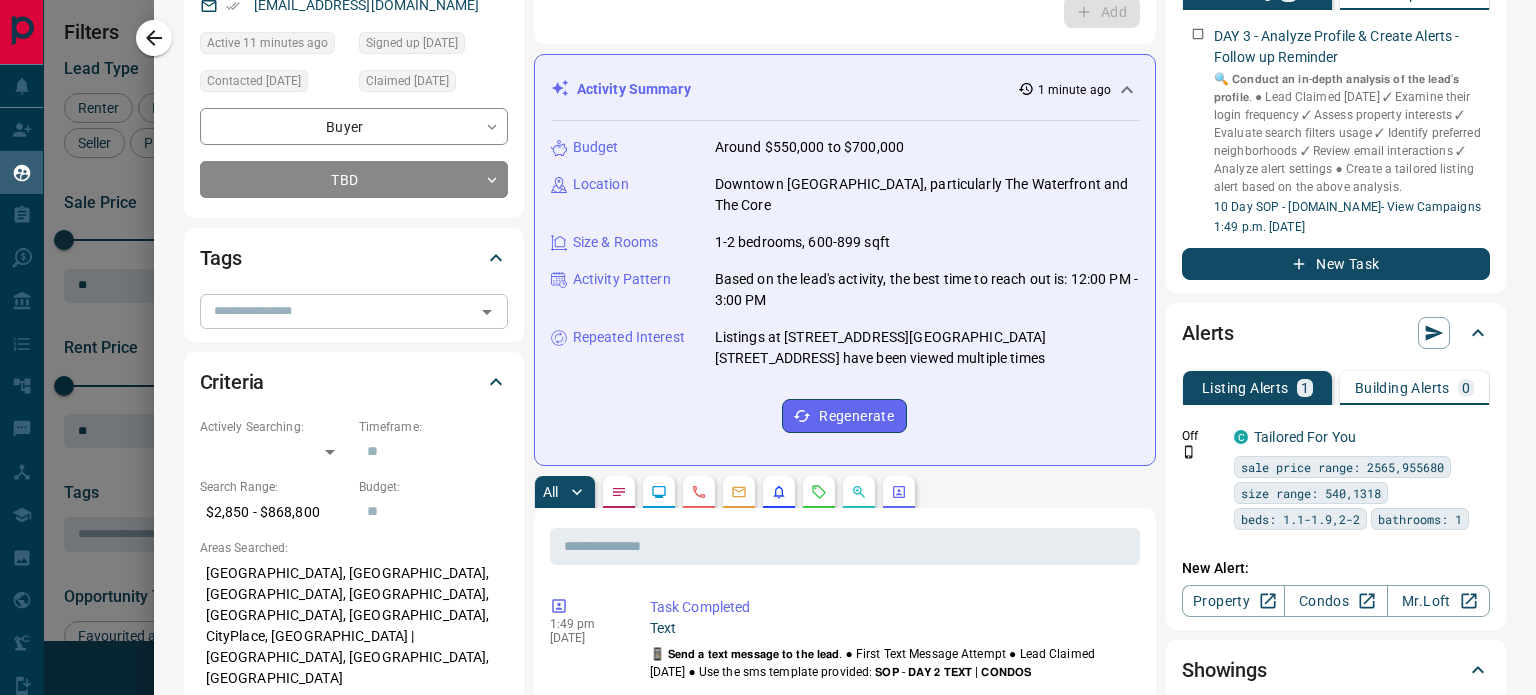 scroll, scrollTop: 0, scrollLeft: 0, axis: both 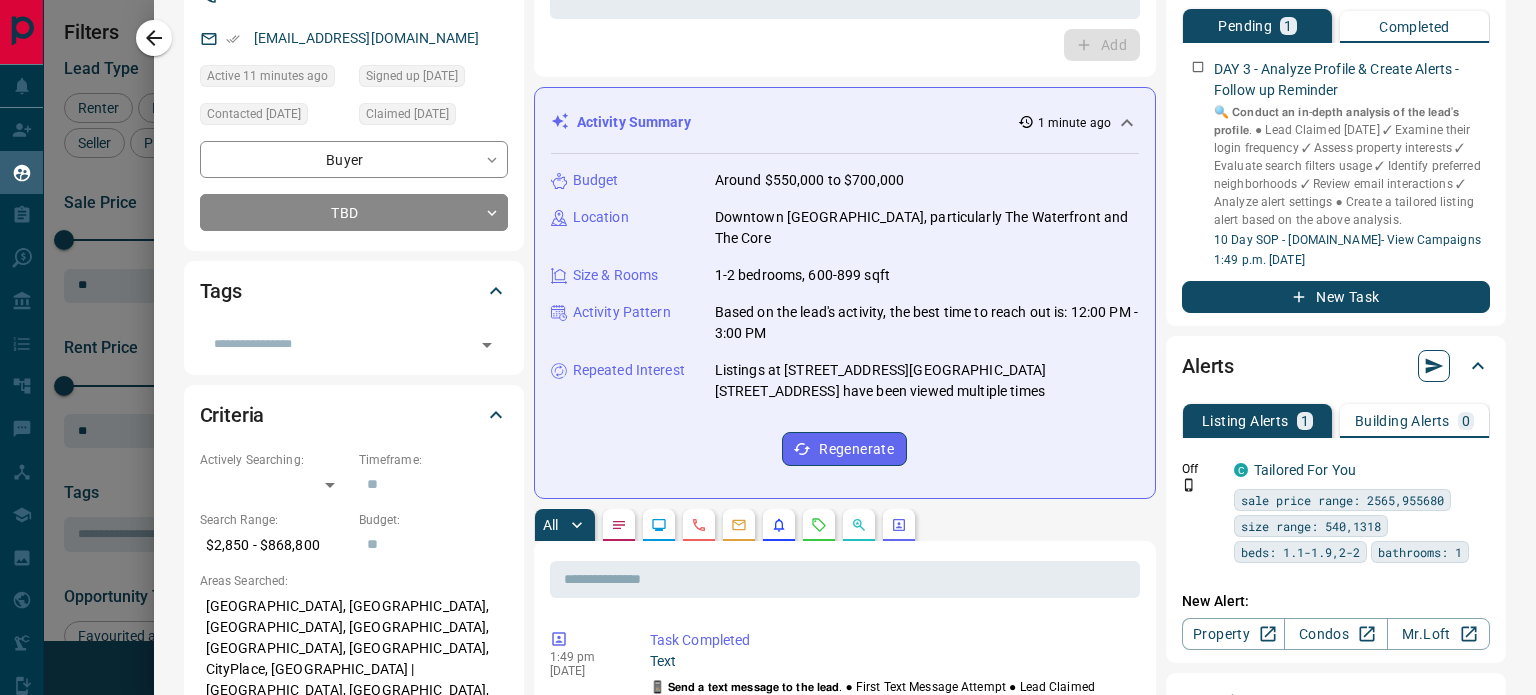 click at bounding box center (1434, 366) 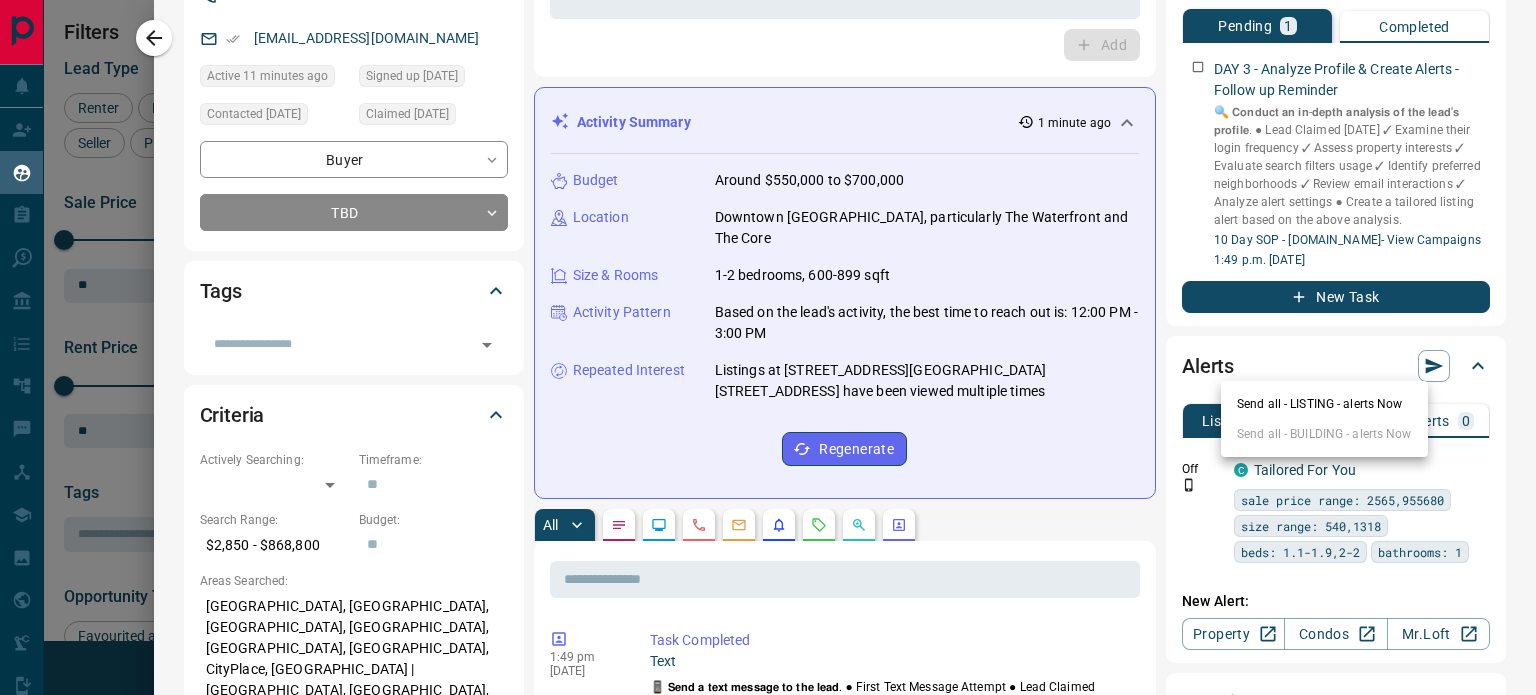 click on "Send all - LISTING - alerts Now Send all - BUILDING - alerts Now" at bounding box center (1324, 419) 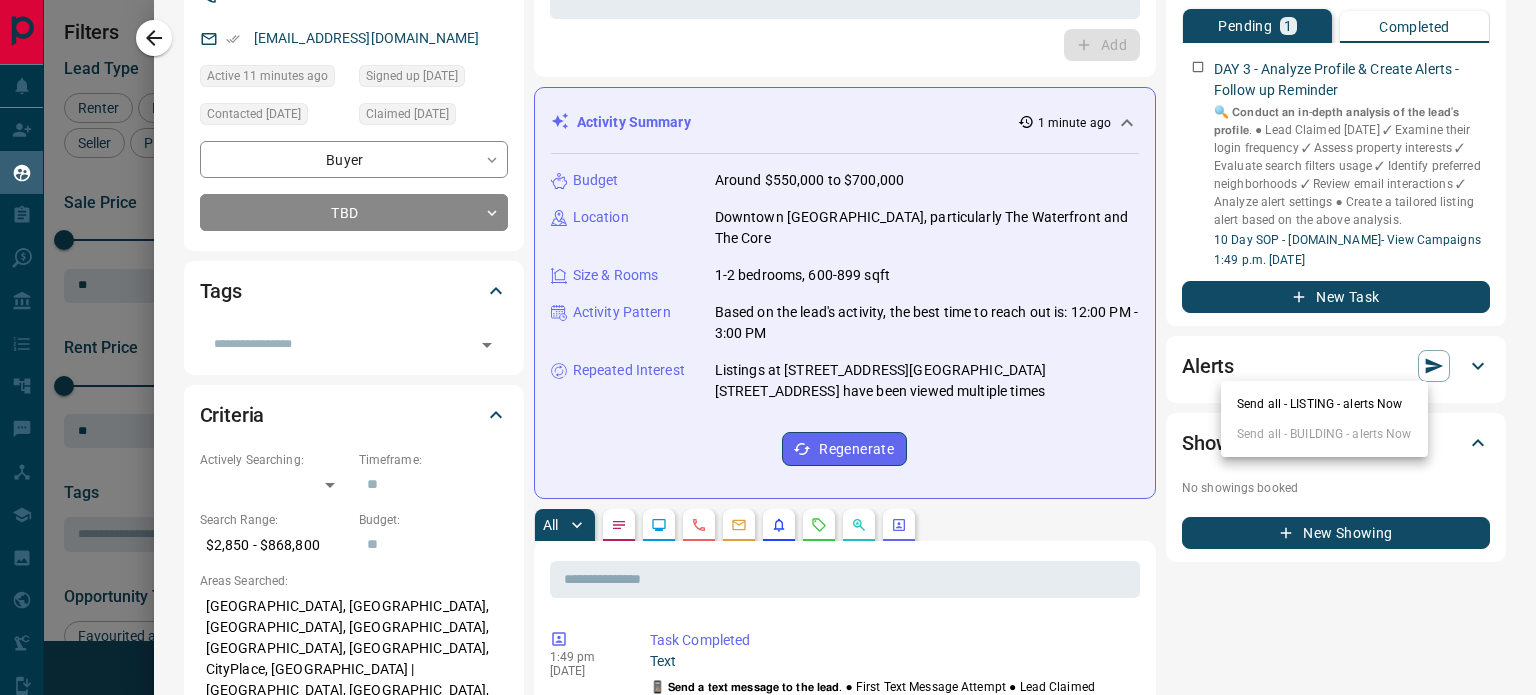 click on "Send all - LISTING - alerts Now" at bounding box center [1324, 404] 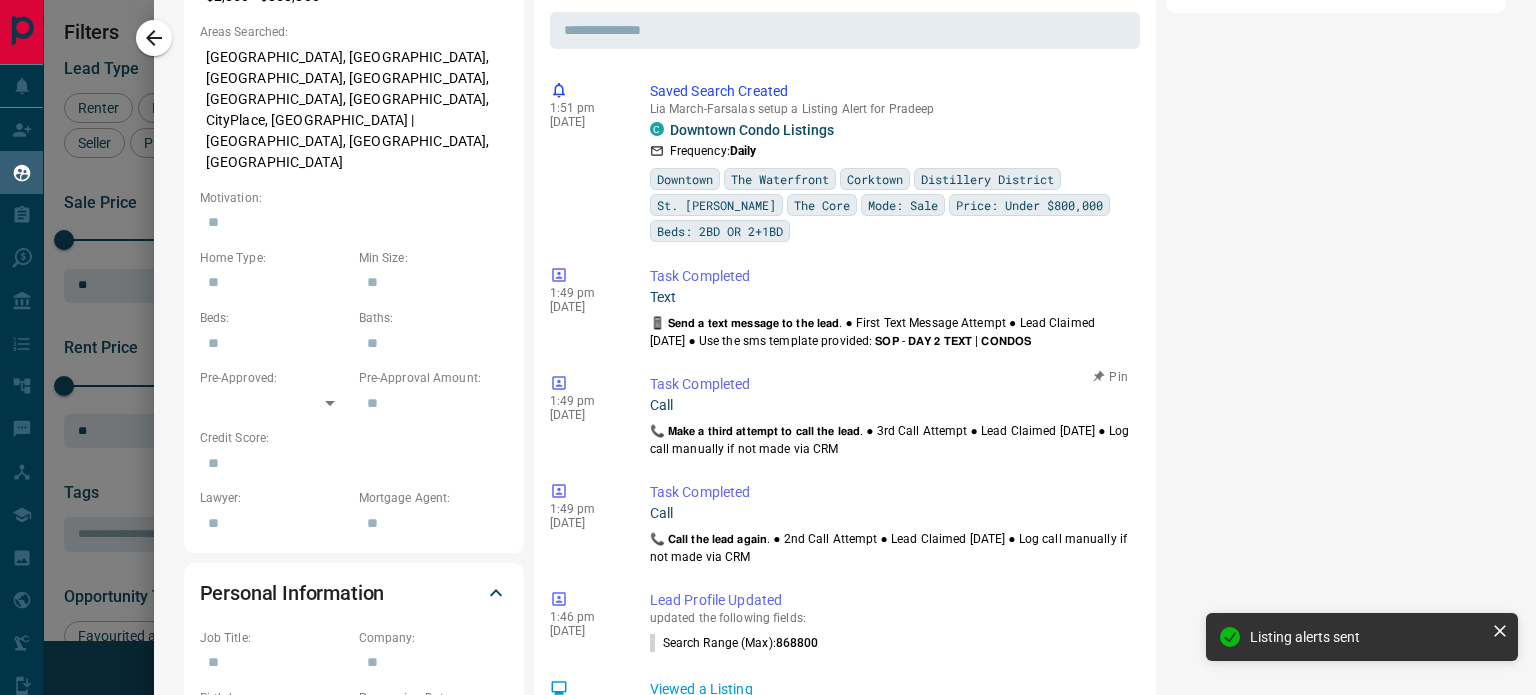 scroll, scrollTop: 736, scrollLeft: 0, axis: vertical 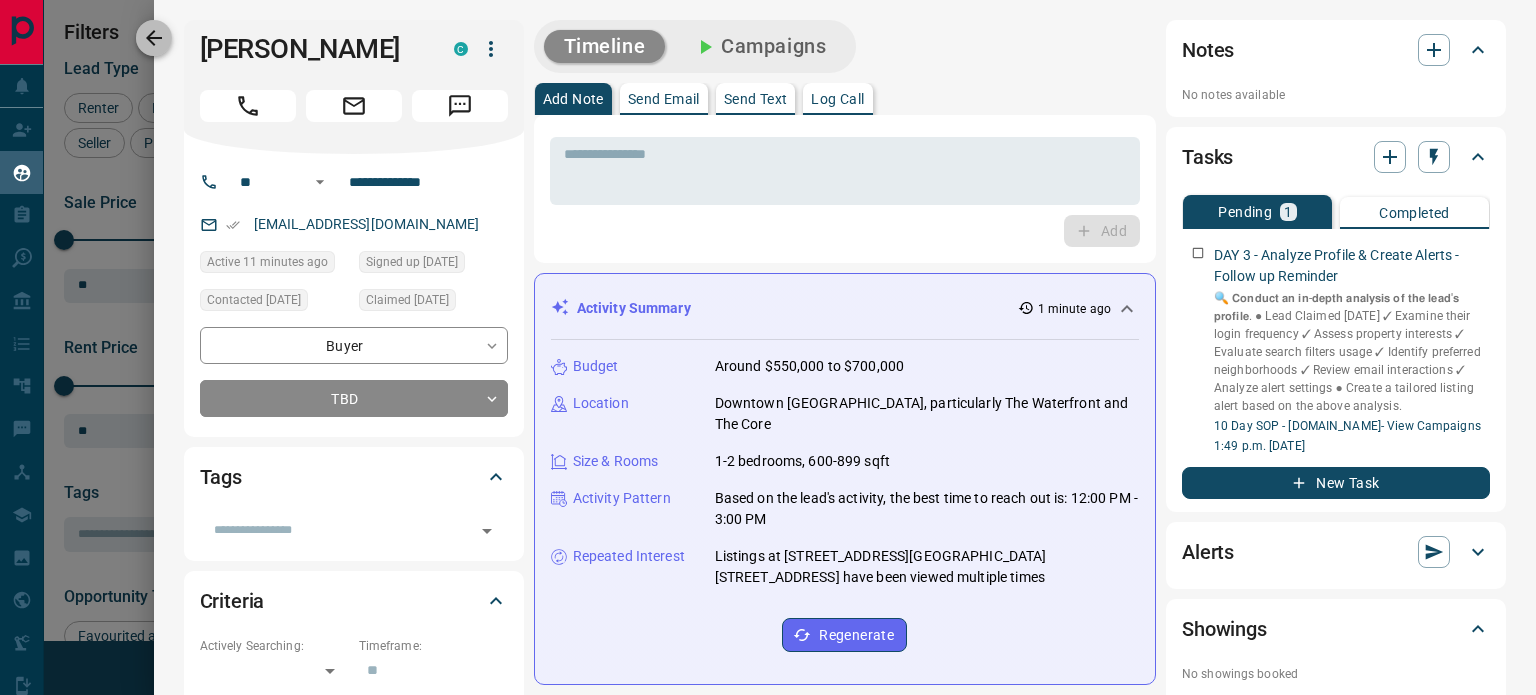 click 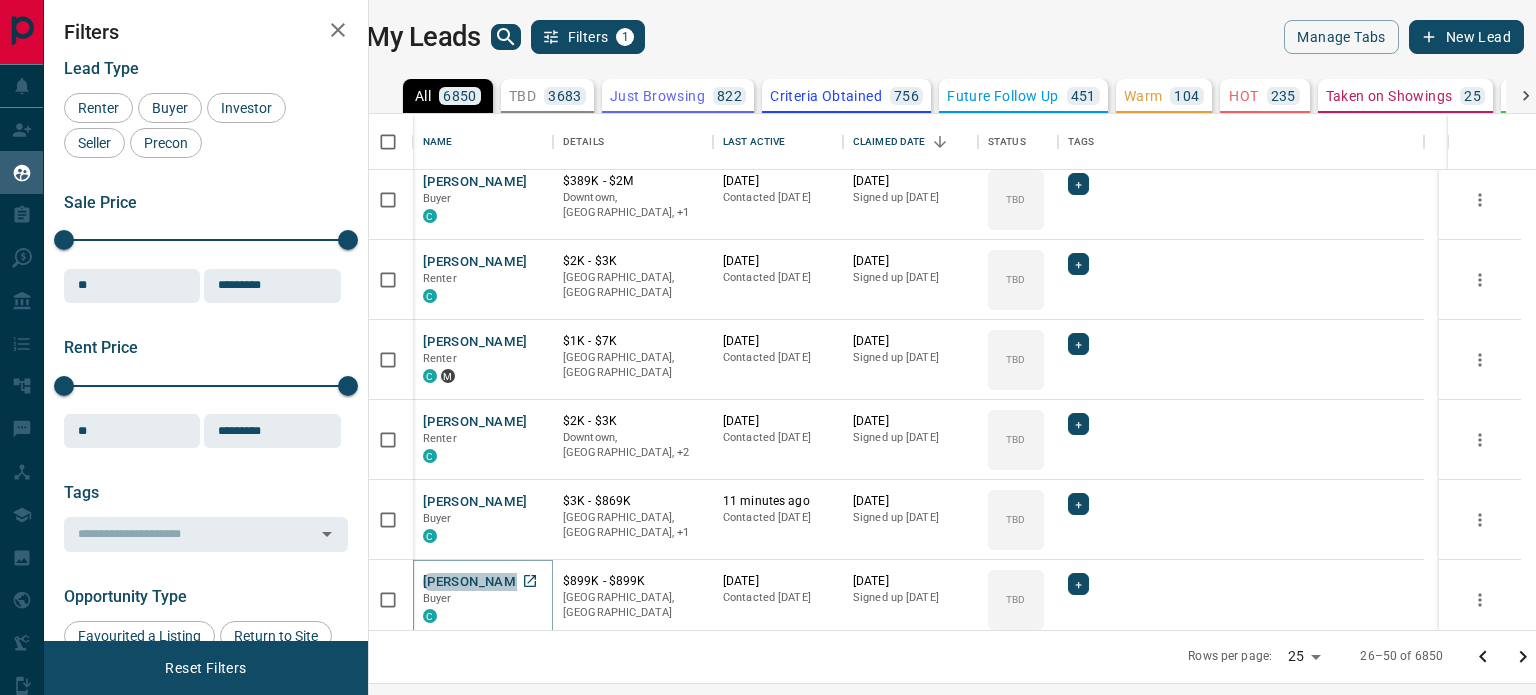 click on "[PERSON_NAME]" at bounding box center [475, 582] 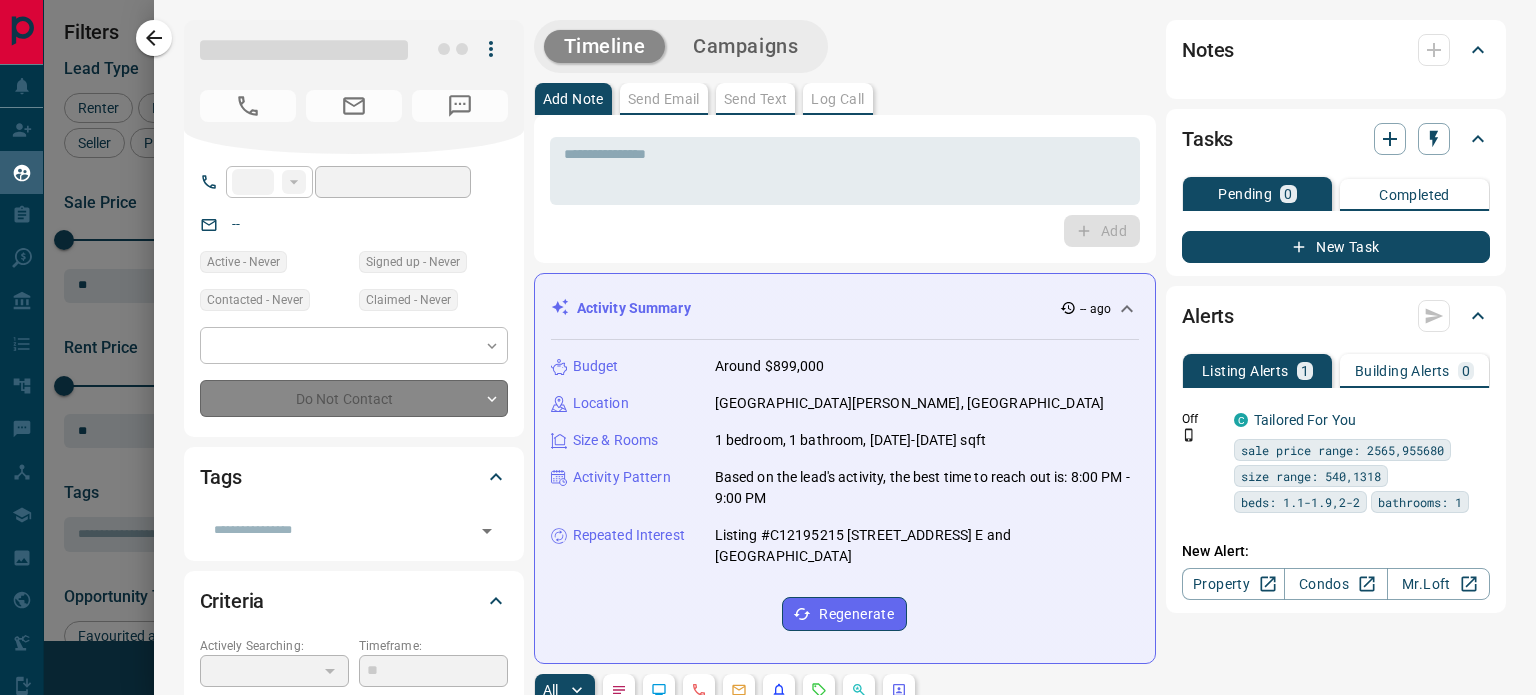 type on "**" 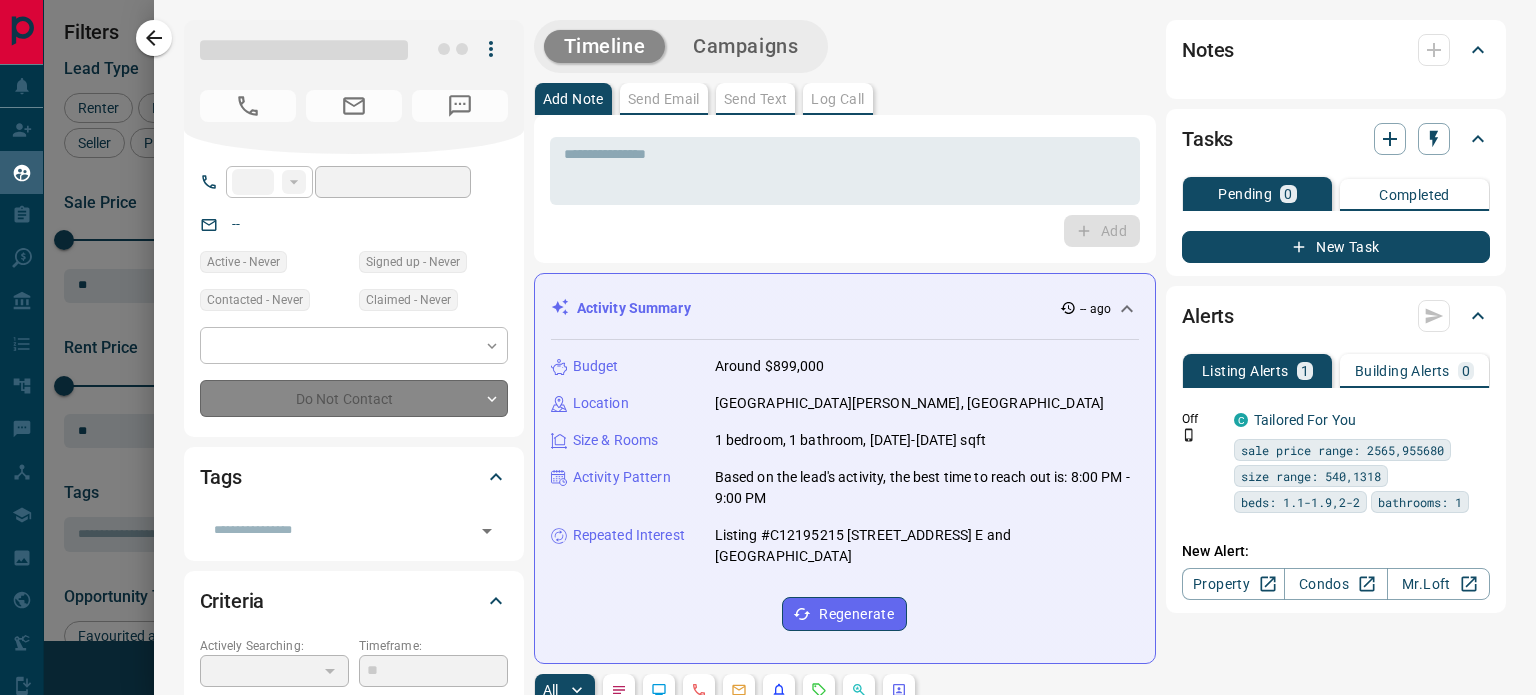 type on "**********" 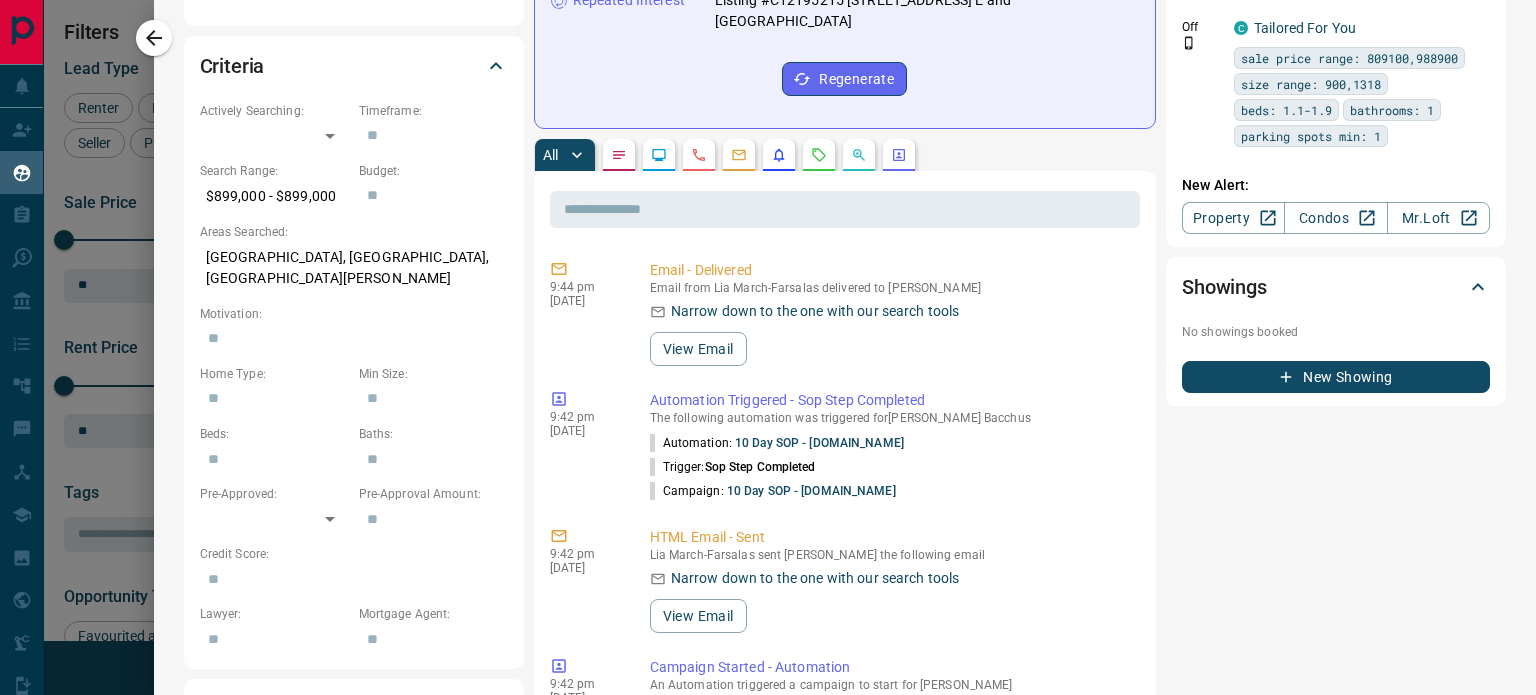 scroll, scrollTop: 536, scrollLeft: 0, axis: vertical 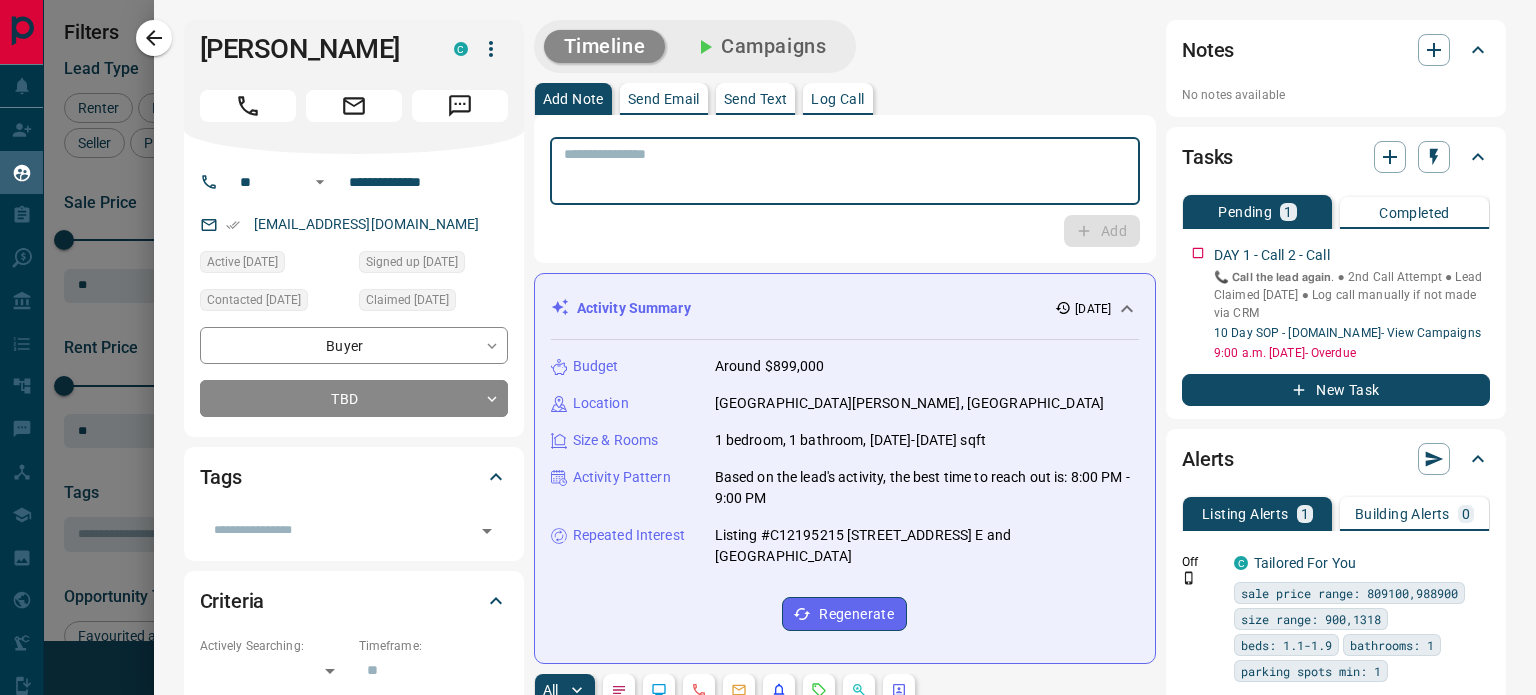 click at bounding box center [845, 171] 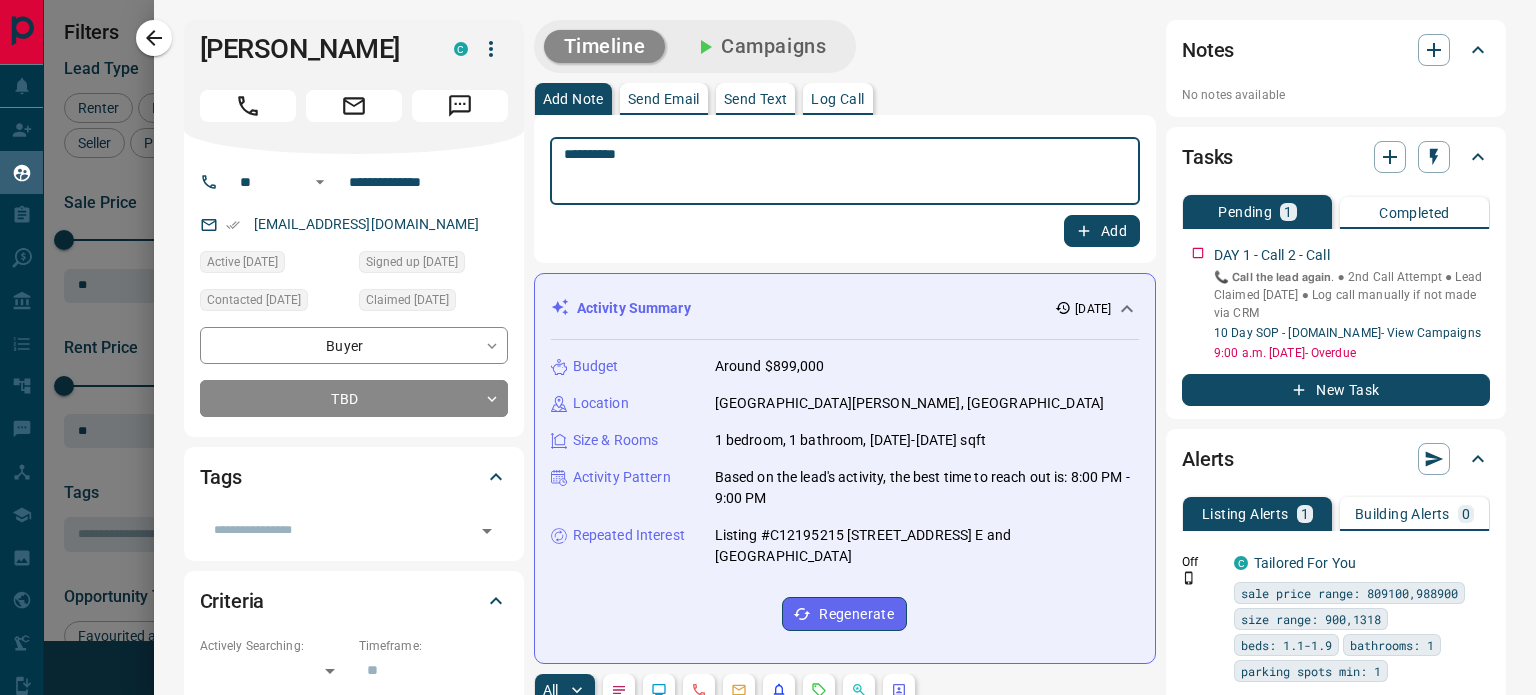 type on "**********" 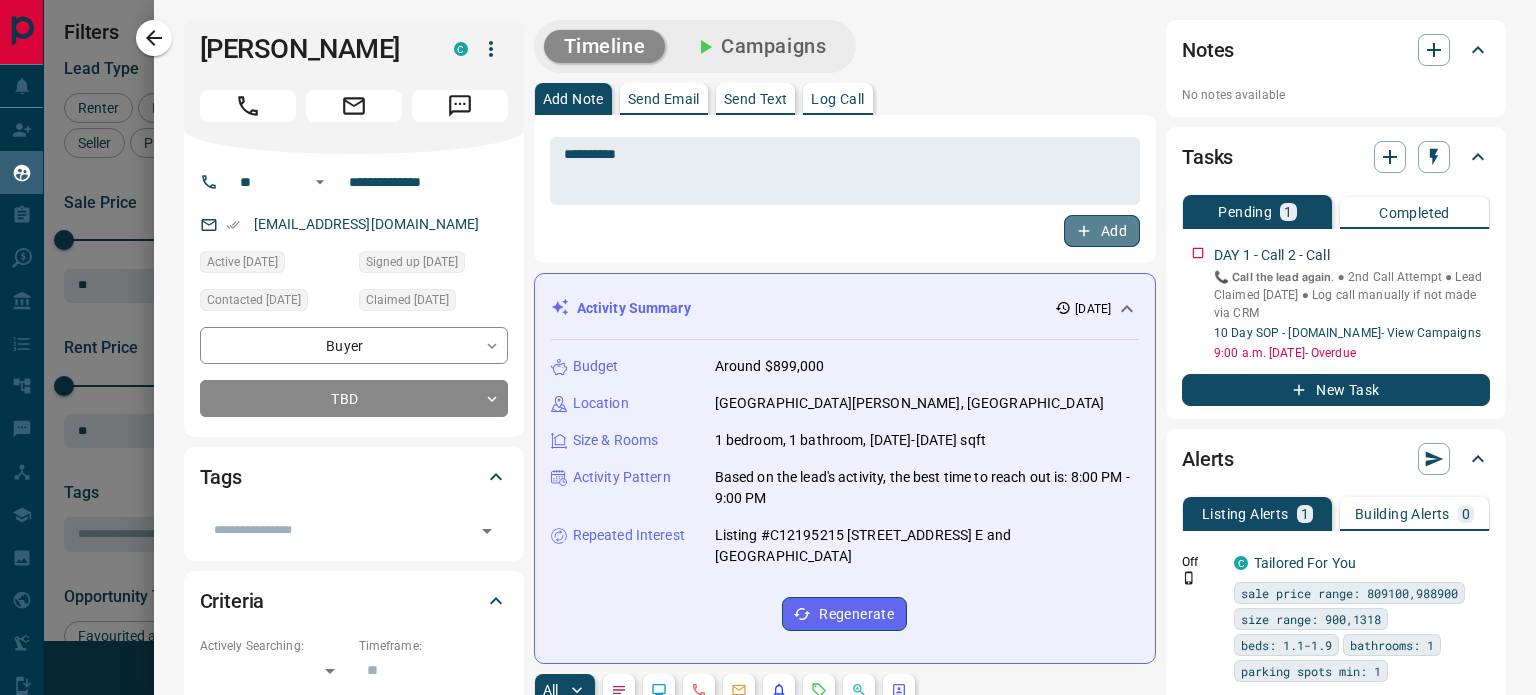 click on "Add" at bounding box center (1102, 231) 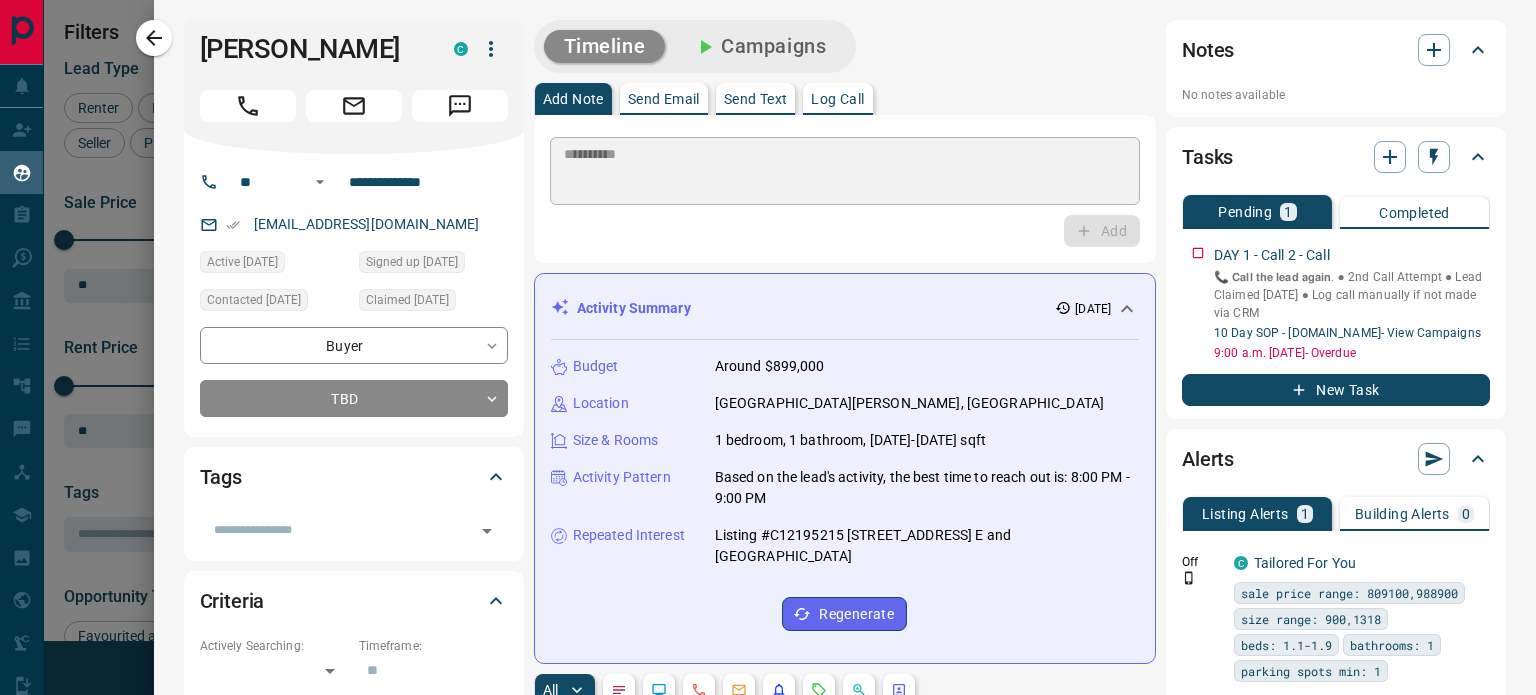 type 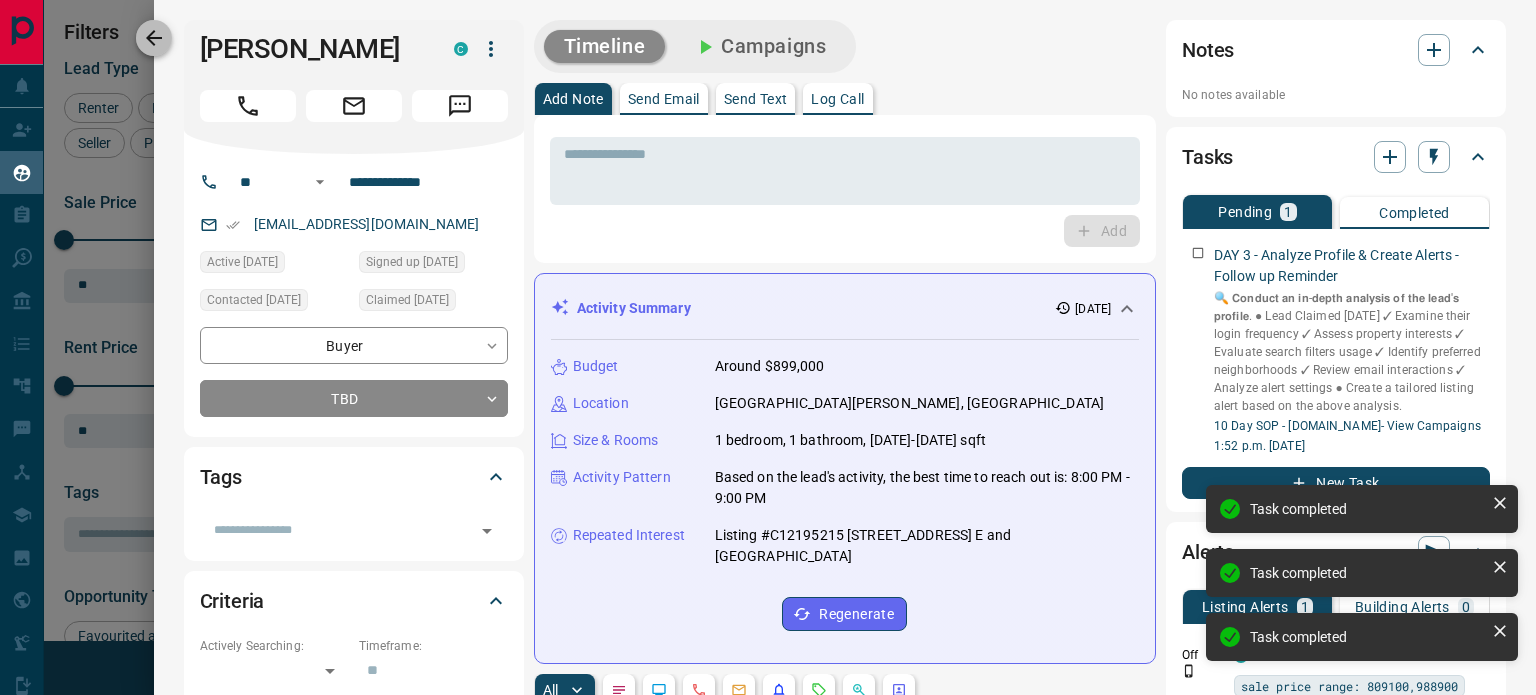 click 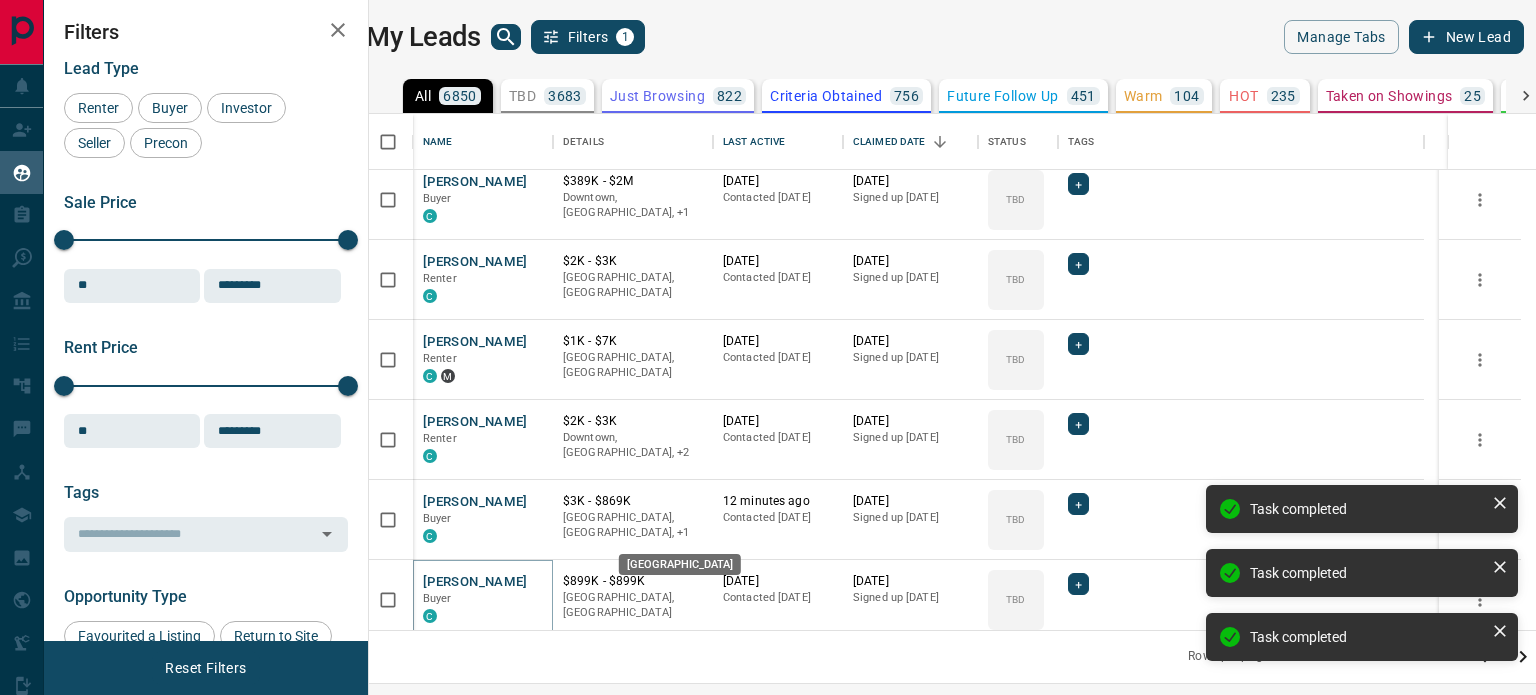 scroll, scrollTop: 1538, scrollLeft: 0, axis: vertical 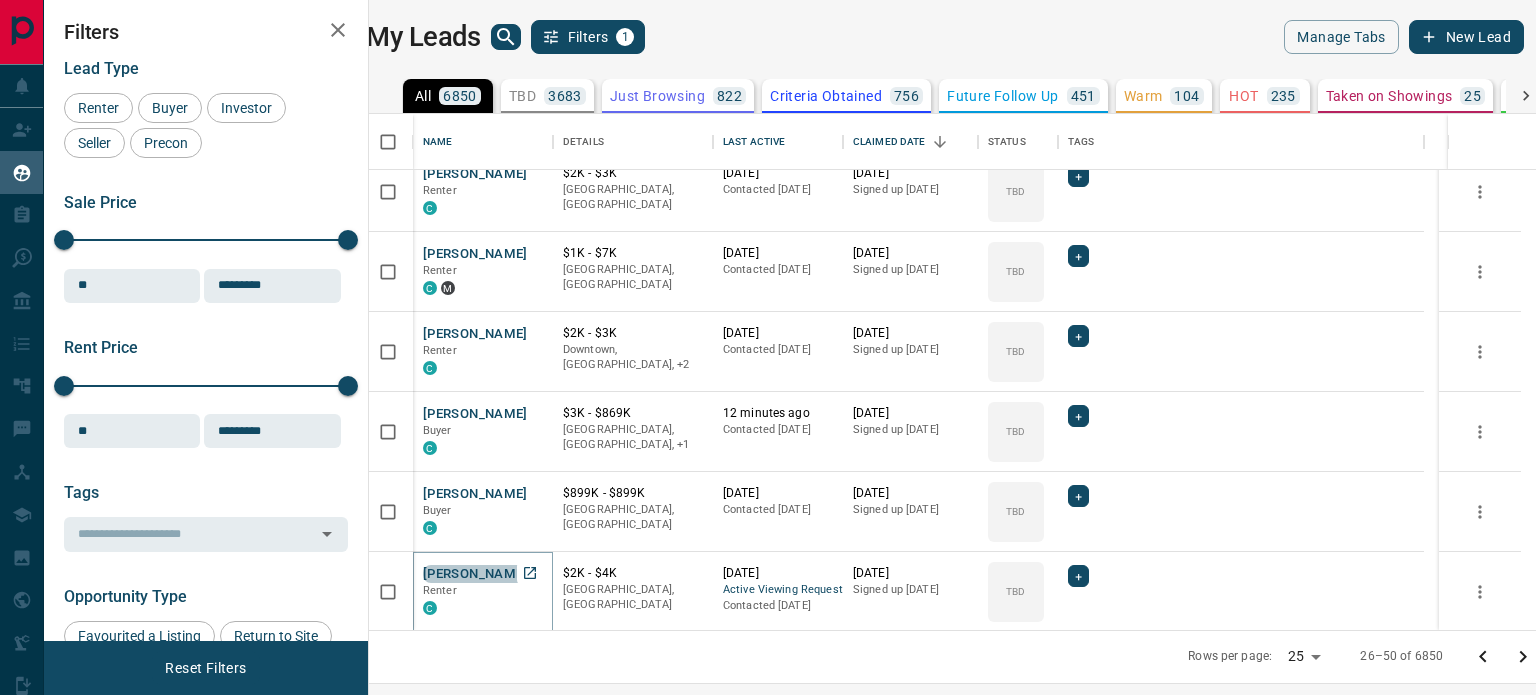 click on "[PERSON_NAME]" at bounding box center (475, 574) 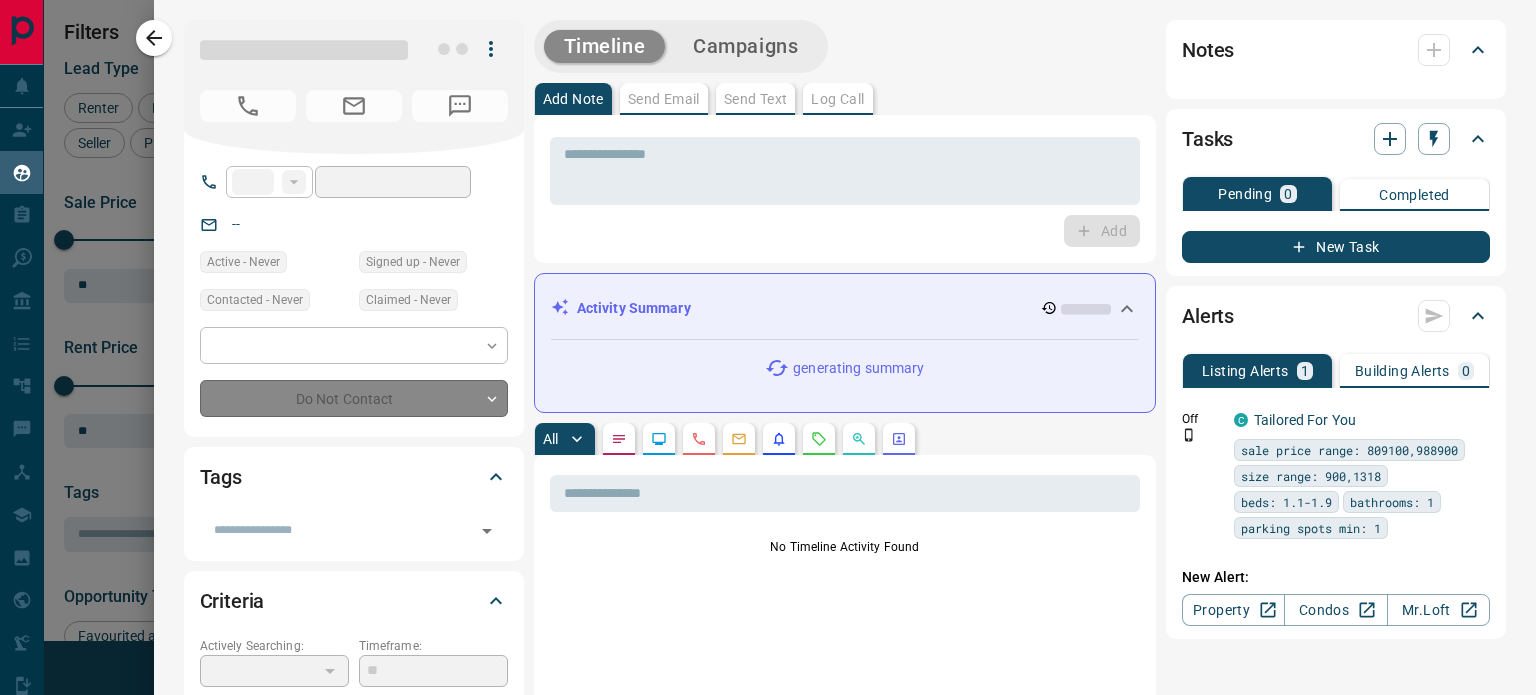 type on "**" 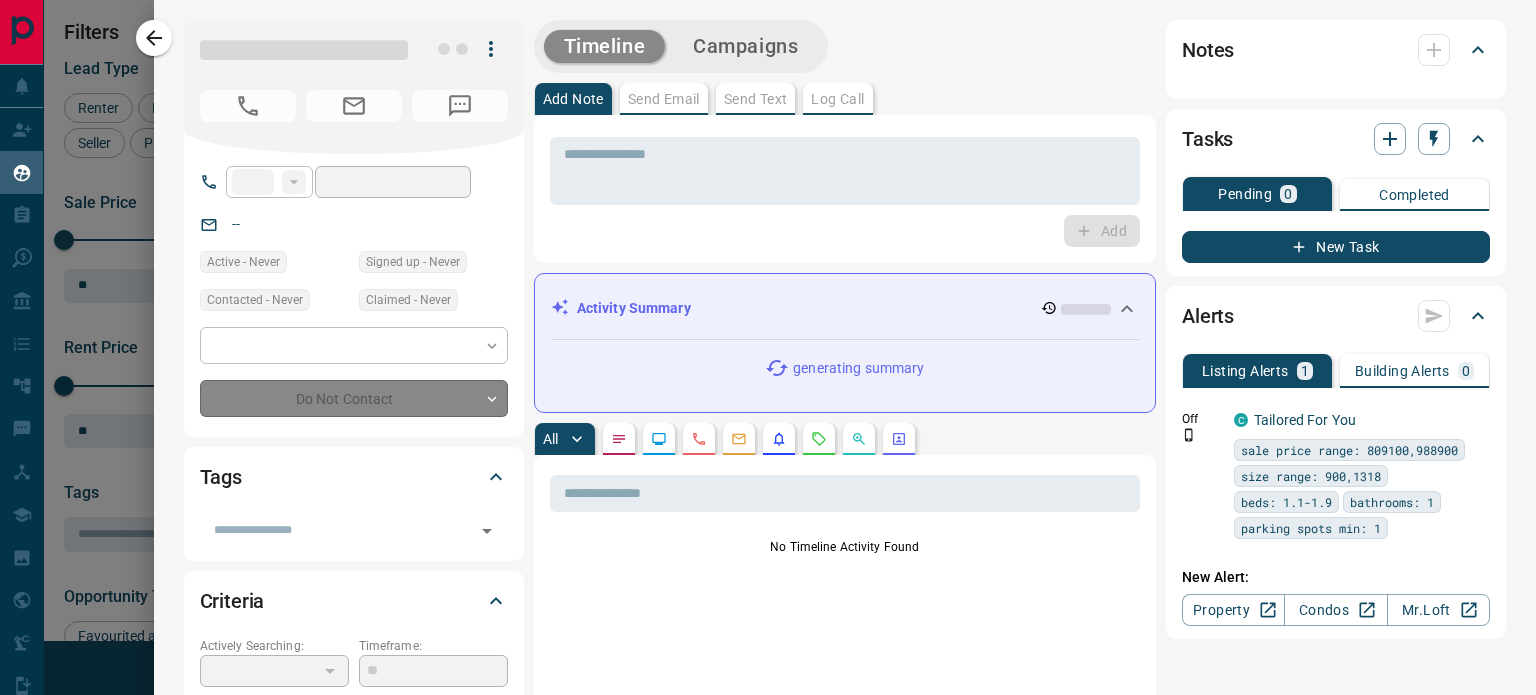 type on "**********" 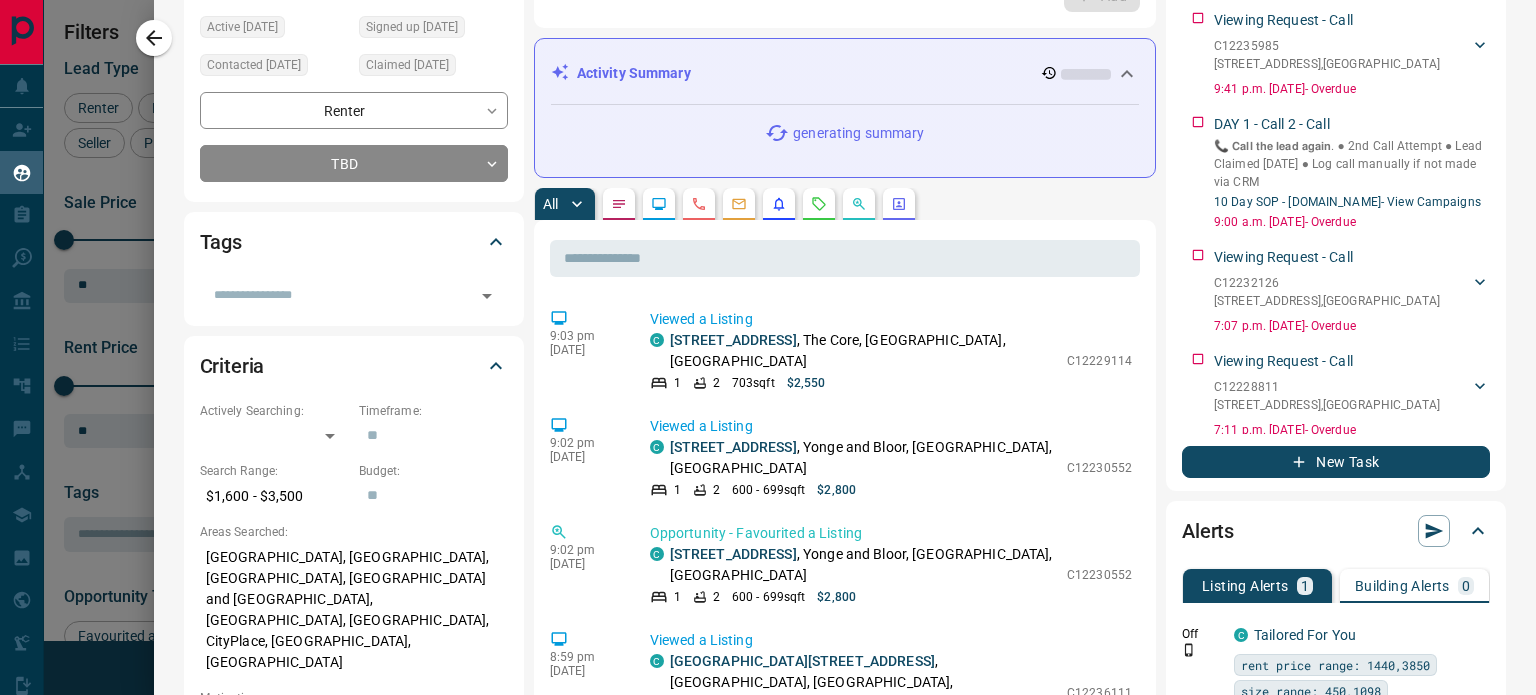 scroll, scrollTop: 240, scrollLeft: 0, axis: vertical 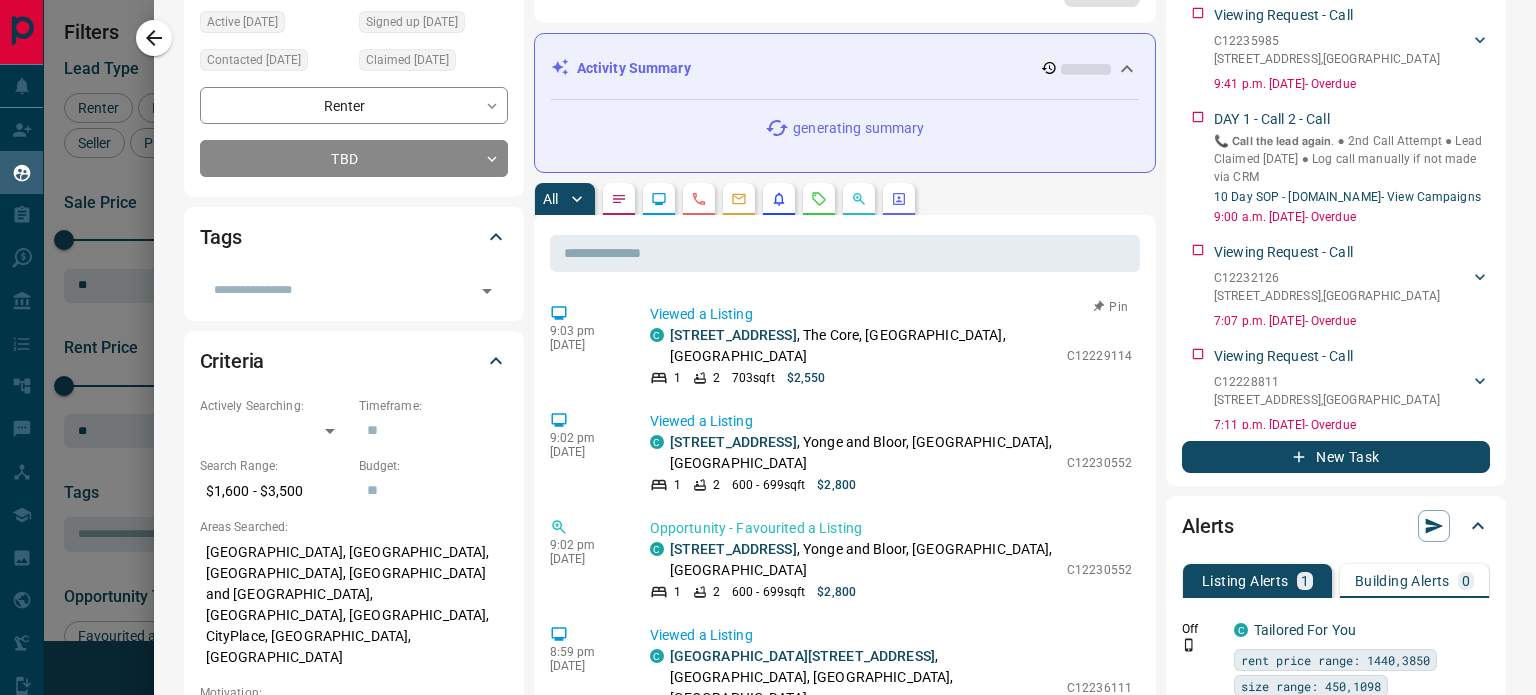 drag, startPoint x: 156, startPoint y: 37, endPoint x: 902, endPoint y: 535, distance: 896.9504 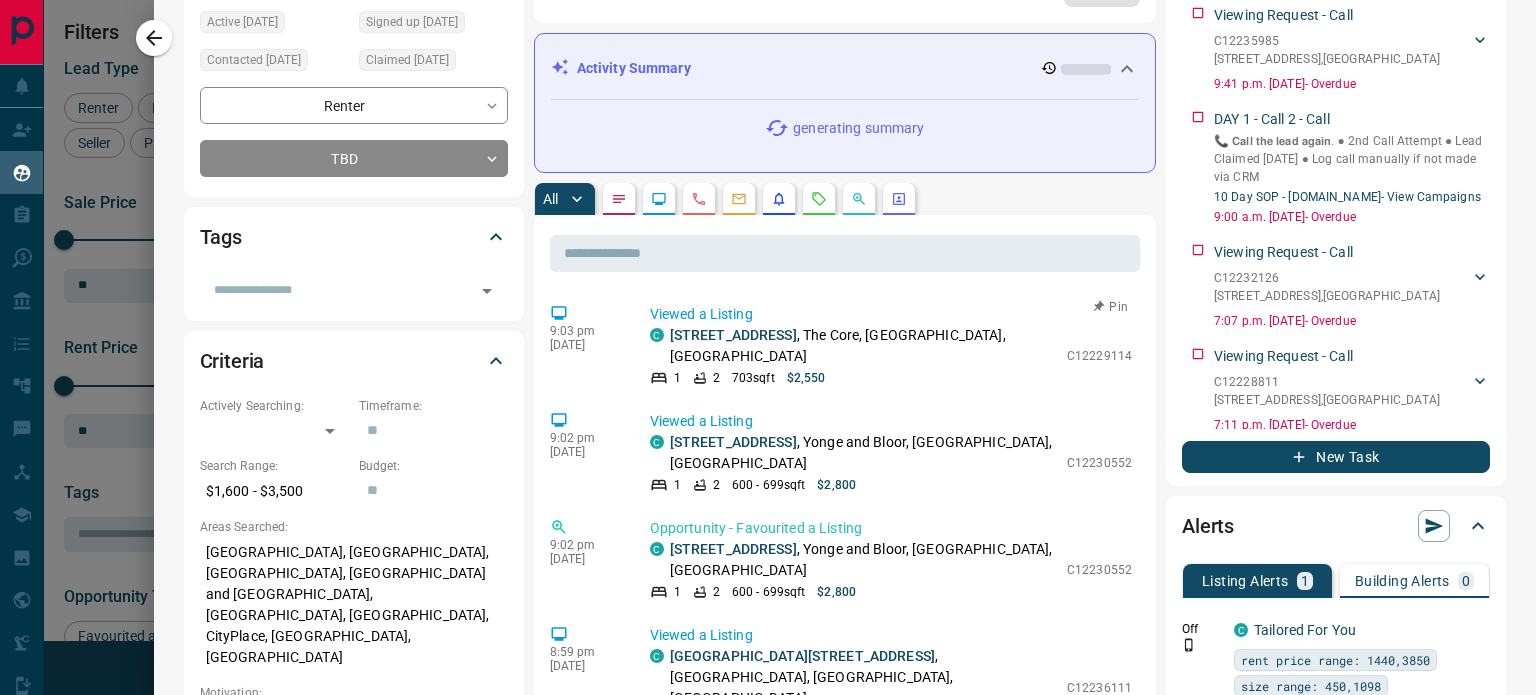 click on "**********" at bounding box center [845, 347] 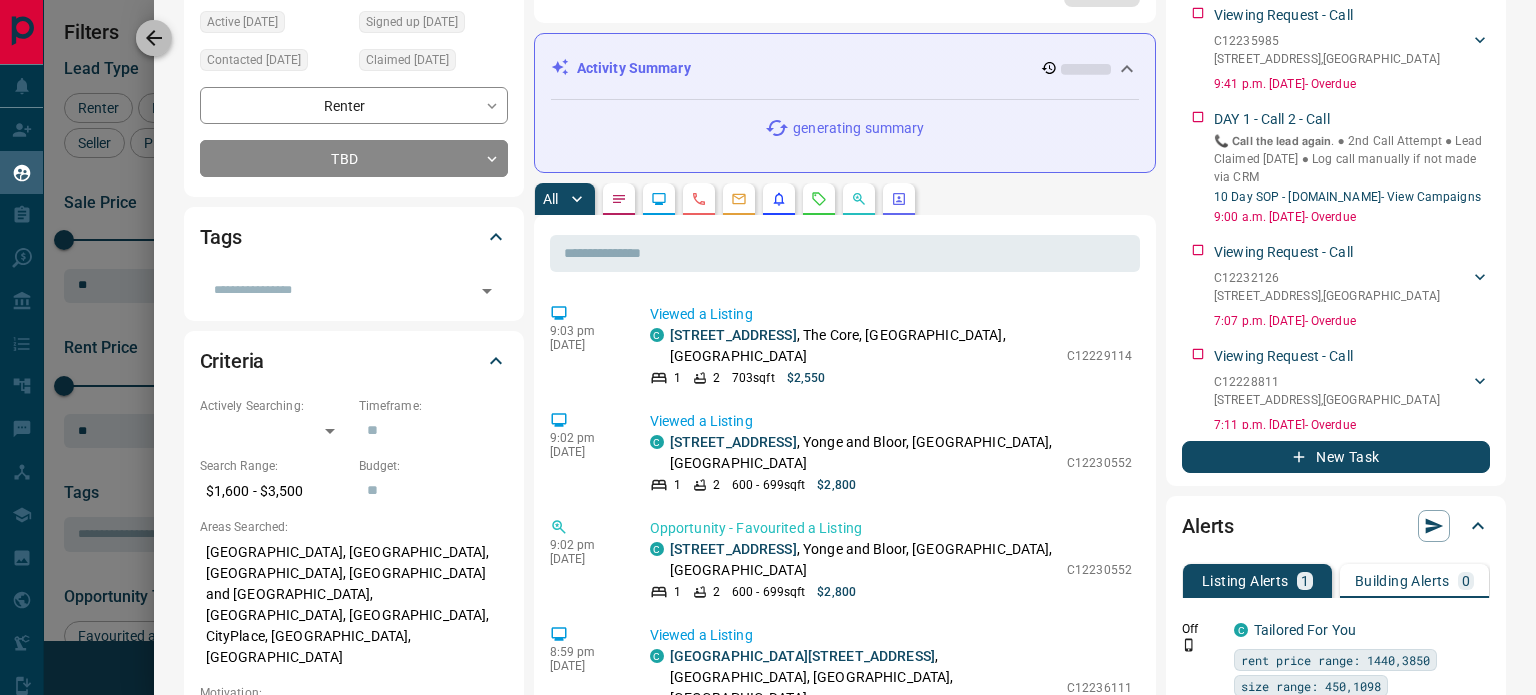 click 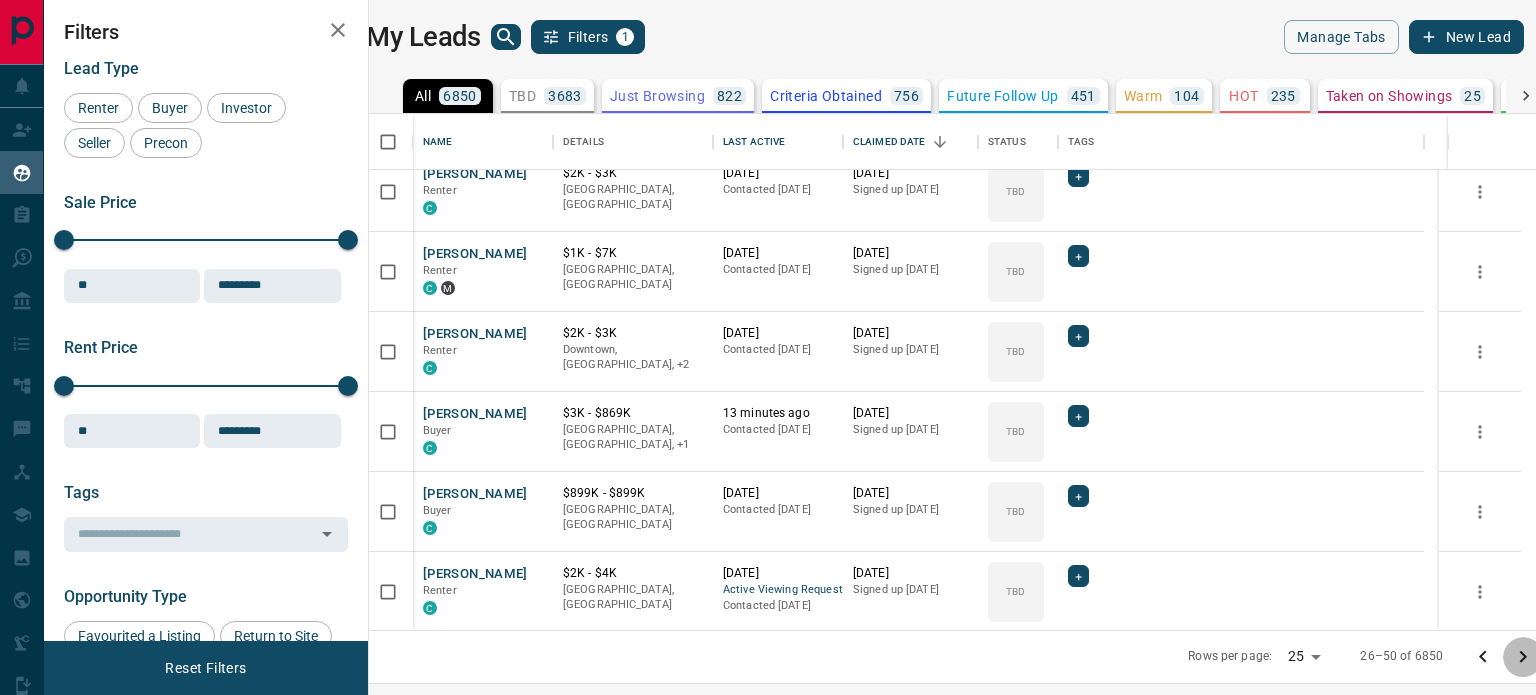 click 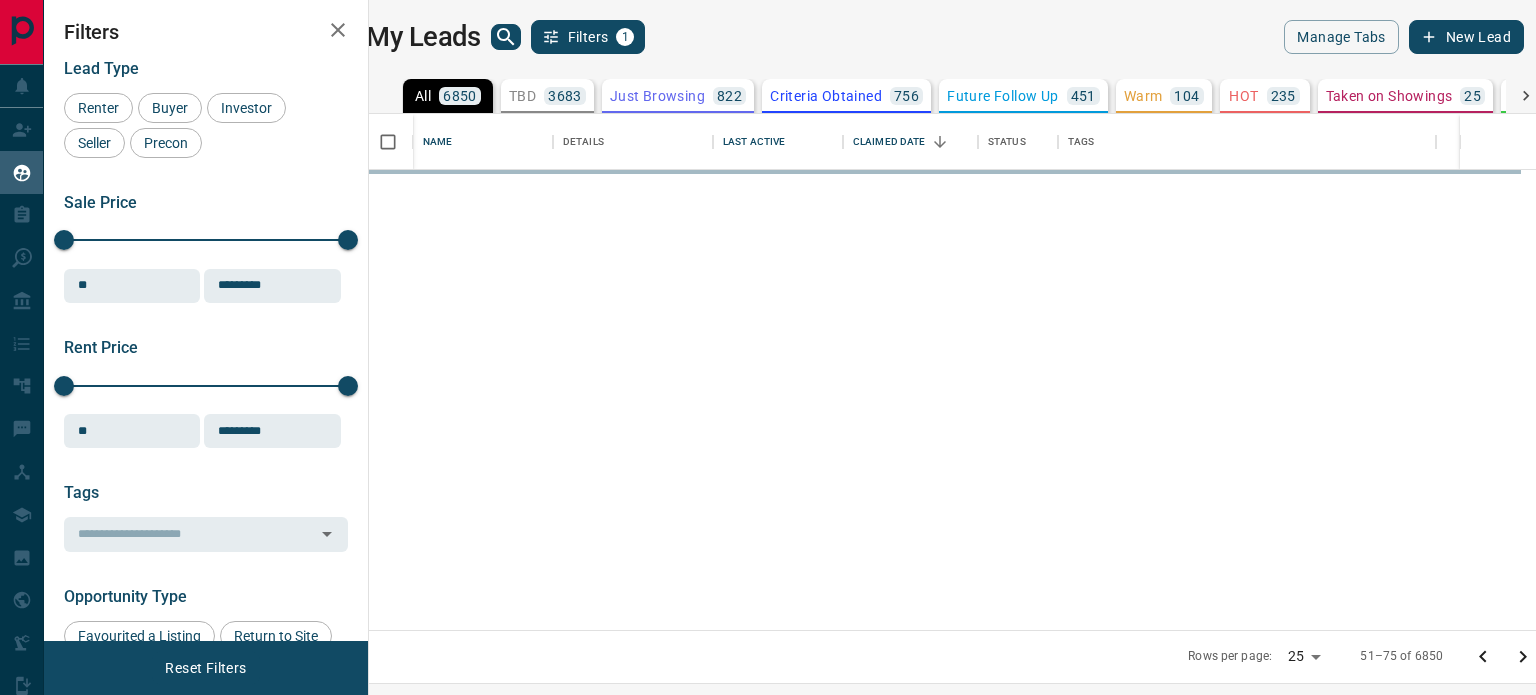 scroll, scrollTop: 0, scrollLeft: 0, axis: both 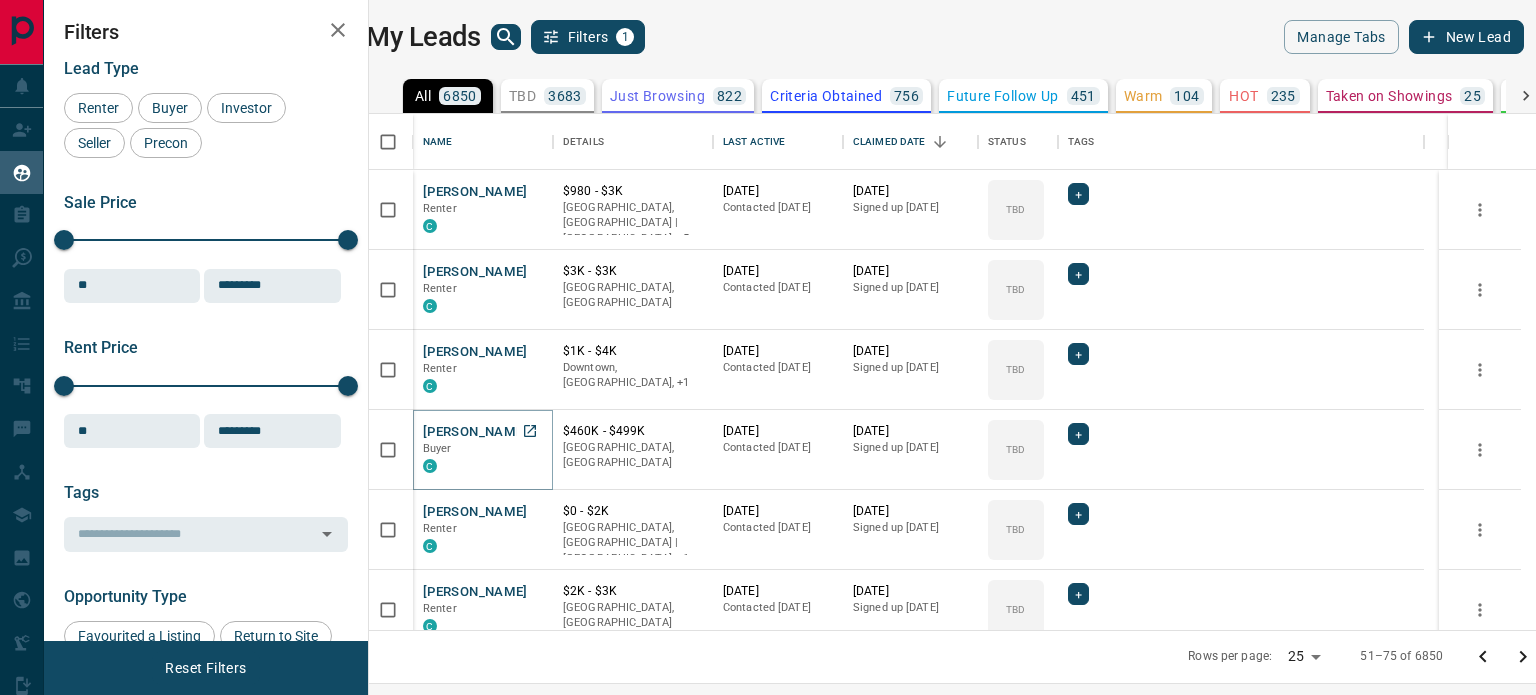 click on "[PERSON_NAME]" at bounding box center (475, 432) 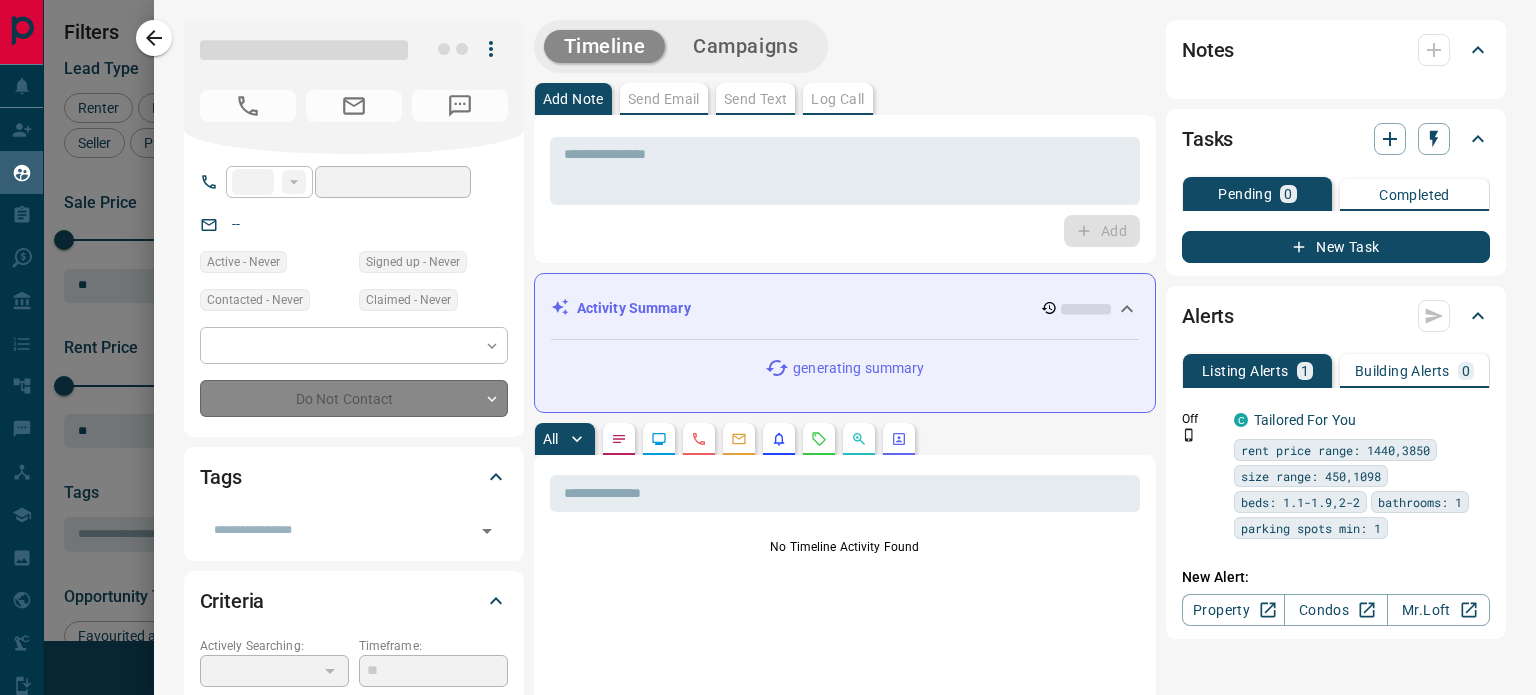 type on "**" 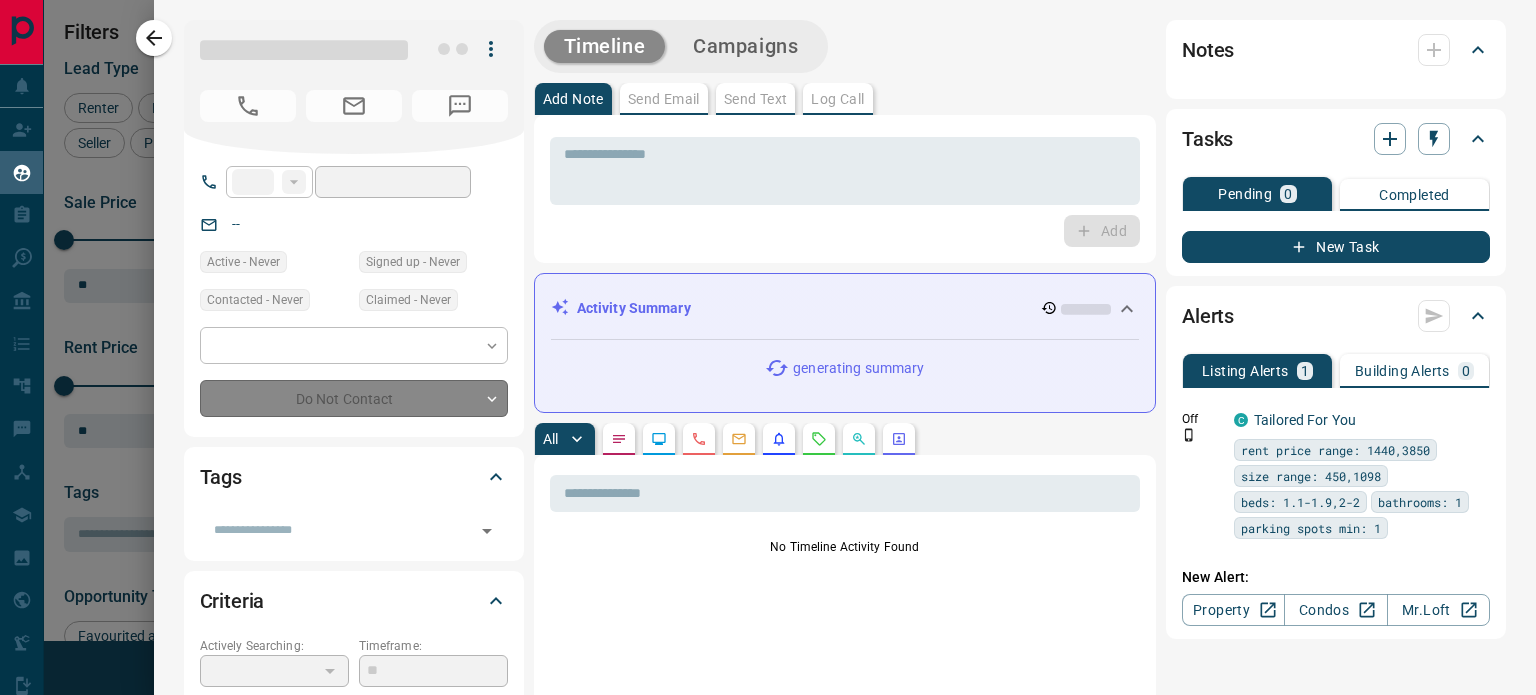 type on "**********" 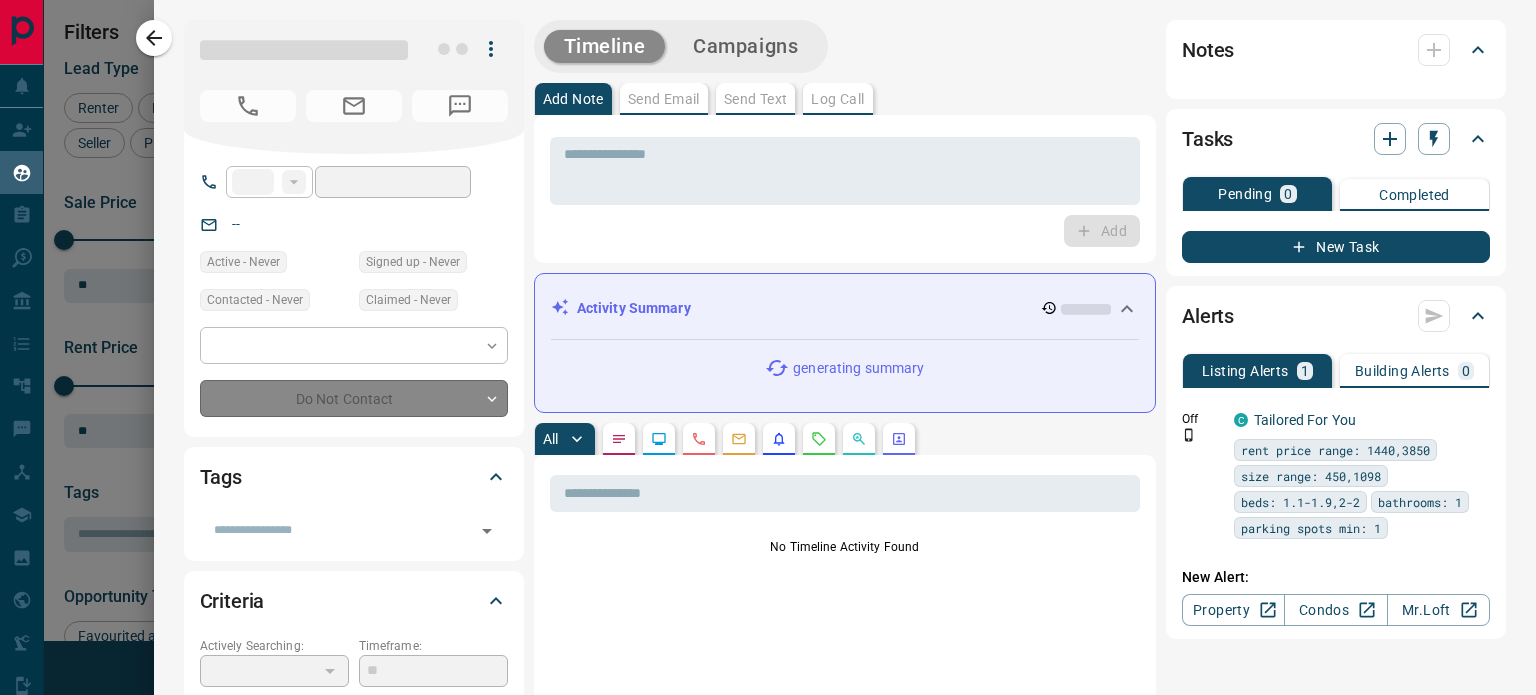 type on "**" 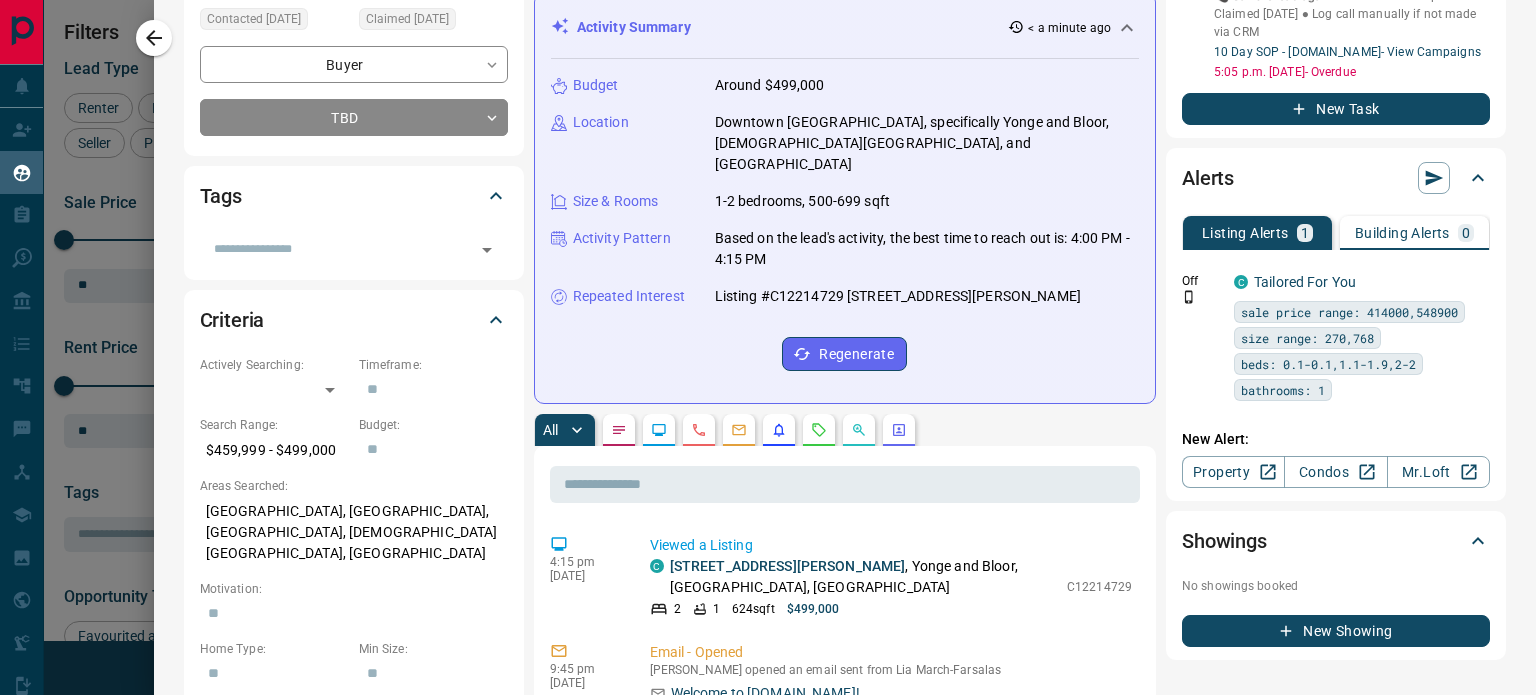 scroll, scrollTop: 0, scrollLeft: 0, axis: both 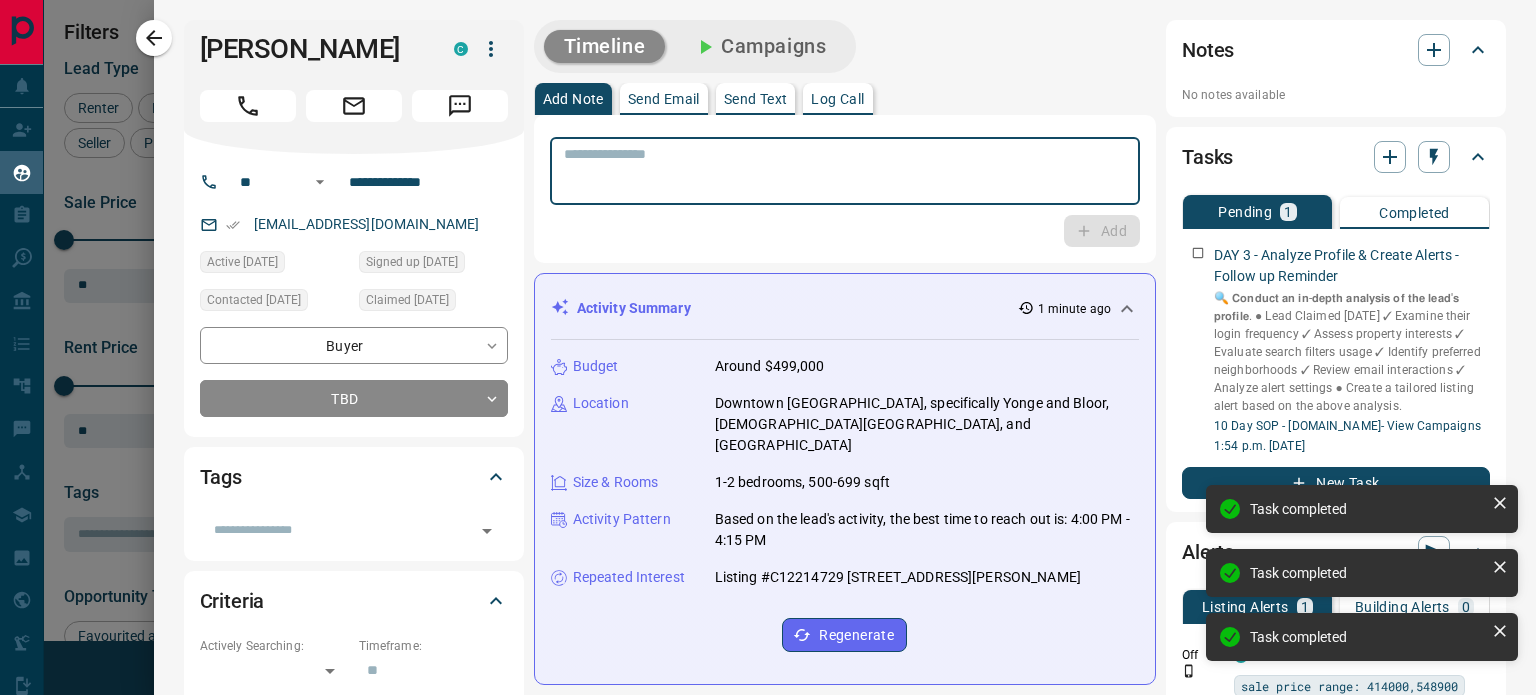 click at bounding box center (845, 171) 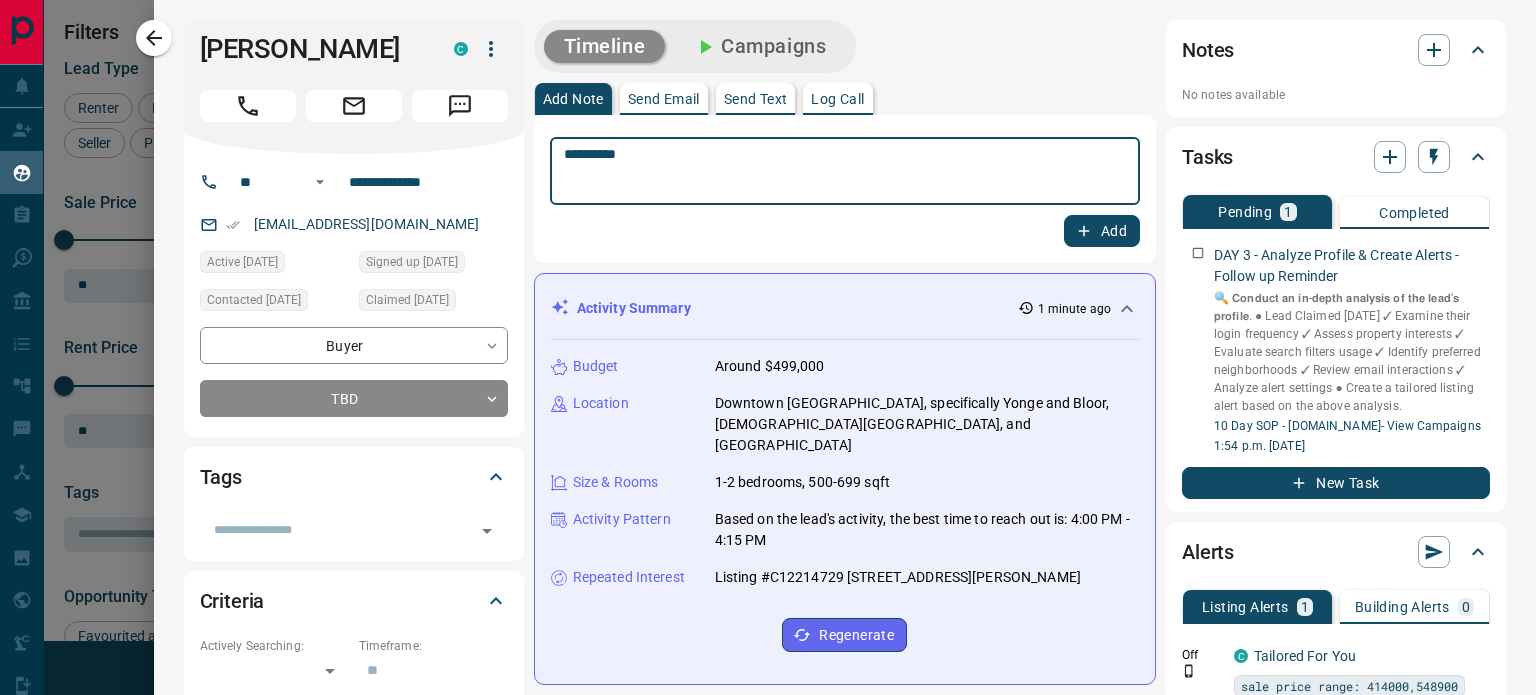 type on "**********" 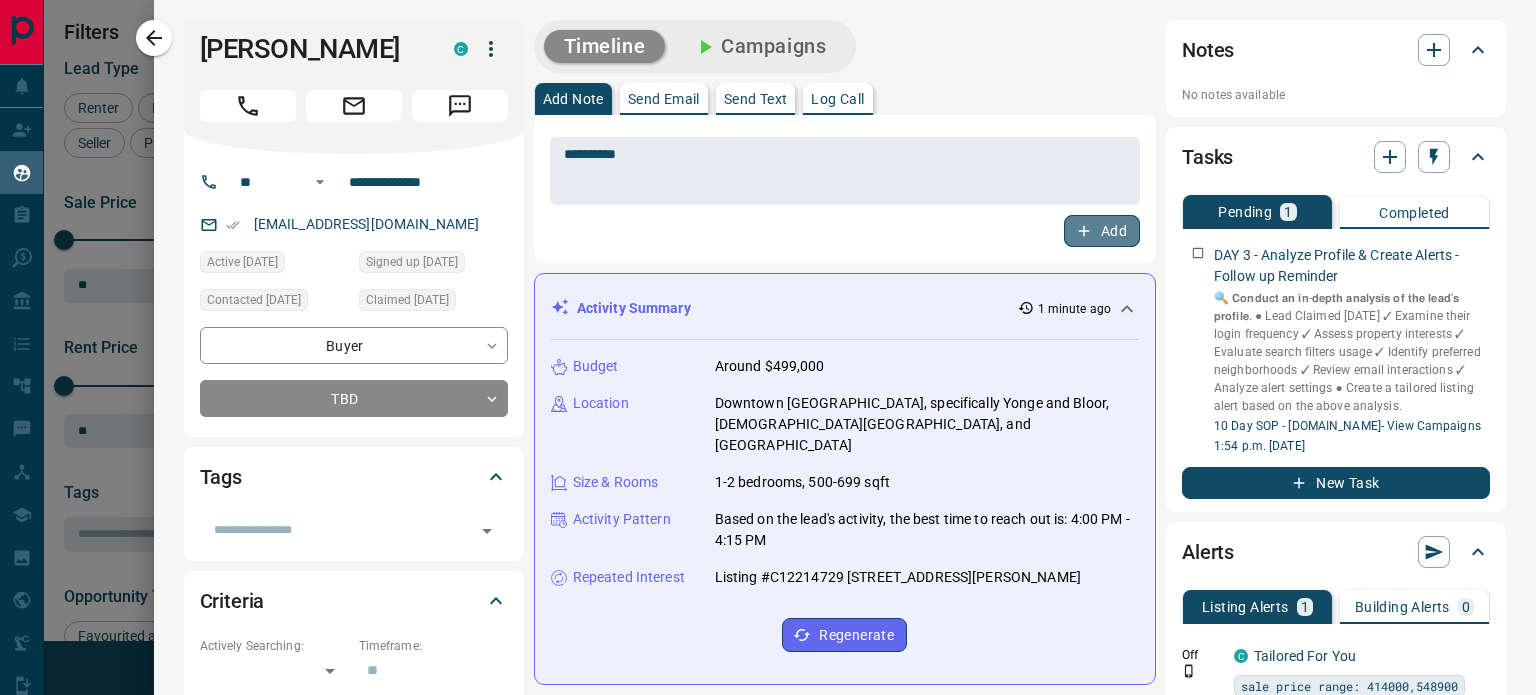 click 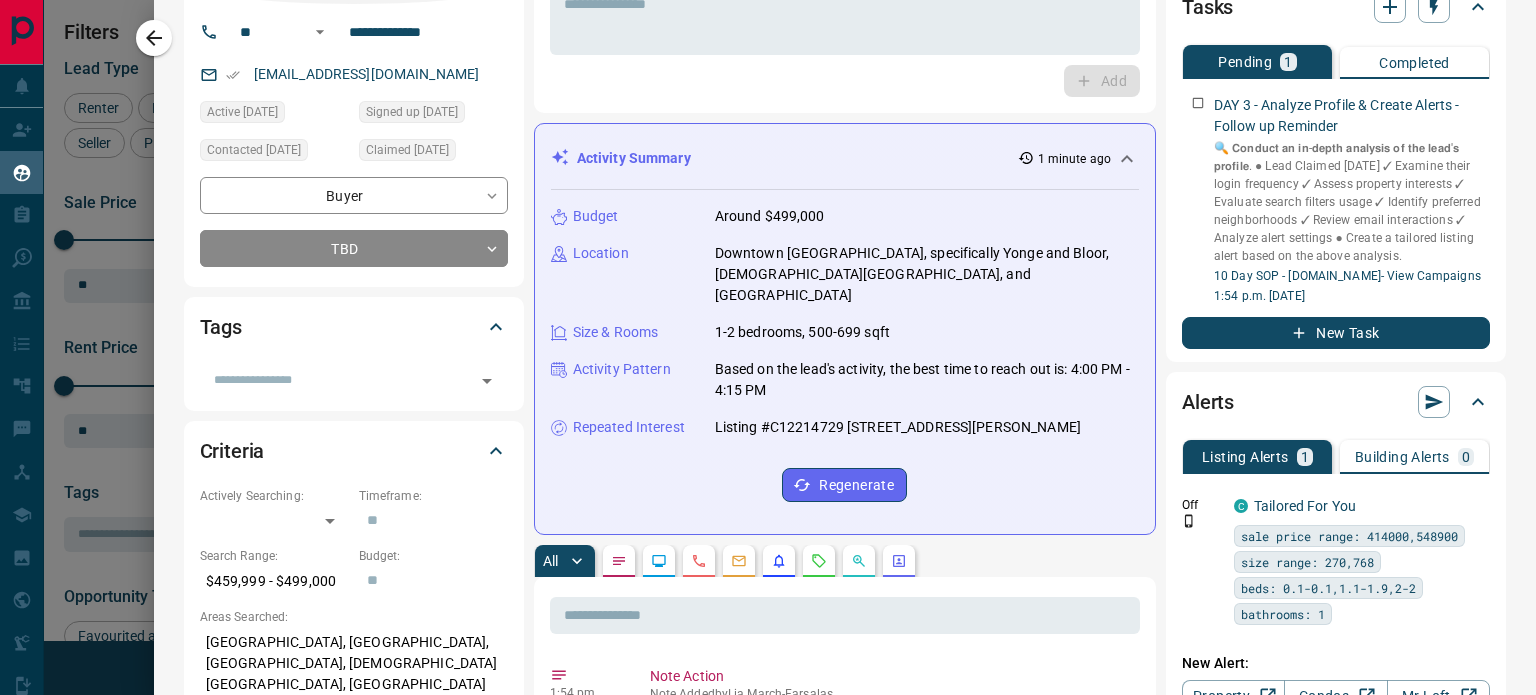 scroll, scrollTop: 0, scrollLeft: 0, axis: both 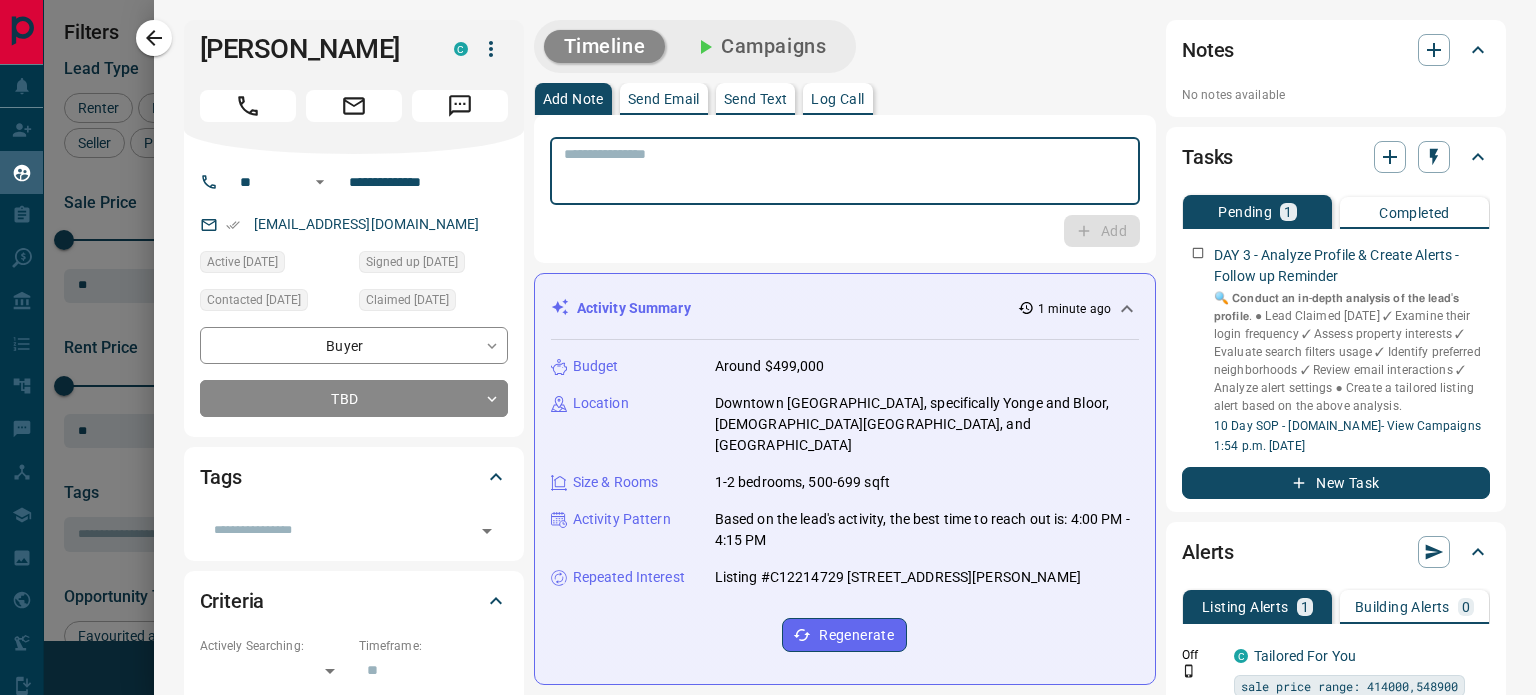 click at bounding box center [837, 171] 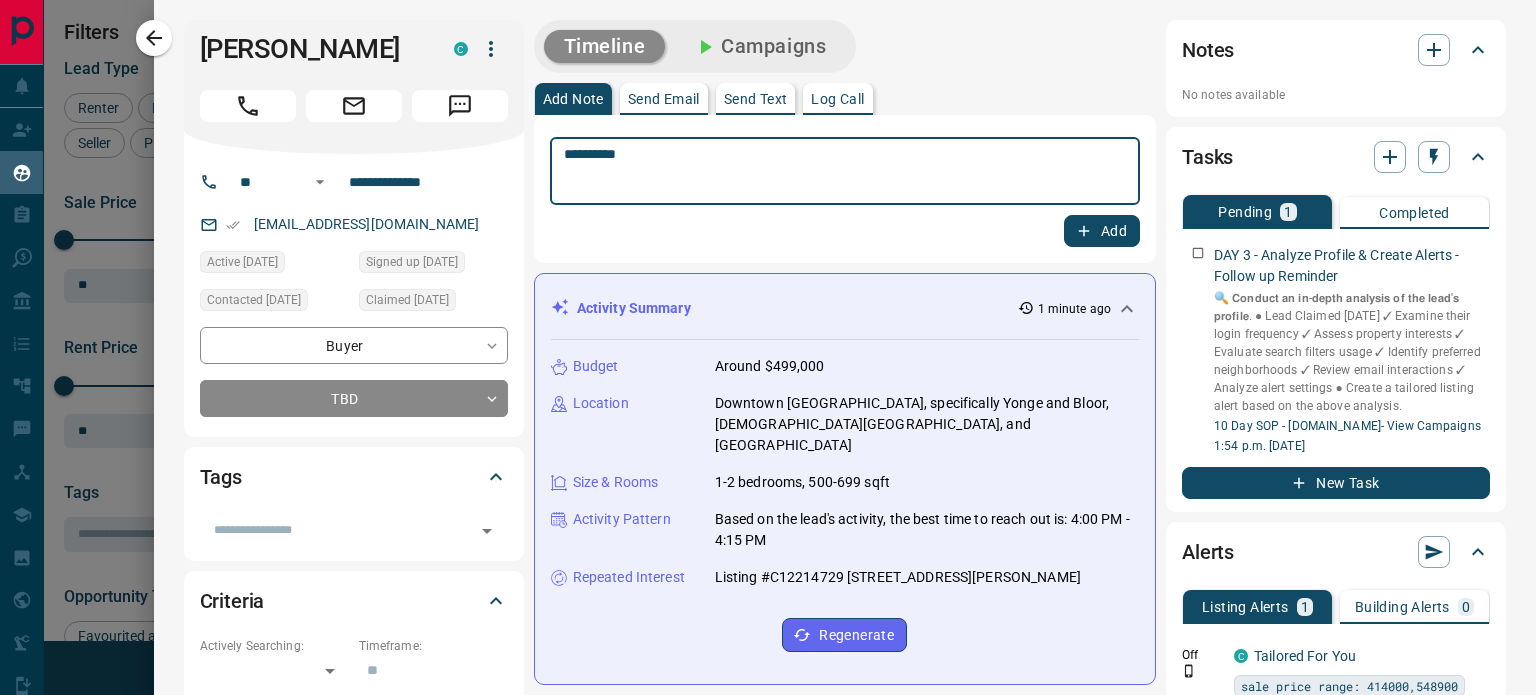 type on "**********" 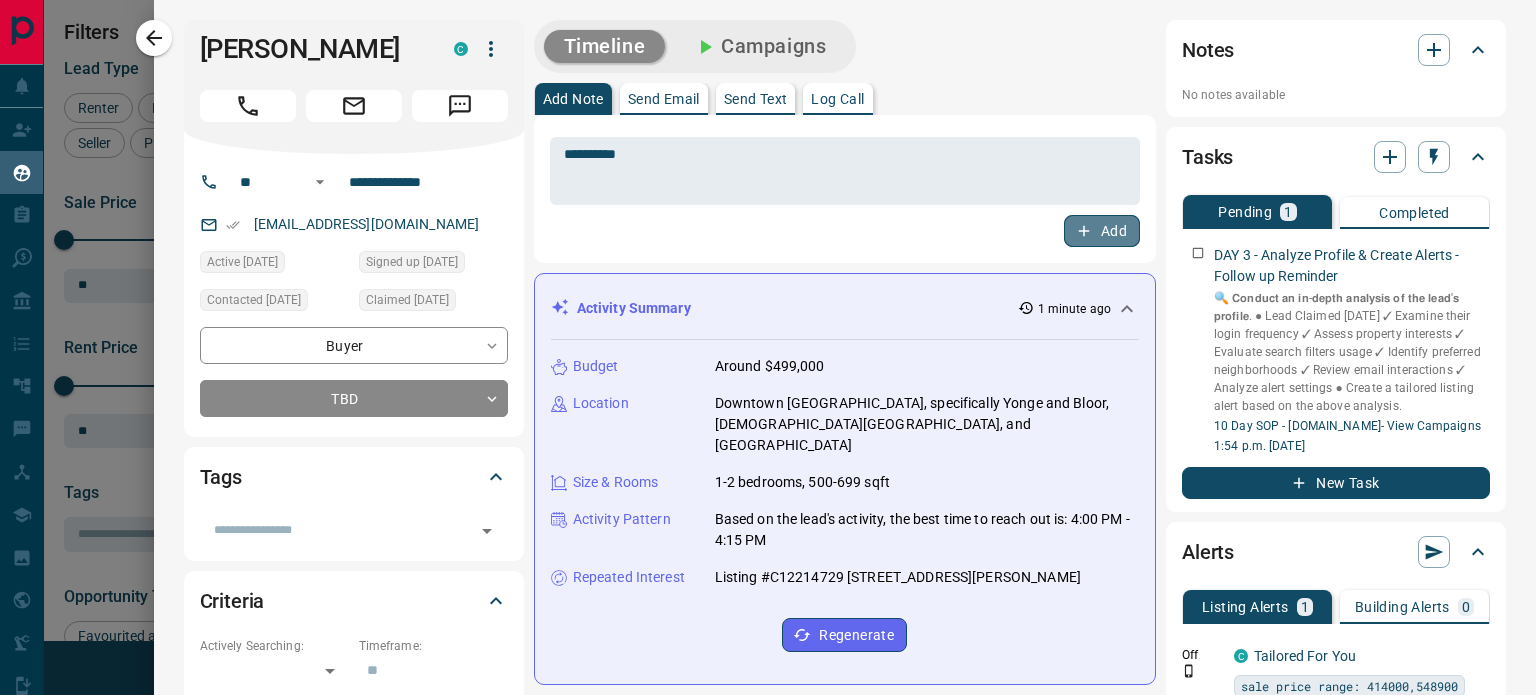 click on "Add" at bounding box center [1102, 231] 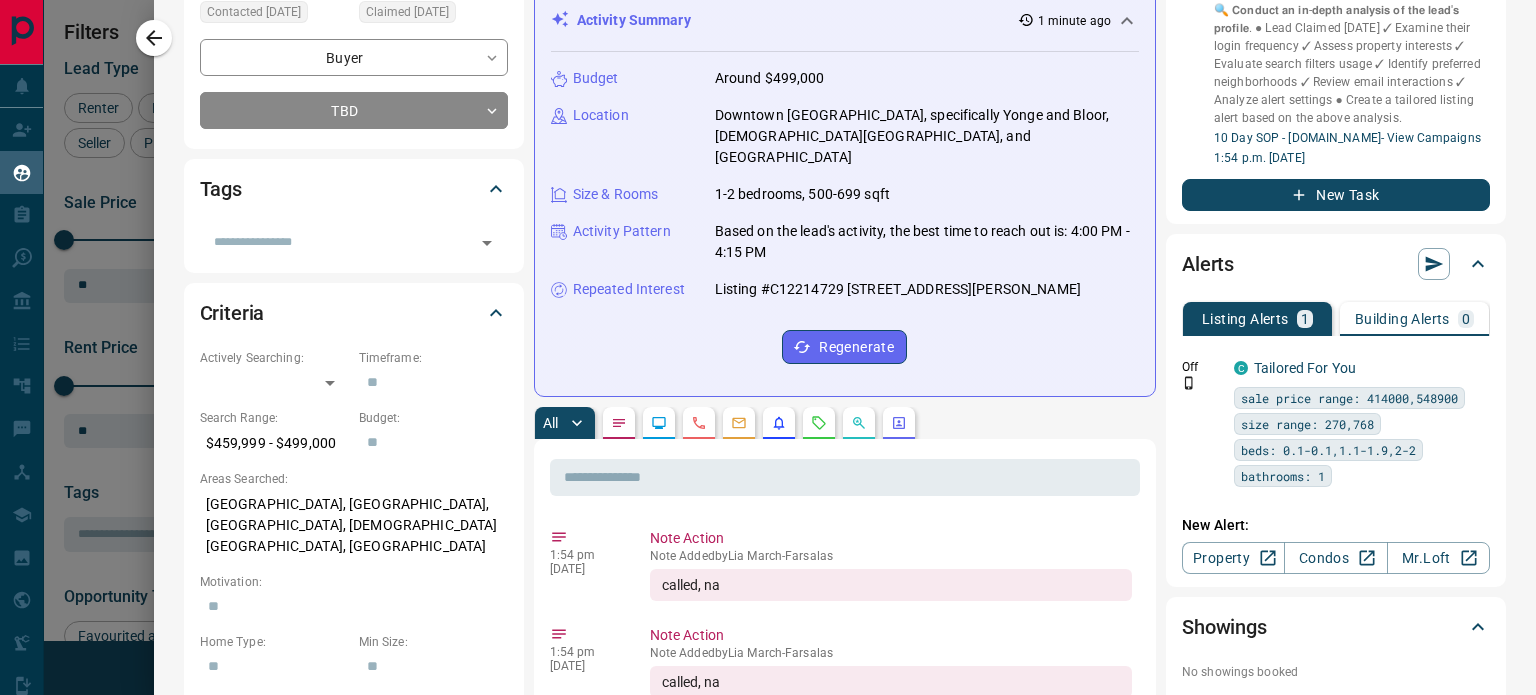 scroll, scrollTop: 304, scrollLeft: 0, axis: vertical 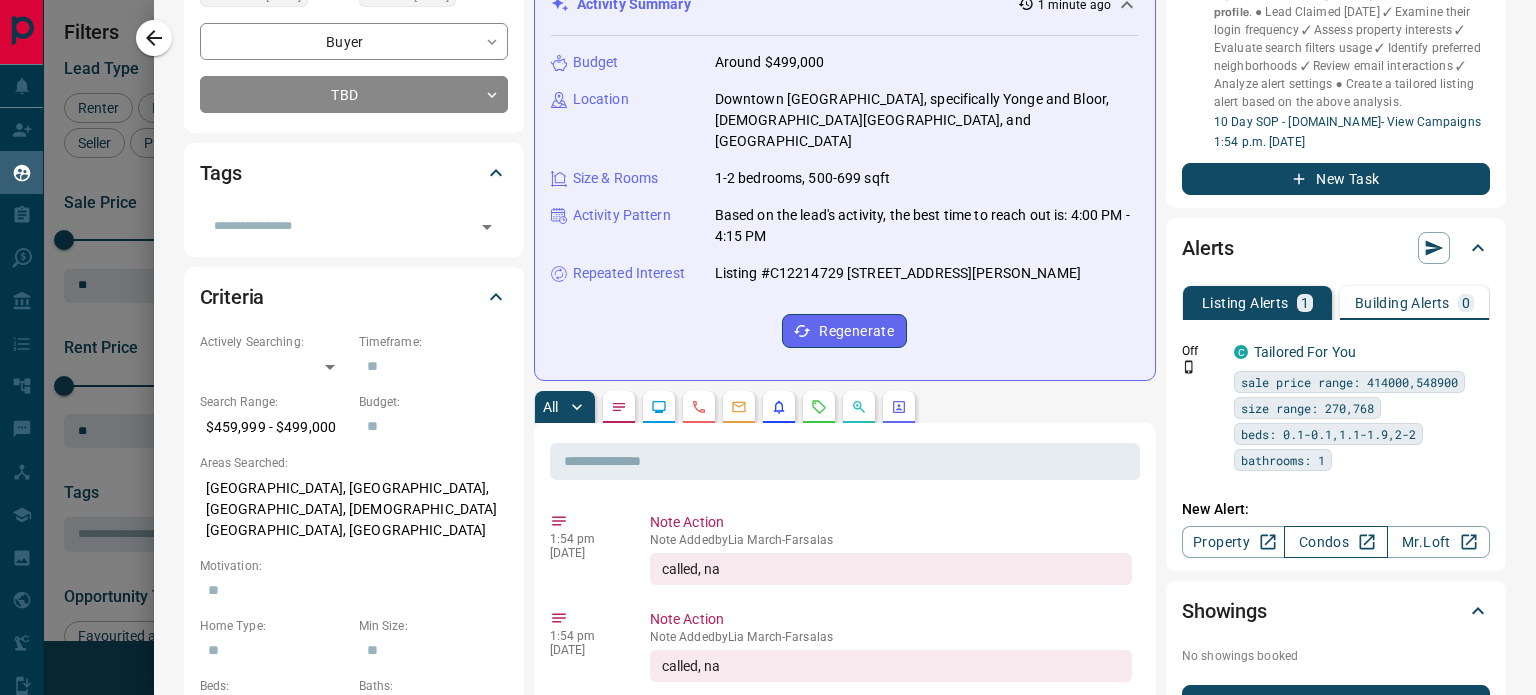 click on "Condos" at bounding box center (1335, 542) 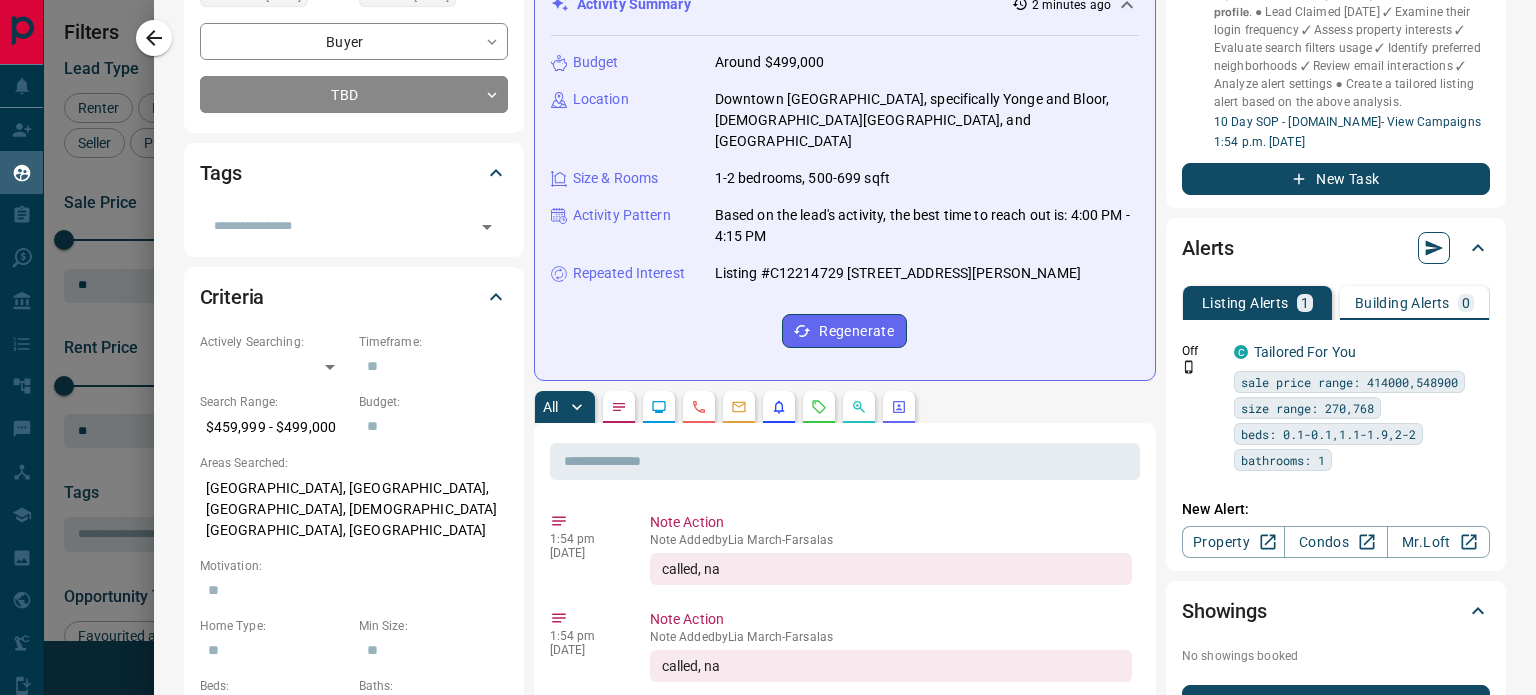 click at bounding box center (1434, 248) 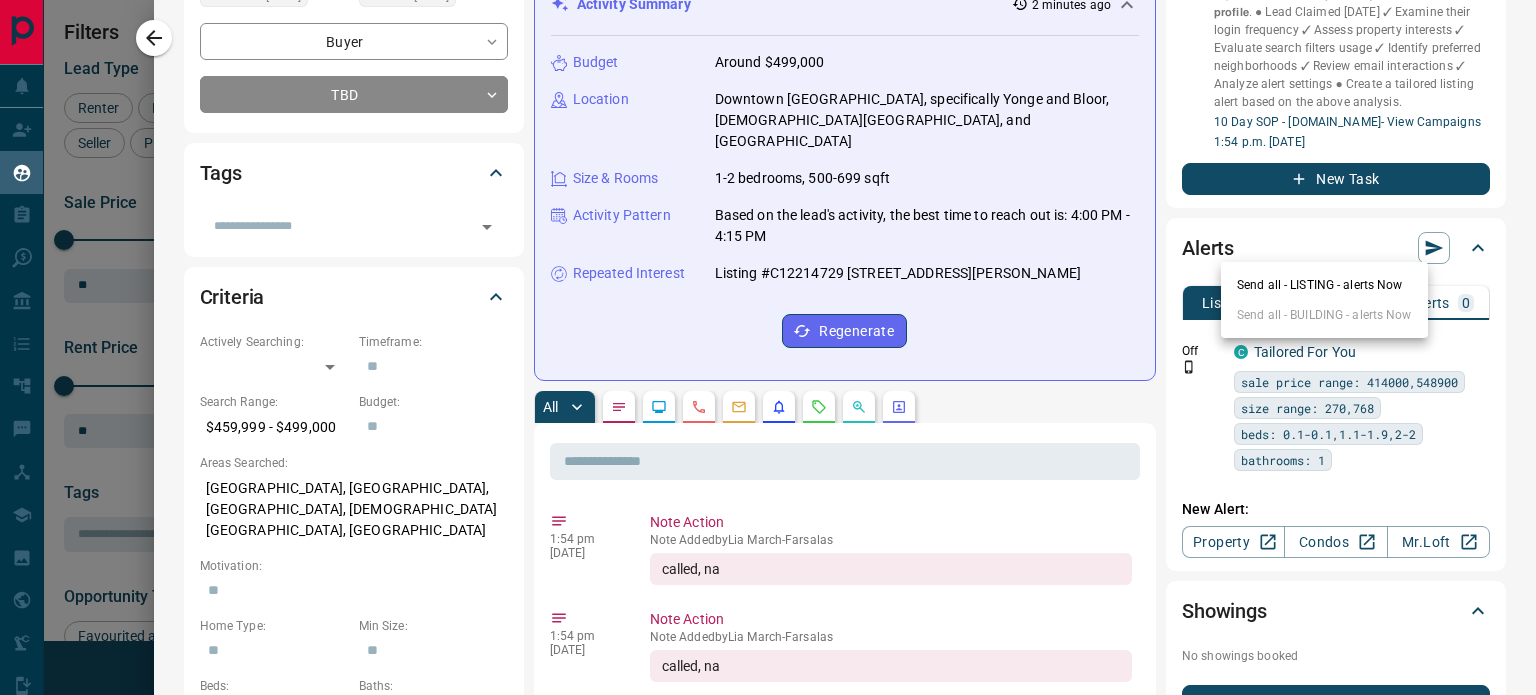 click on "Send all - LISTING - alerts Now" at bounding box center [1324, 285] 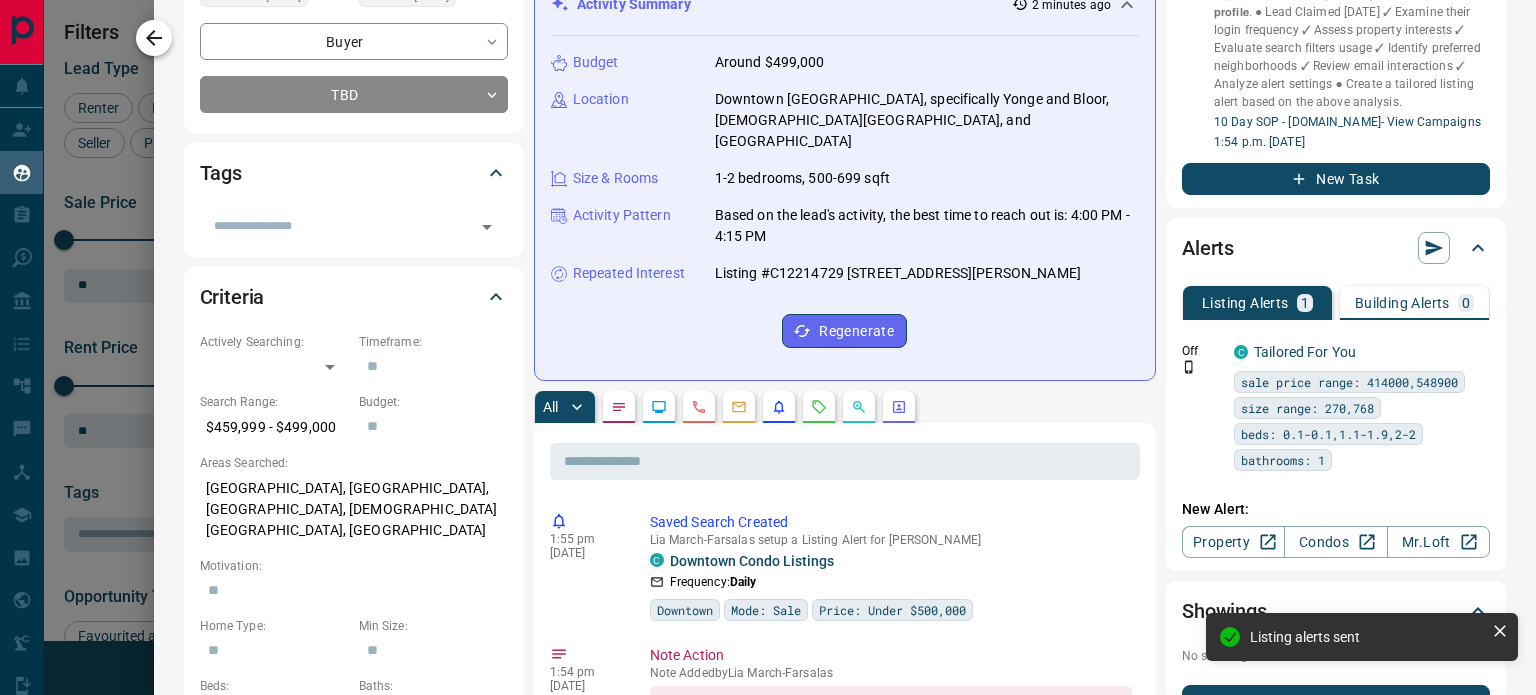 click 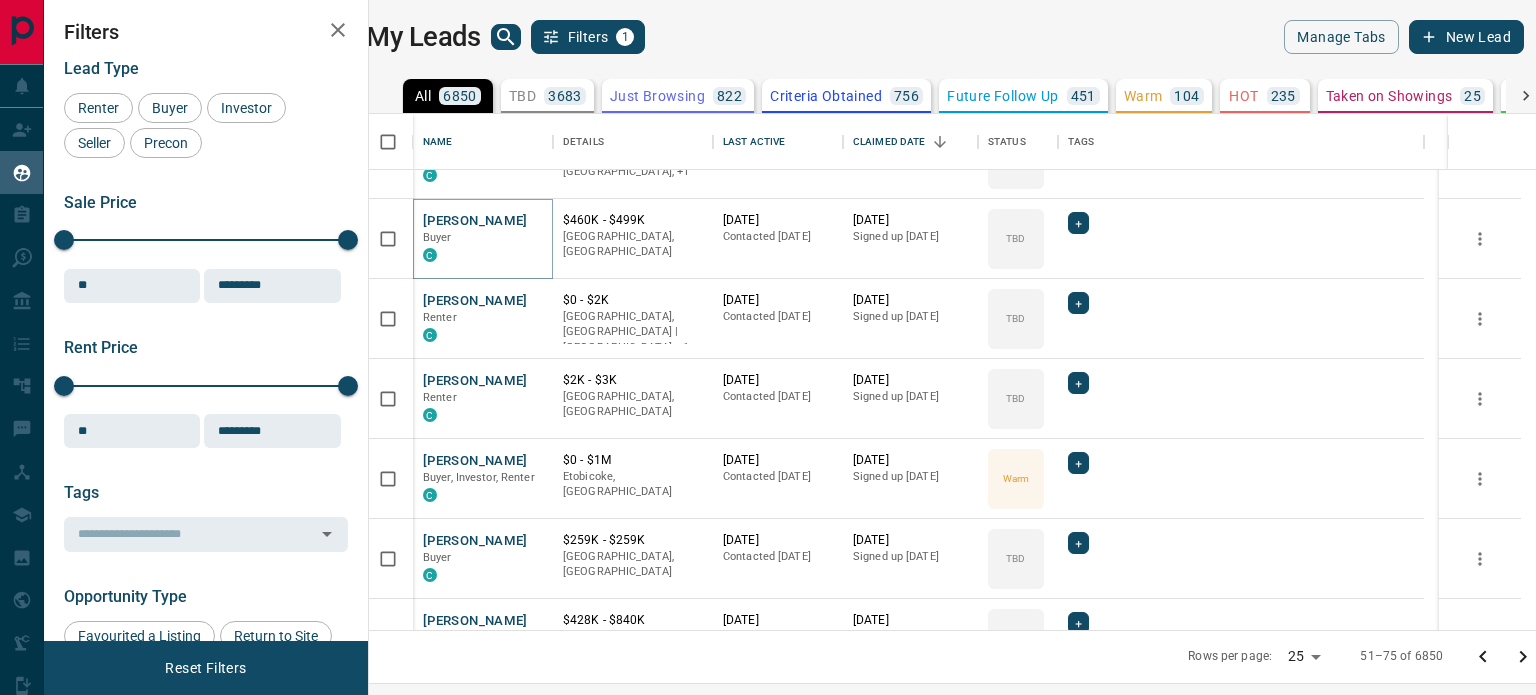 scroll, scrollTop: 212, scrollLeft: 0, axis: vertical 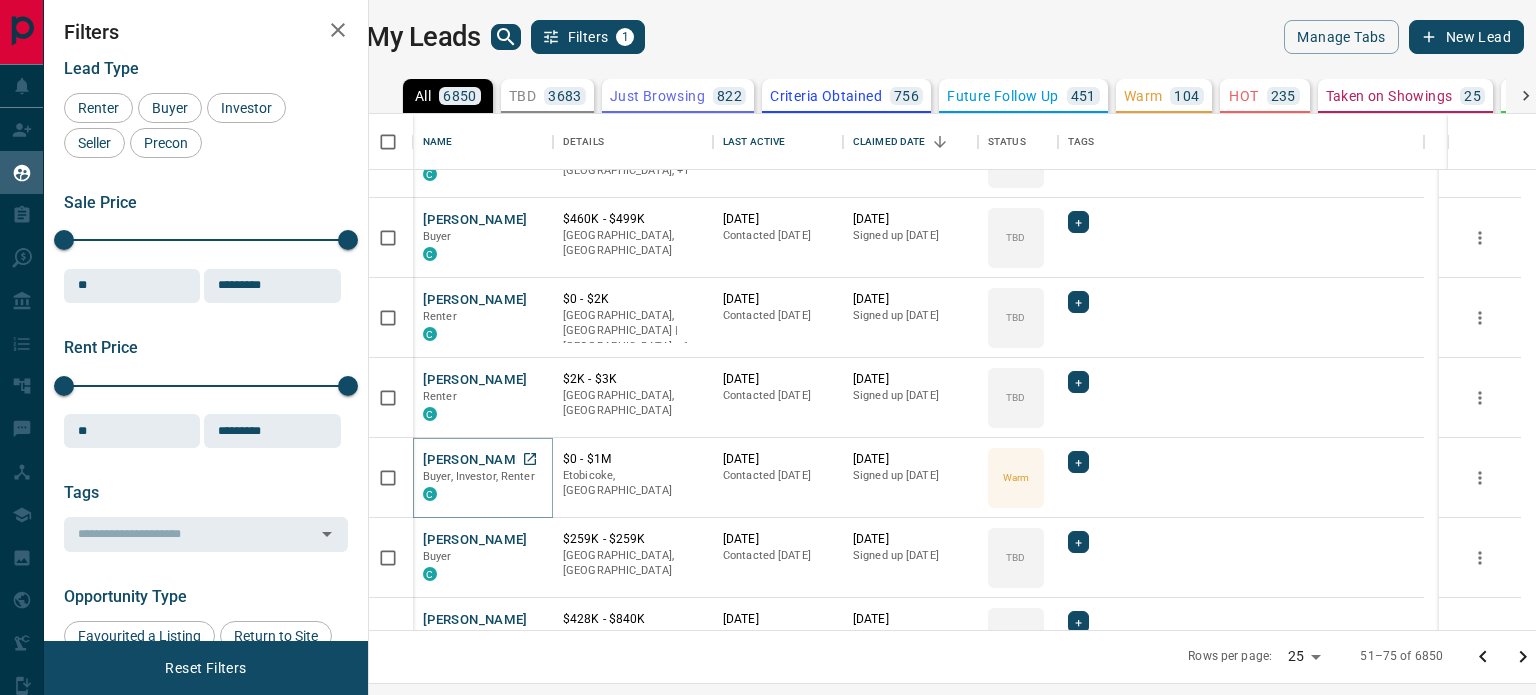 click on "[PERSON_NAME]" at bounding box center [475, 460] 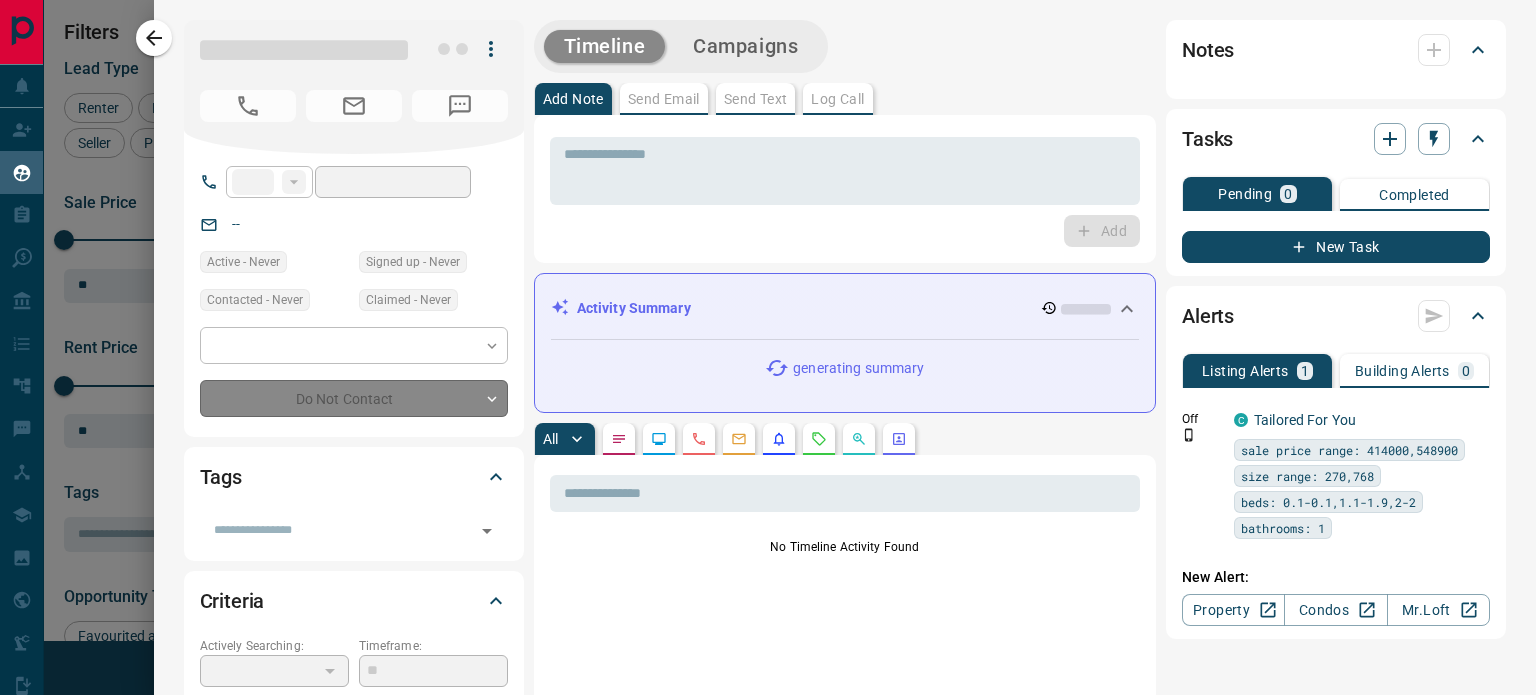 type on "**" 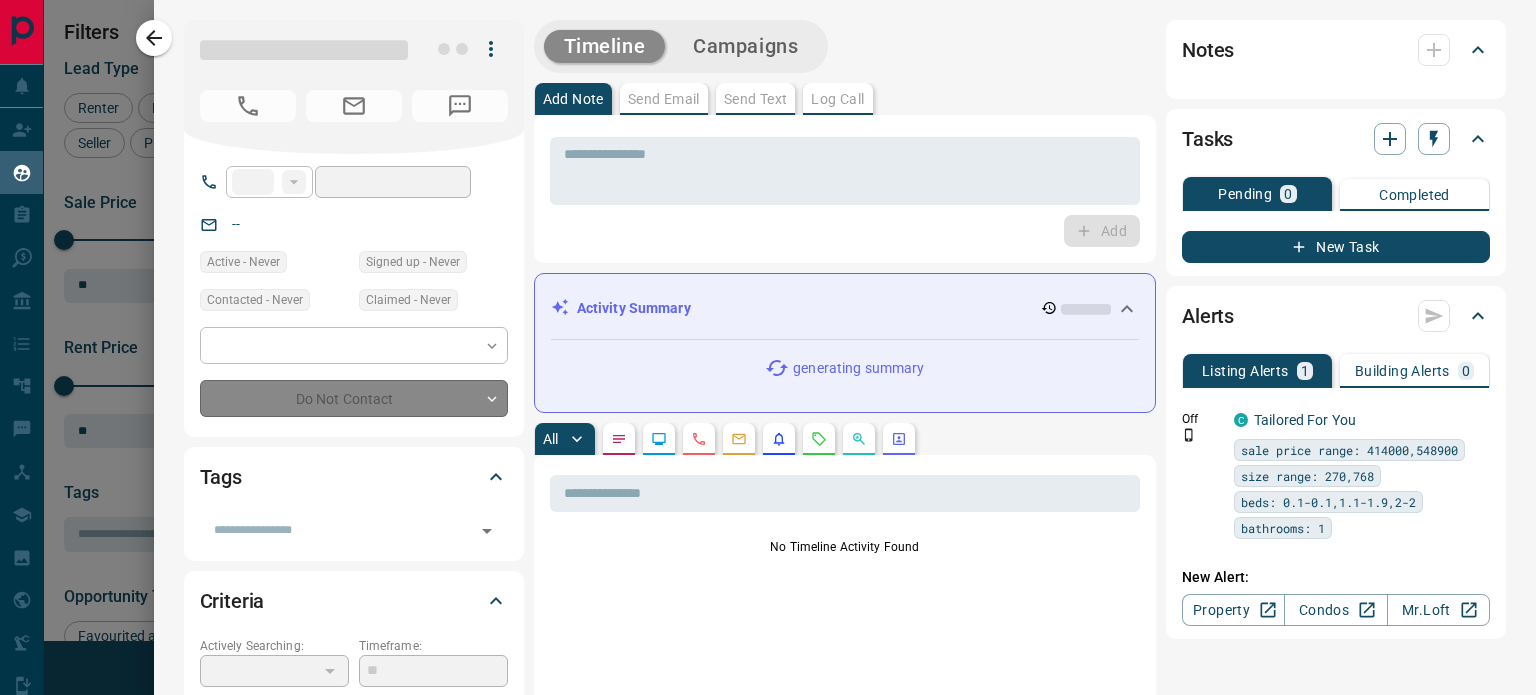 type on "**********" 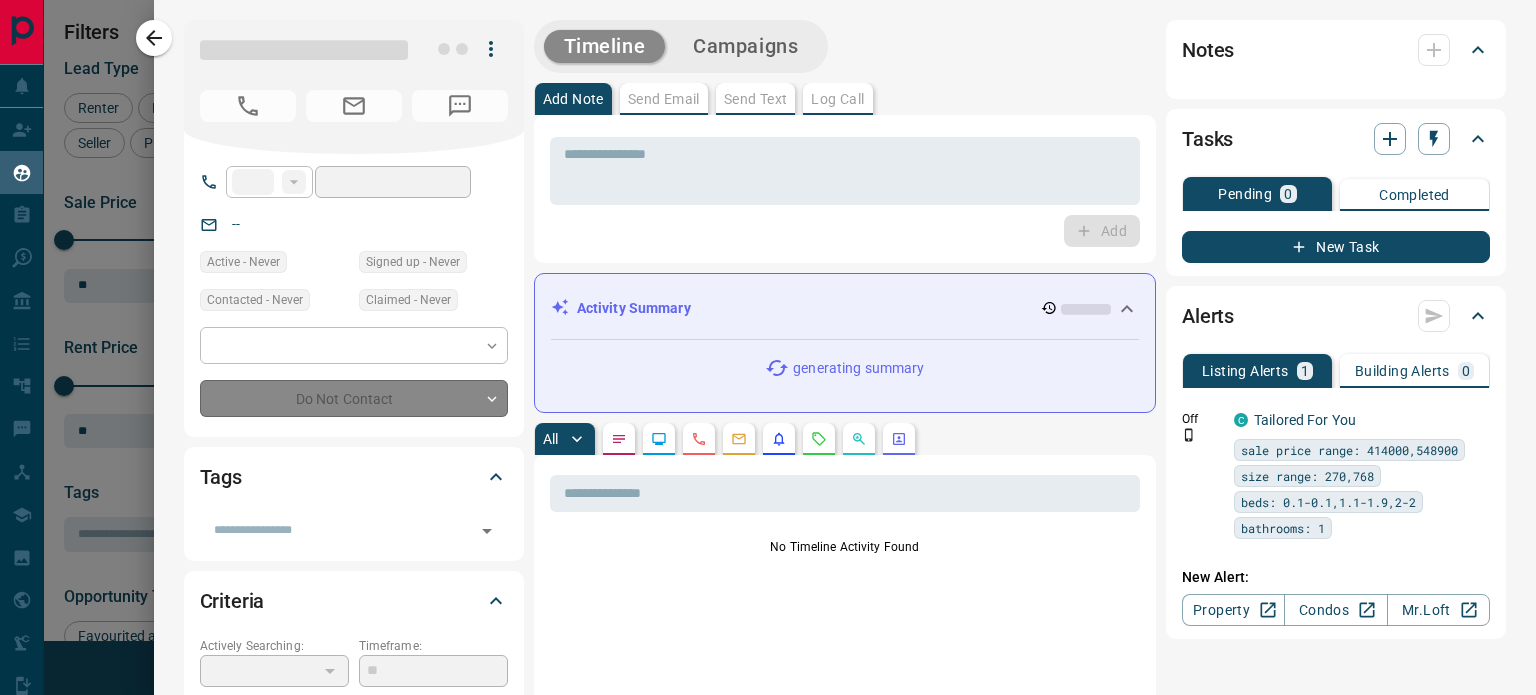 type on "*" 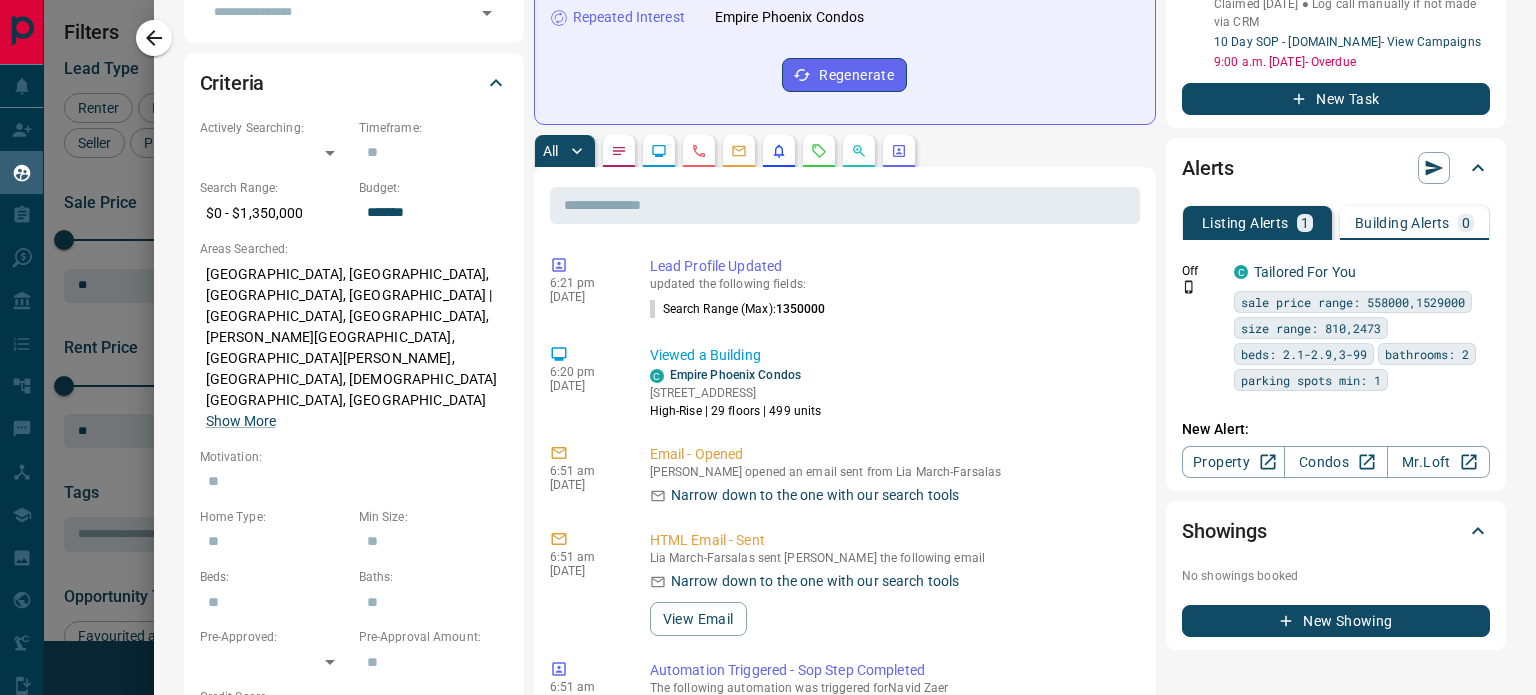 scroll, scrollTop: 538, scrollLeft: 0, axis: vertical 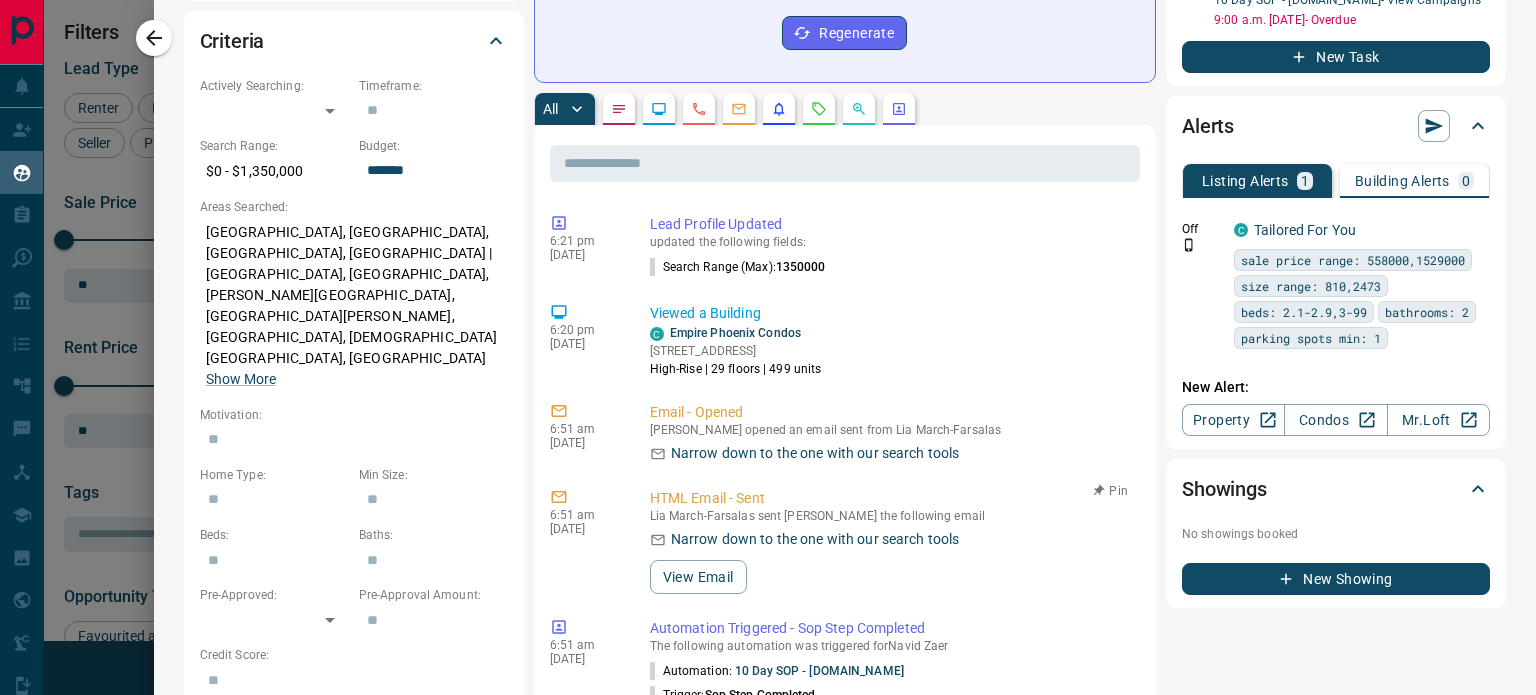 type 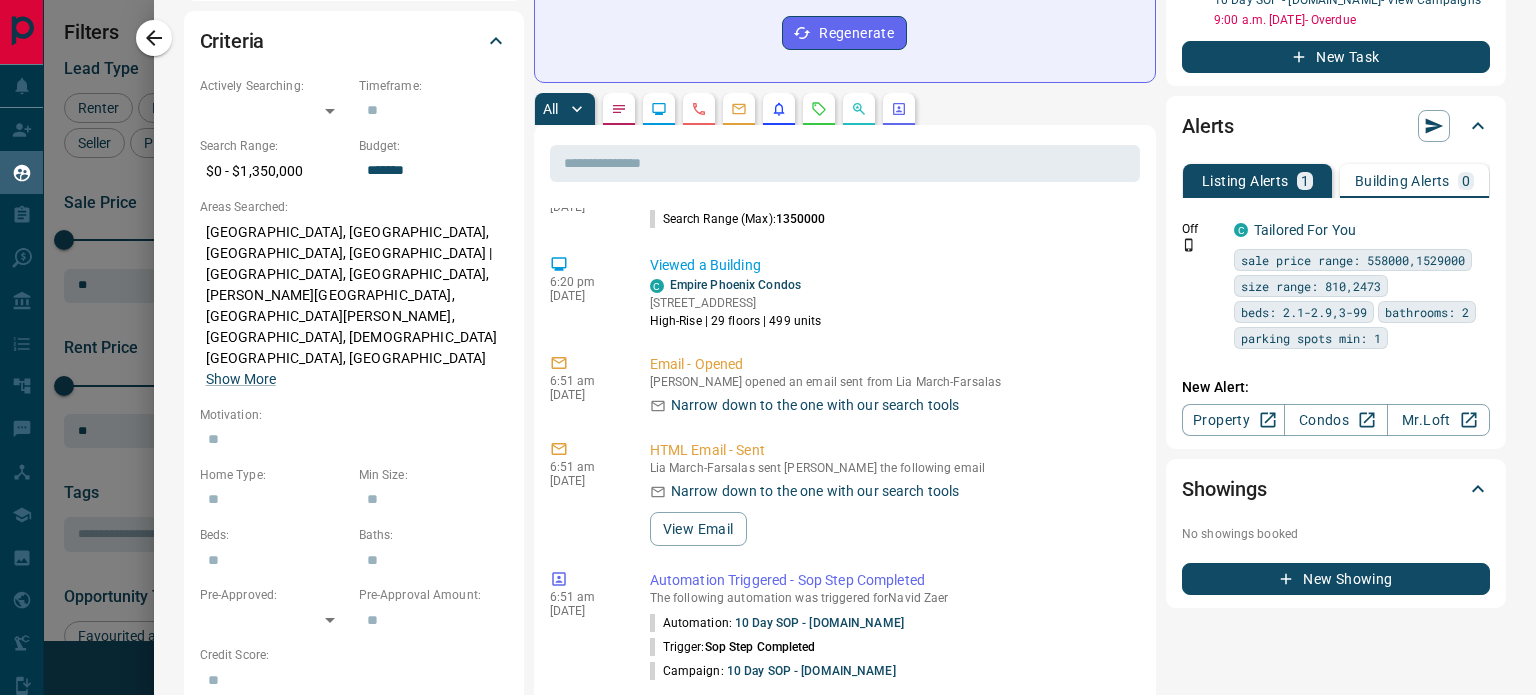 scroll, scrollTop: 0, scrollLeft: 0, axis: both 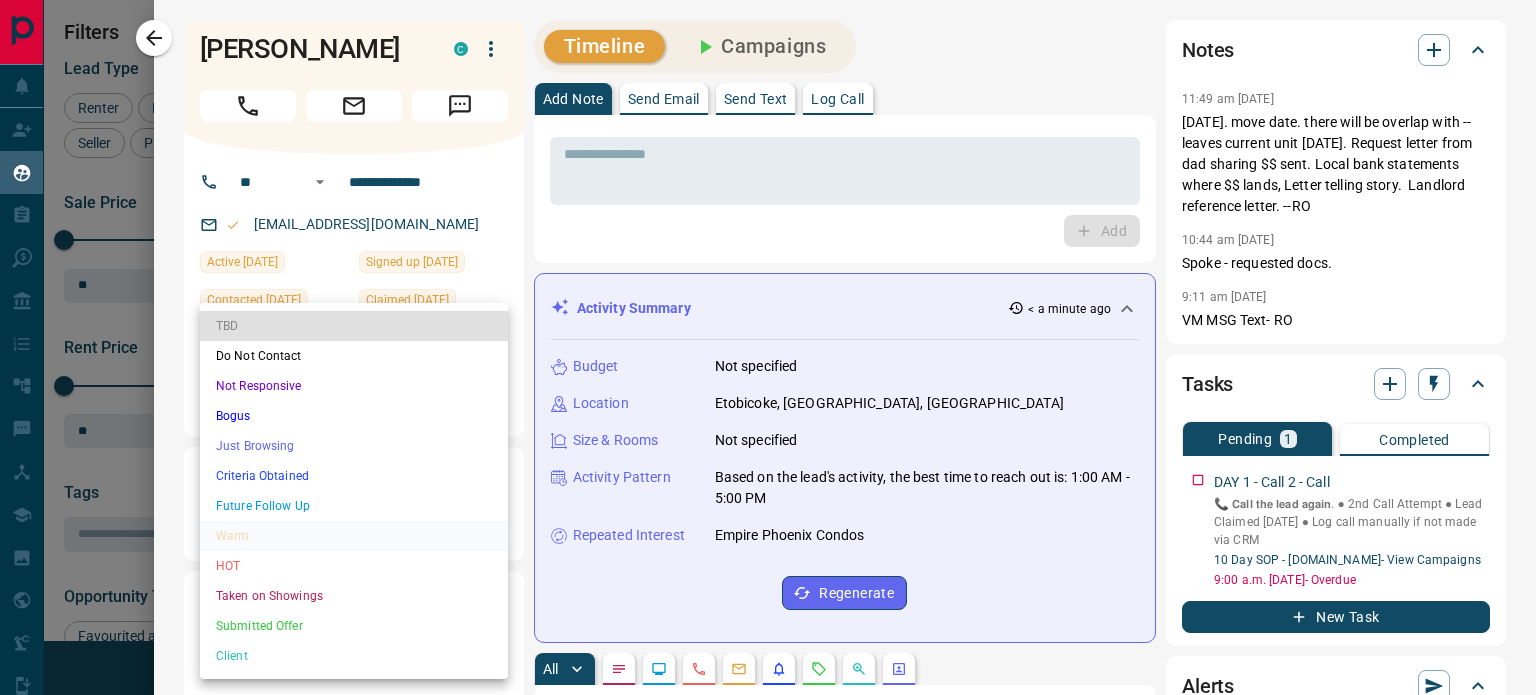 click on "Lead Transfers Claim Leads My Leads Tasks Opportunities Deals Campaigns Automations Messages Broker Bay Training Media Services Agent Resources Precon Worksheet Mobile Apps Disclosure Logout My Leads Filters 1 Manage Tabs New Lead All 6850 TBD 3683 Do Not Contact - Not Responsive 119 Bogus 502 Just Browsing 822 Criteria Obtained 756 Future Follow Up 451 Warm 104 HOT 235 Taken on Showings 25 Submitted Offer 47 Client 106 Name Details Last Active Claimed Date Status Tags [PERSON_NAME] Renter C $980 - $3K Downtown, [GEOGRAPHIC_DATA] | [GEOGRAPHIC_DATA], +5 [DATE] Contacted [DATE] [DATE] Signed up [DATE] TBD + [PERSON_NAME] Renter C $3K - $3K Downtown, [GEOGRAPHIC_DATA] [DATE] Contacted [DATE] [DATE] Signed up [DATE] TBD +  [PERSON_NAME] Renter C $1K - $4K Downtown, [GEOGRAPHIC_DATA], +1 [DATE] Contacted [DATE] [DATE] Signed up [DATE] TBD + [PERSON_NAME] C $460K - $499[GEOGRAPHIC_DATA] [DATE] Contacted [DATE] [DATE] Signed up [DATE] TBD + [PERSON_NAME] Renter C $0 - $2K" at bounding box center [768, 335] 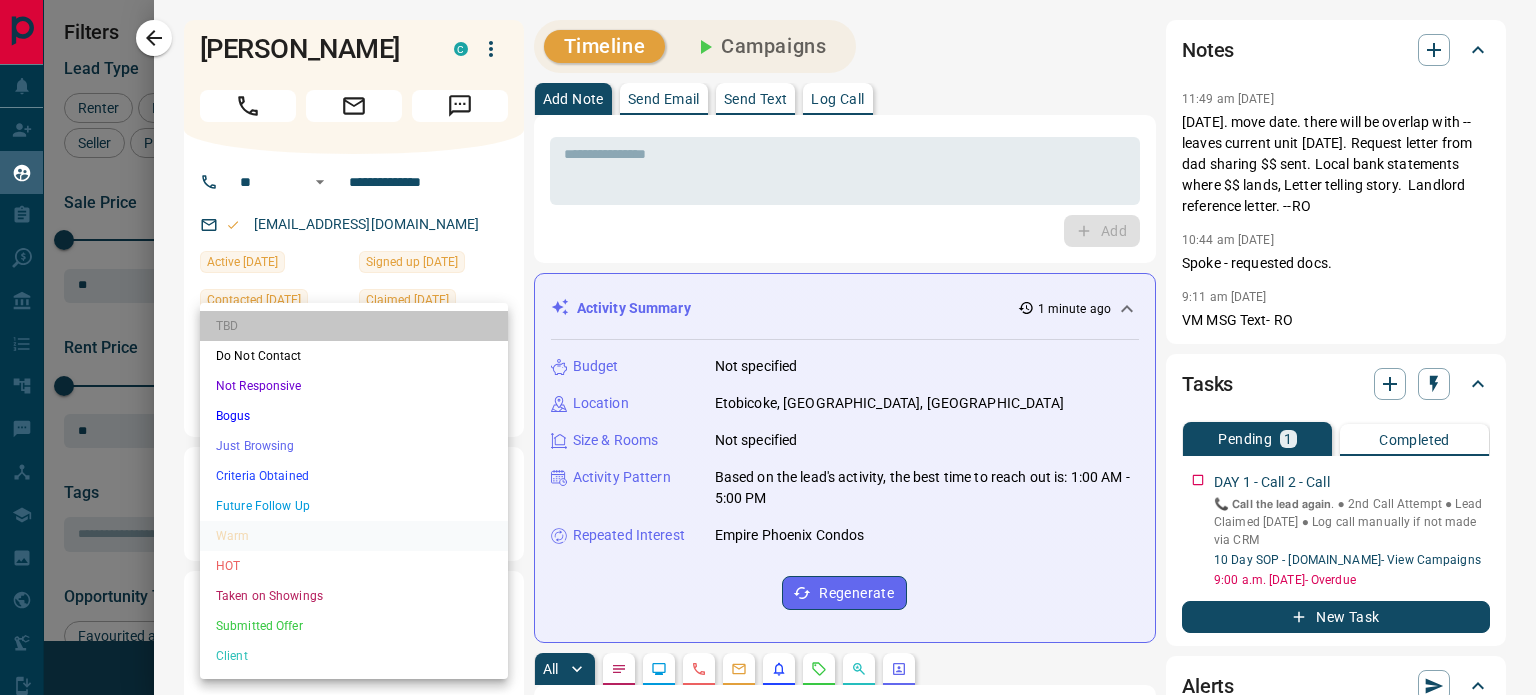 click on "TBD" at bounding box center [354, 326] 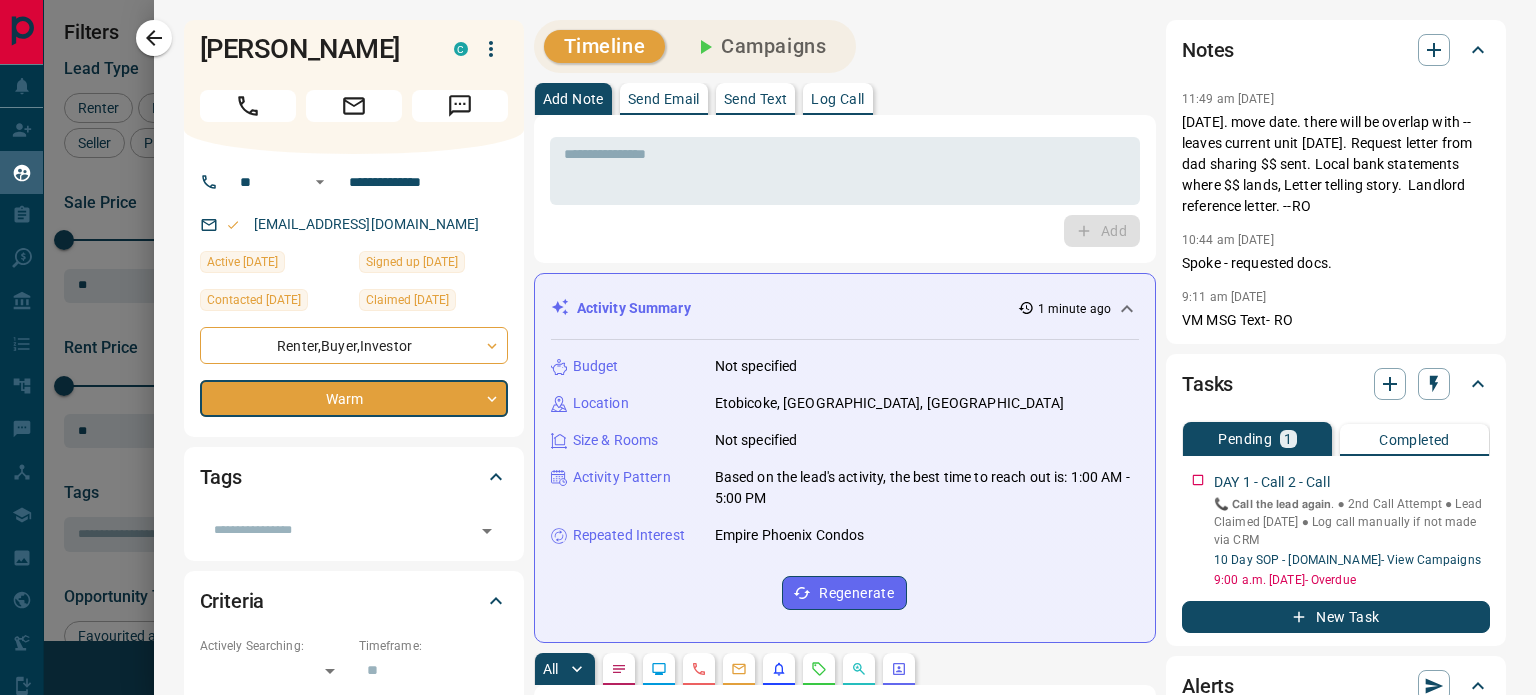 type on "**" 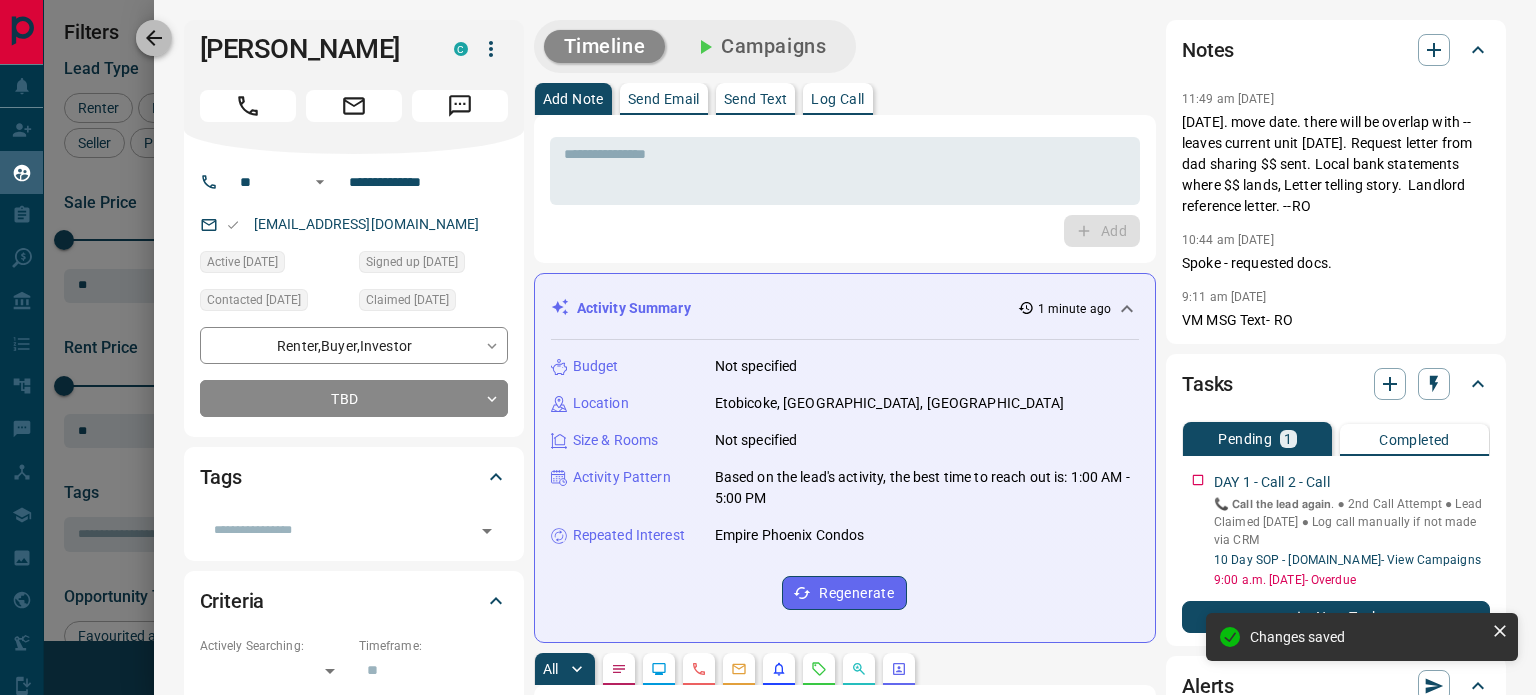 click at bounding box center (154, 38) 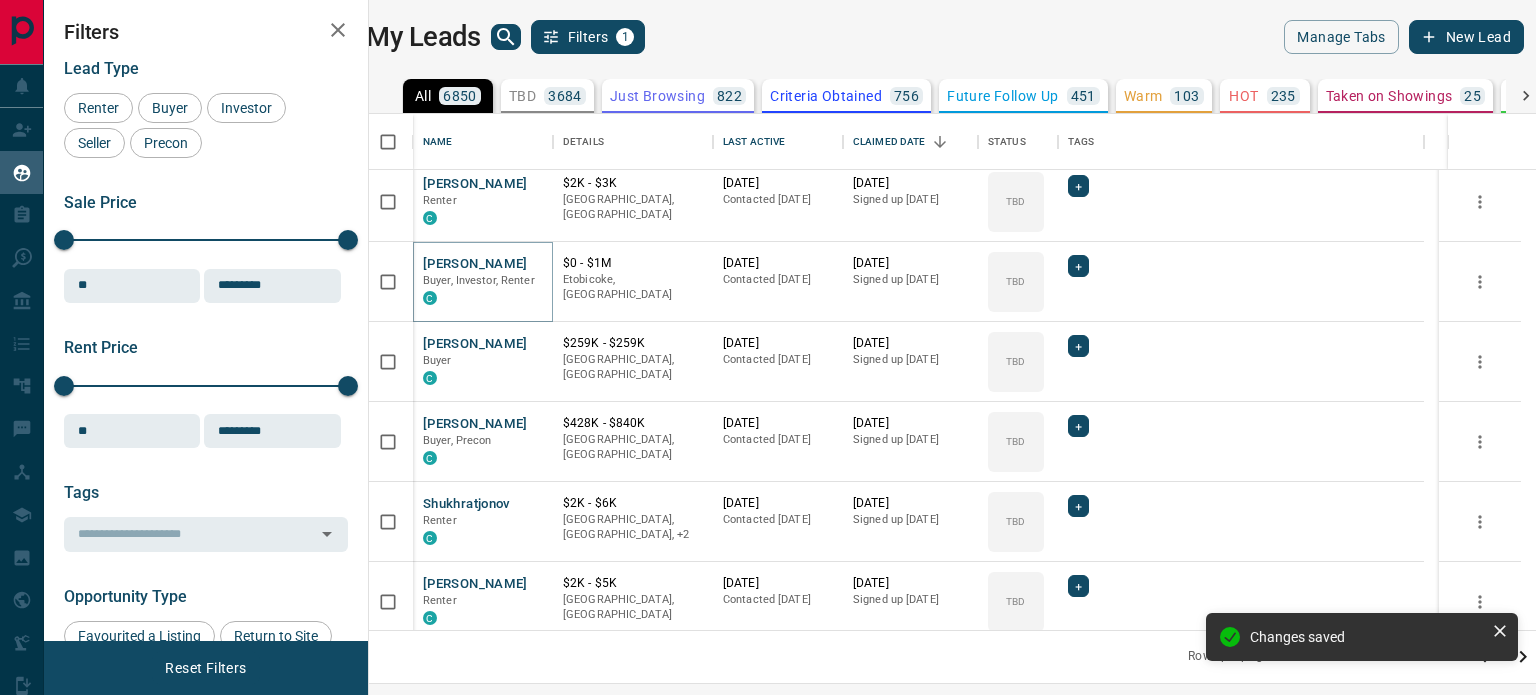 scroll, scrollTop: 410, scrollLeft: 0, axis: vertical 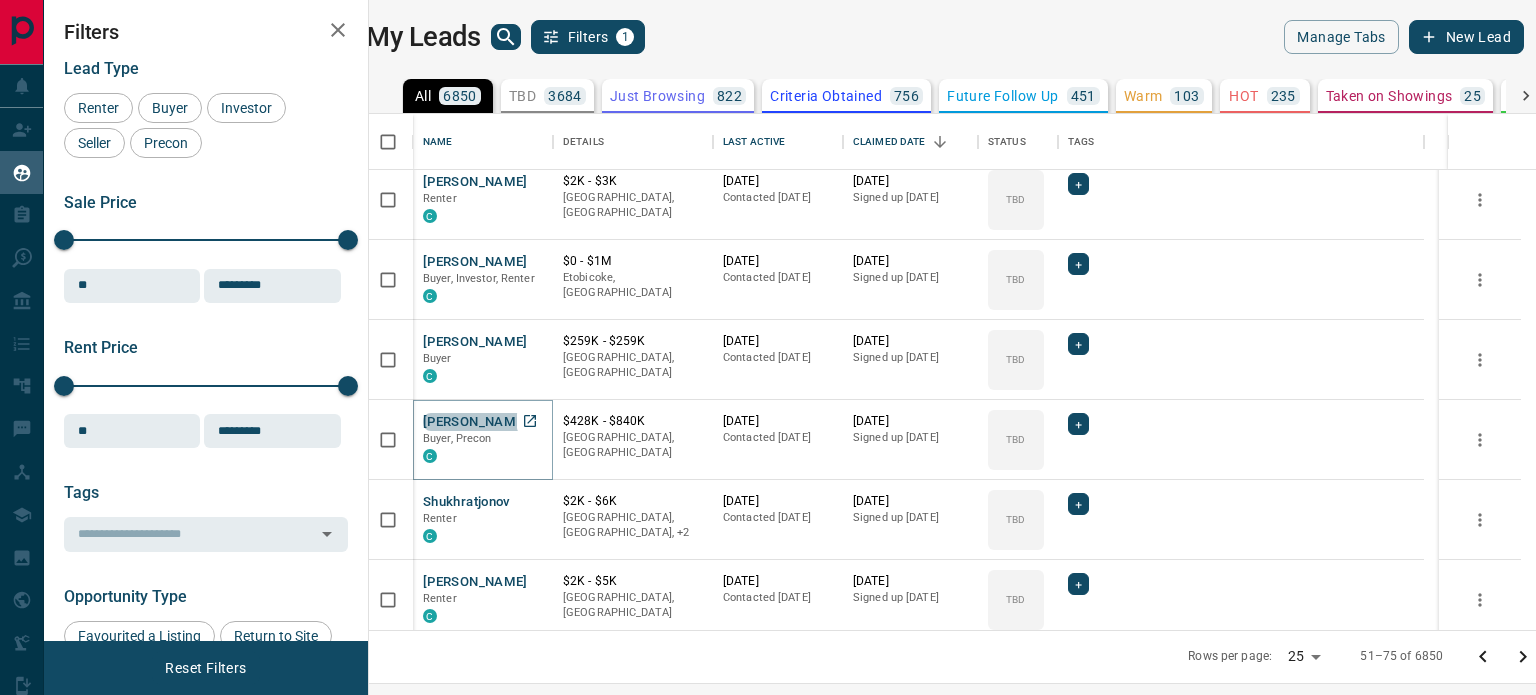 click on "[PERSON_NAME]" at bounding box center [475, 422] 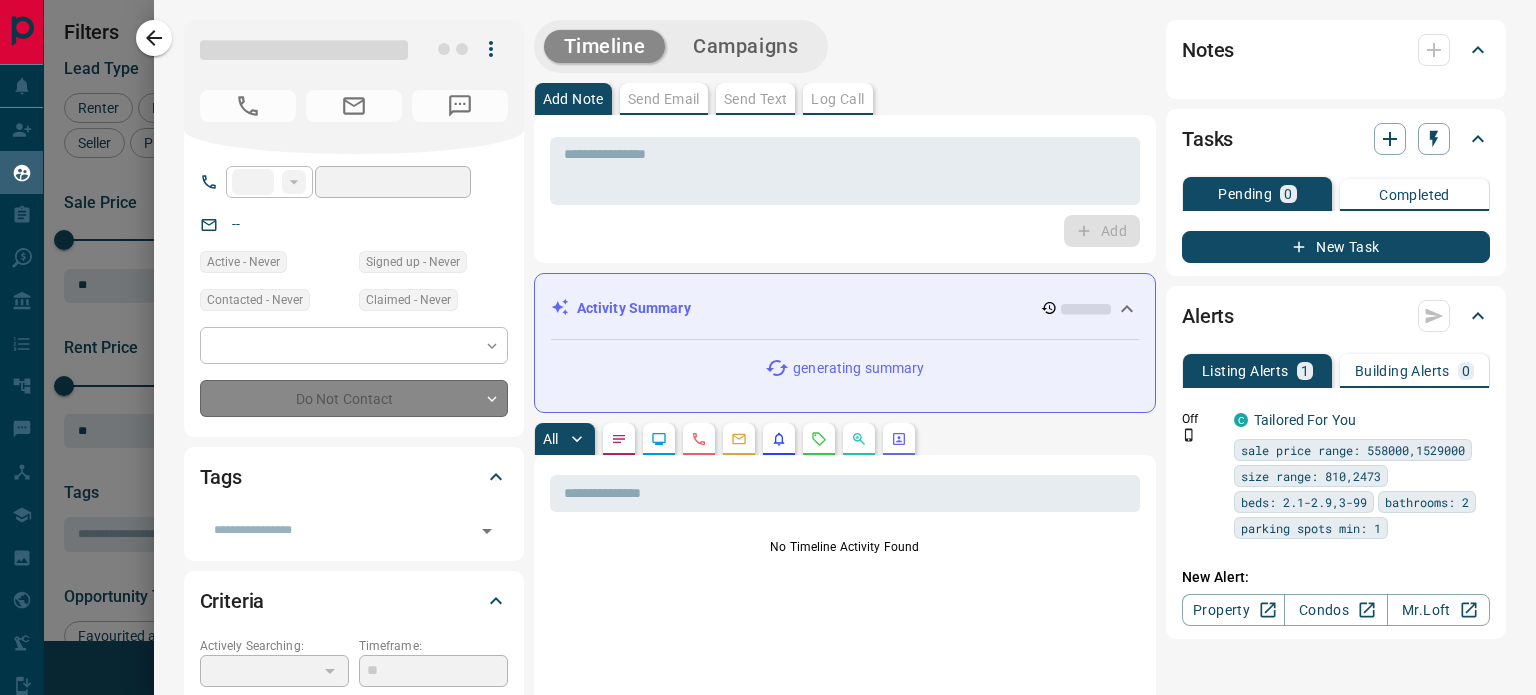 type on "**" 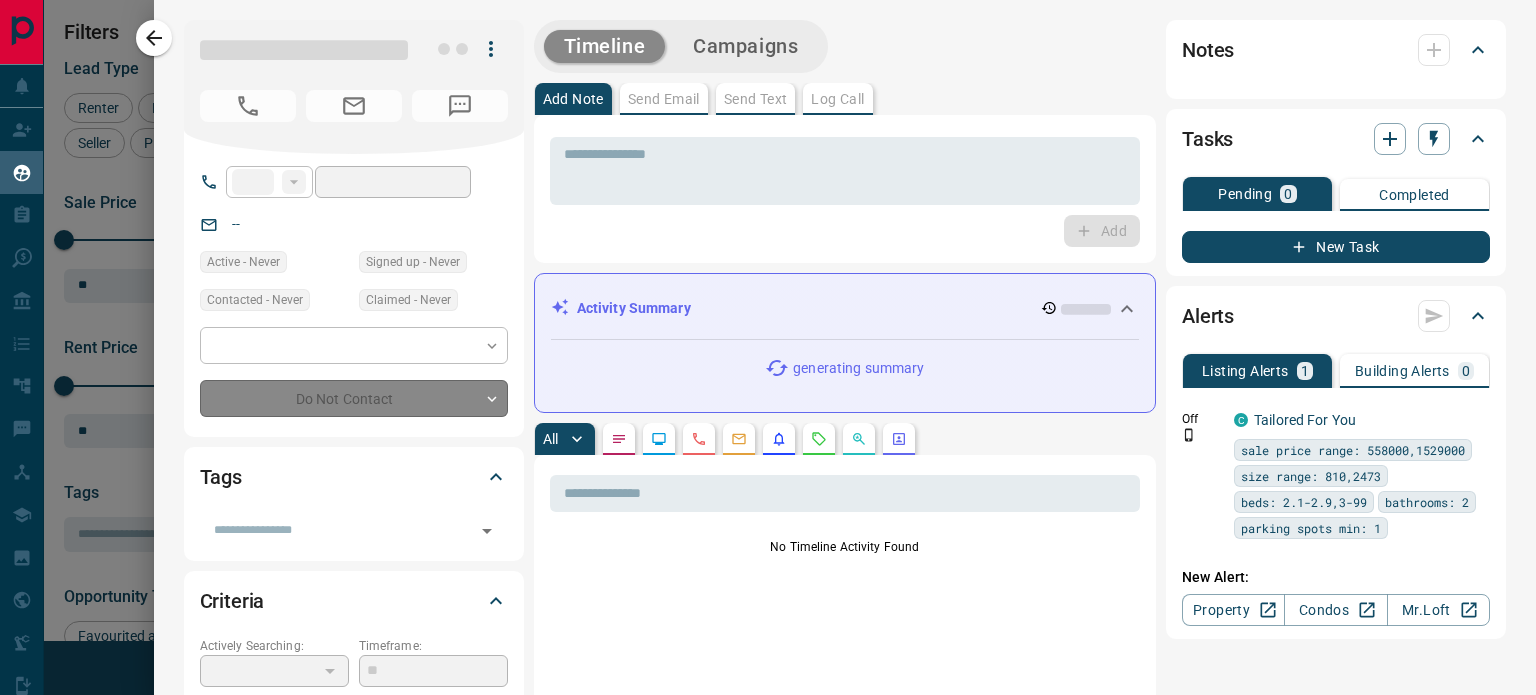 type on "**********" 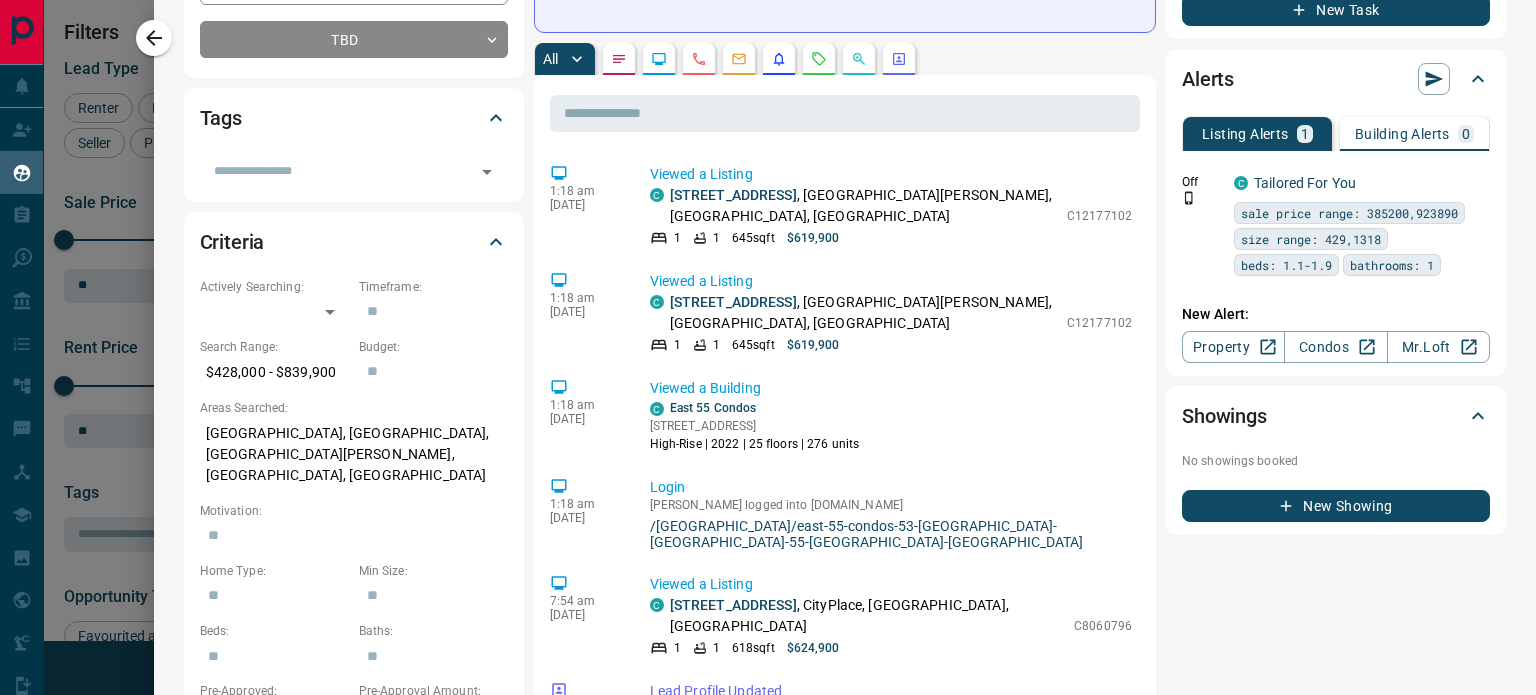 scroll, scrollTop: 382, scrollLeft: 0, axis: vertical 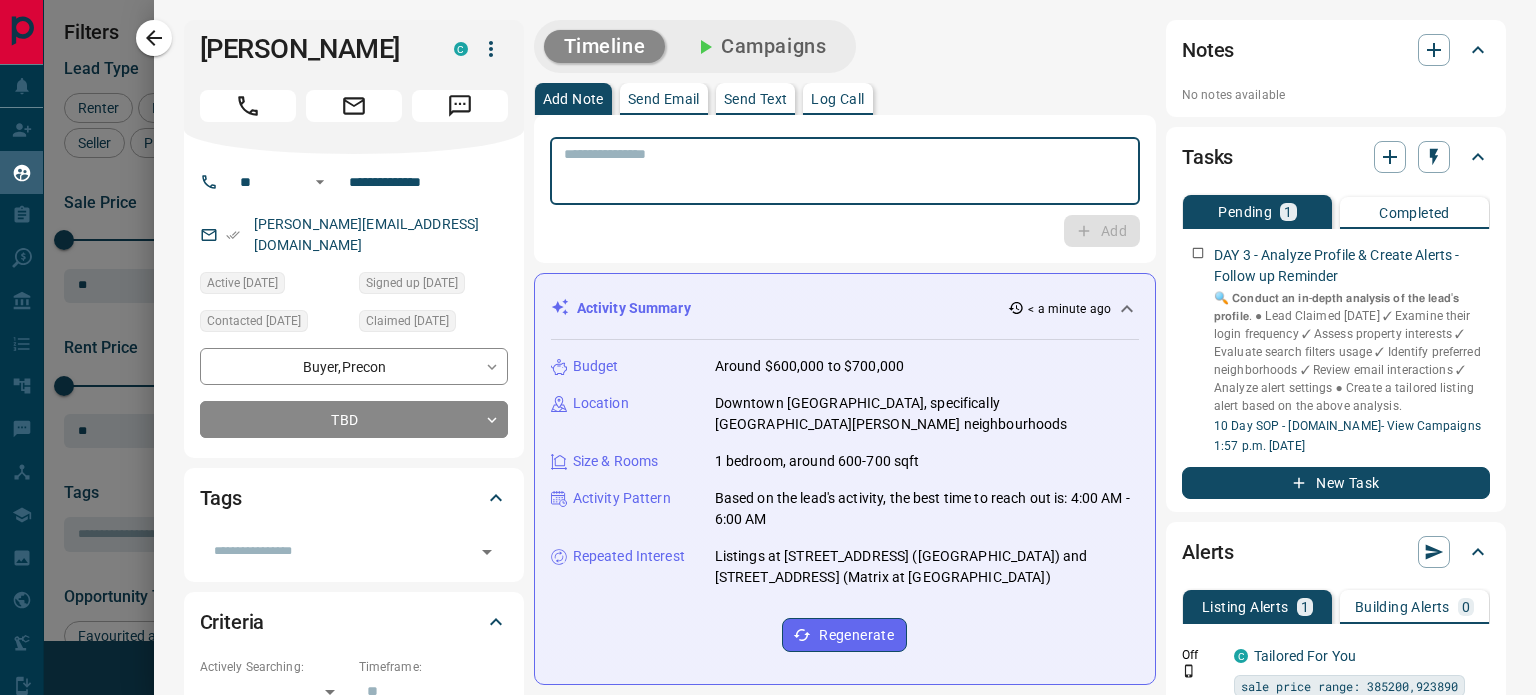 click at bounding box center (845, 171) 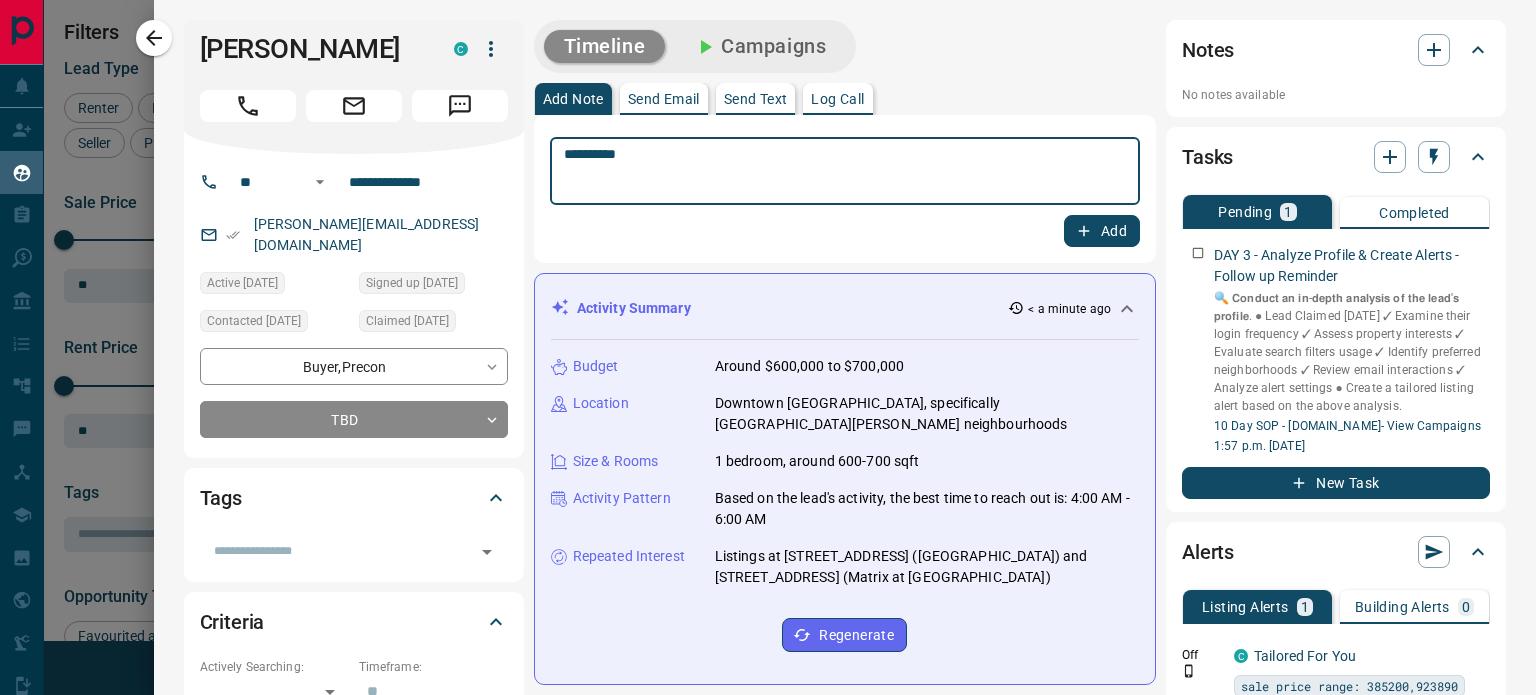 type on "**********" 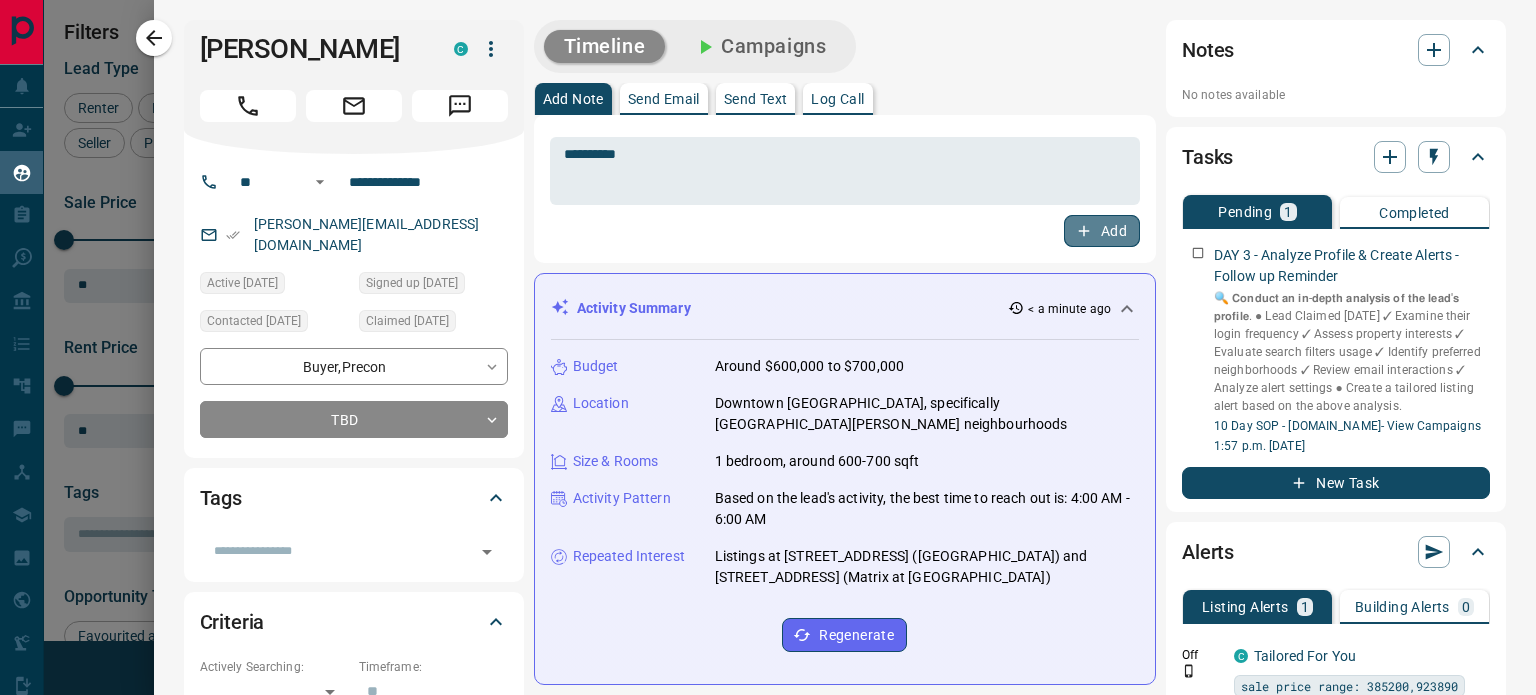 click on "Add" at bounding box center [1102, 231] 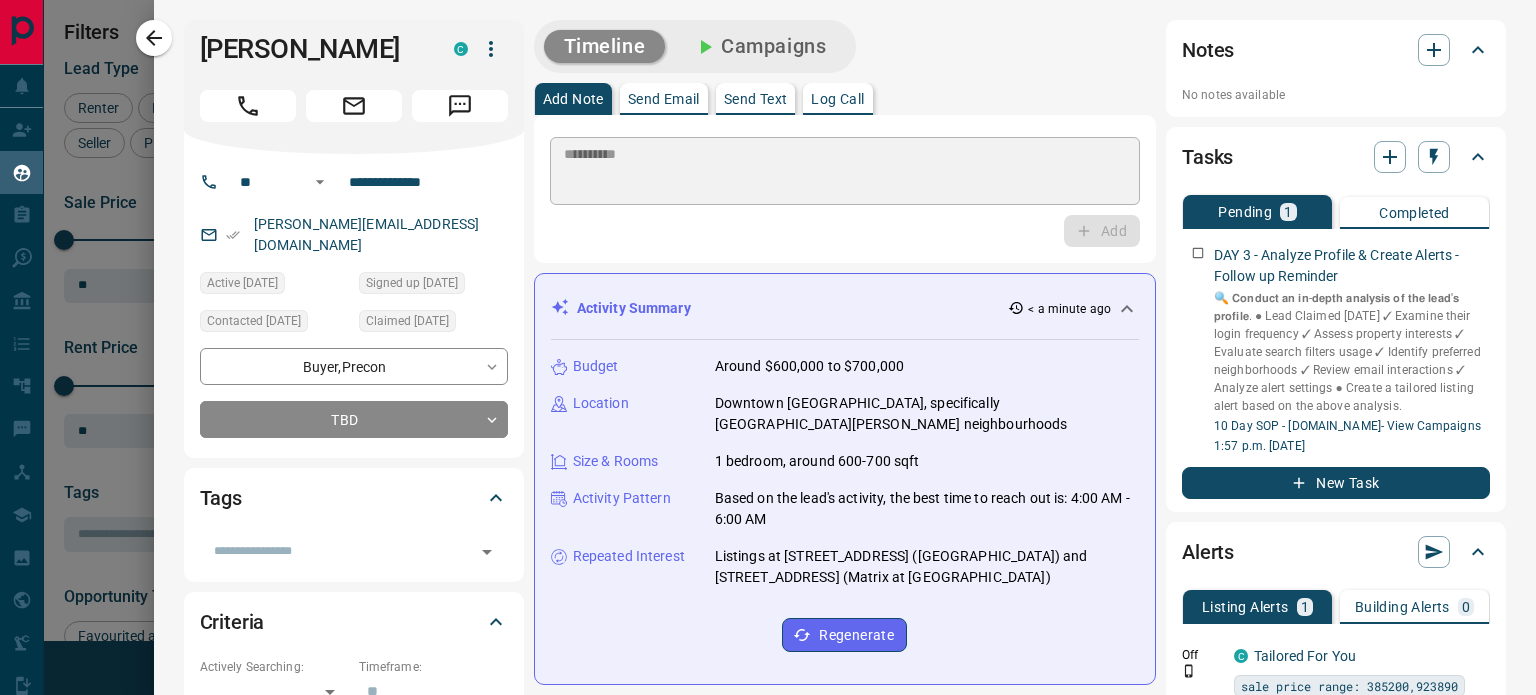 type 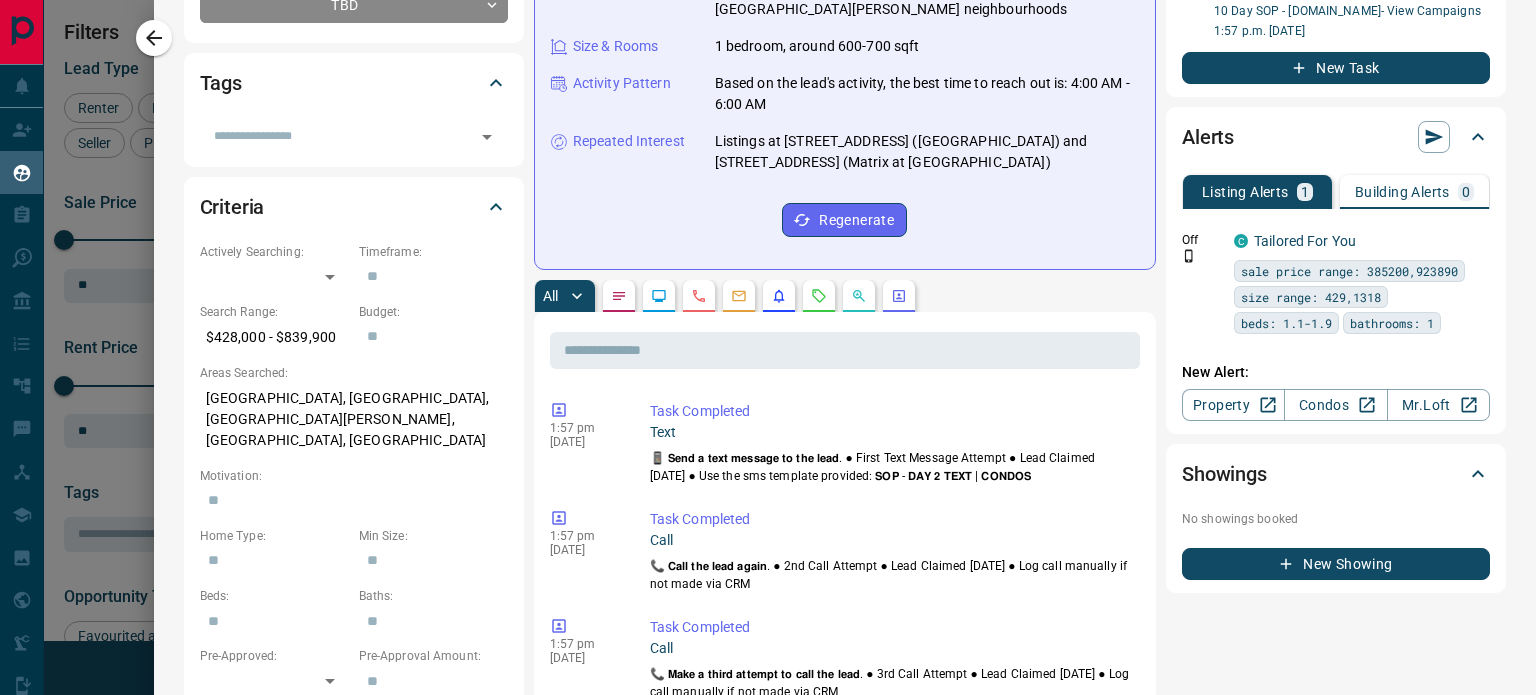 scroll, scrollTop: 484, scrollLeft: 0, axis: vertical 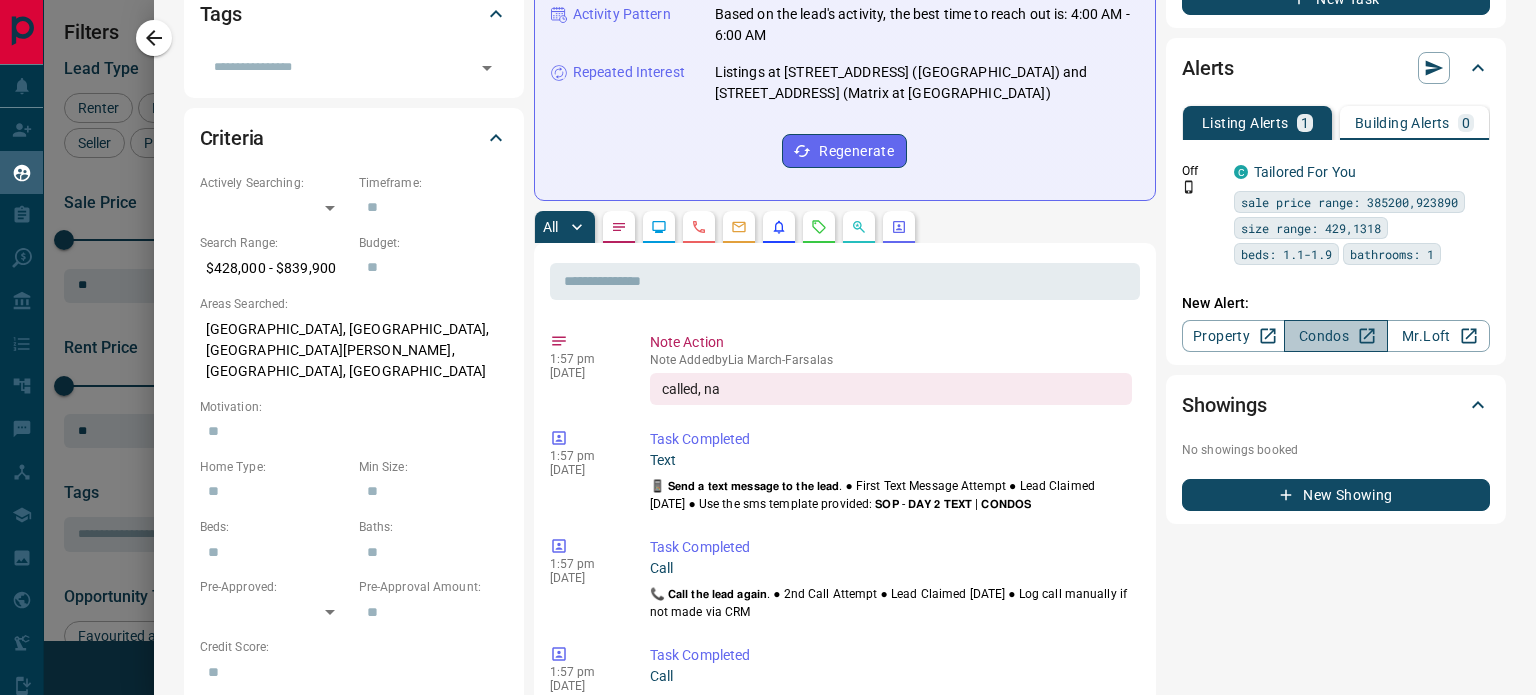 click on "Condos" at bounding box center [1335, 336] 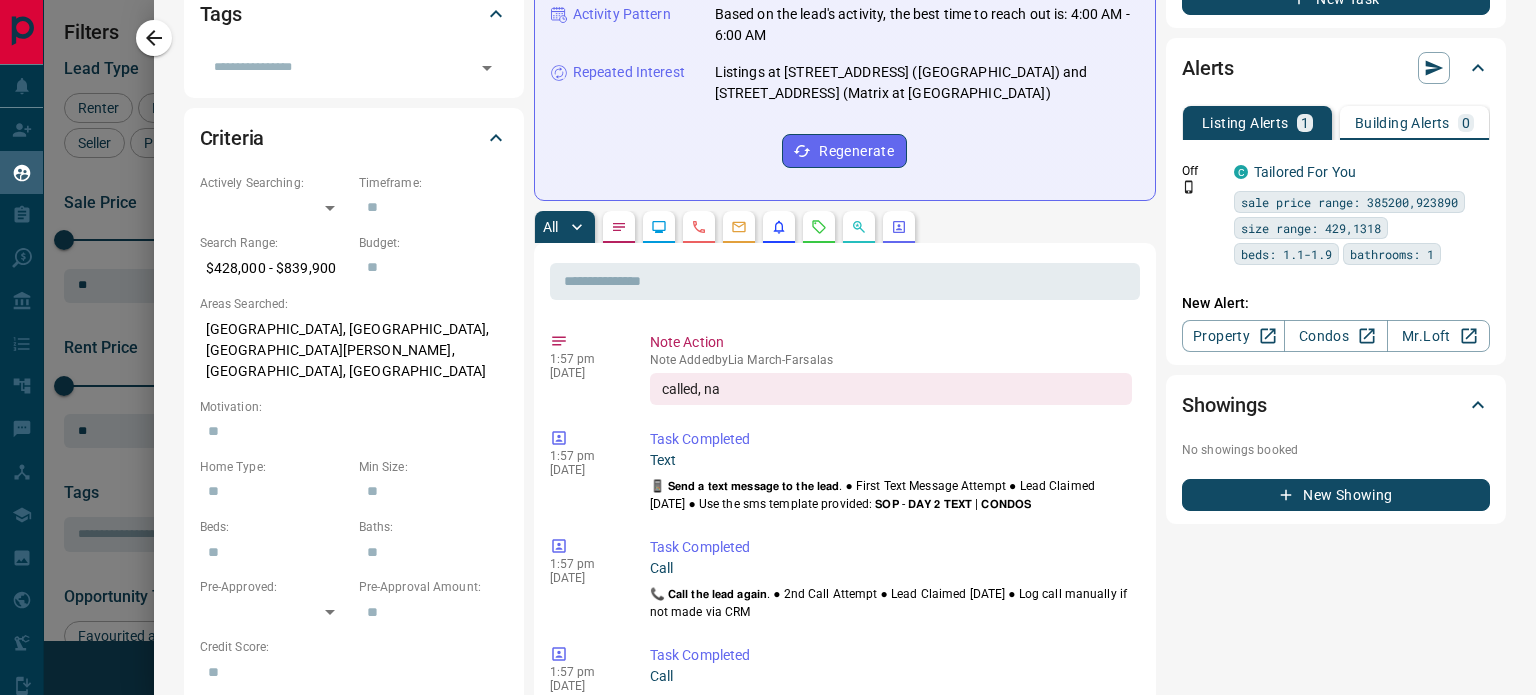 scroll, scrollTop: 0, scrollLeft: 0, axis: both 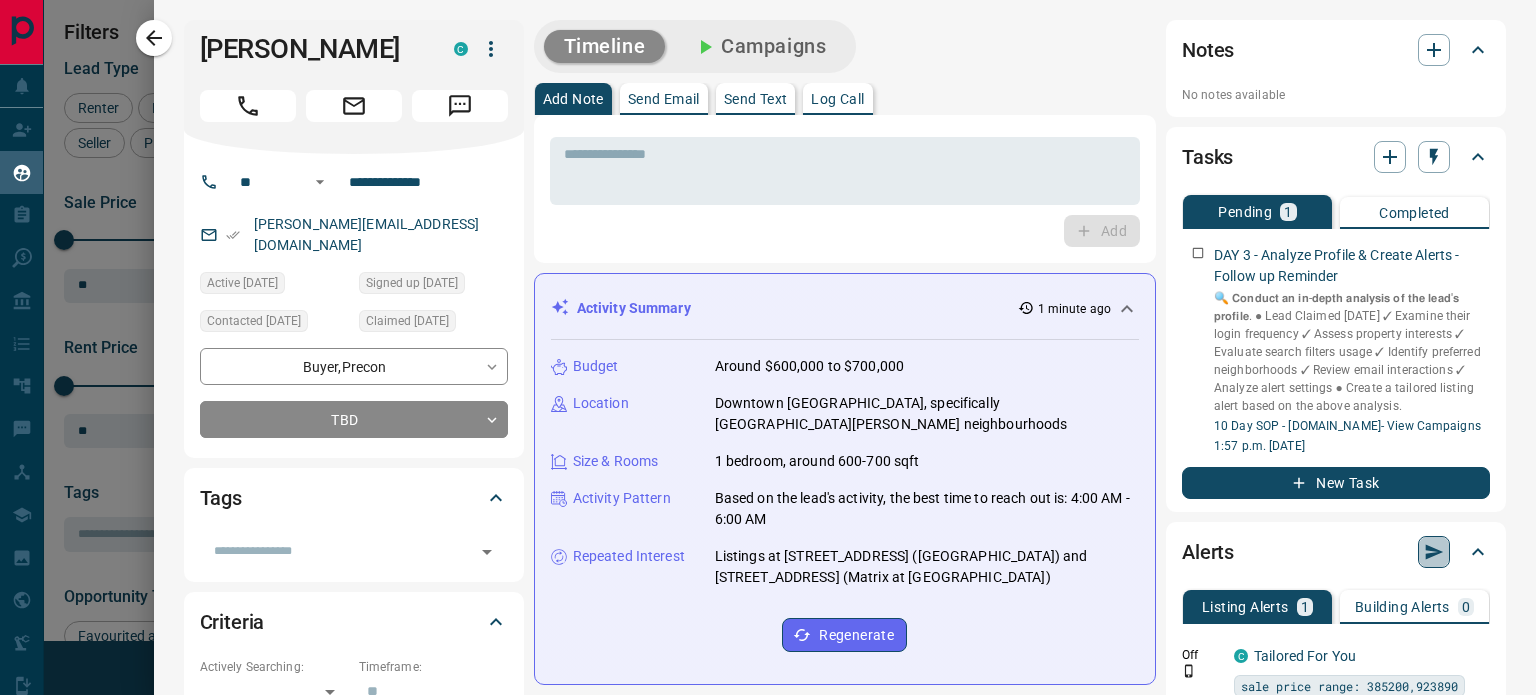 click 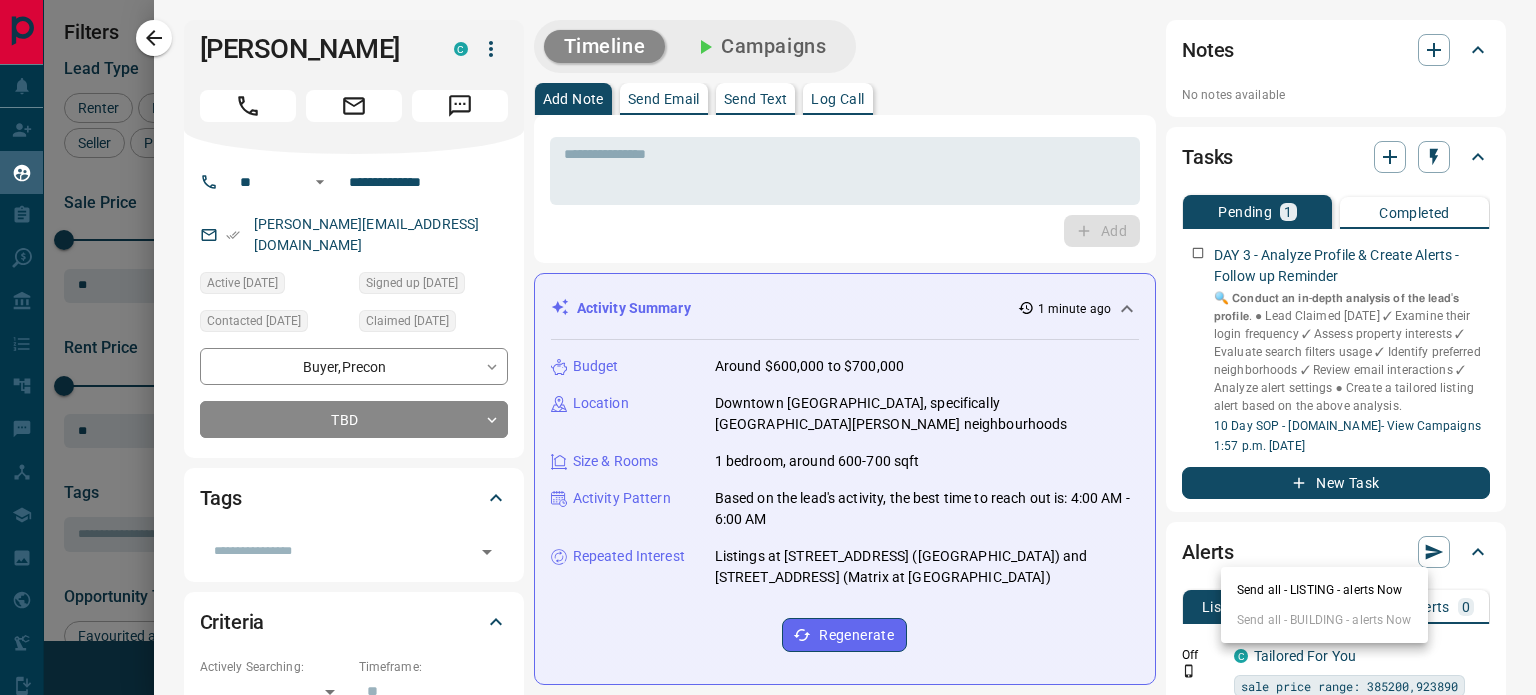 click on "Send all - LISTING - alerts Now" at bounding box center [1324, 590] 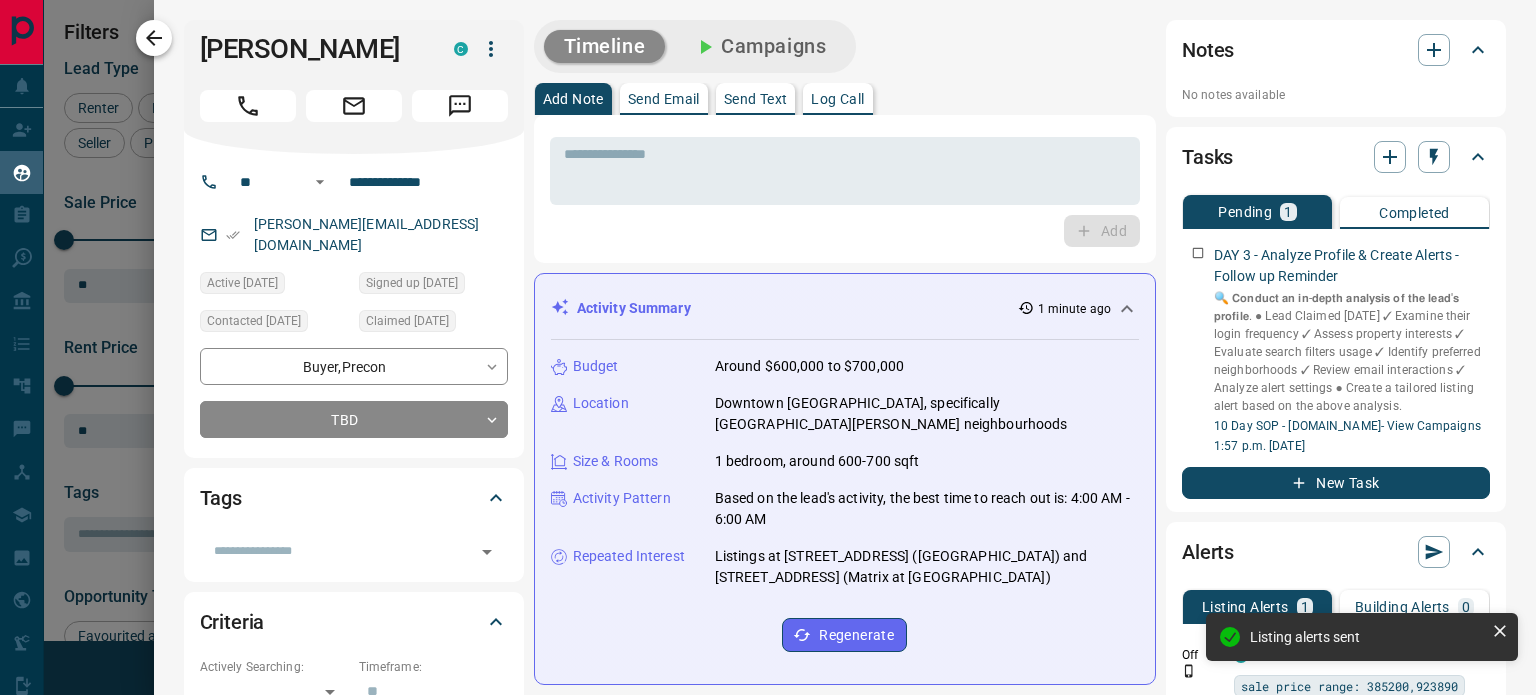 click 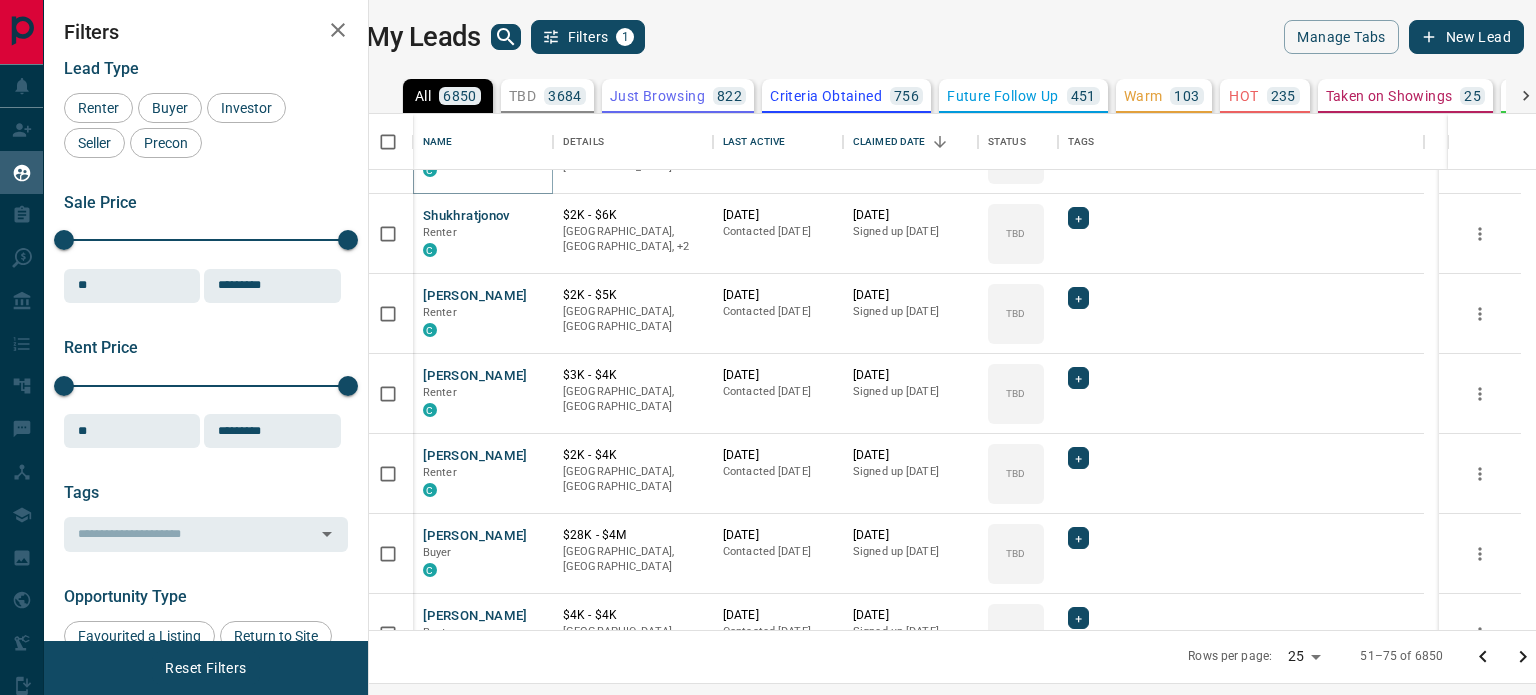 scroll, scrollTop: 698, scrollLeft: 0, axis: vertical 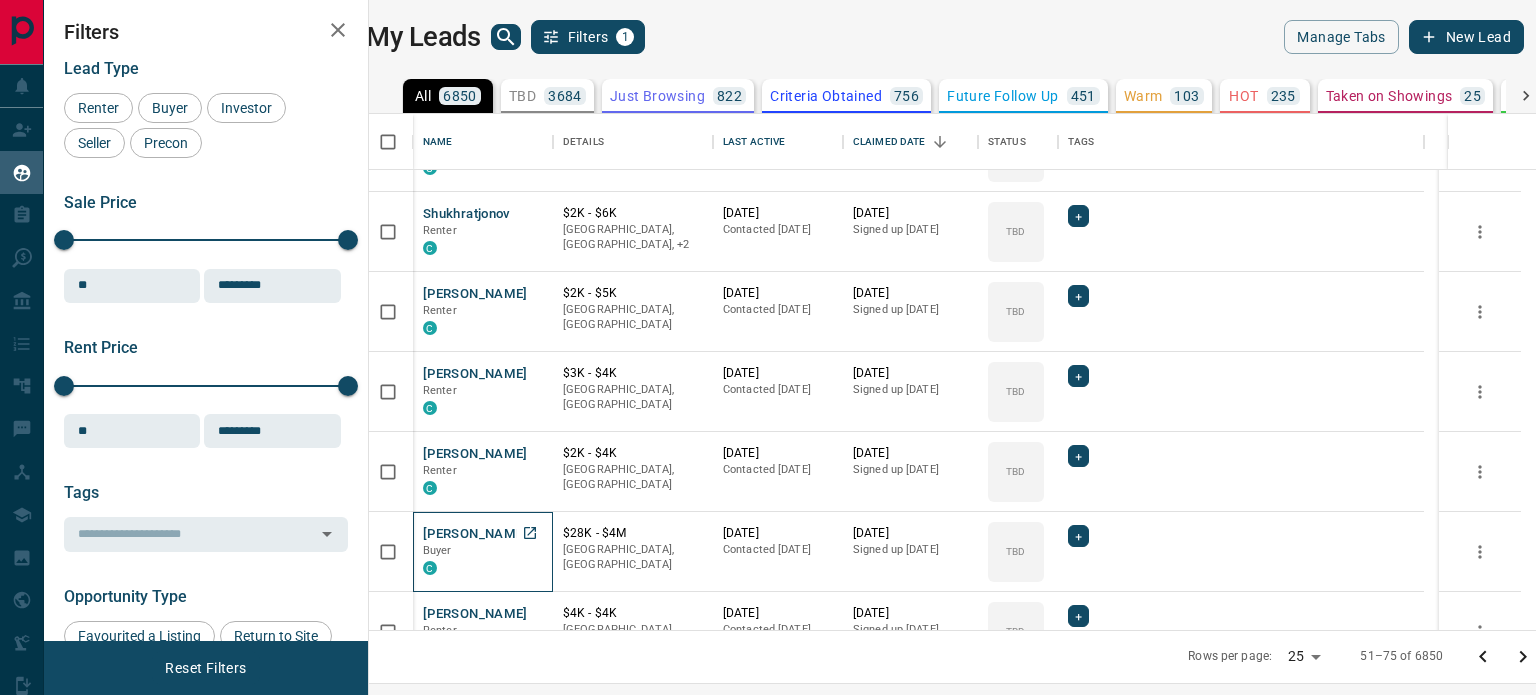 click on "Buyer" at bounding box center (483, 551) 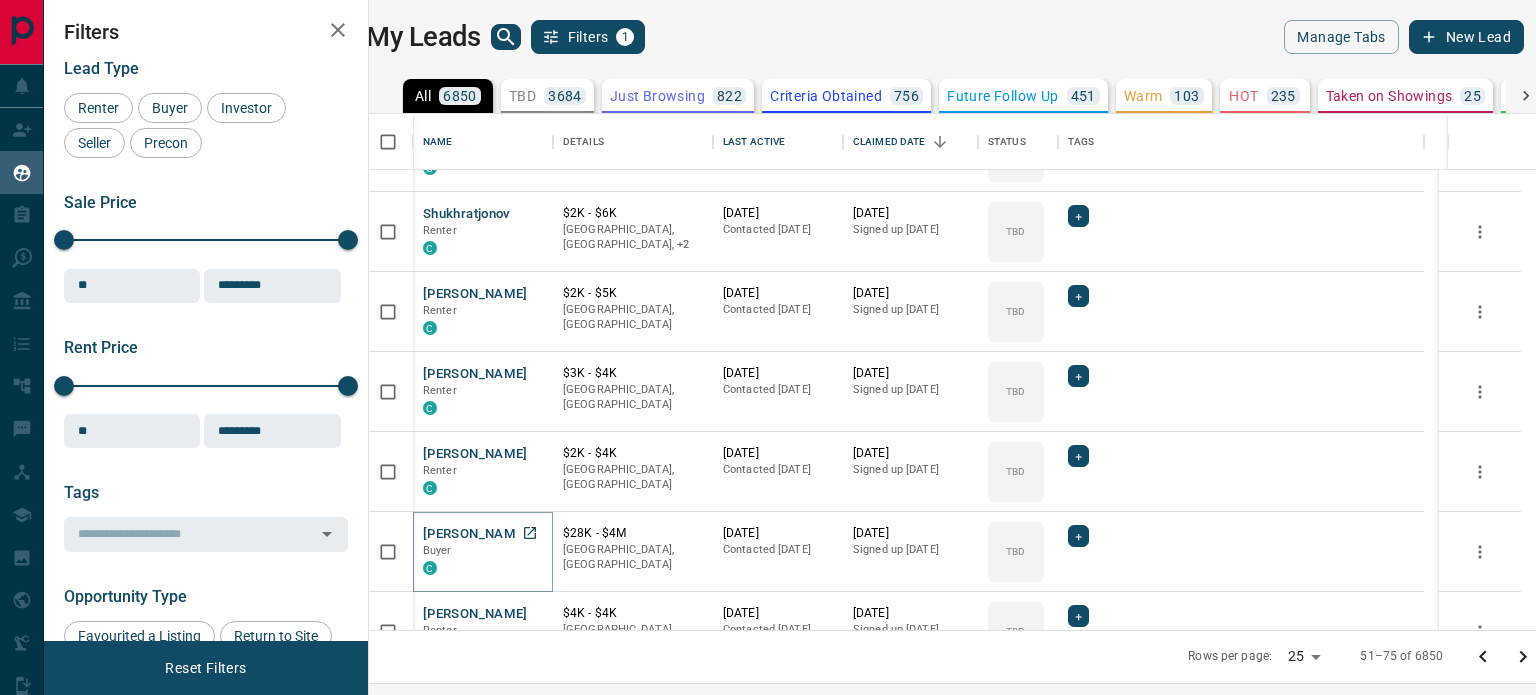 click on "[PERSON_NAME]" at bounding box center (475, 534) 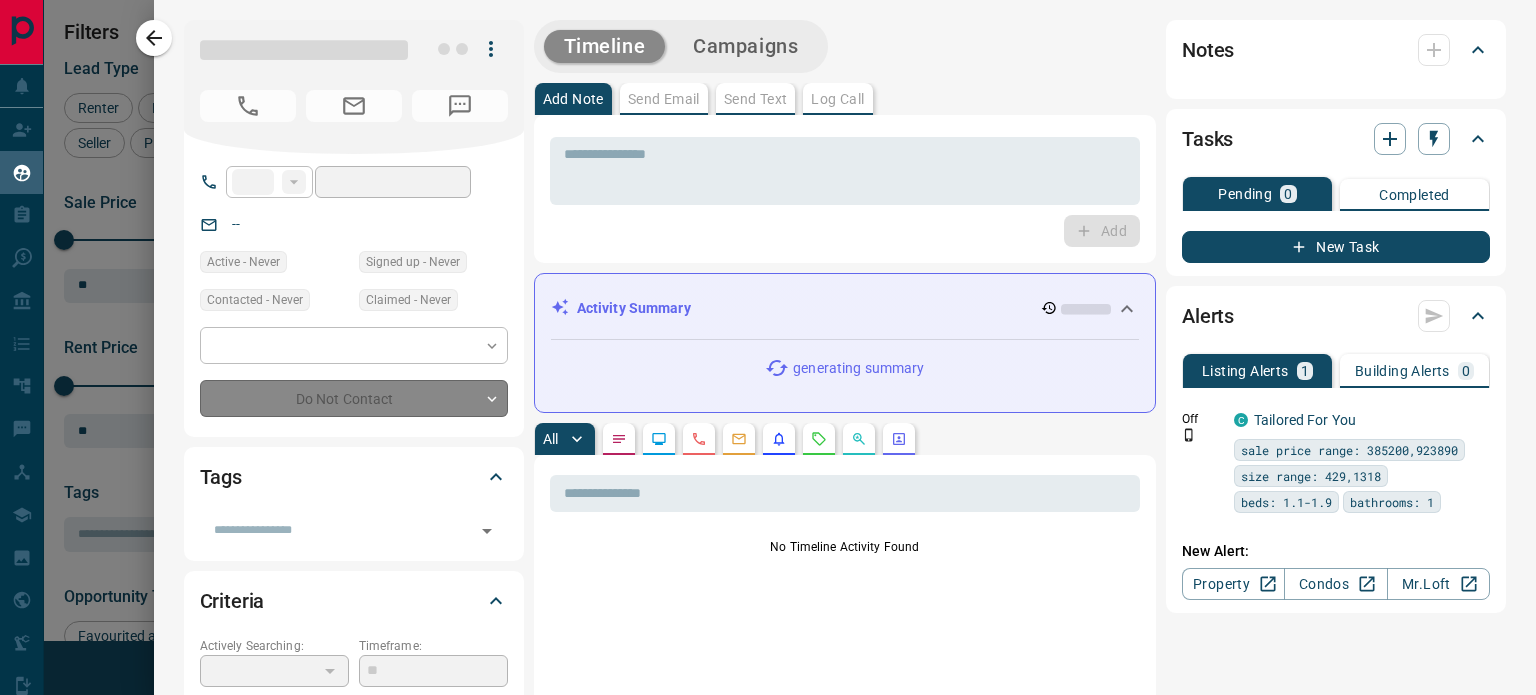 type on "***" 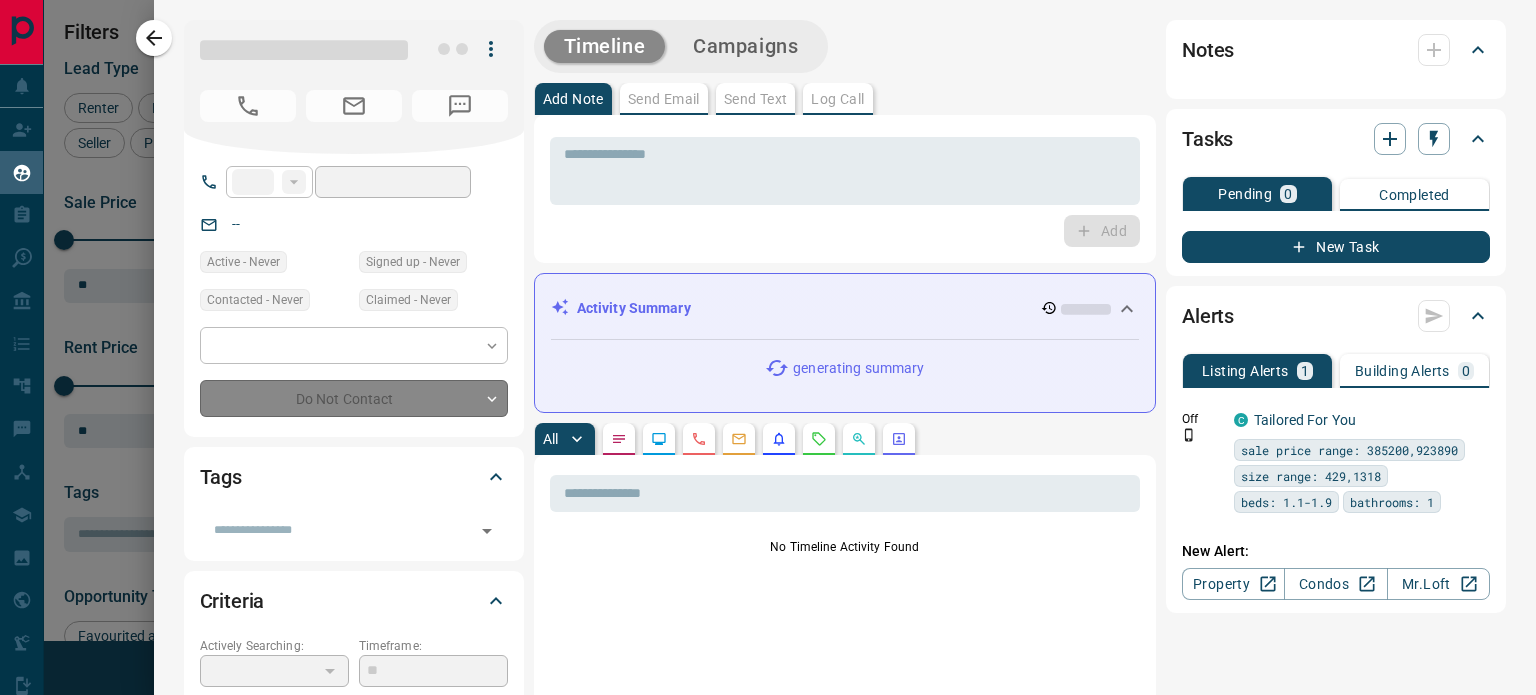 type on "**********" 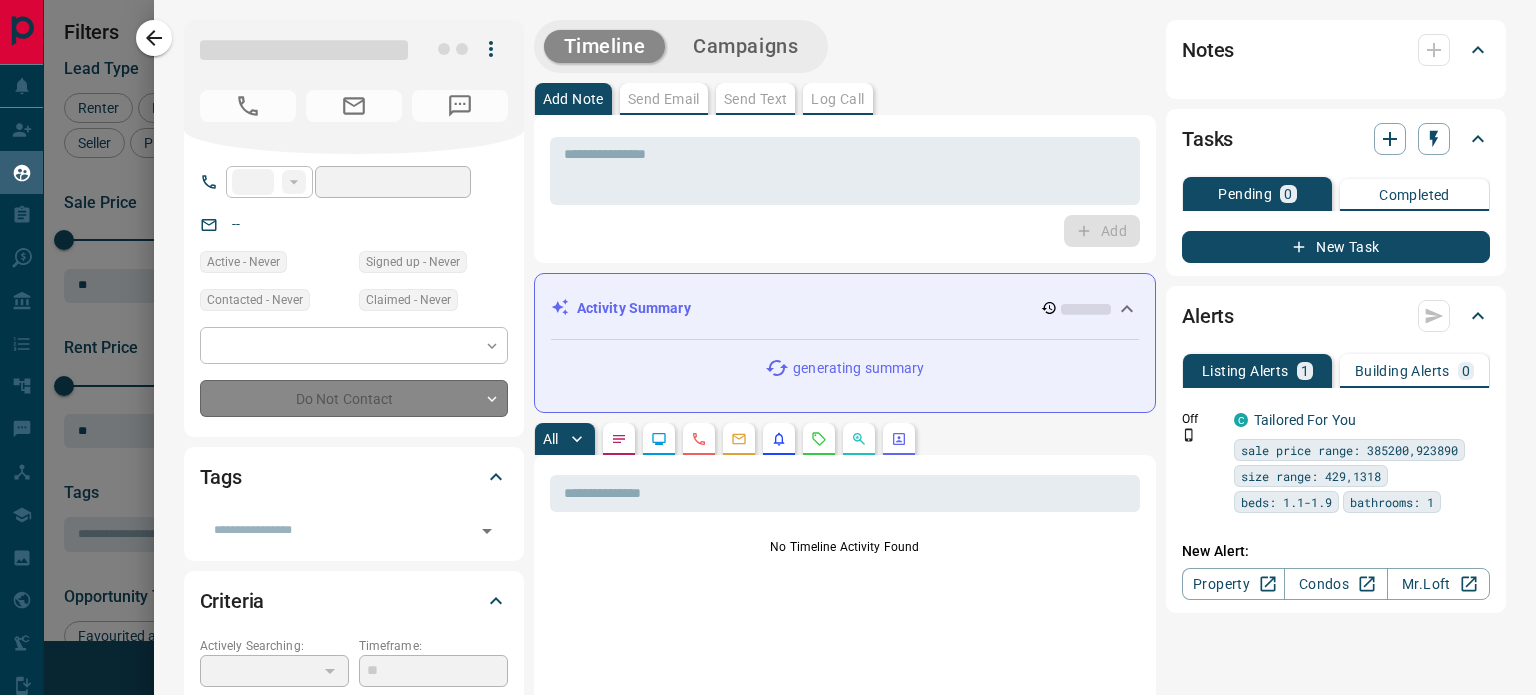 type on "**" 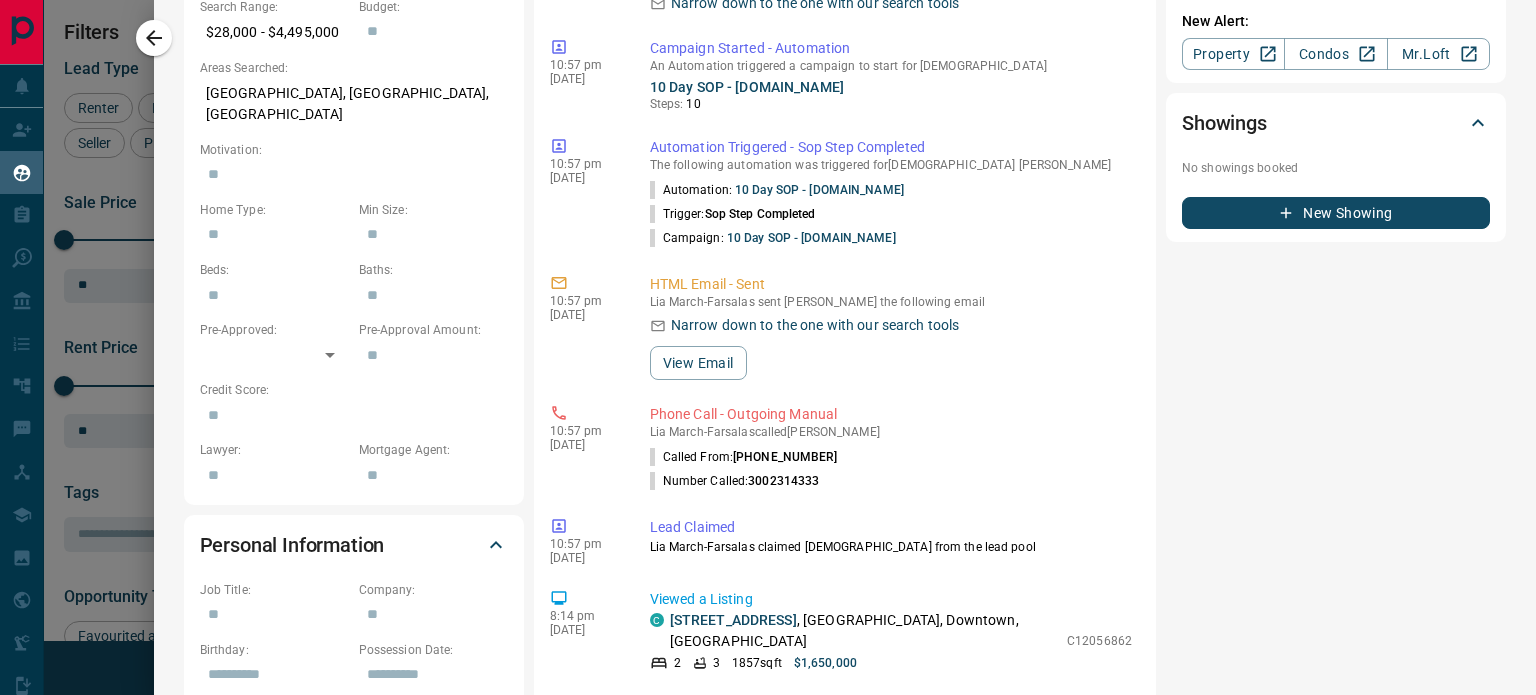 scroll, scrollTop: 740, scrollLeft: 0, axis: vertical 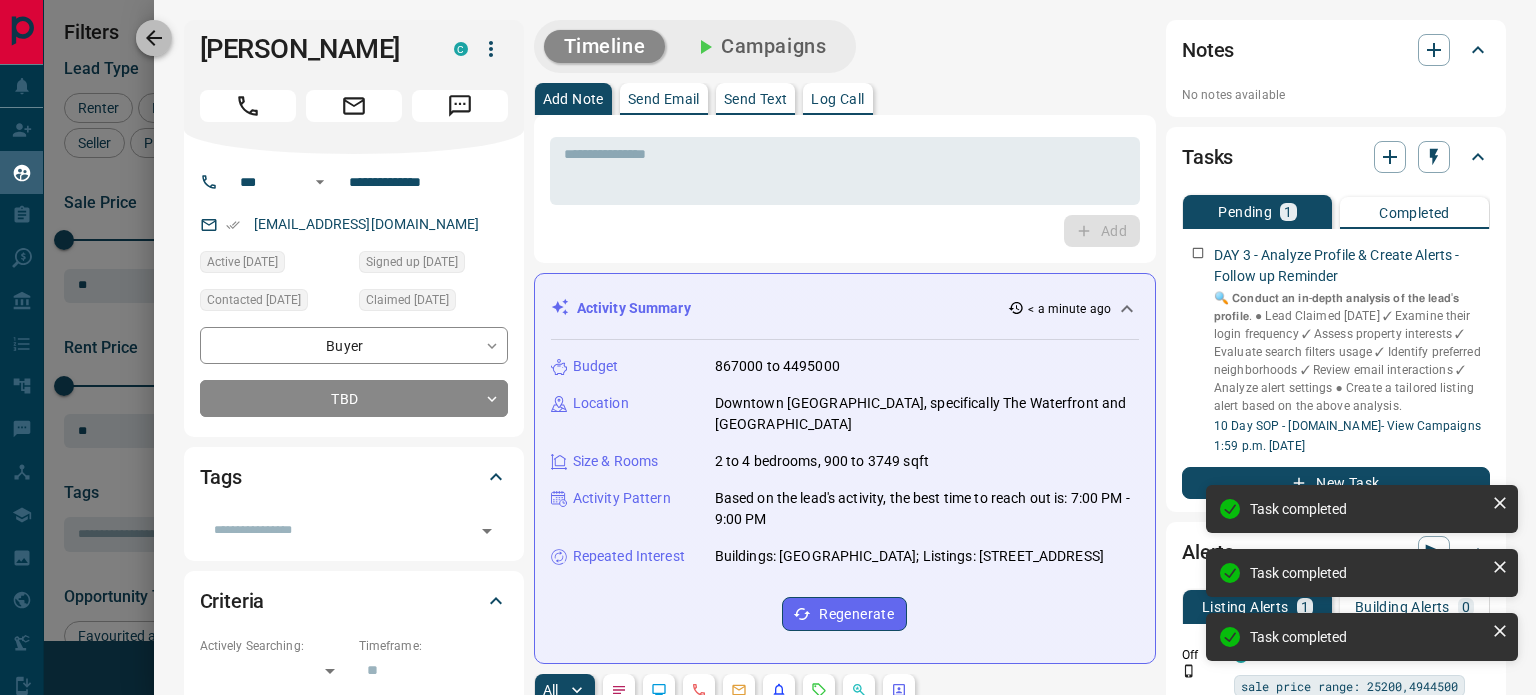 click 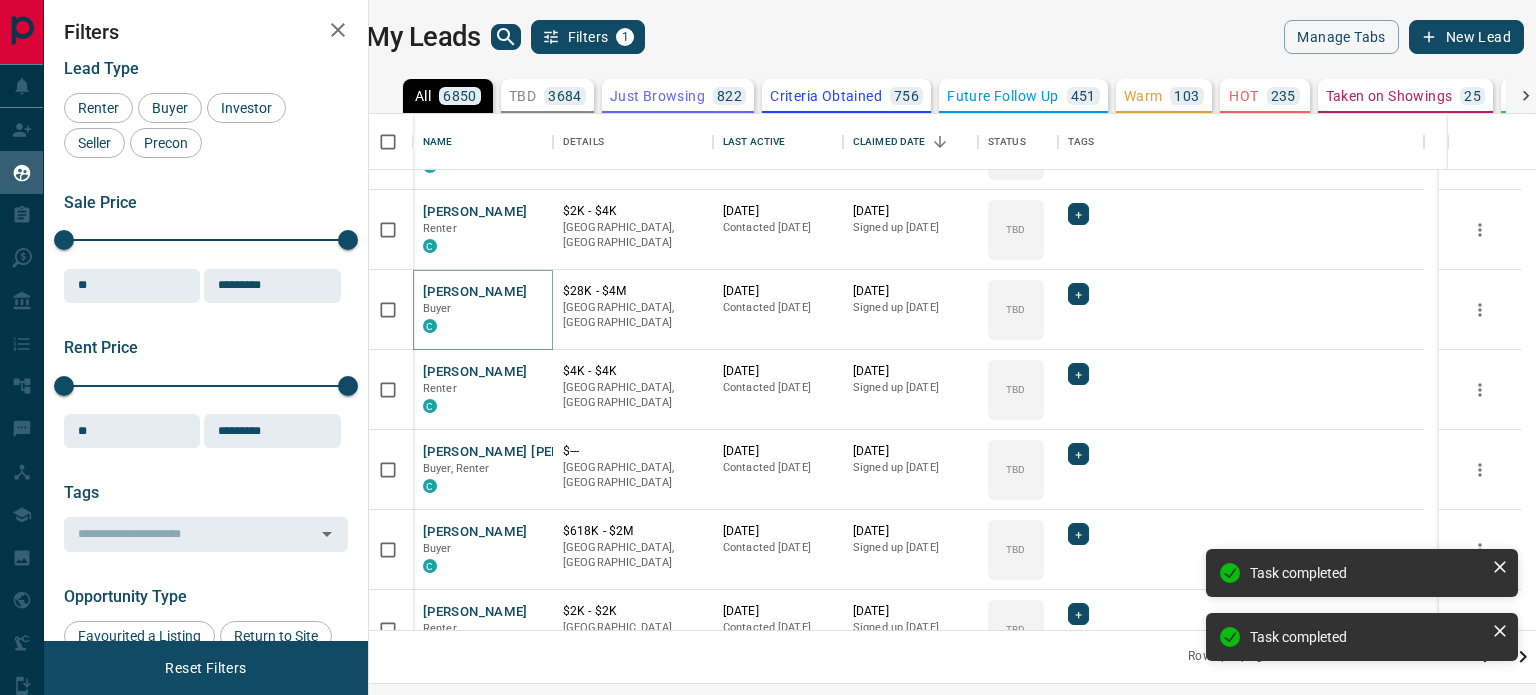 scroll, scrollTop: 944, scrollLeft: 0, axis: vertical 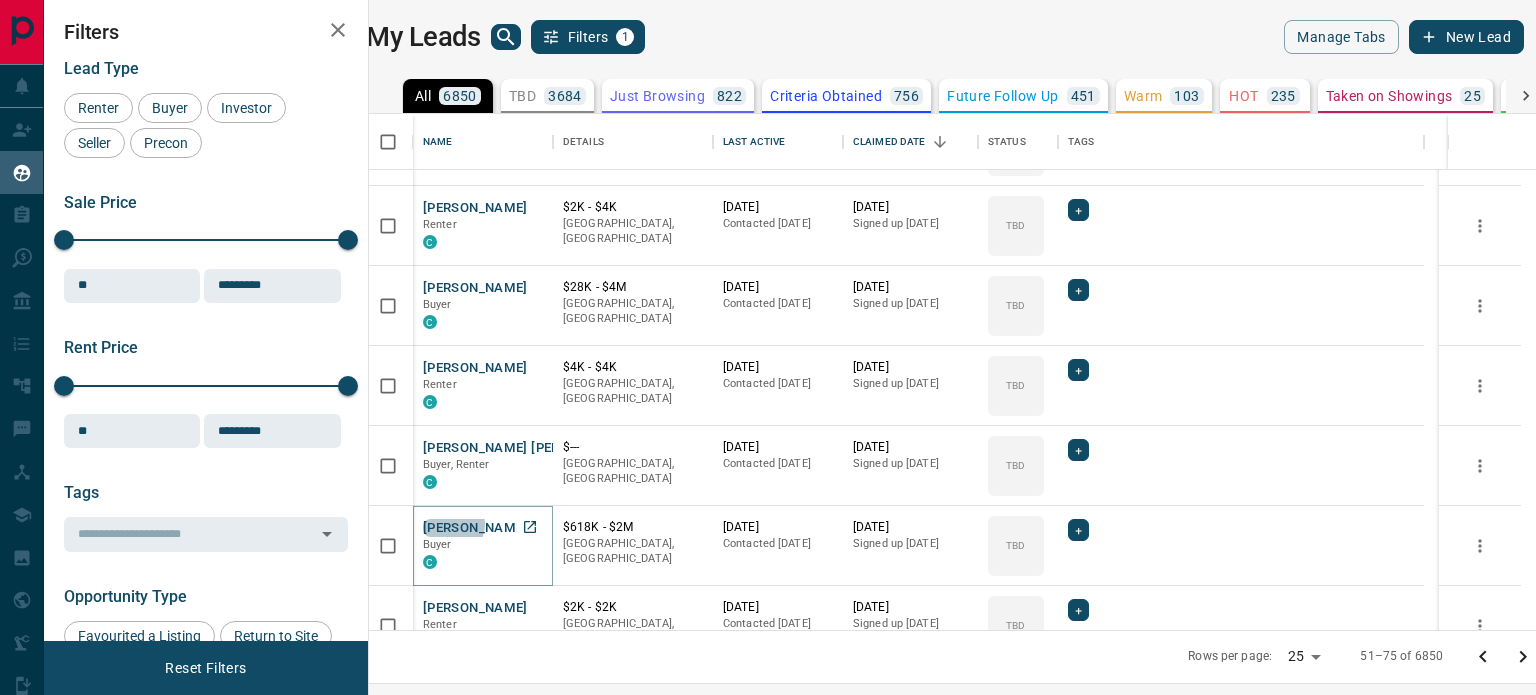 click on "[PERSON_NAME]" at bounding box center [475, 528] 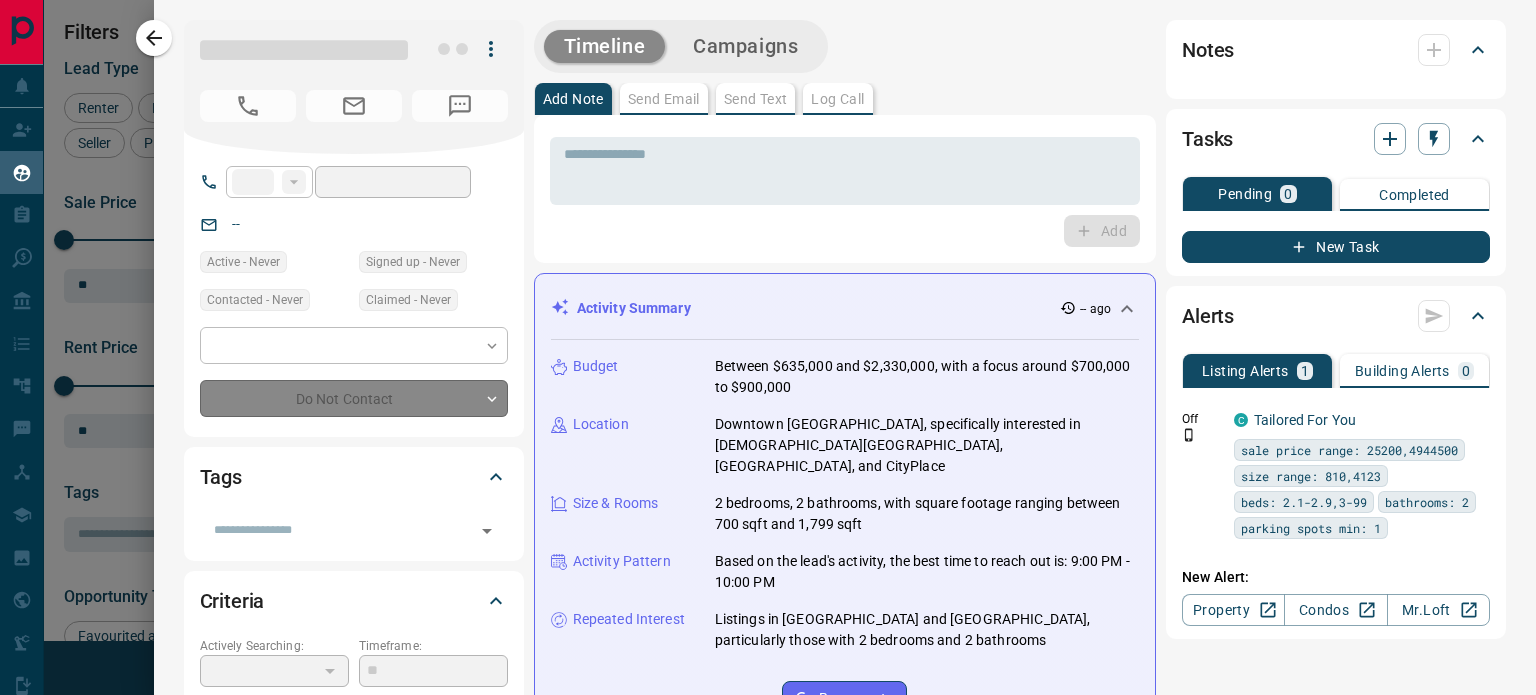 type on "**" 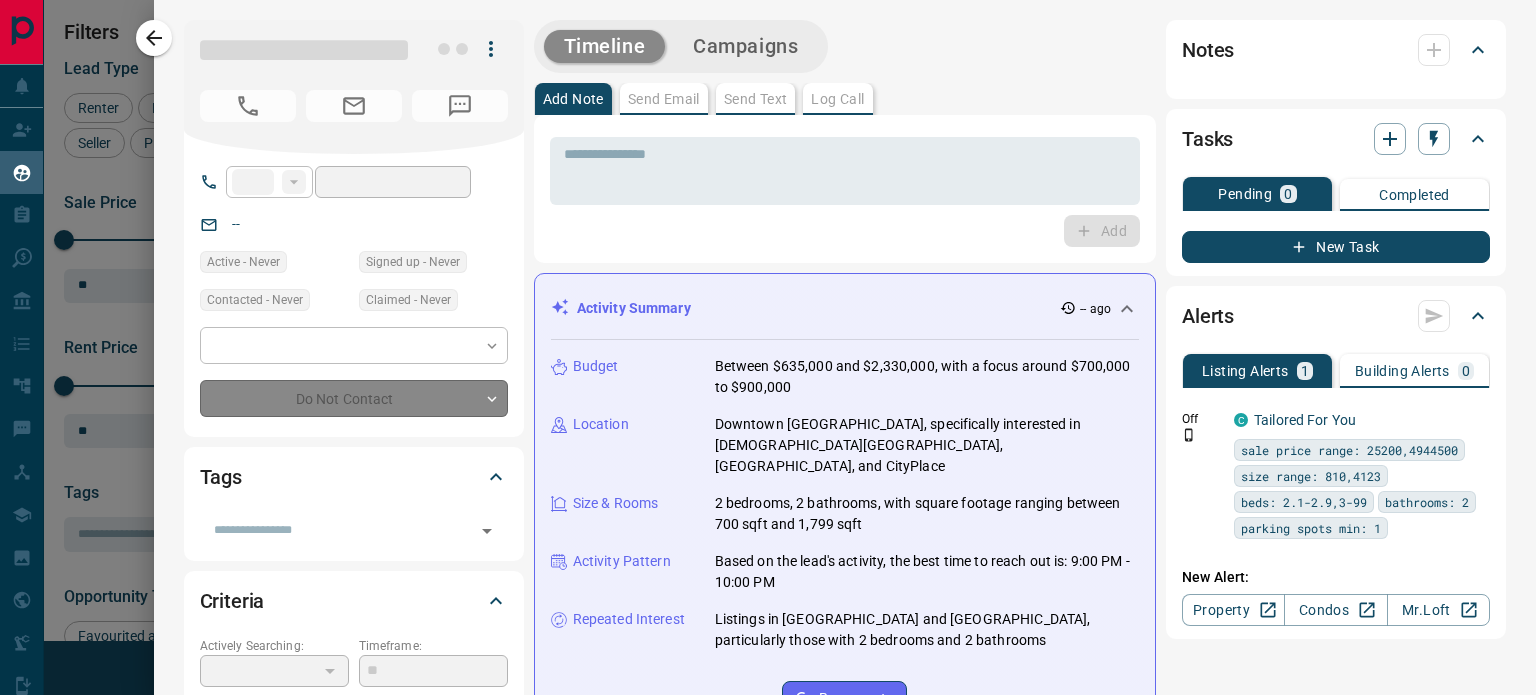 type on "**********" 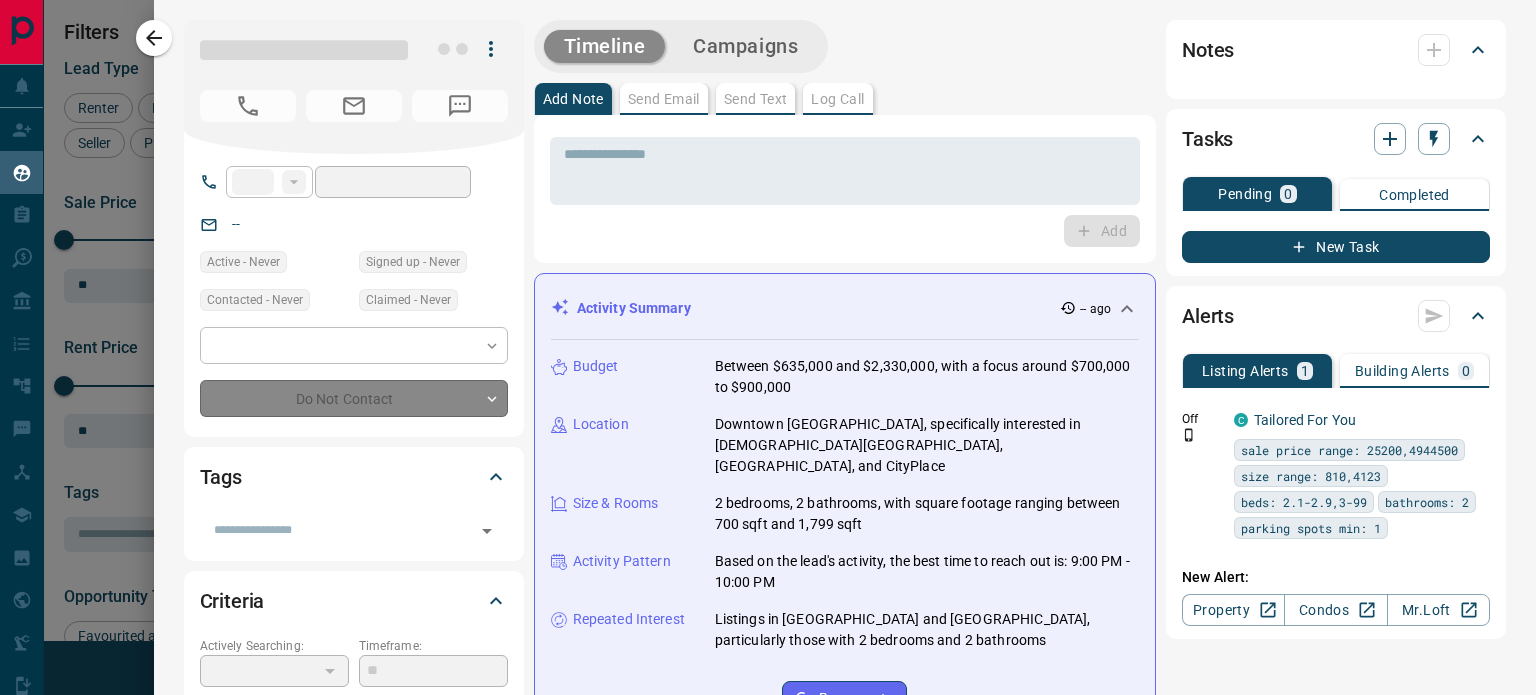 type on "**********" 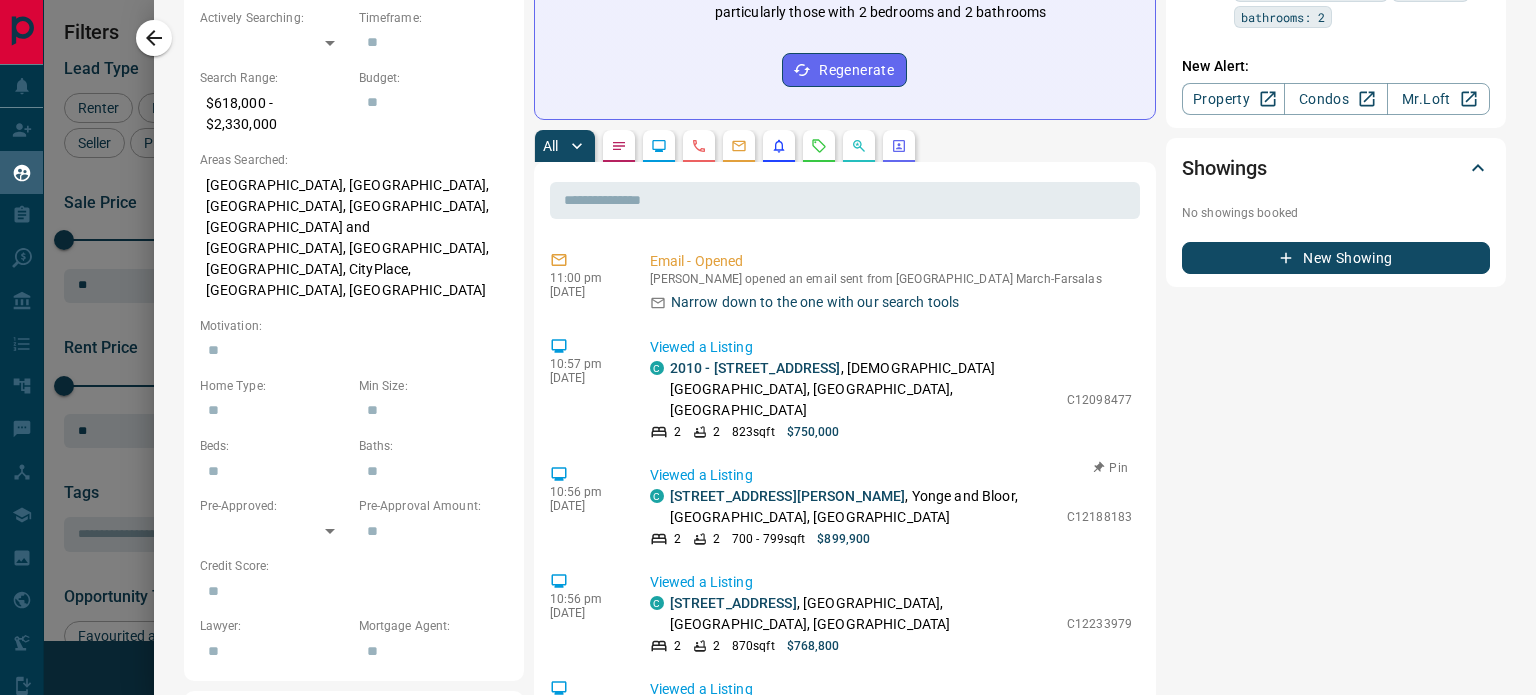 scroll, scrollTop: 0, scrollLeft: 0, axis: both 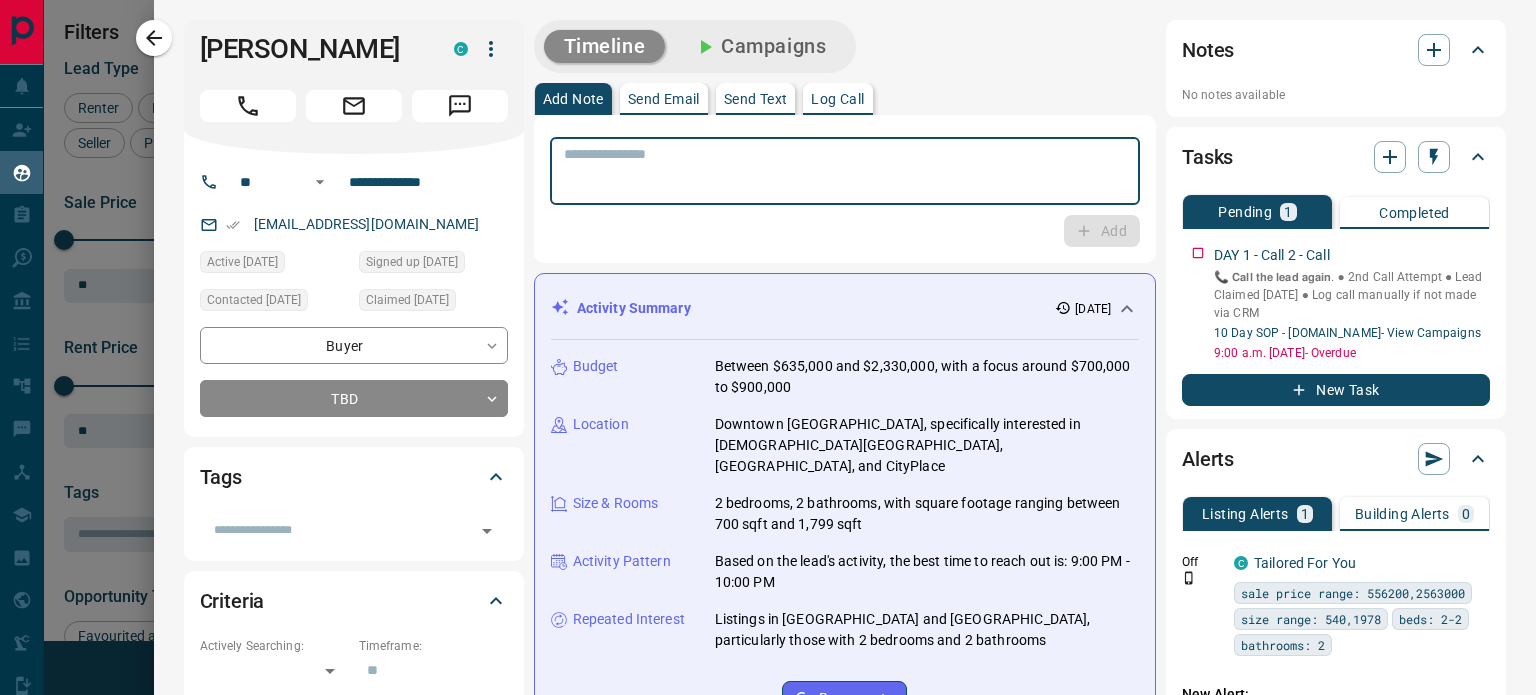 click at bounding box center (845, 171) 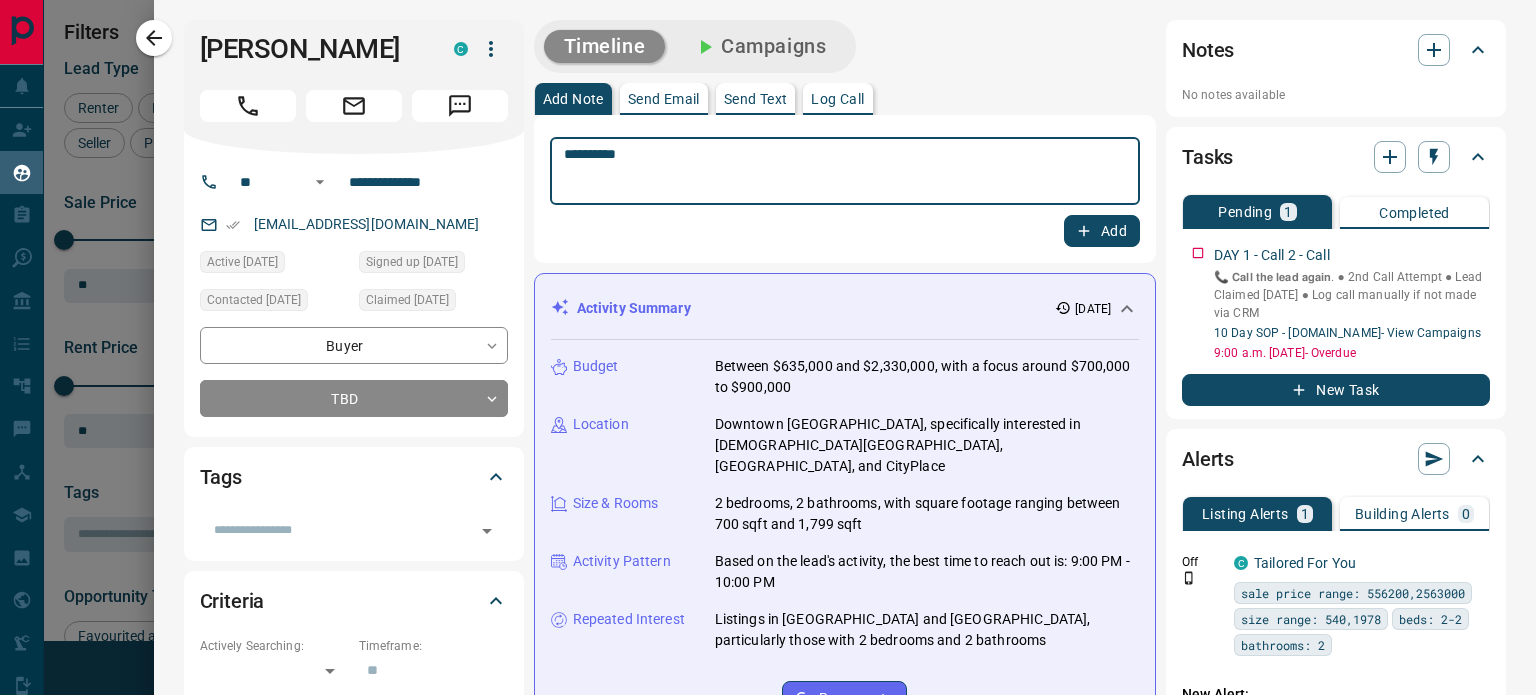 type on "**********" 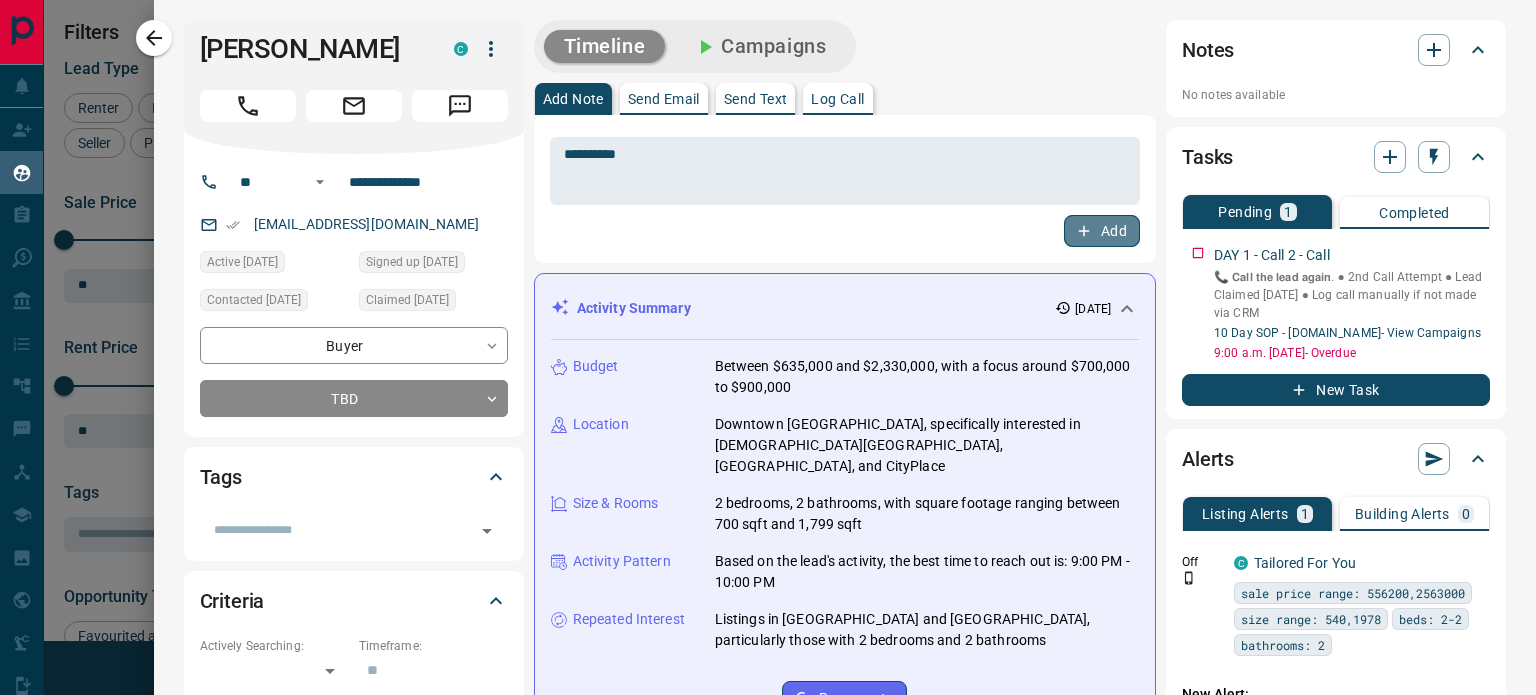 click 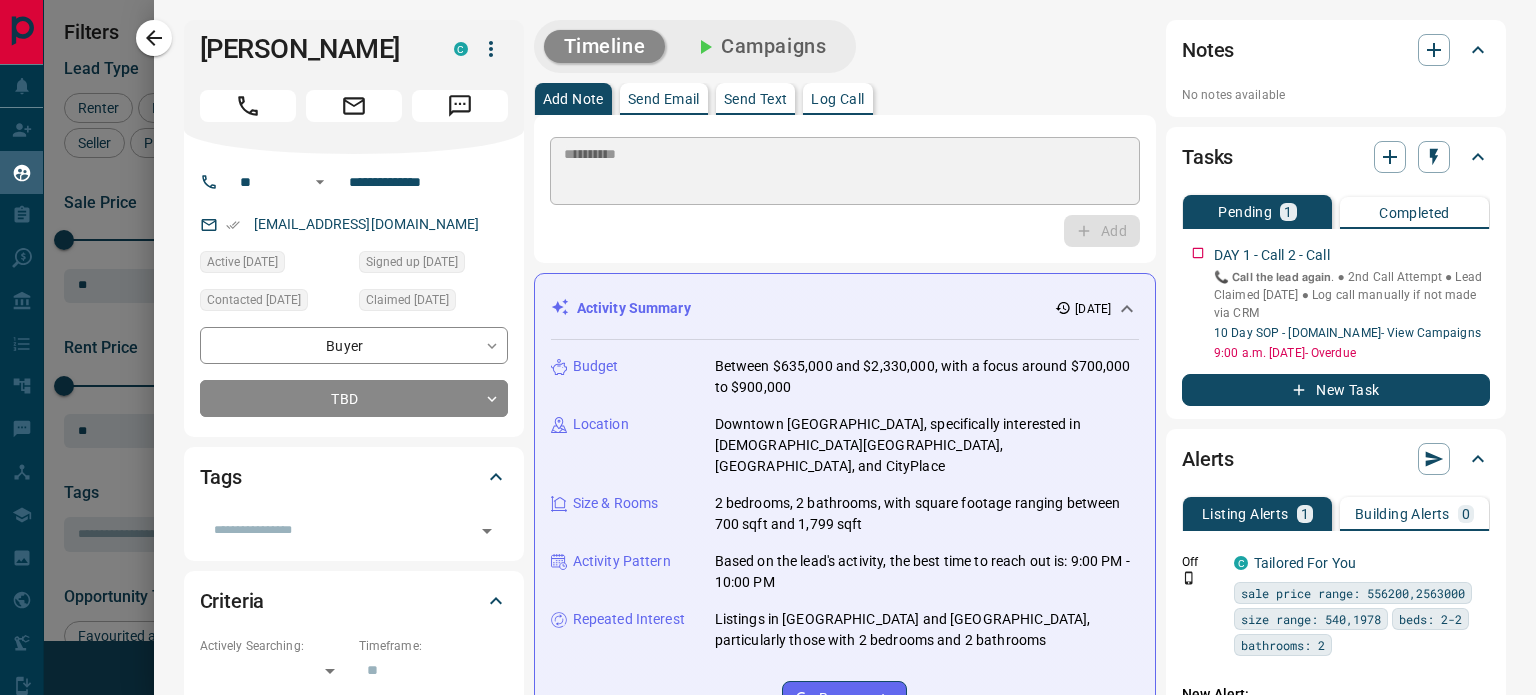 type 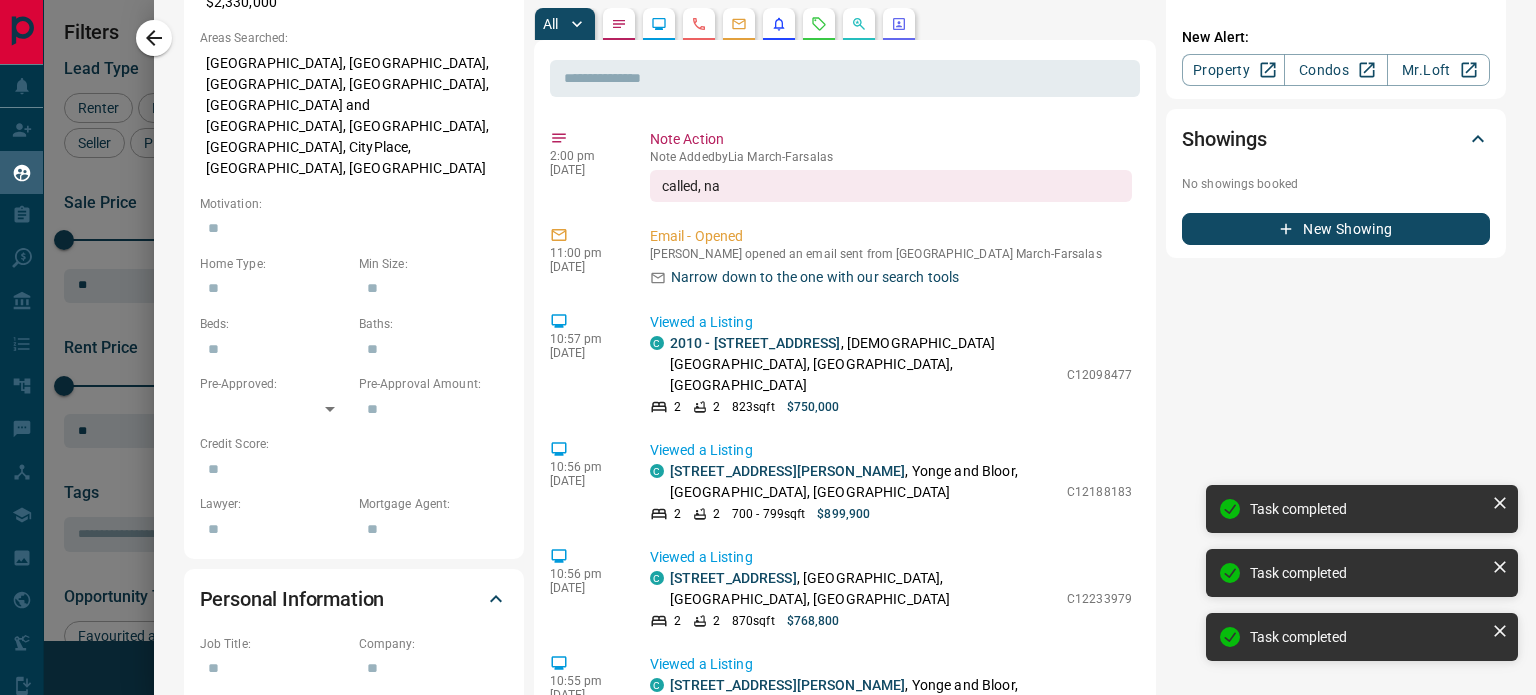 scroll, scrollTop: 754, scrollLeft: 0, axis: vertical 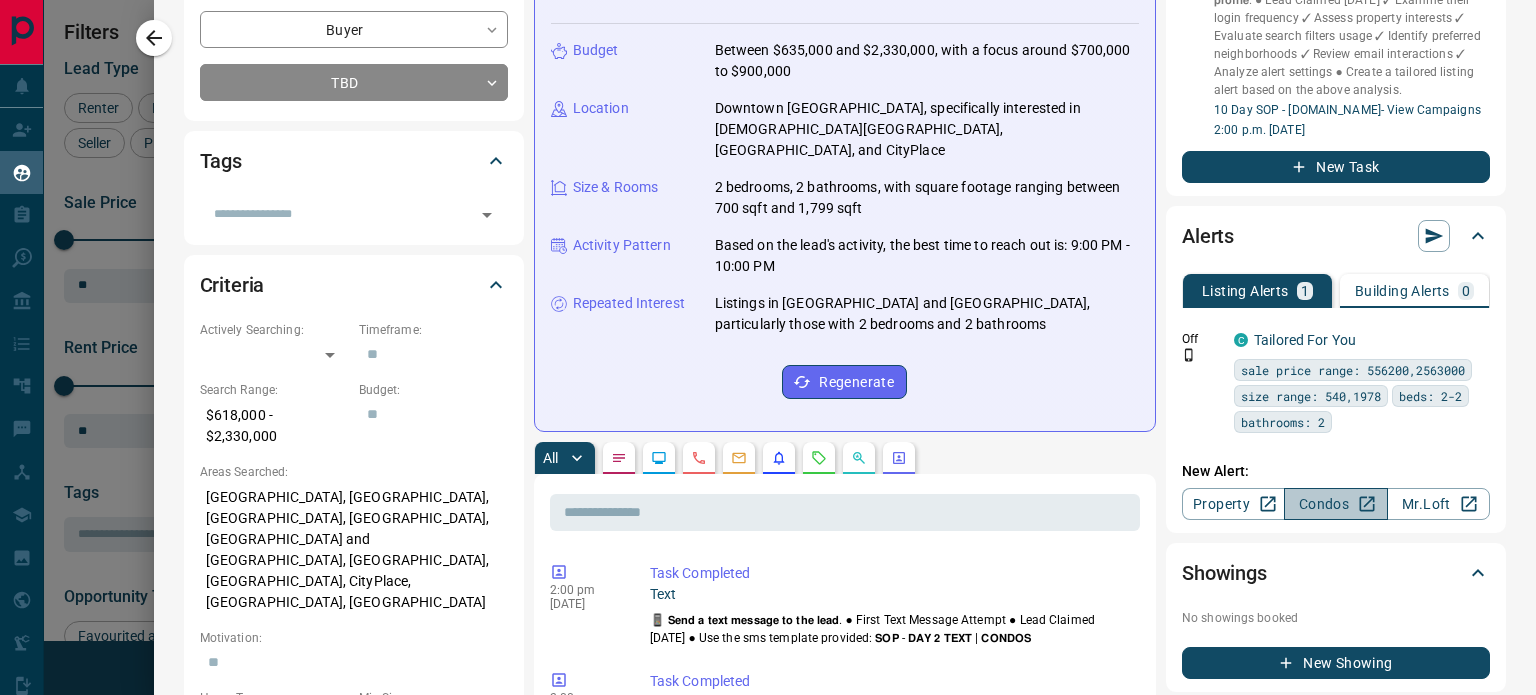 click on "Condos" at bounding box center (1335, 504) 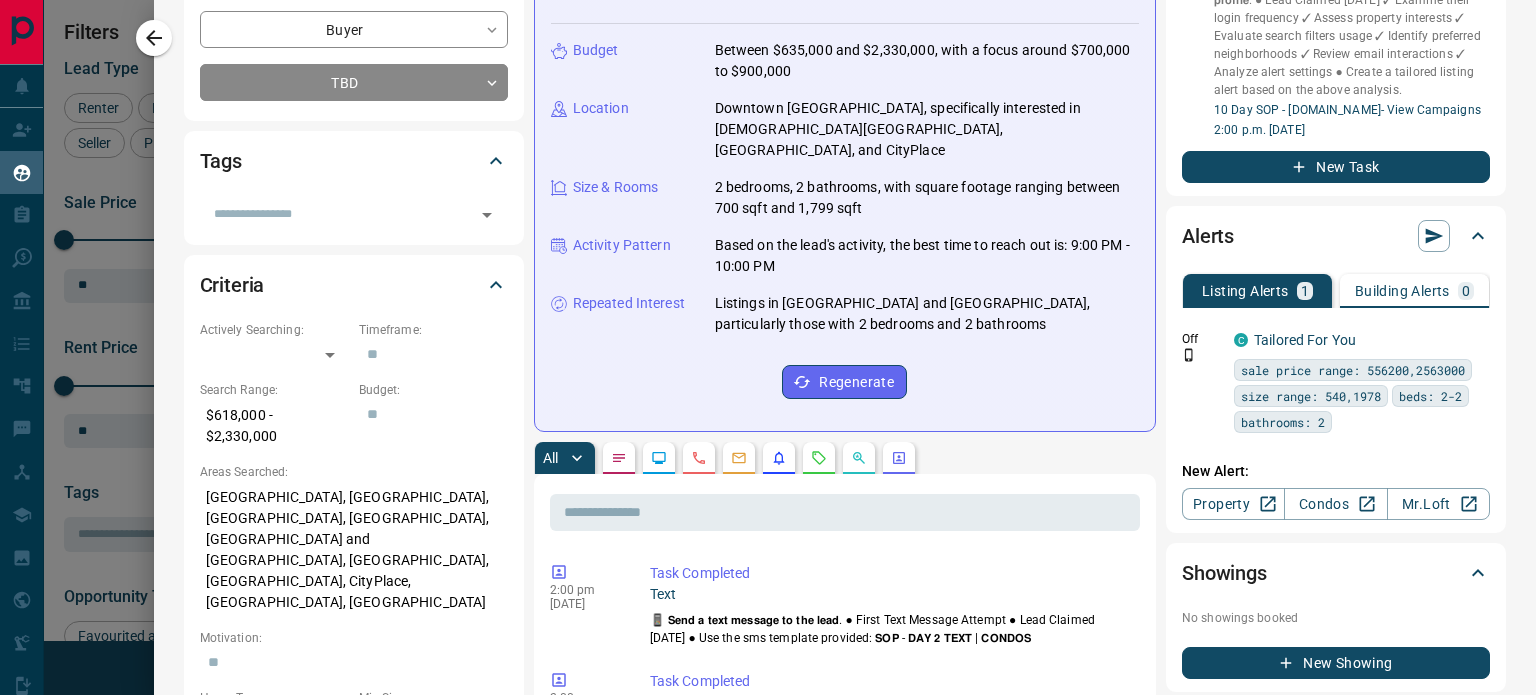 scroll, scrollTop: 0, scrollLeft: 0, axis: both 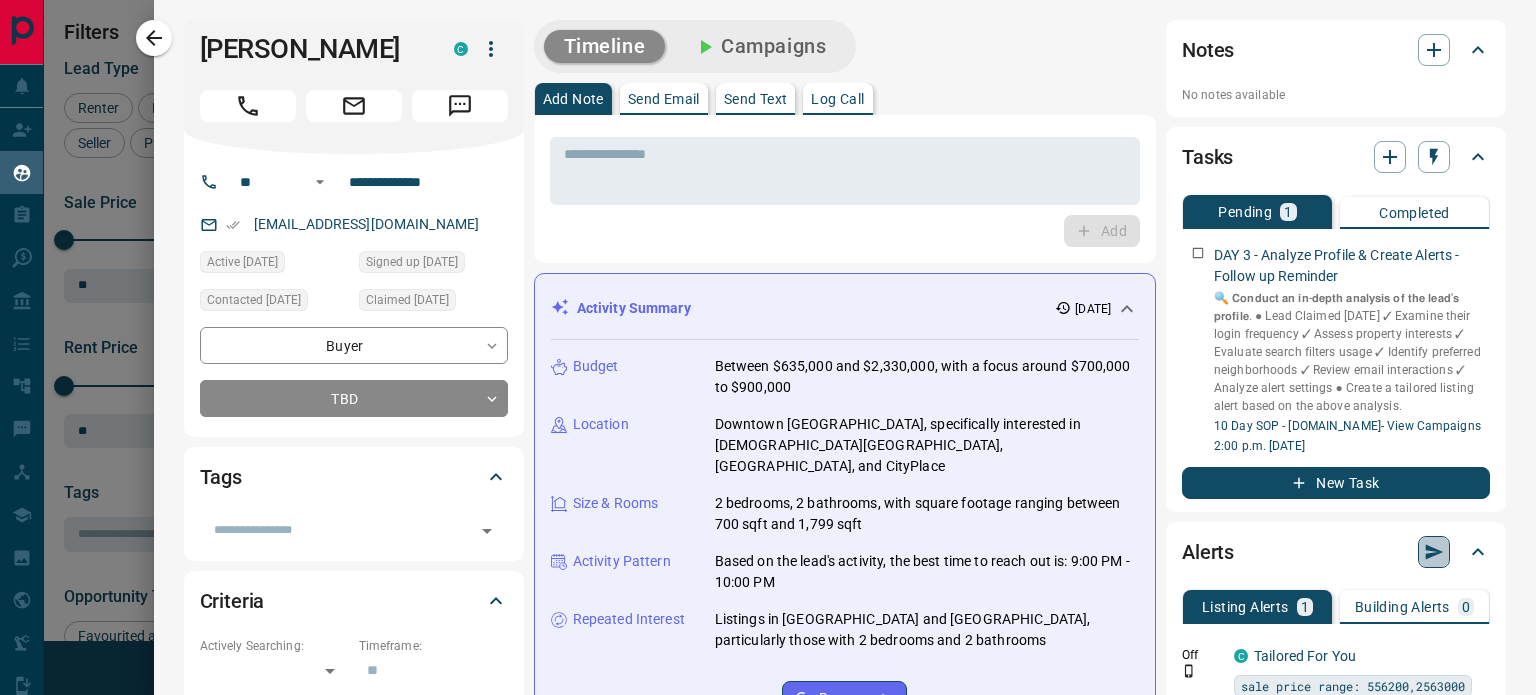 click 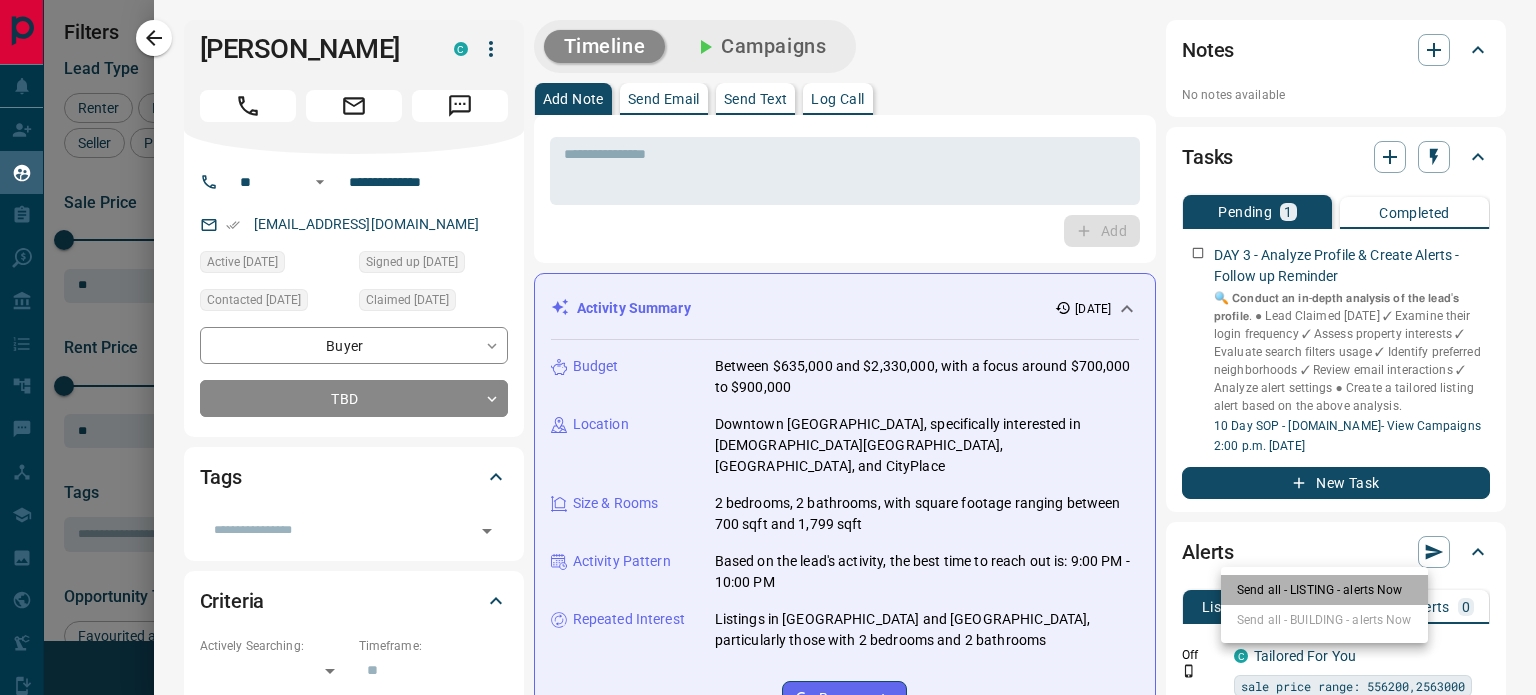 click on "Send all - LISTING - alerts Now" at bounding box center (1324, 590) 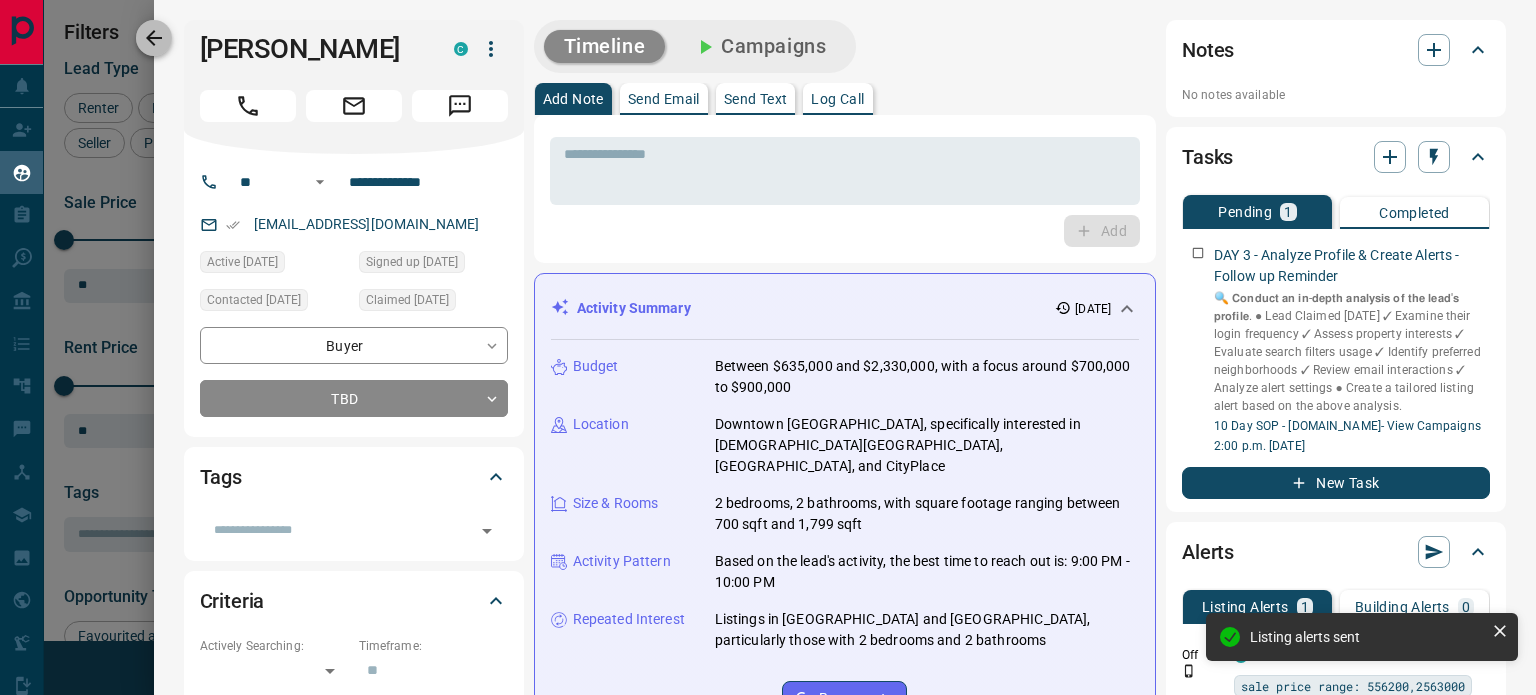 click 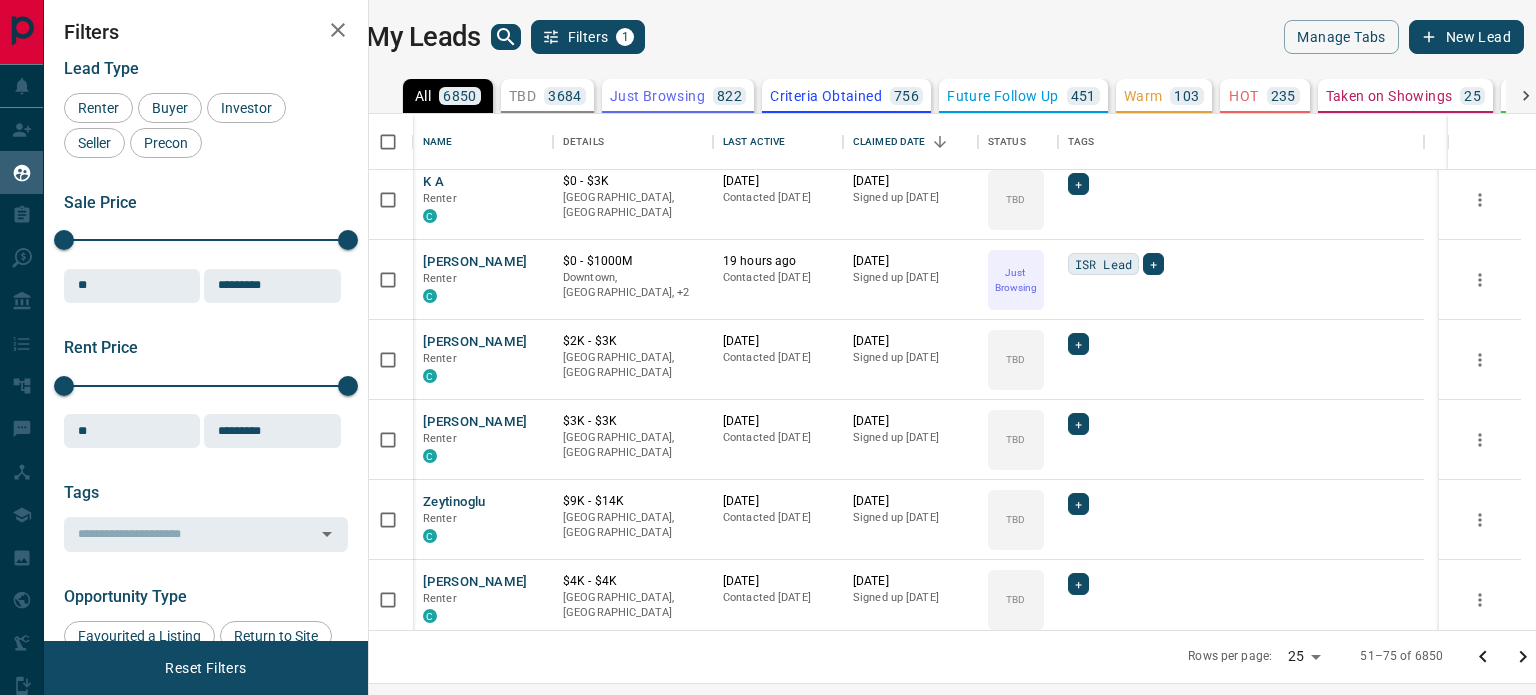 scroll, scrollTop: 1538, scrollLeft: 0, axis: vertical 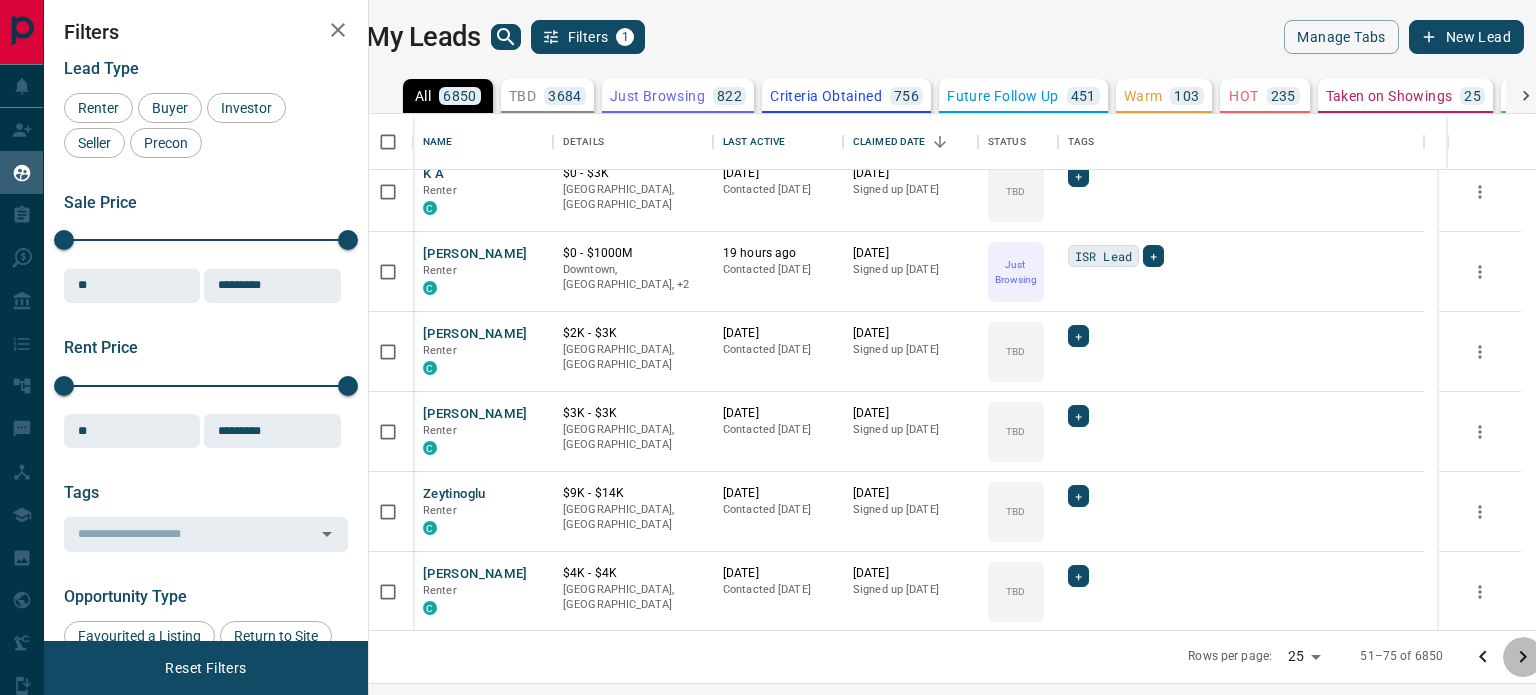 click 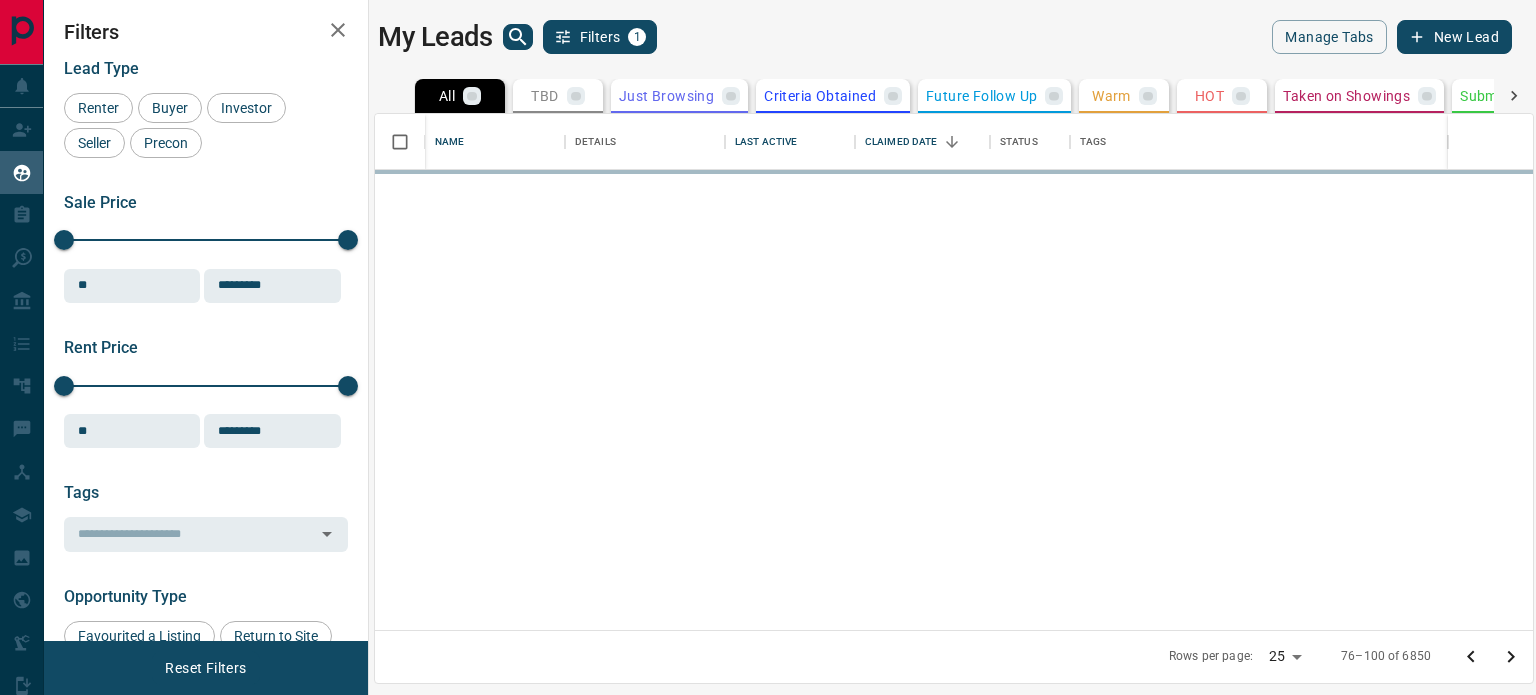 scroll, scrollTop: 0, scrollLeft: 0, axis: both 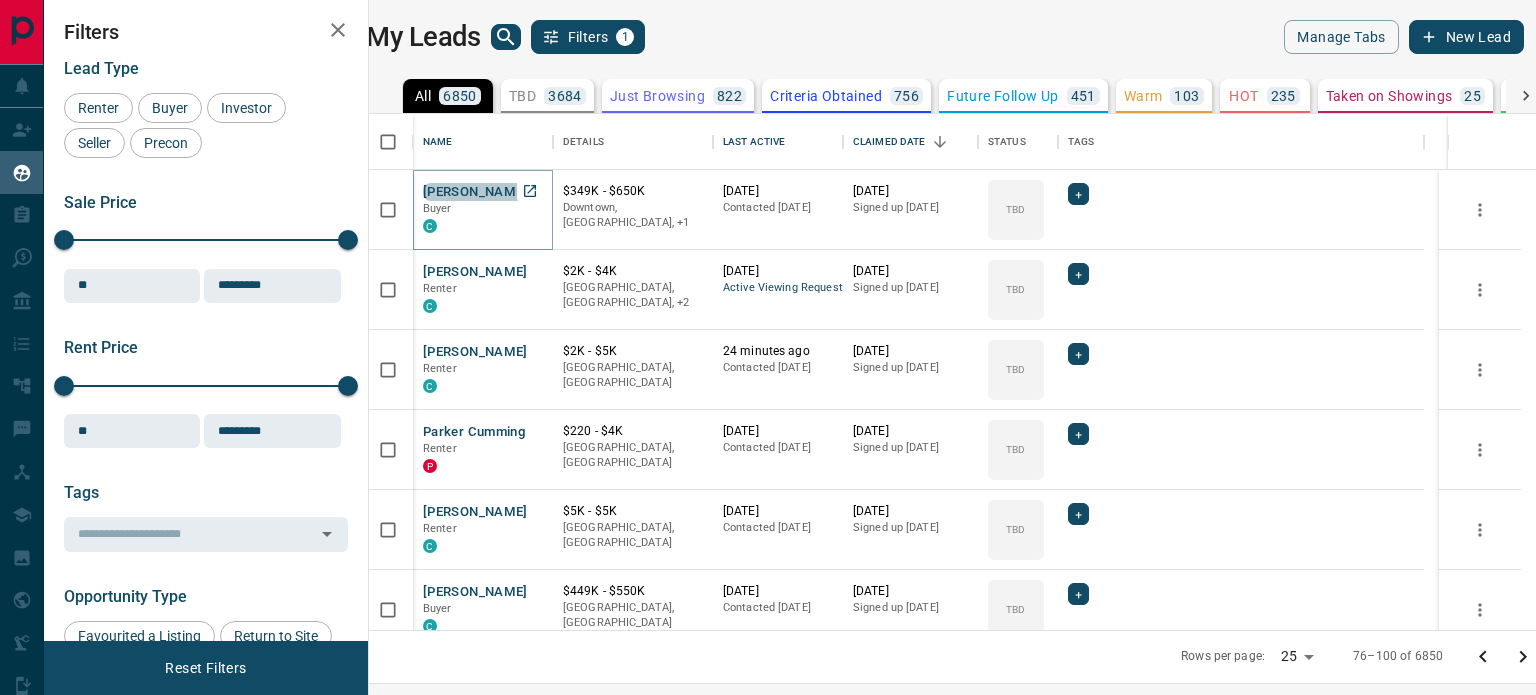click on "[PERSON_NAME]" at bounding box center (475, 192) 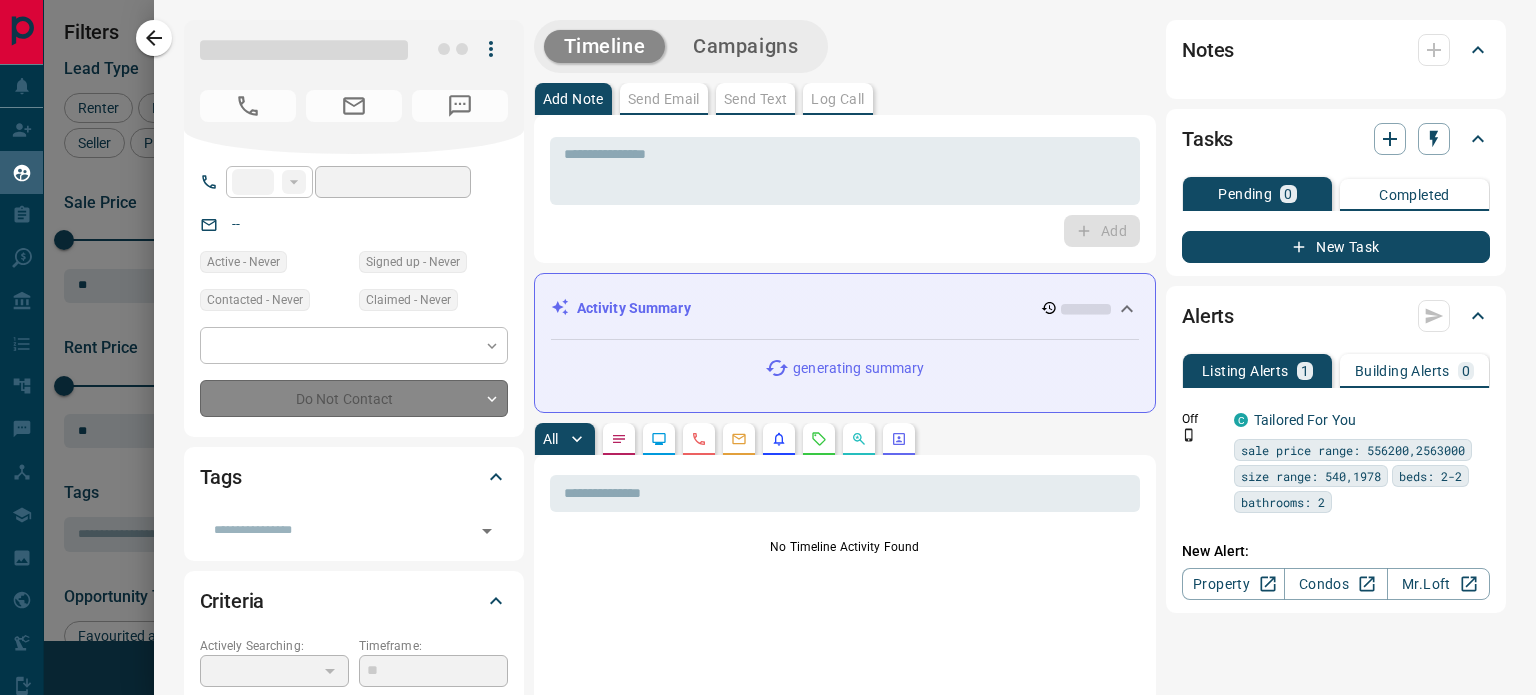 type 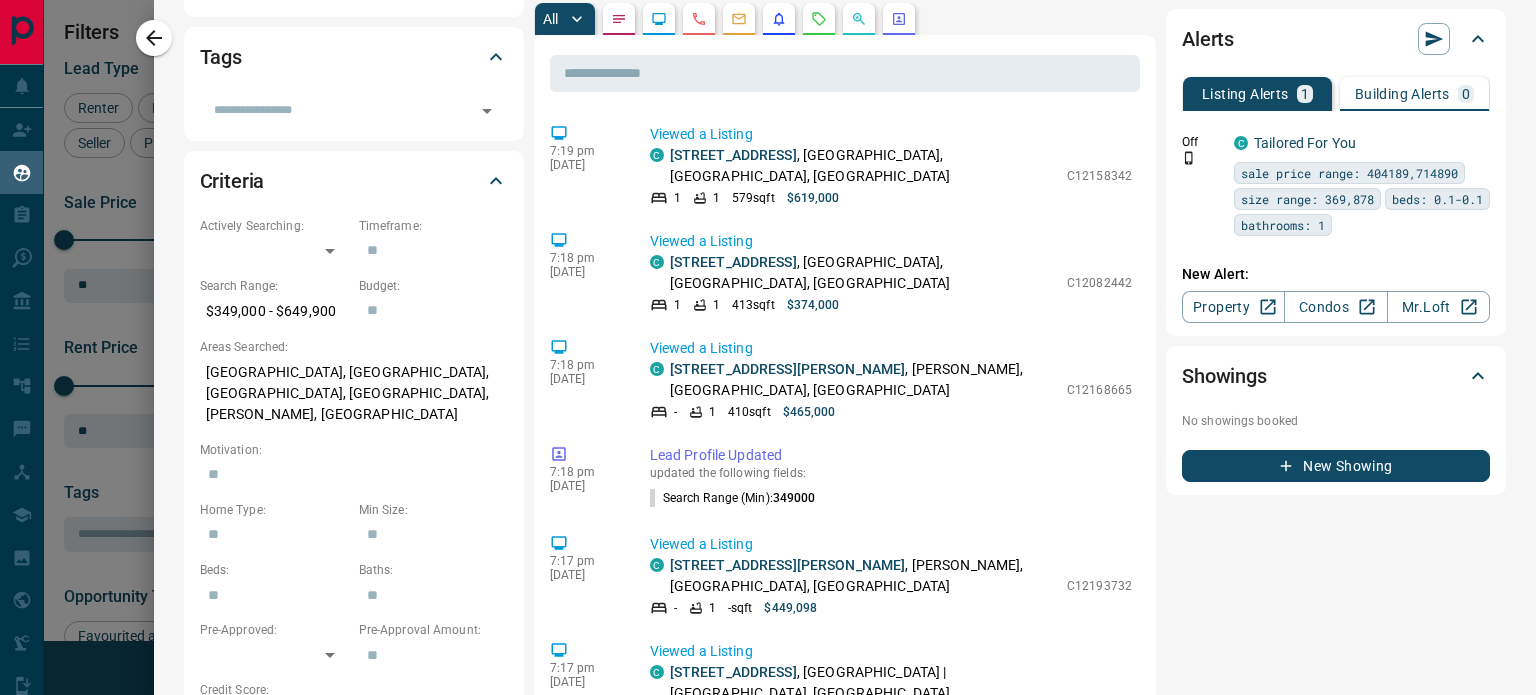 scroll, scrollTop: 422, scrollLeft: 0, axis: vertical 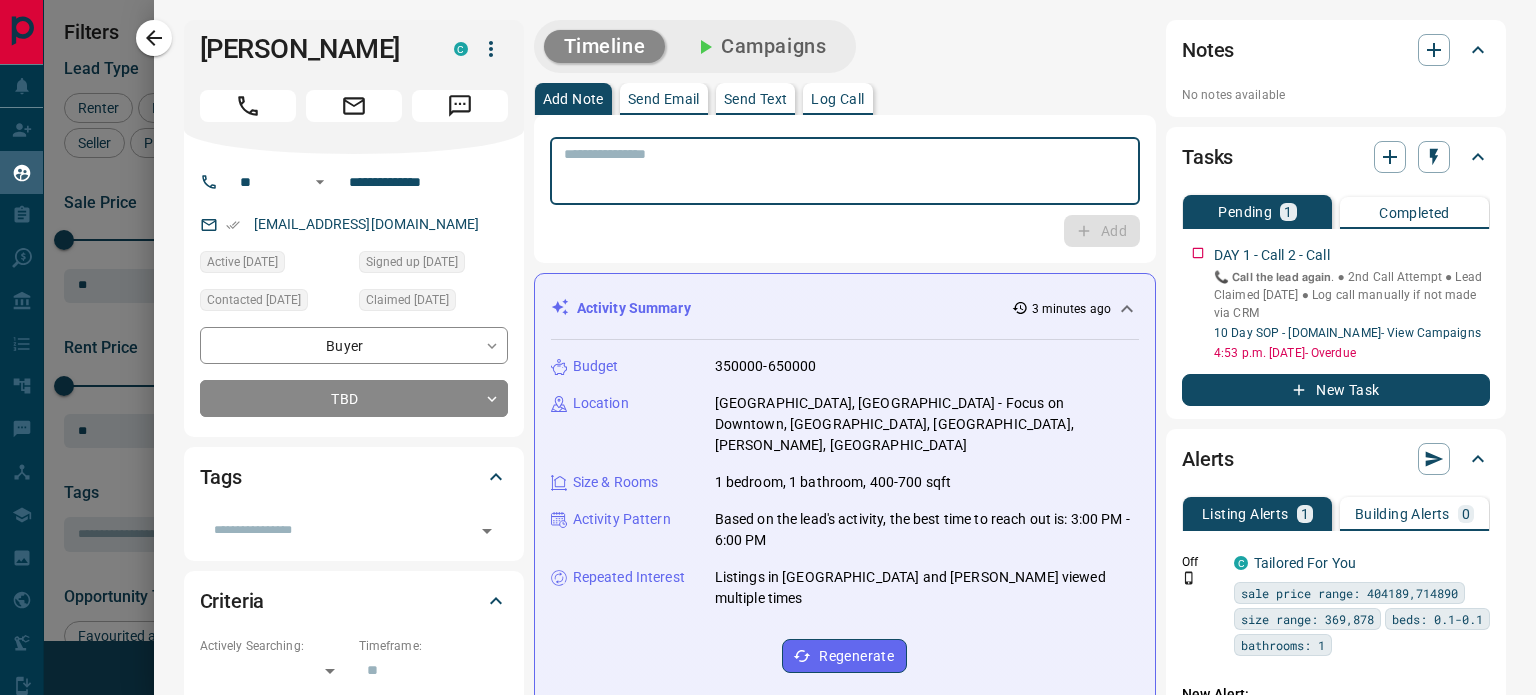 click at bounding box center (845, 171) 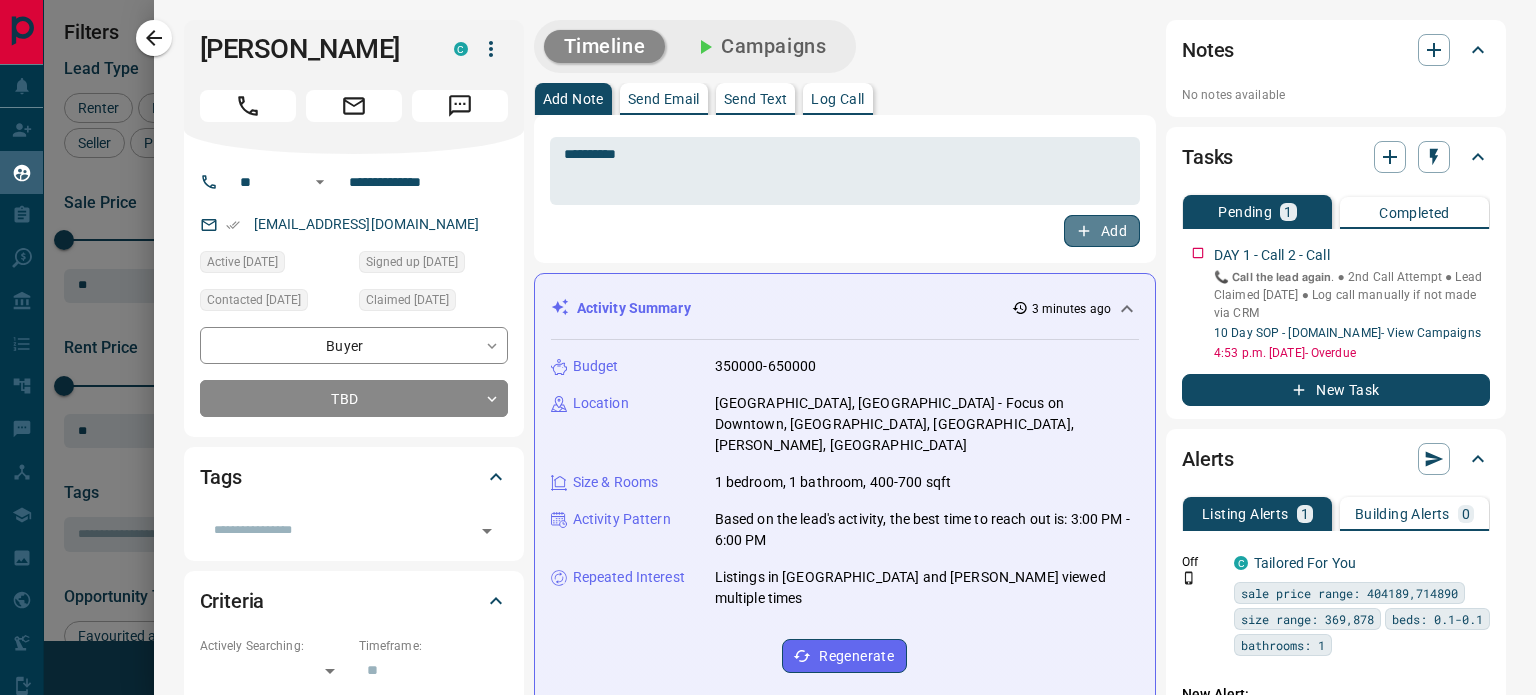 click on "Add" at bounding box center [1102, 231] 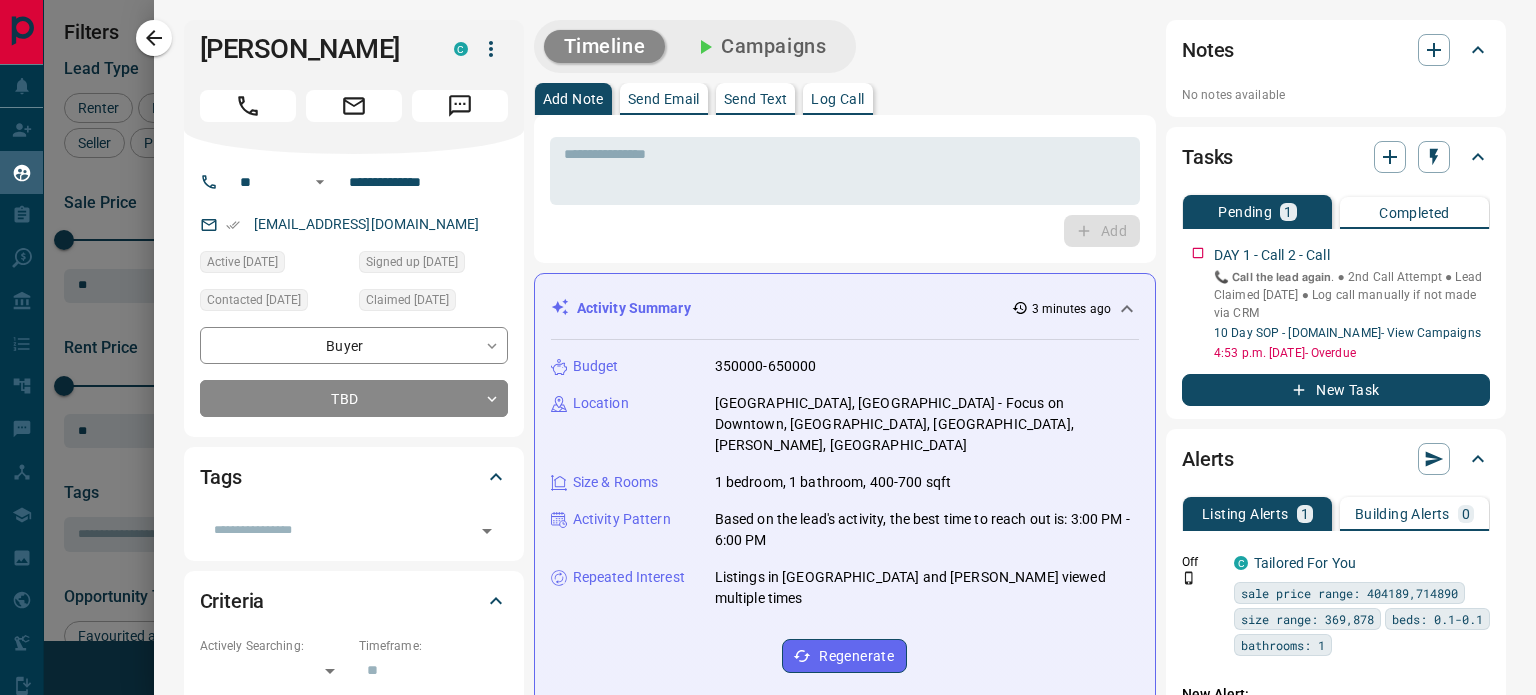 scroll, scrollTop: 0, scrollLeft: 0, axis: both 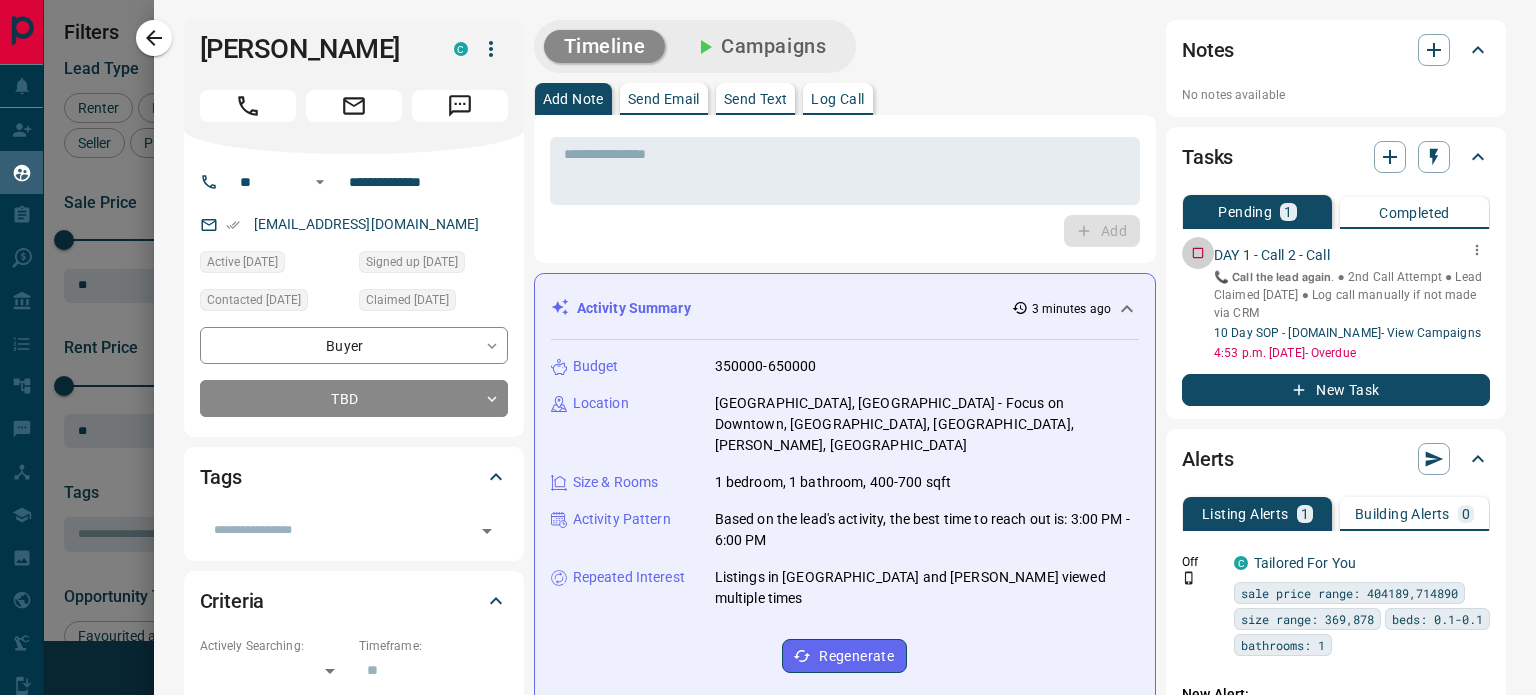 click on "DAY 1 - Call 2 - Call 📞 𝗖𝗮𝗹𝗹 𝘁𝗵𝗲 𝗹𝗲𝗮𝗱 𝗮𝗴𝗮𝗶𝗻.
● 2nd Call Attempt
● Lead Claimed [DATE]
‎● Log call manually if not made via CRM 10 Day SOP - [DOMAIN_NAME]  - View Campaigns 4:53 p.m. [DATE]  - Overdue" at bounding box center [1336, 299] 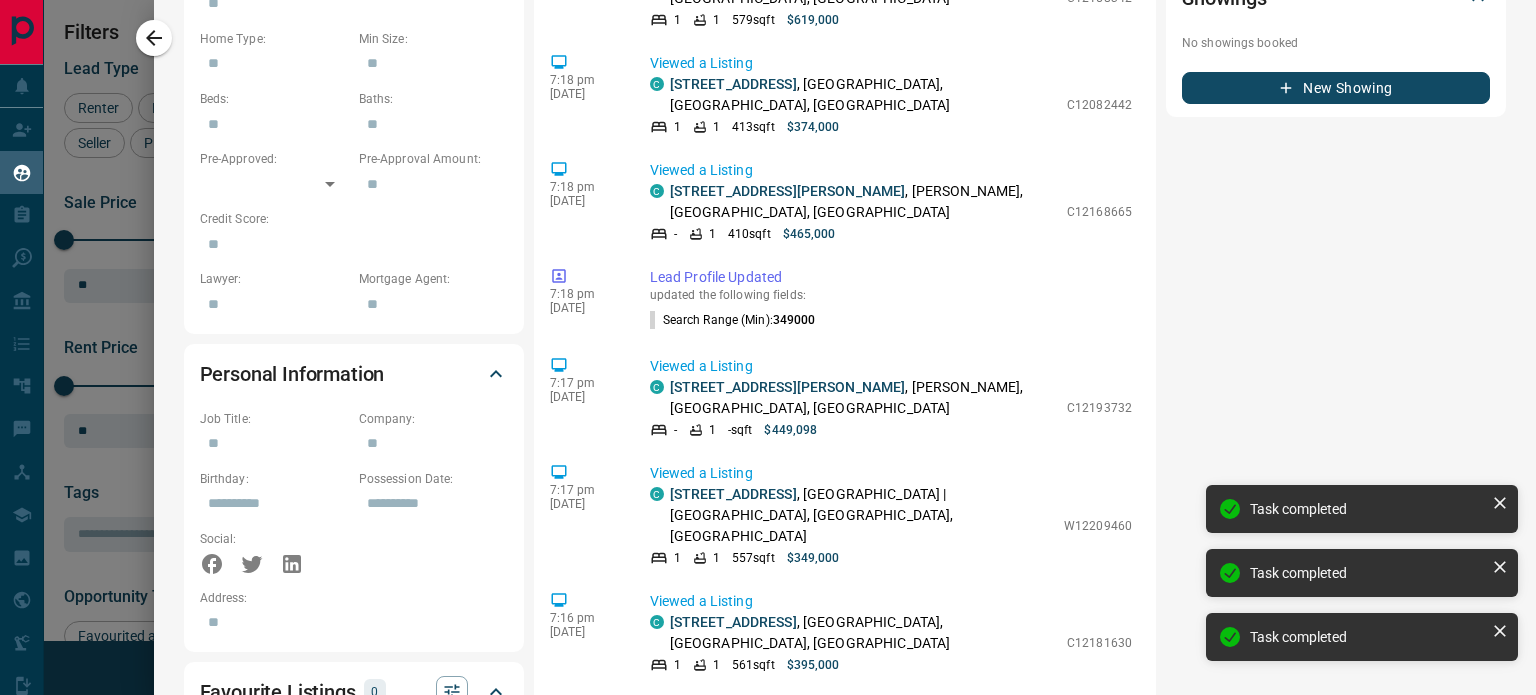 scroll, scrollTop: 892, scrollLeft: 0, axis: vertical 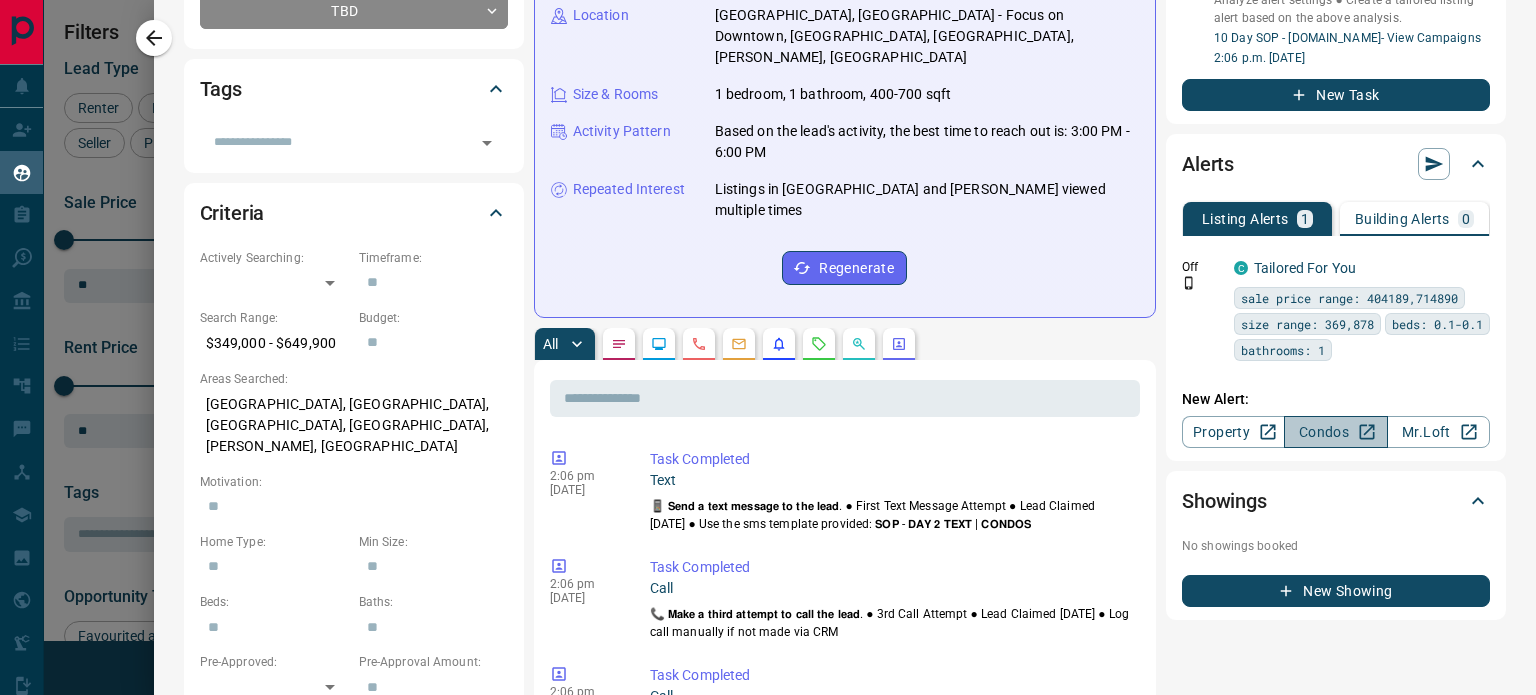 click on "Condos" at bounding box center [1335, 432] 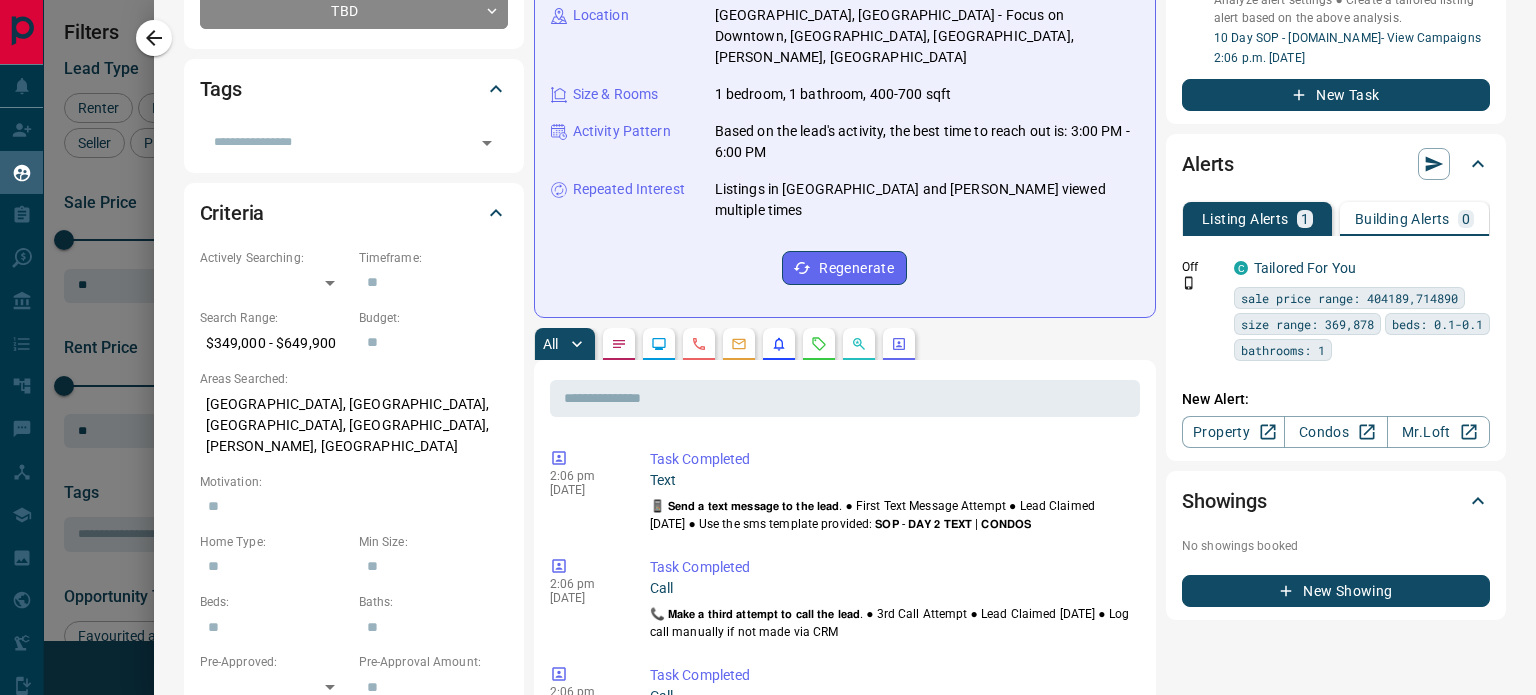 scroll, scrollTop: 0, scrollLeft: 0, axis: both 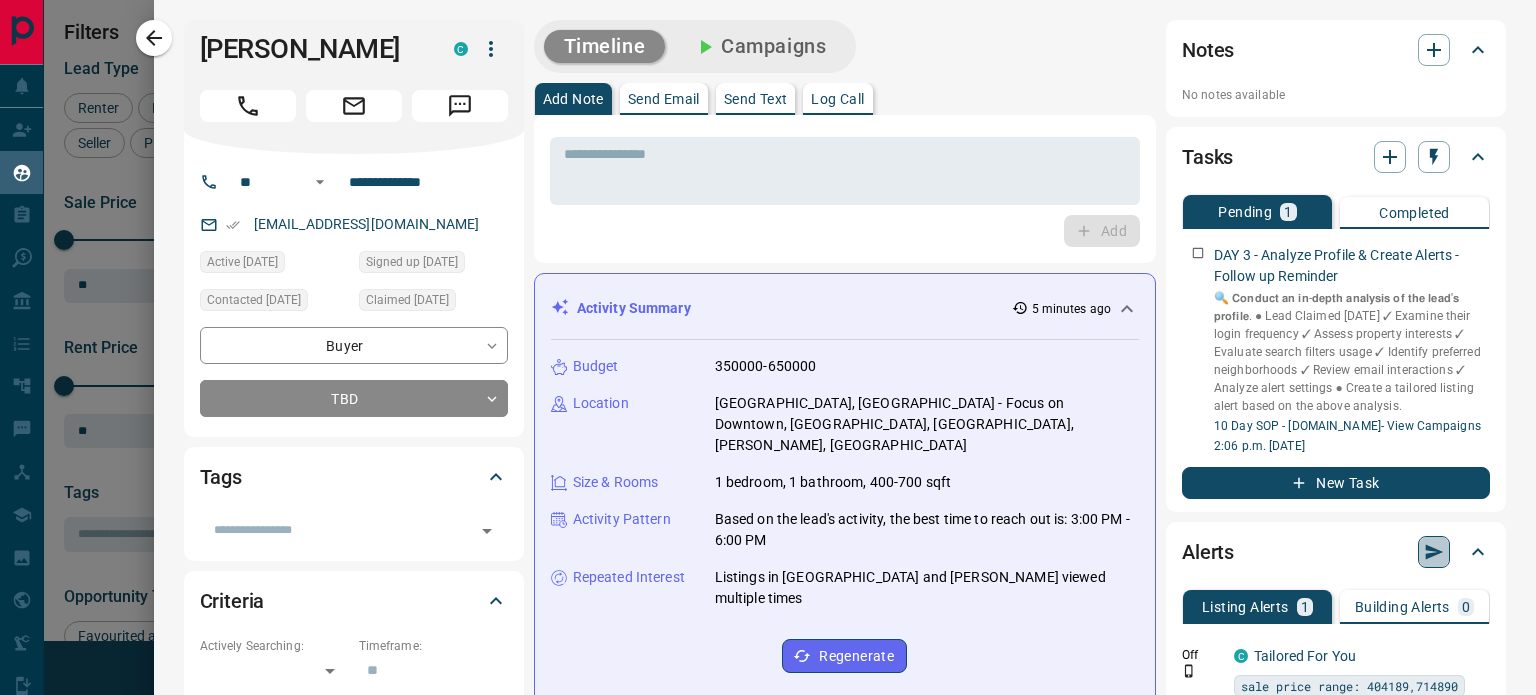 click 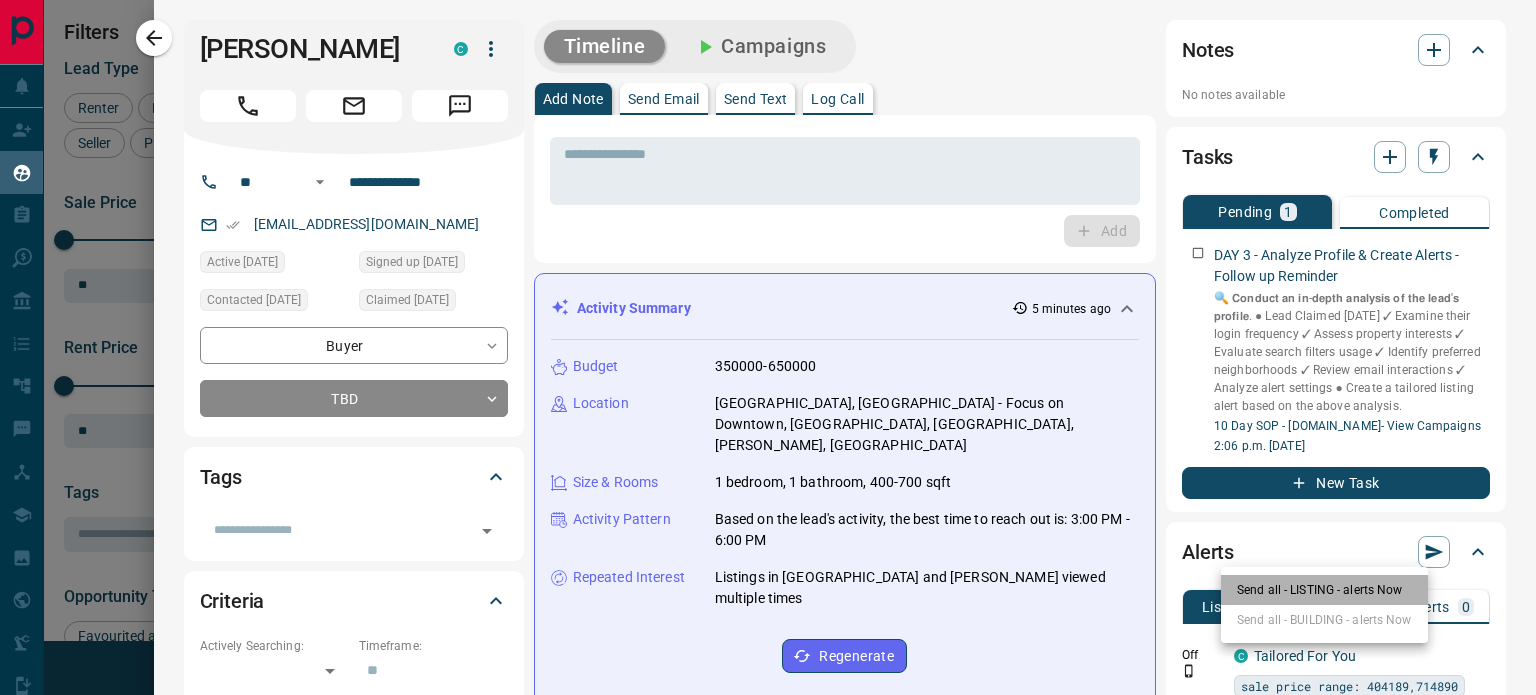 click on "Send all - LISTING - alerts Now" at bounding box center (1324, 590) 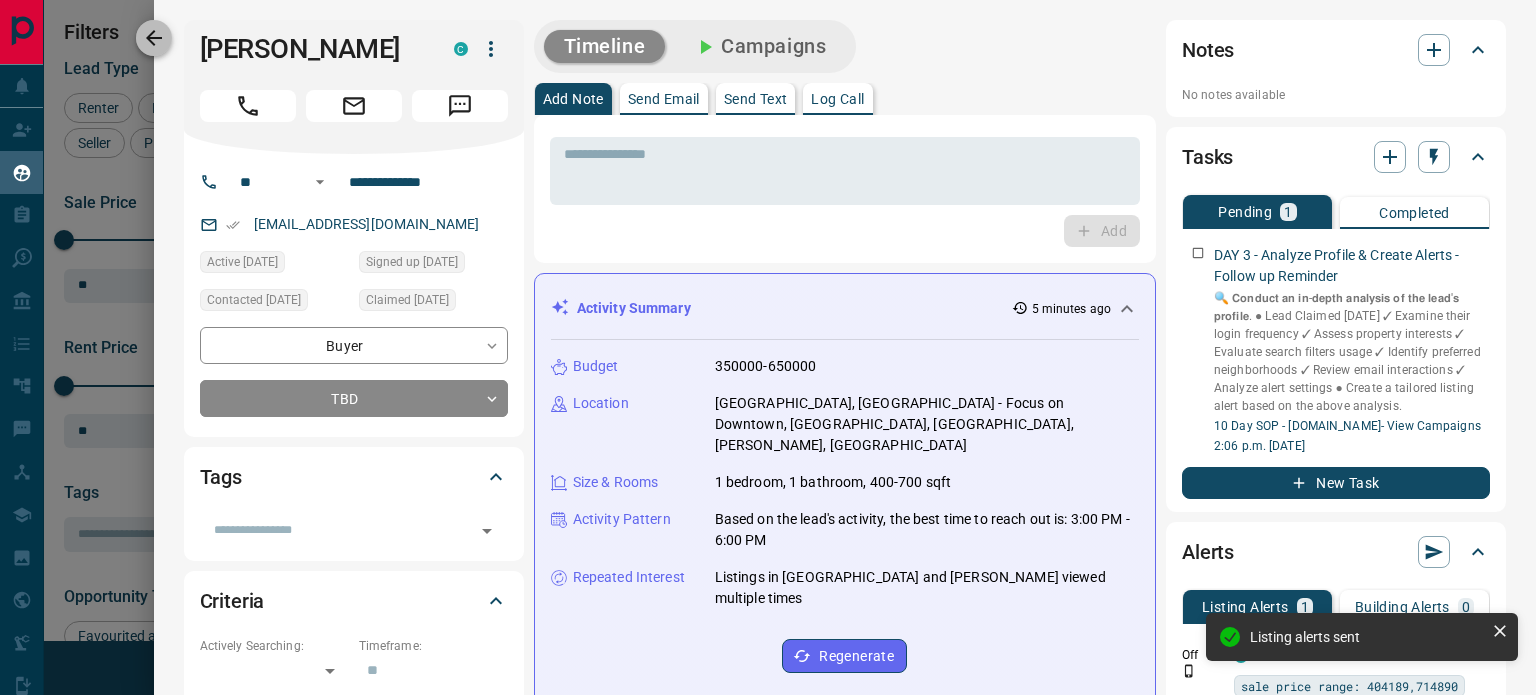 click 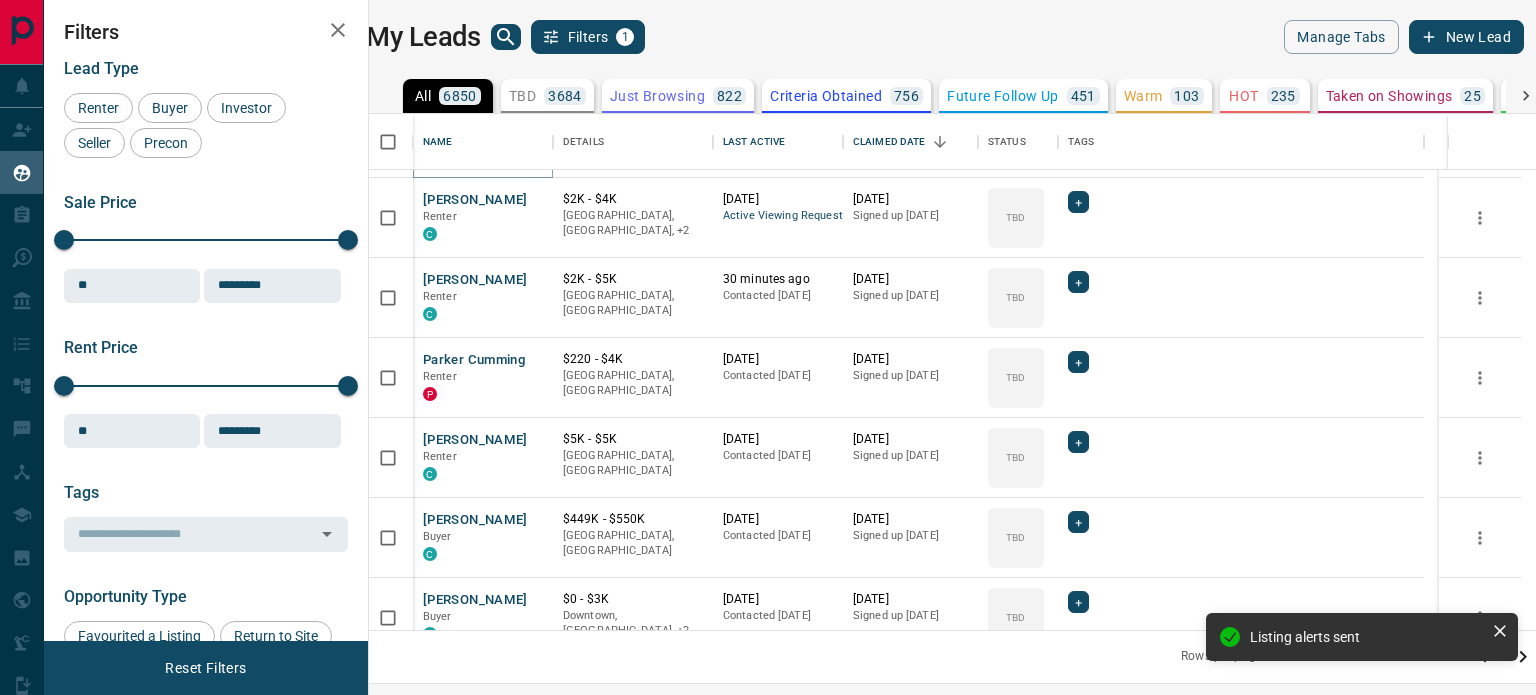 scroll, scrollTop: 76, scrollLeft: 0, axis: vertical 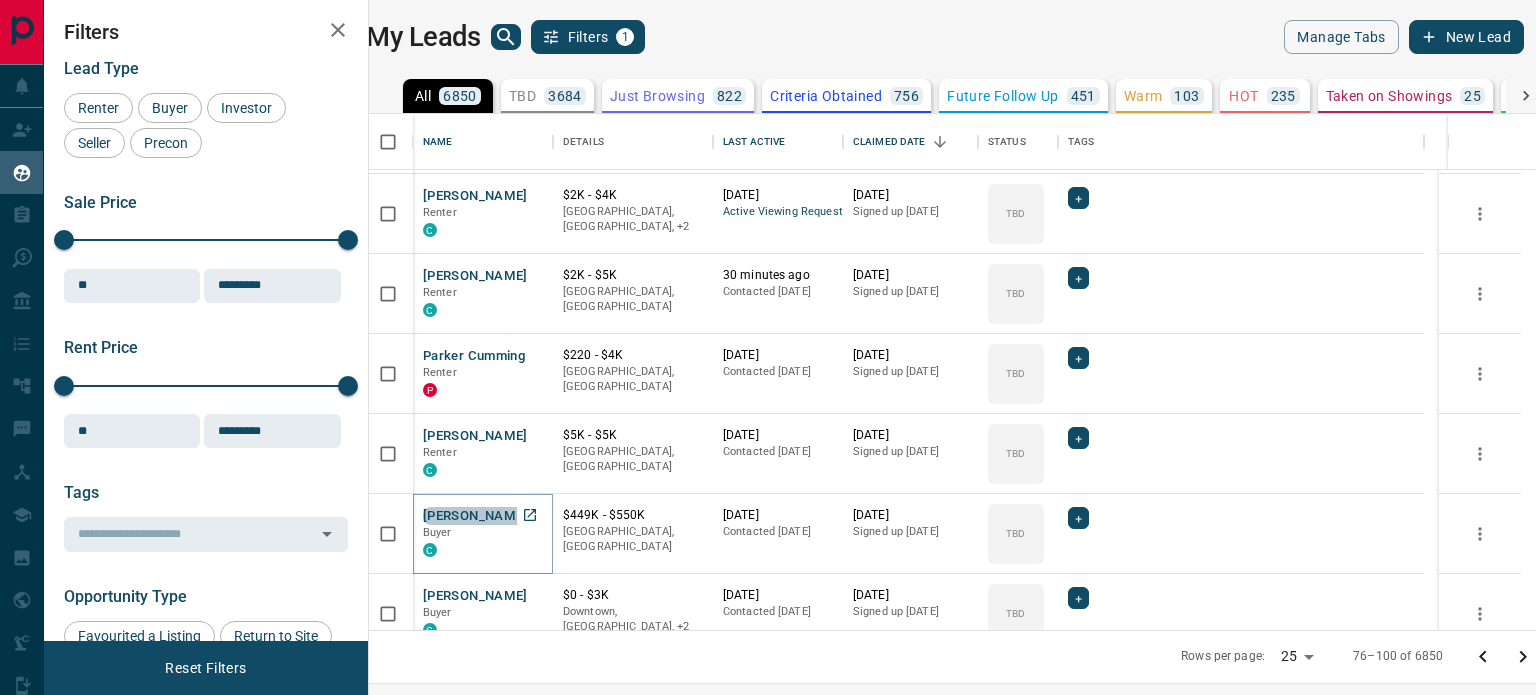 click on "[PERSON_NAME]" at bounding box center (475, 516) 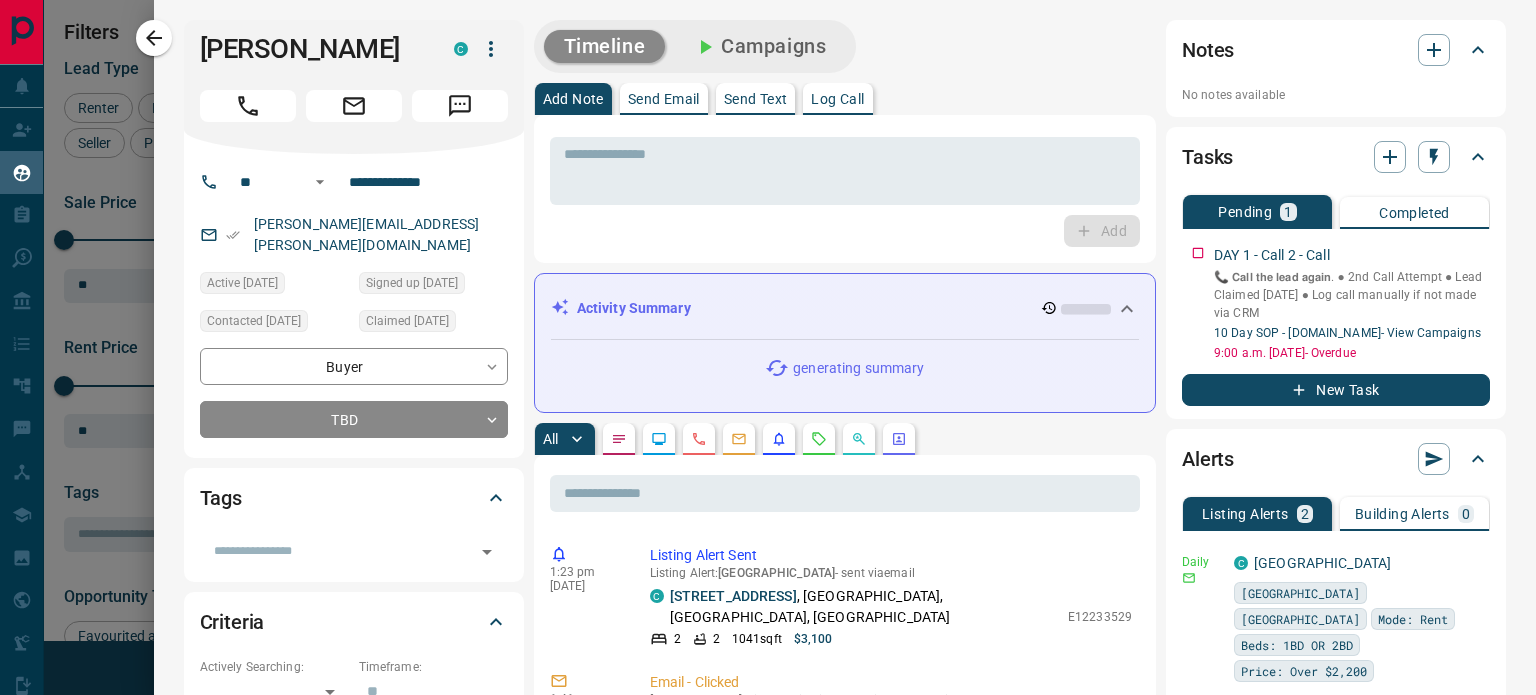 scroll, scrollTop: 70, scrollLeft: 0, axis: vertical 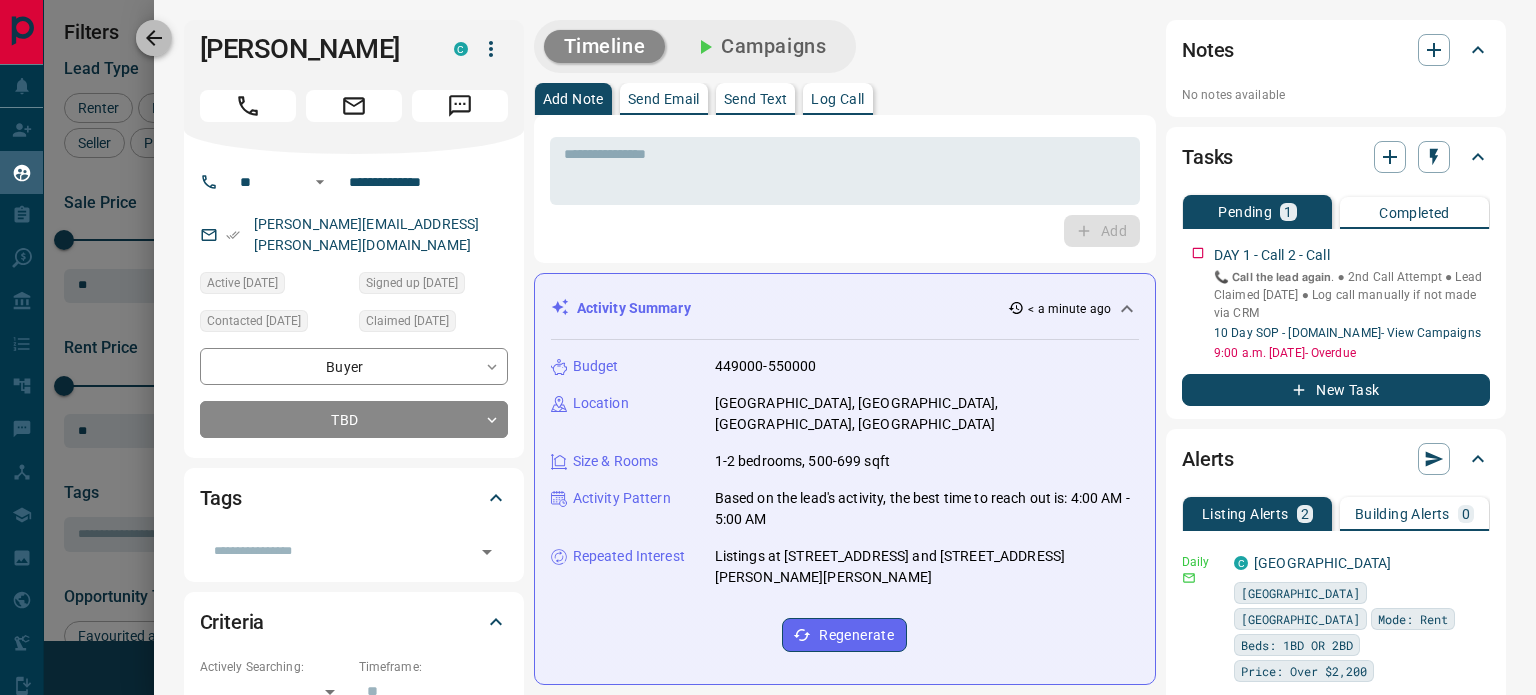 click at bounding box center (154, 38) 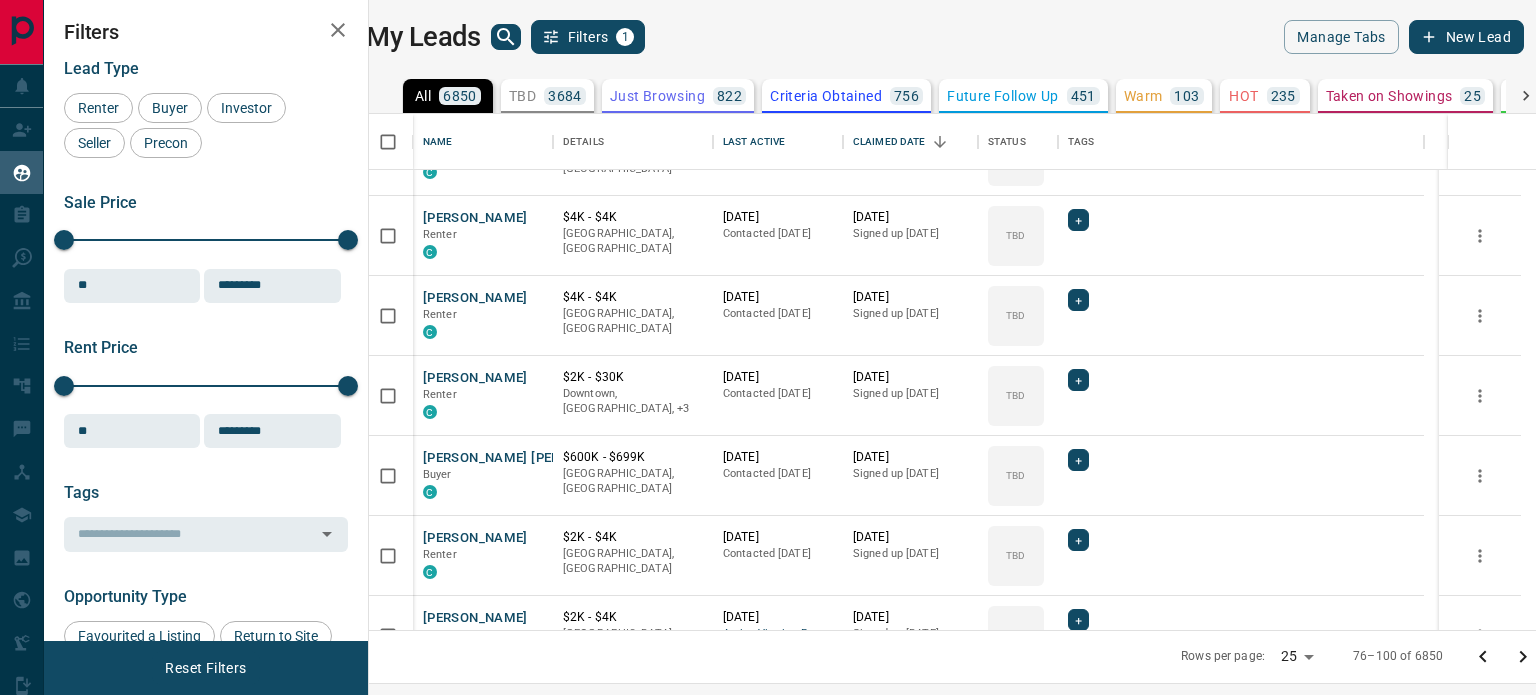 scroll, scrollTop: 1415, scrollLeft: 0, axis: vertical 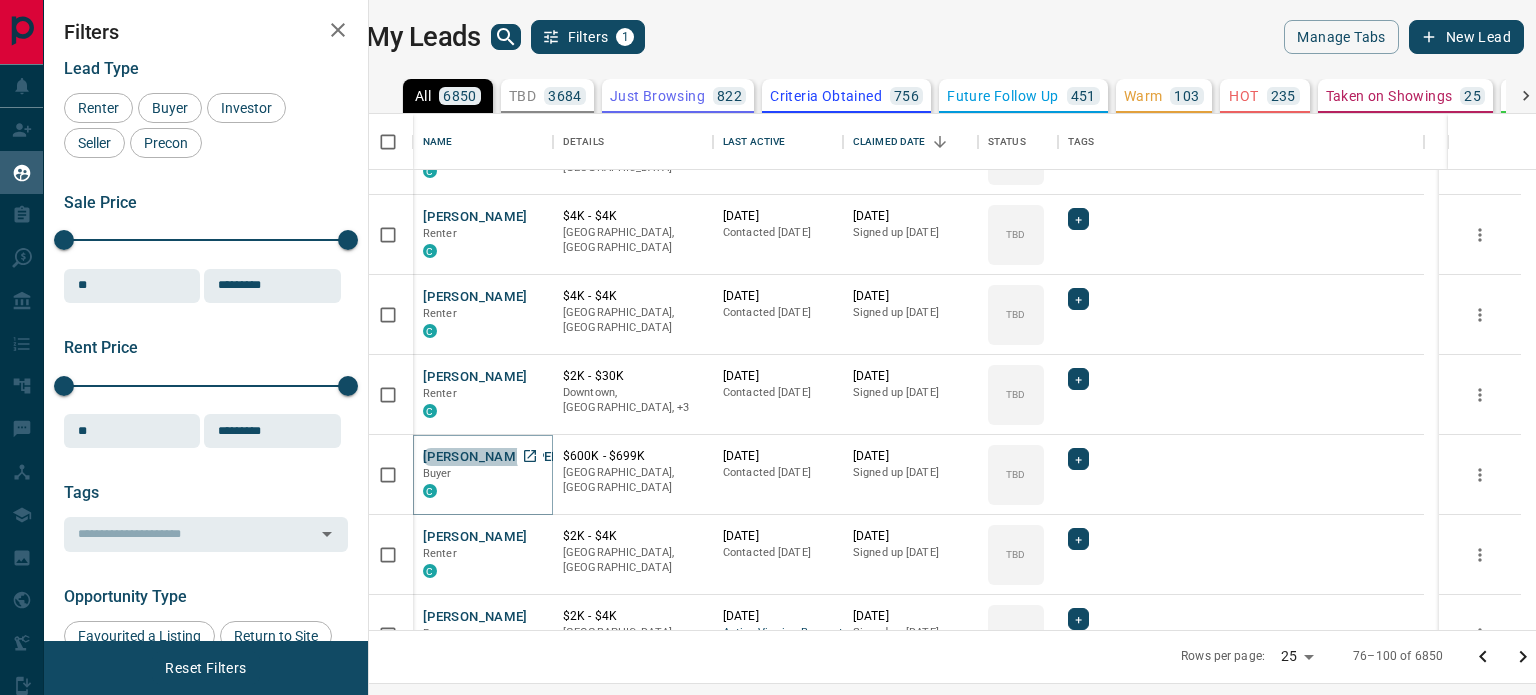 click on "[PERSON_NAME] [PERSON_NAME]" at bounding box center (529, 457) 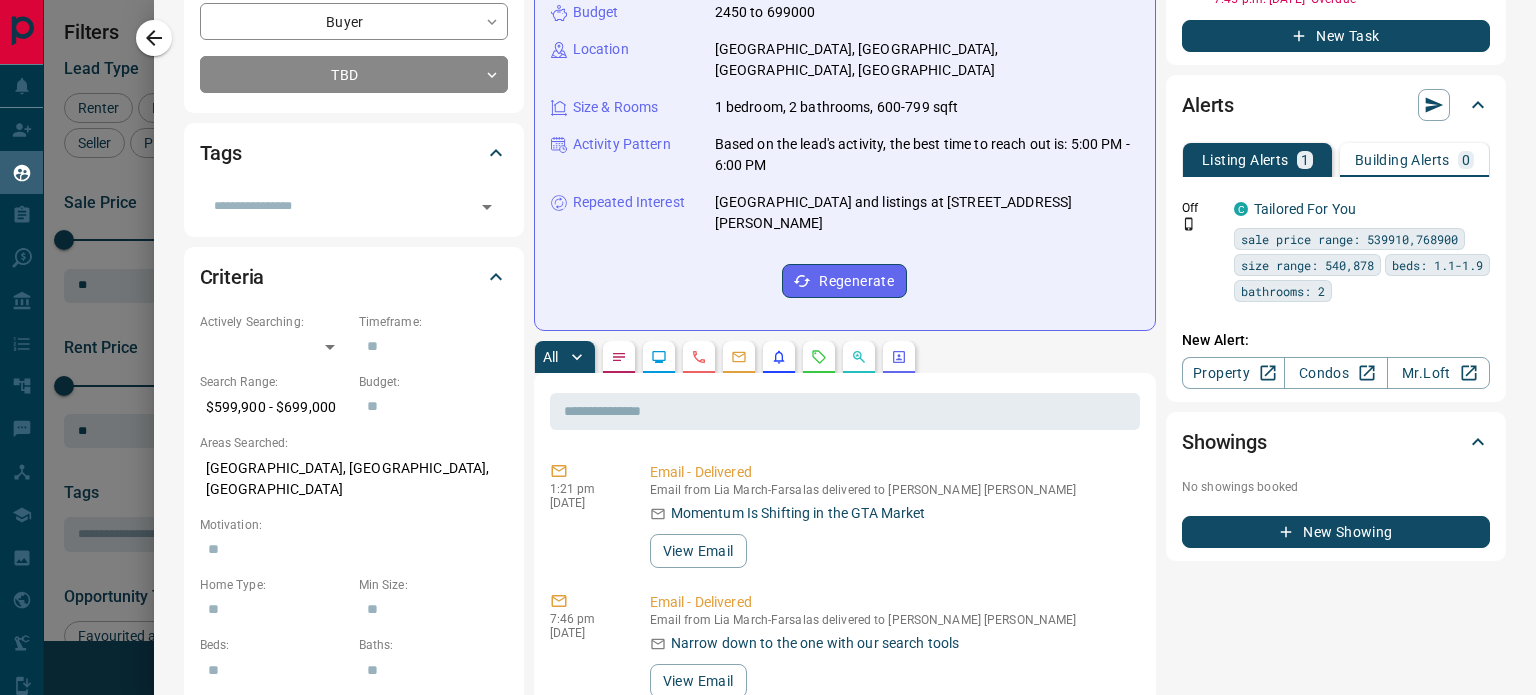 scroll, scrollTop: 359, scrollLeft: 0, axis: vertical 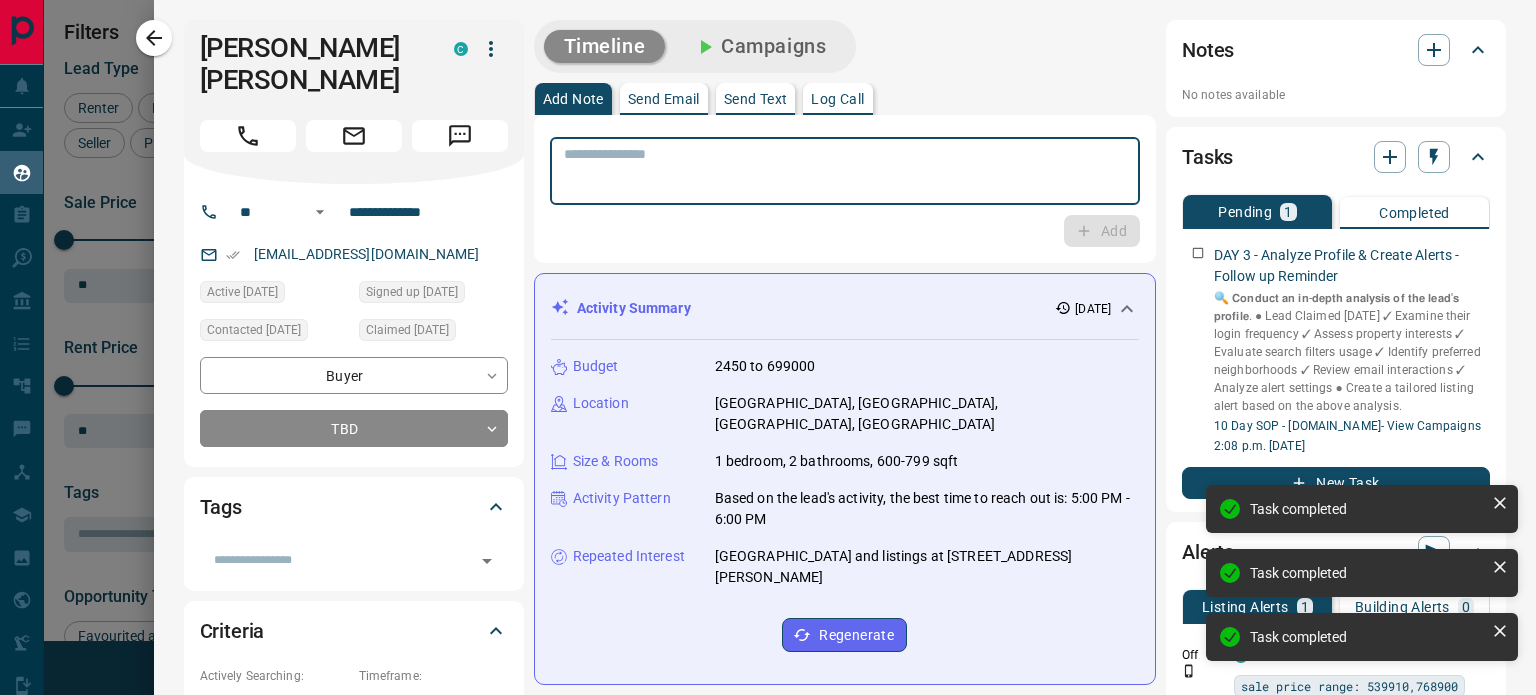 click at bounding box center (845, 171) 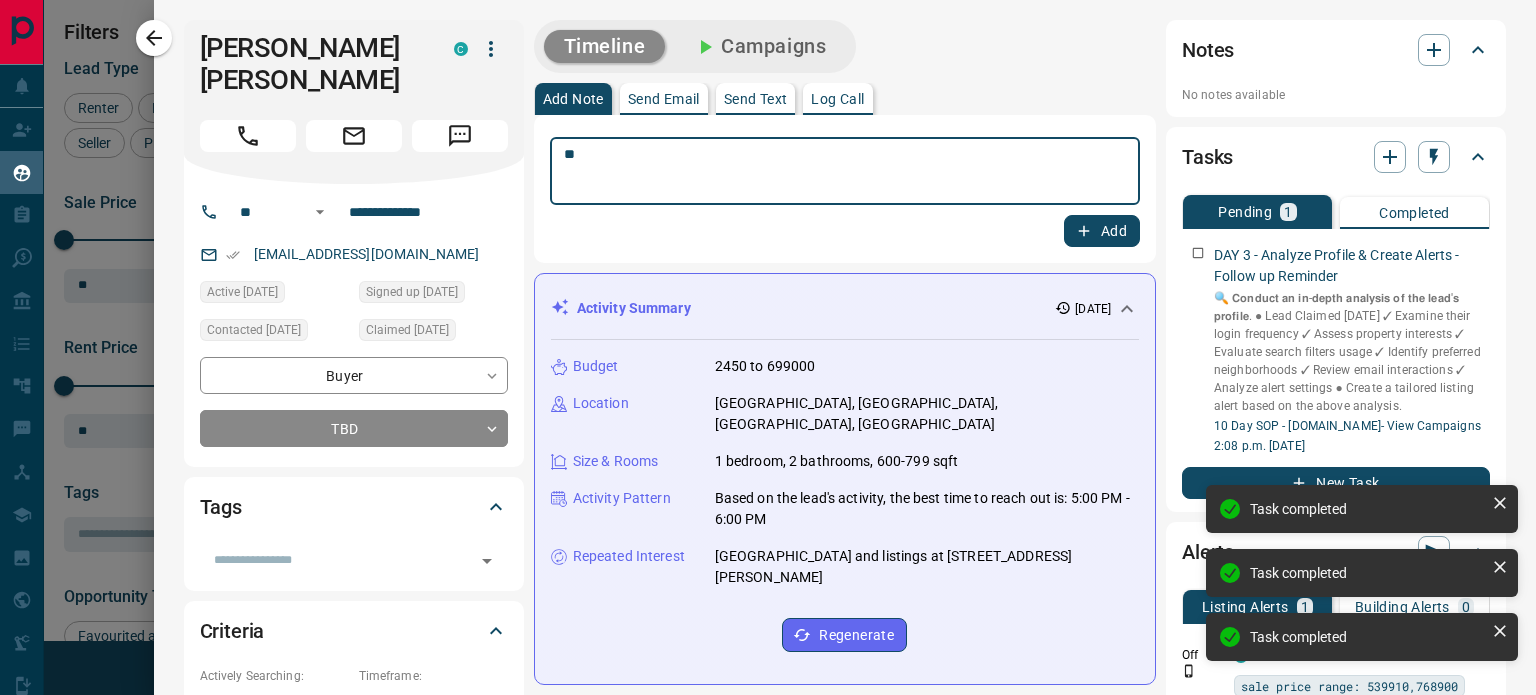 scroll, scrollTop: 751, scrollLeft: 0, axis: vertical 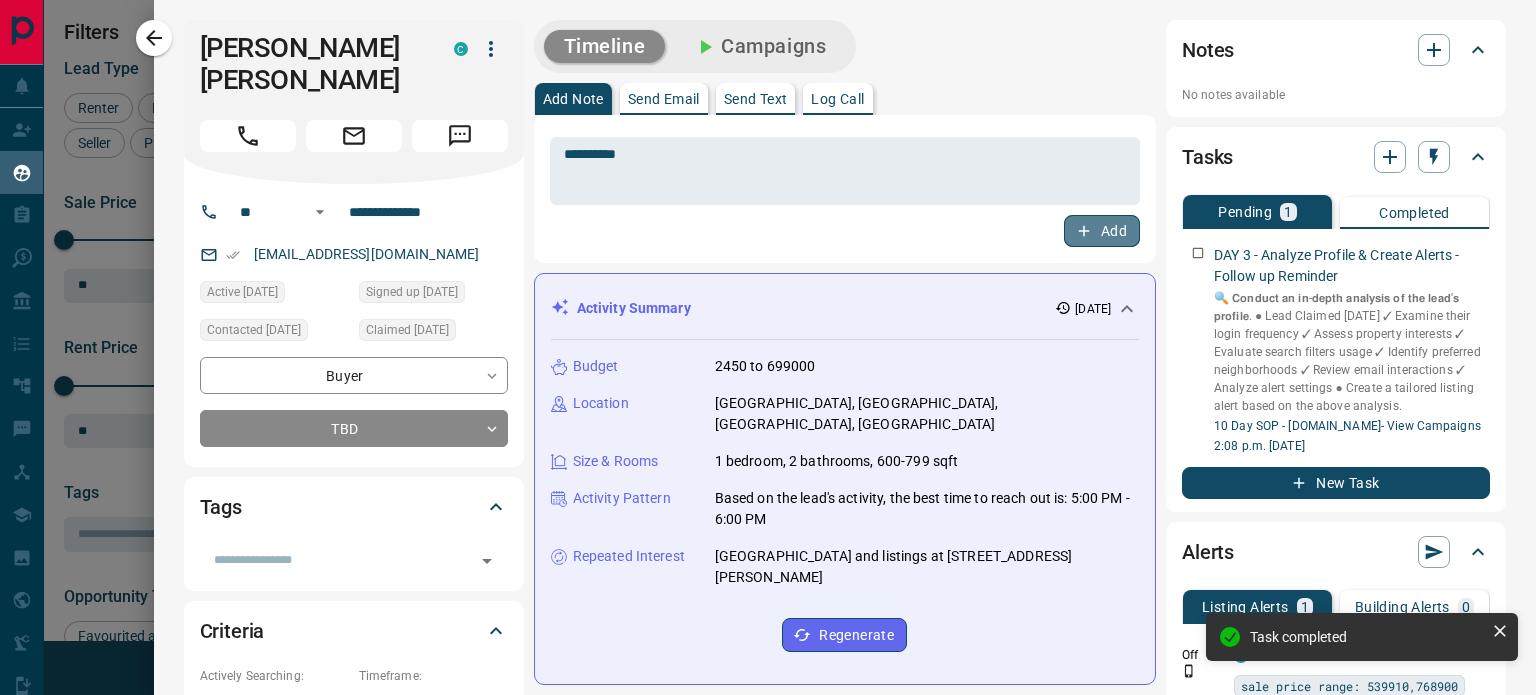 click on "Add" at bounding box center (1102, 231) 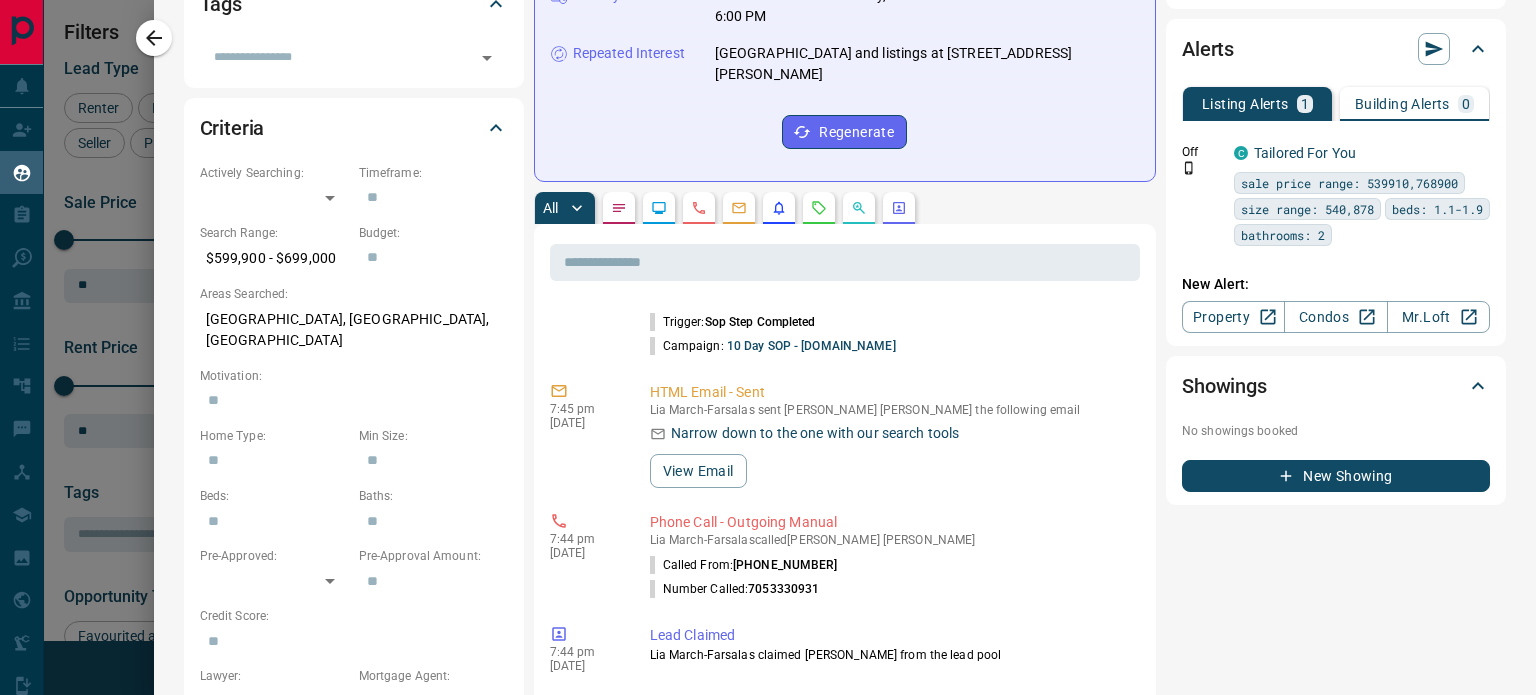 scroll, scrollTop: 535, scrollLeft: 0, axis: vertical 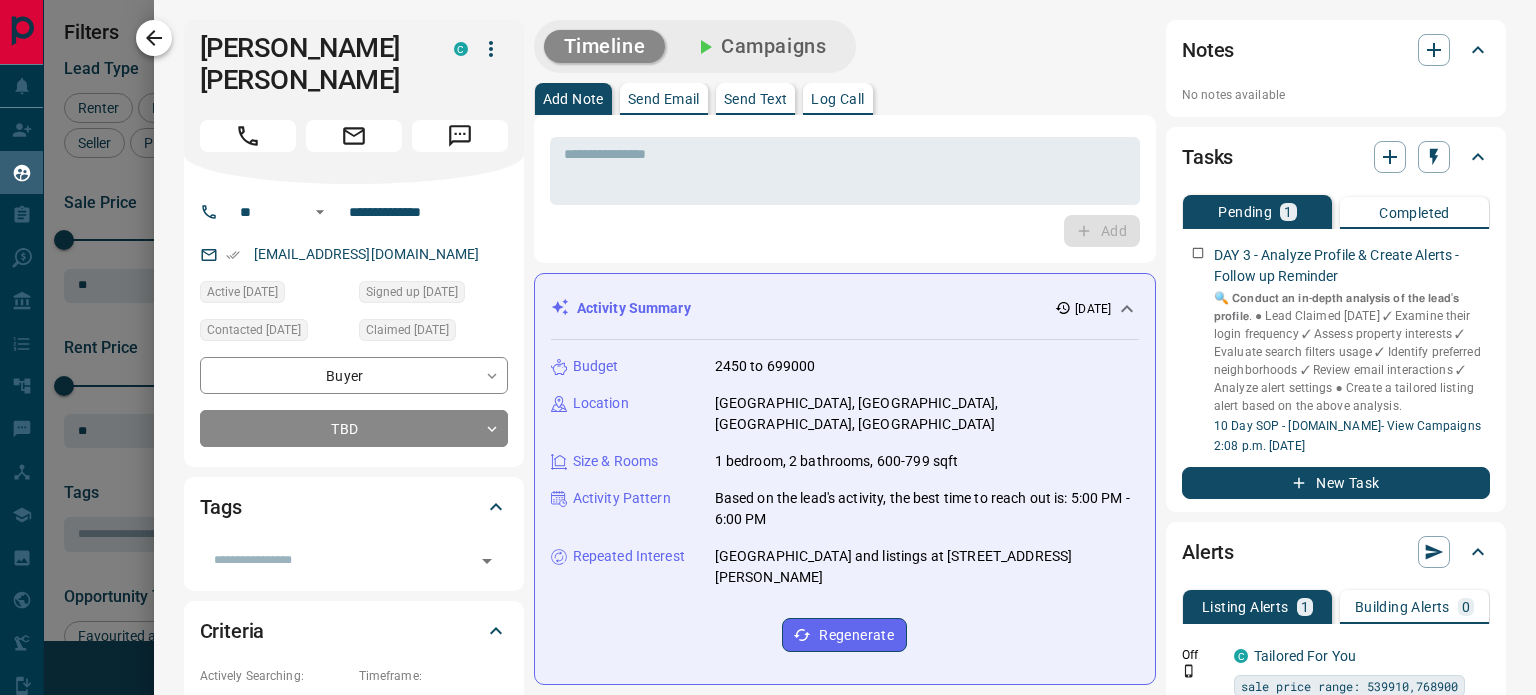 click at bounding box center (154, 38) 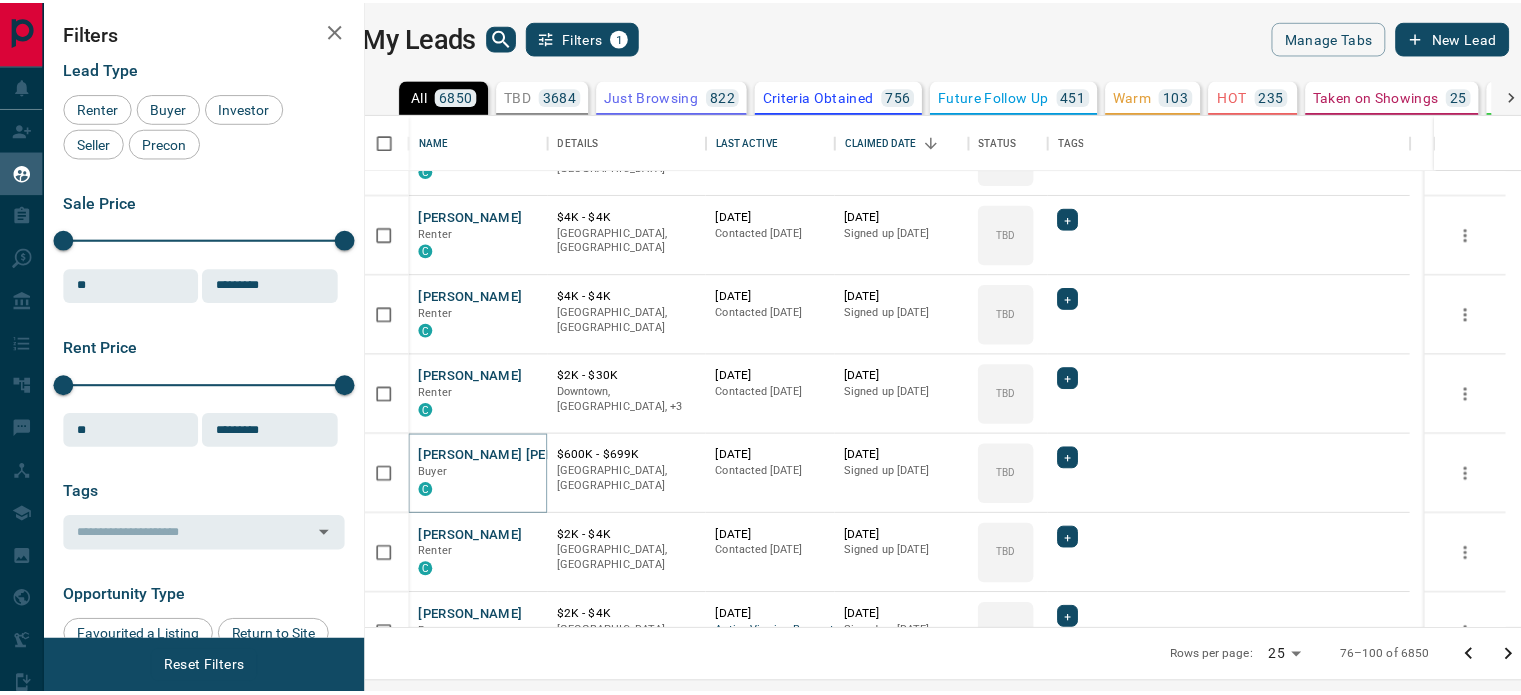 scroll, scrollTop: 1538, scrollLeft: 0, axis: vertical 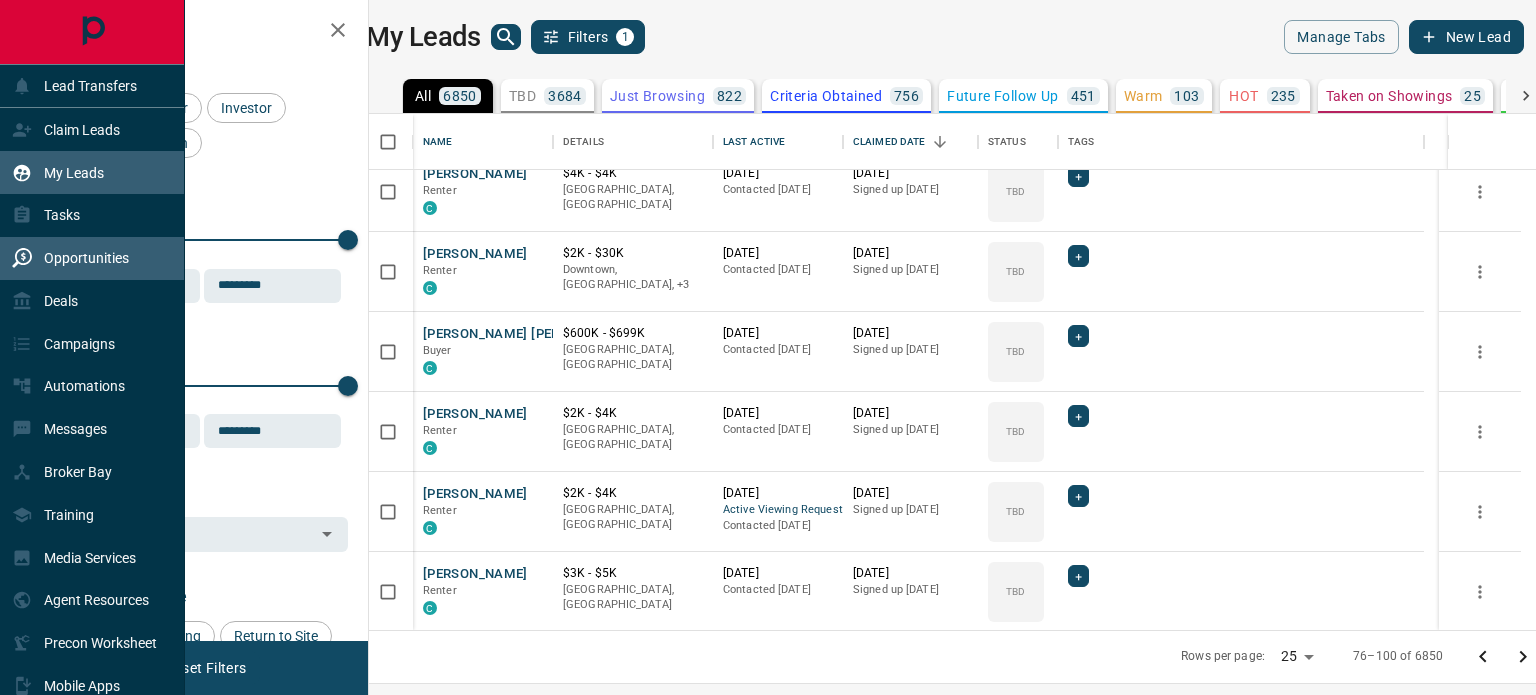 click on "Opportunities" at bounding box center (86, 258) 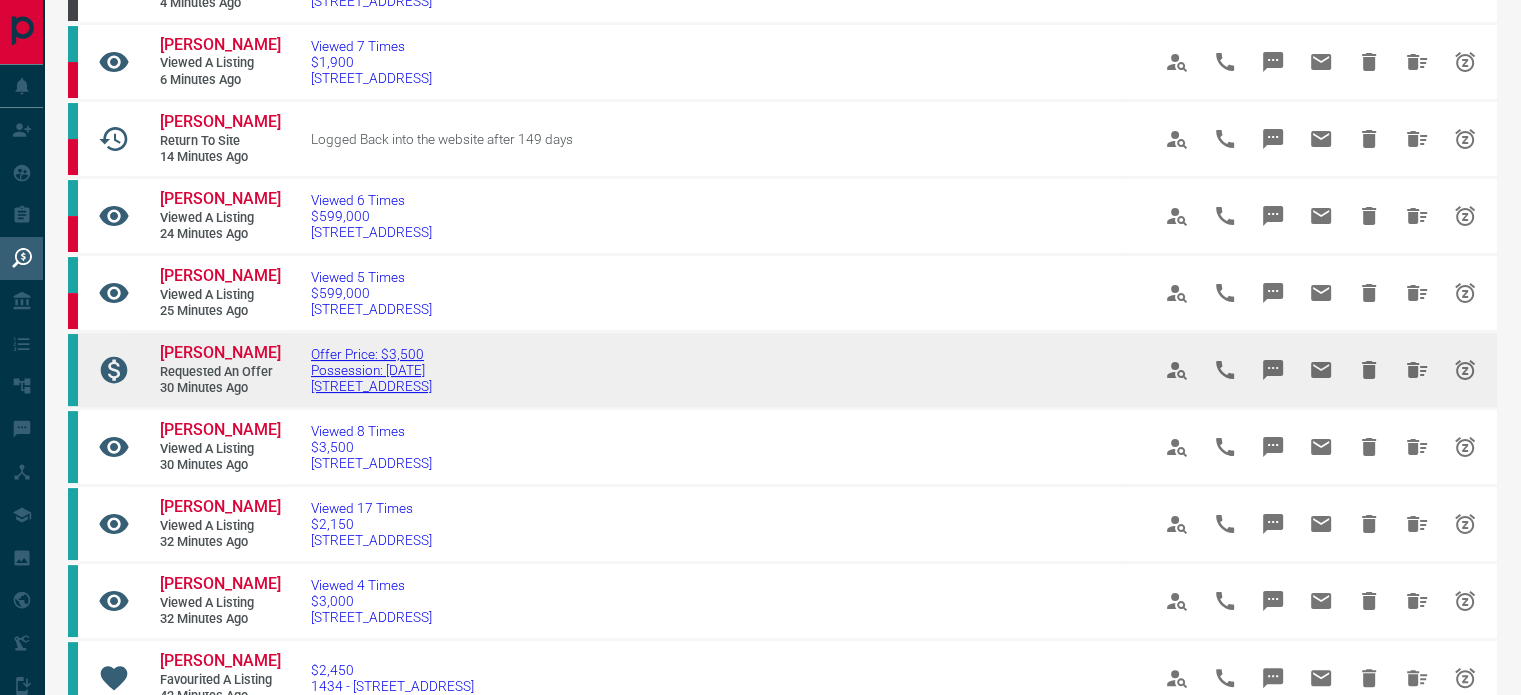 scroll, scrollTop: 316, scrollLeft: 0, axis: vertical 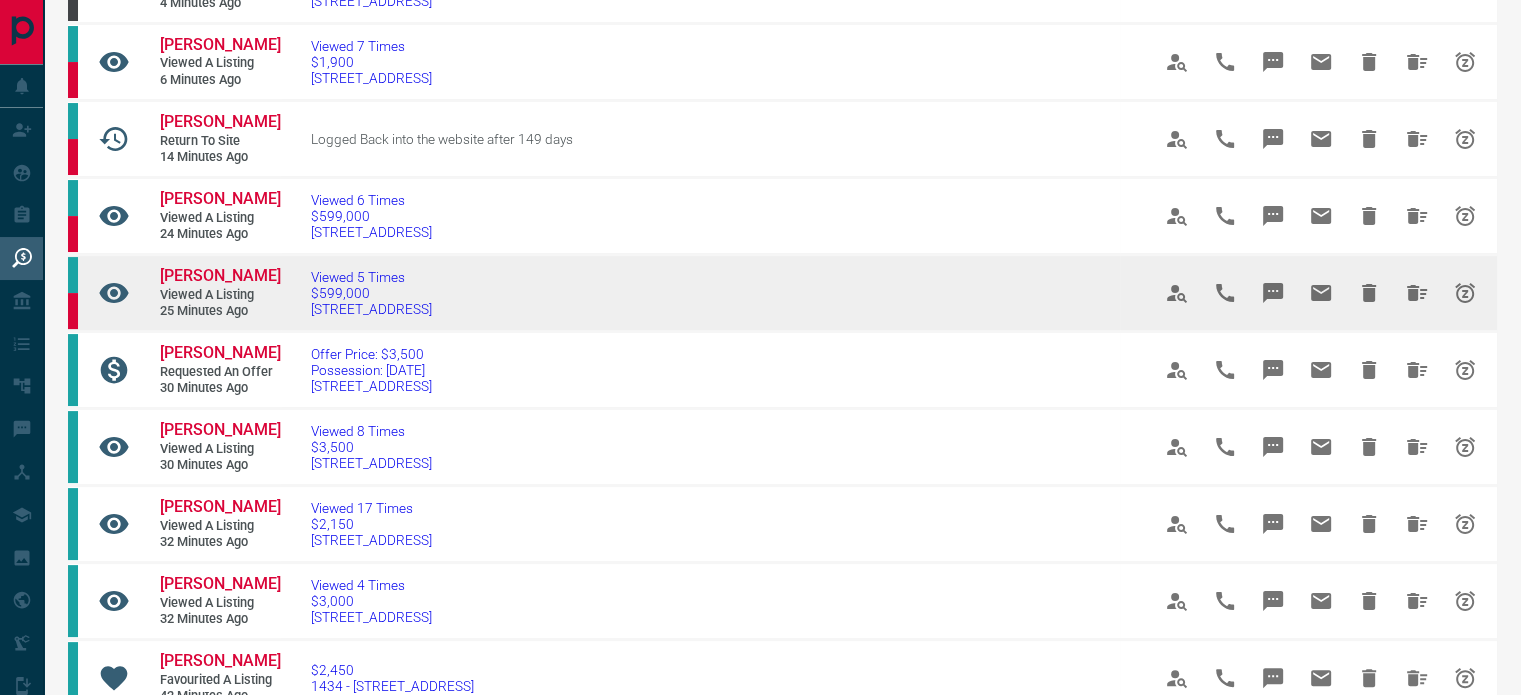 click on "[PERSON_NAME] Viewed a Listing 25 minutes ago" at bounding box center [205, 293] 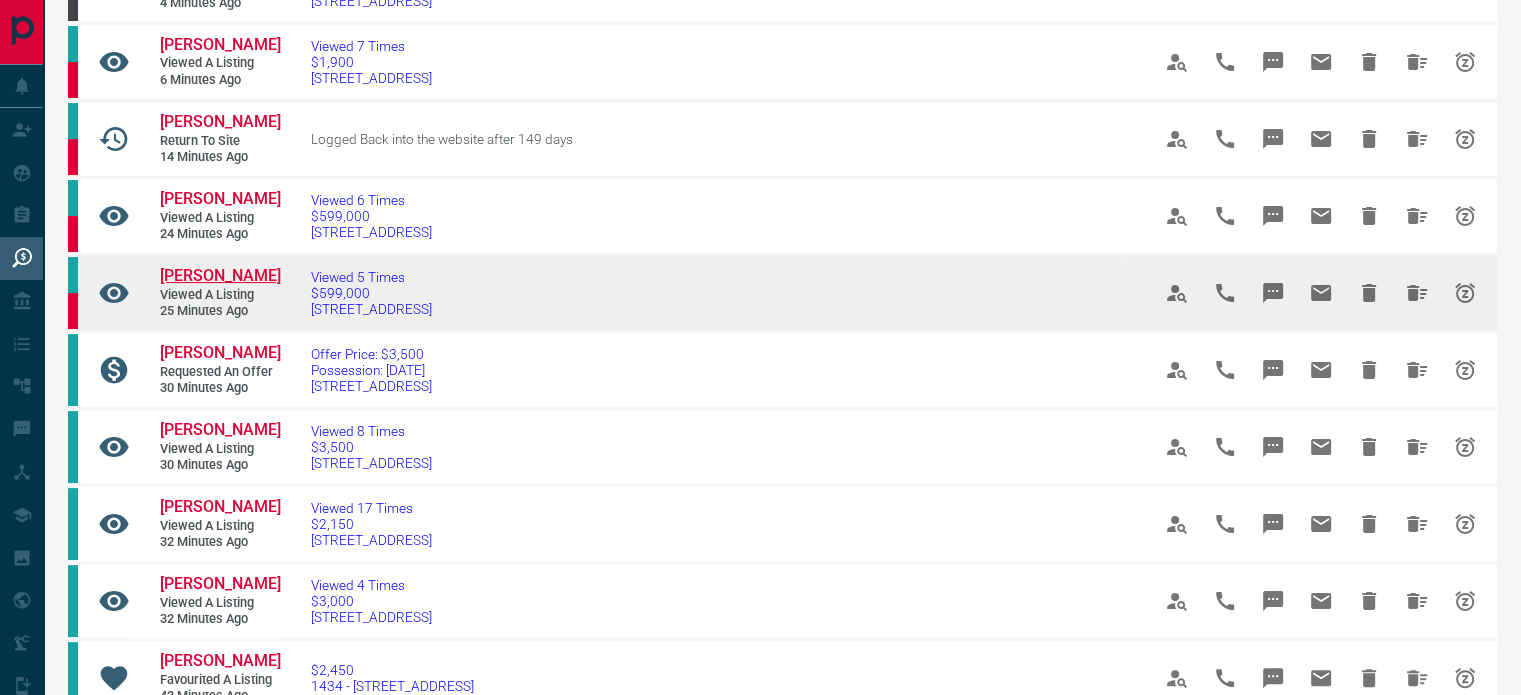 click on "[PERSON_NAME]" at bounding box center (220, 275) 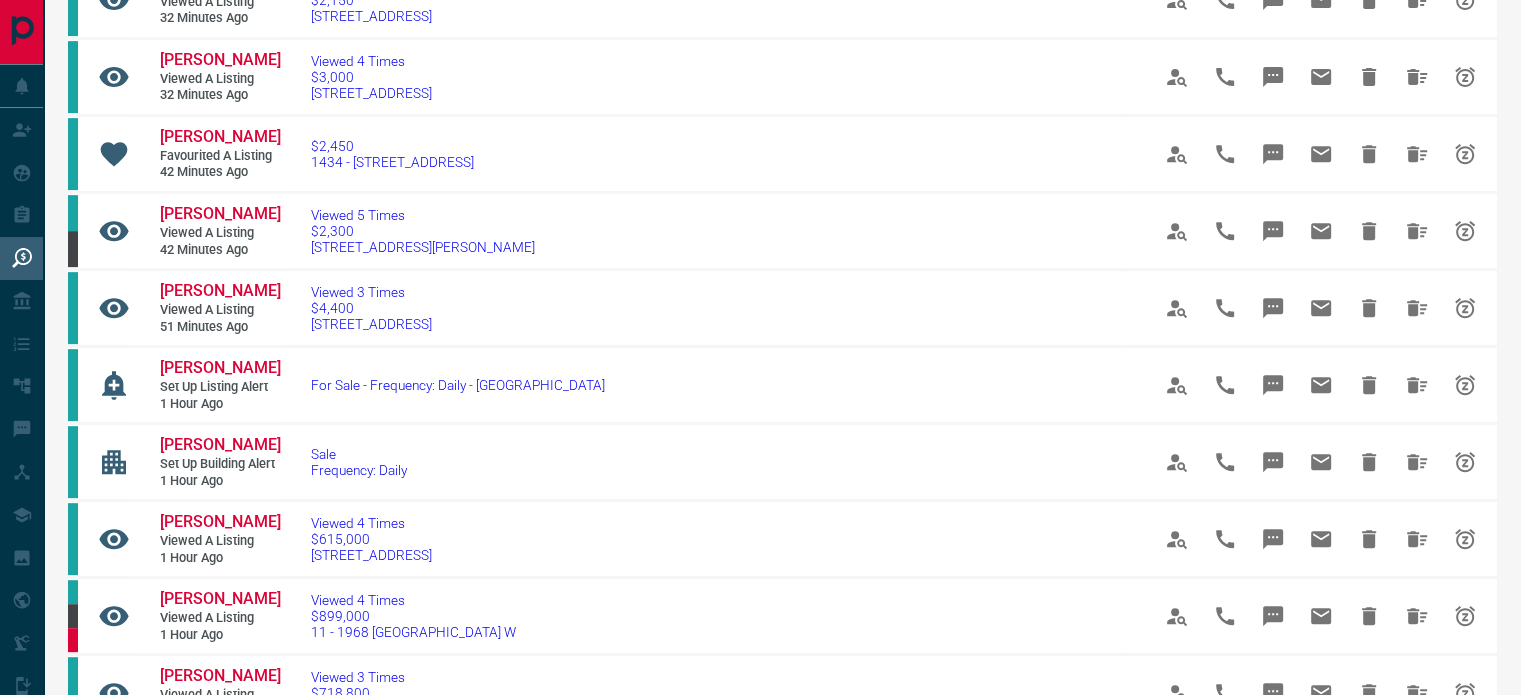 scroll, scrollTop: 840, scrollLeft: 0, axis: vertical 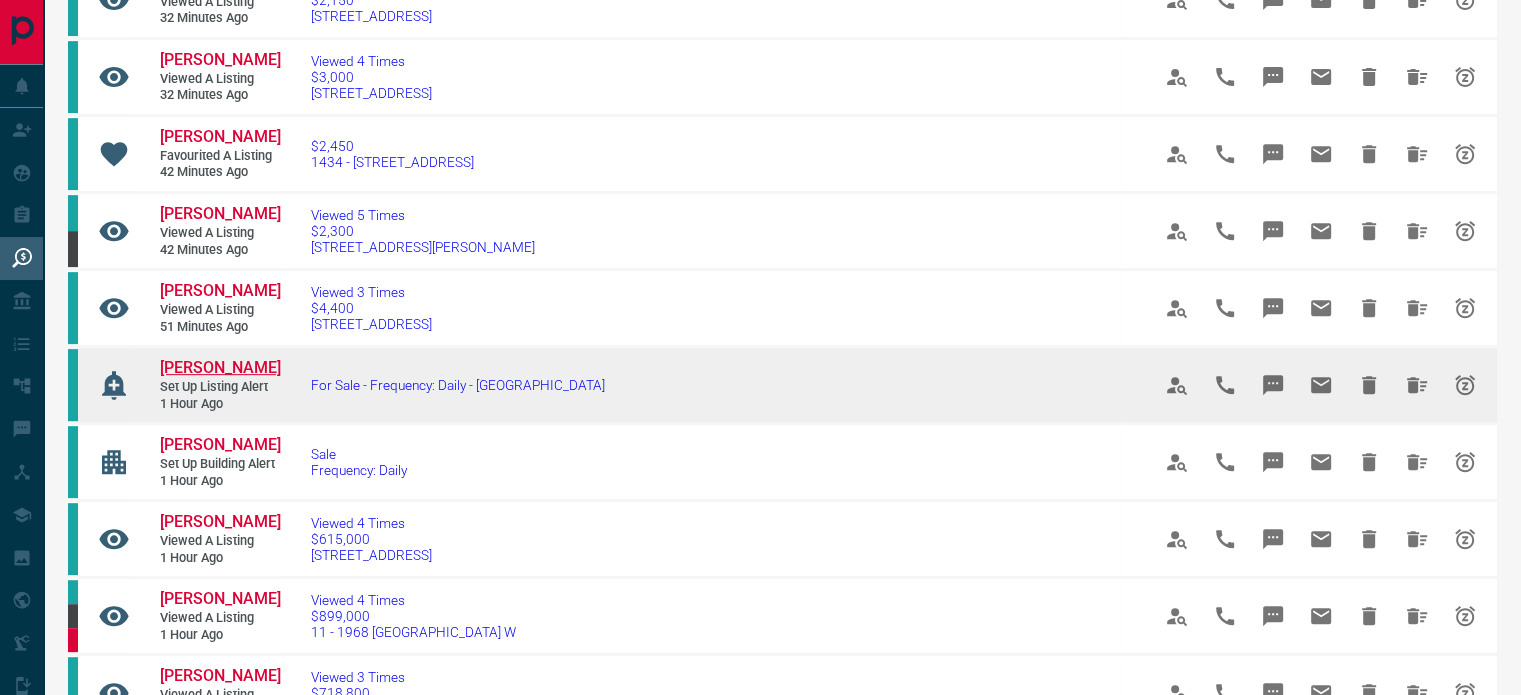 click on "[PERSON_NAME]" at bounding box center [220, 367] 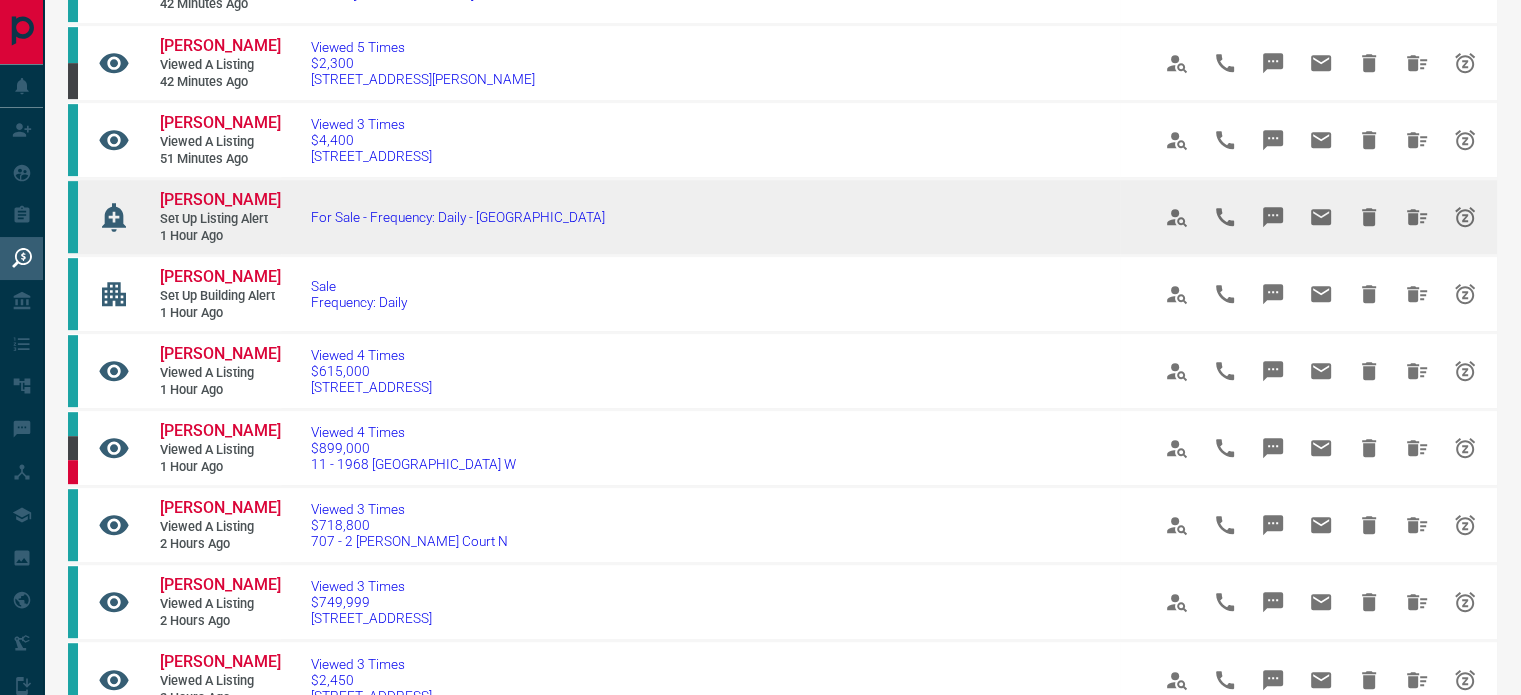 scroll, scrollTop: 1010, scrollLeft: 0, axis: vertical 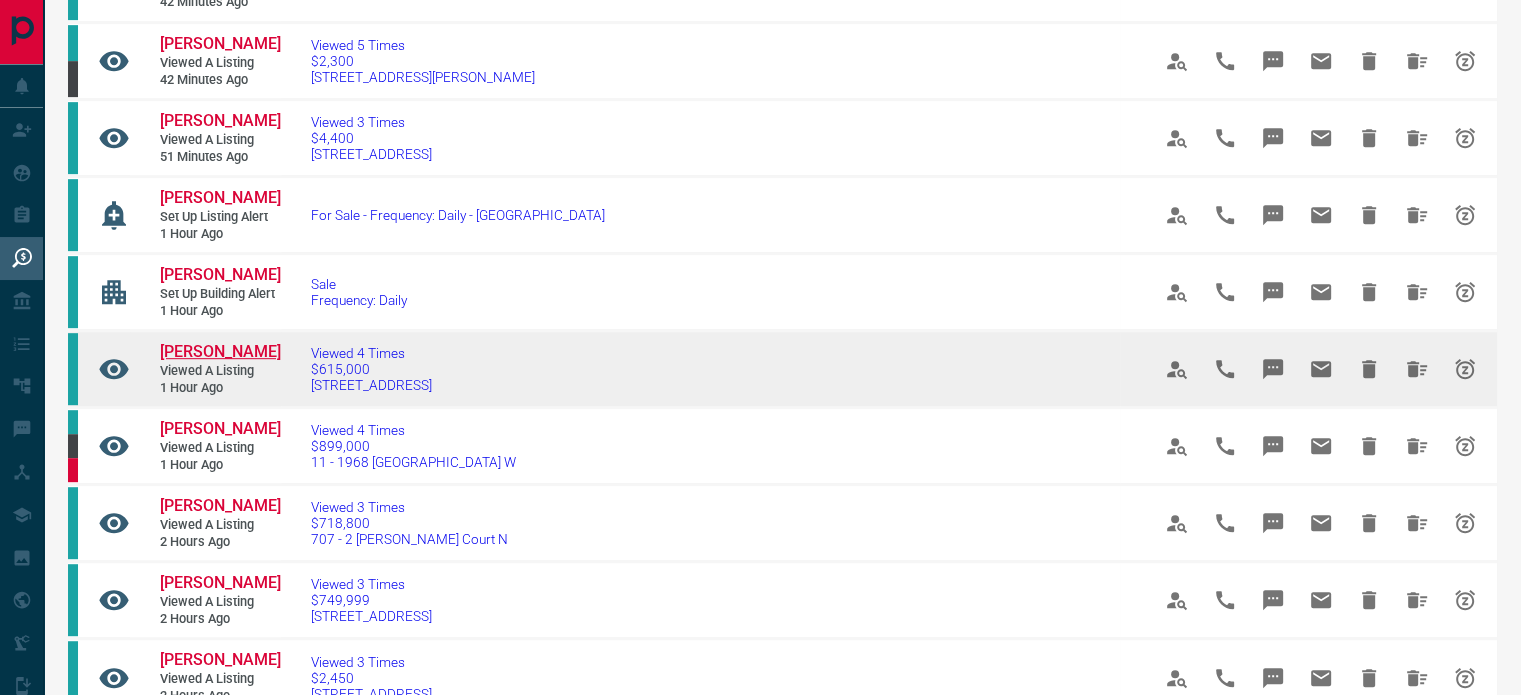 click on "[PERSON_NAME]" at bounding box center [220, 351] 